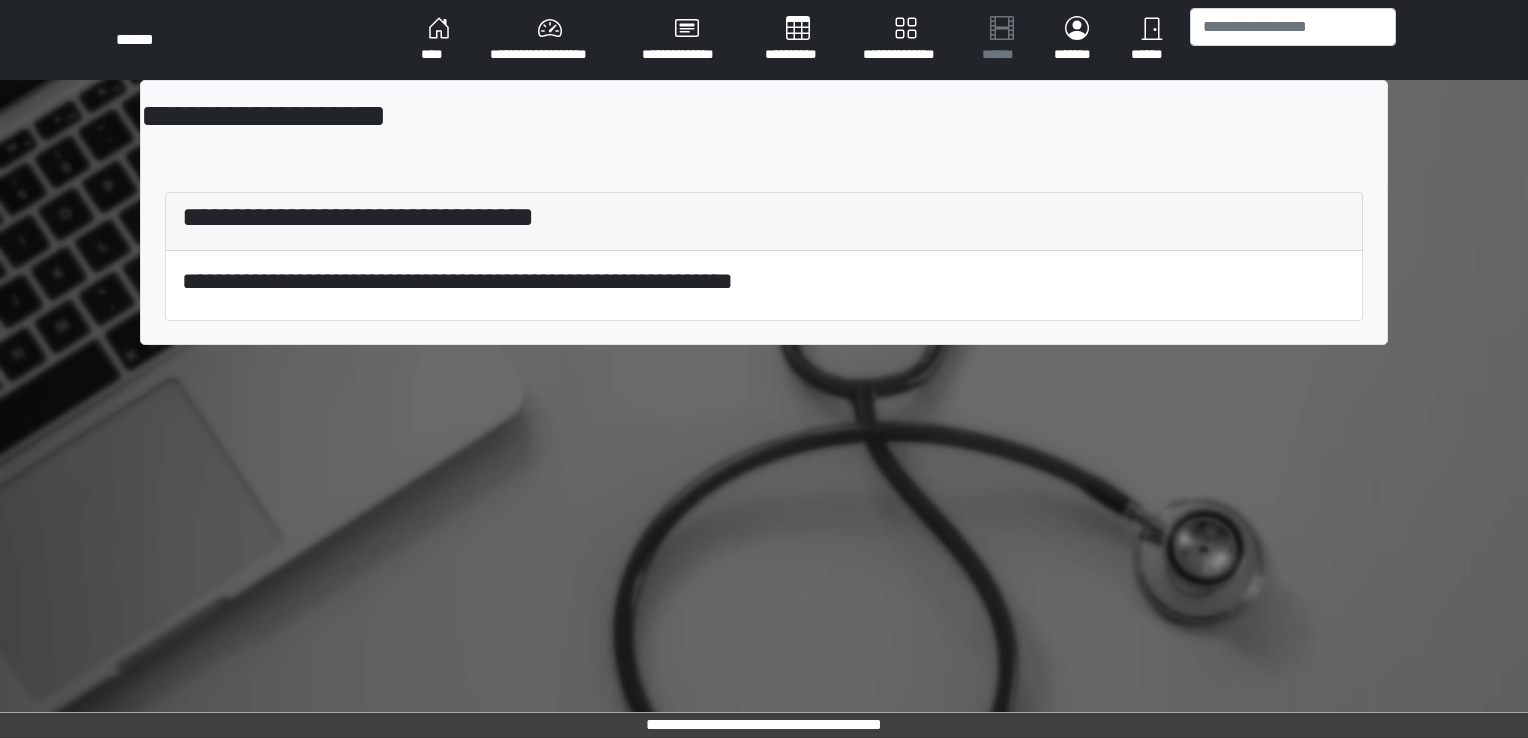 scroll, scrollTop: 0, scrollLeft: 0, axis: both 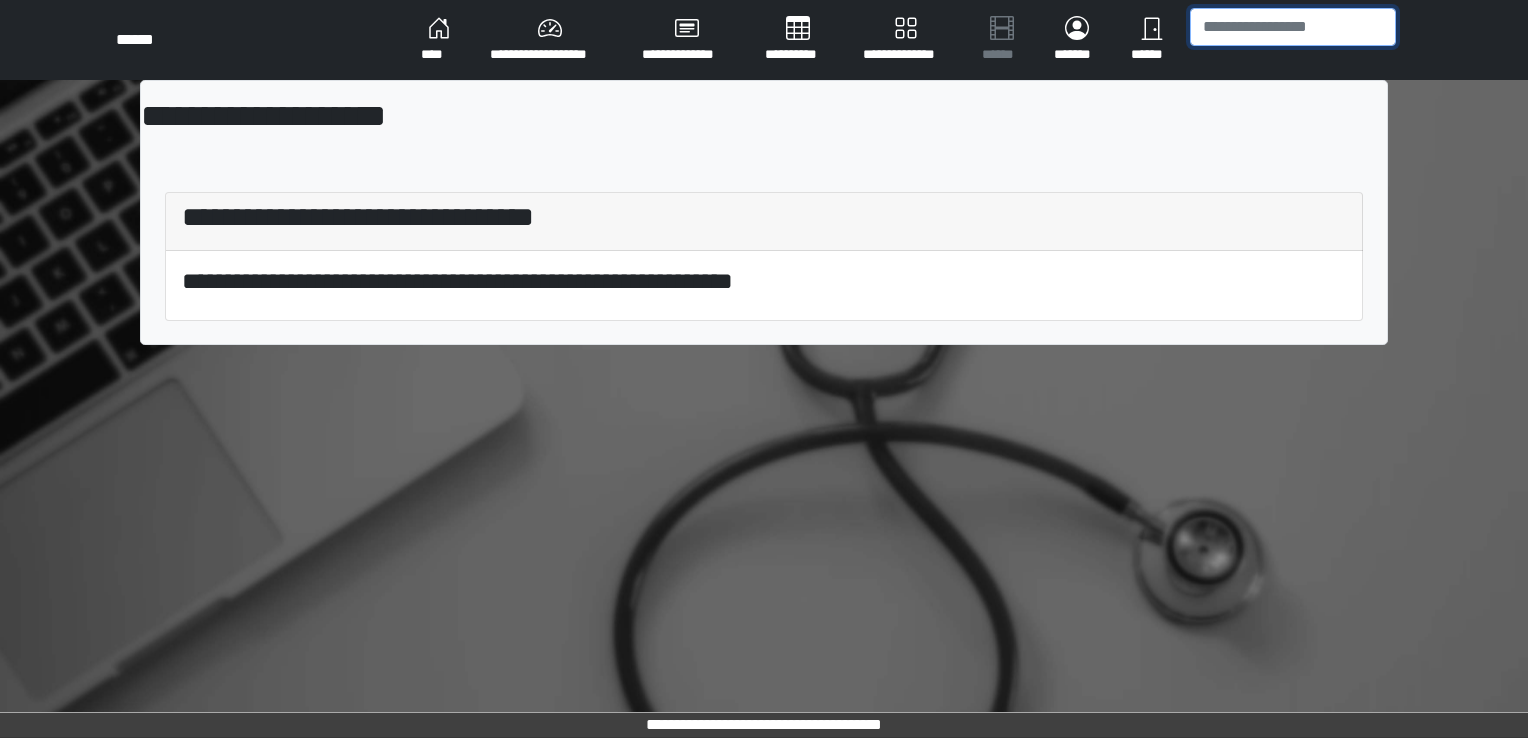click at bounding box center (1293, 27) 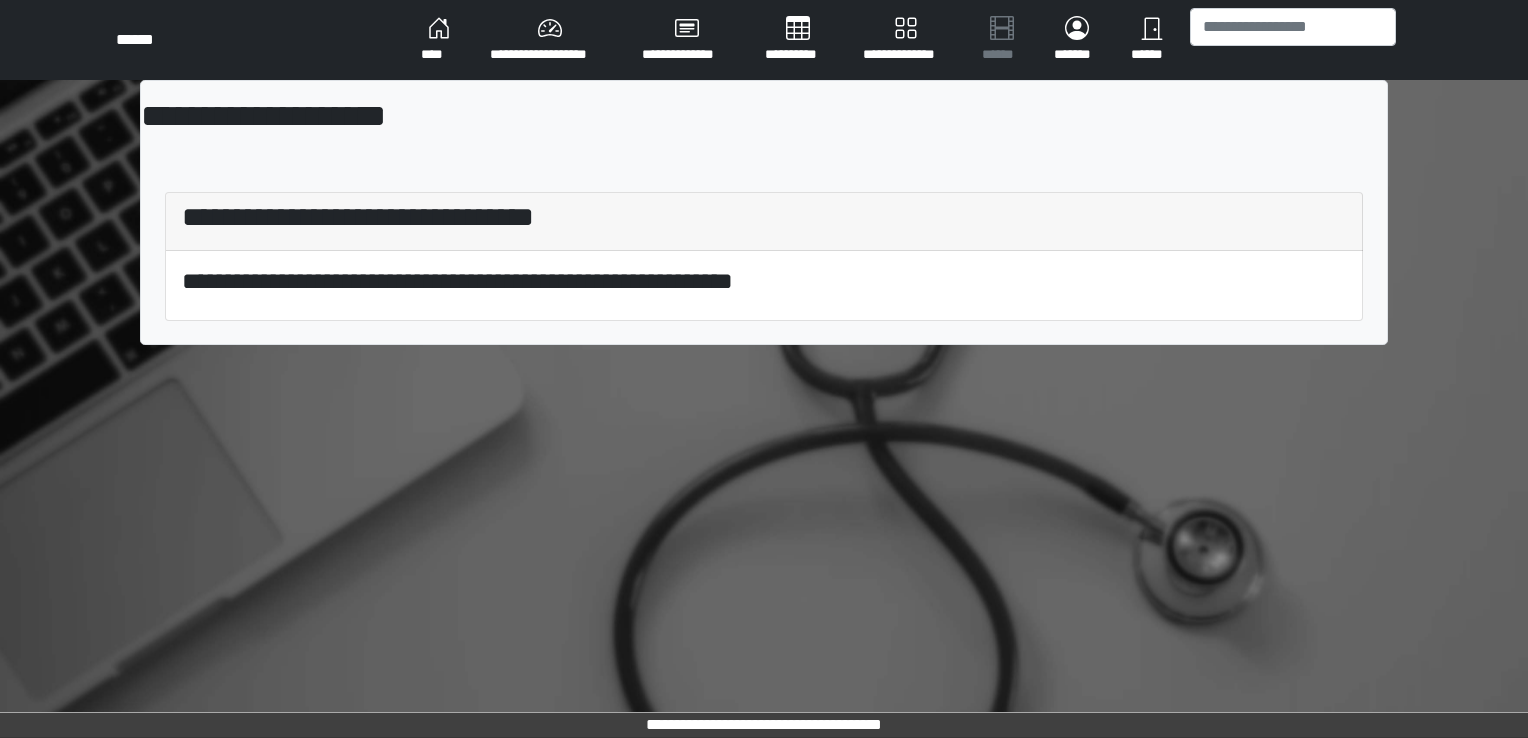 click on "**********" at bounding box center (550, 40) 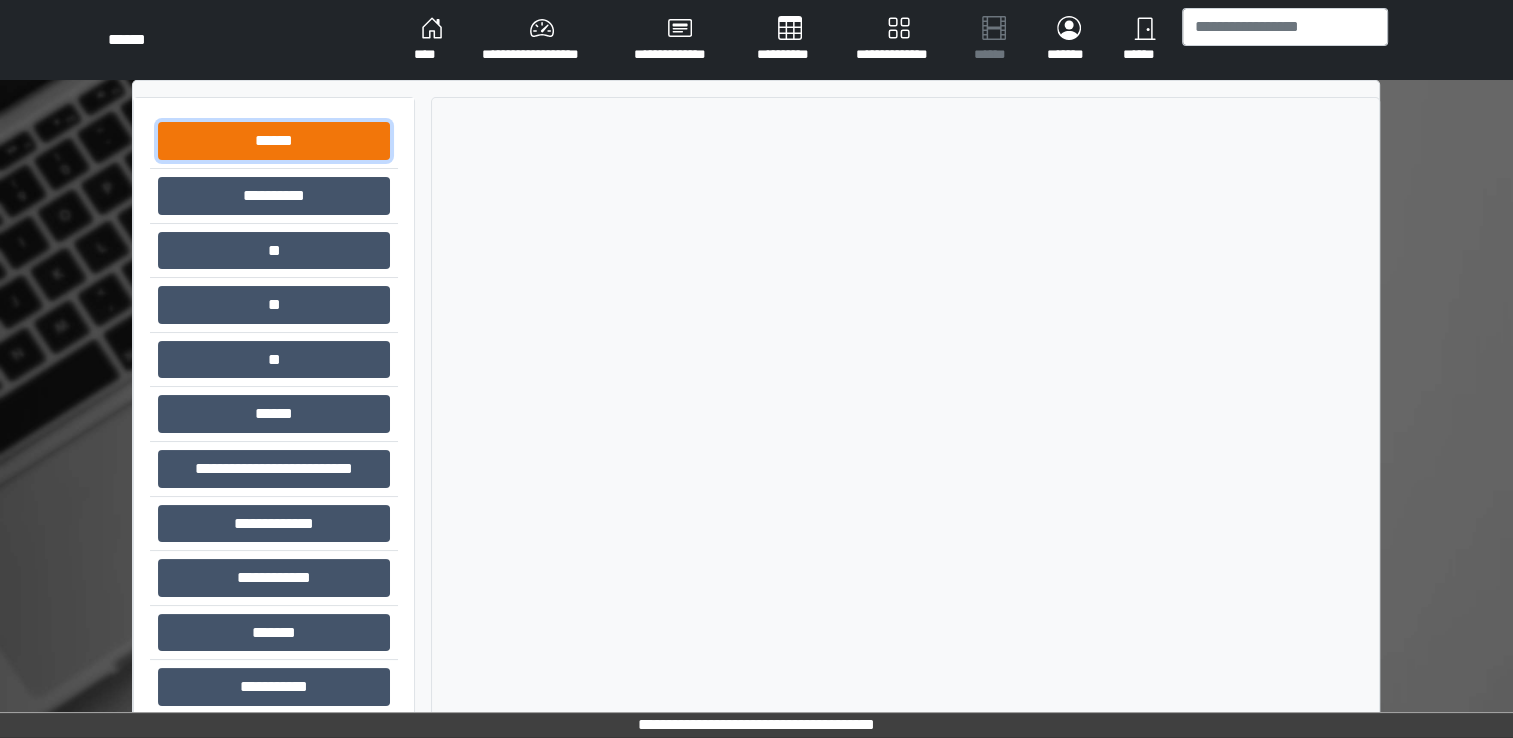 click on "******" at bounding box center (274, 141) 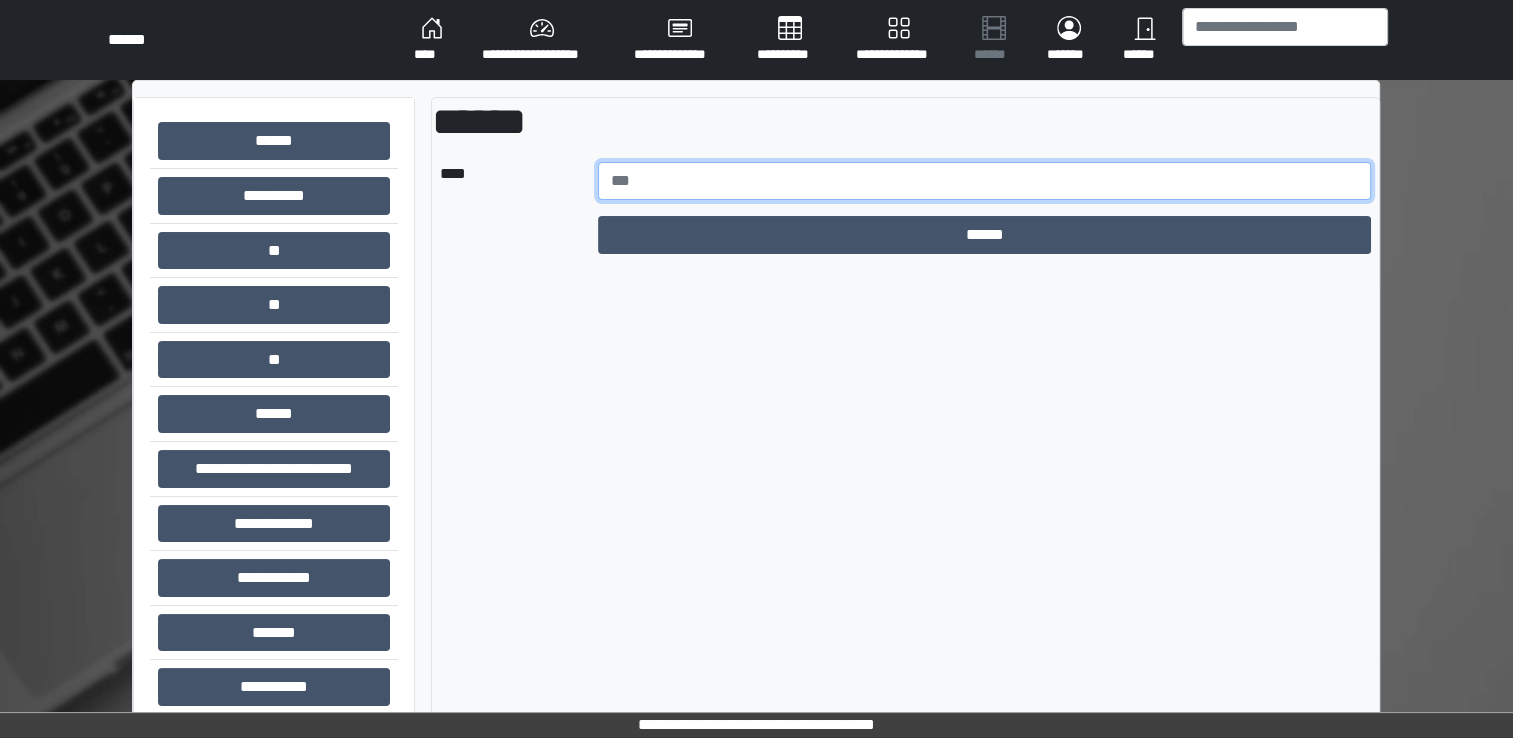 click at bounding box center [985, 181] 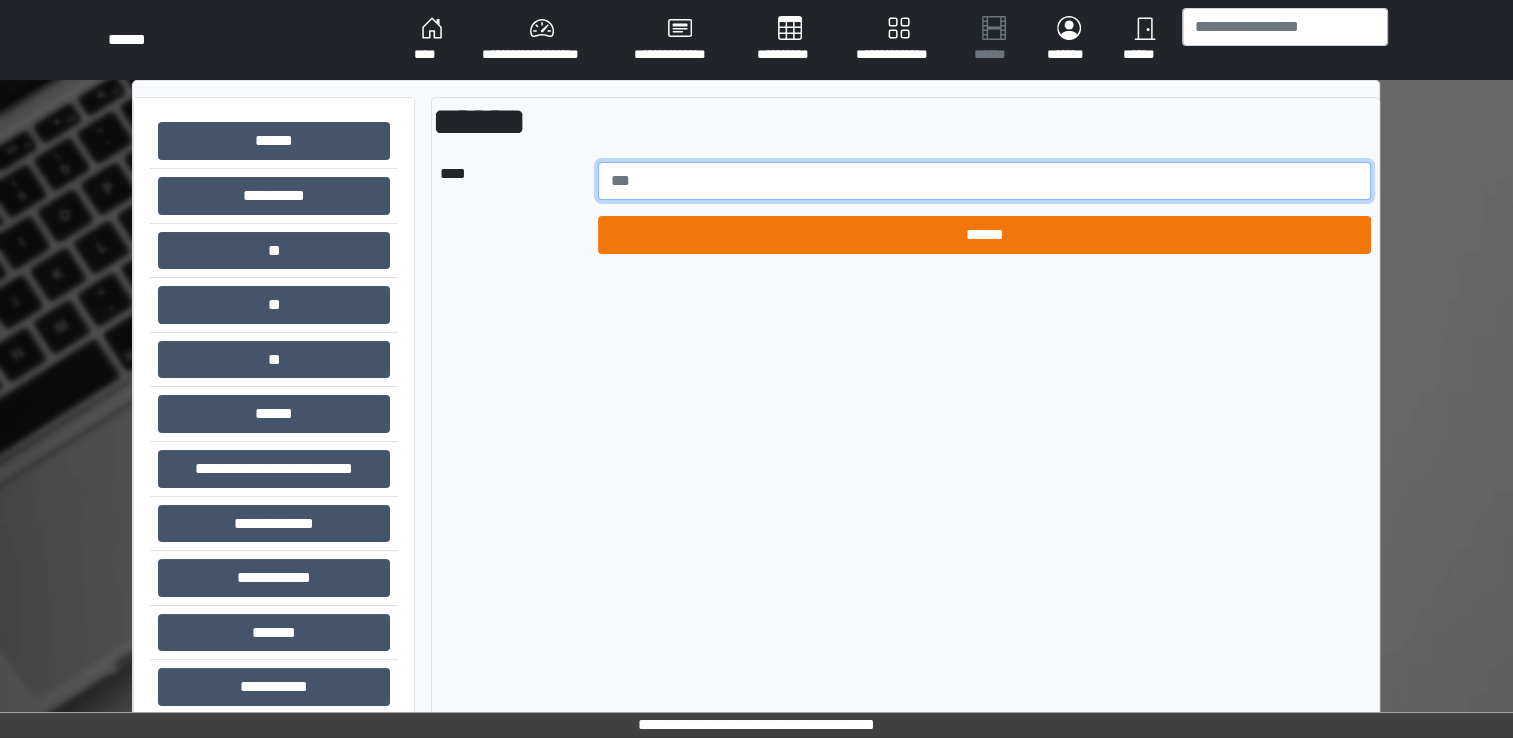 type on "*****" 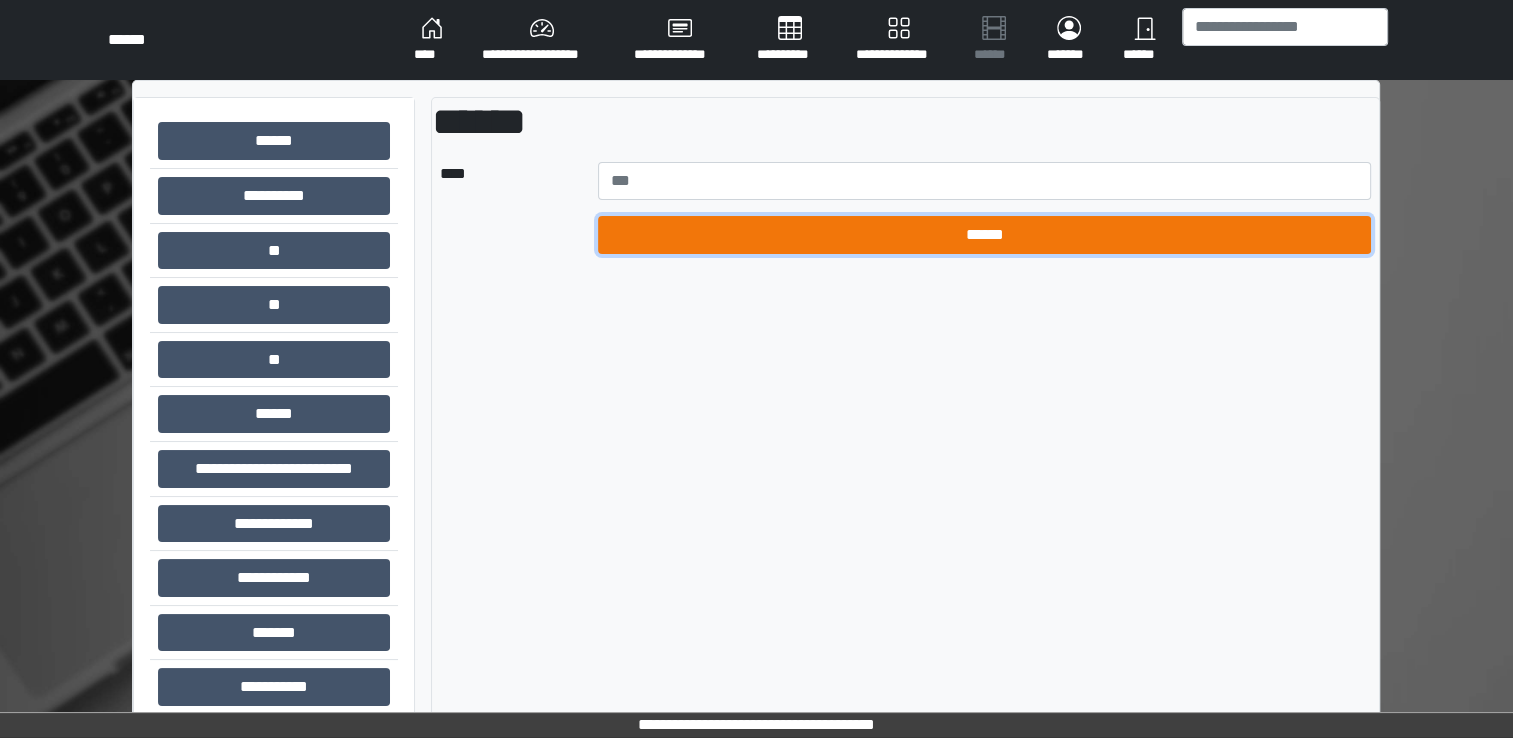 click on "******" at bounding box center [985, 235] 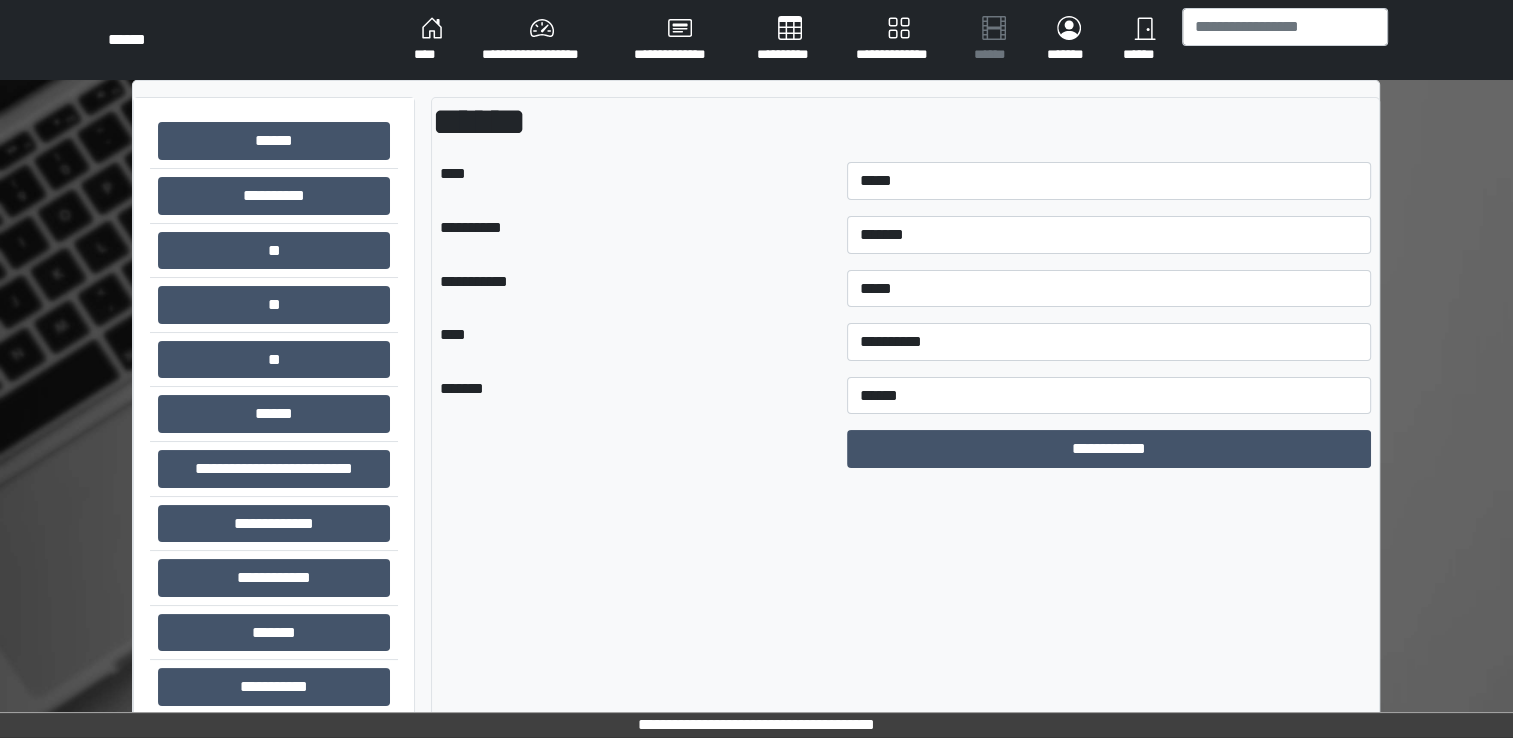 click on "**********" at bounding box center [1109, 449] 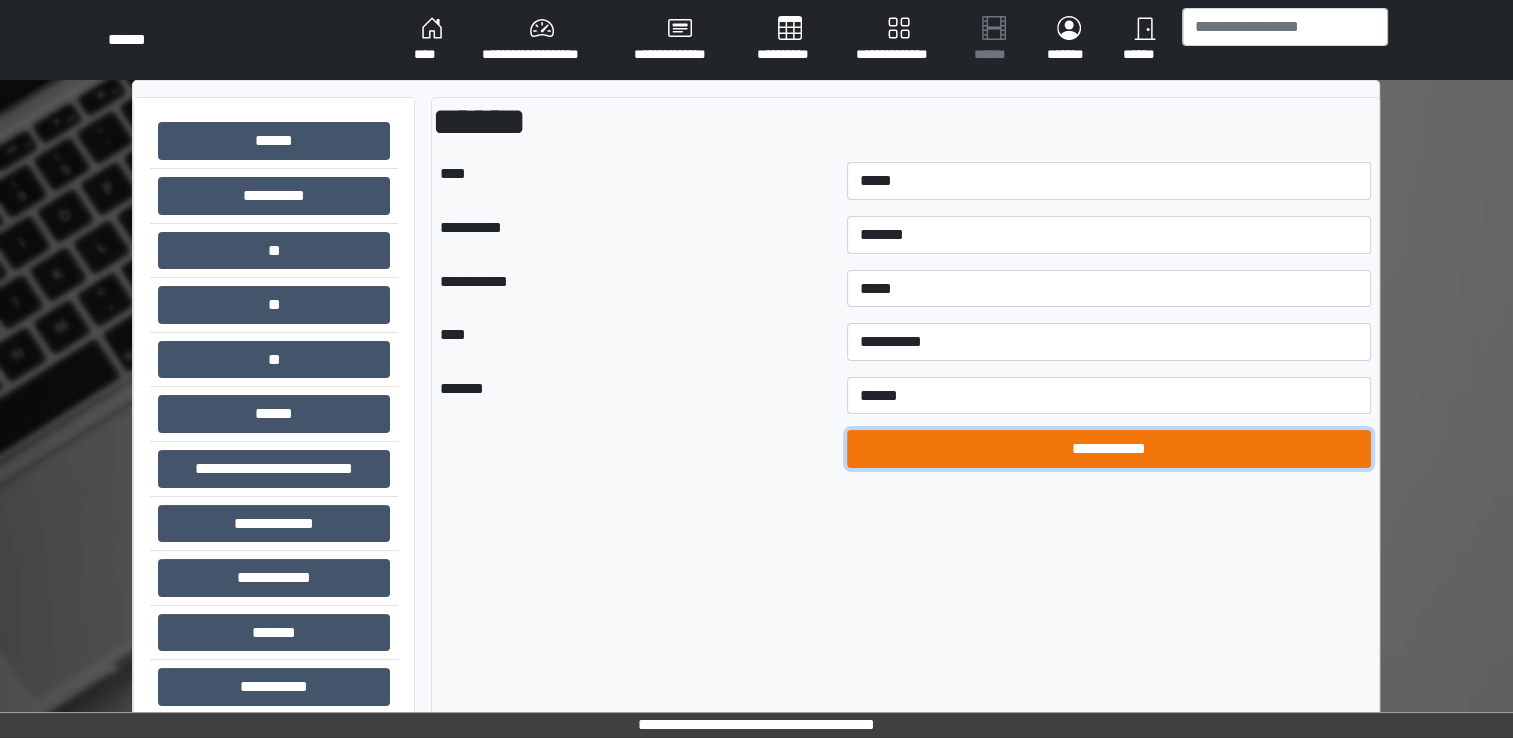 click on "**********" at bounding box center [1109, 449] 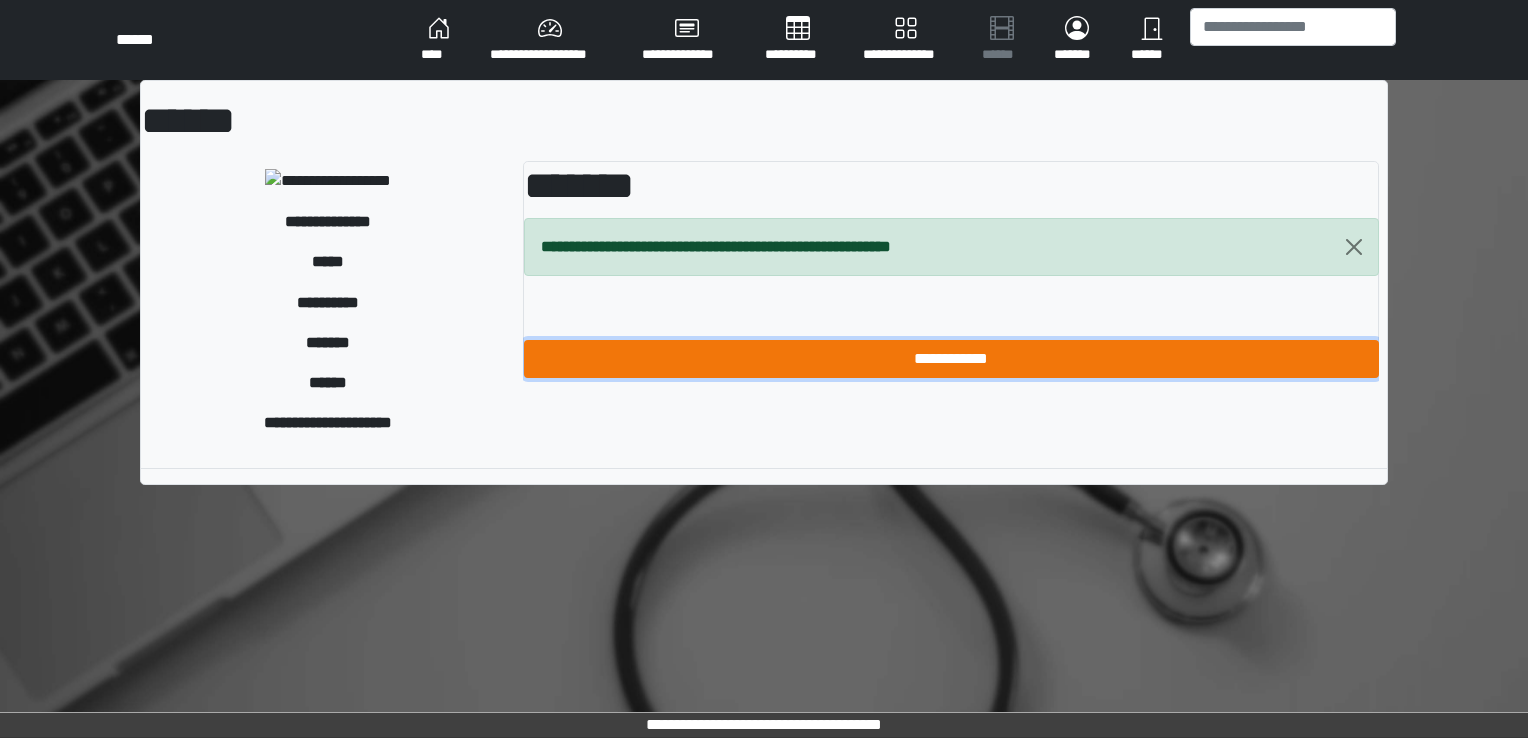 click on "**********" at bounding box center [951, 359] 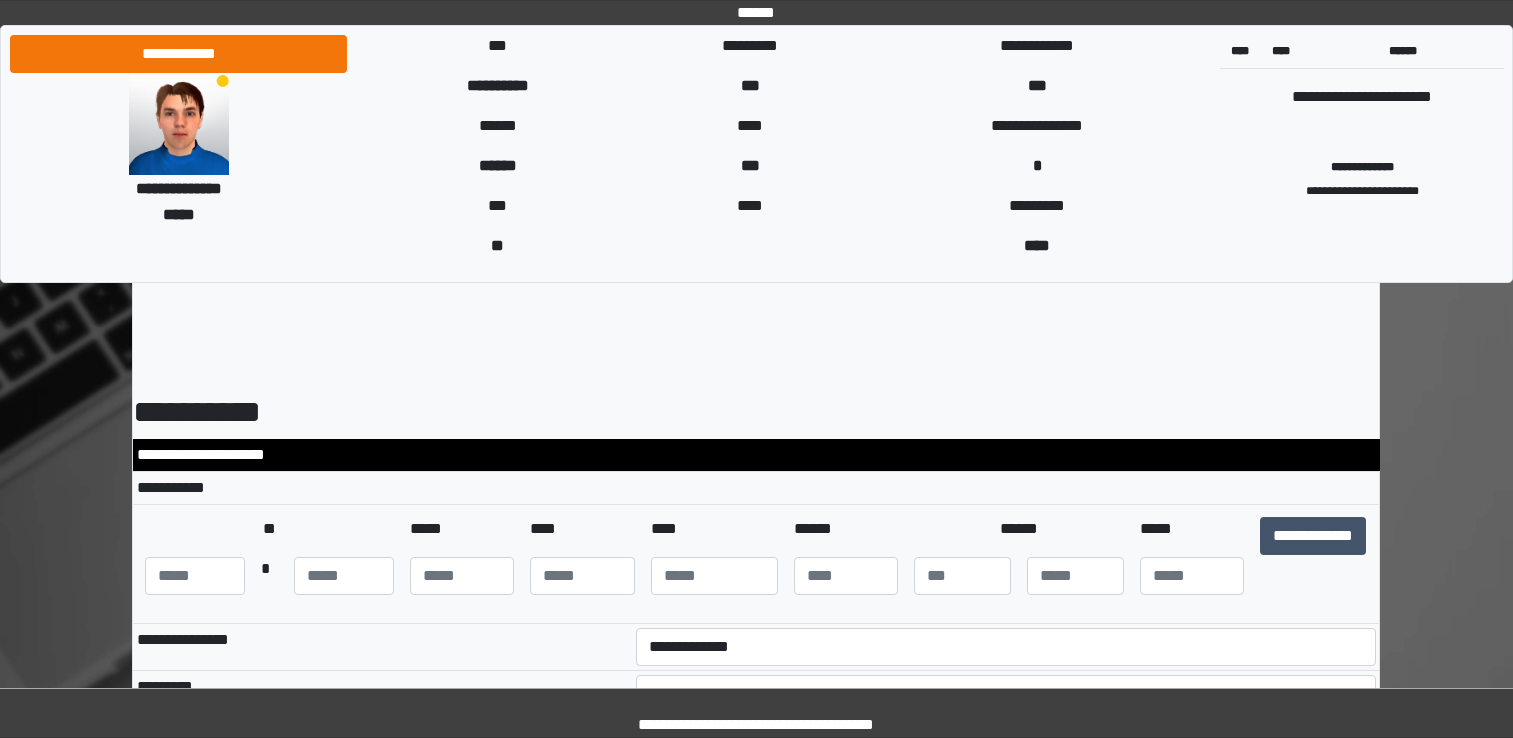 scroll, scrollTop: 0, scrollLeft: 0, axis: both 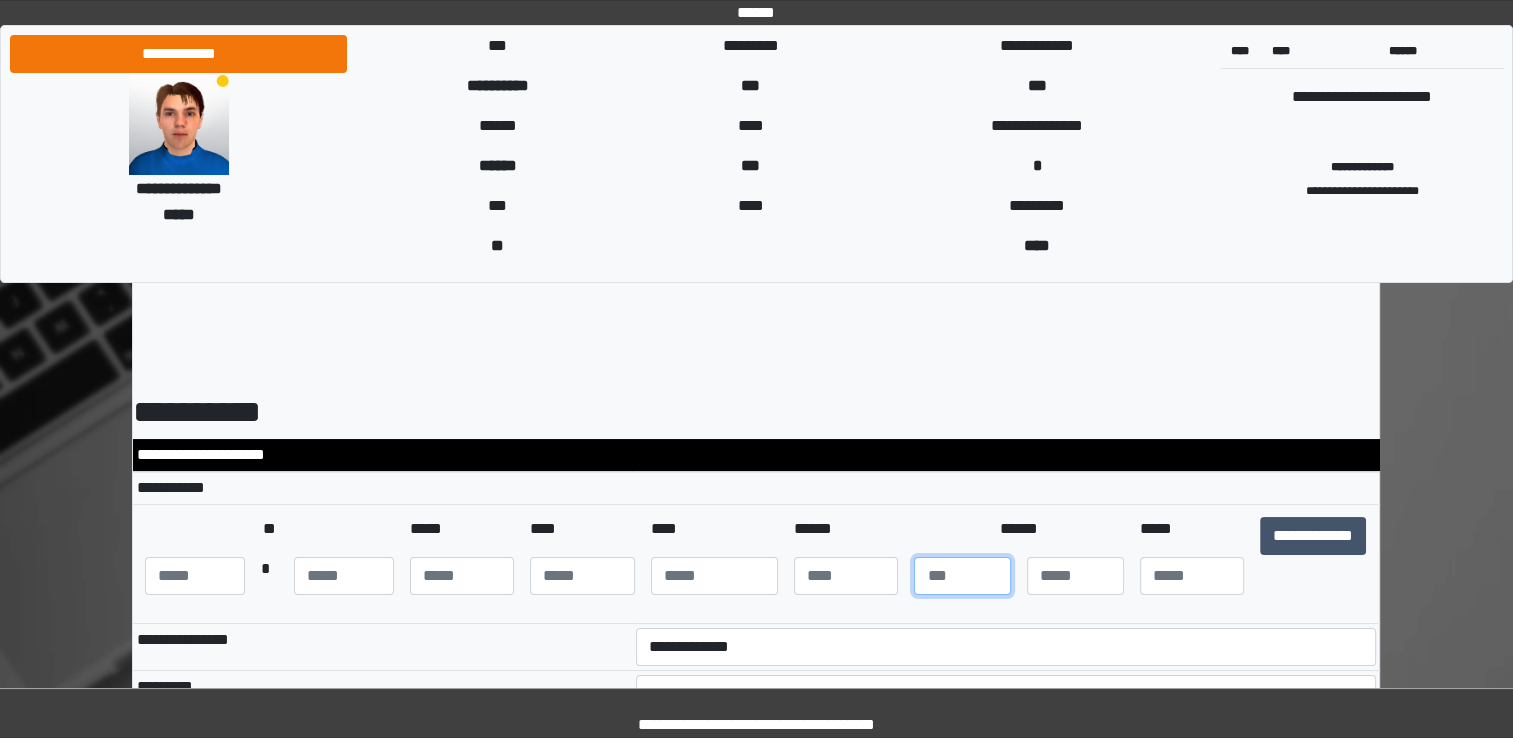click at bounding box center [962, 576] 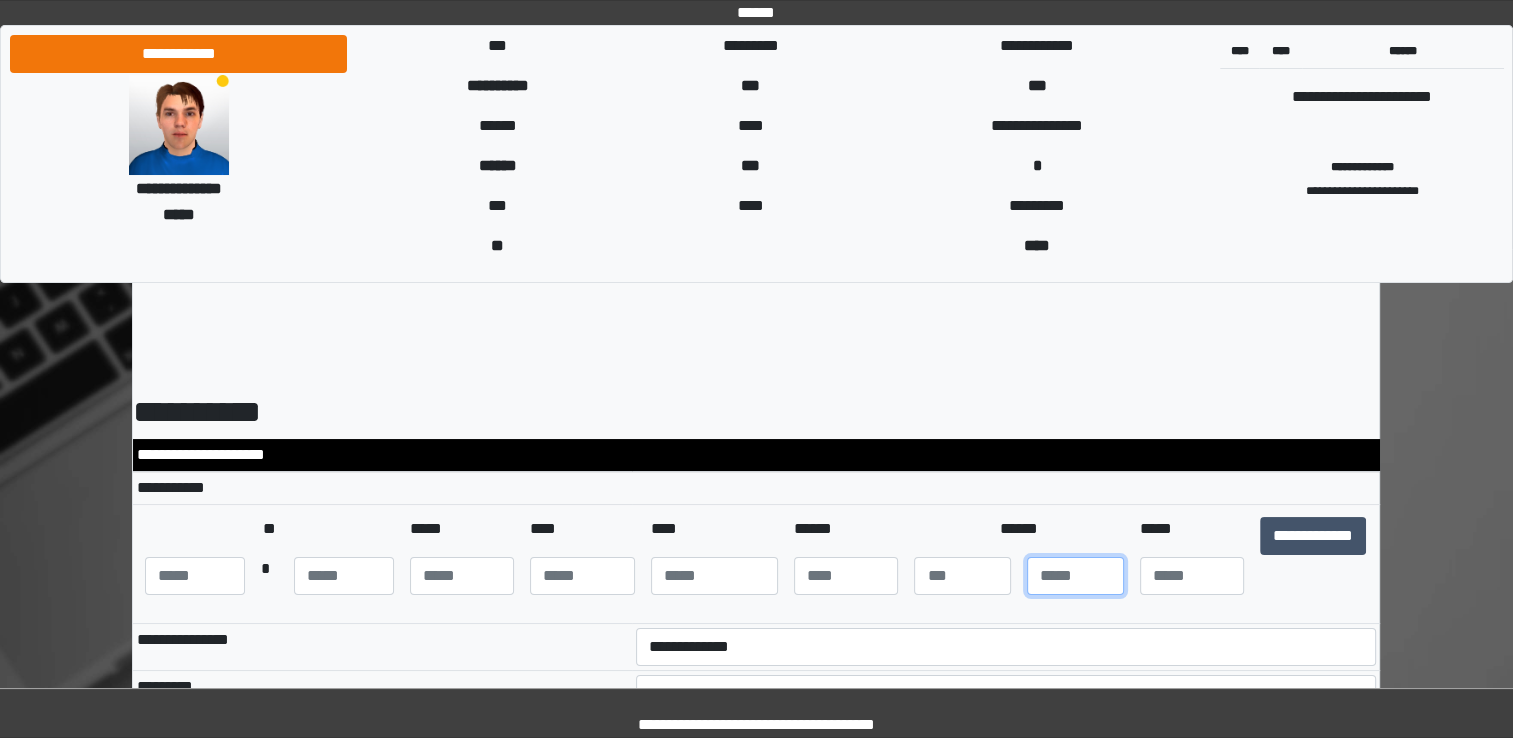 click at bounding box center [1075, 576] 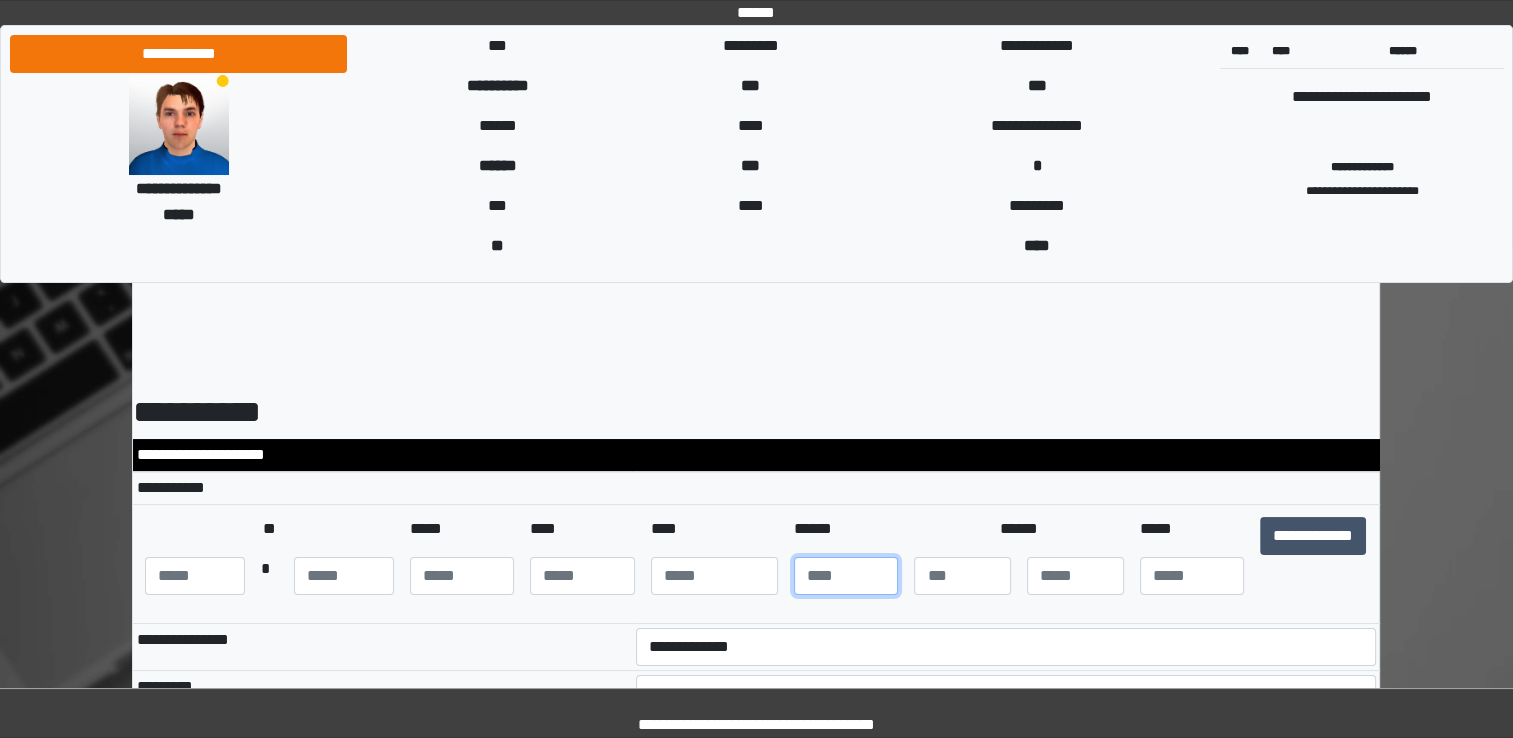 click at bounding box center [846, 576] 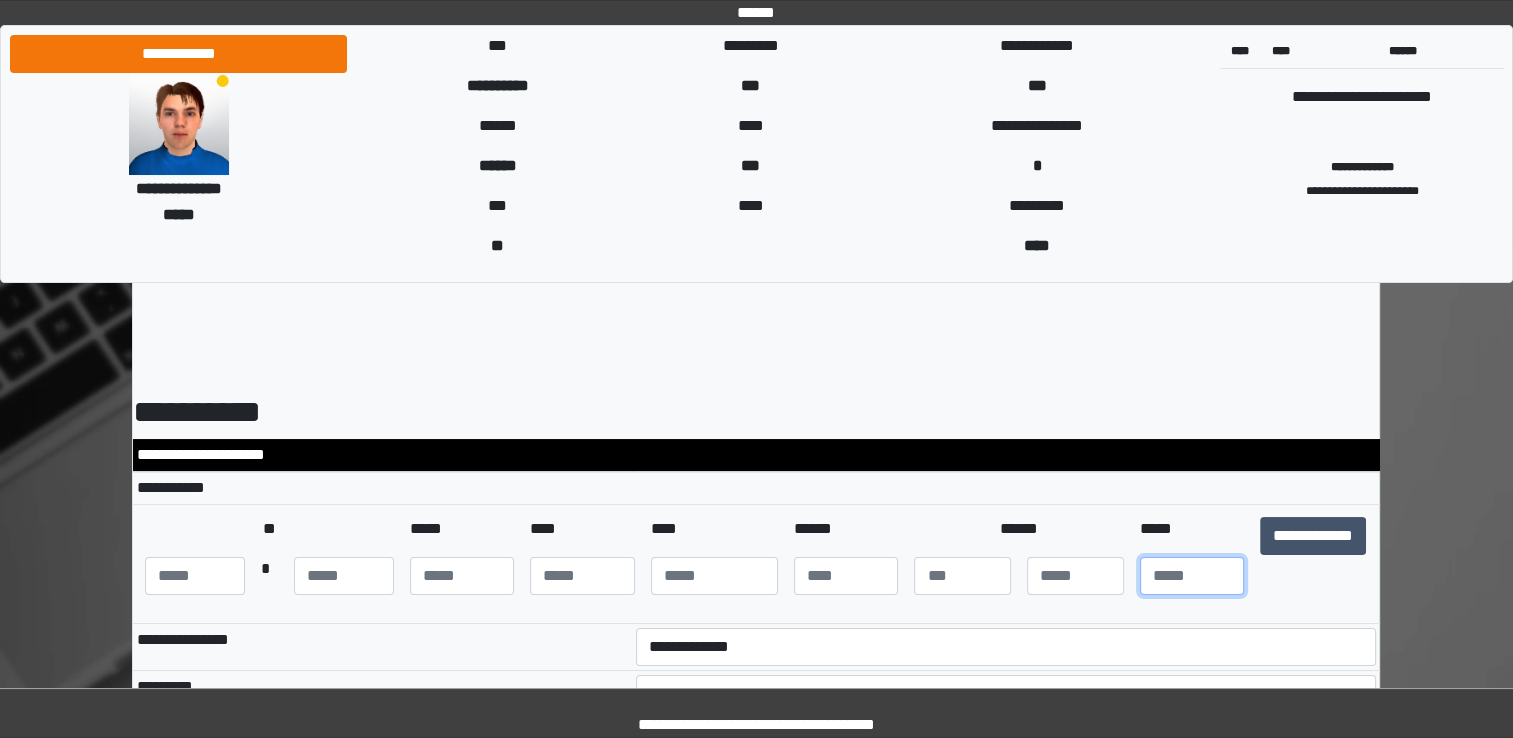 click at bounding box center (1192, 576) 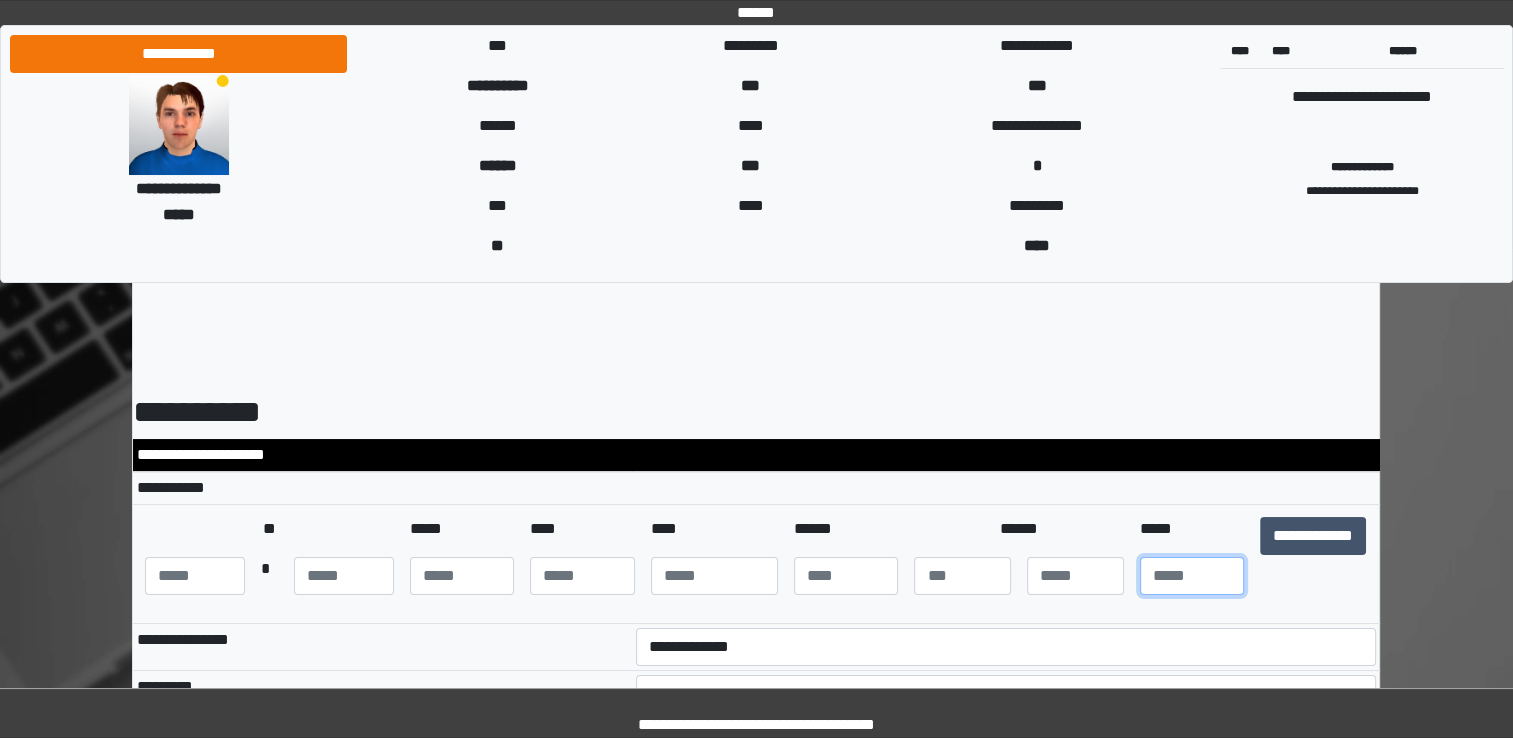 type on "**" 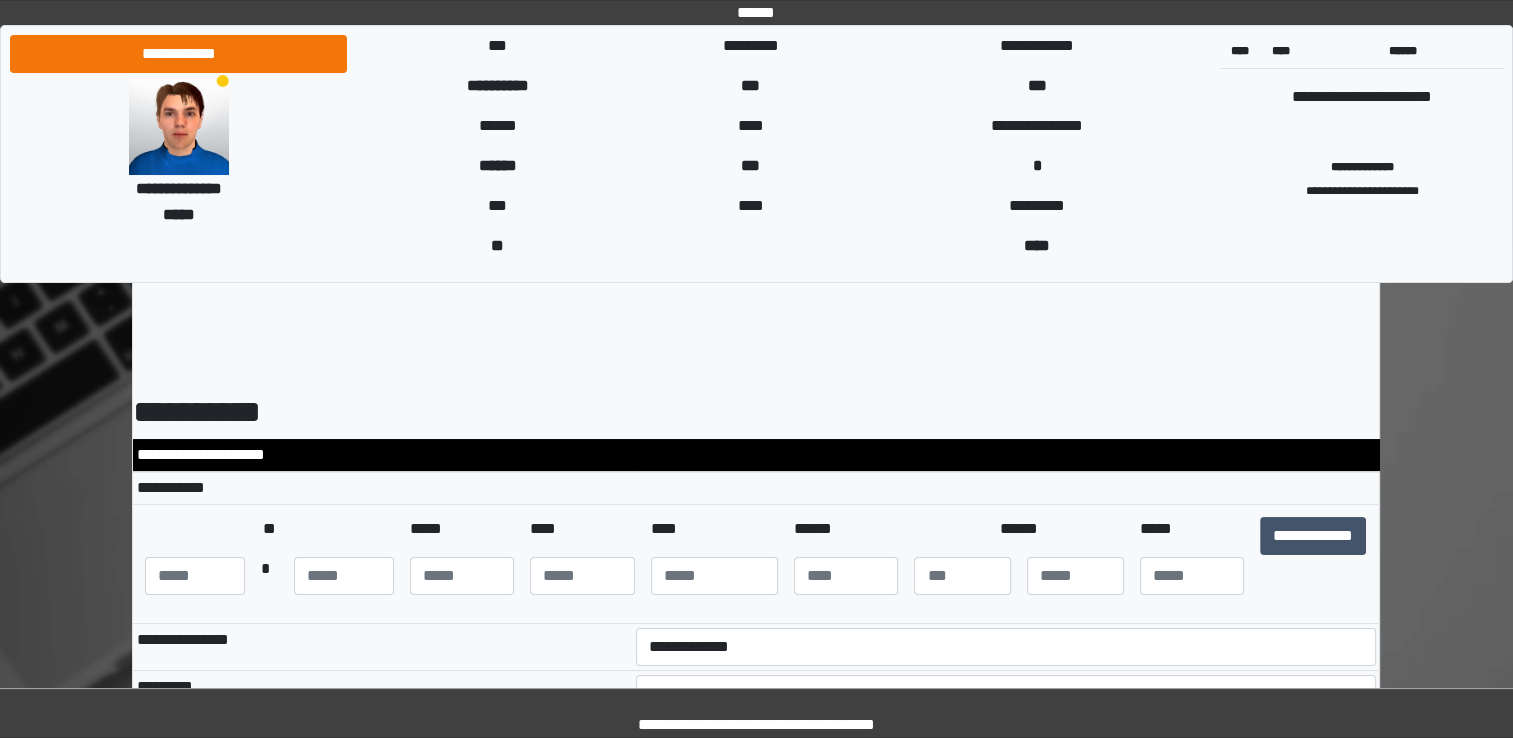 click on "**********" at bounding box center (382, 647) 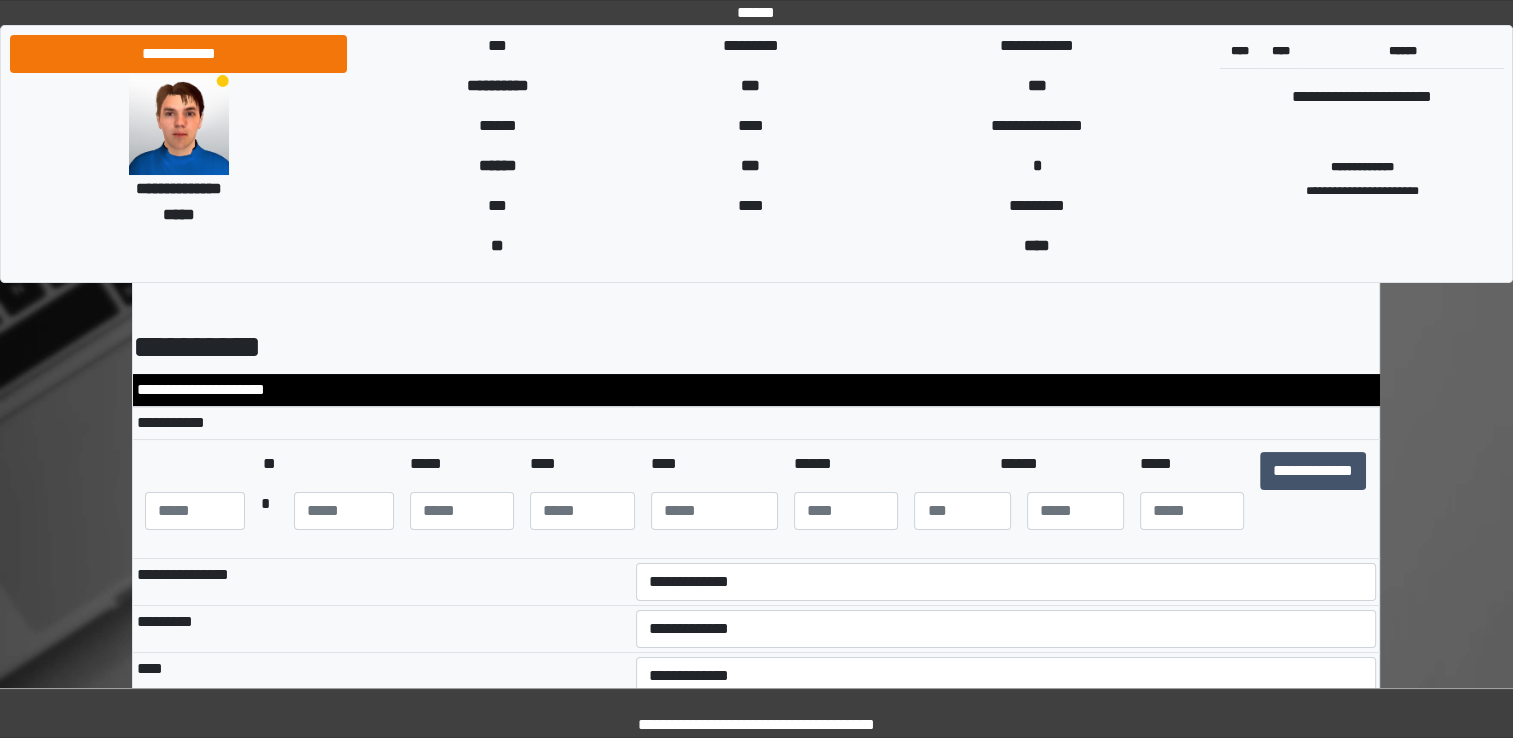 scroll, scrollTop: 100, scrollLeft: 0, axis: vertical 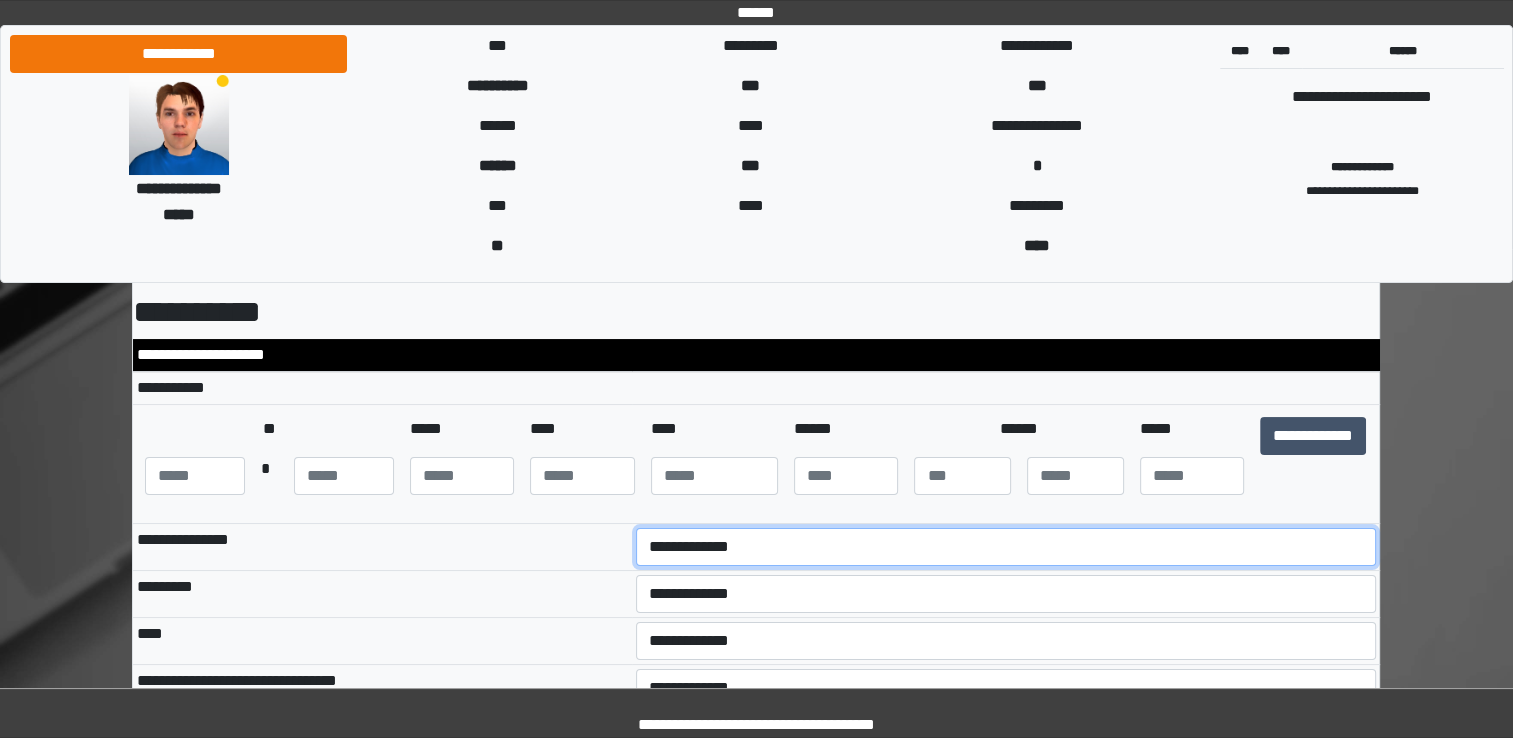 click on "**********" at bounding box center (1006, 547) 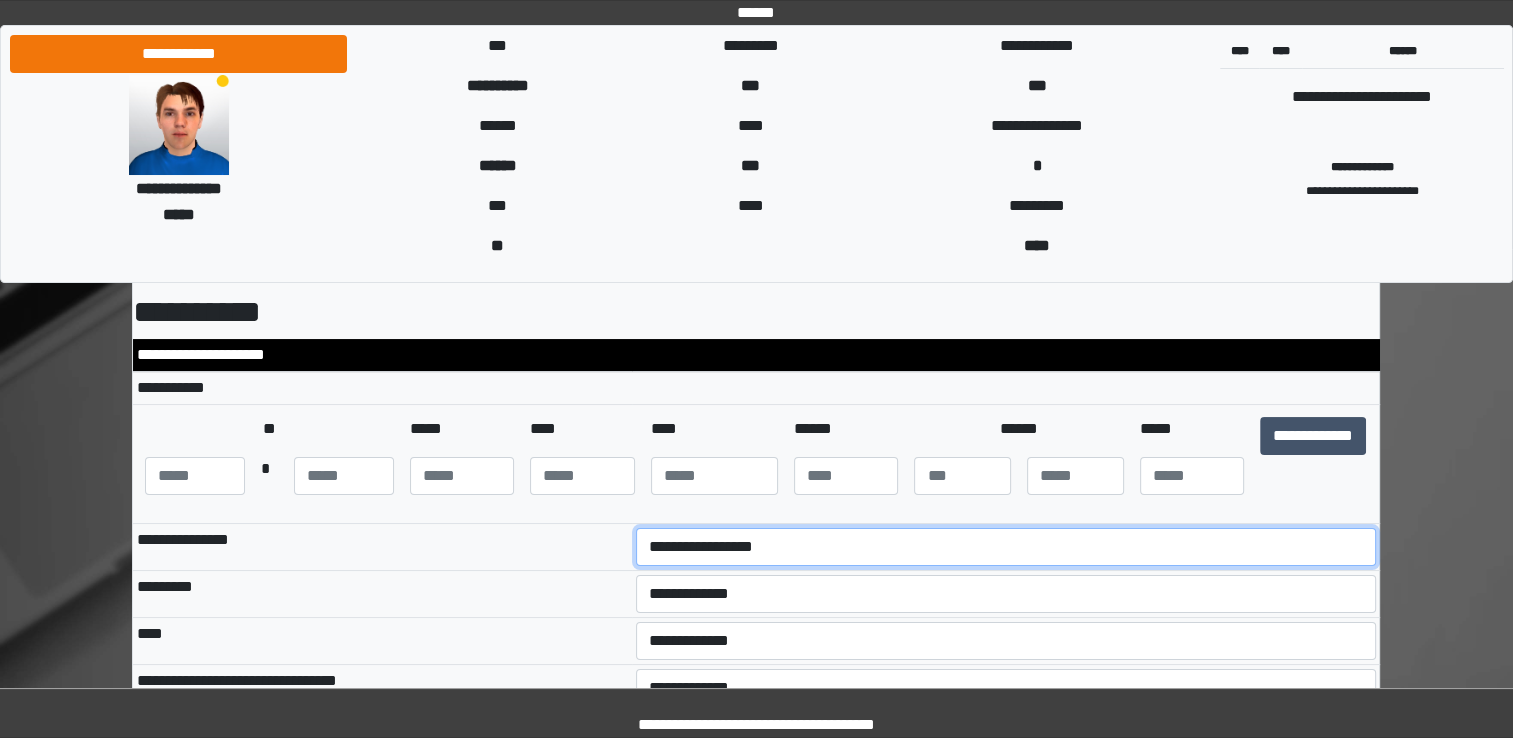 click on "**********" at bounding box center (1006, 547) 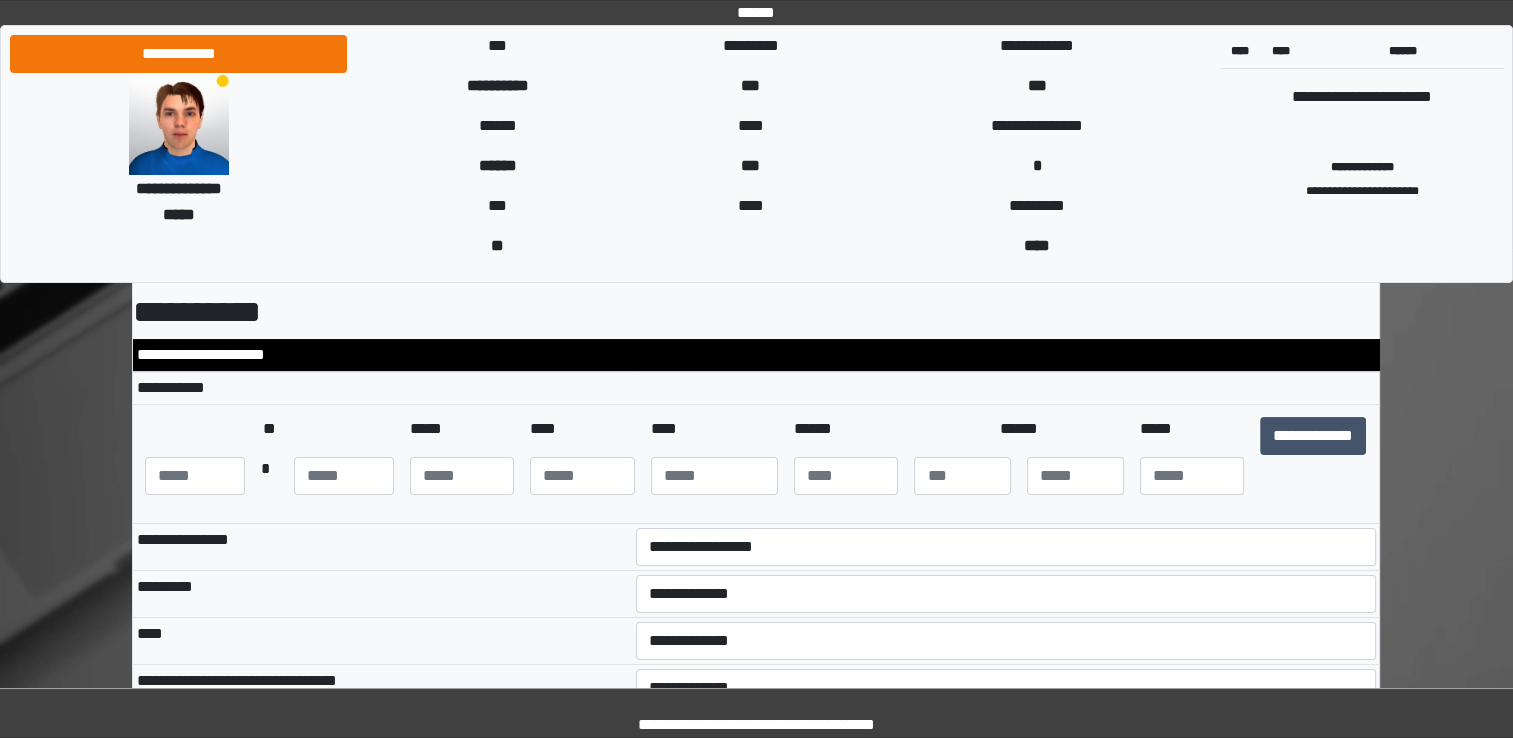 click on "*********" at bounding box center (382, 594) 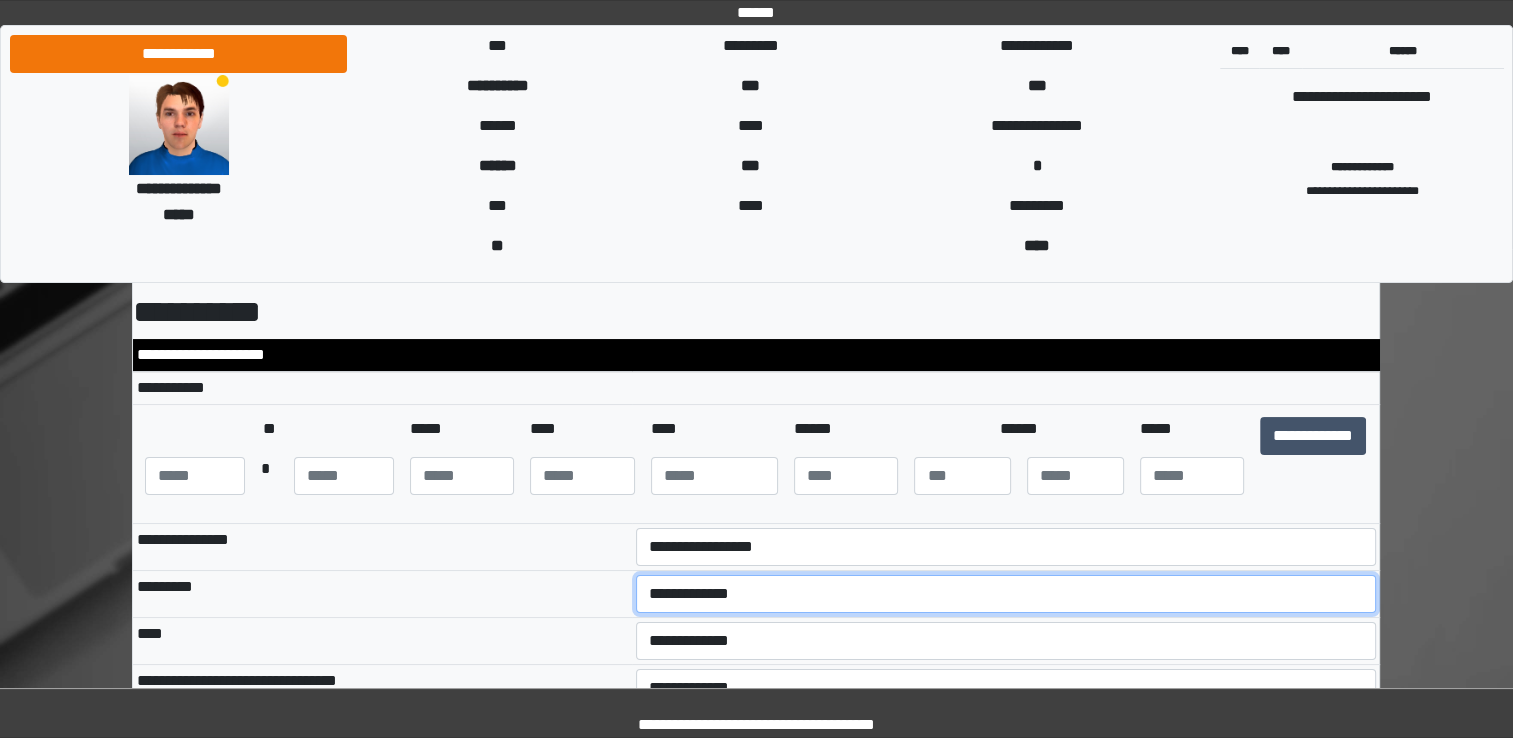 click on "**********" at bounding box center (1006, 594) 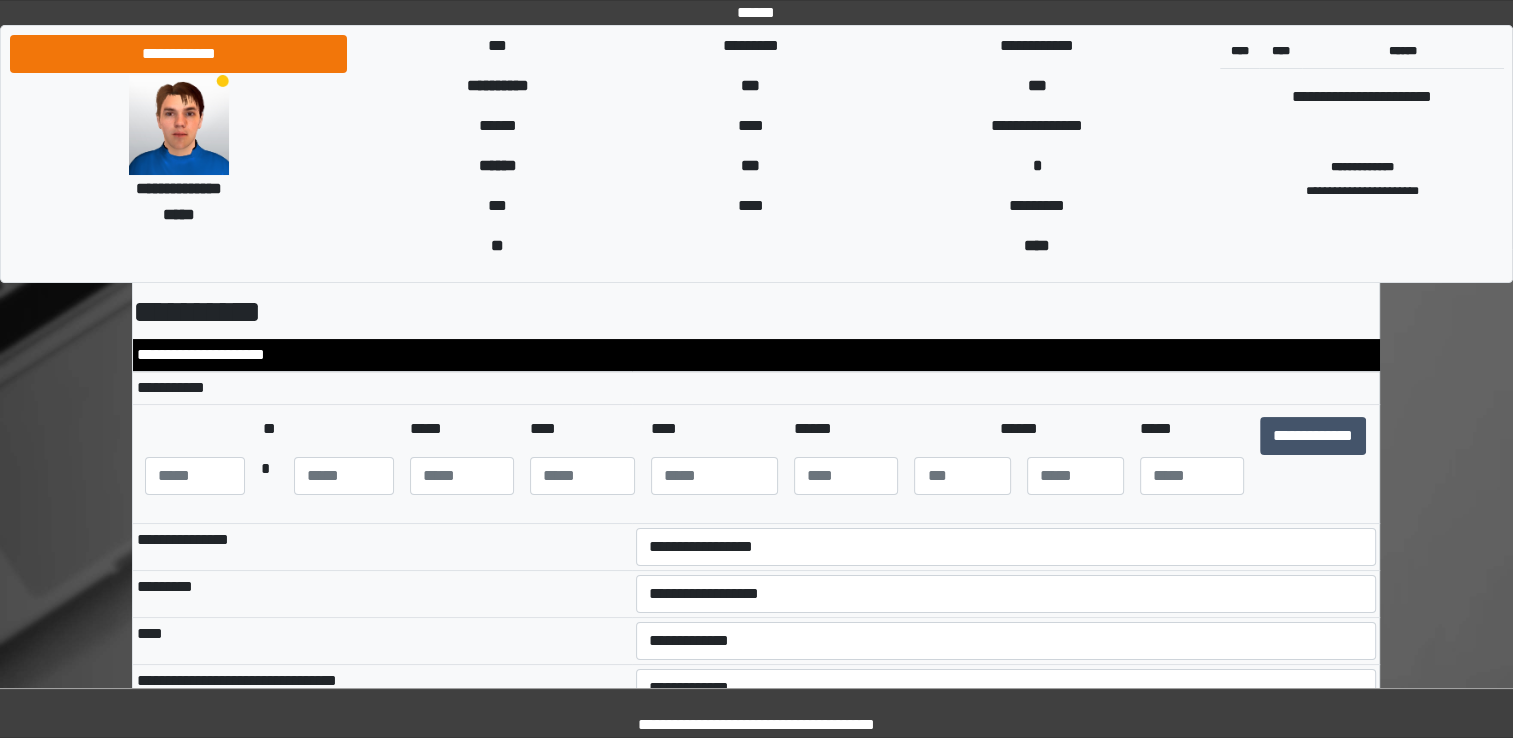 click on "*********" at bounding box center [382, 594] 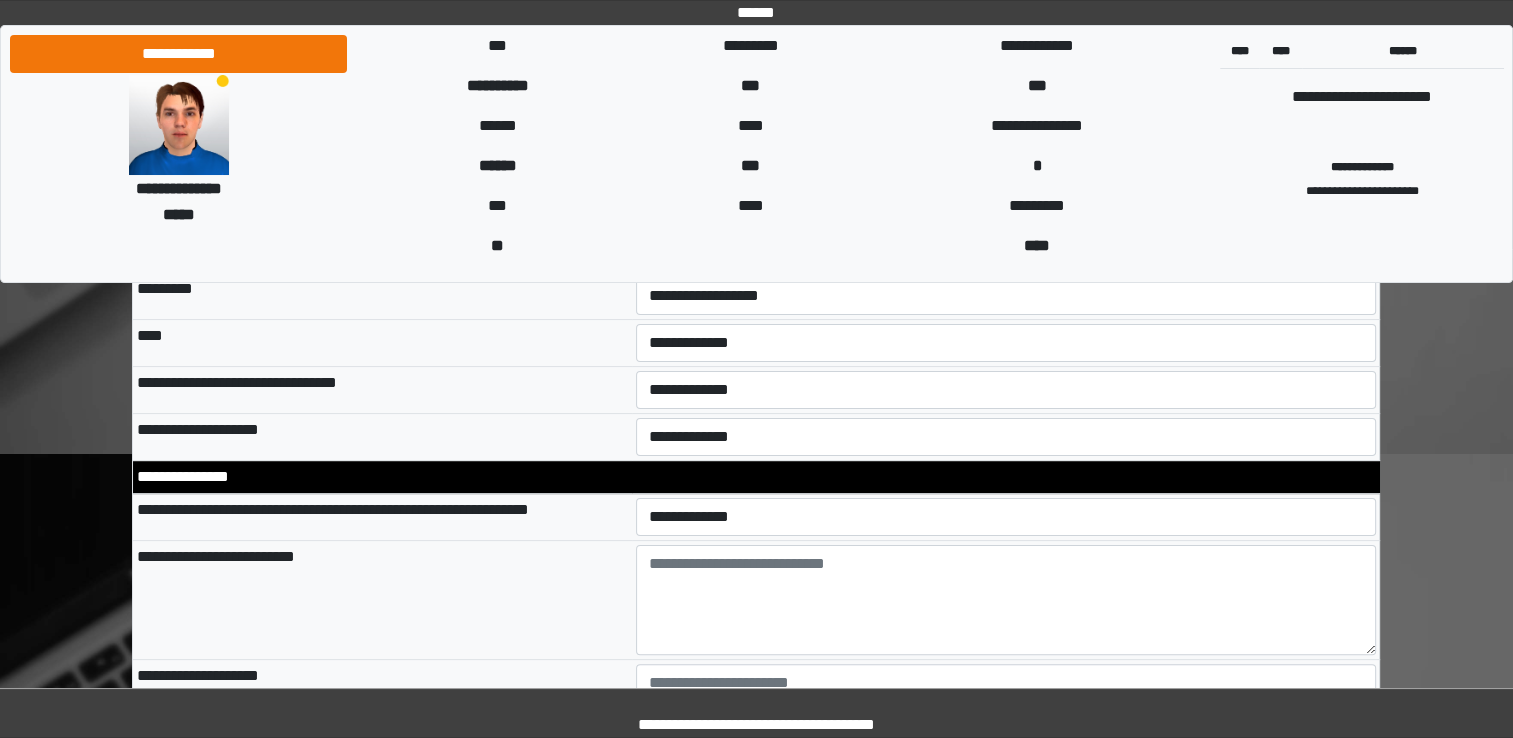scroll, scrollTop: 400, scrollLeft: 0, axis: vertical 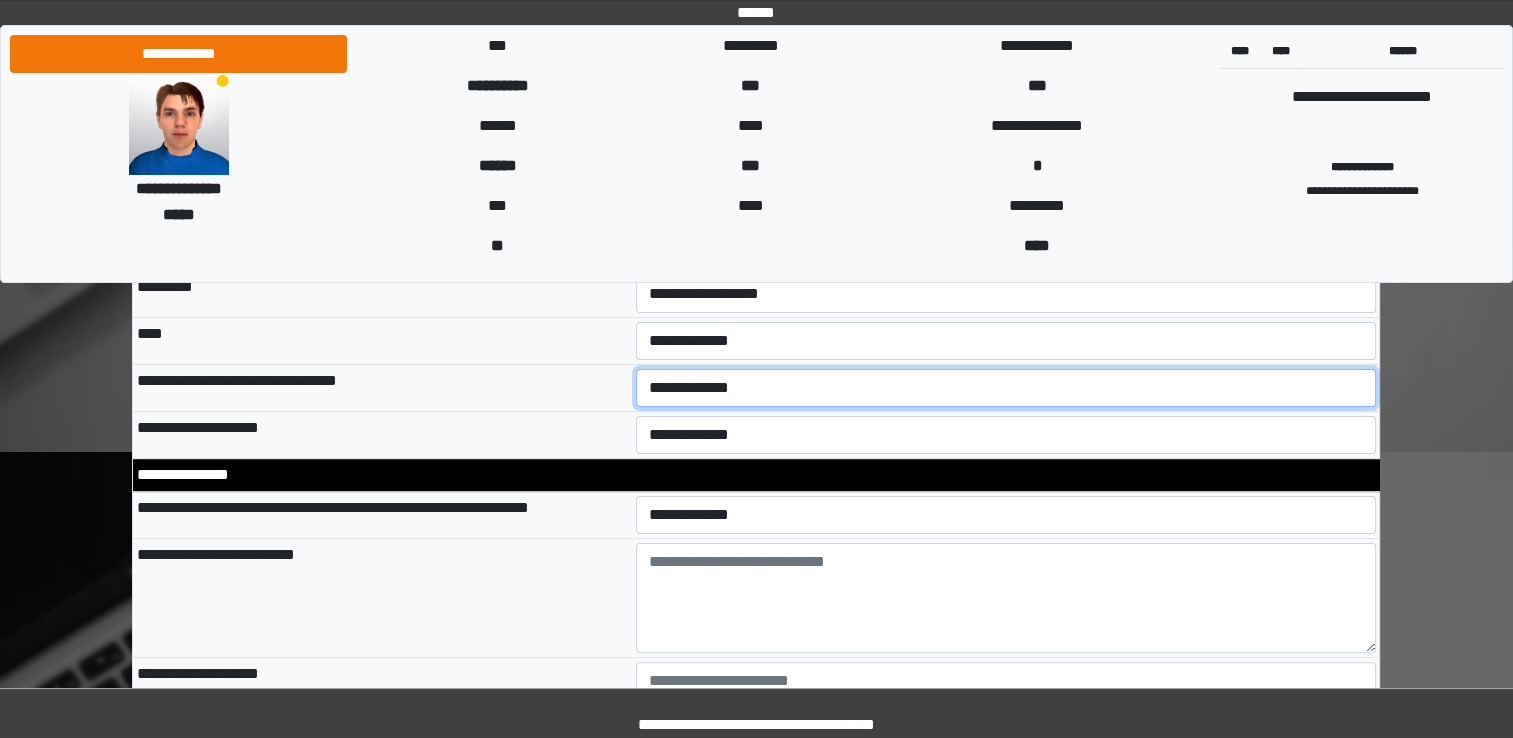 click on "**********" at bounding box center [1006, 388] 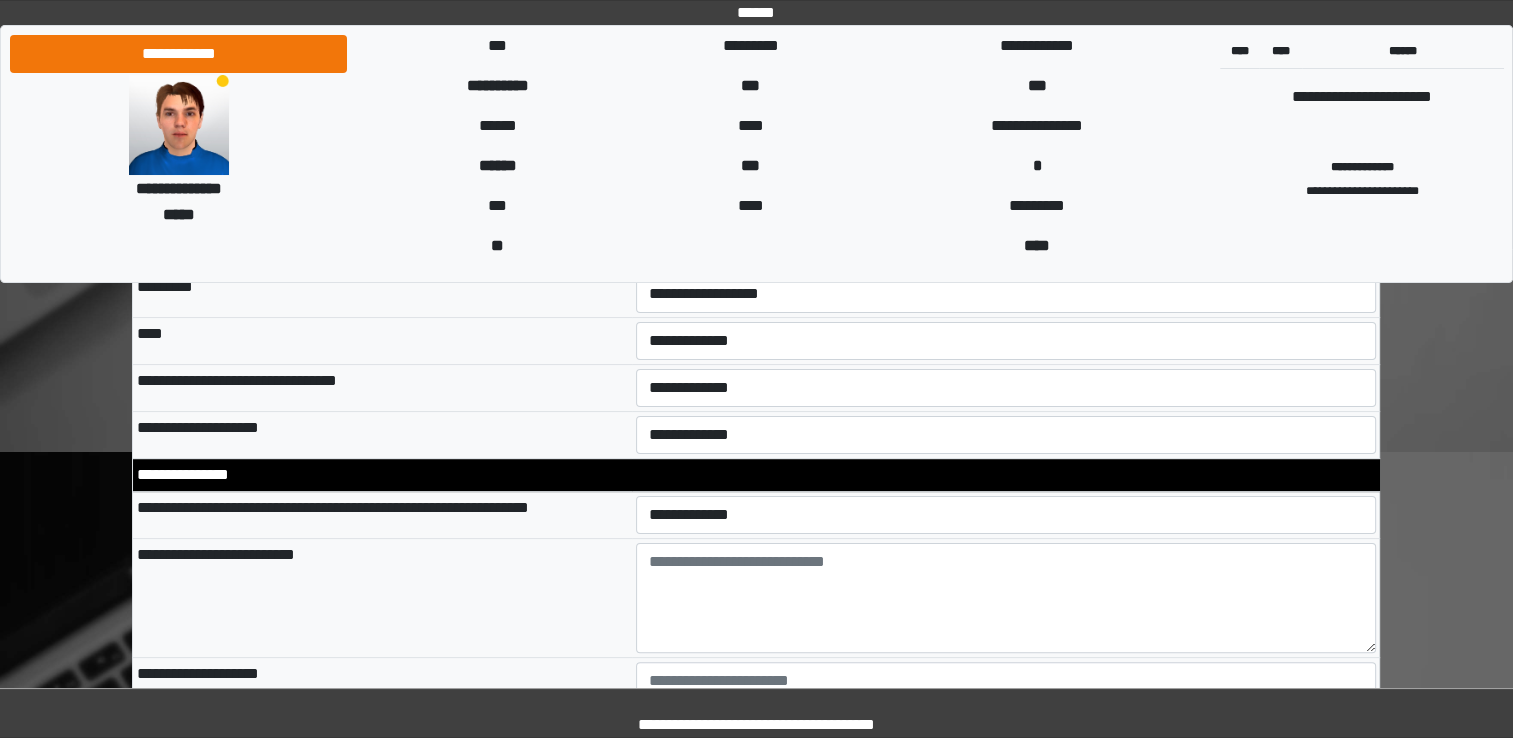 click on "**********" at bounding box center [756, 475] 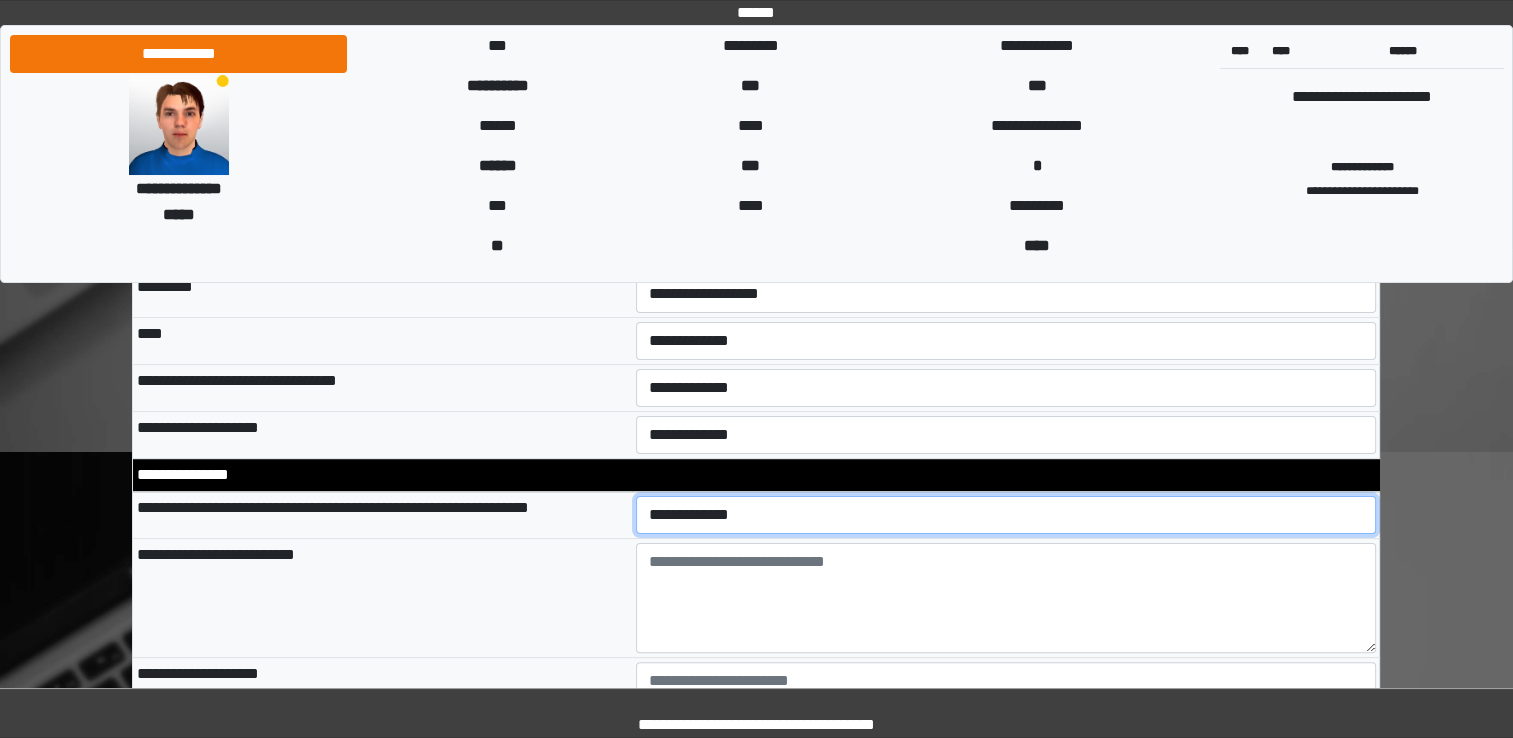 click on "**********" at bounding box center (1006, 515) 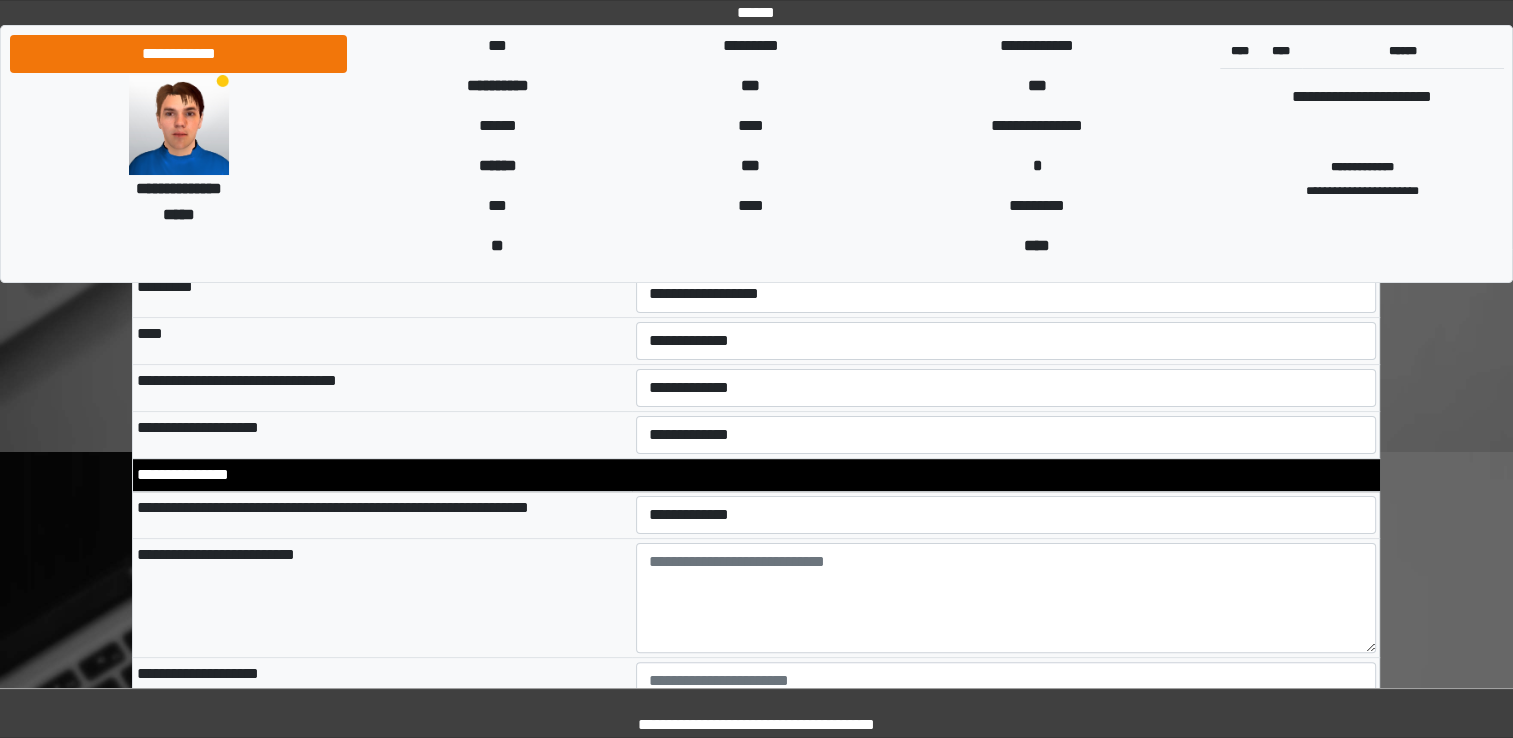 click on "**********" at bounding box center (382, 597) 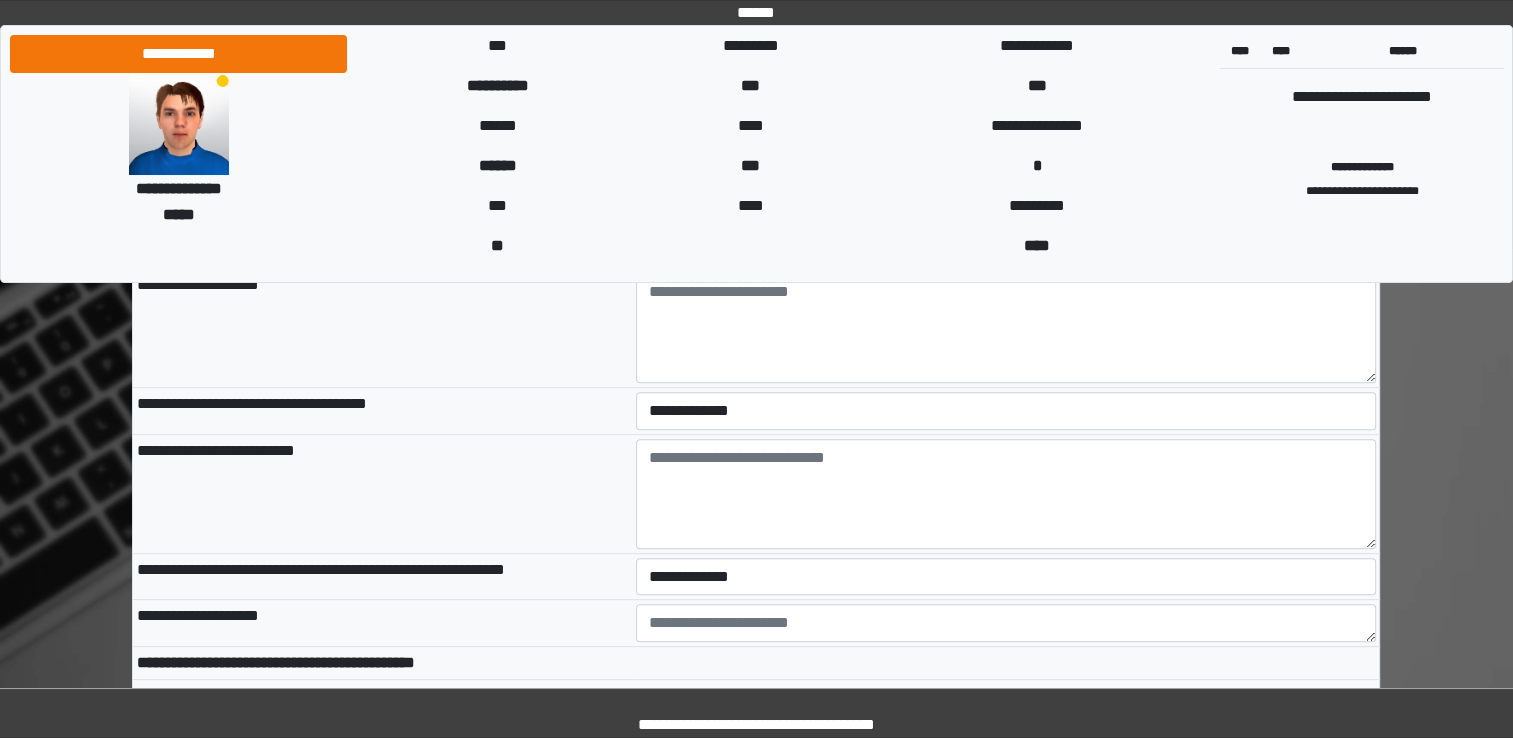 scroll, scrollTop: 800, scrollLeft: 0, axis: vertical 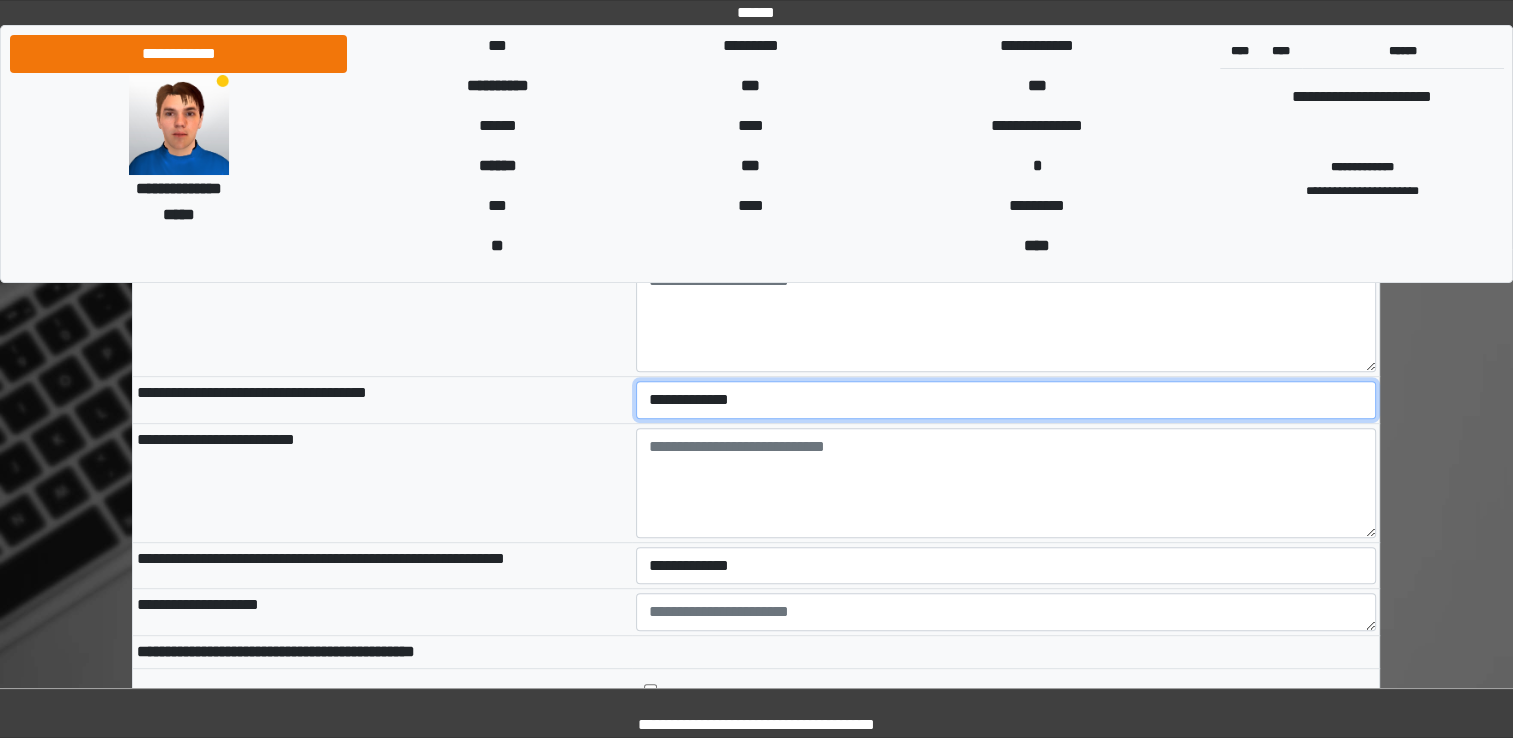 click on "**********" at bounding box center [1006, 400] 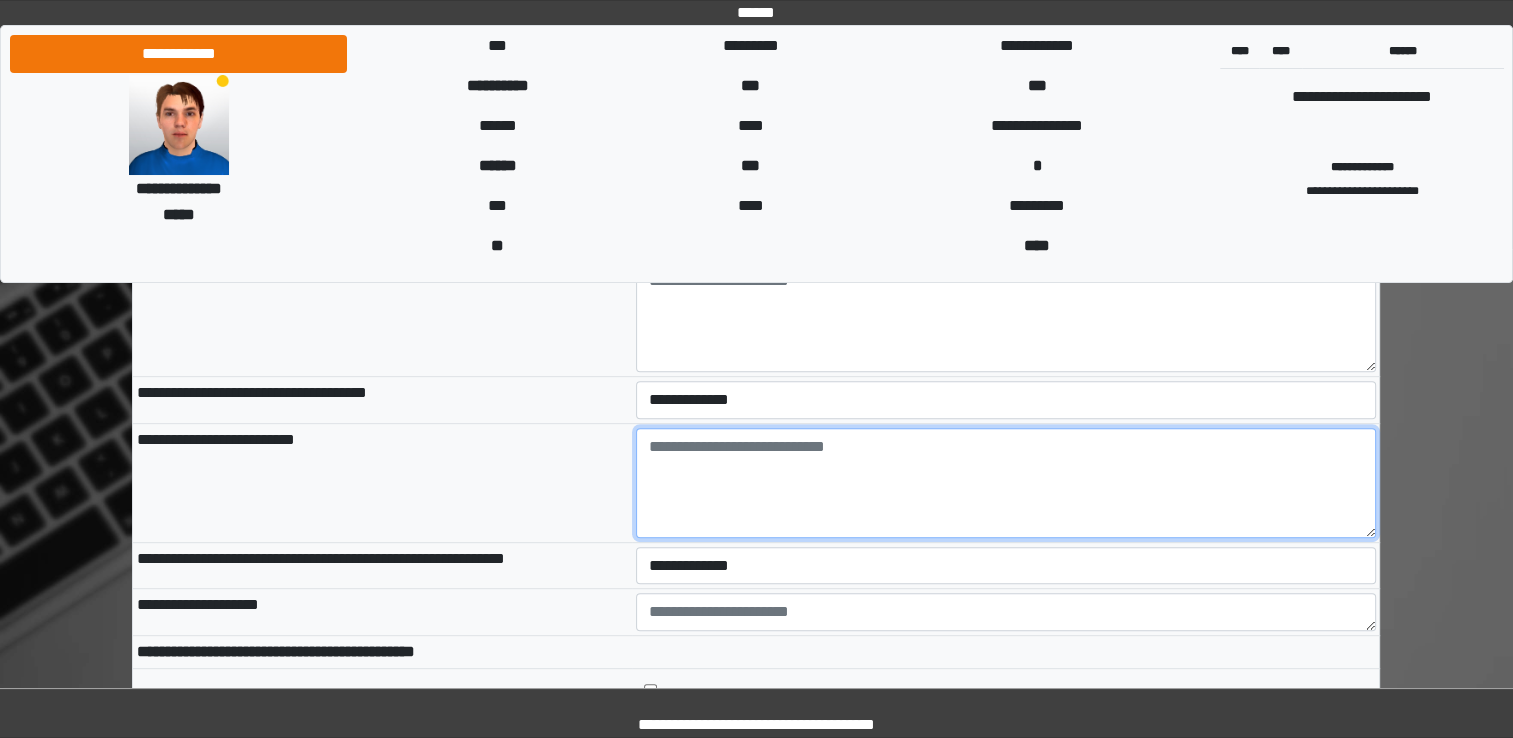 click at bounding box center (1006, 483) 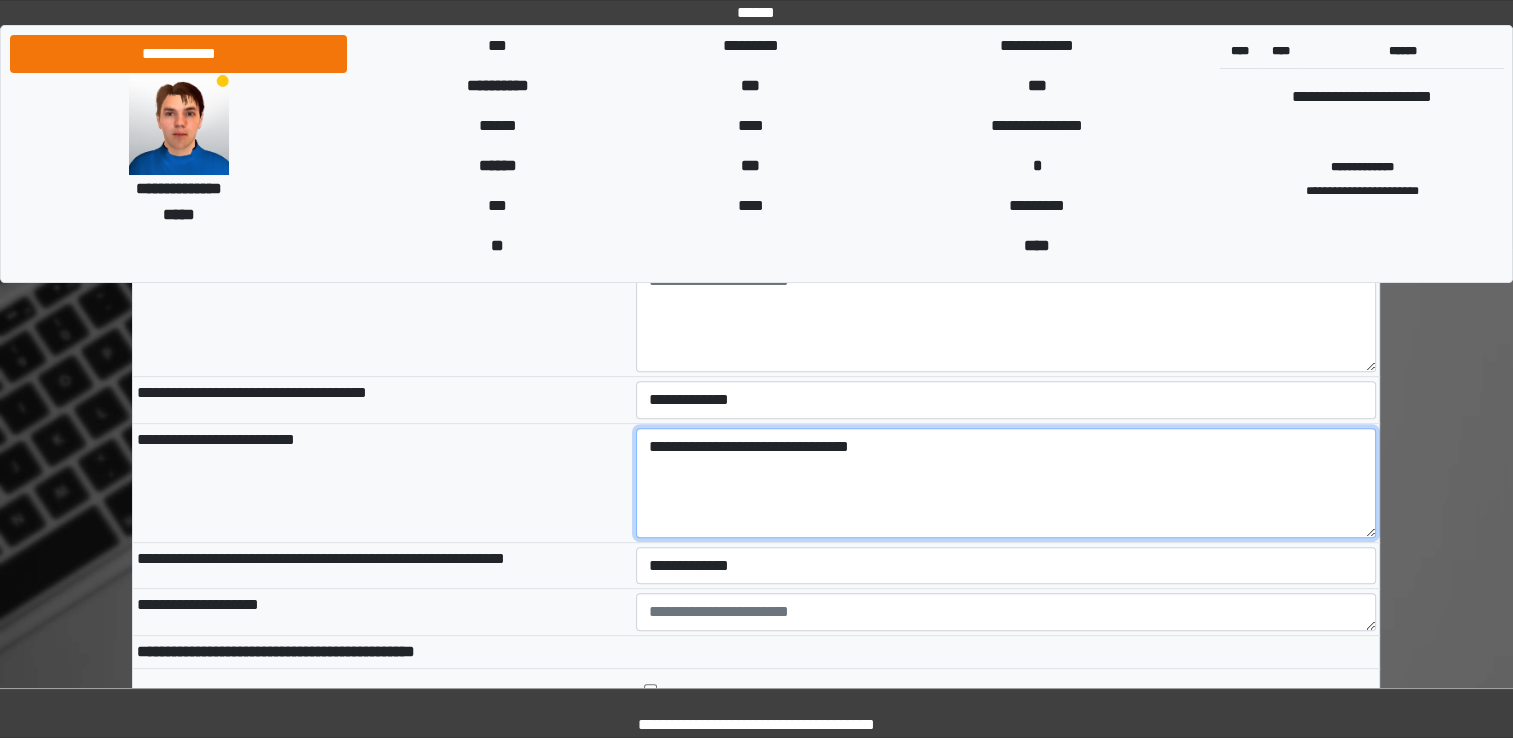 type on "**********" 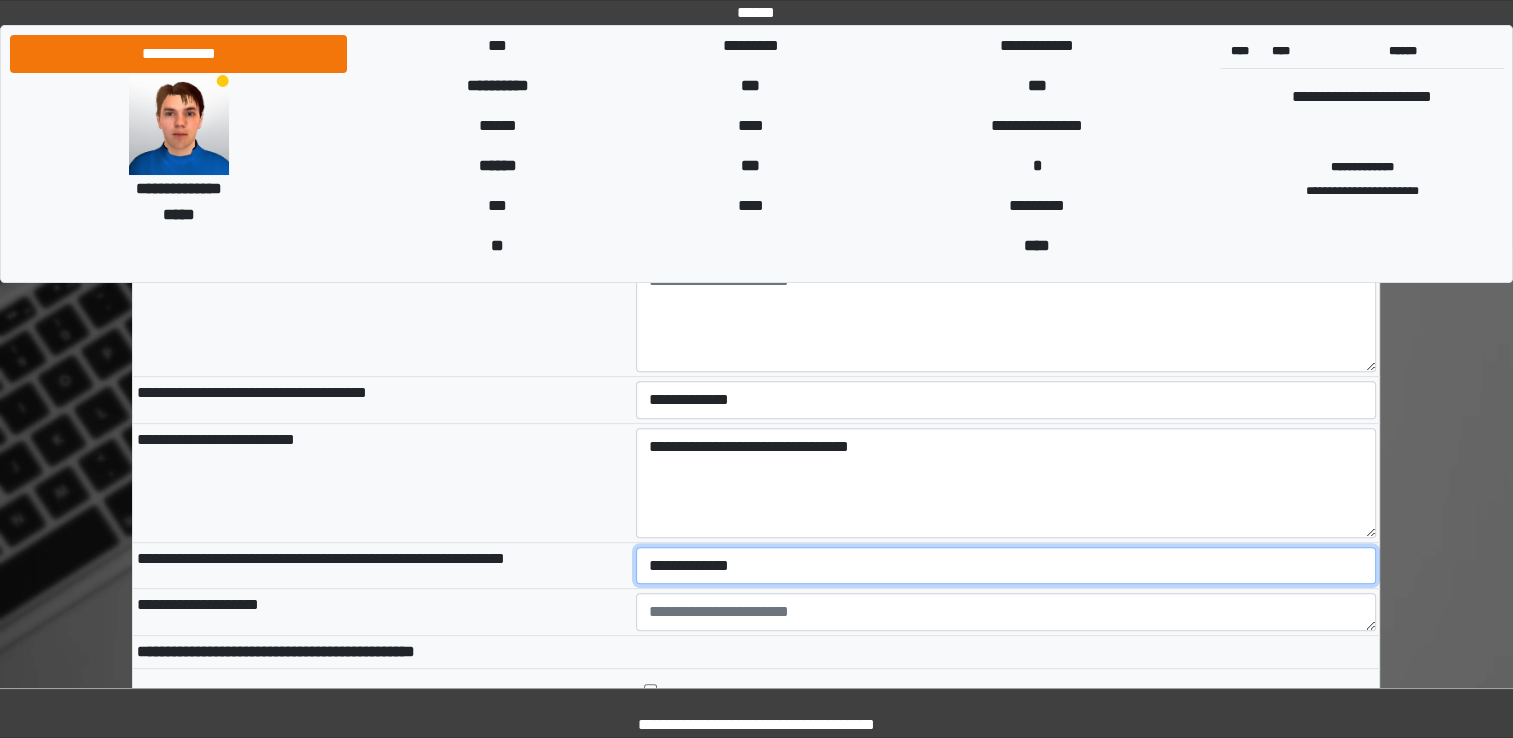 click on "**********" at bounding box center [1006, 566] 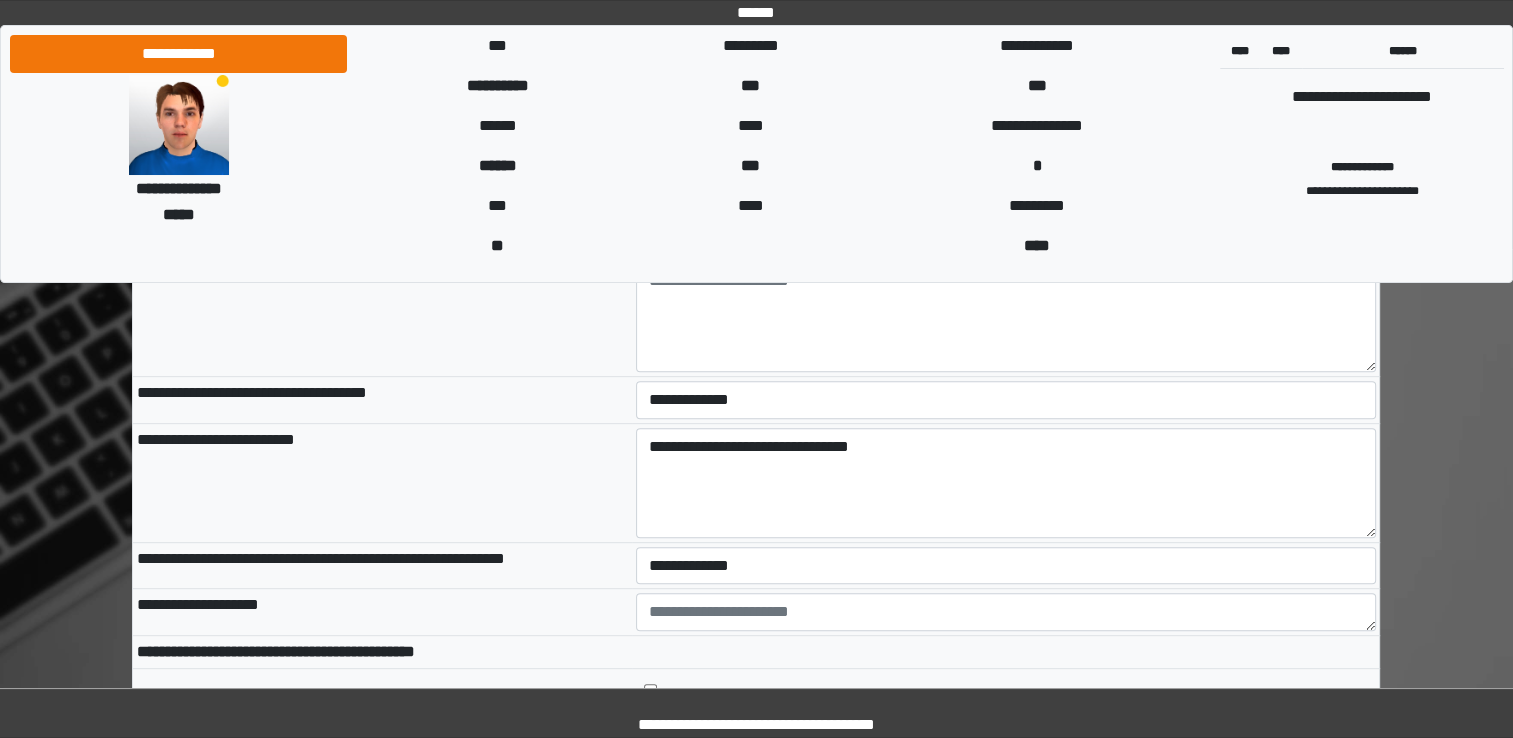 click on "**********" at bounding box center [382, 612] 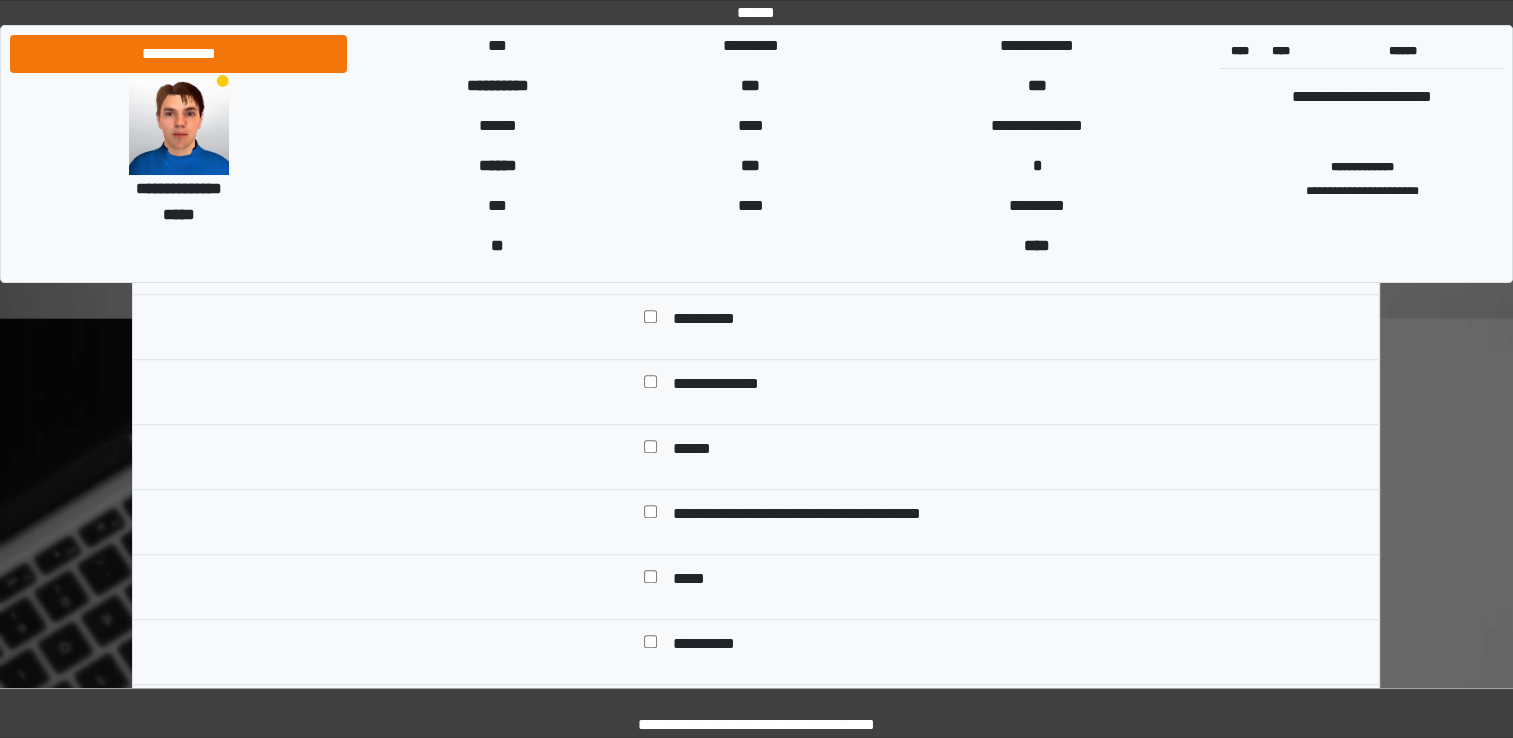 scroll, scrollTop: 1500, scrollLeft: 0, axis: vertical 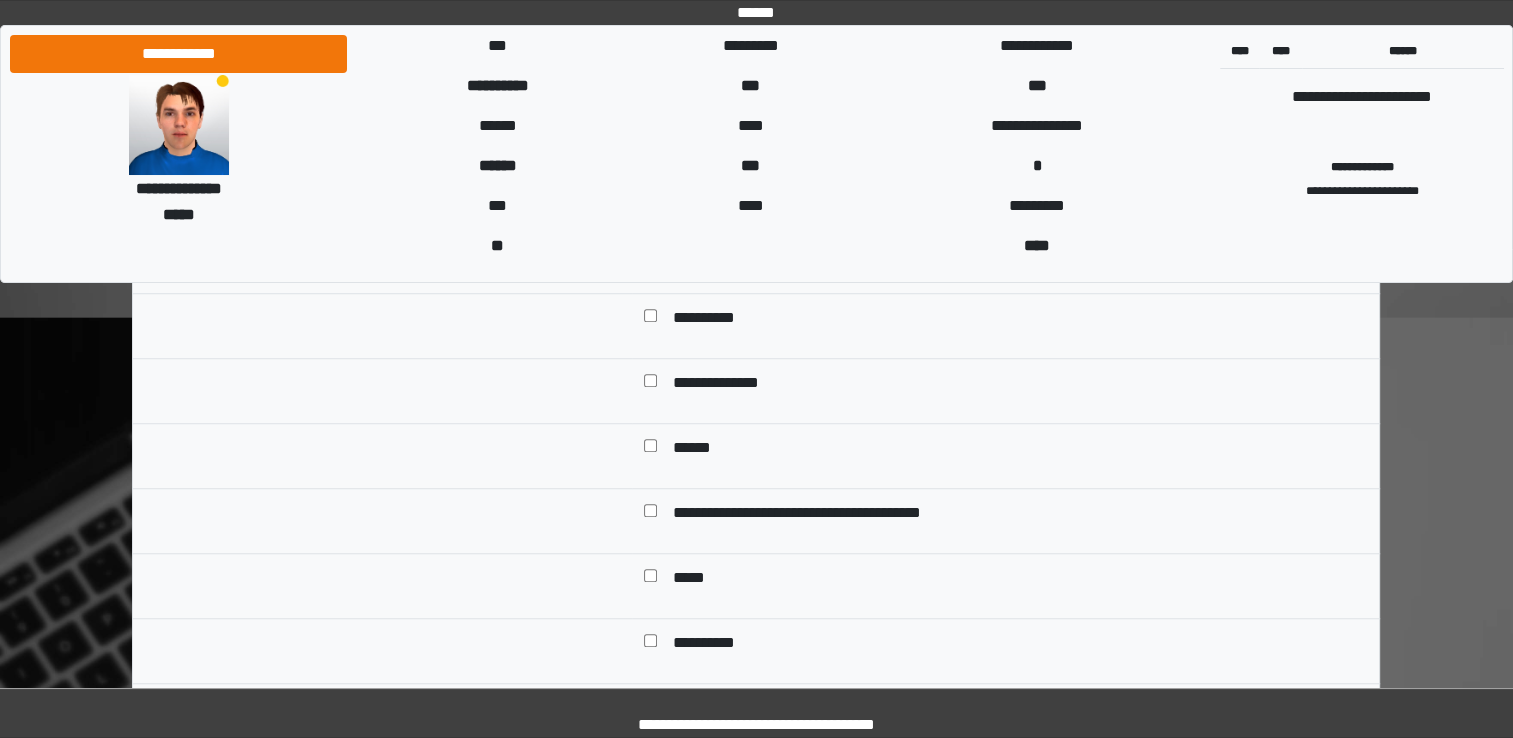 click on "*****" at bounding box center [1006, 586] 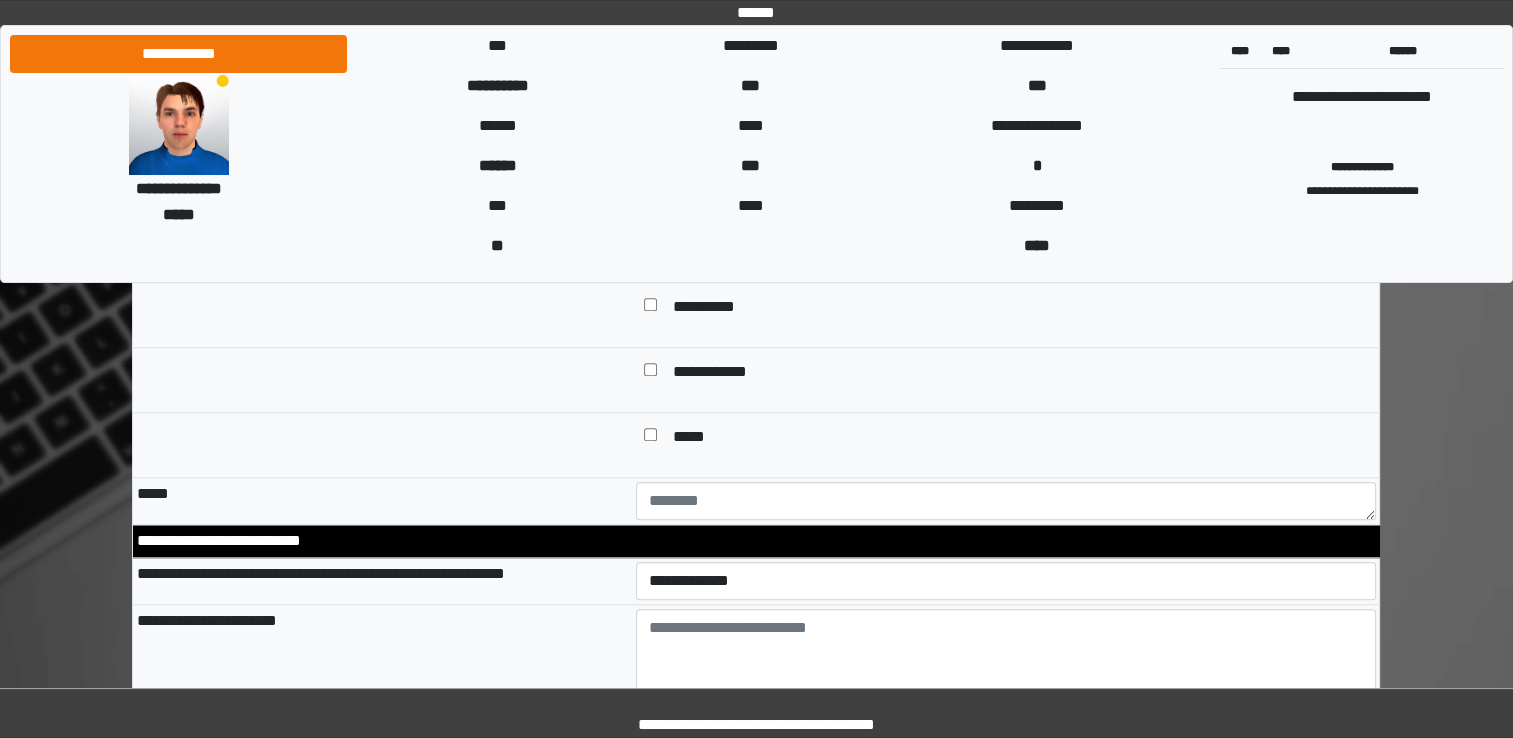 scroll, scrollTop: 1900, scrollLeft: 0, axis: vertical 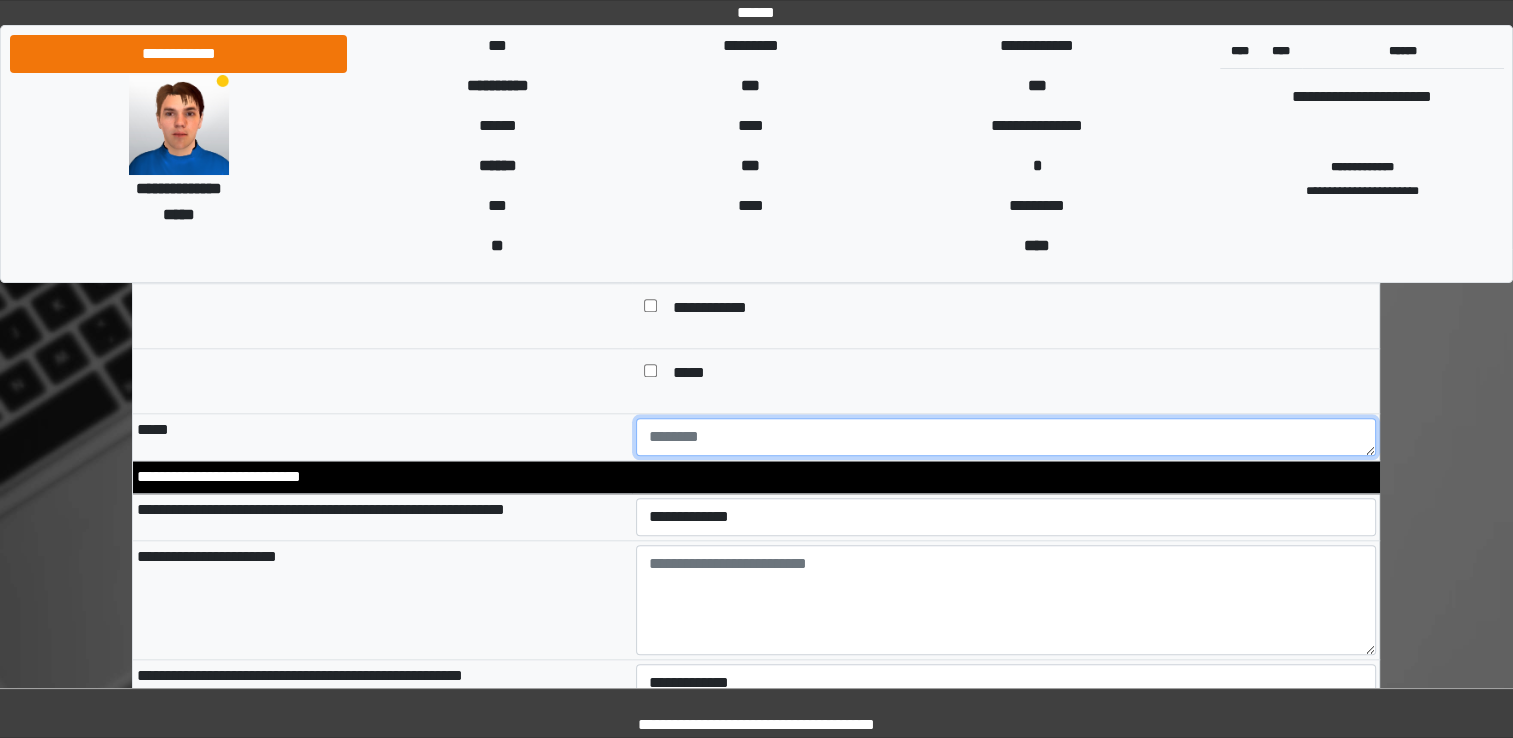 click at bounding box center [1006, 437] 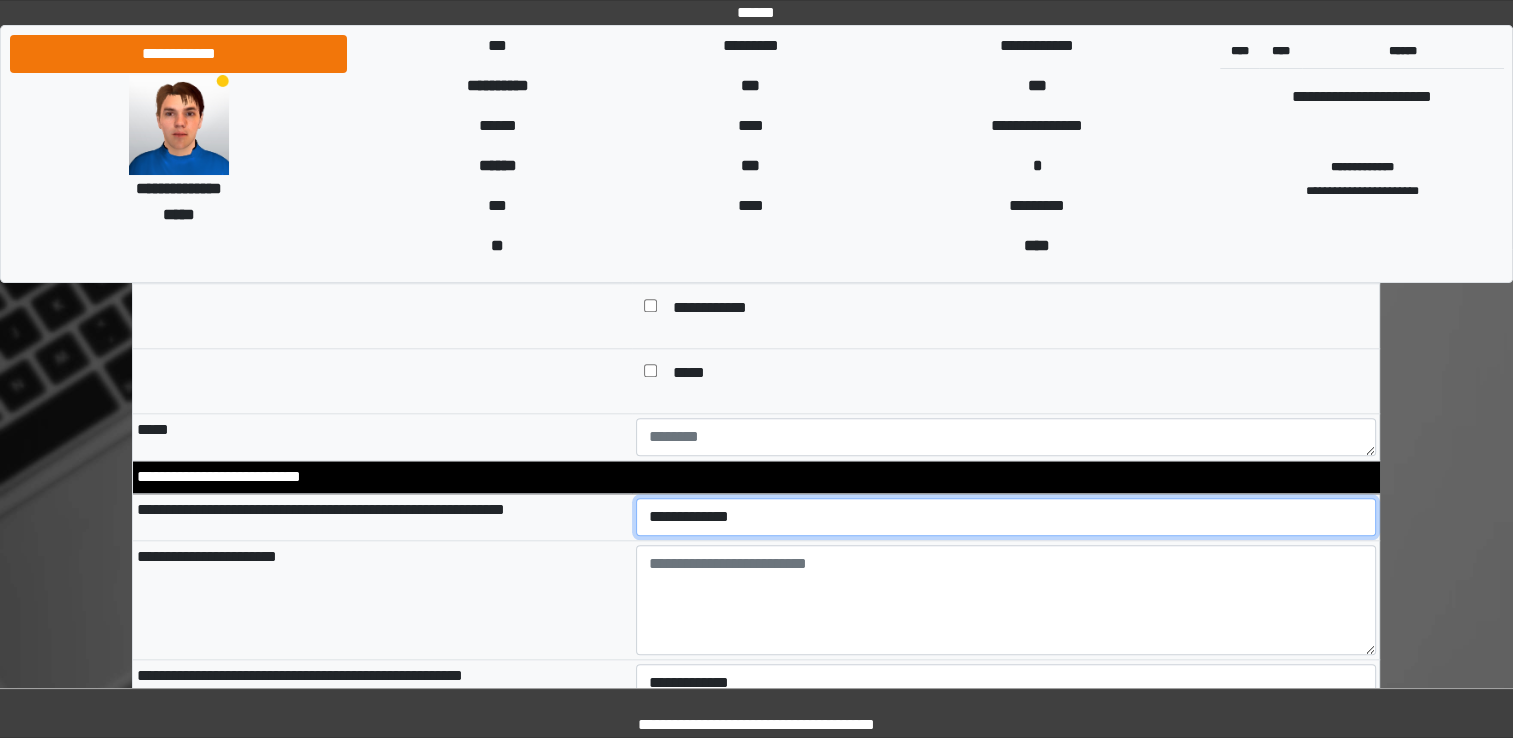 click on "**********" at bounding box center (1006, 517) 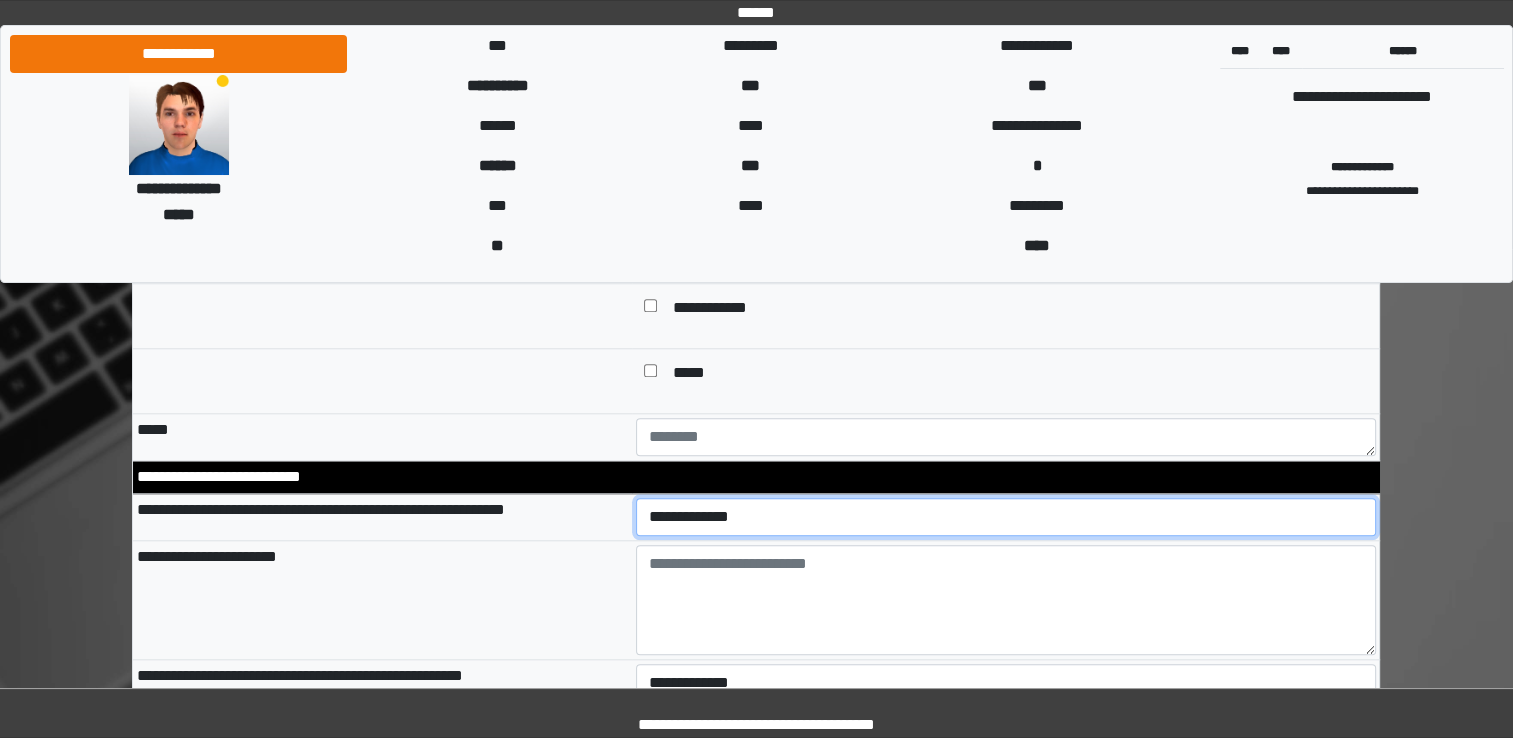 select on "*" 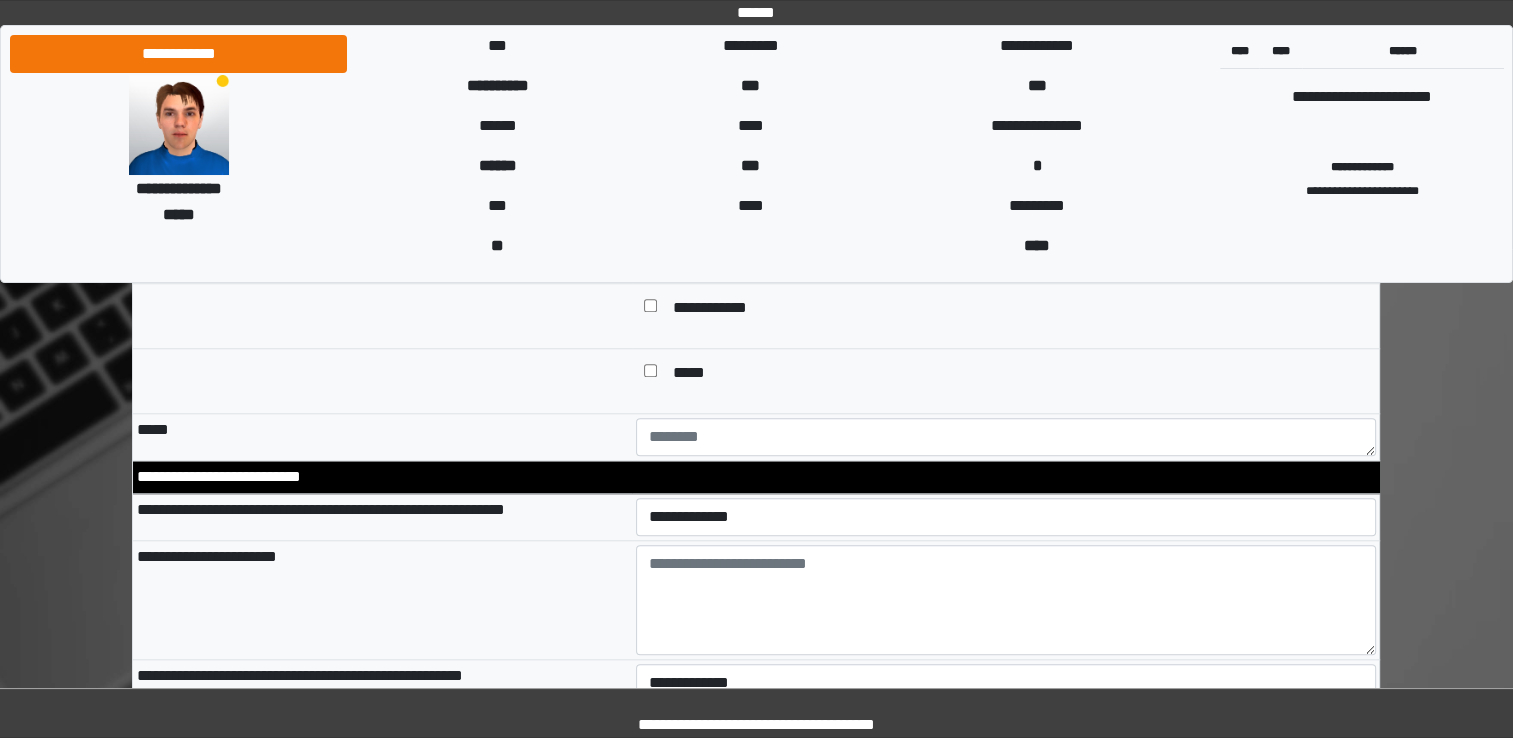 click on "**********" at bounding box center [382, 599] 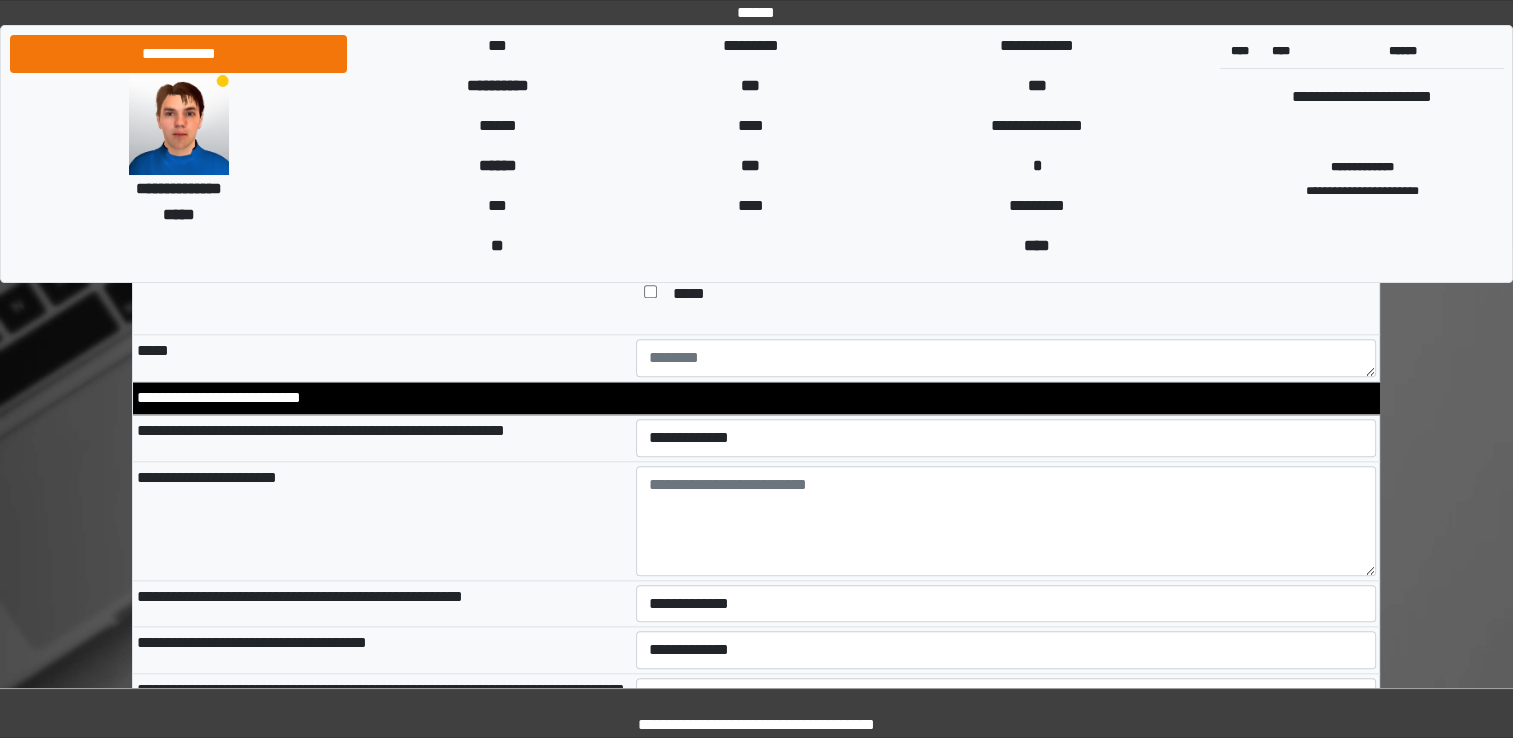 scroll, scrollTop: 2100, scrollLeft: 0, axis: vertical 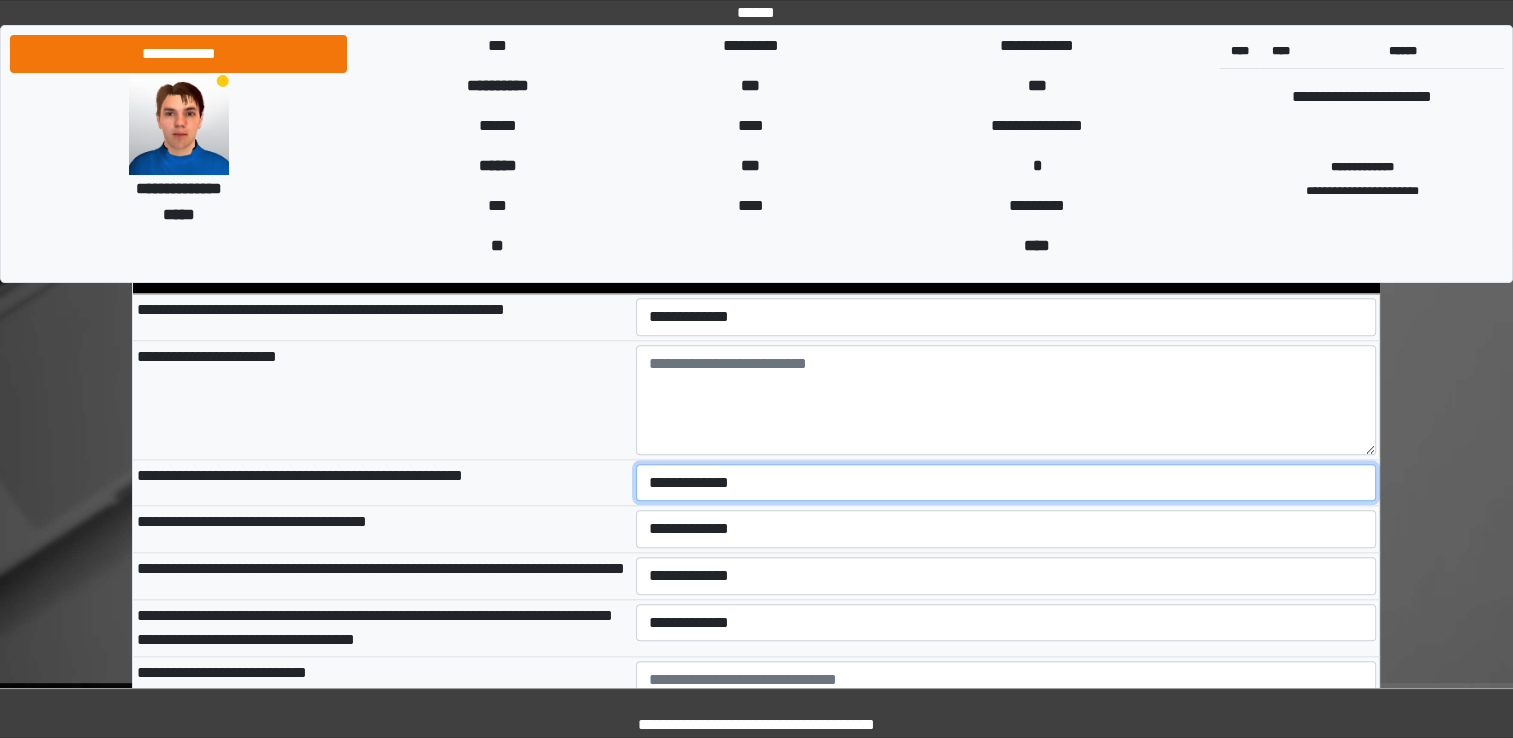 click on "**********" at bounding box center [1006, 483] 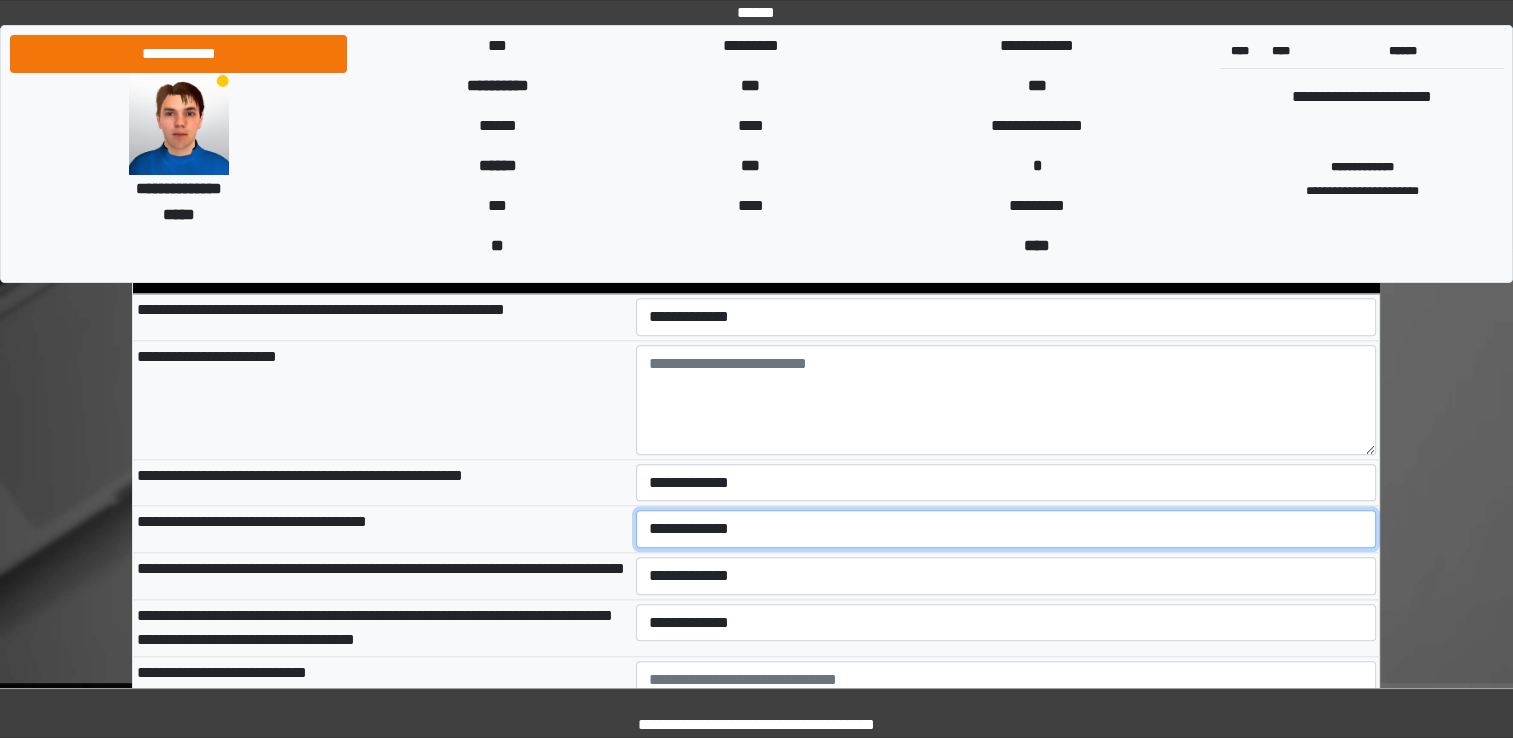 click on "**********" at bounding box center [1006, 529] 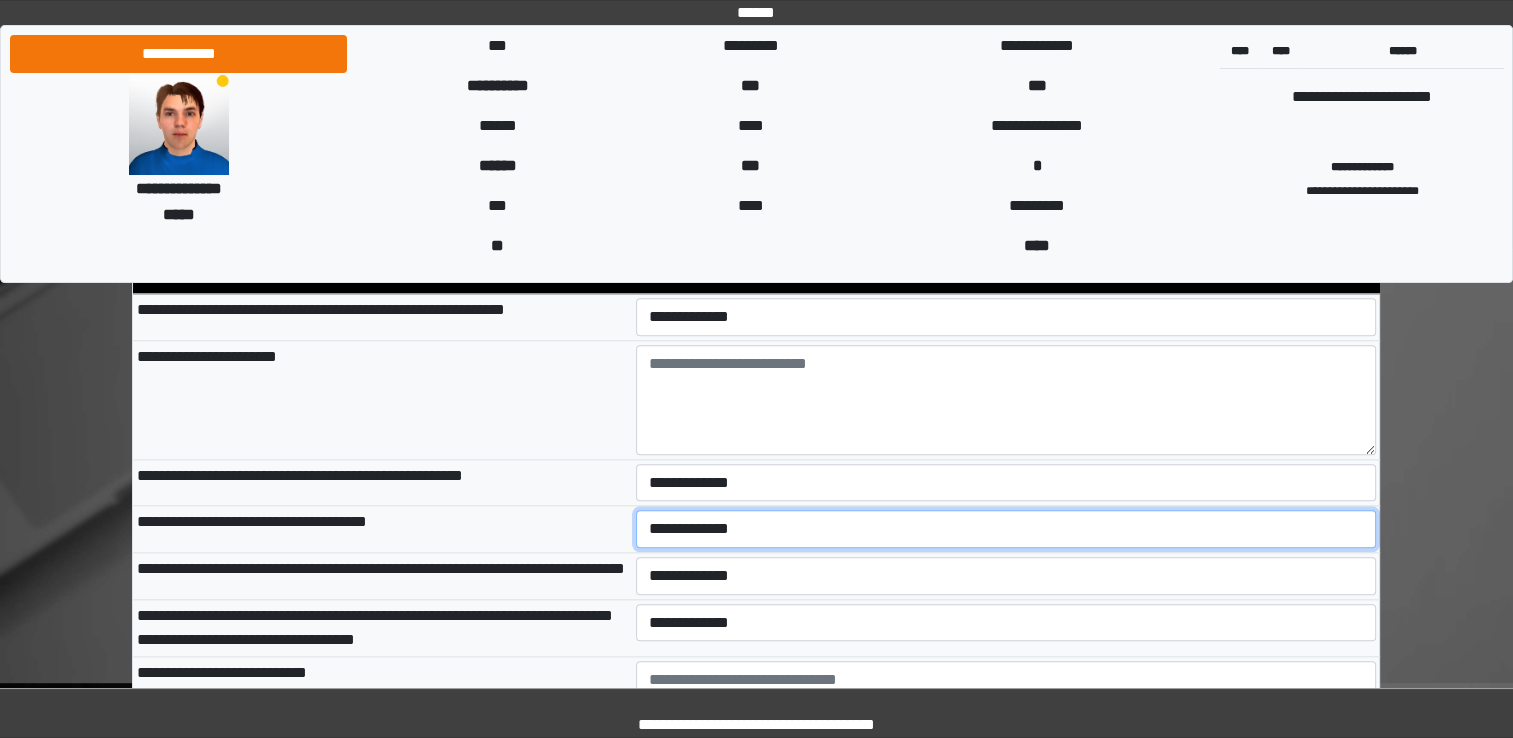 select on "*" 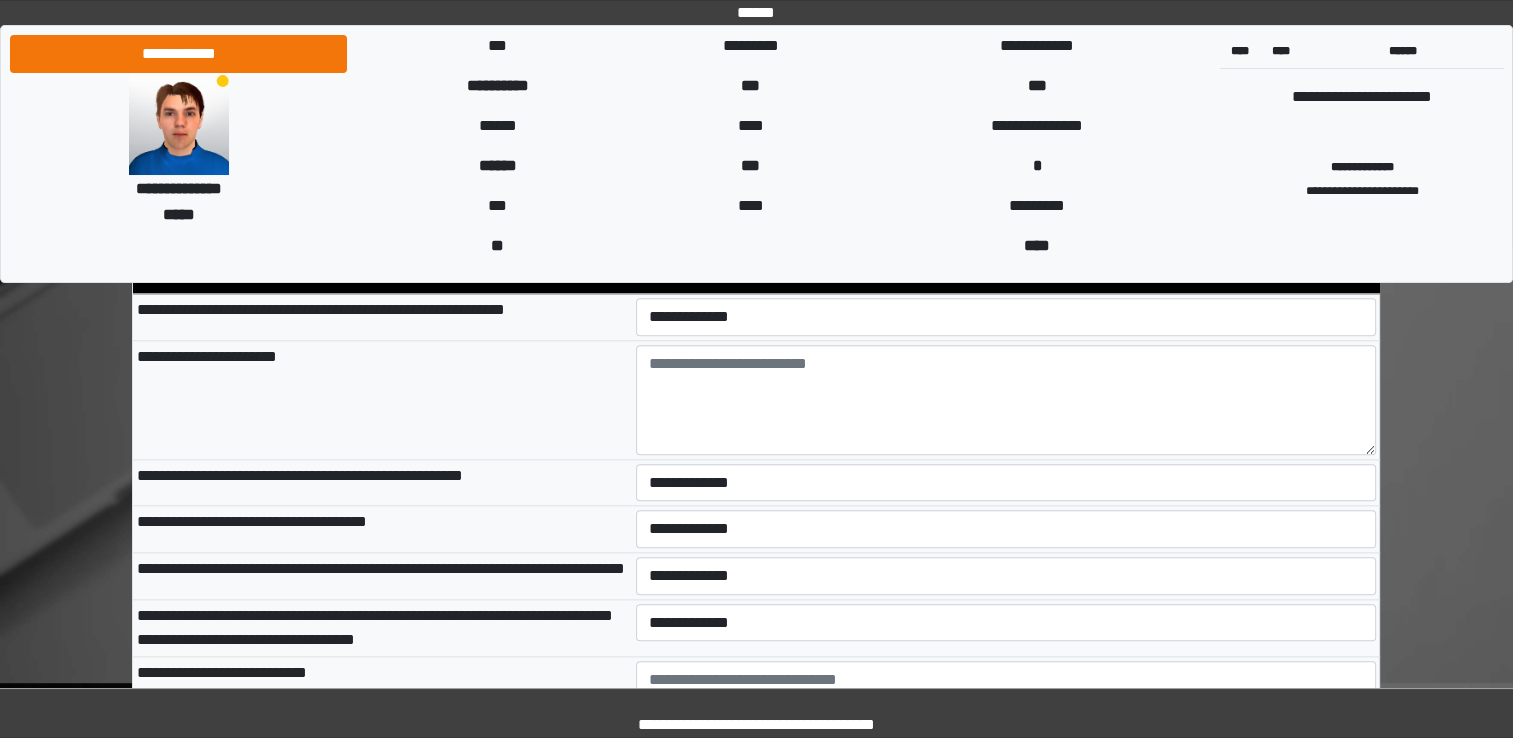 click on "**********" at bounding box center (382, 575) 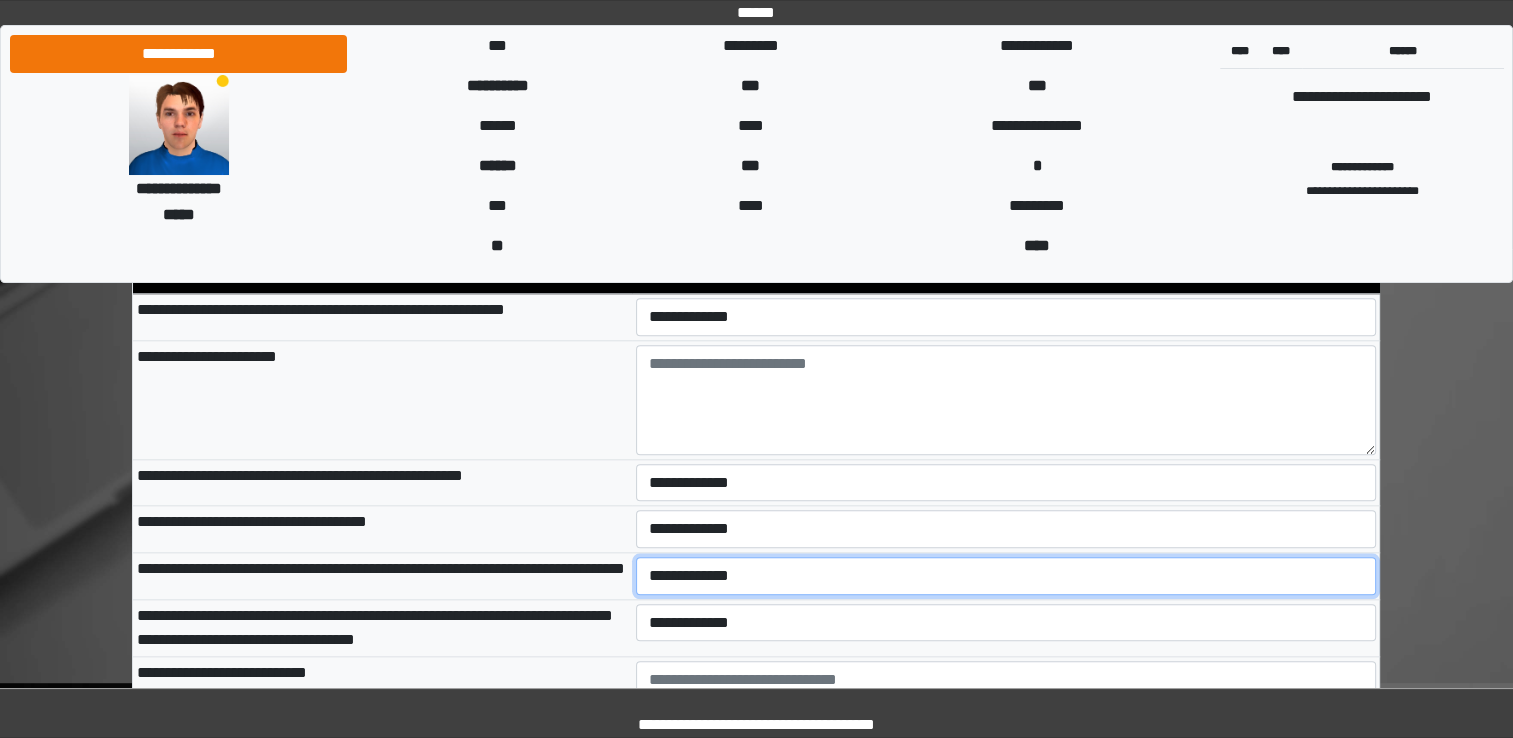 click on "**********" at bounding box center [1006, 576] 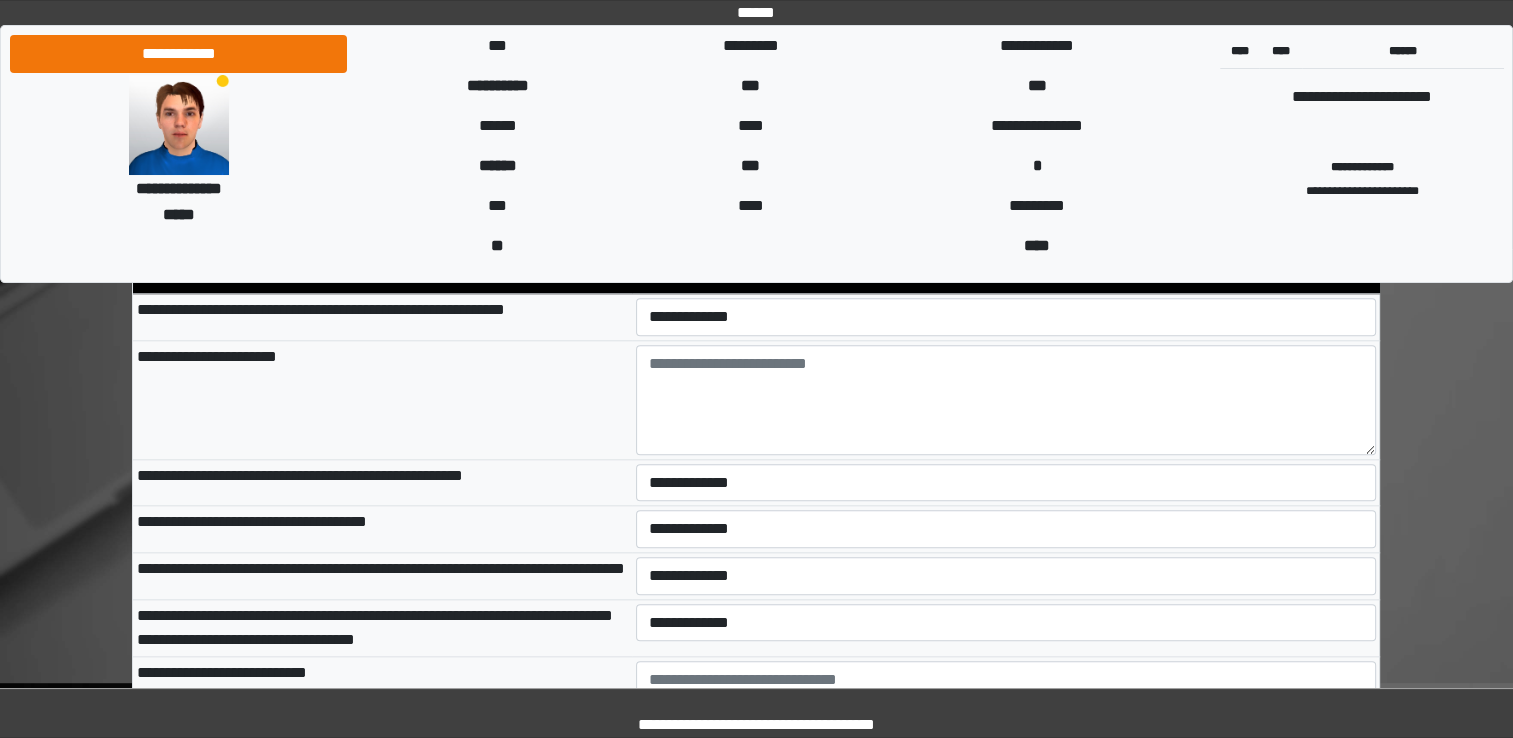click on "**********" at bounding box center [382, 575] 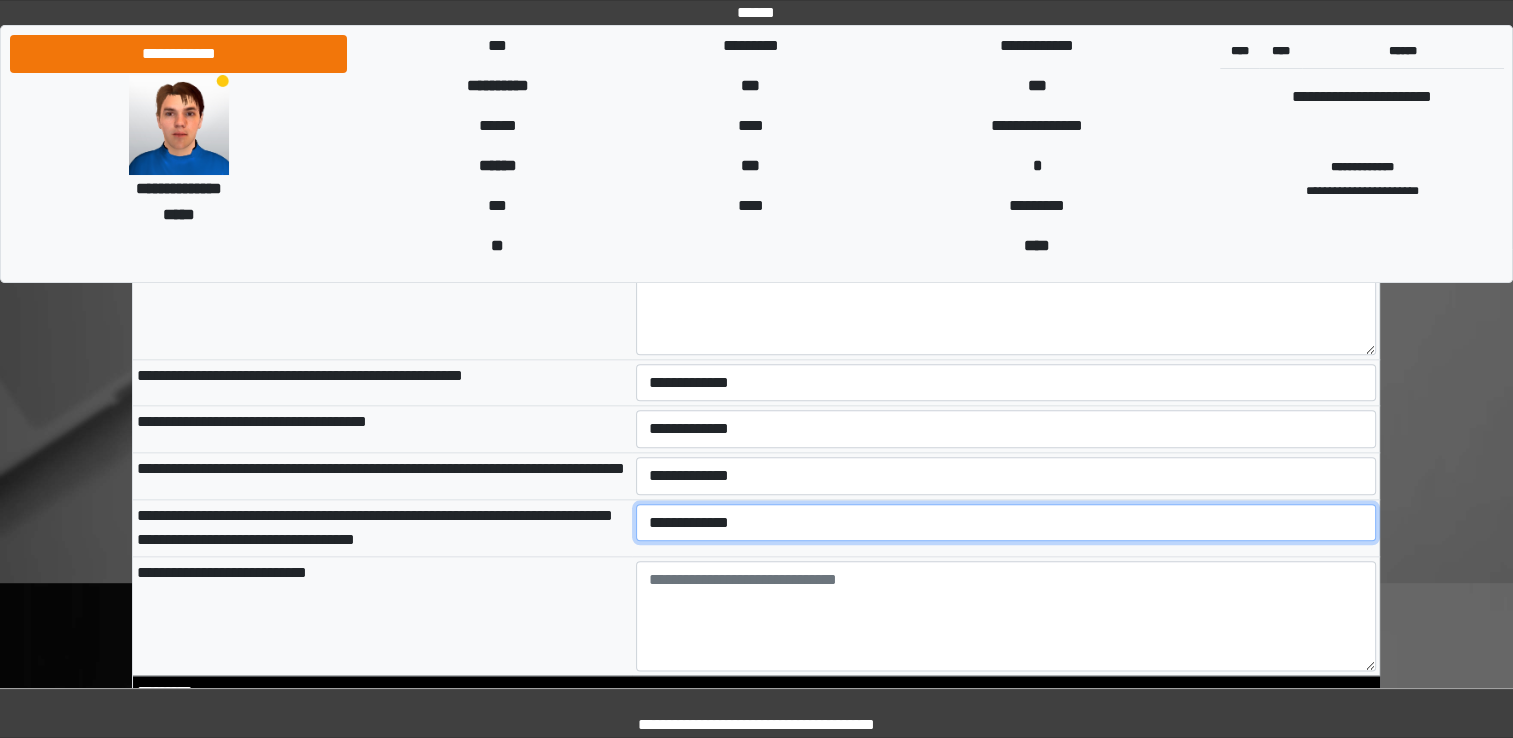 click on "**********" at bounding box center (1006, 523) 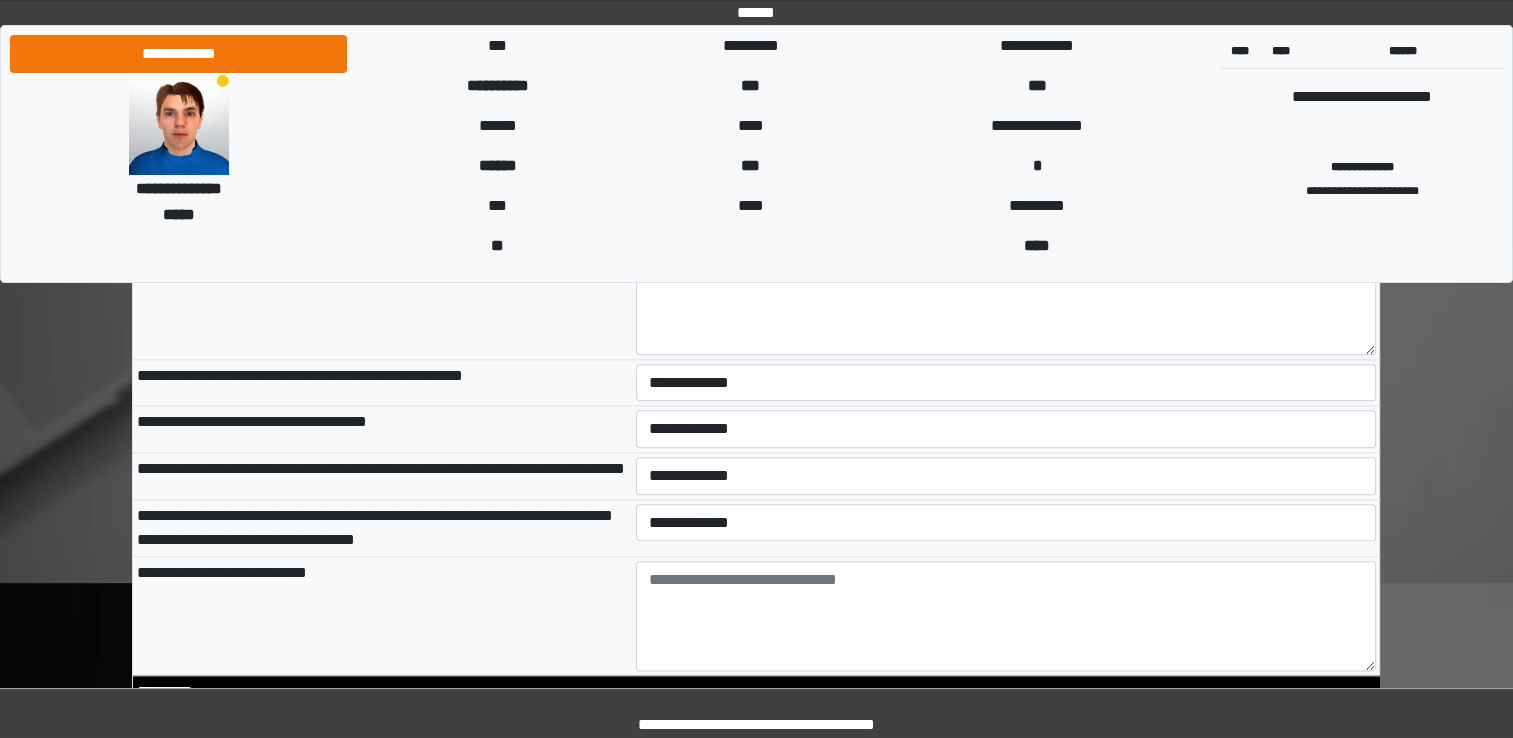 click on "**********" at bounding box center [382, 615] 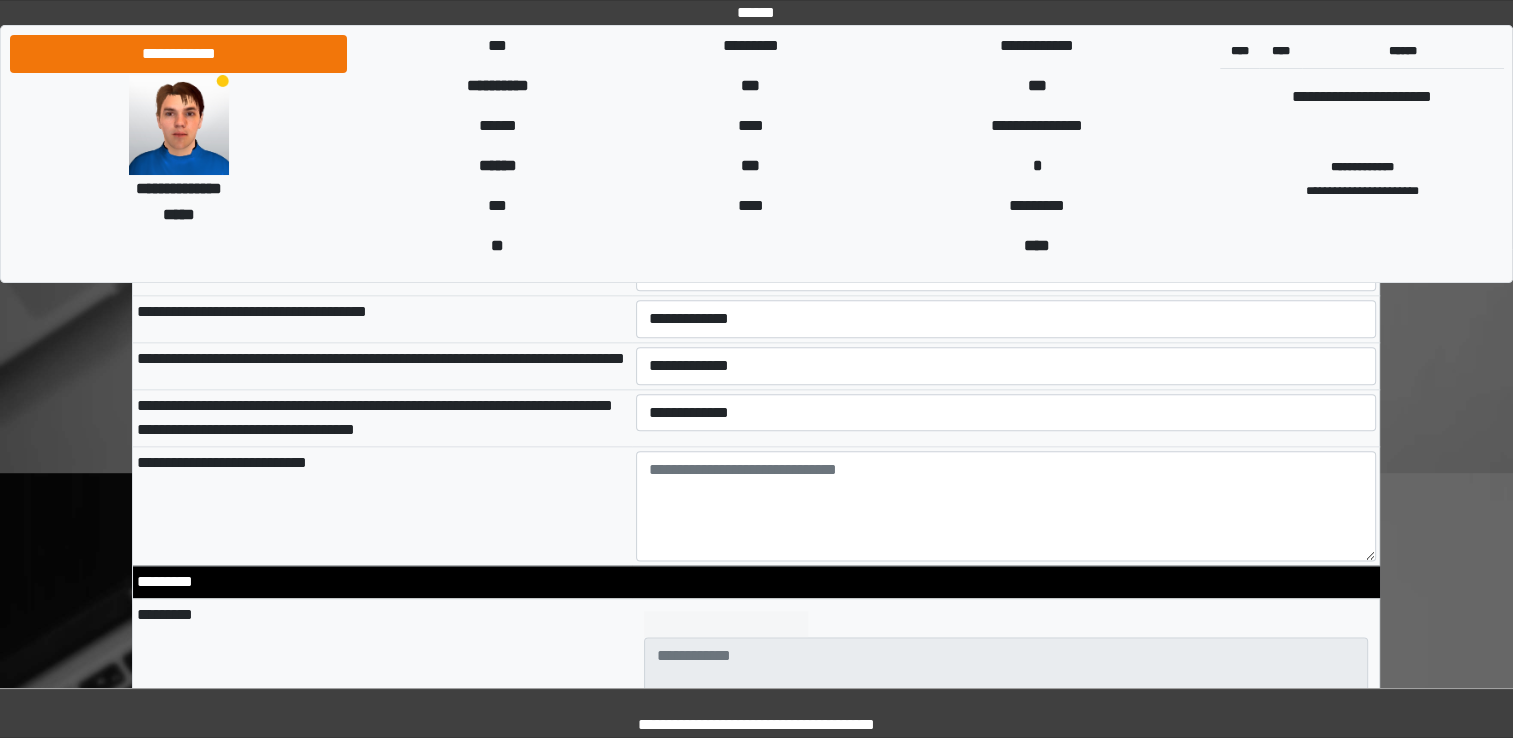 scroll, scrollTop: 2300, scrollLeft: 0, axis: vertical 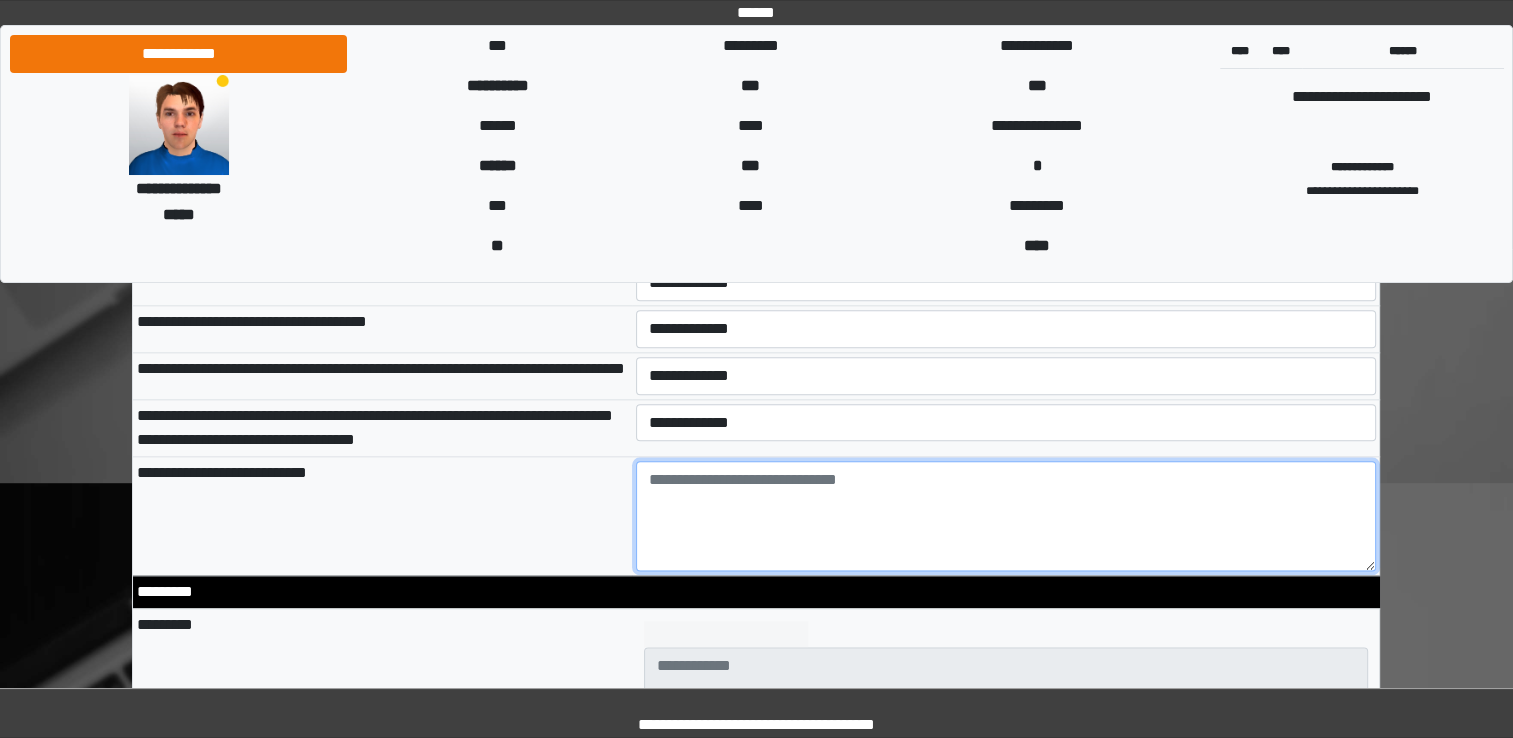 click at bounding box center [1006, 516] 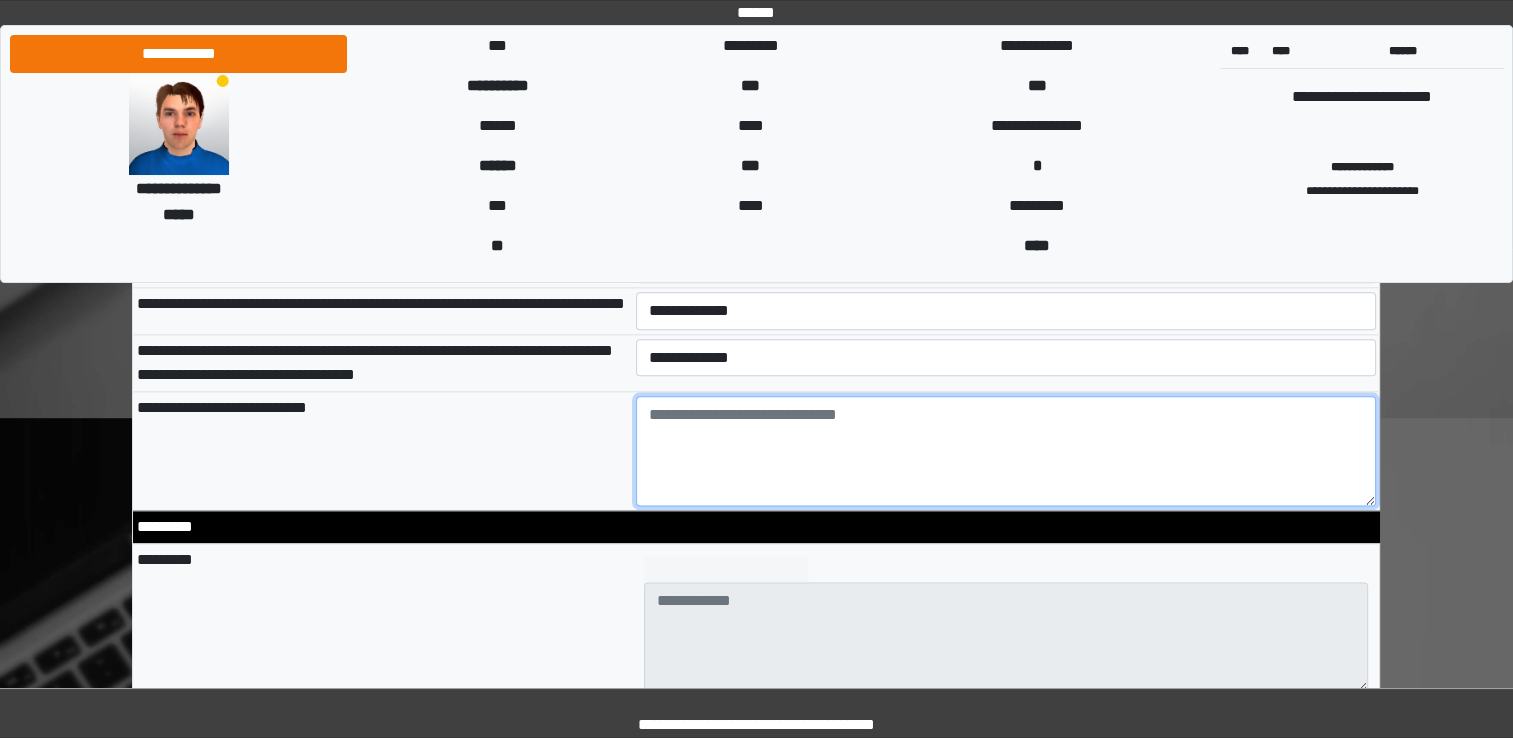scroll, scrollTop: 2400, scrollLeft: 0, axis: vertical 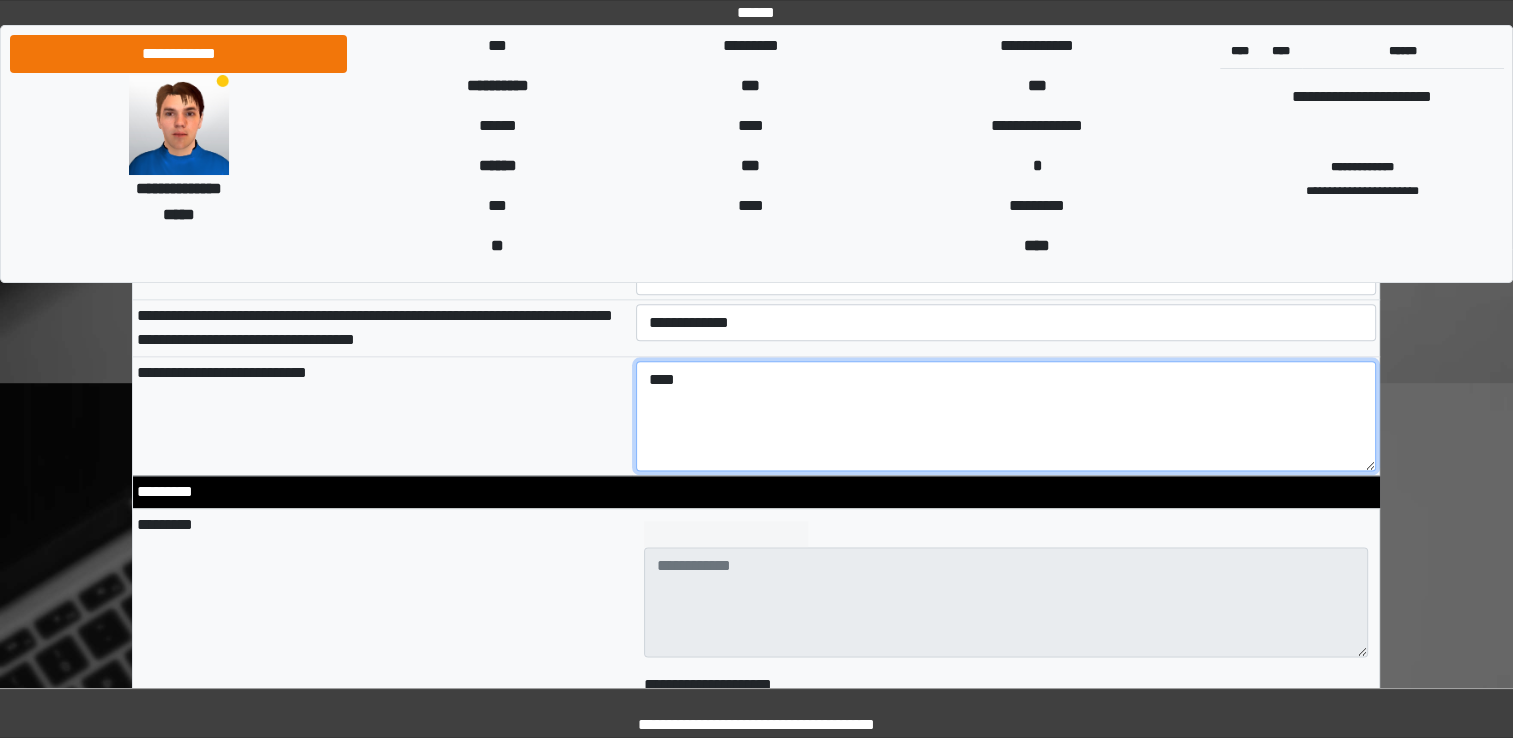 type on "****" 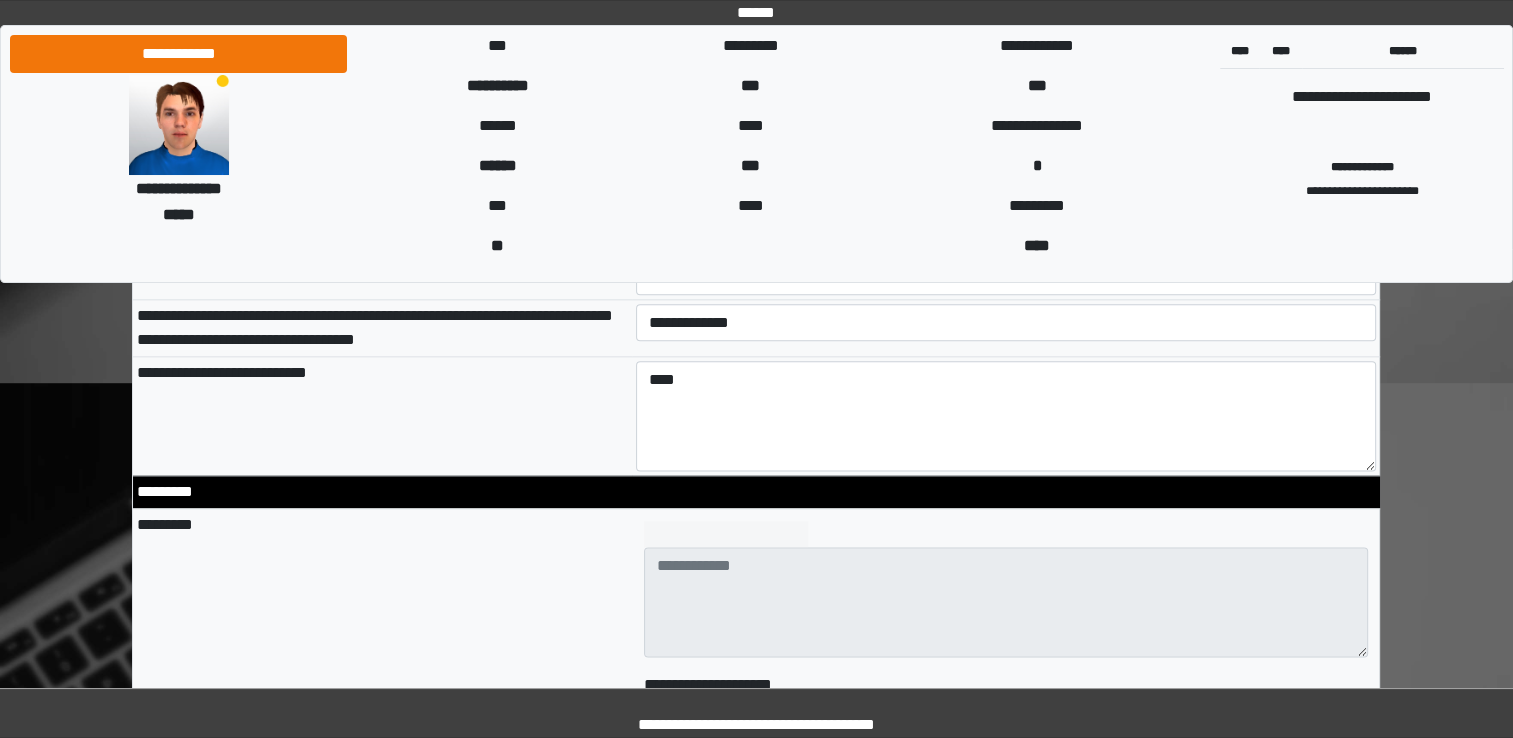 click on "*********" at bounding box center [382, 744] 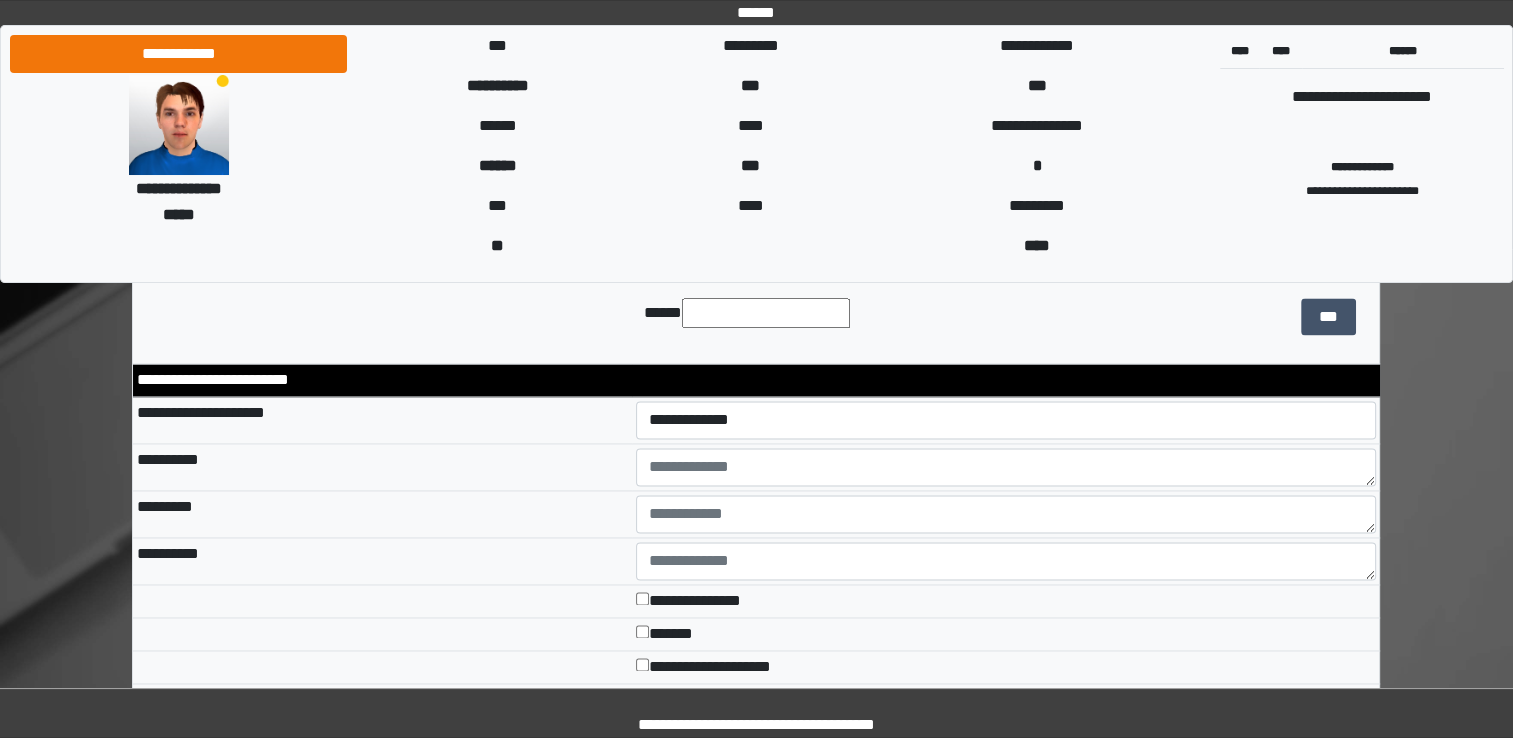 scroll, scrollTop: 3100, scrollLeft: 0, axis: vertical 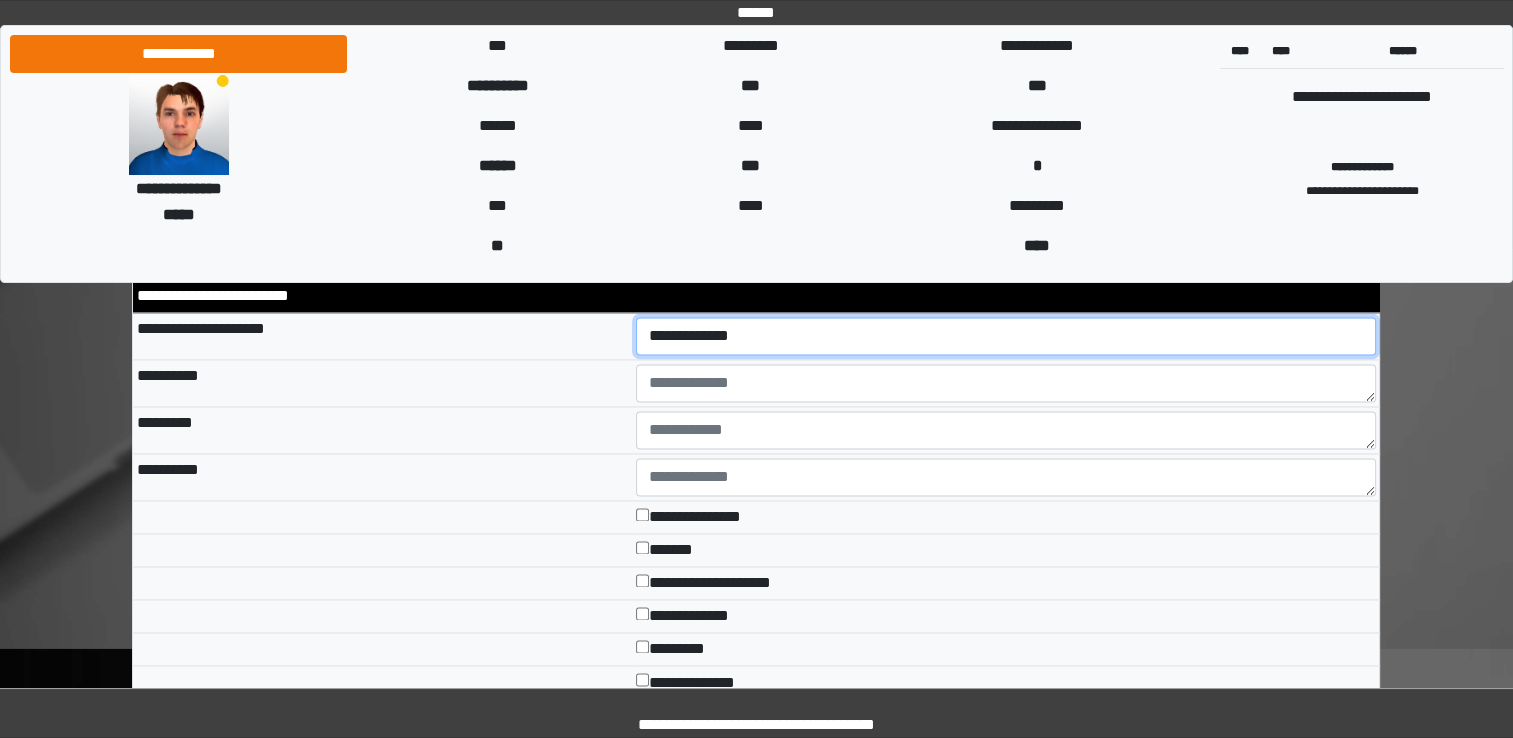 click on "**********" at bounding box center (1006, 336) 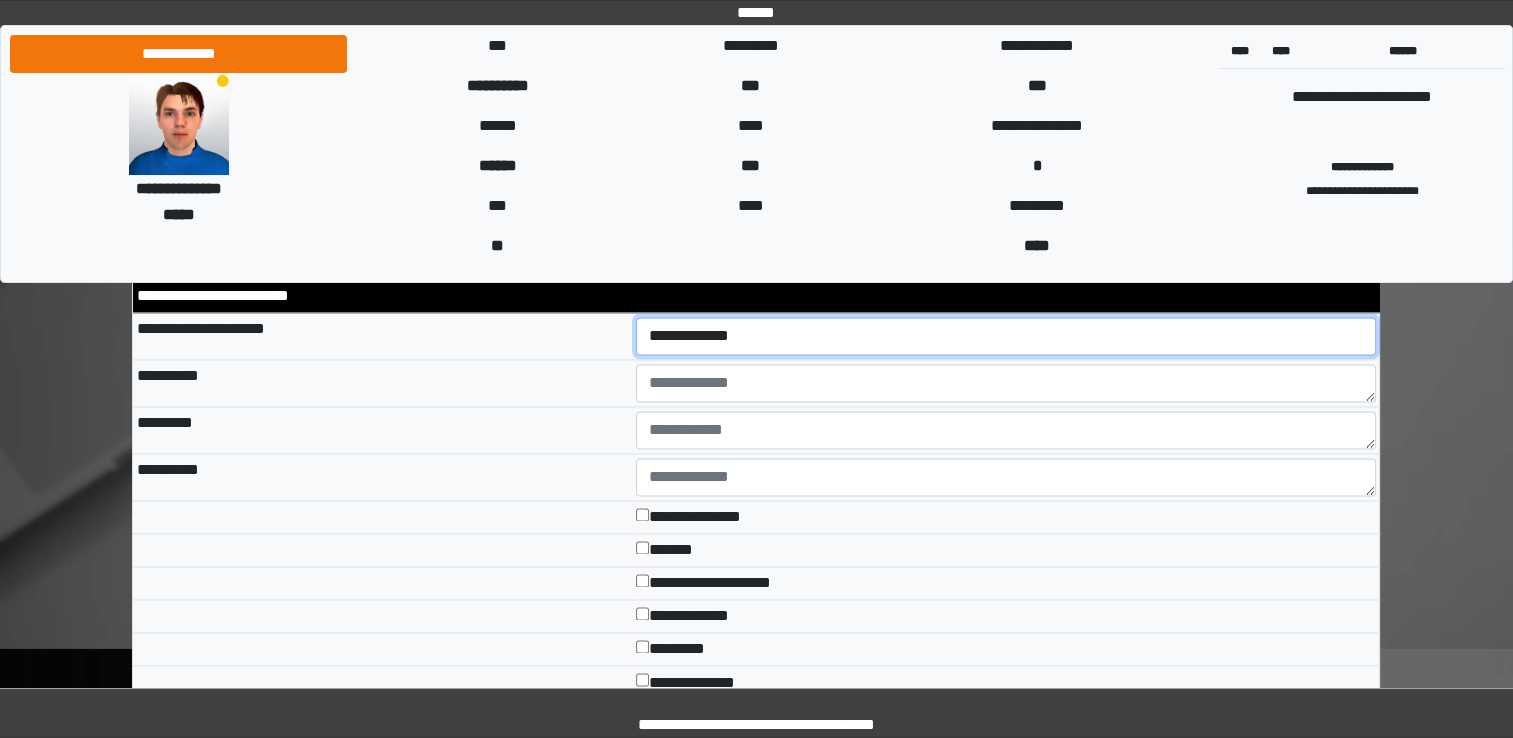 select on "*" 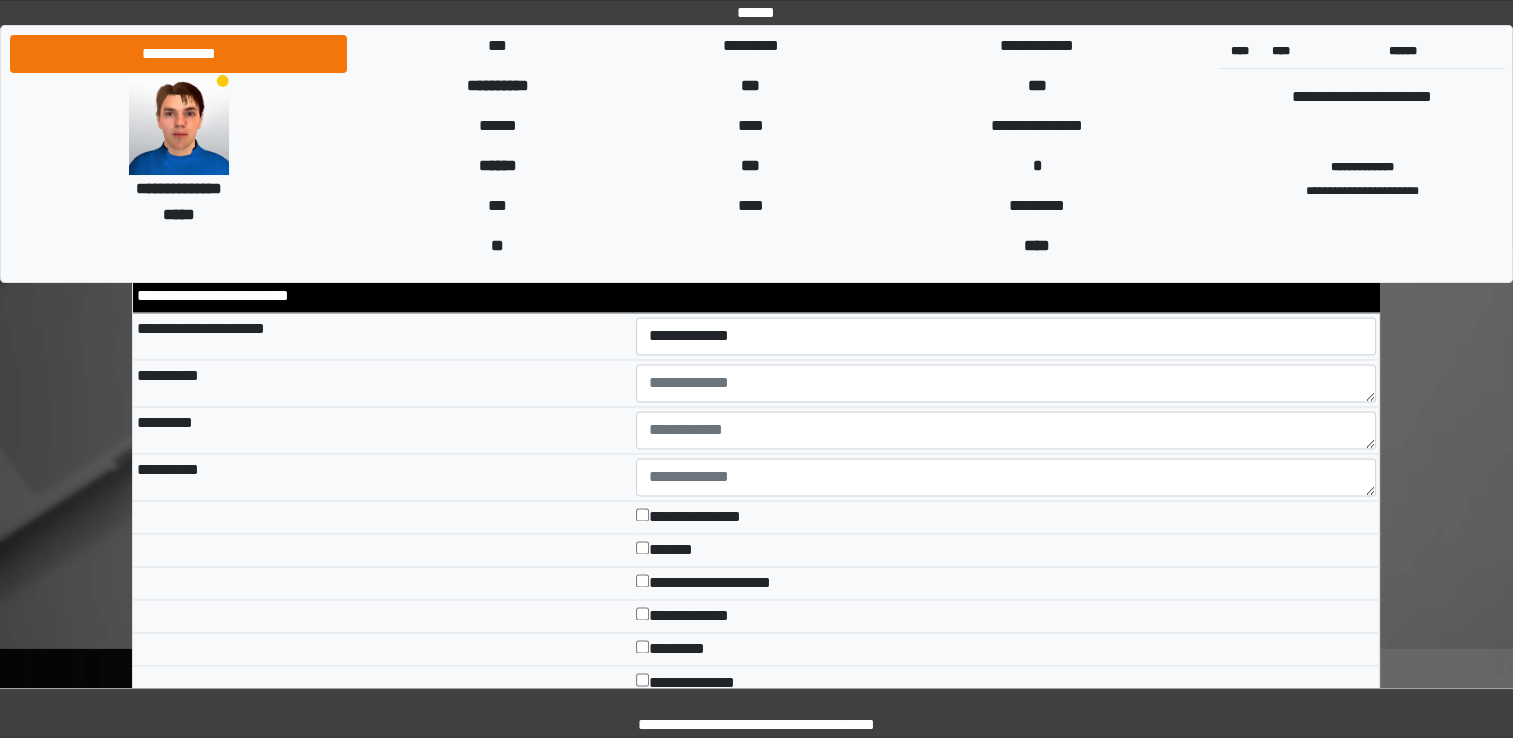 click on "**********" at bounding box center [382, 476] 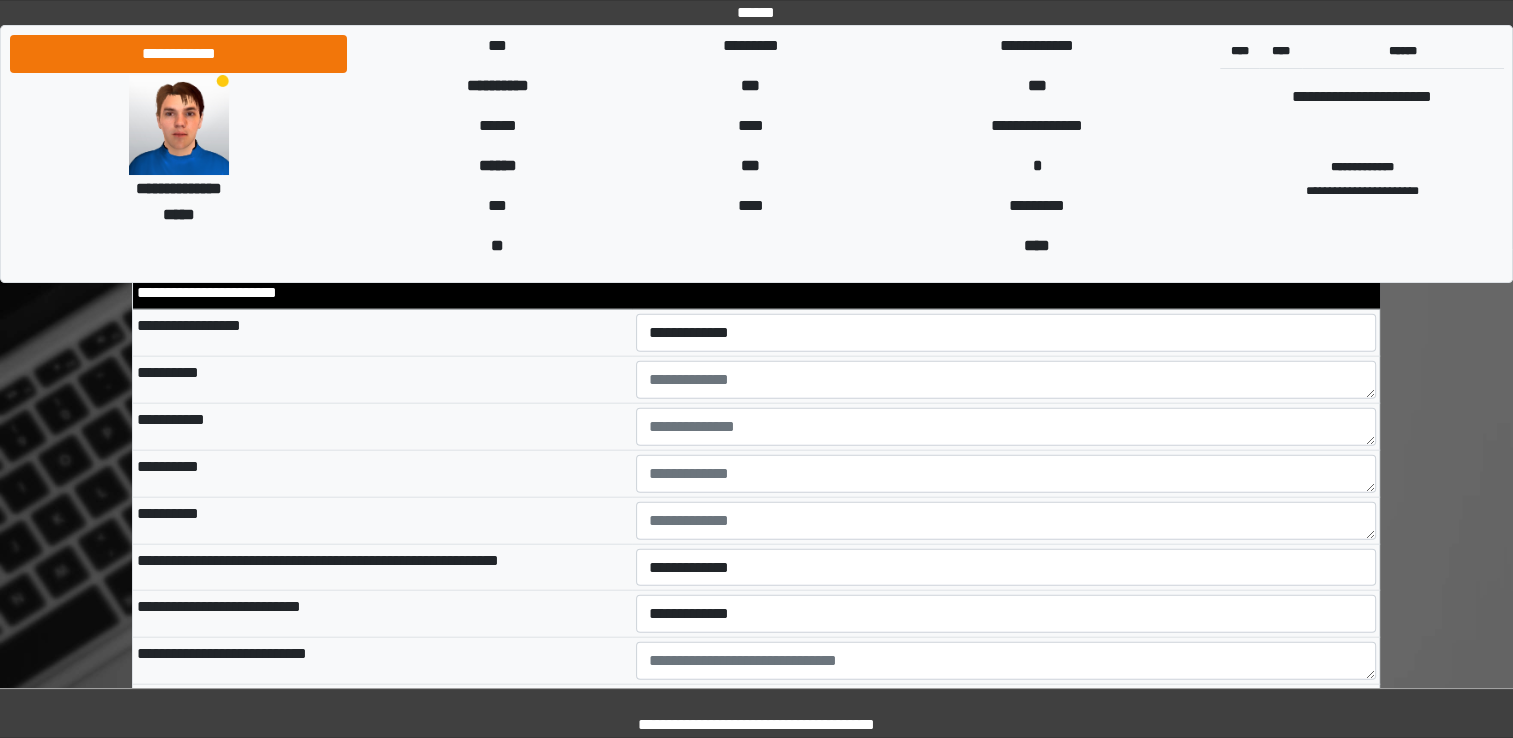 scroll, scrollTop: 4600, scrollLeft: 0, axis: vertical 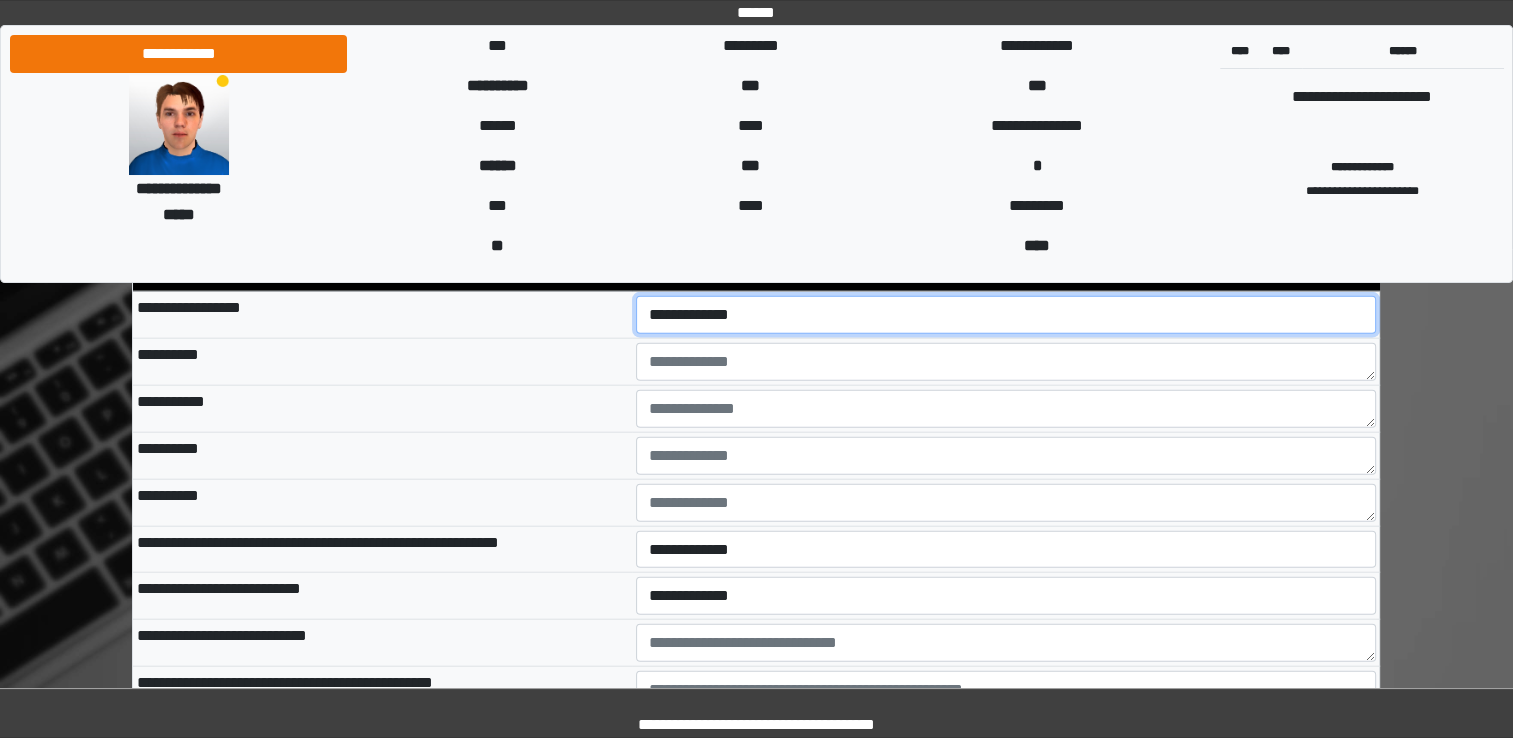 click on "**********" at bounding box center (1006, 315) 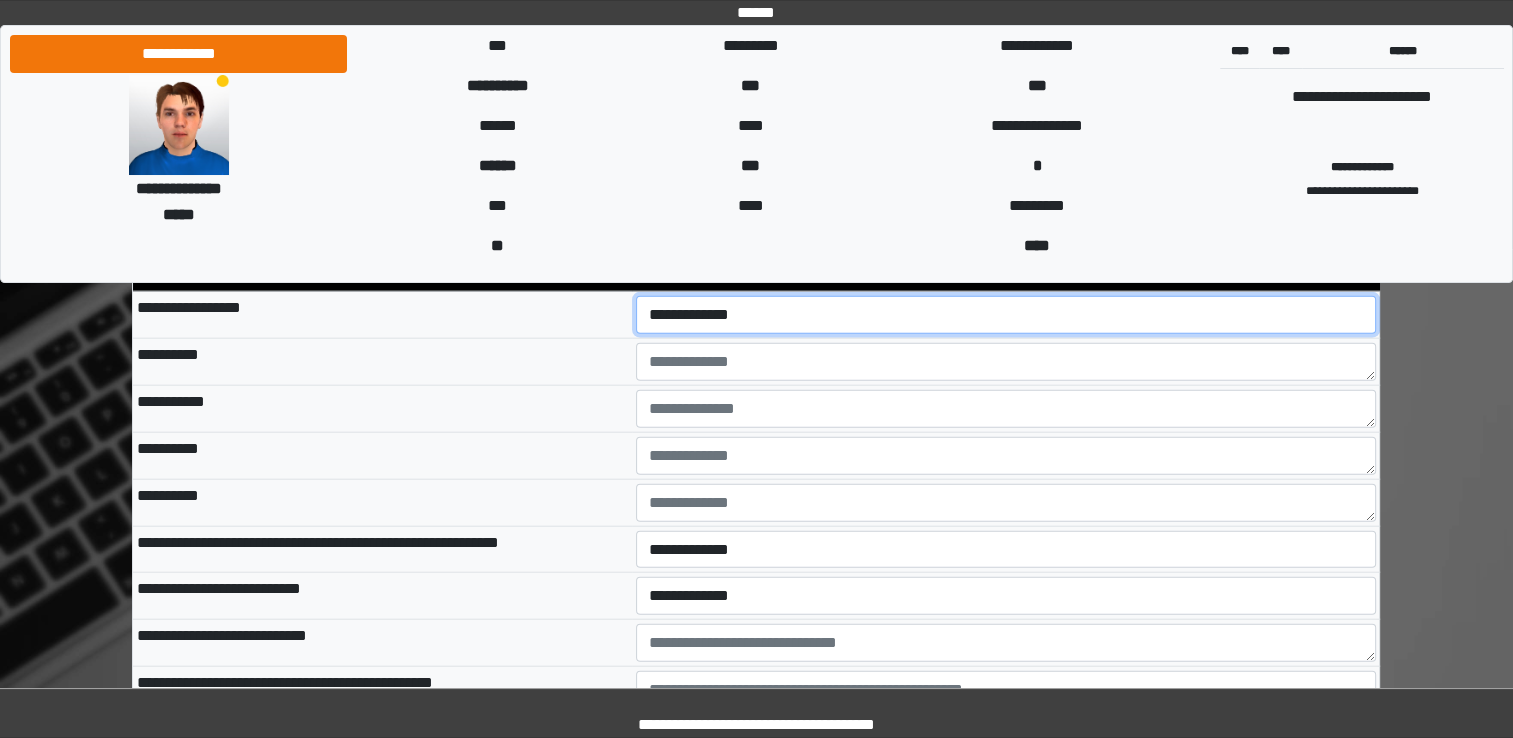 select on "*" 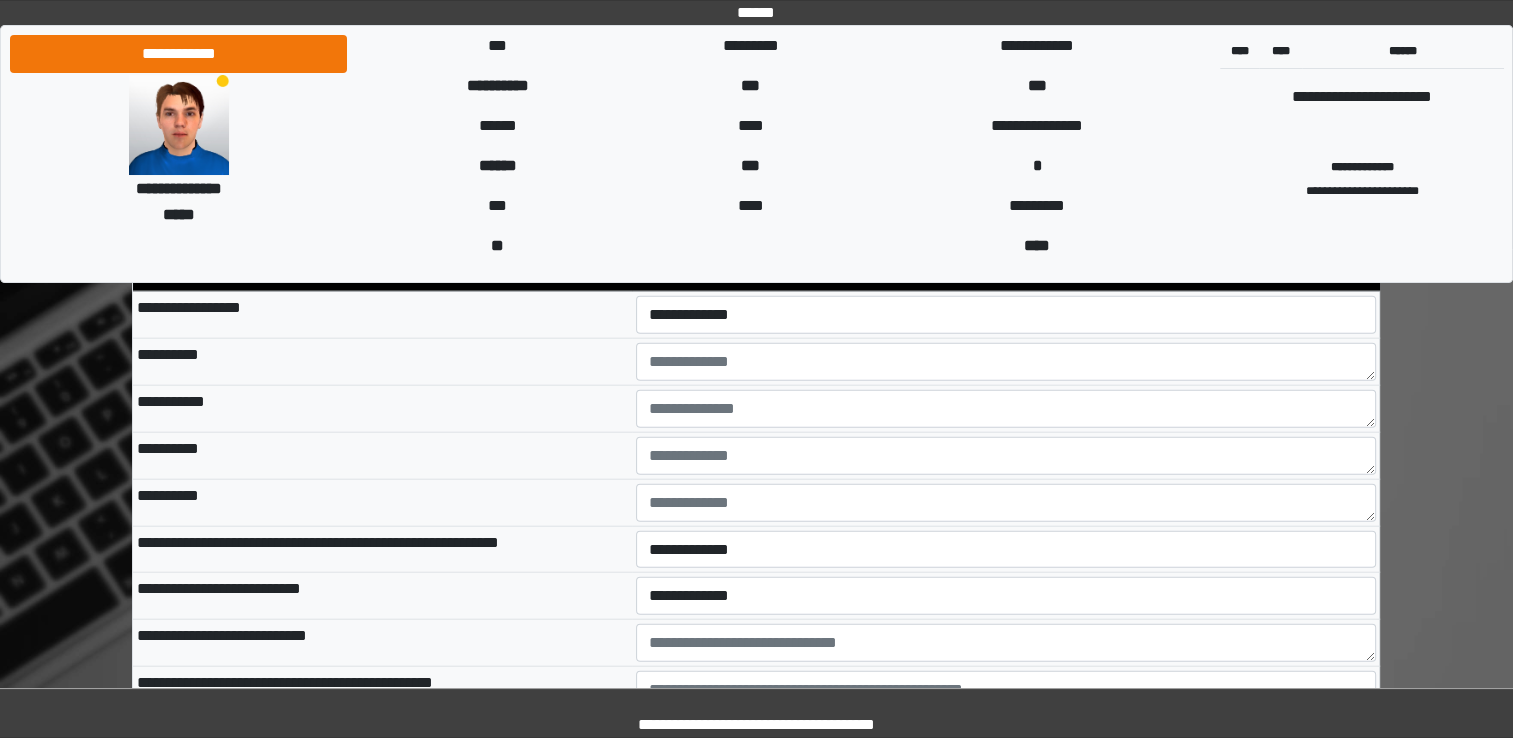 click on "**********" at bounding box center (382, 361) 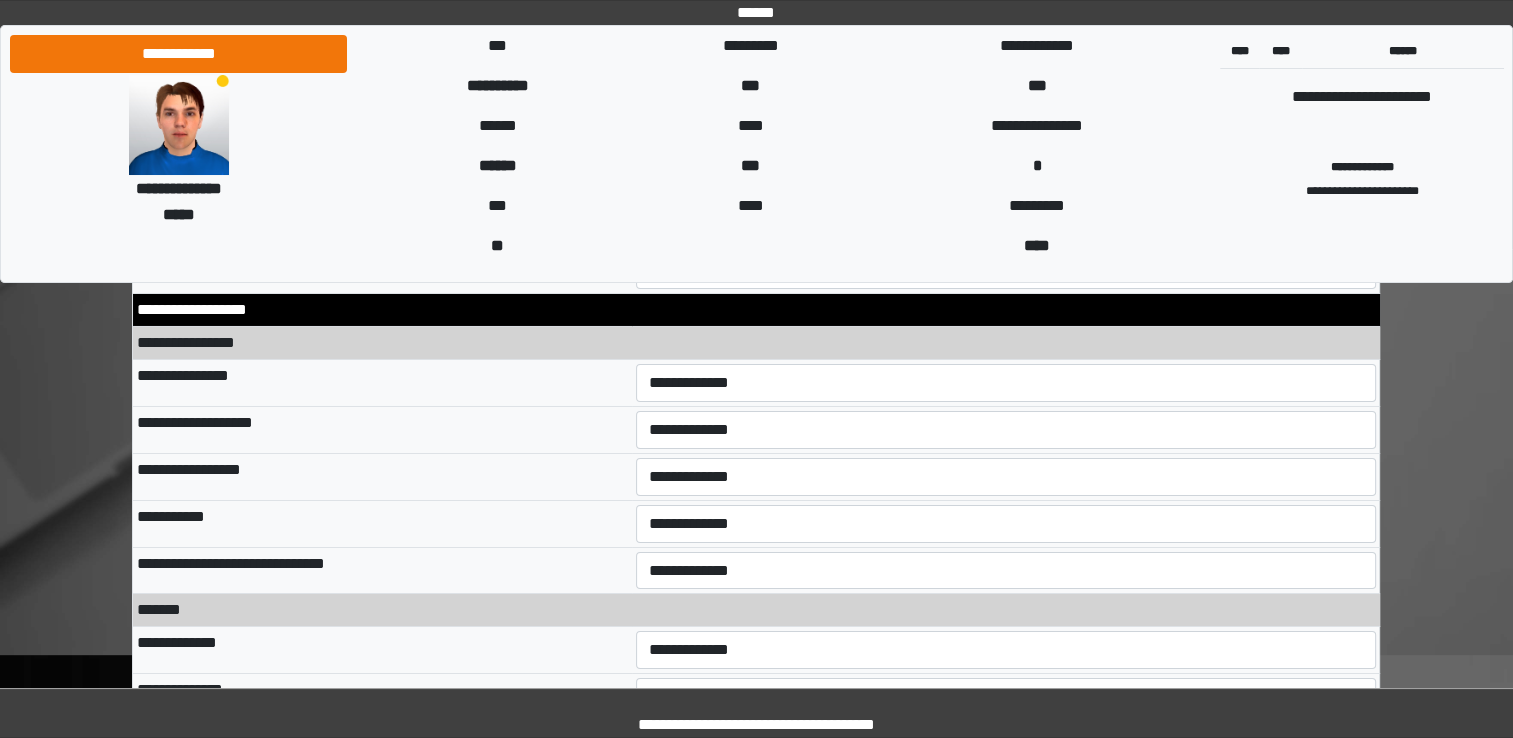 scroll, scrollTop: 7000, scrollLeft: 0, axis: vertical 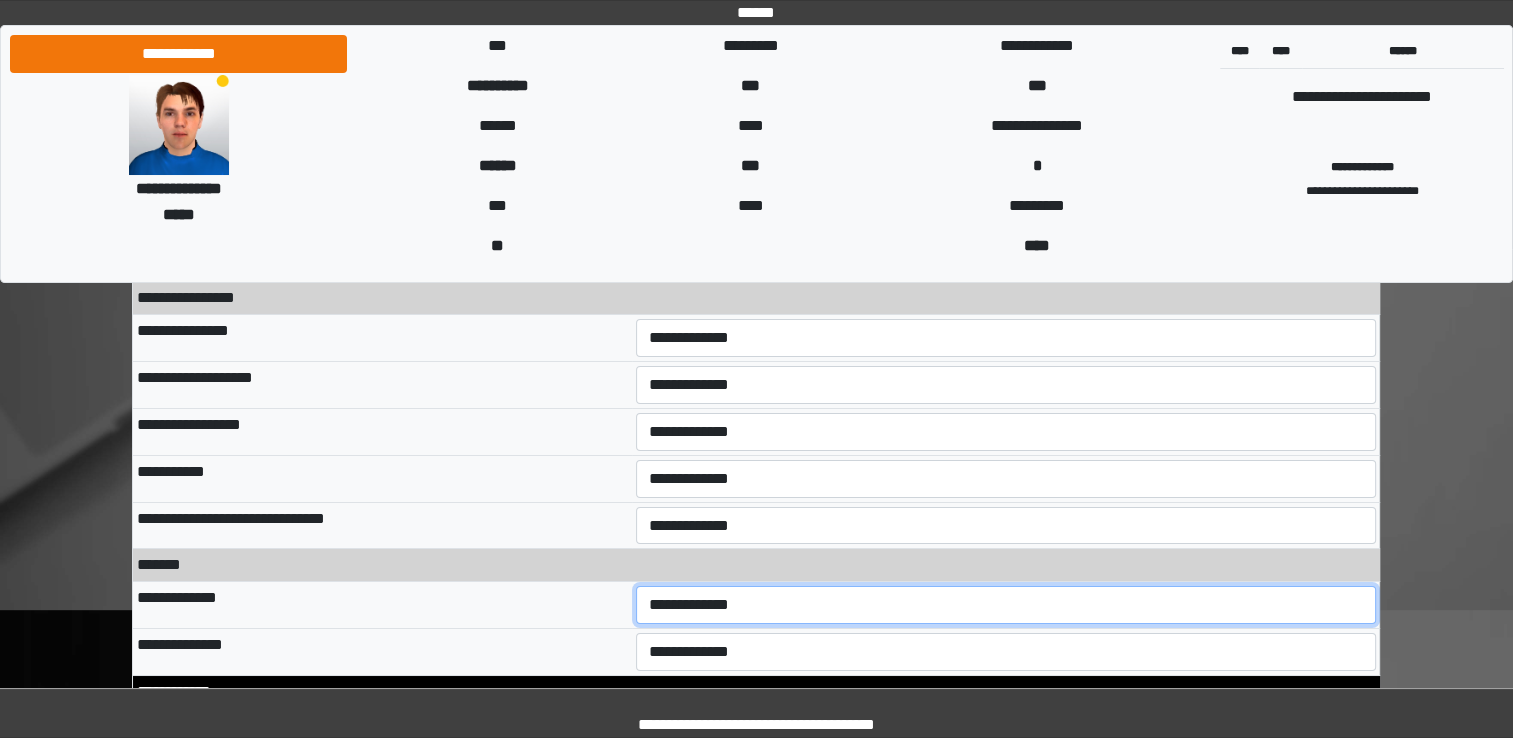click on "**********" at bounding box center (1006, 605) 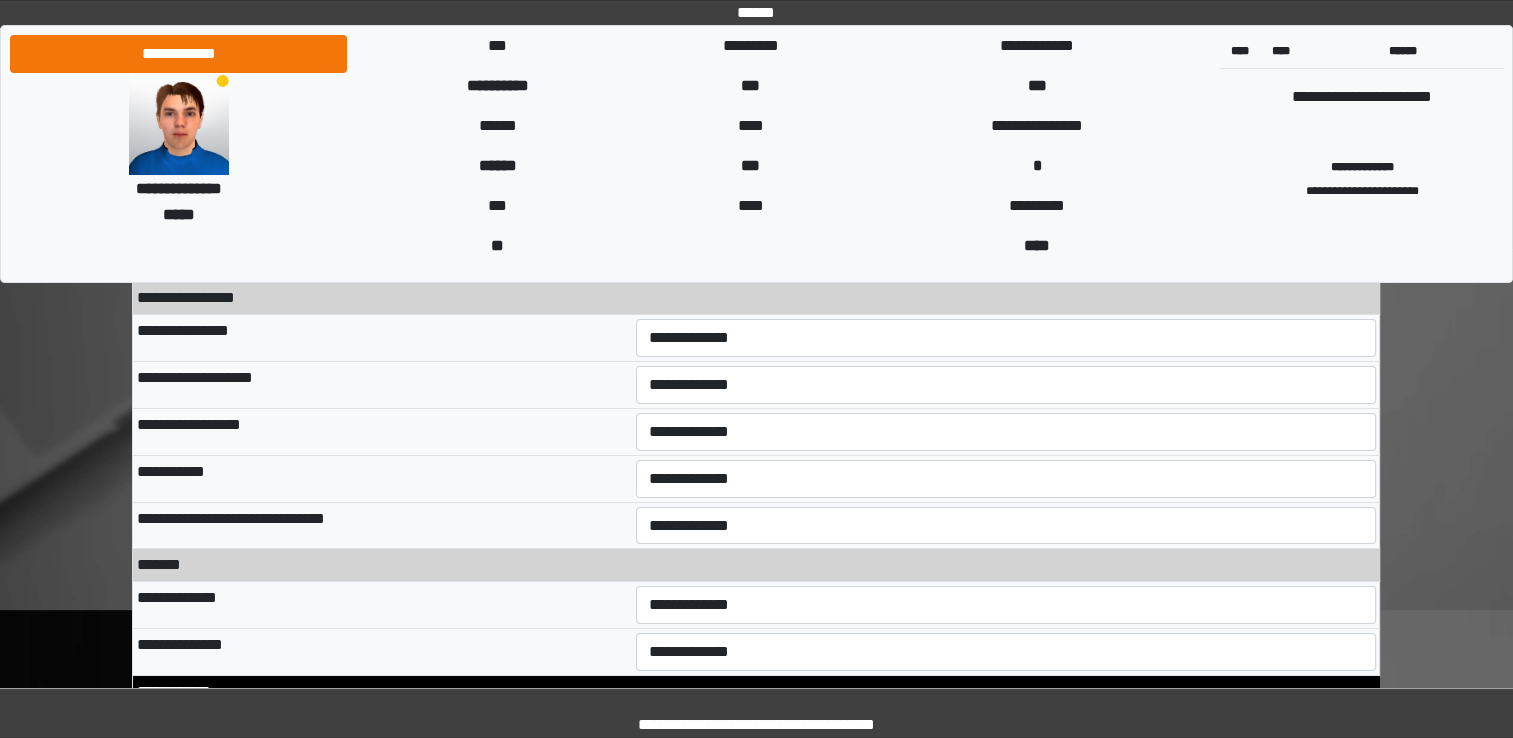 click on "**********" at bounding box center (382, 652) 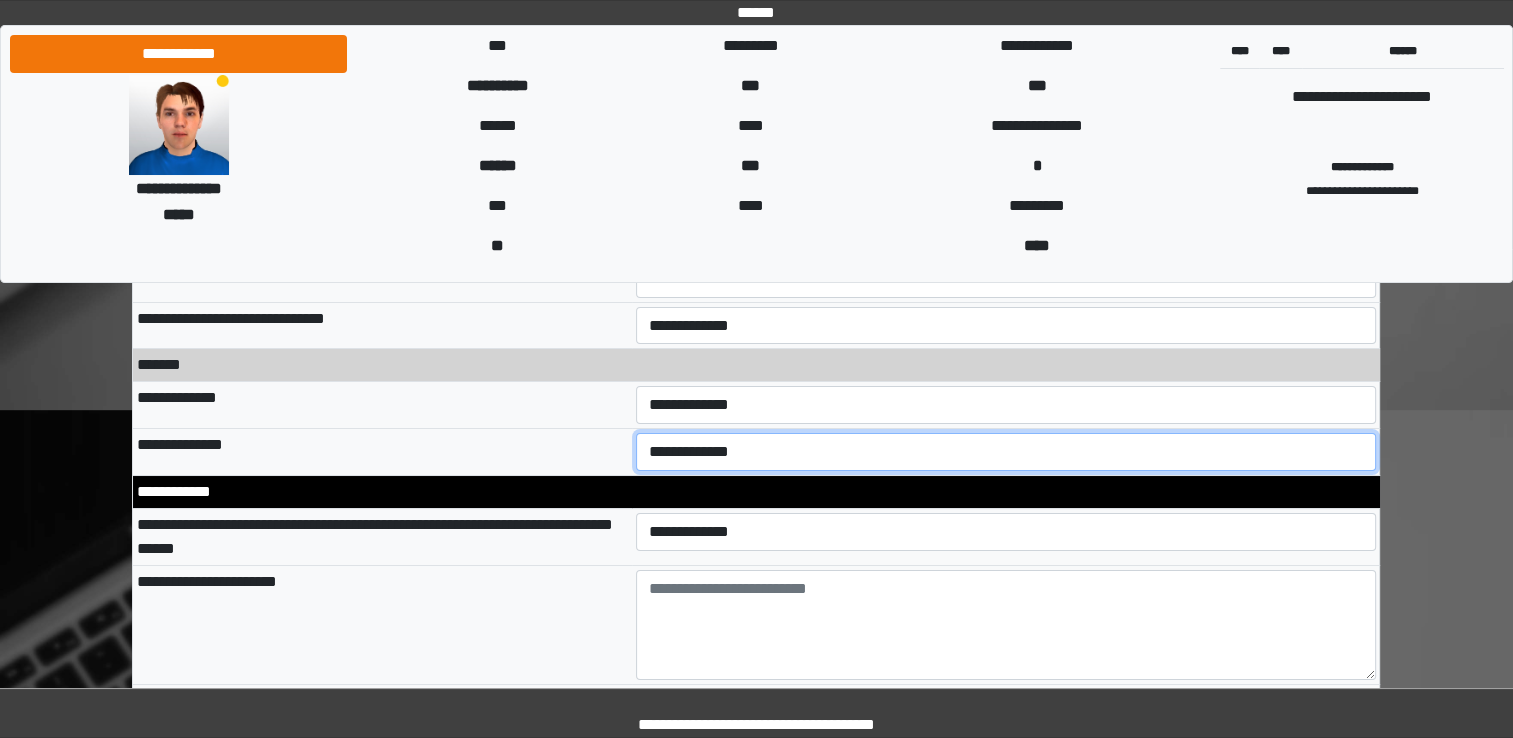 click on "**********" at bounding box center [1006, 452] 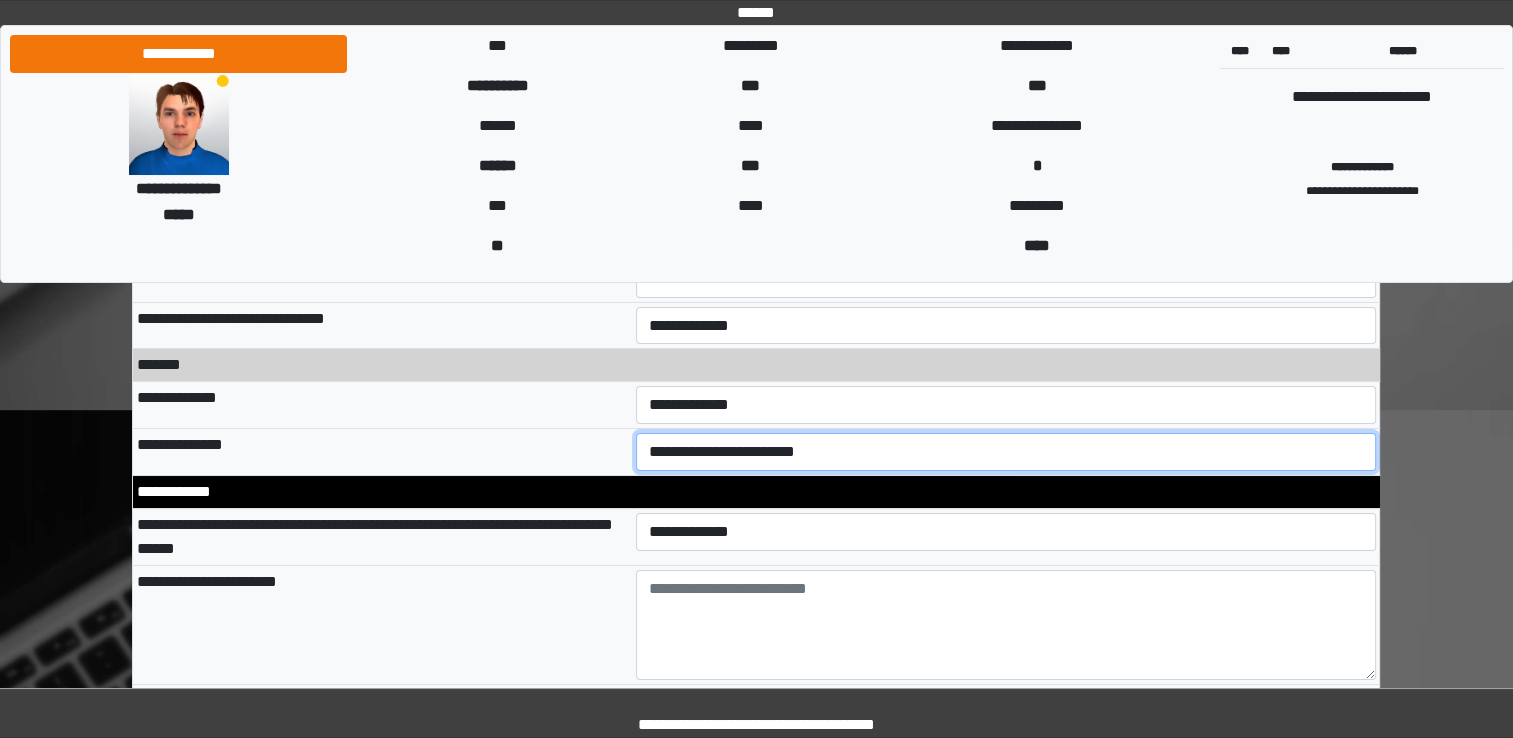 click on "**********" at bounding box center [1006, 452] 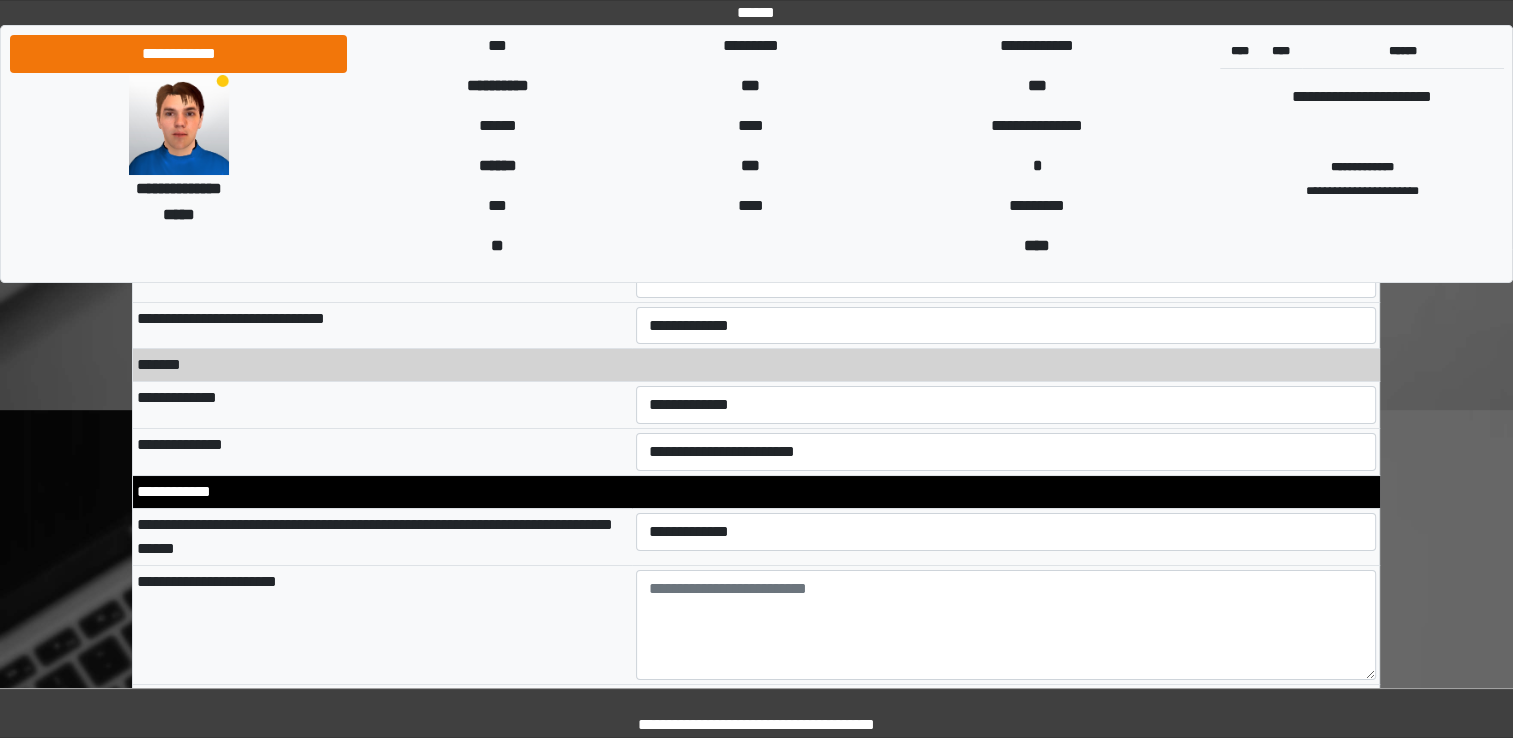 click on "**********" at bounding box center (382, 452) 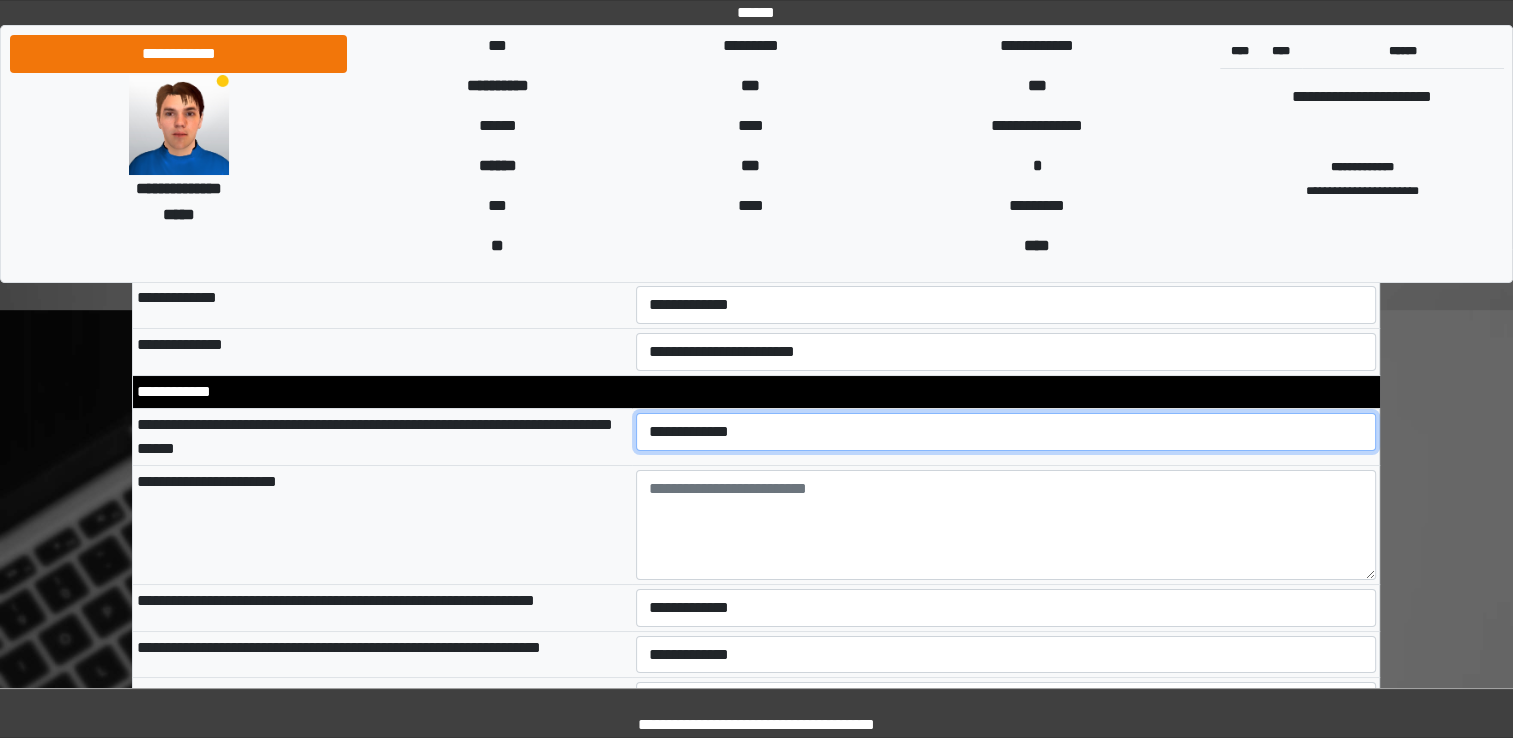 click on "**********" at bounding box center (1006, 432) 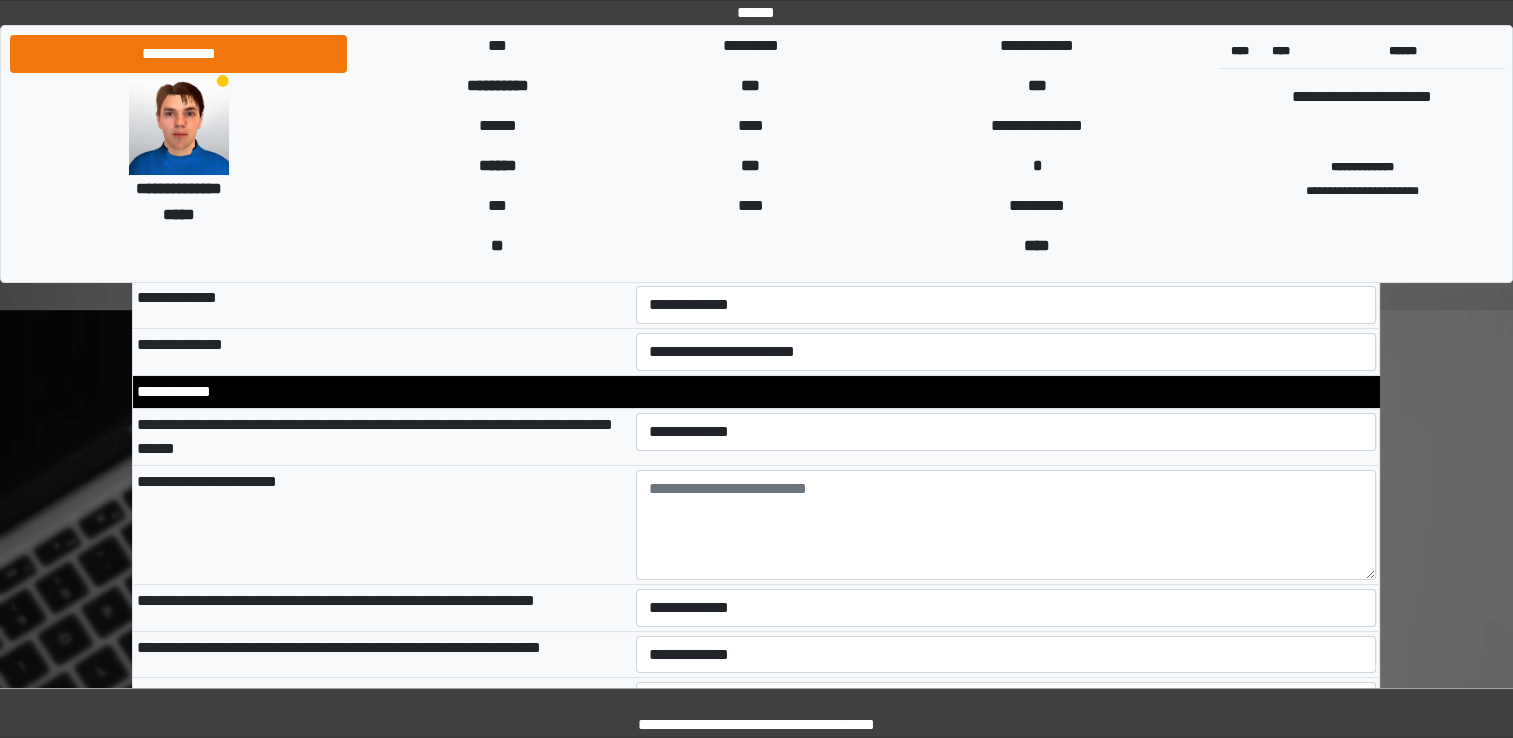 click on "**********" at bounding box center [382, 525] 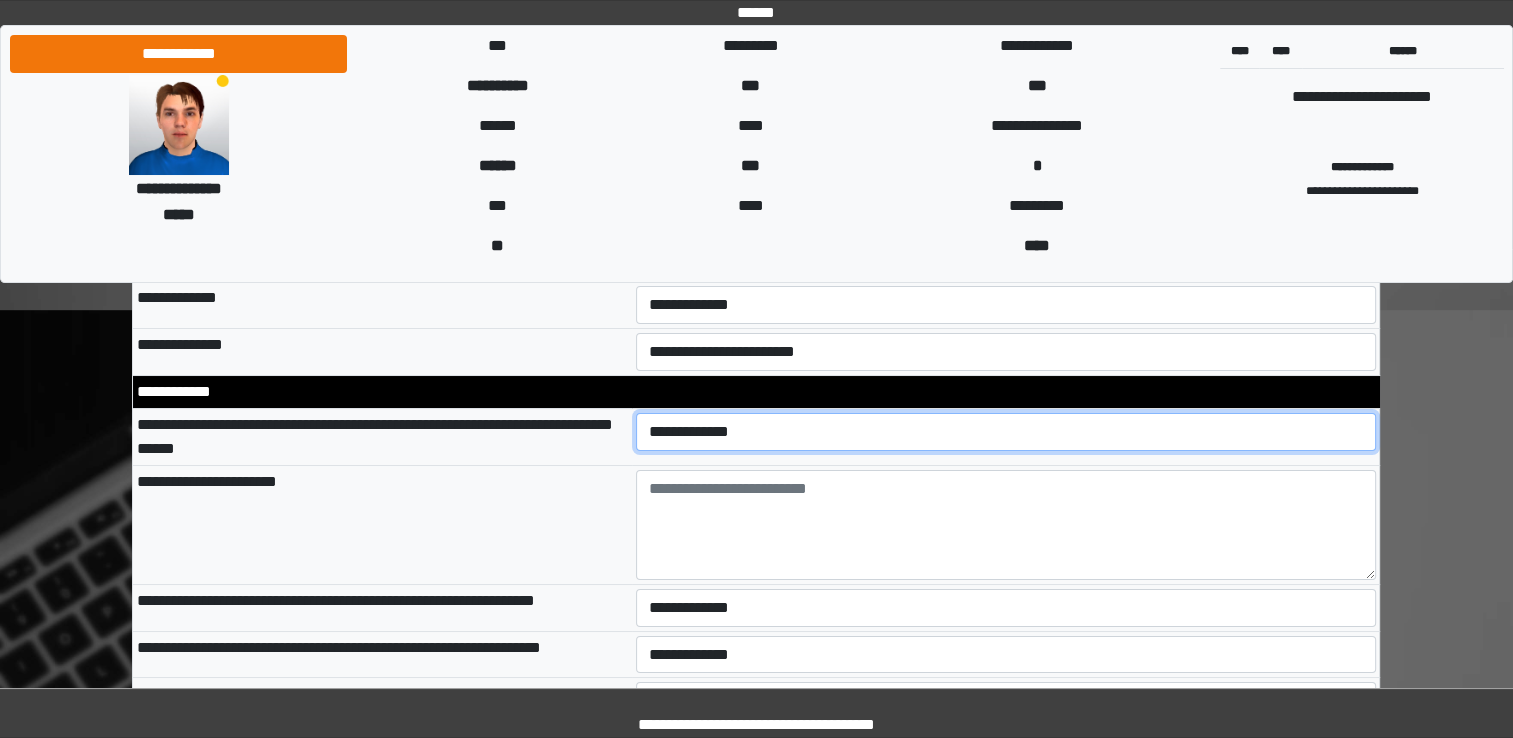 click on "**********" at bounding box center [1006, 432] 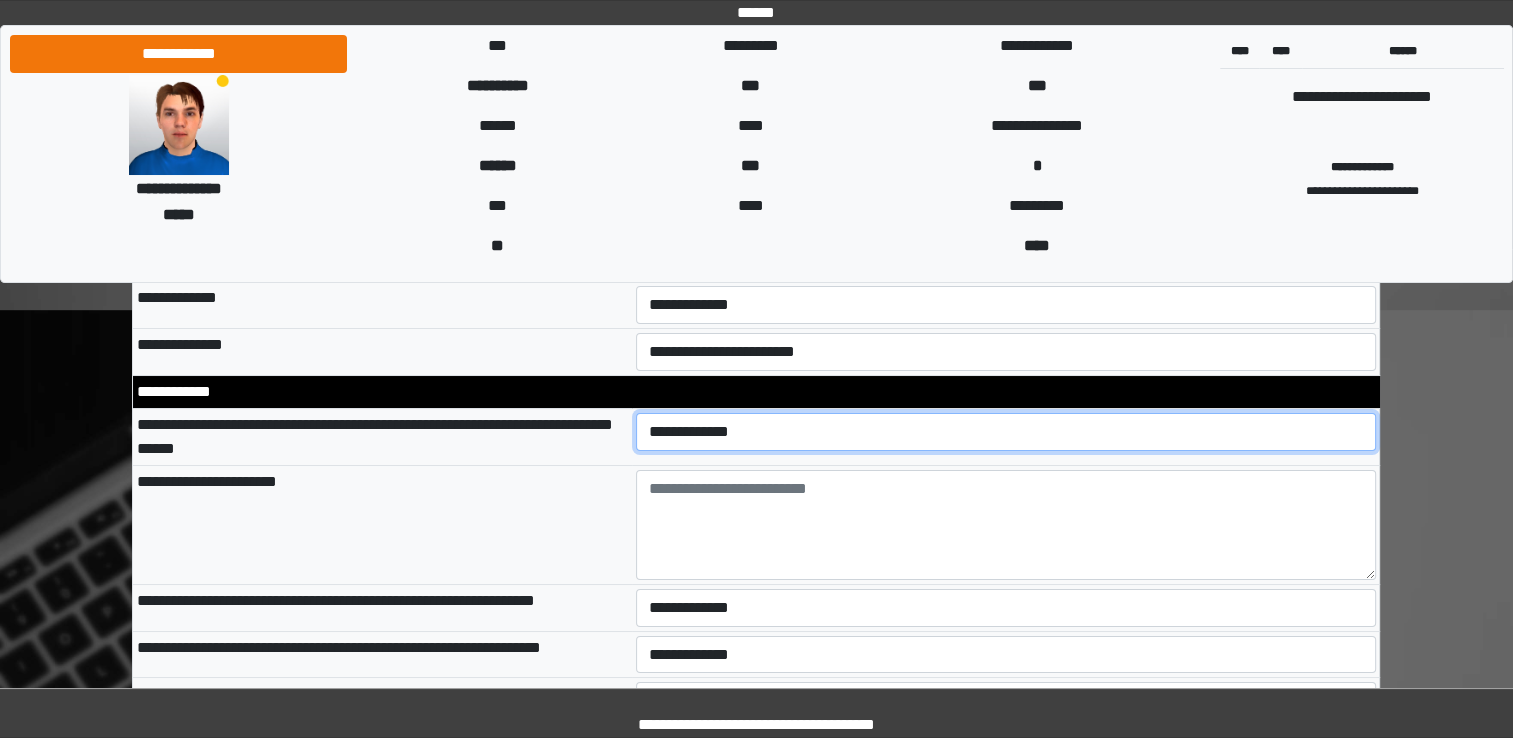 select on "*" 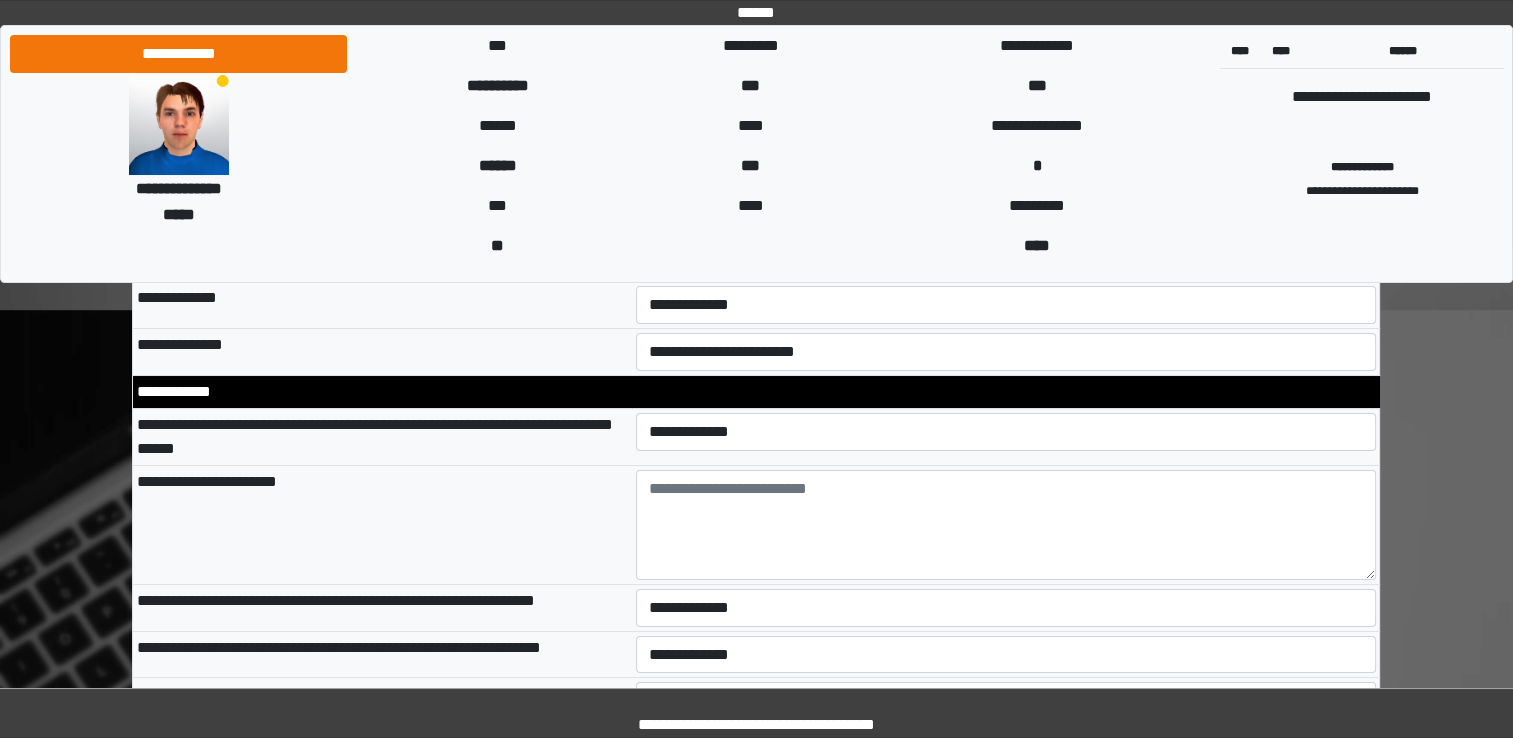 click on "**********" at bounding box center (382, 525) 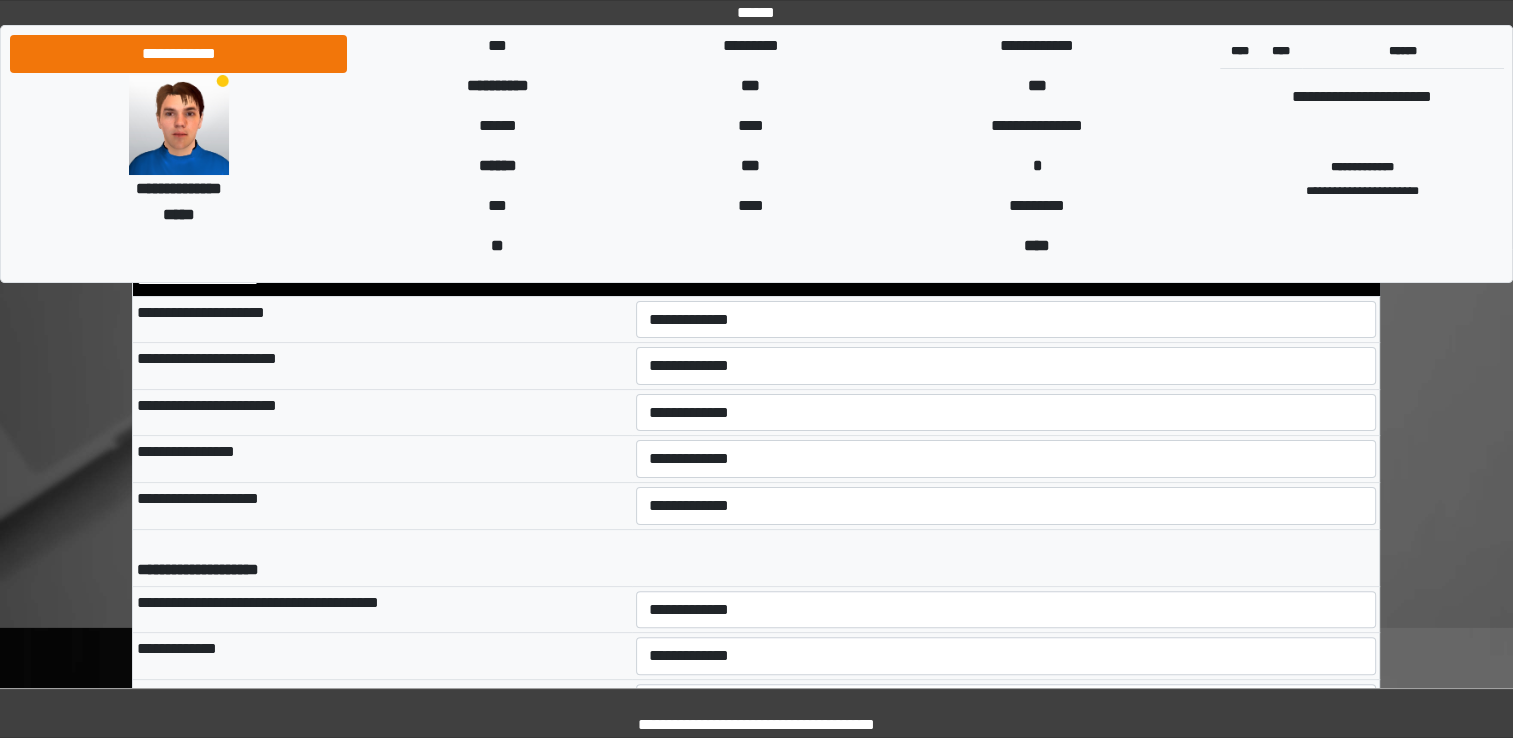 scroll, scrollTop: 7900, scrollLeft: 0, axis: vertical 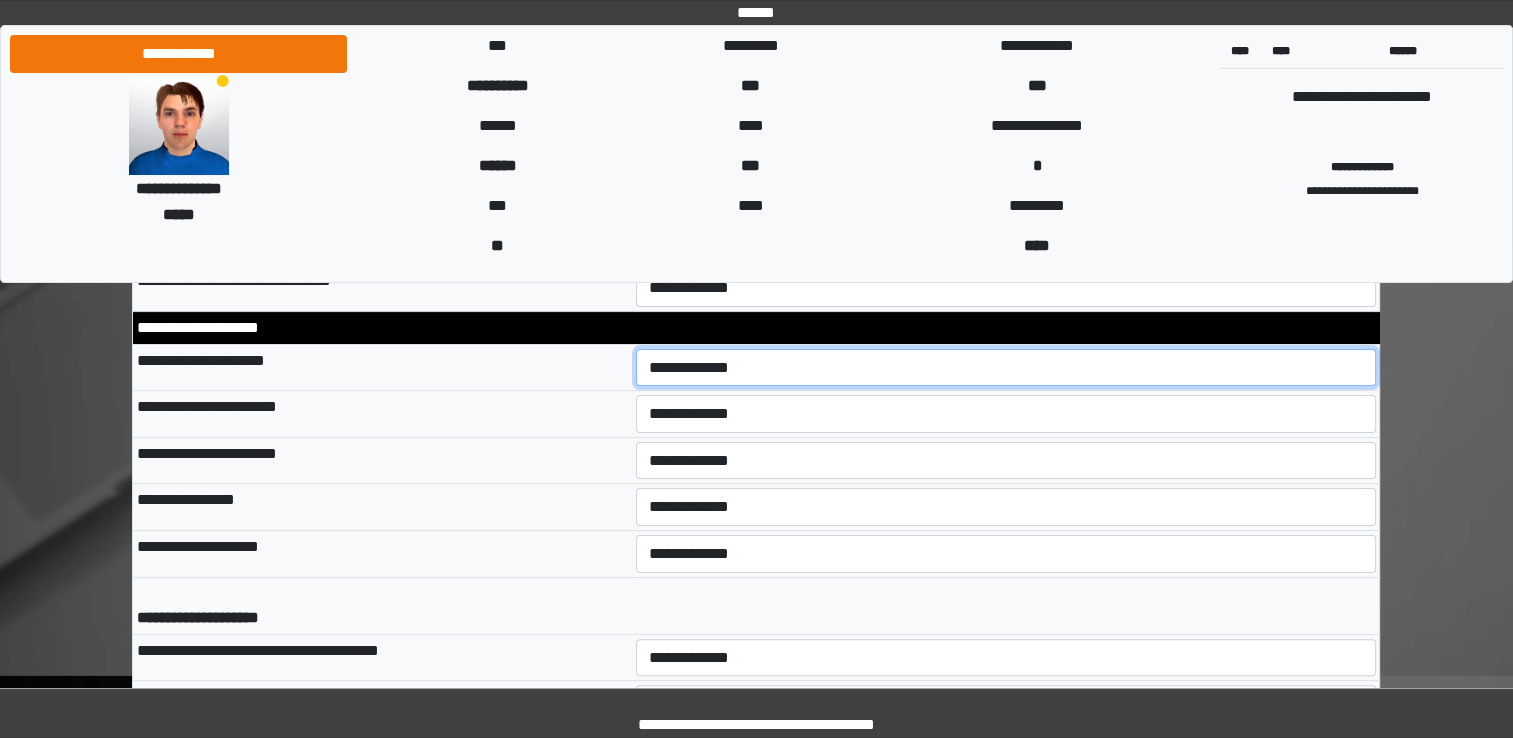 click on "**********" at bounding box center [1006, 368] 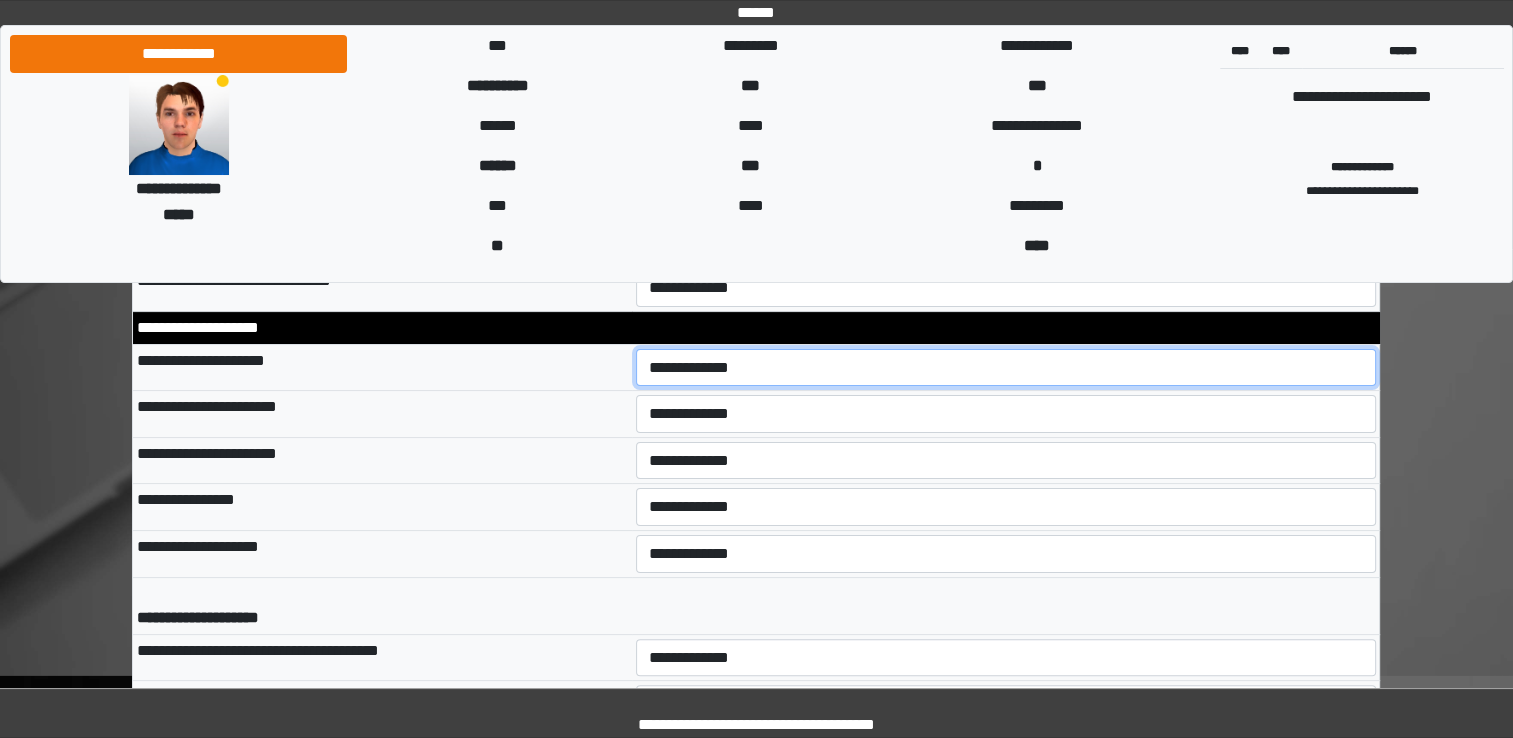 select on "*" 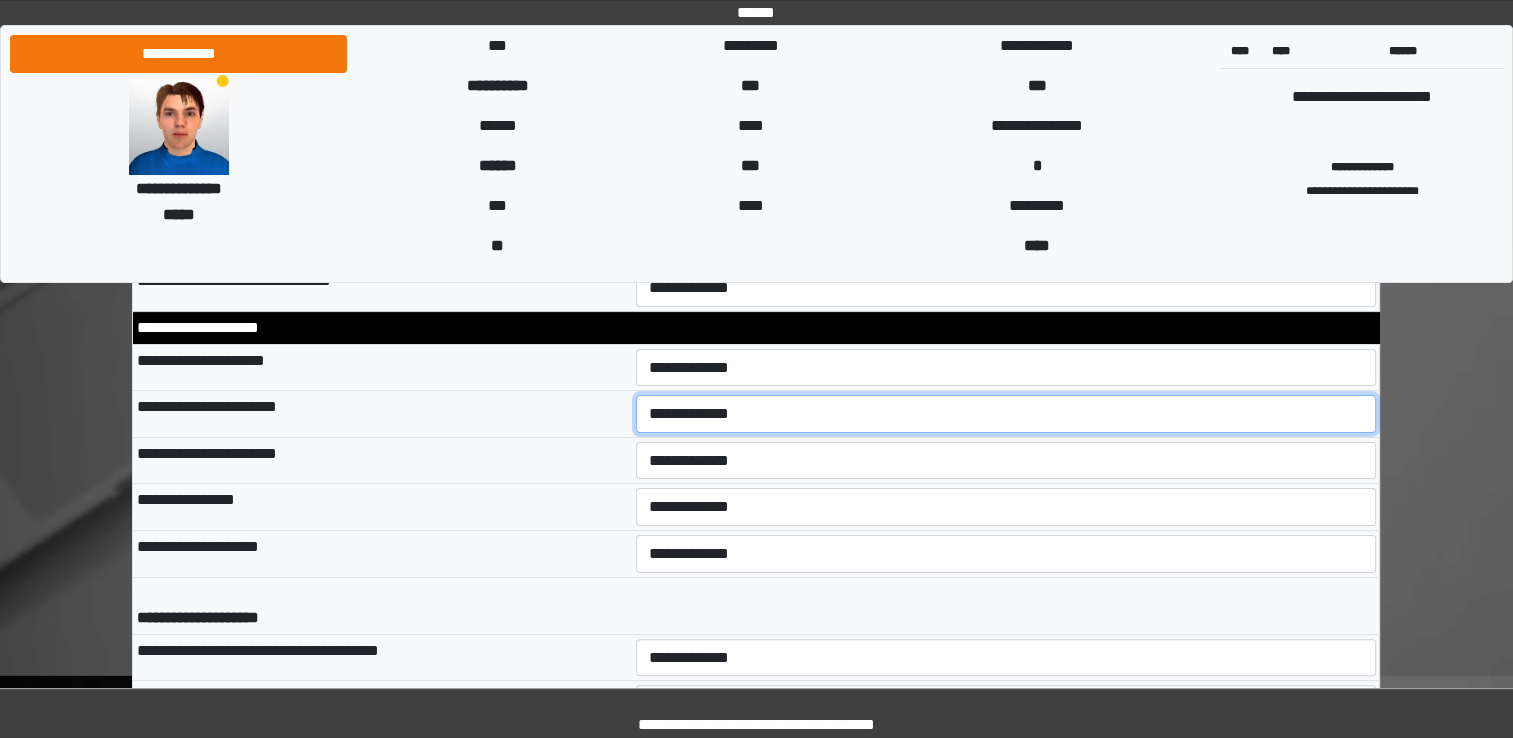 click on "**********" at bounding box center [1006, 414] 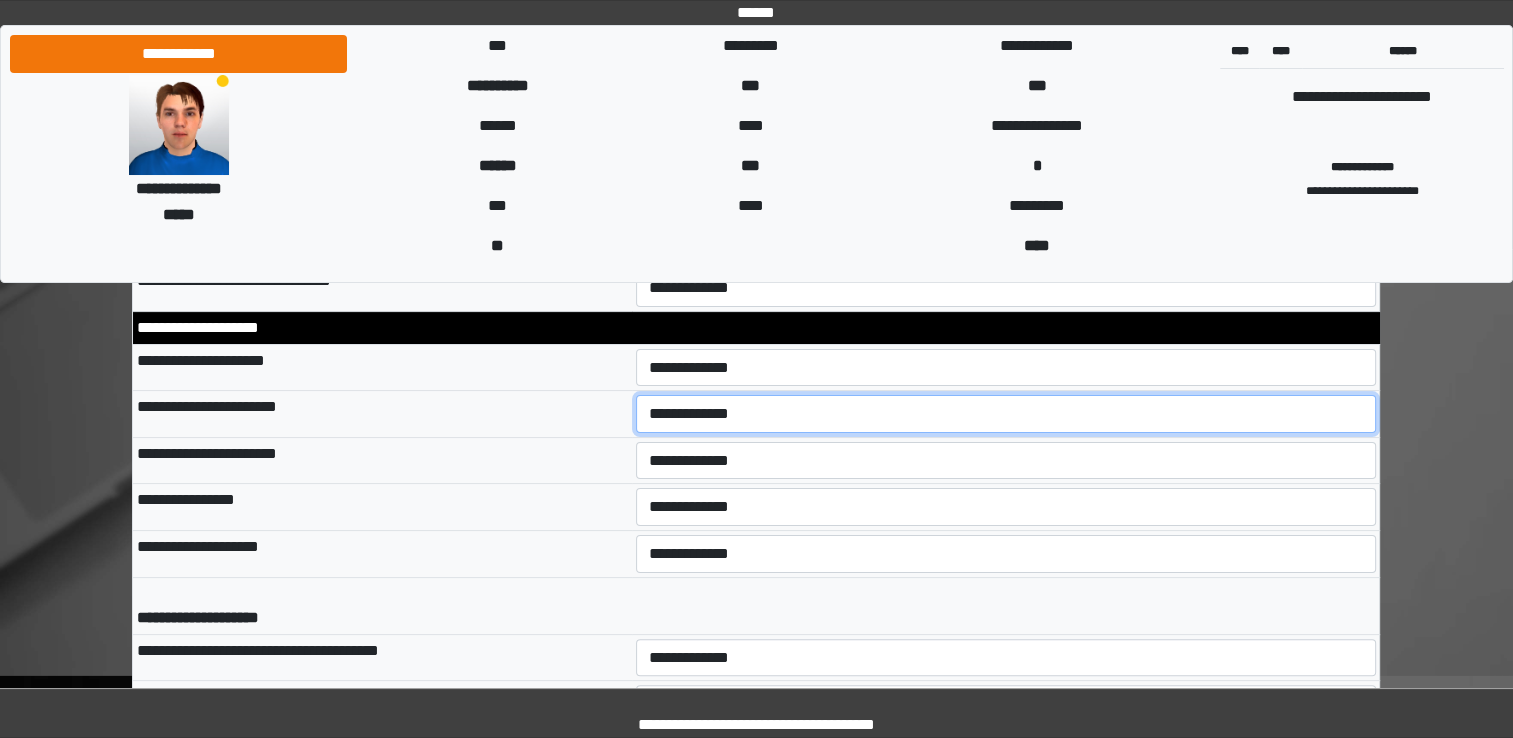 select on "*" 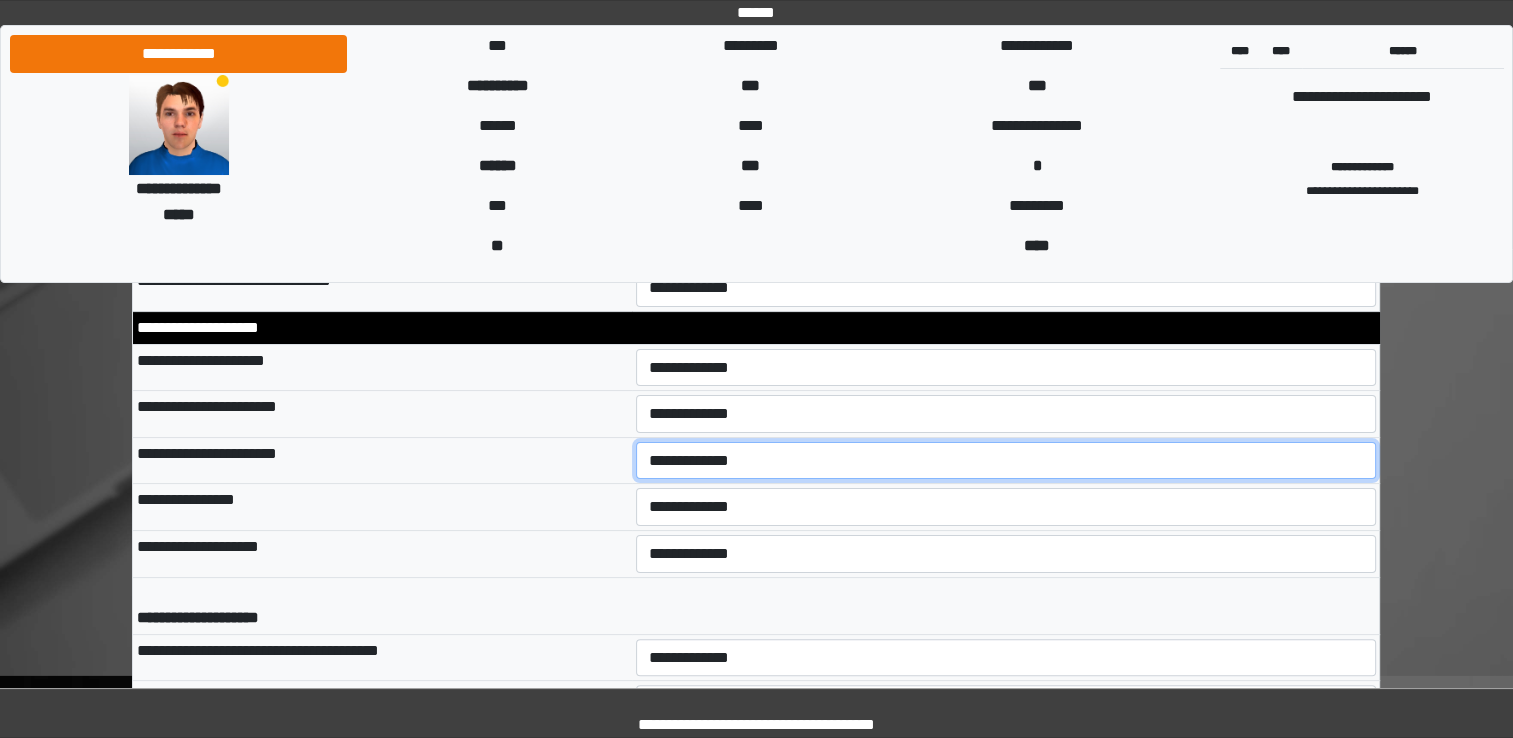 click on "**********" at bounding box center (1006, 461) 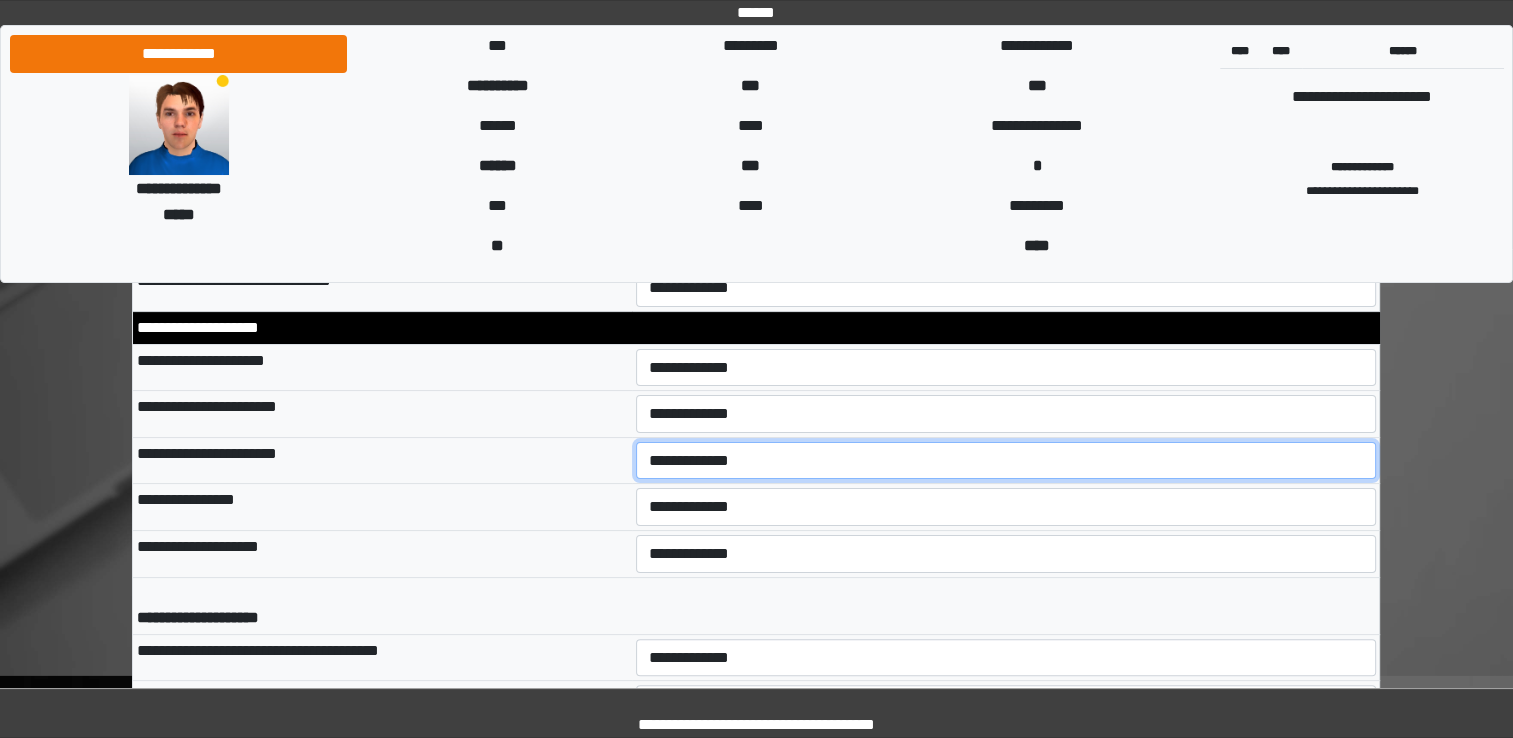 select on "*" 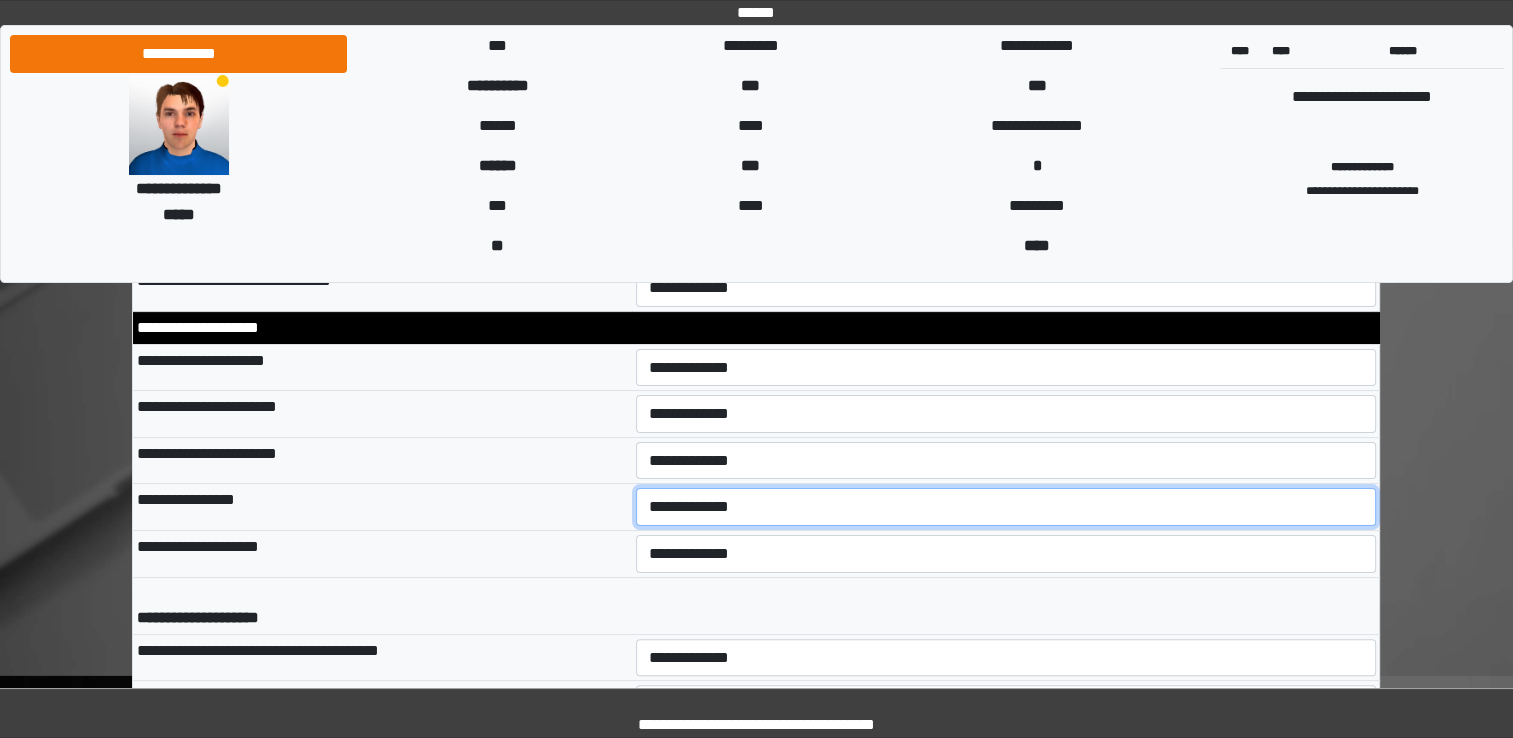 click on "**********" at bounding box center [1006, 507] 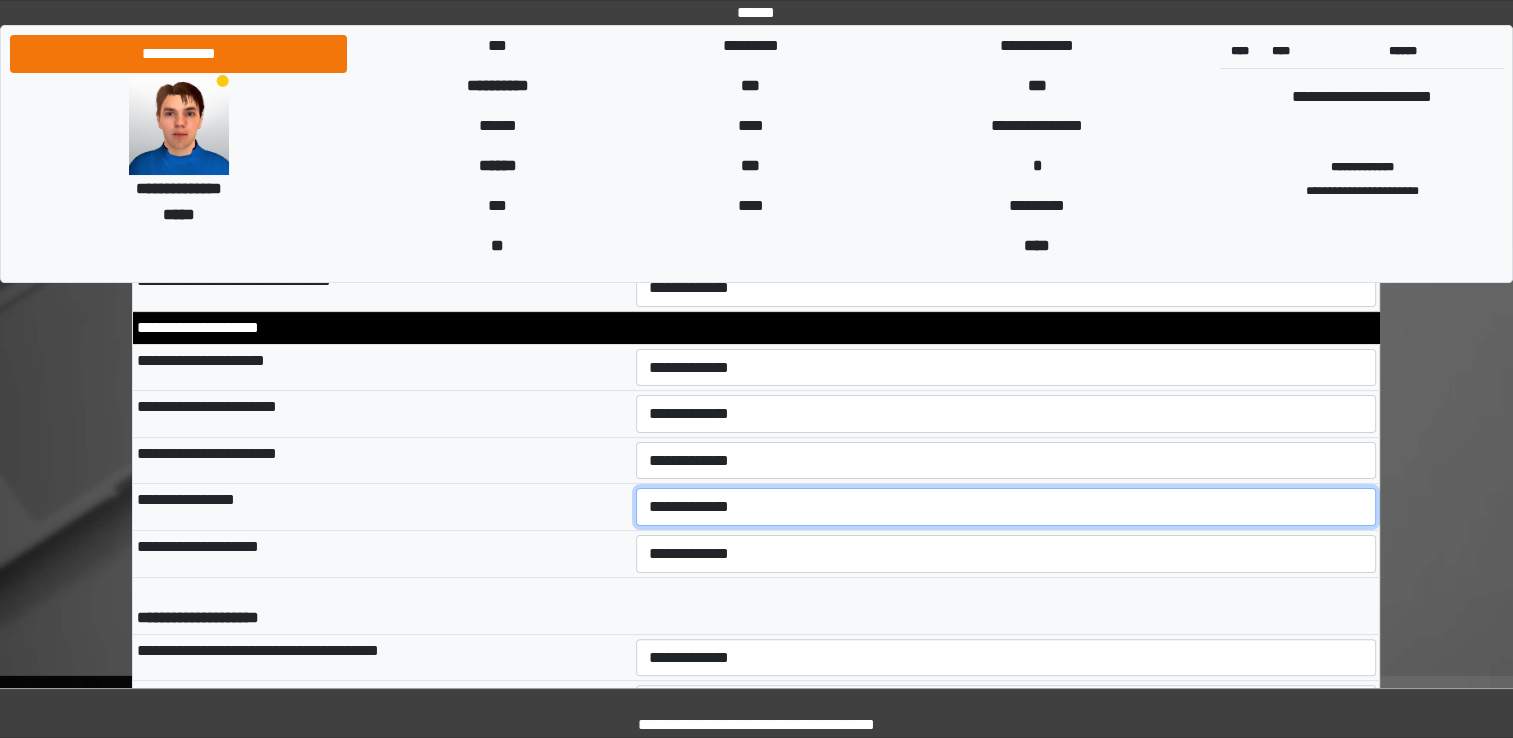 click on "**********" at bounding box center [1006, 507] 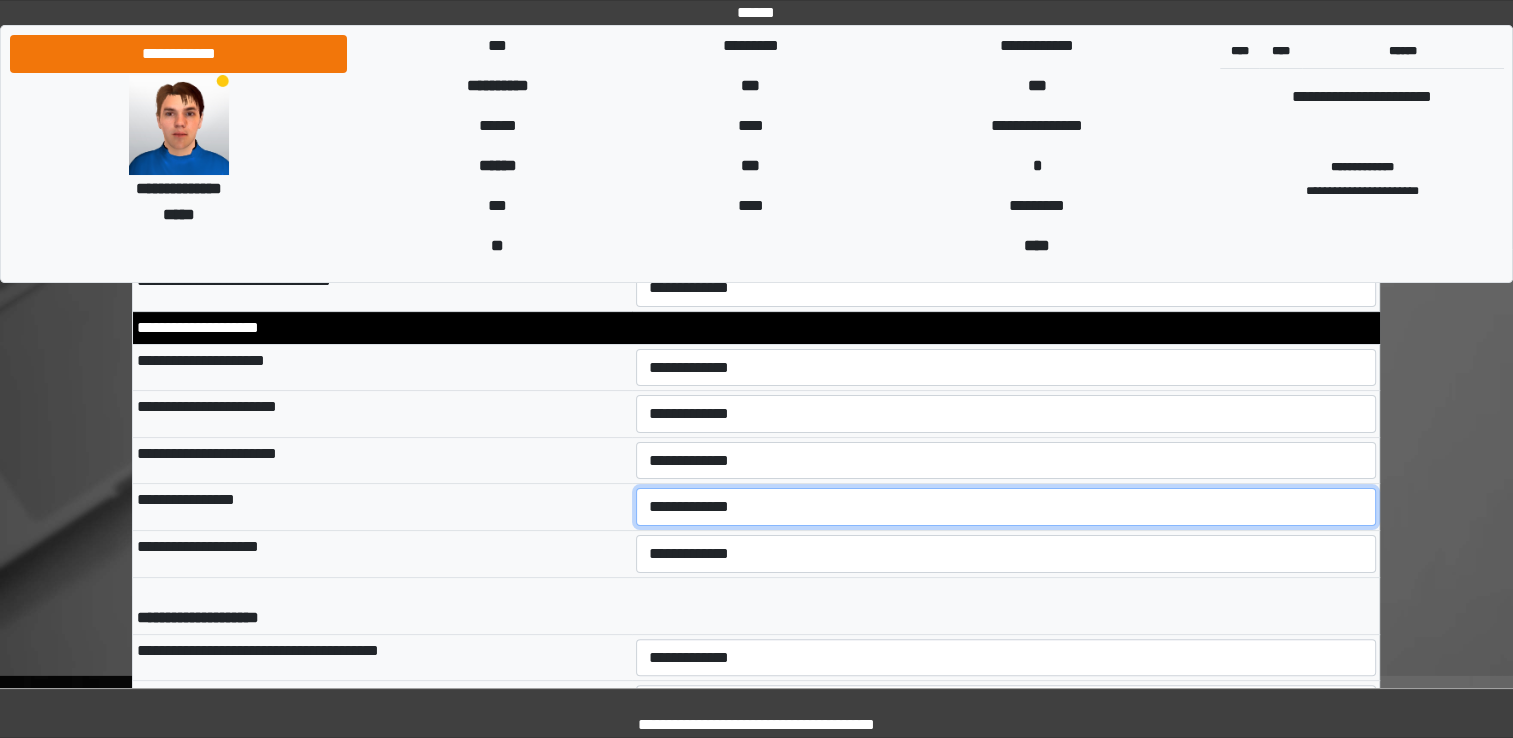 select on "*" 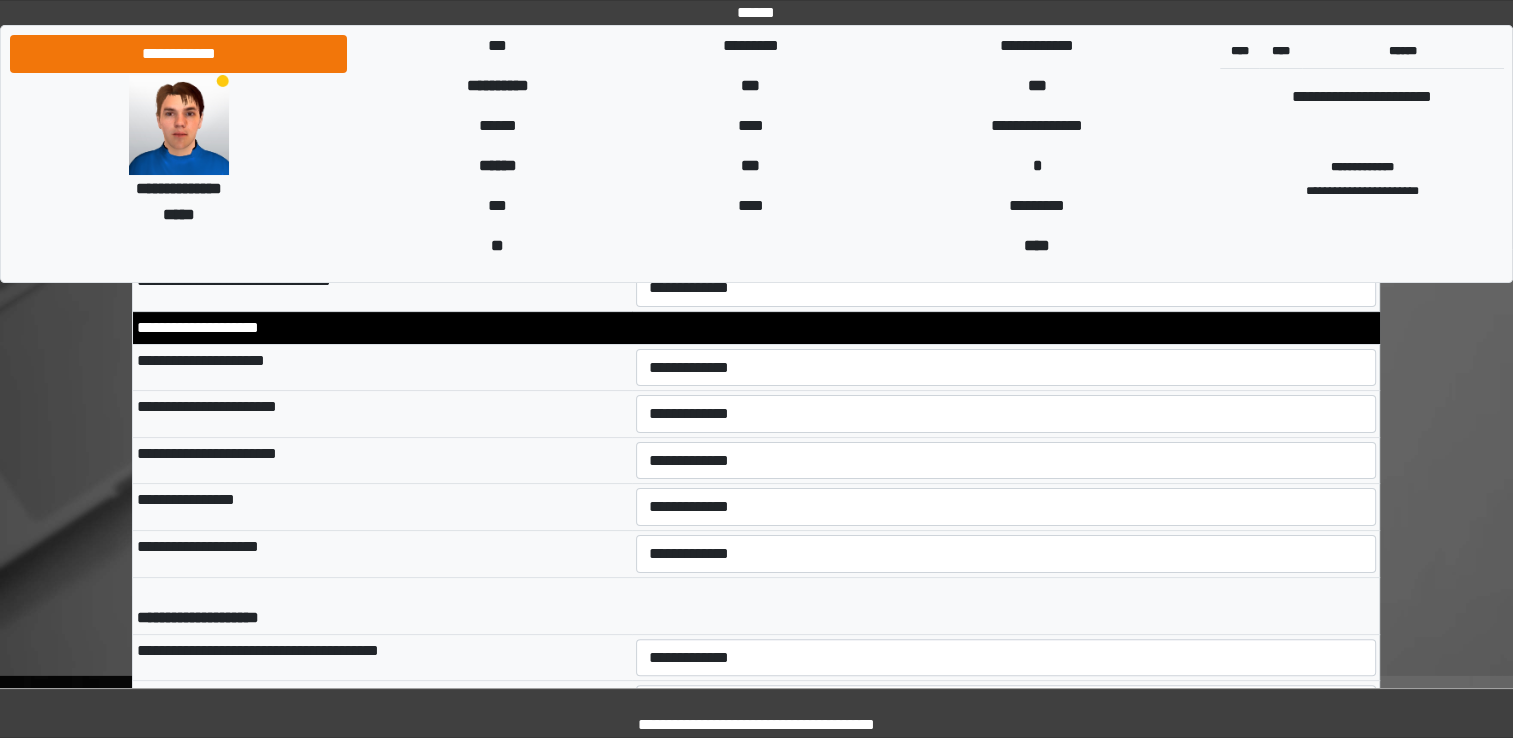 click on "**********" at bounding box center (382, 507) 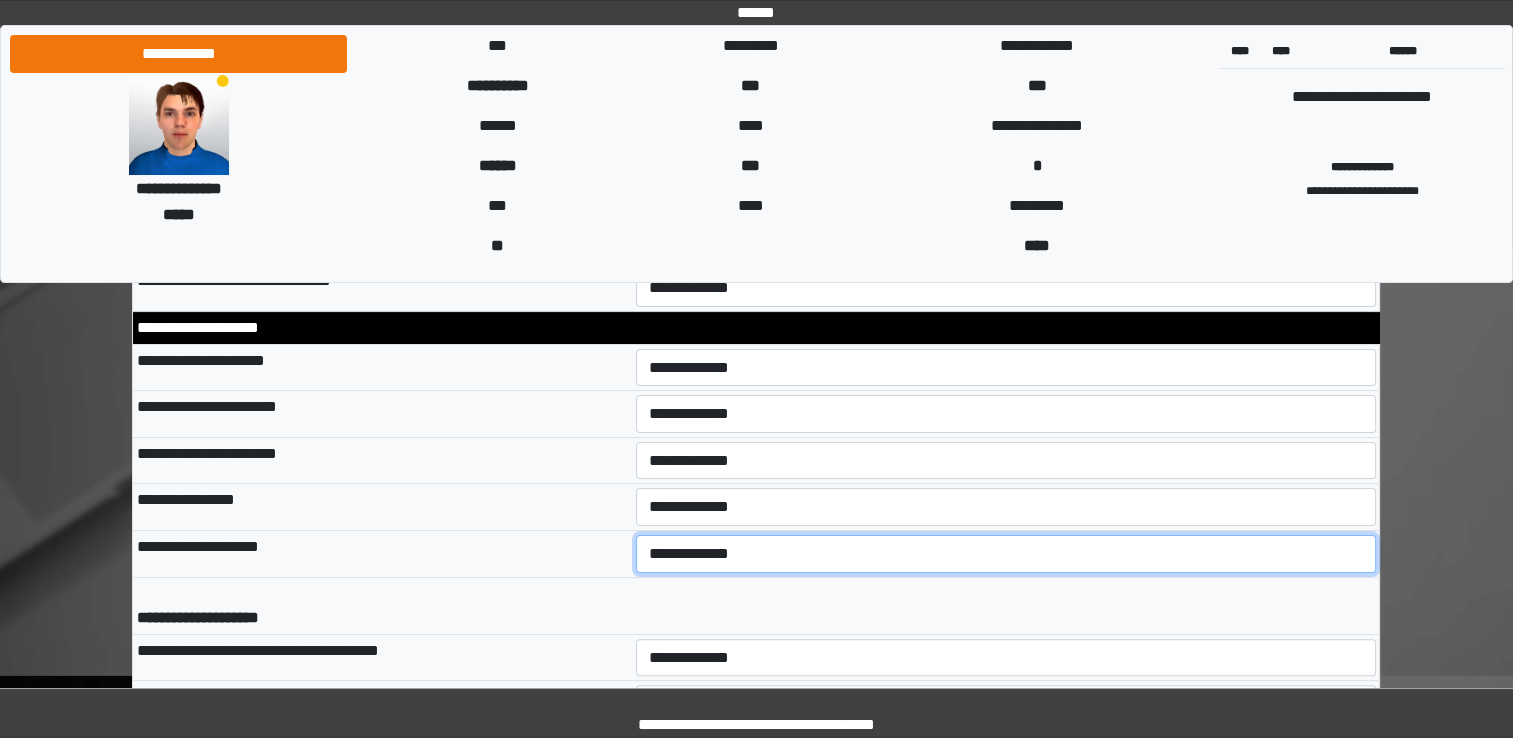 click on "**********" at bounding box center (1006, 554) 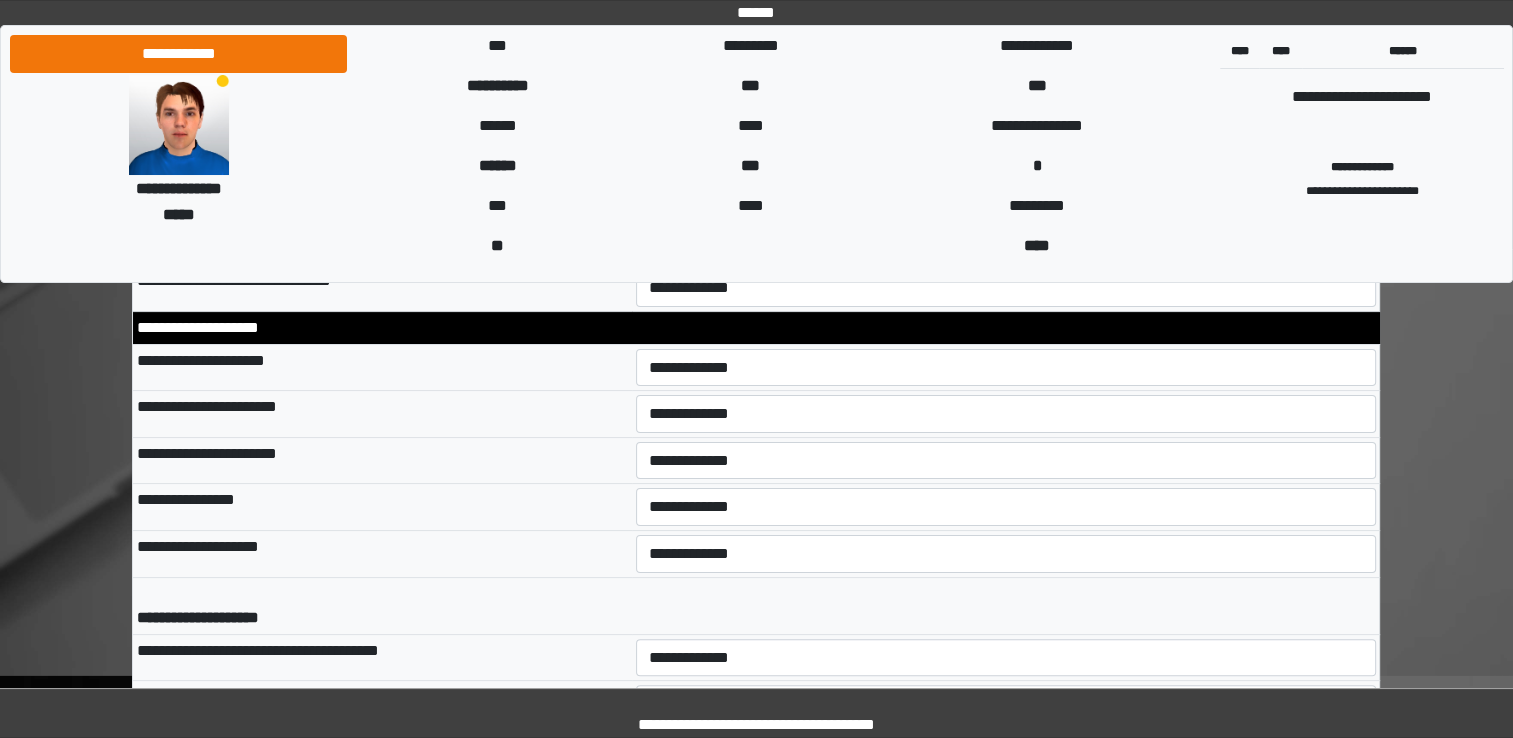 click on "**********" at bounding box center (382, 553) 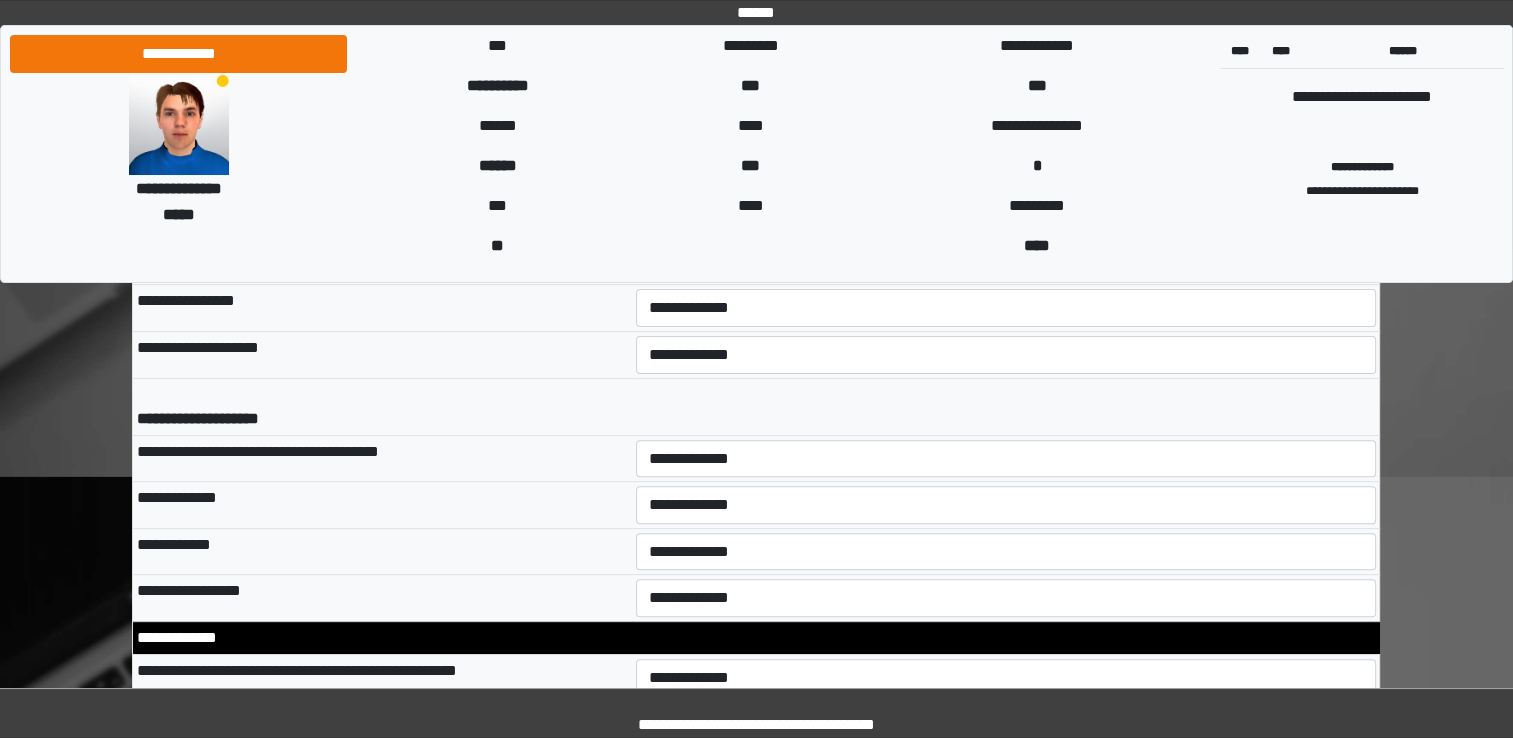 scroll, scrollTop: 8100, scrollLeft: 0, axis: vertical 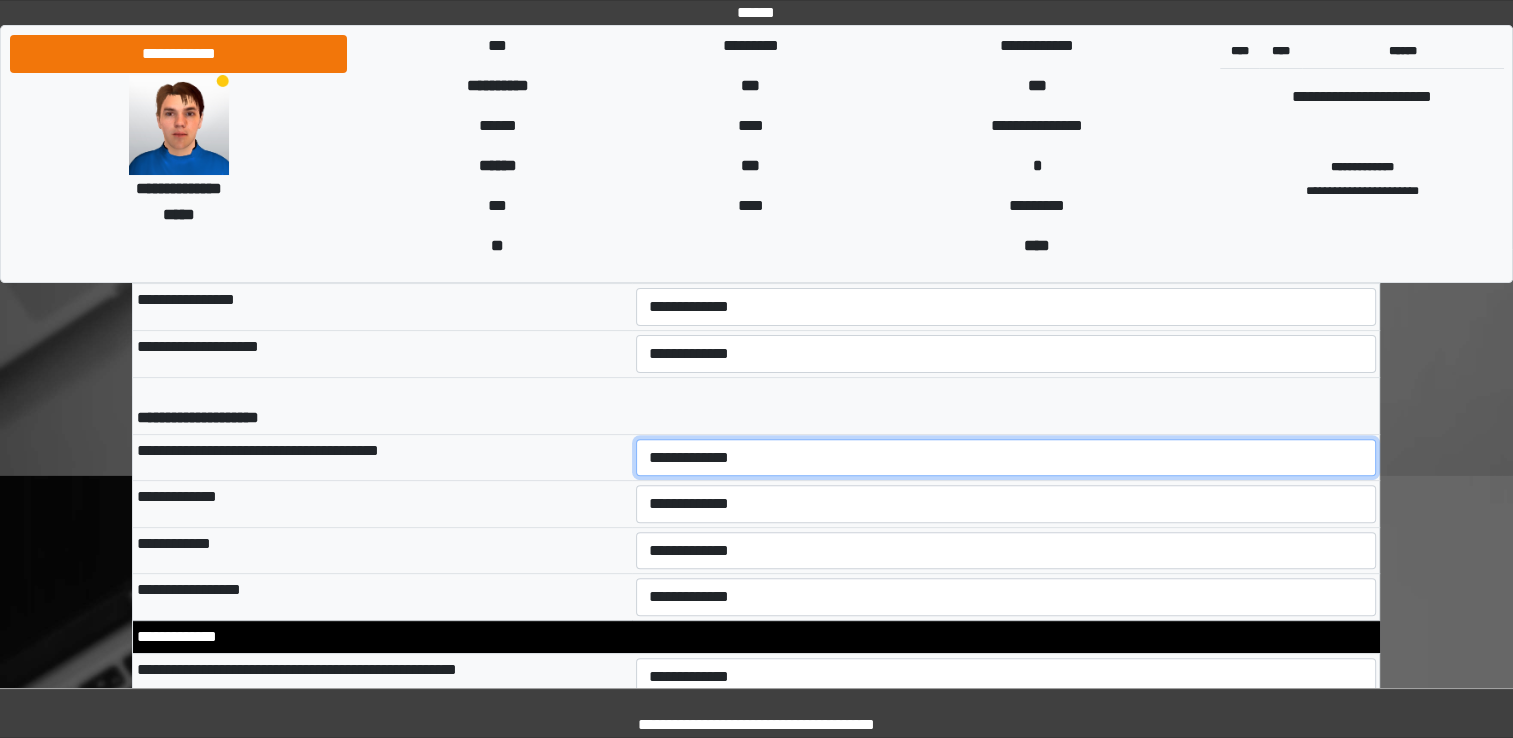 click on "**********" at bounding box center [1006, 458] 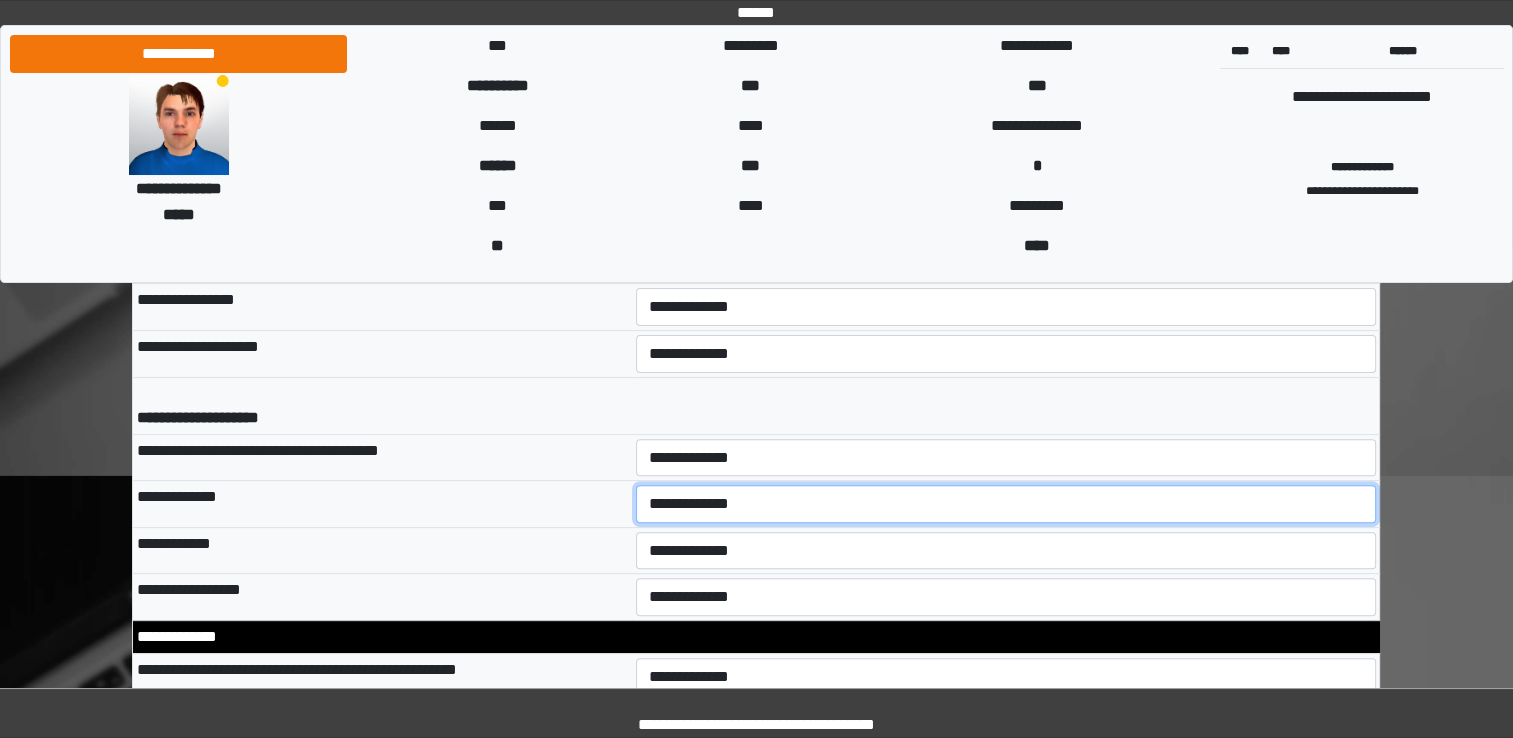 click on "**********" at bounding box center [1006, 504] 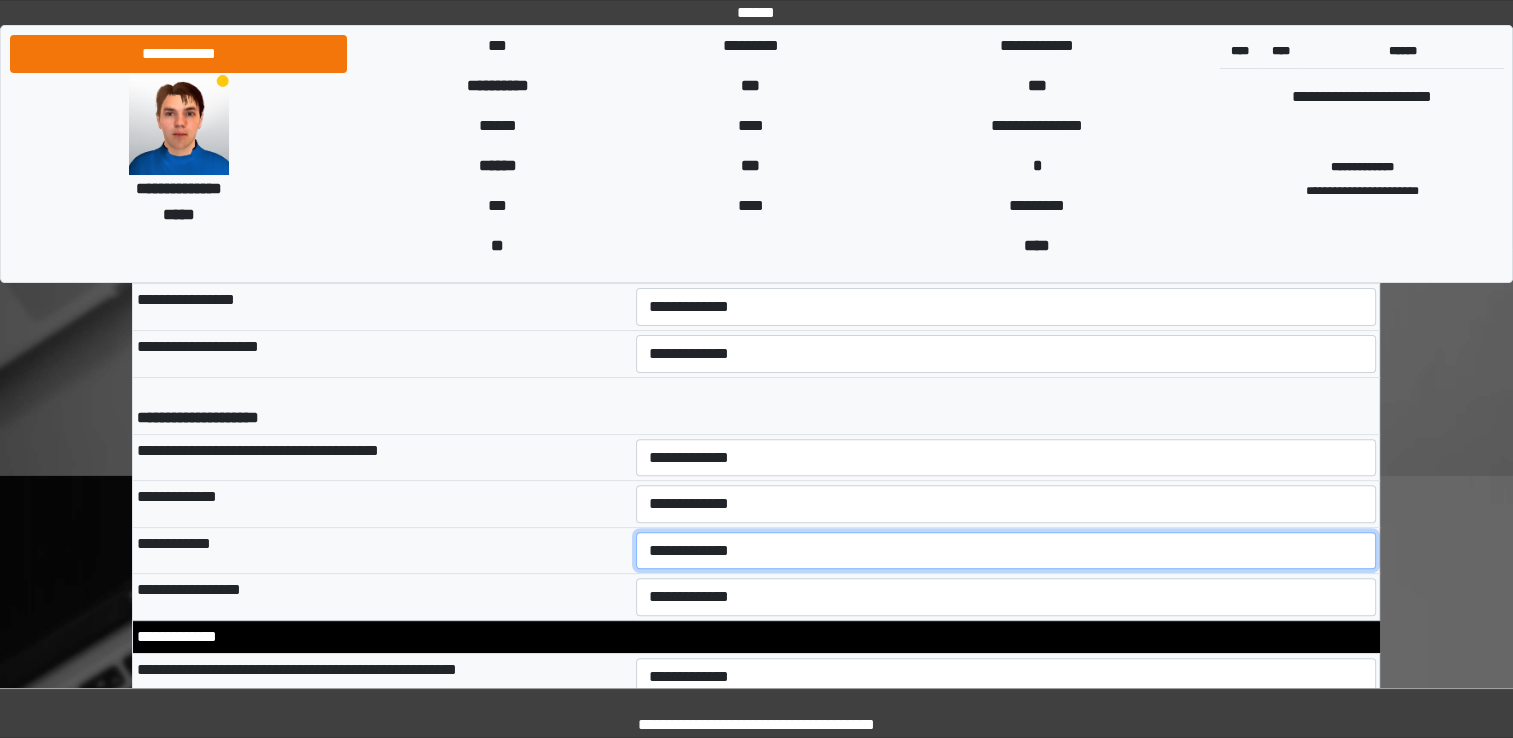 click on "**********" at bounding box center (1006, 551) 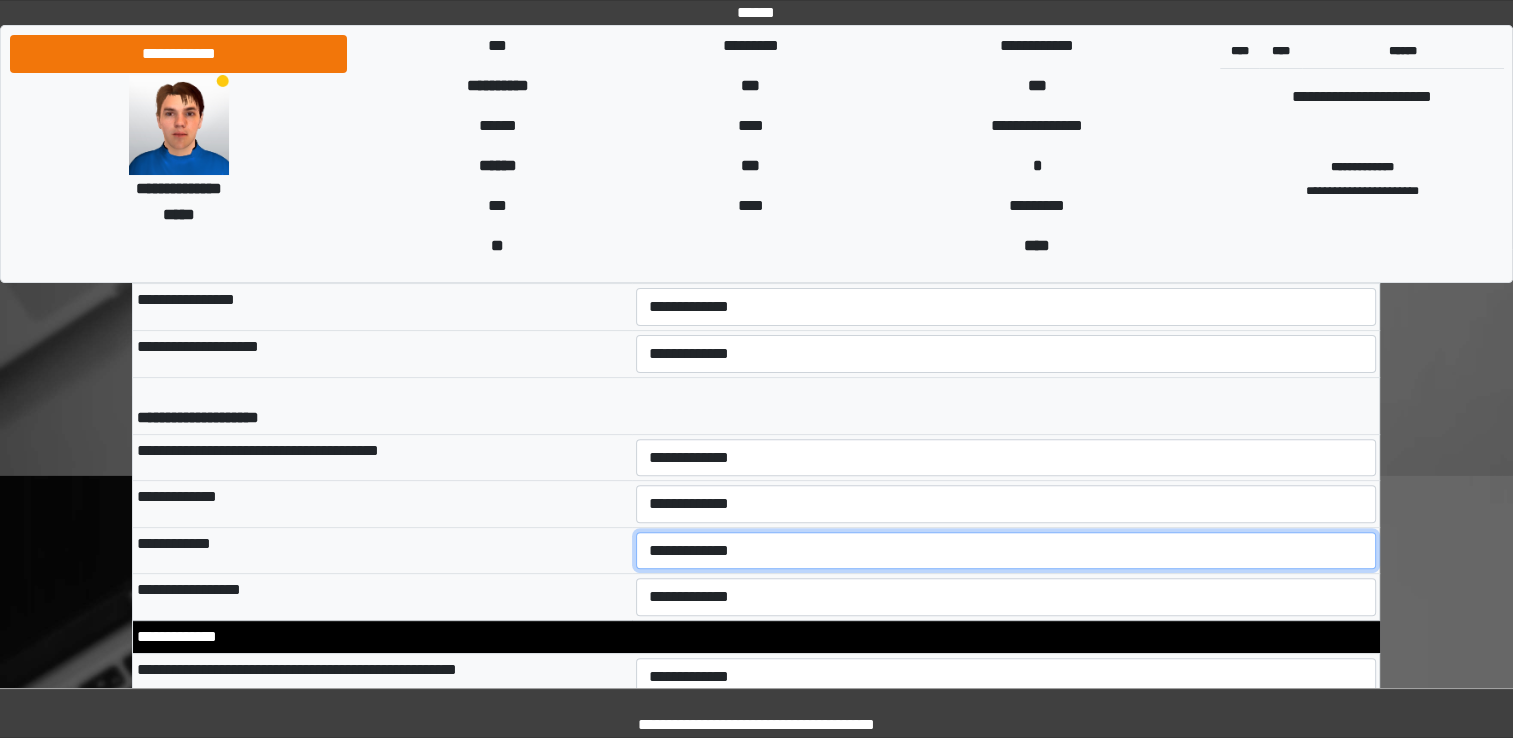 select on "*" 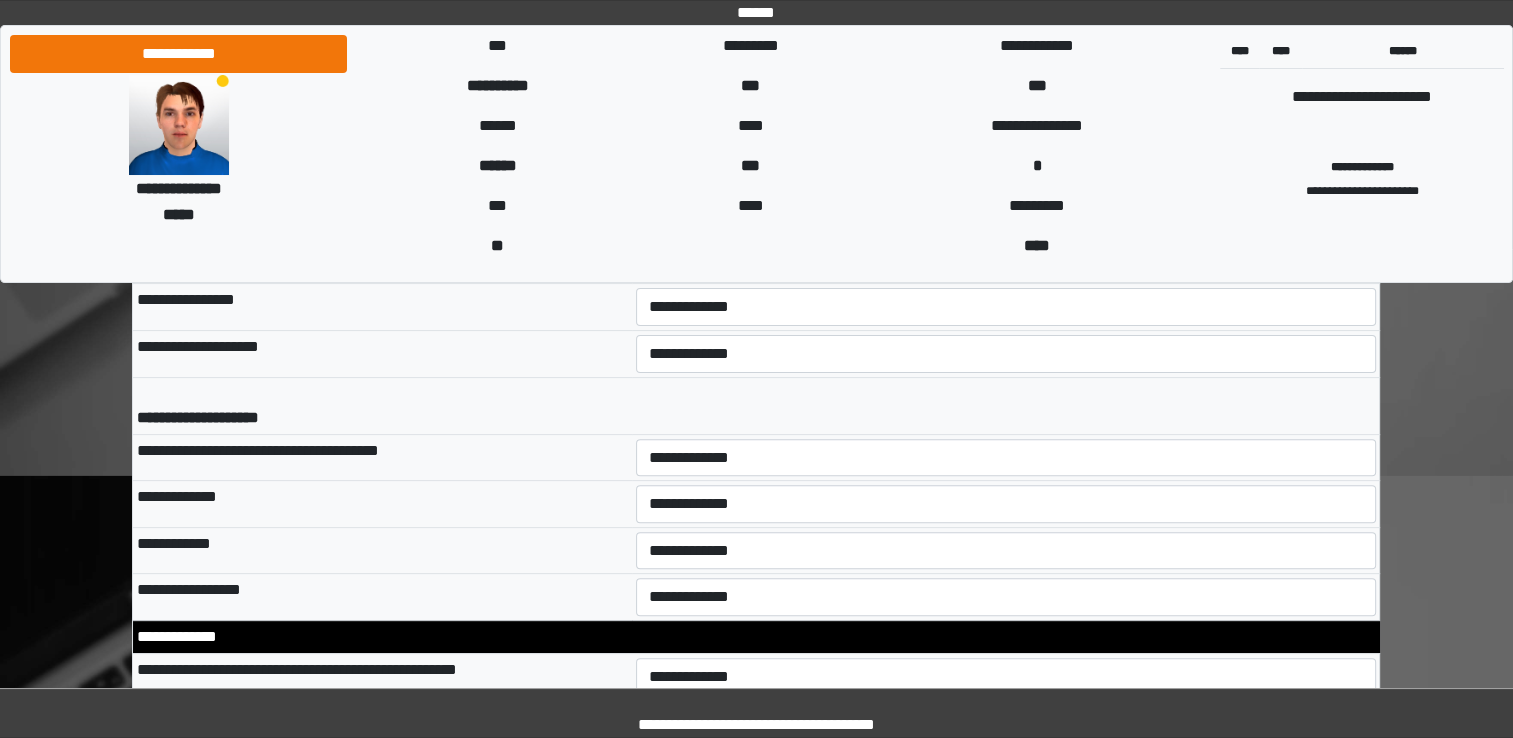 click on "**********" at bounding box center [382, 550] 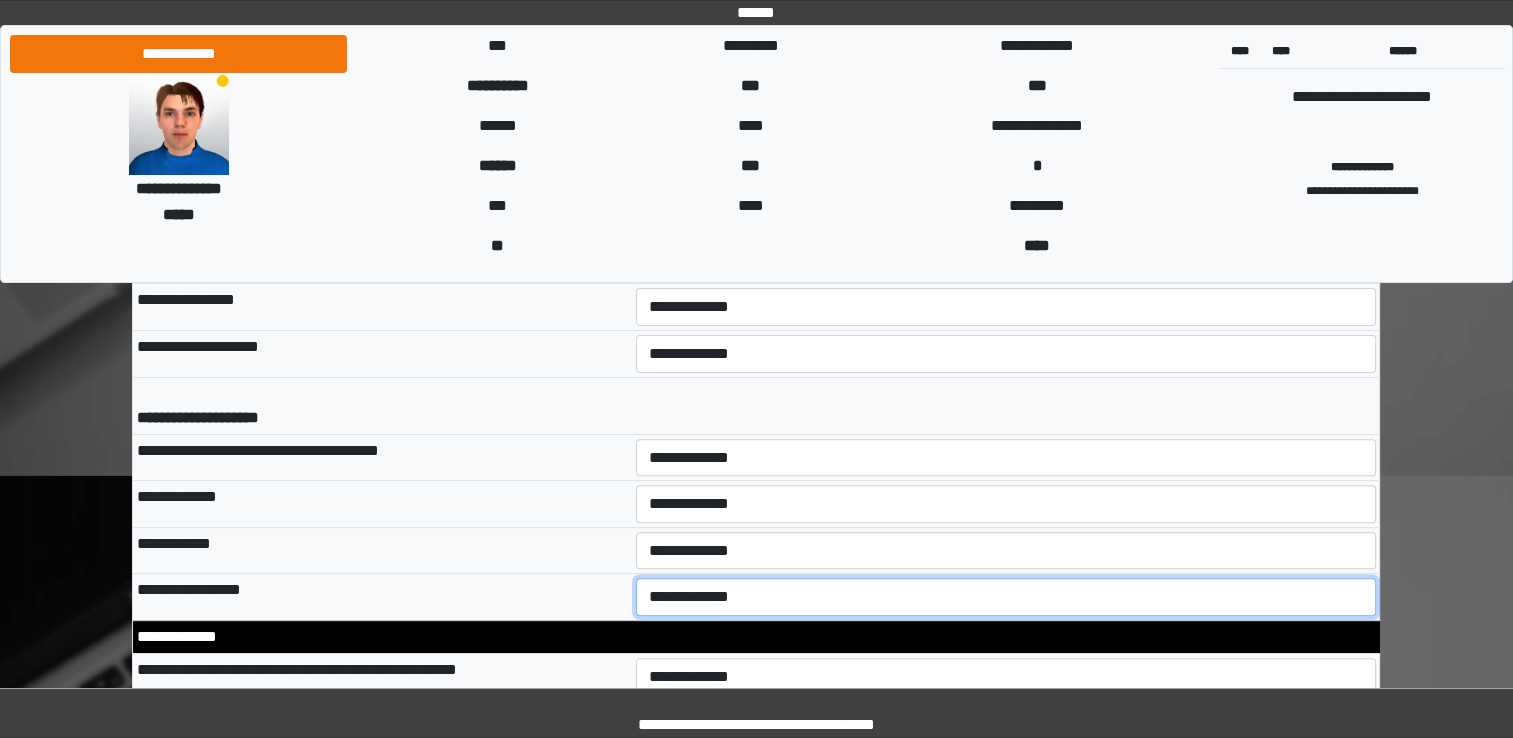 click on "**********" at bounding box center (1006, 597) 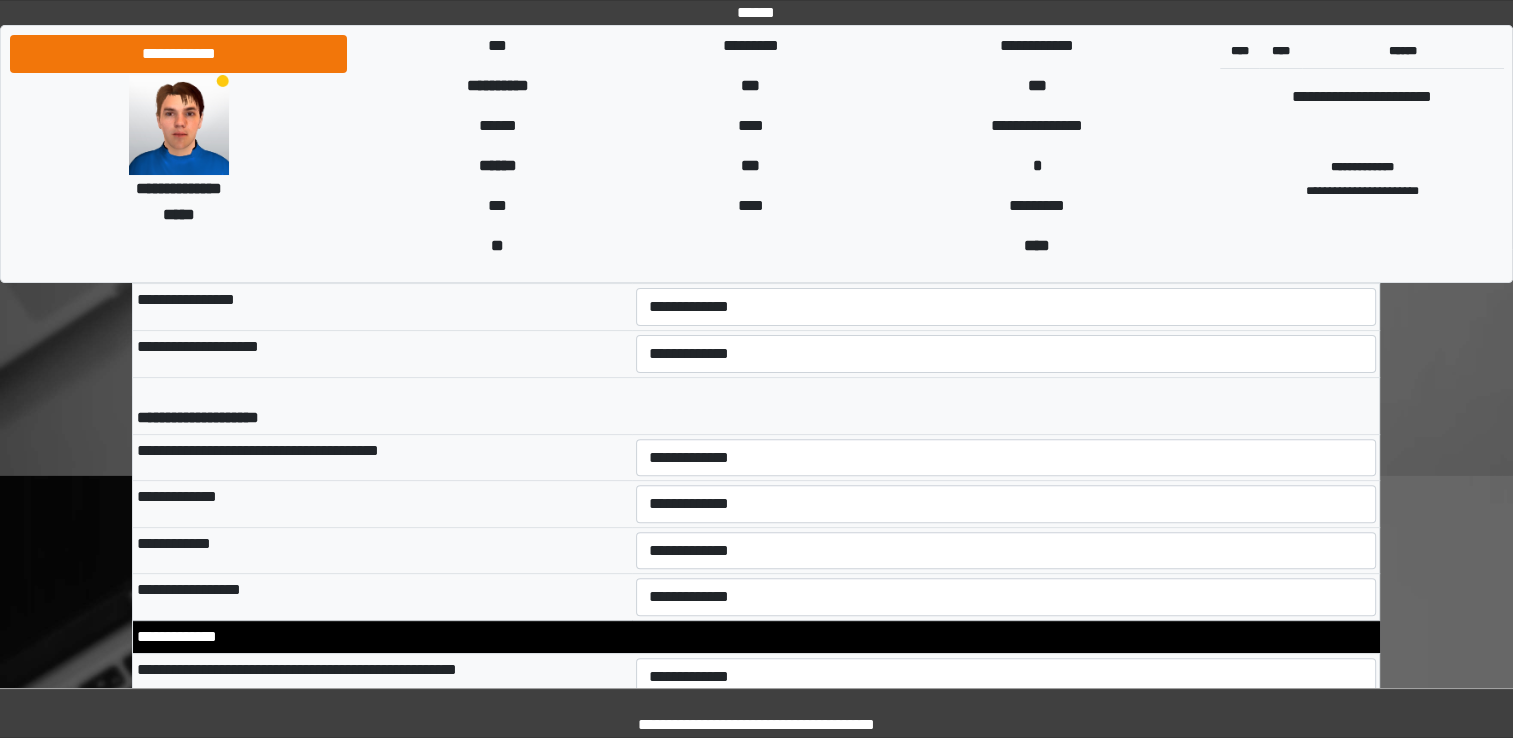 click on "**********" at bounding box center (382, 550) 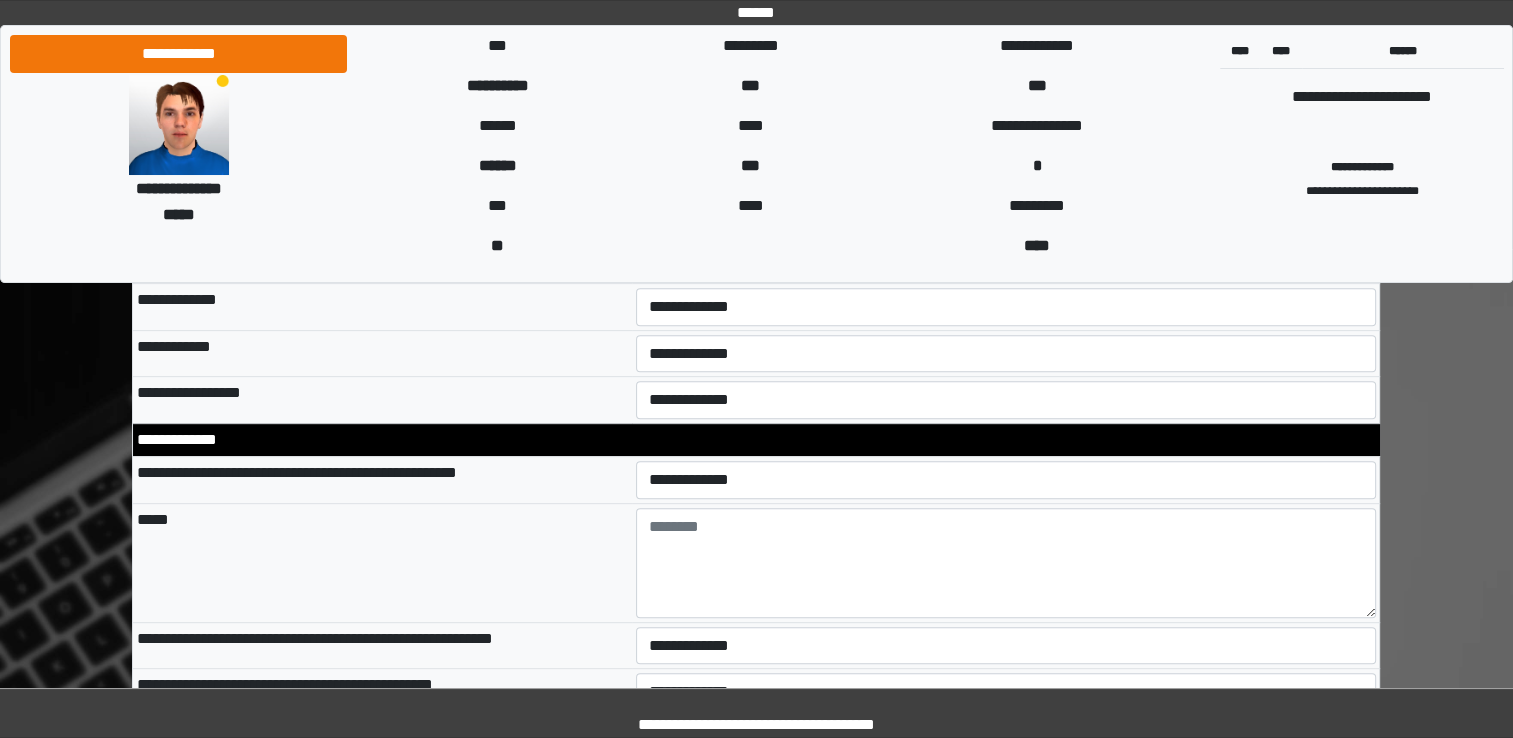 scroll, scrollTop: 8300, scrollLeft: 0, axis: vertical 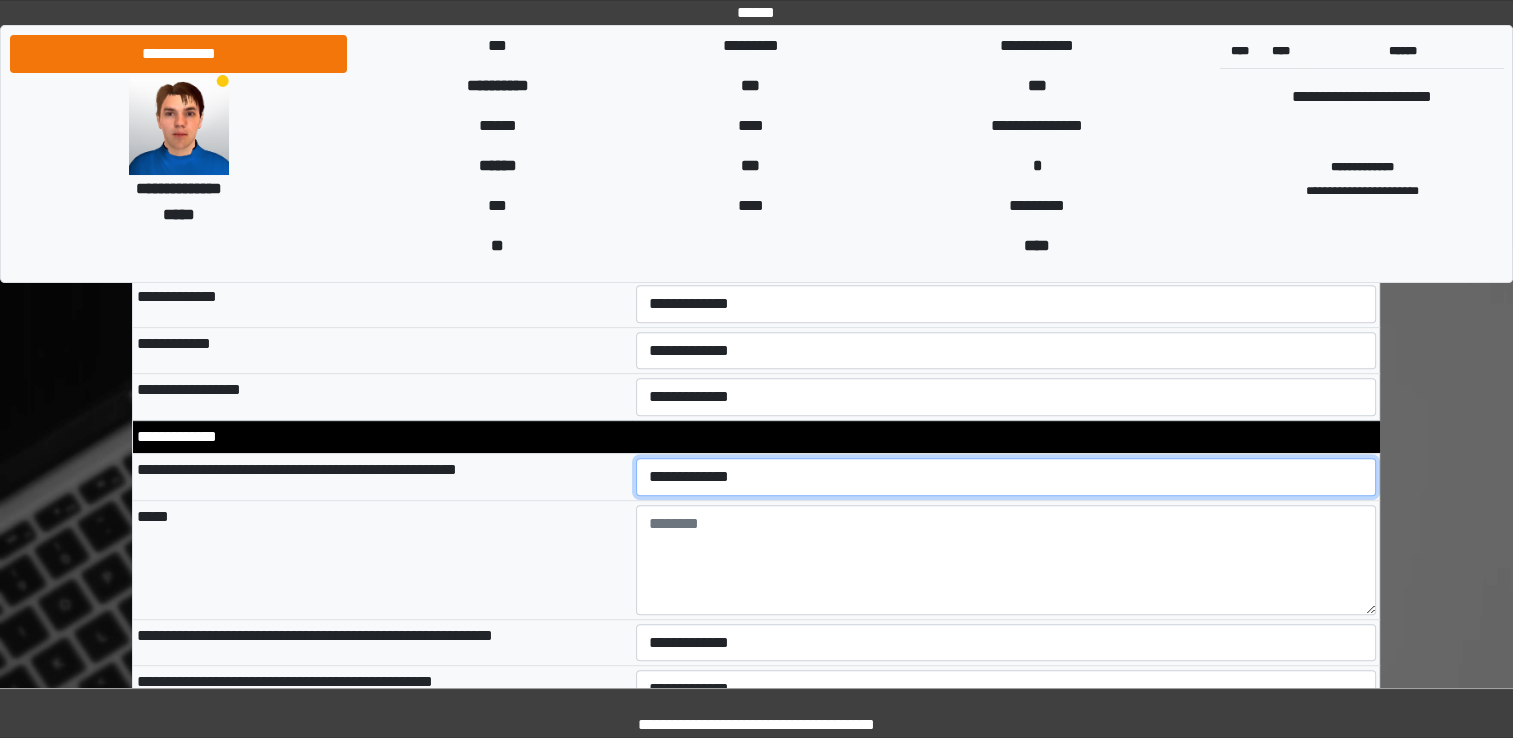 click on "**********" at bounding box center [1006, 477] 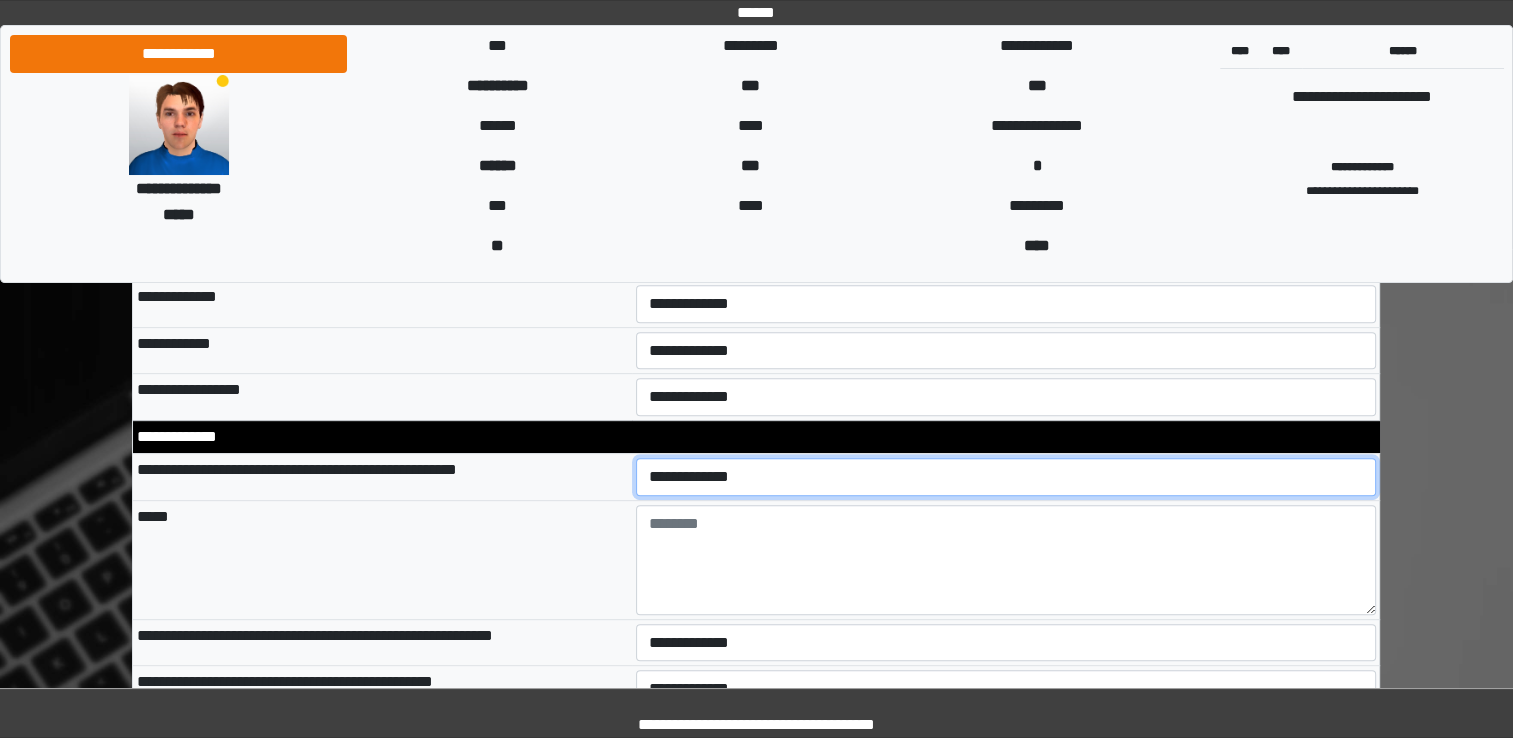 select on "*" 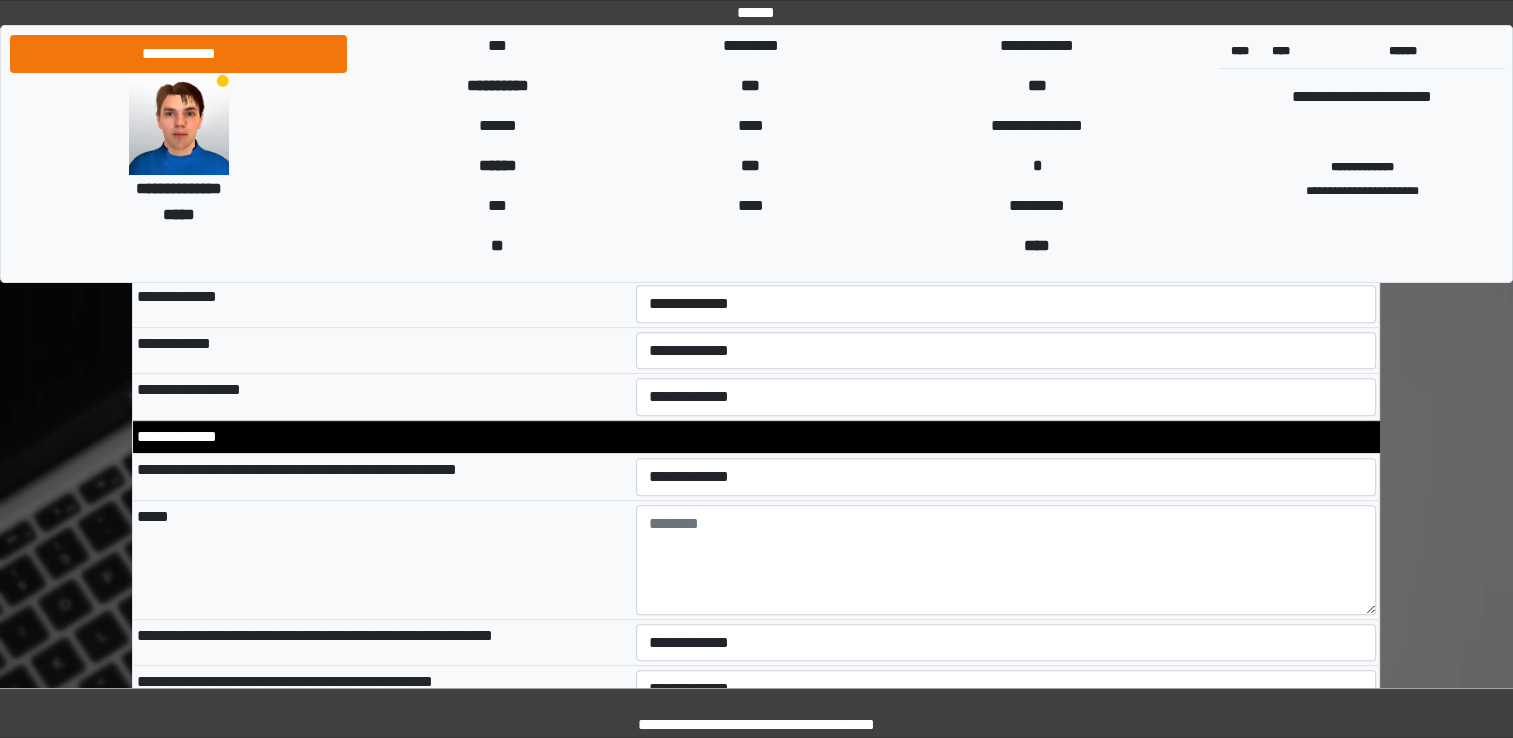 click on "*****" at bounding box center [382, 559] 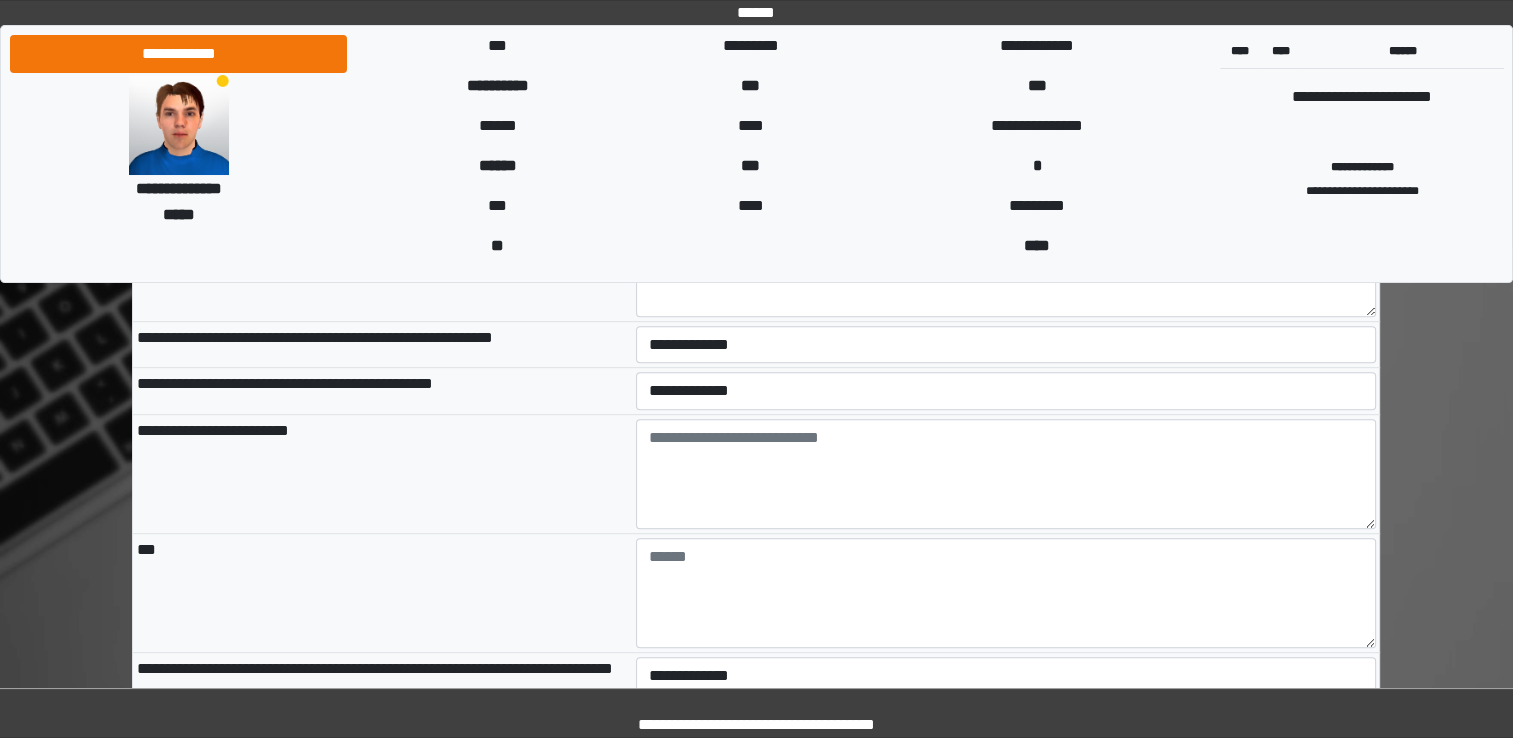 scroll, scrollTop: 8600, scrollLeft: 0, axis: vertical 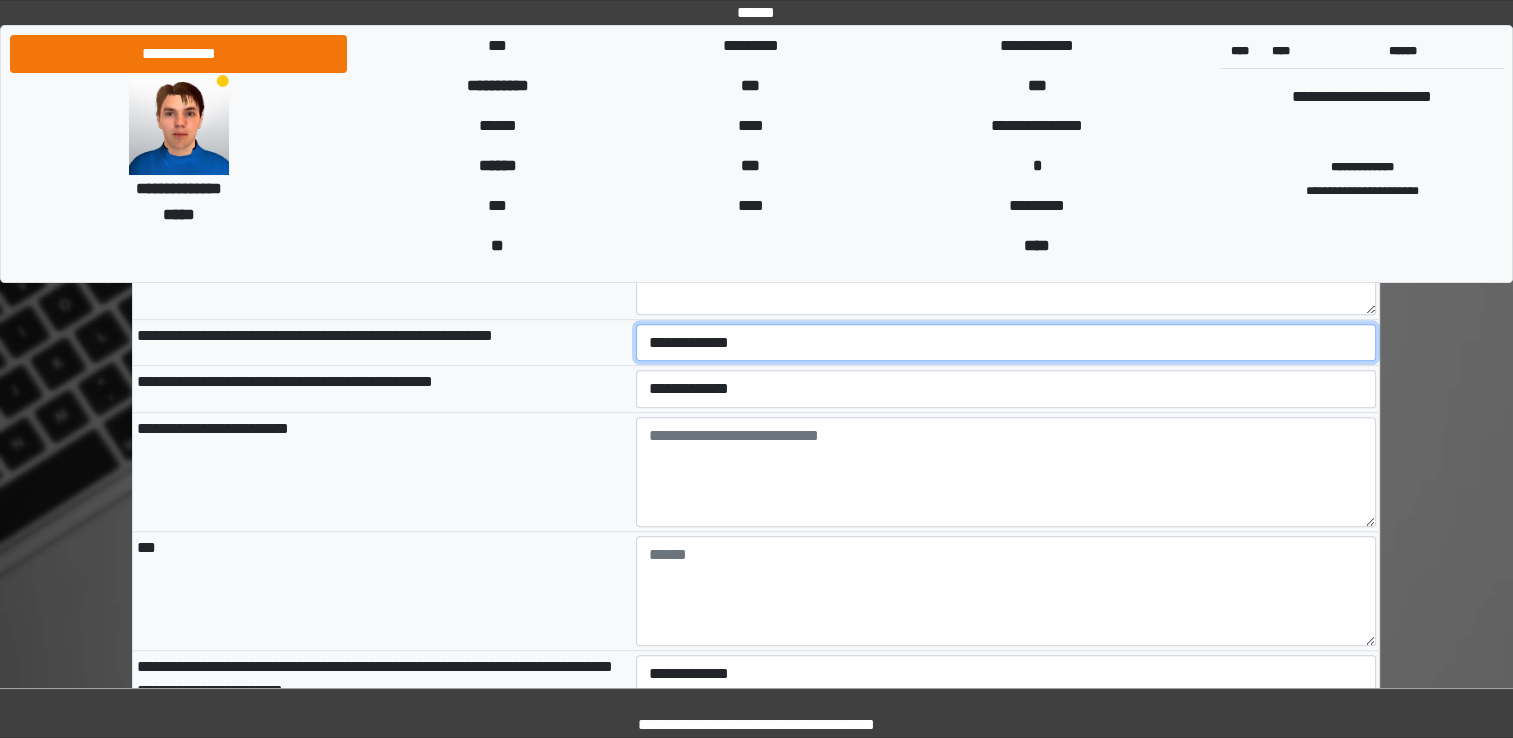 click on "**********" at bounding box center [1006, 343] 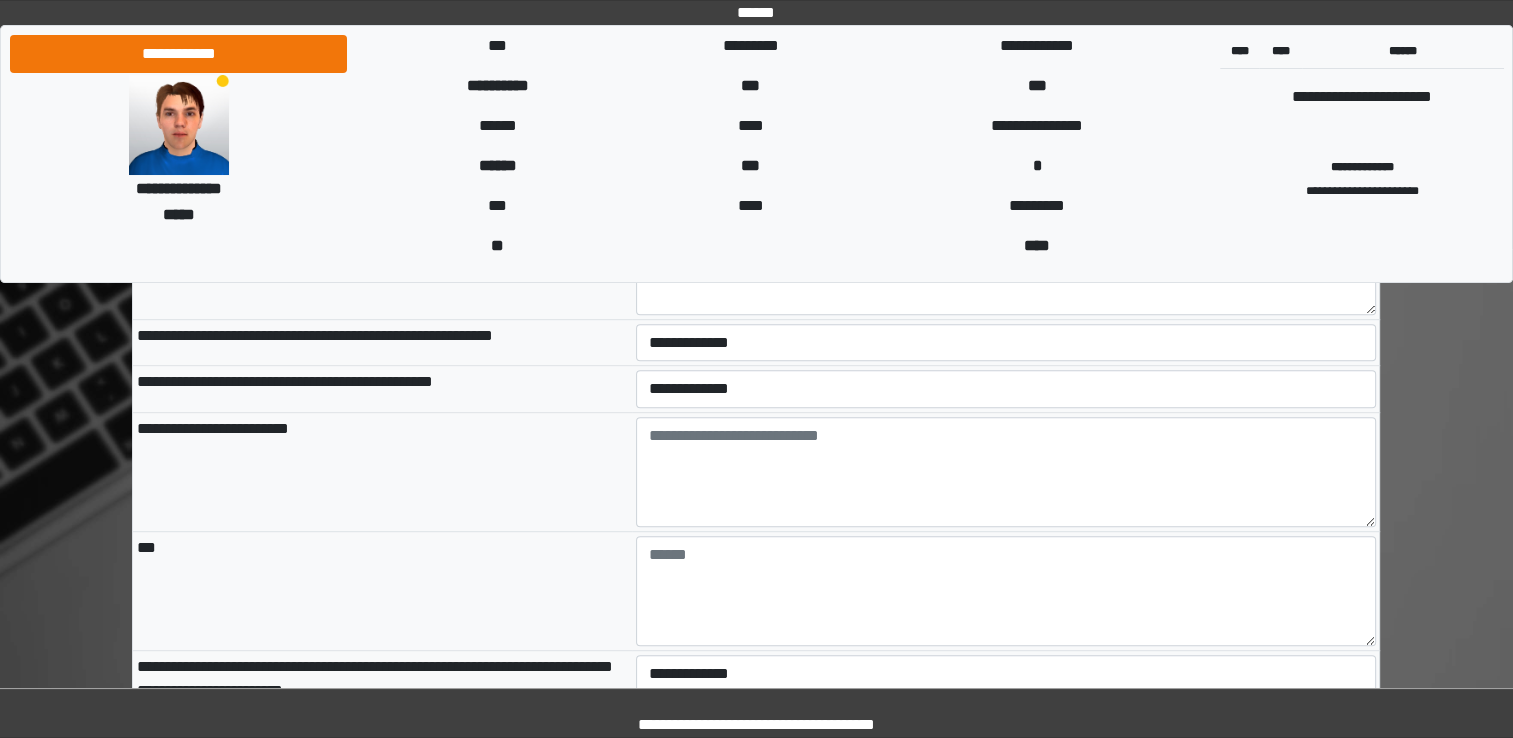 click on "**********" at bounding box center (382, 471) 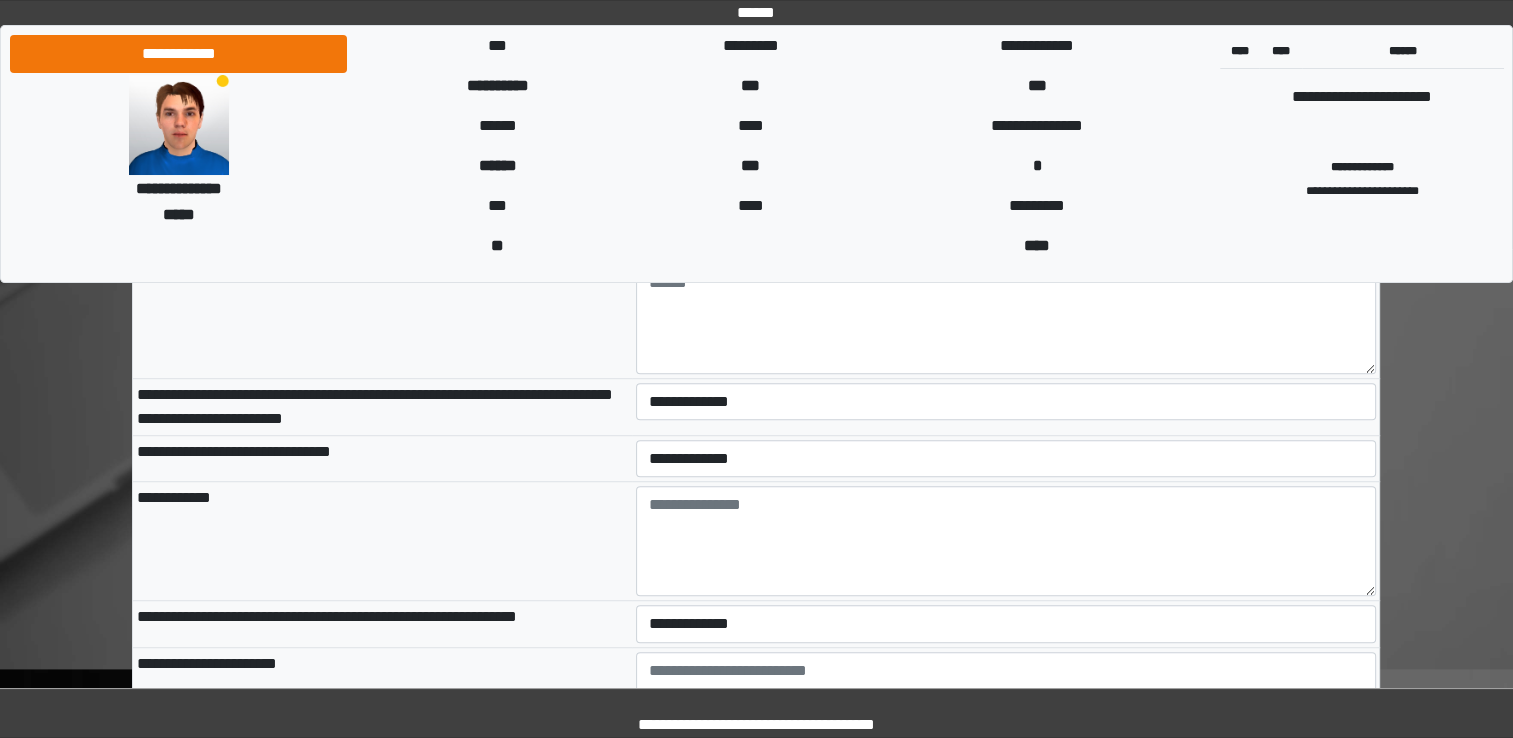 scroll, scrollTop: 8900, scrollLeft: 0, axis: vertical 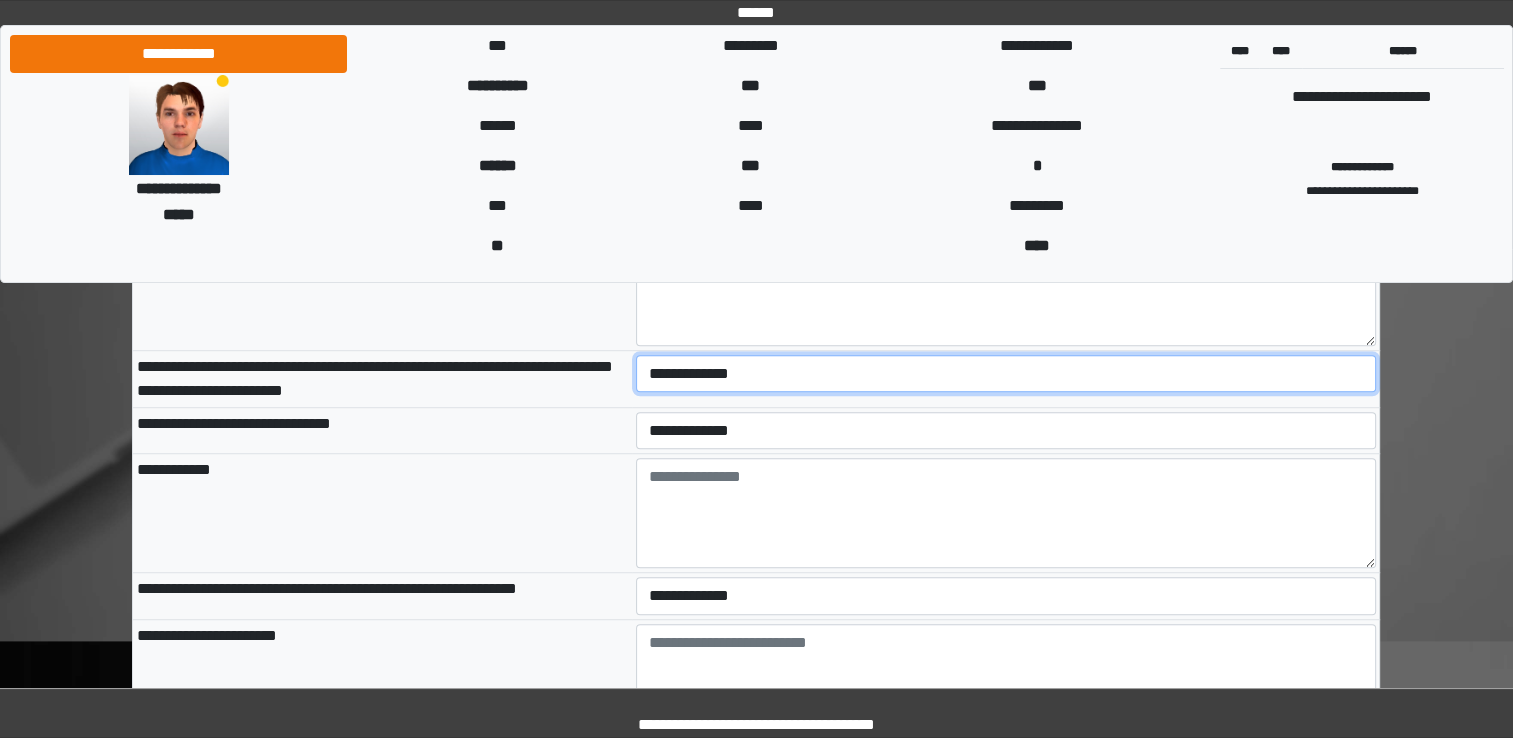 click on "**********" at bounding box center [1006, 374] 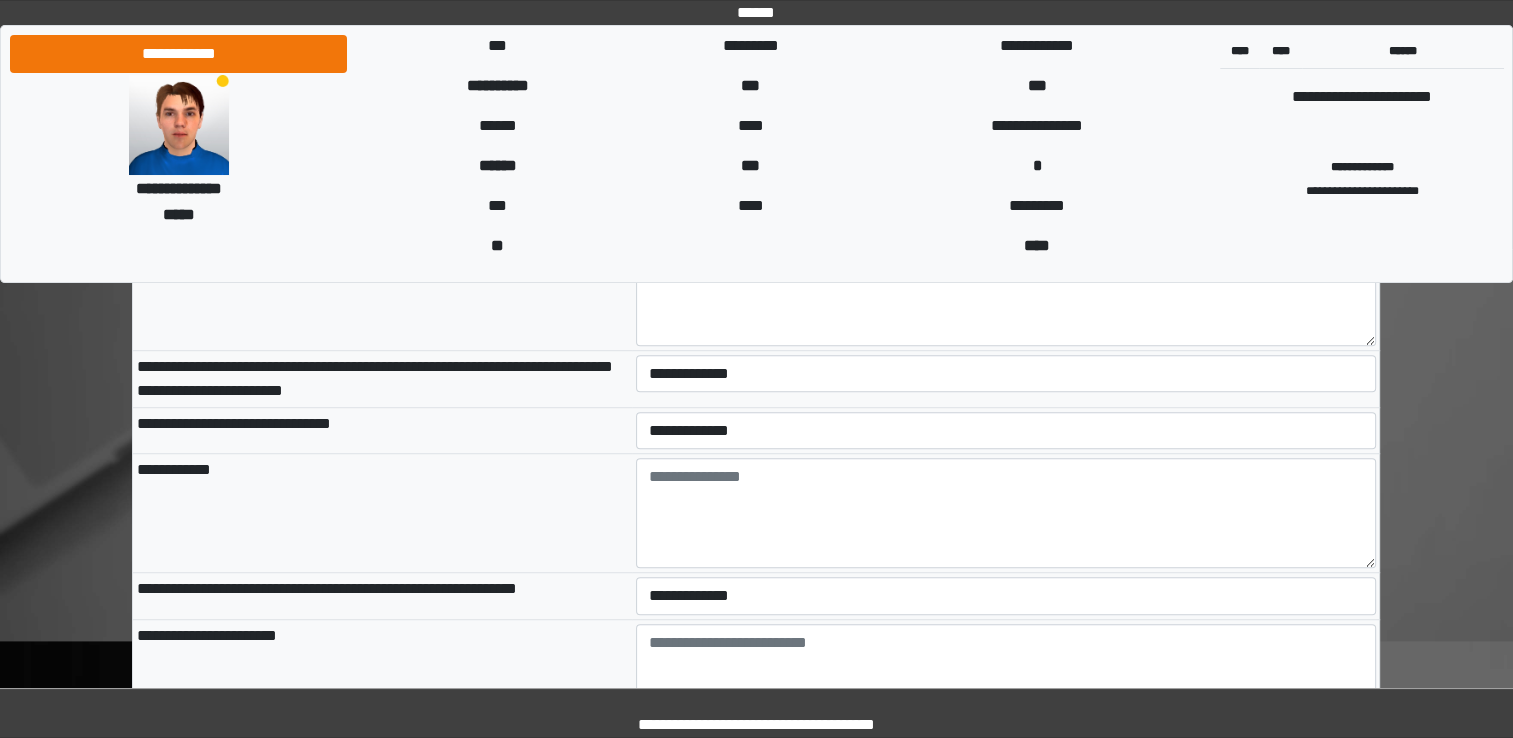 click on "**********" at bounding box center (382, 430) 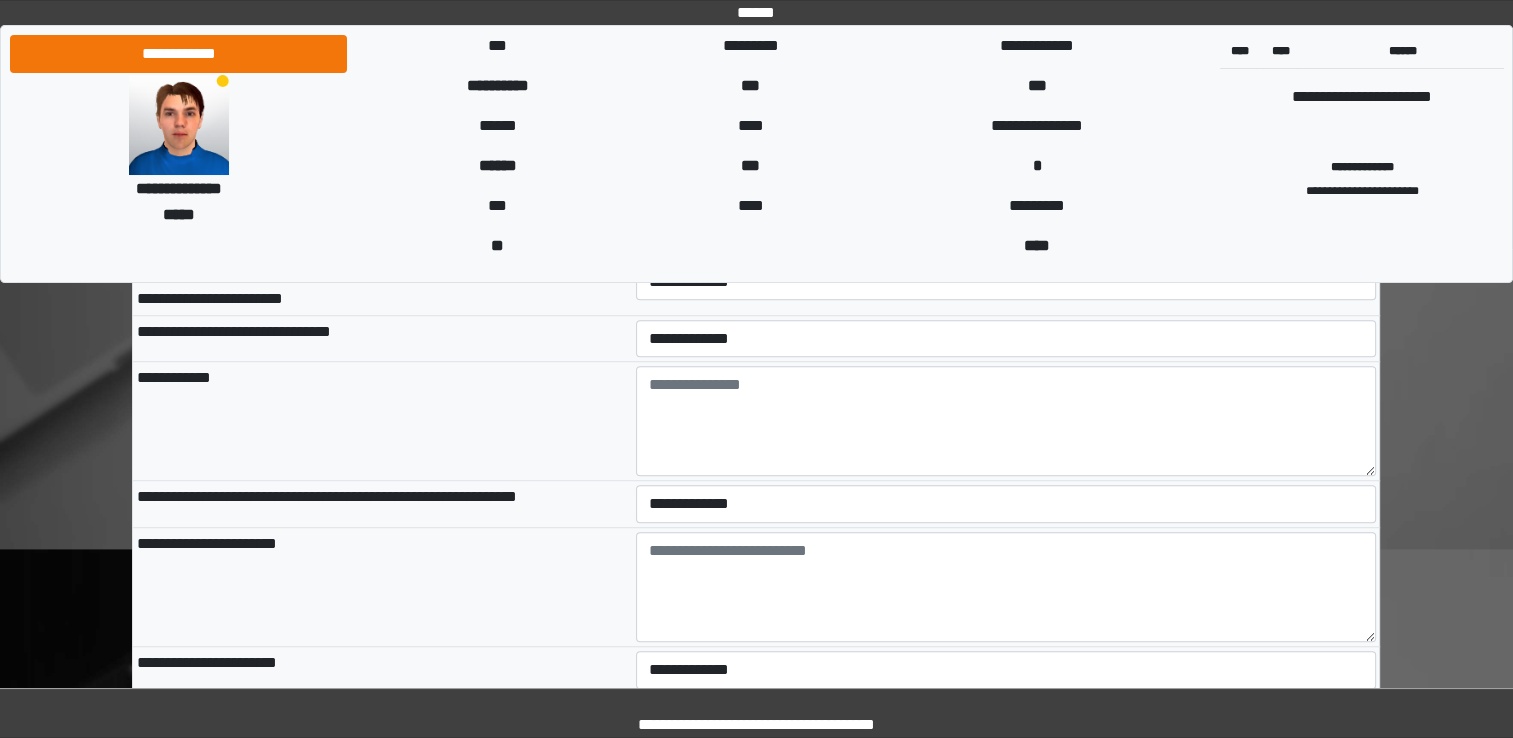 scroll, scrollTop: 9100, scrollLeft: 0, axis: vertical 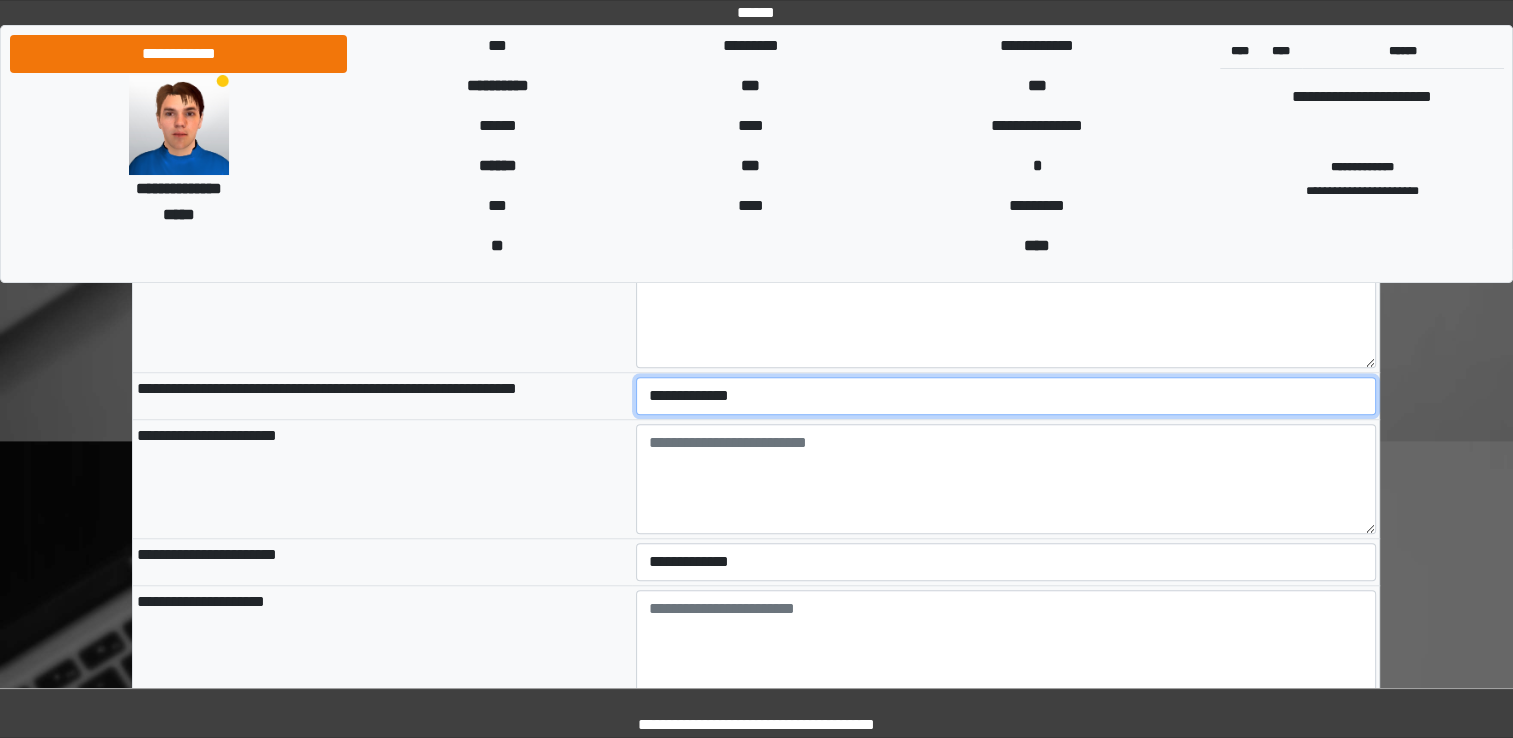 click on "**********" at bounding box center (1006, 396) 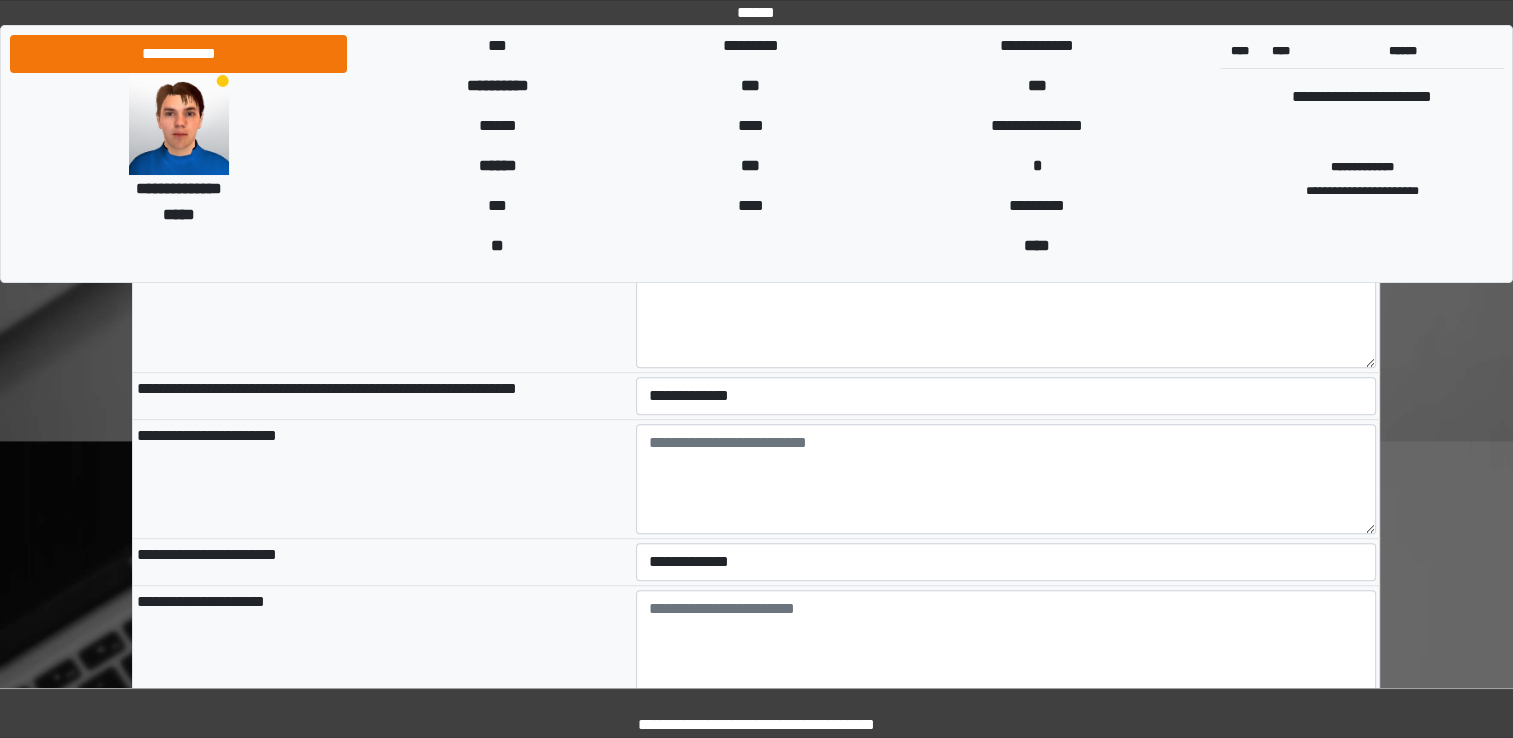 click on "**********" at bounding box center [382, 478] 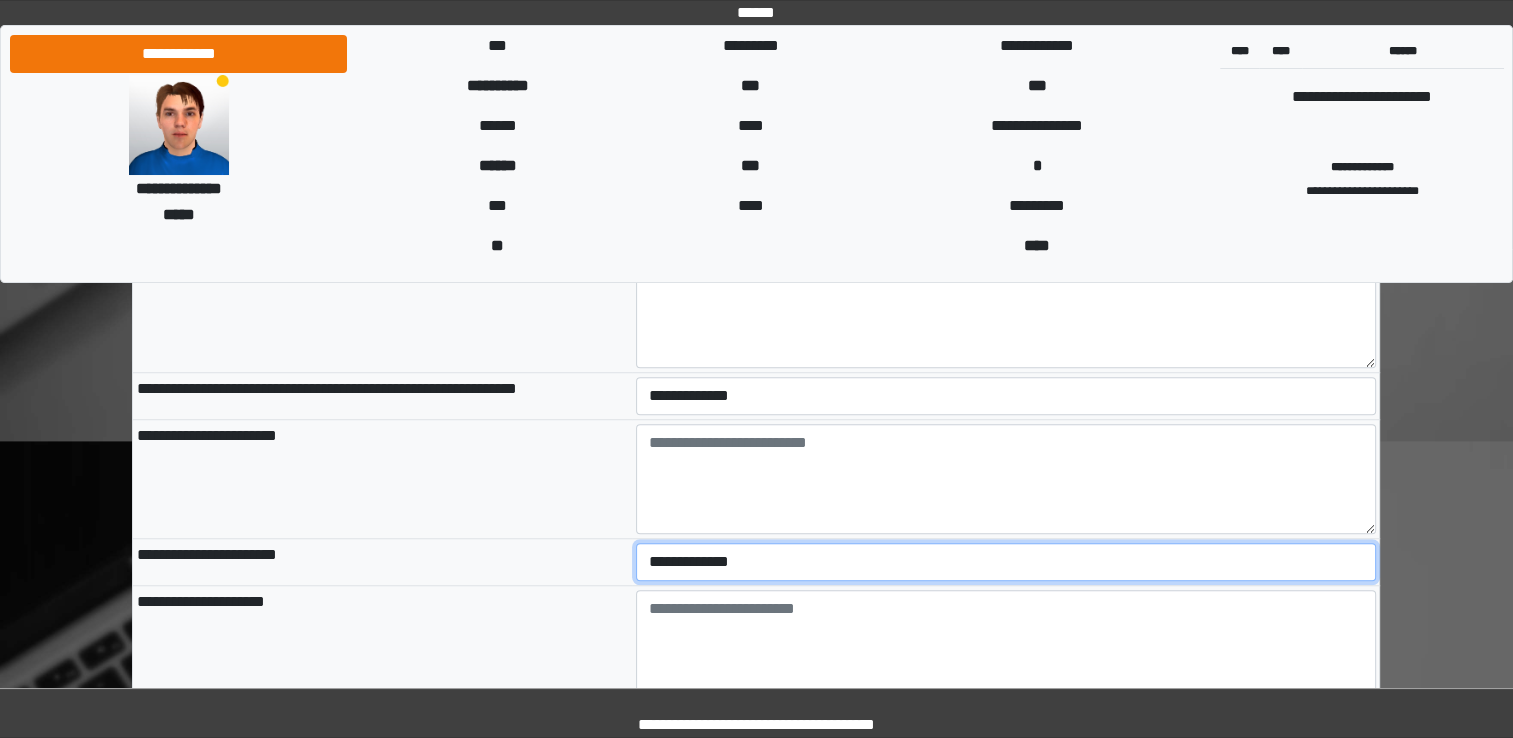 click on "**********" at bounding box center [1006, 562] 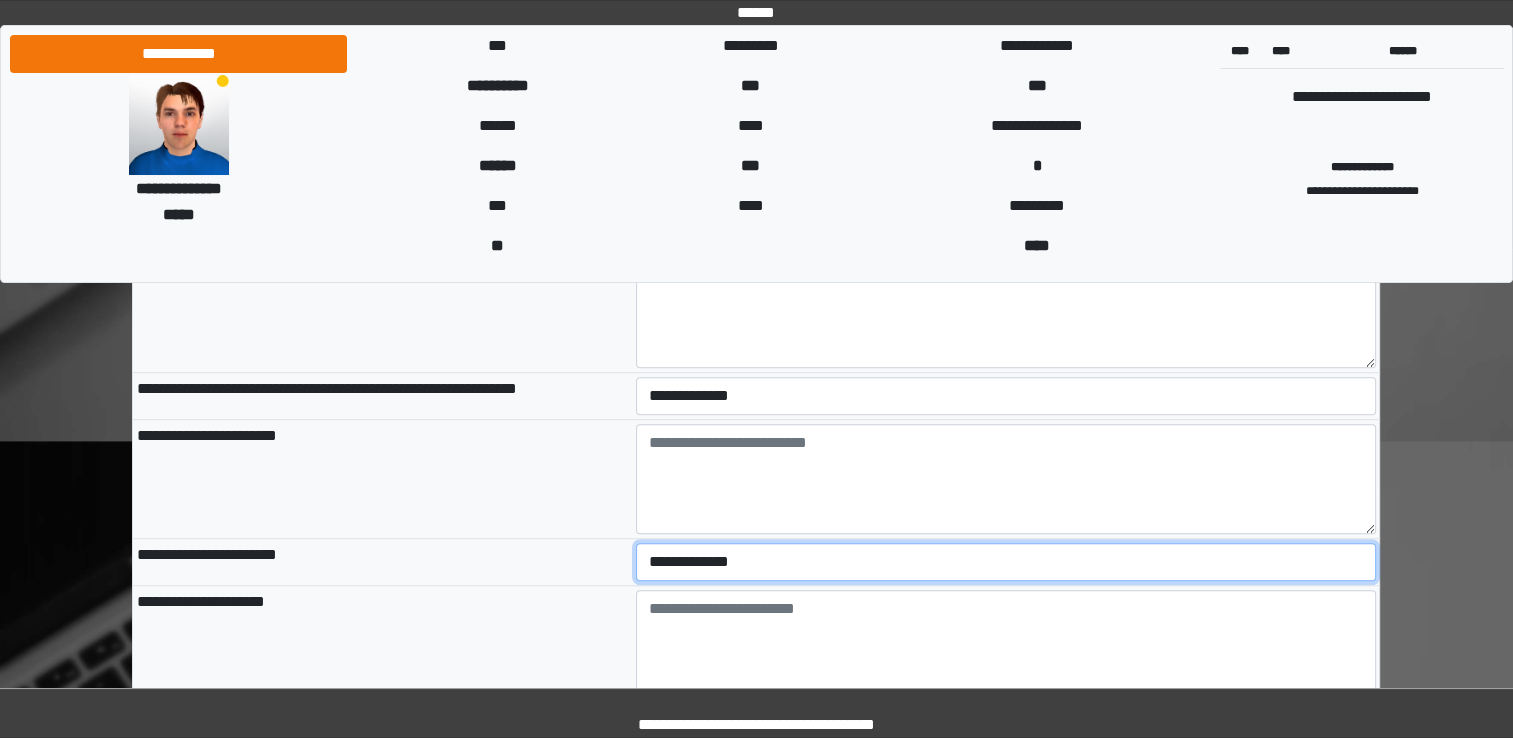 select on "*" 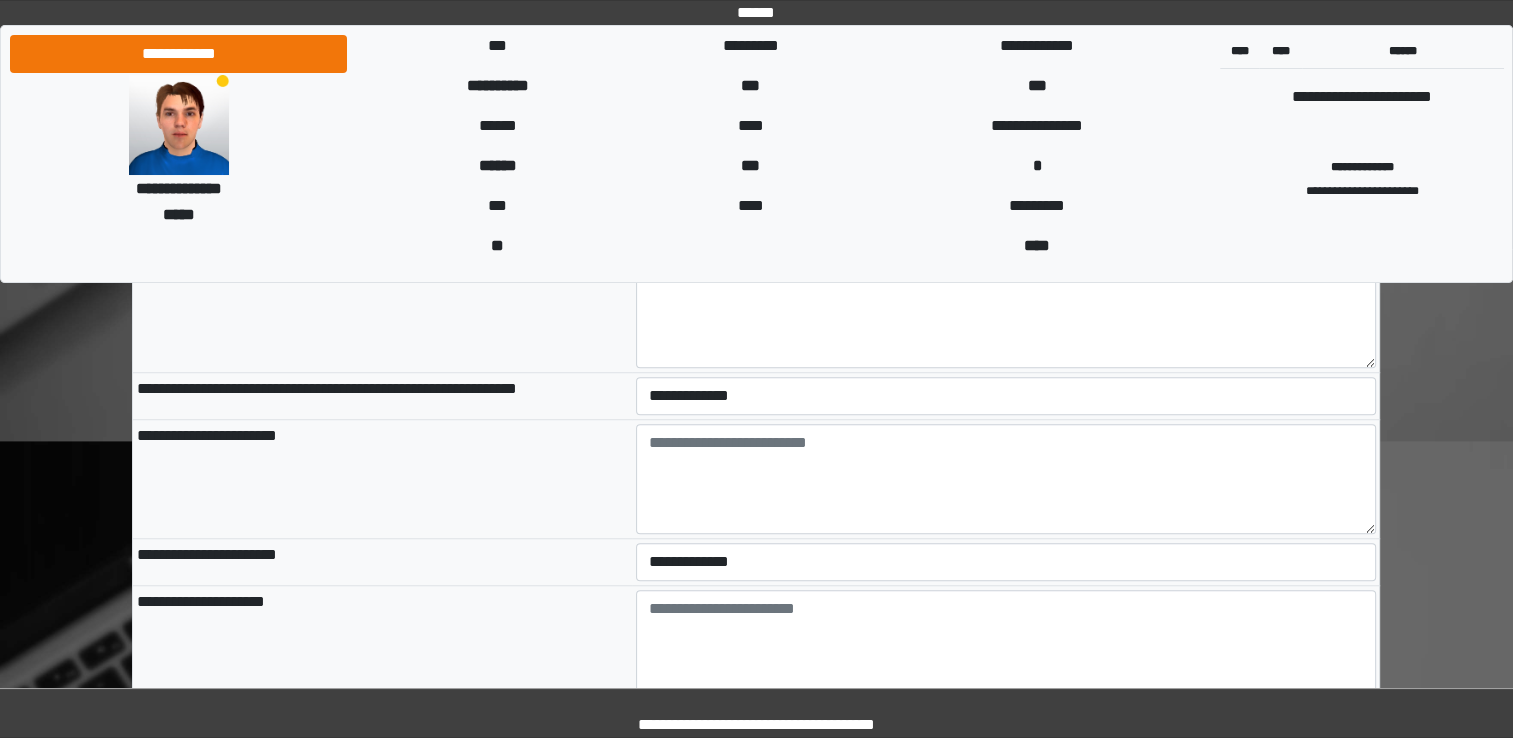 click on "**********" at bounding box center (382, 561) 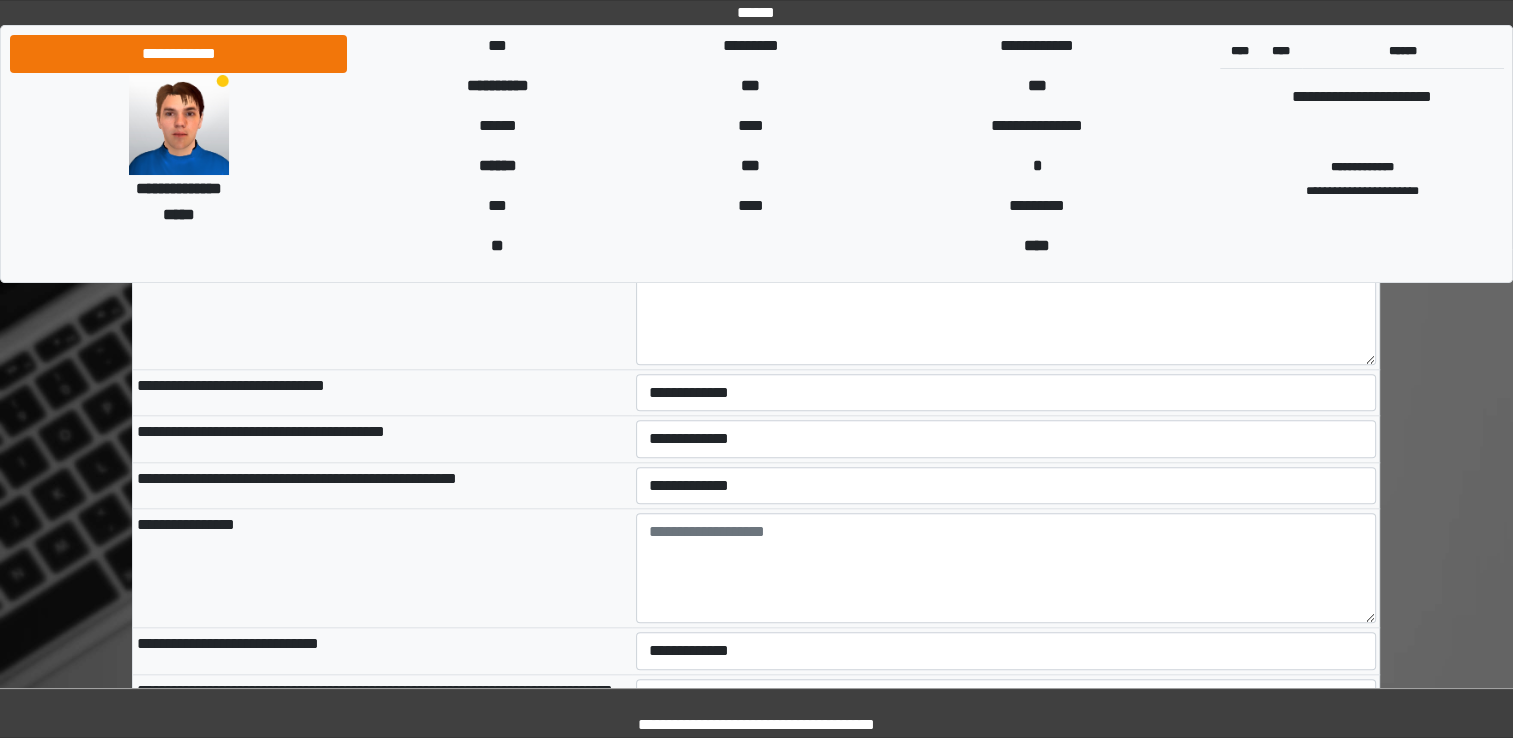 scroll, scrollTop: 9400, scrollLeft: 0, axis: vertical 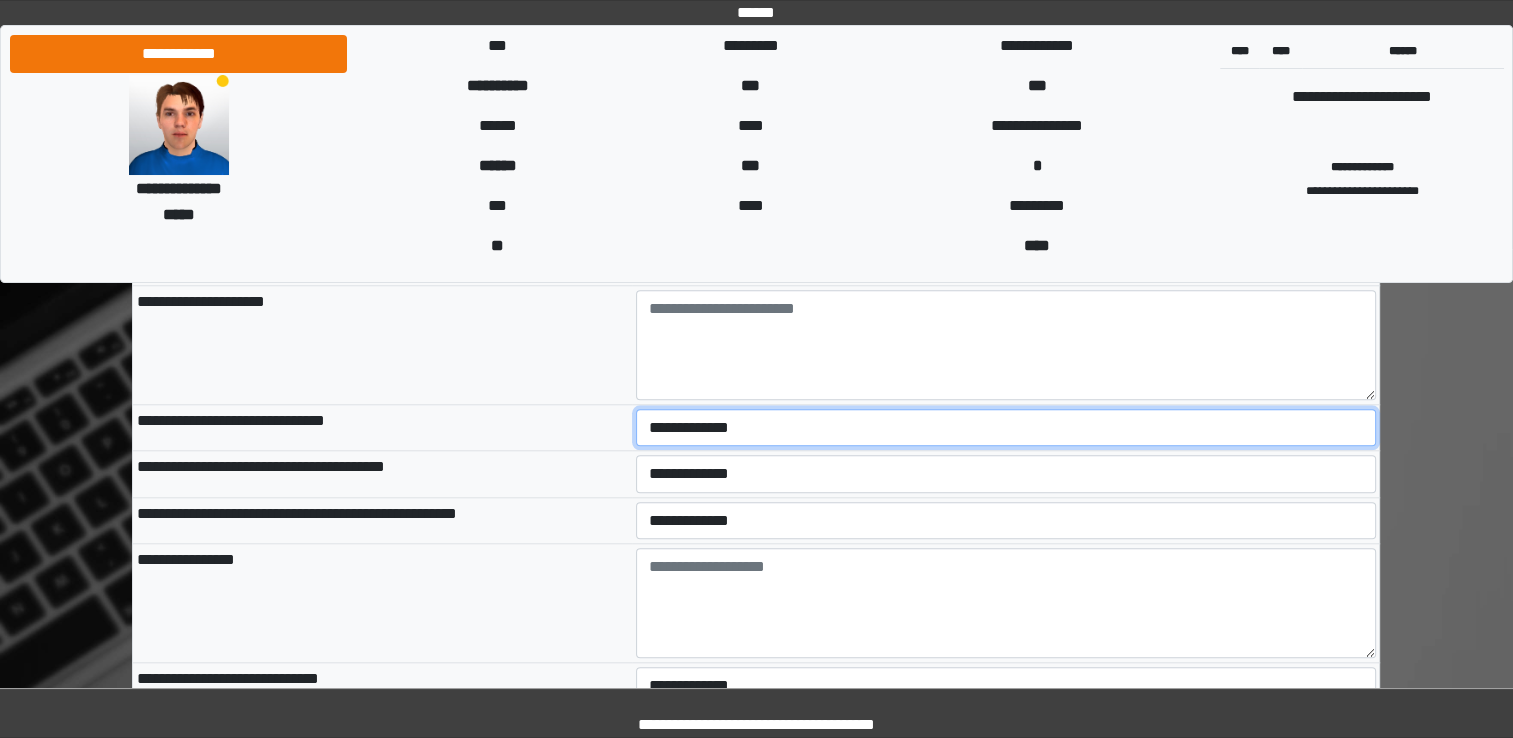 click on "**********" at bounding box center [1006, 428] 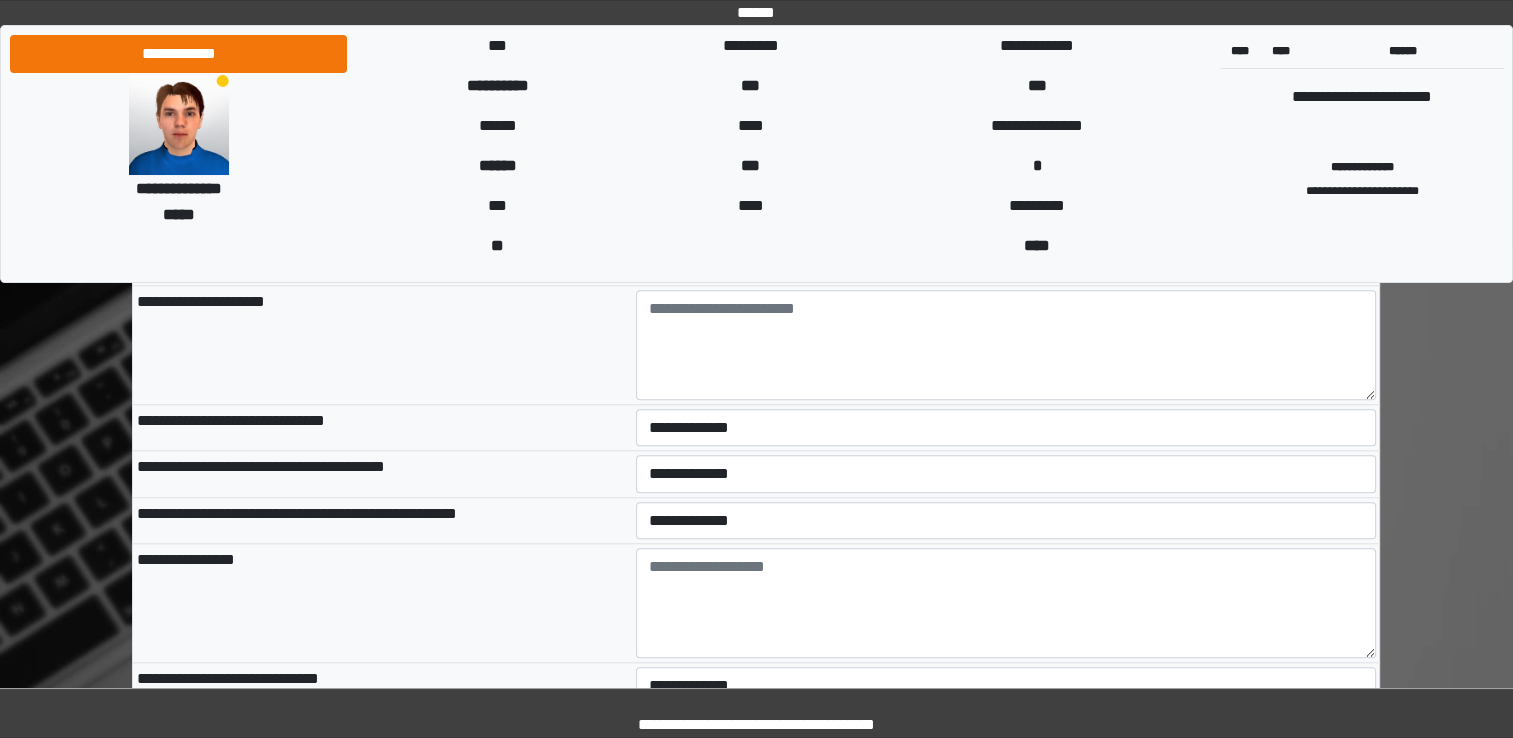 click on "**********" at bounding box center (382, 474) 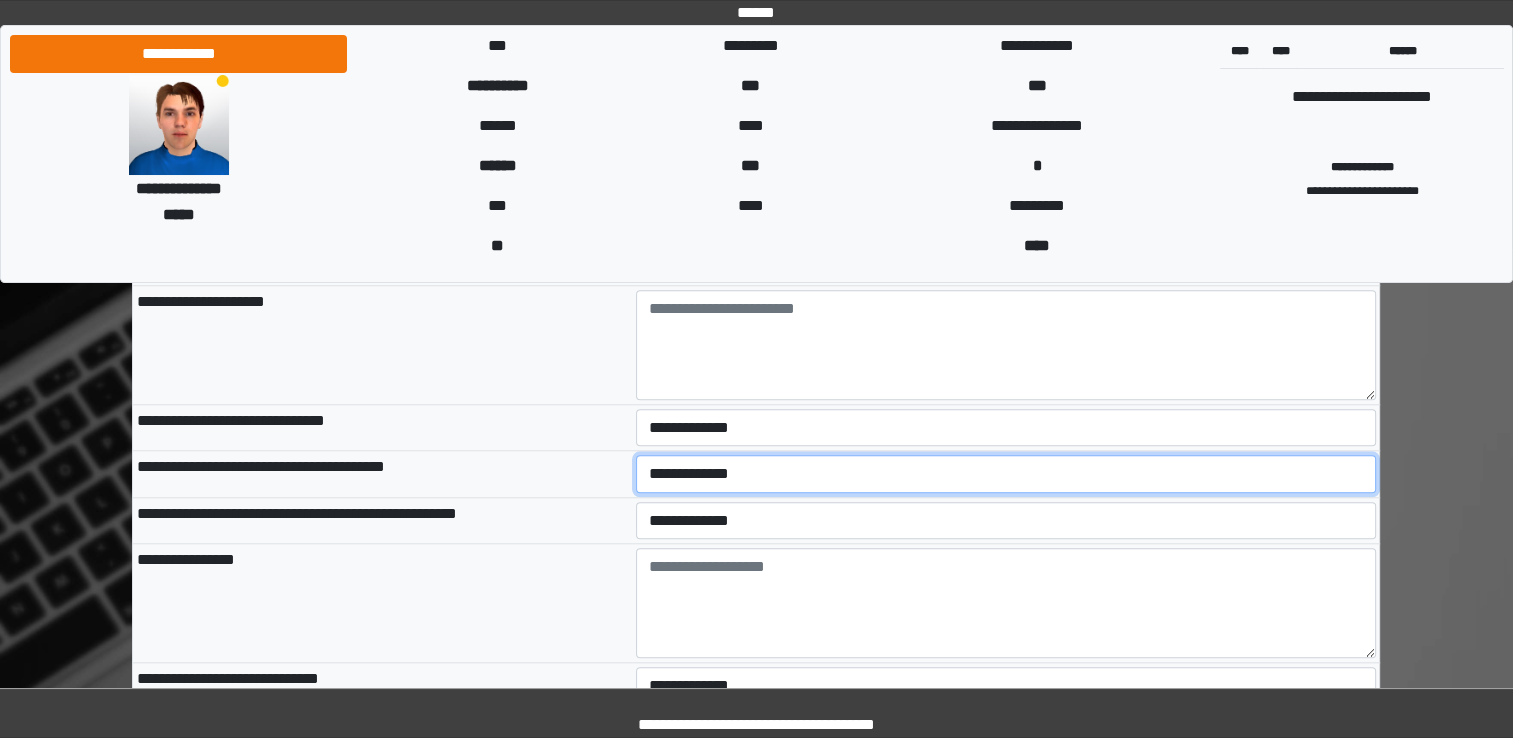 click on "**********" at bounding box center (1006, 474) 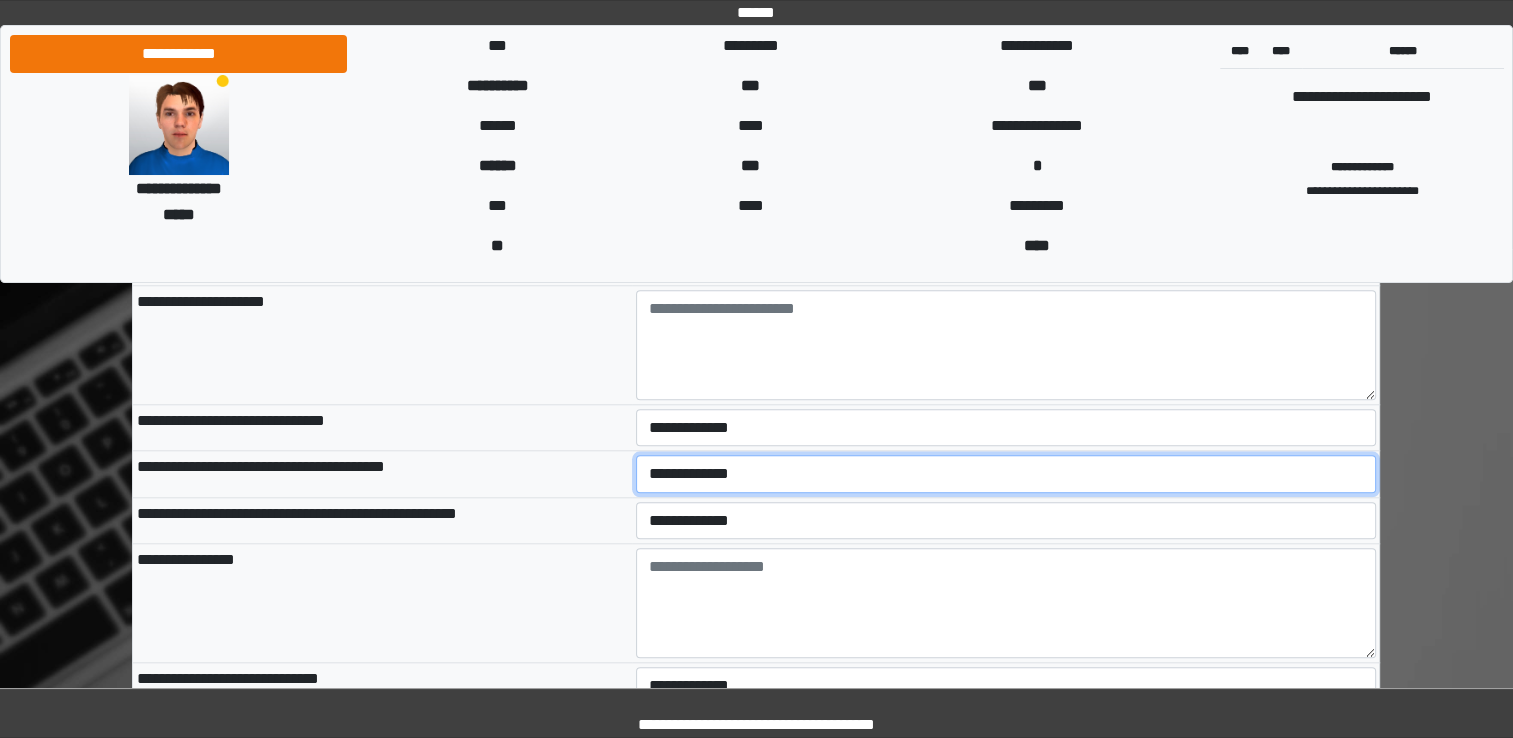 select on "*" 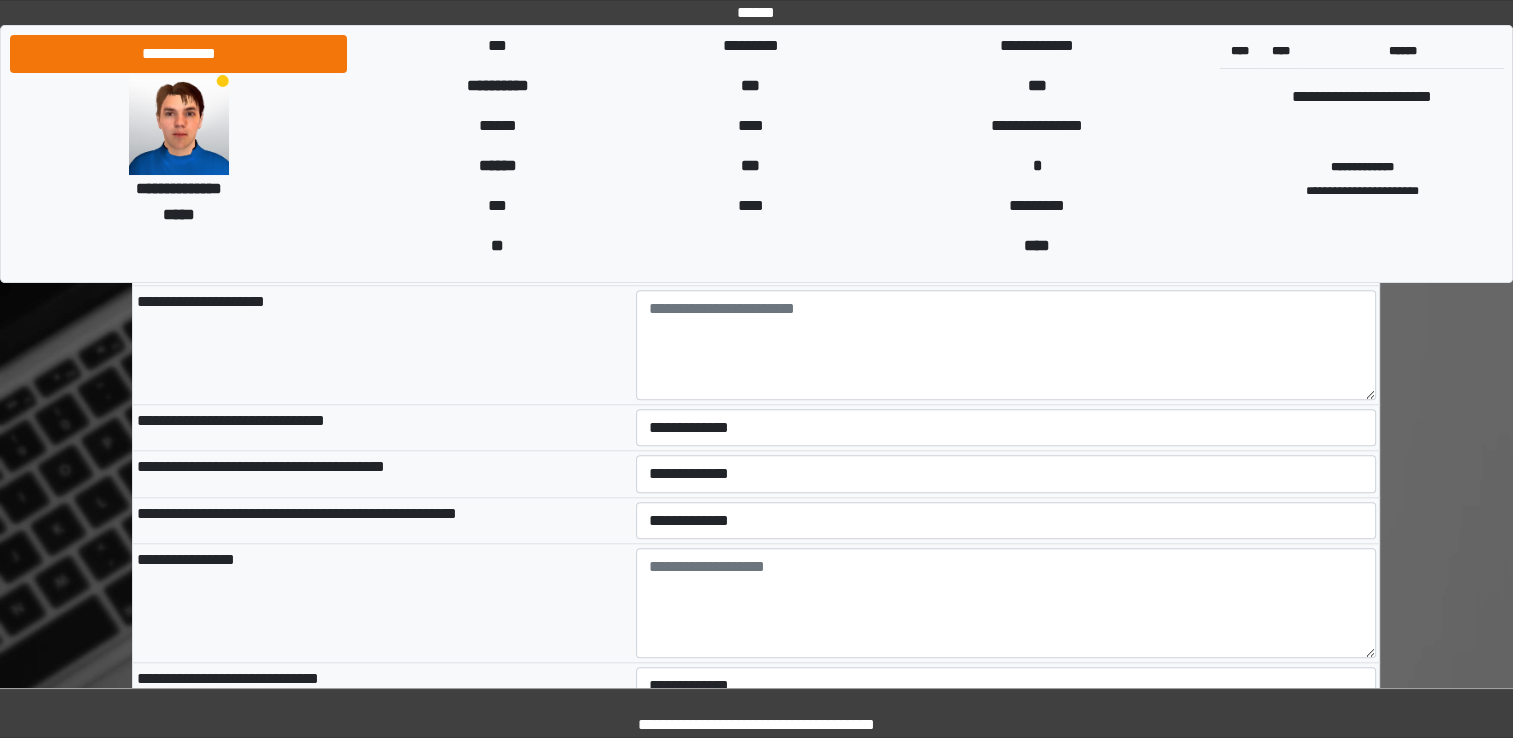 click on "**********" at bounding box center [382, 520] 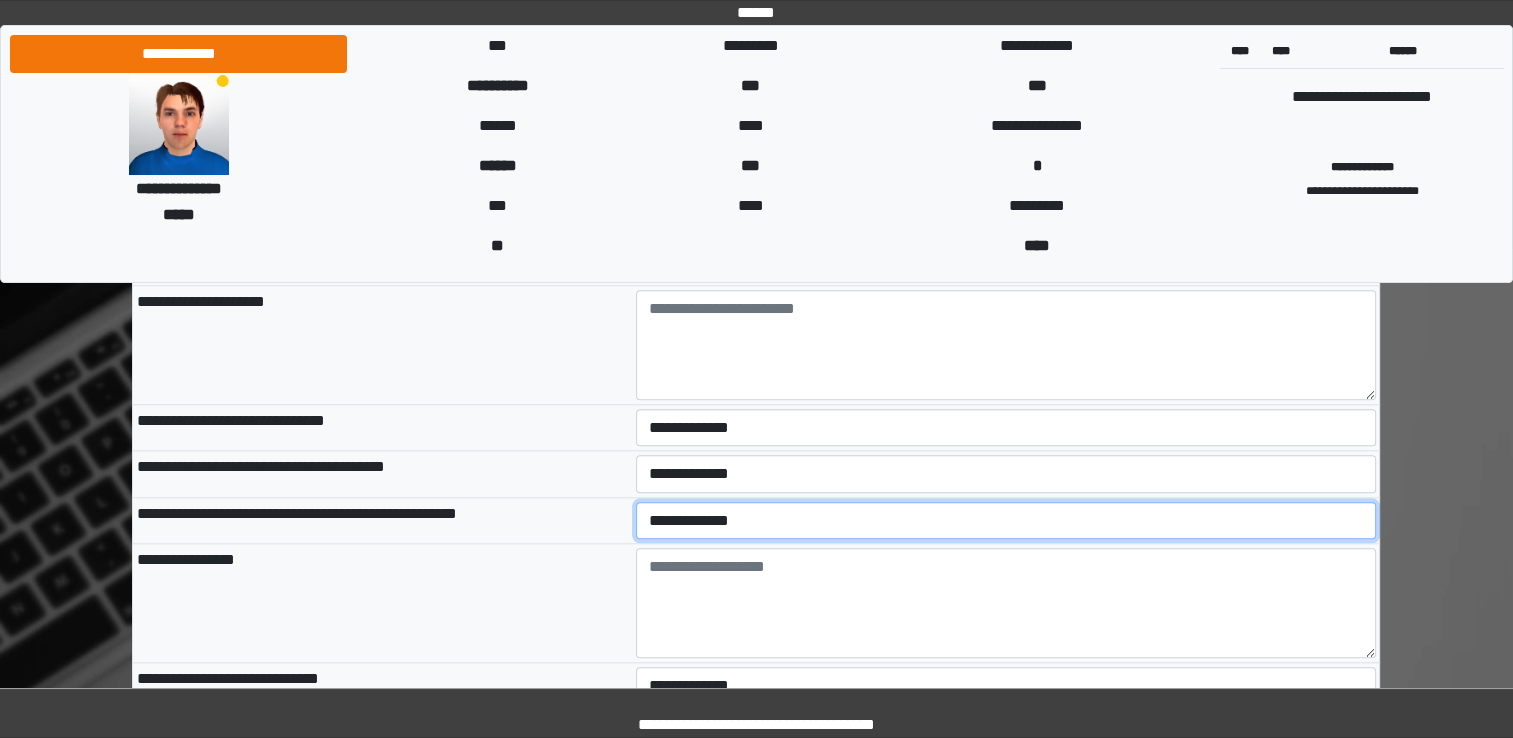 click on "**********" at bounding box center [1006, 521] 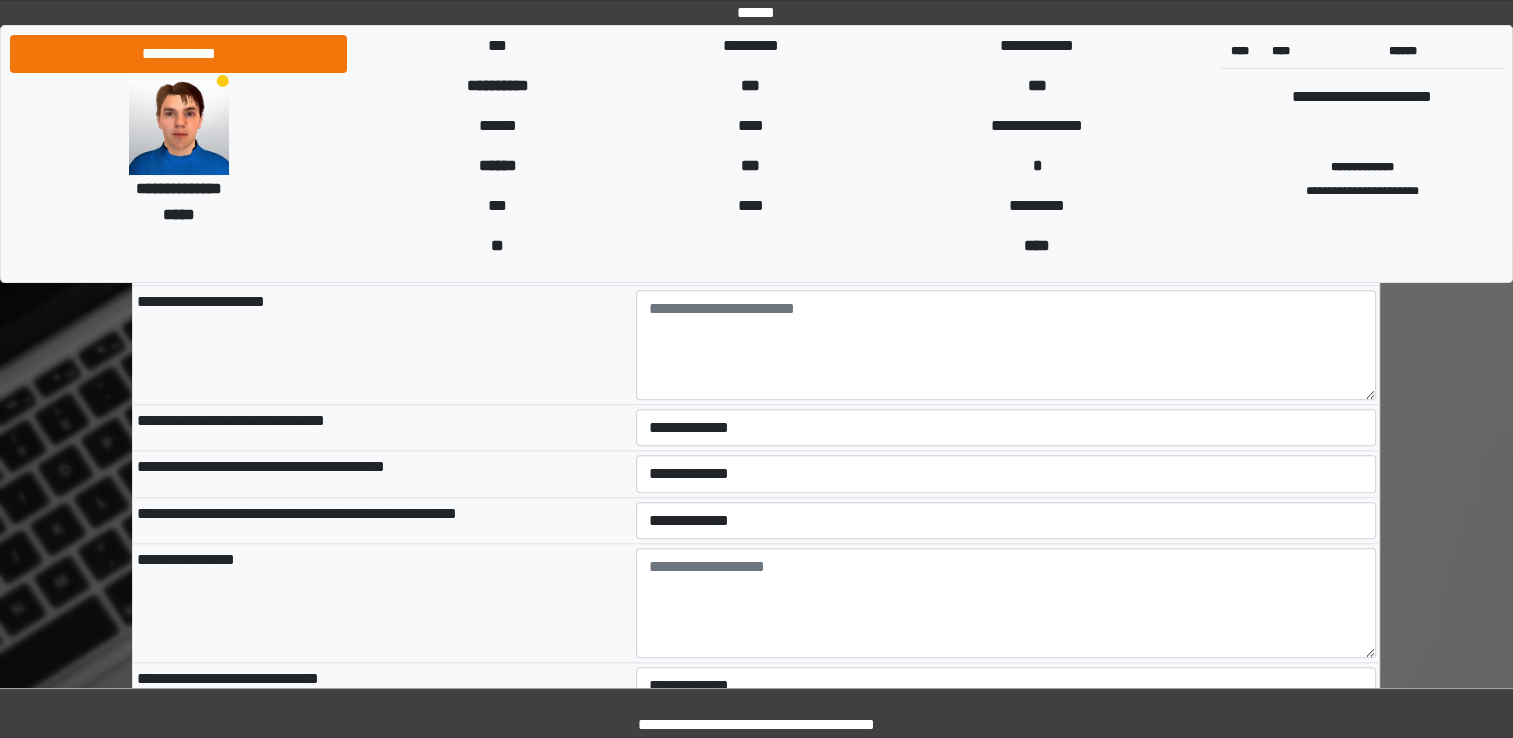 click on "**********" at bounding box center [382, 520] 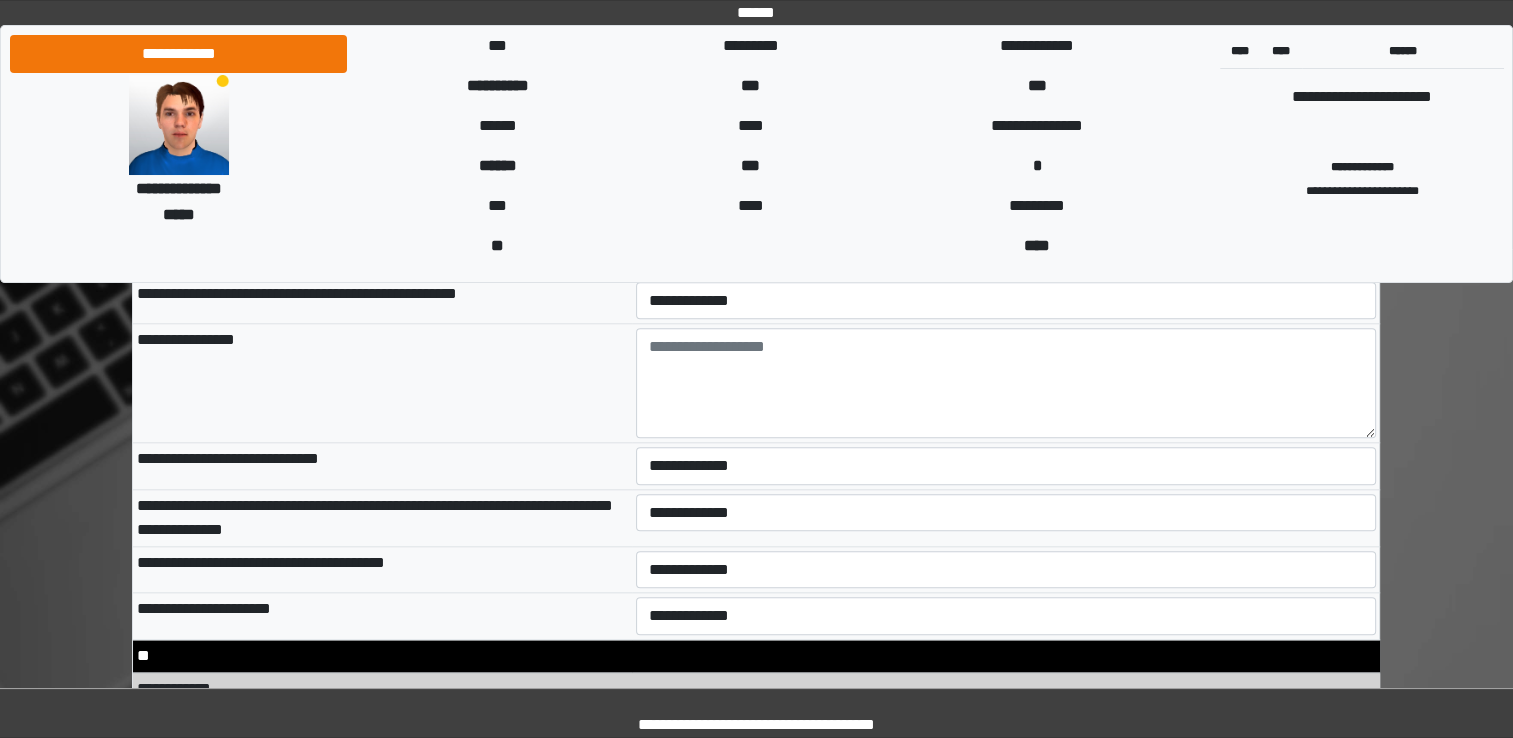 scroll, scrollTop: 9700, scrollLeft: 0, axis: vertical 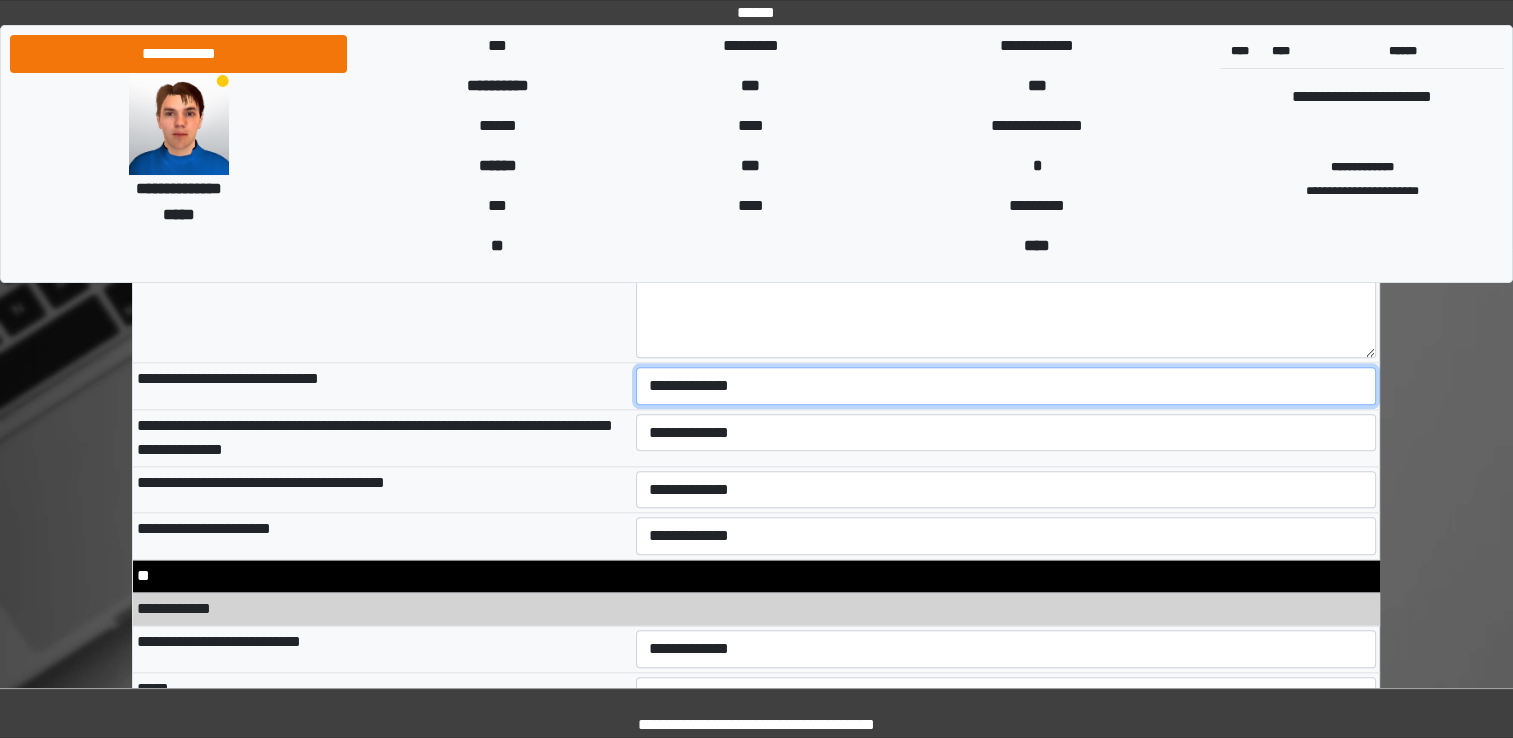 click on "**********" at bounding box center [1006, 386] 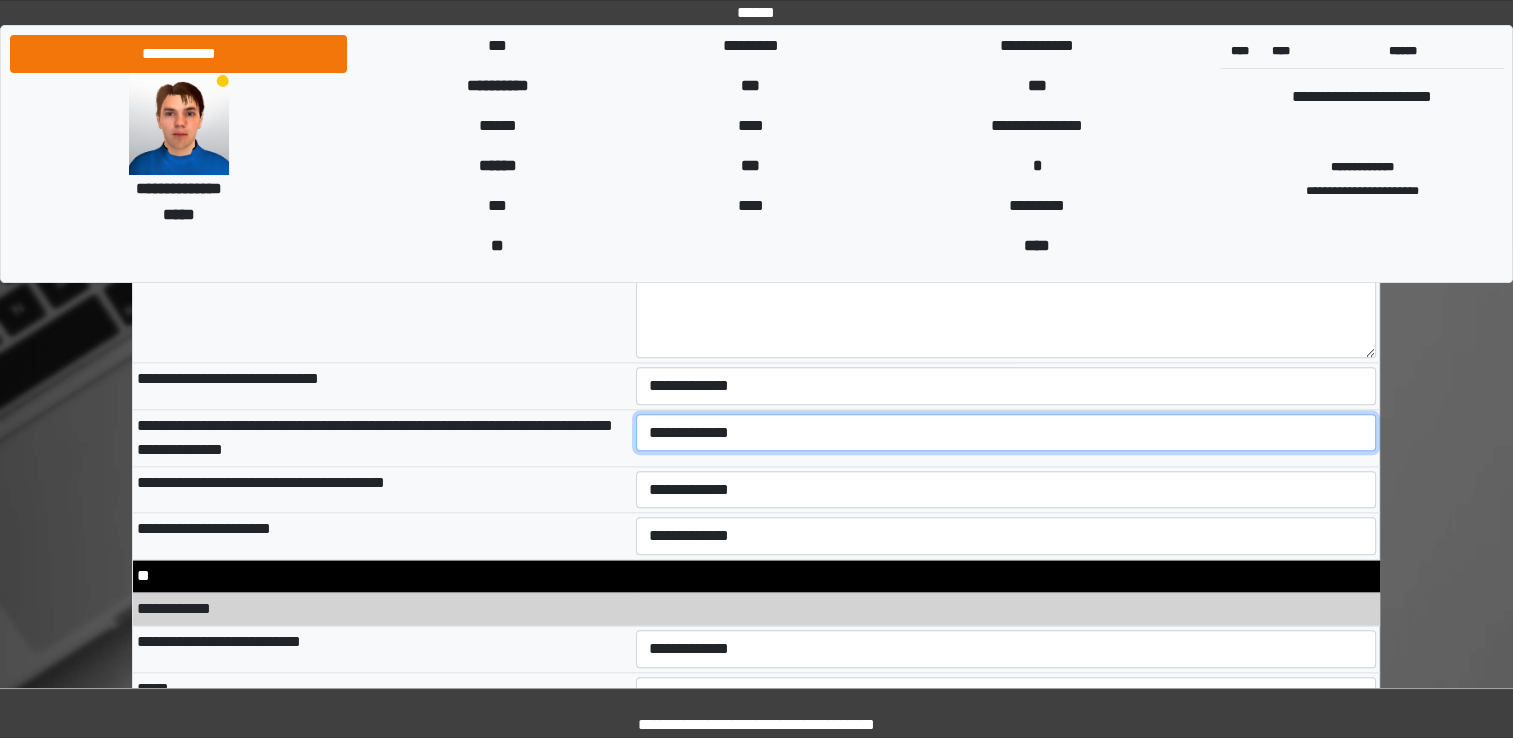 click on "**********" at bounding box center [1006, 433] 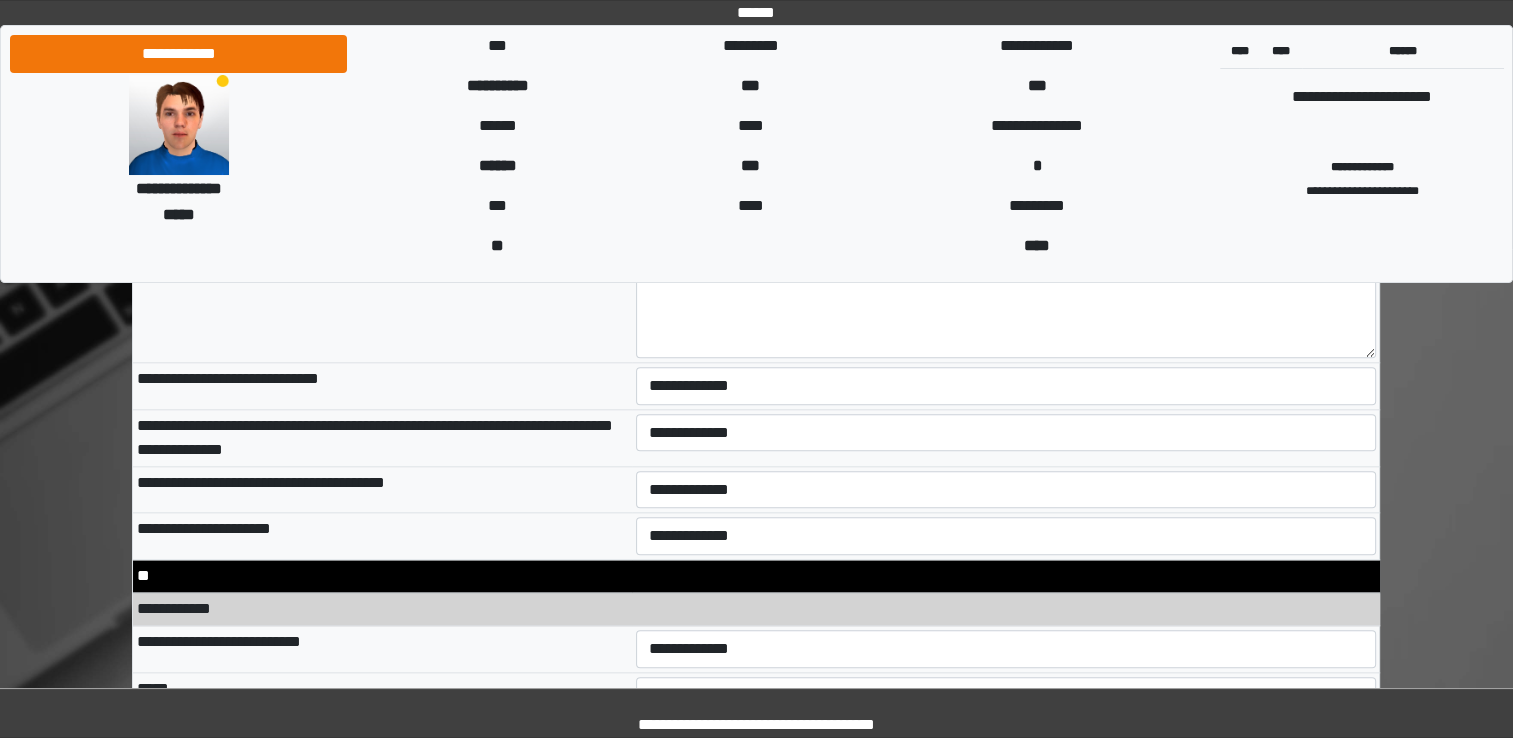 click on "**********" at bounding box center (382, 489) 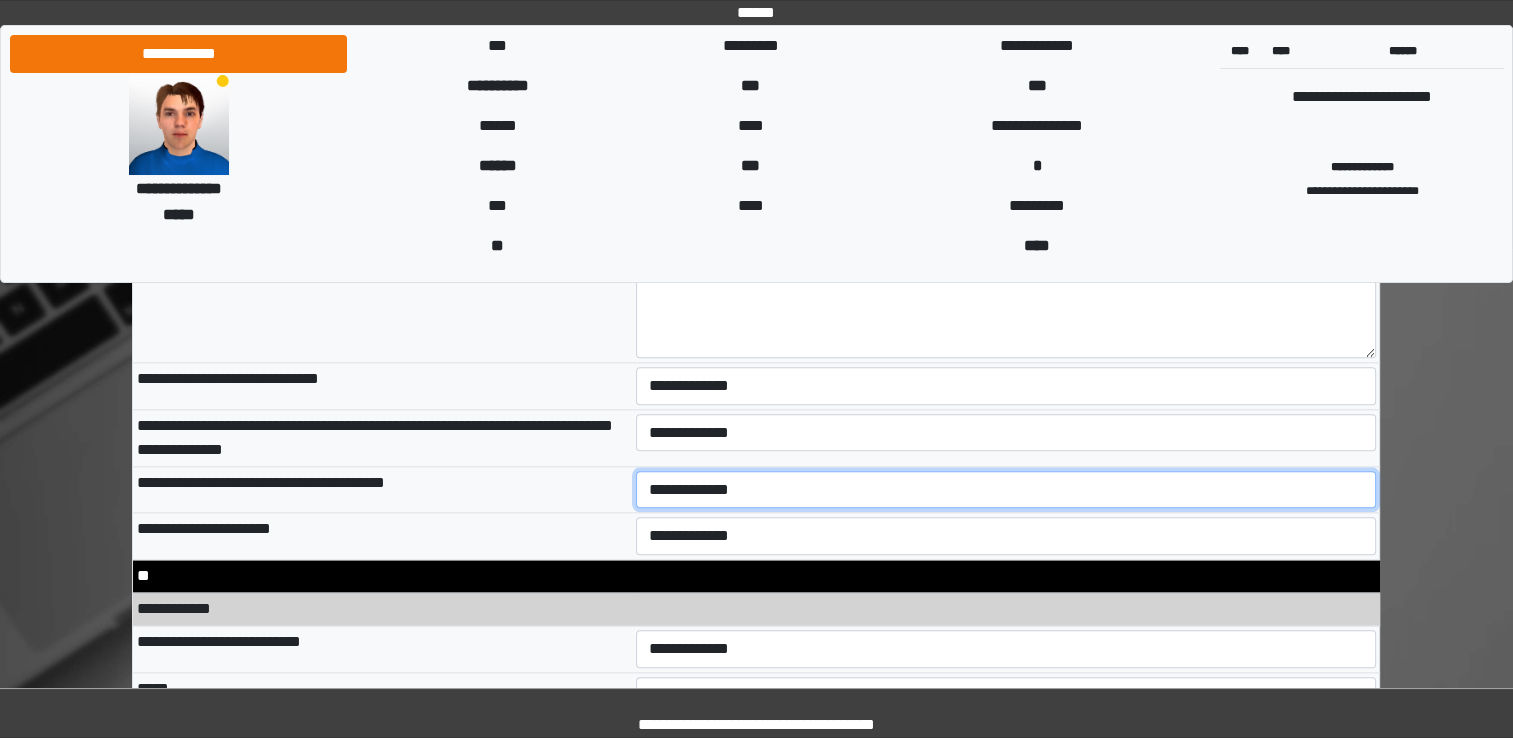click on "**********" at bounding box center (1006, 490) 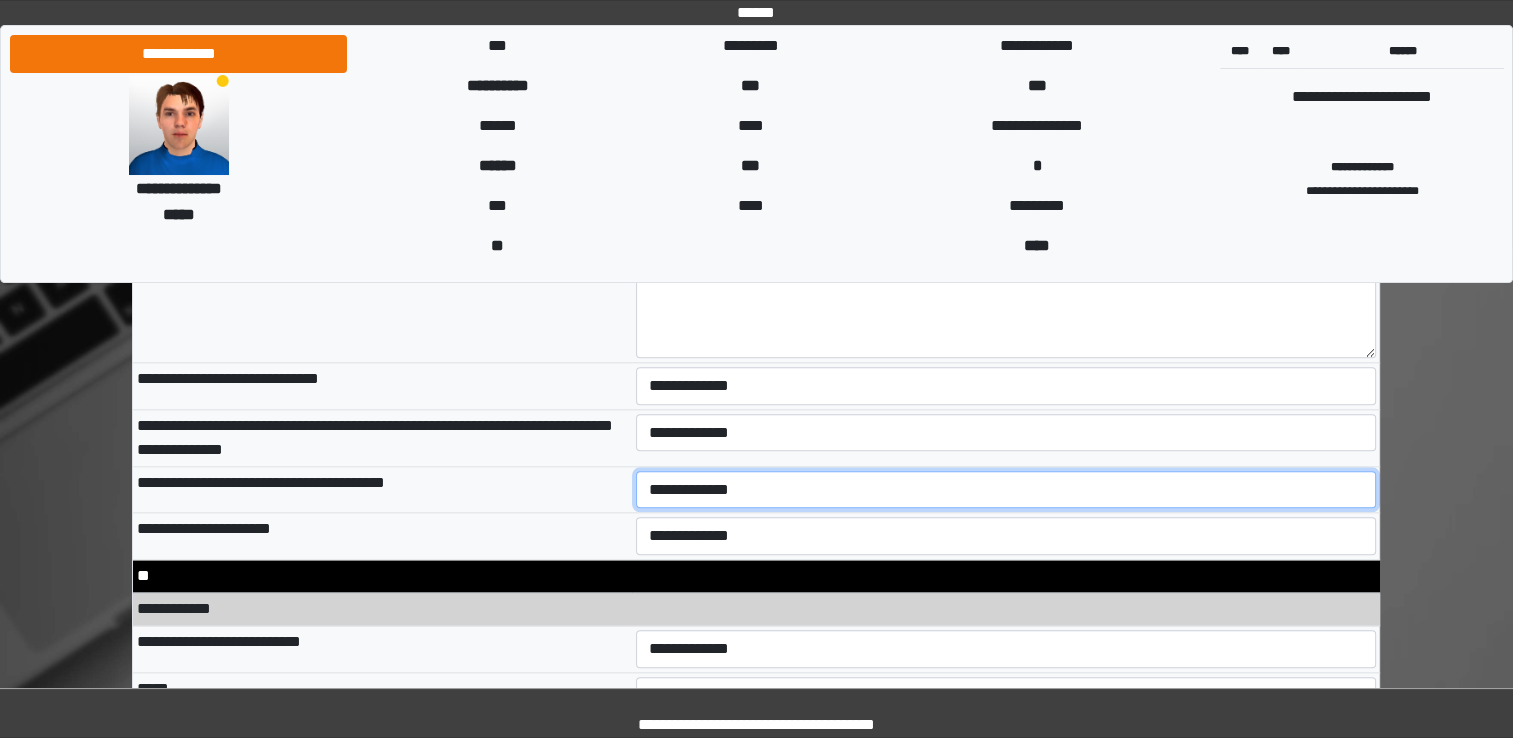 select on "*" 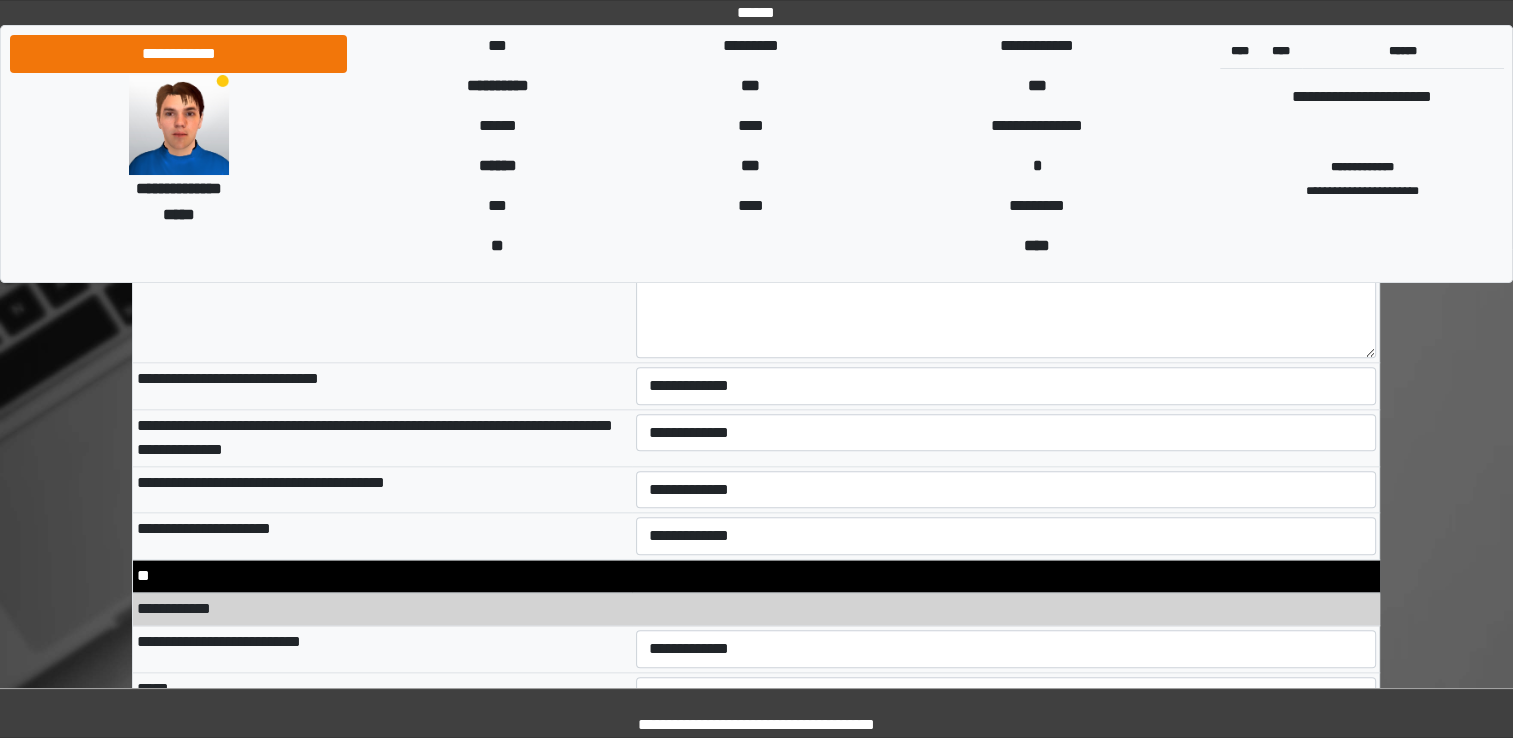 click on "**********" at bounding box center (382, 536) 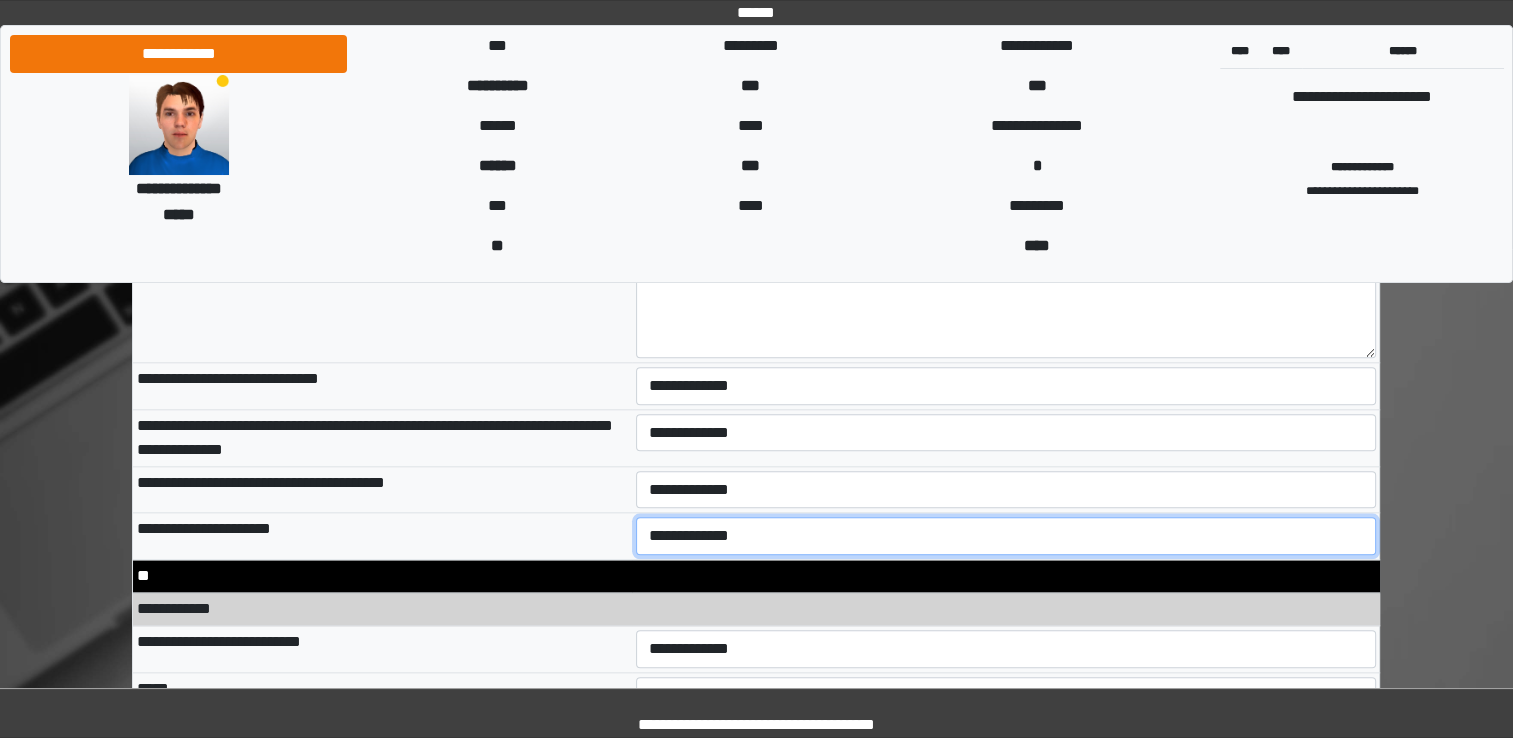 click on "**********" at bounding box center (1006, 536) 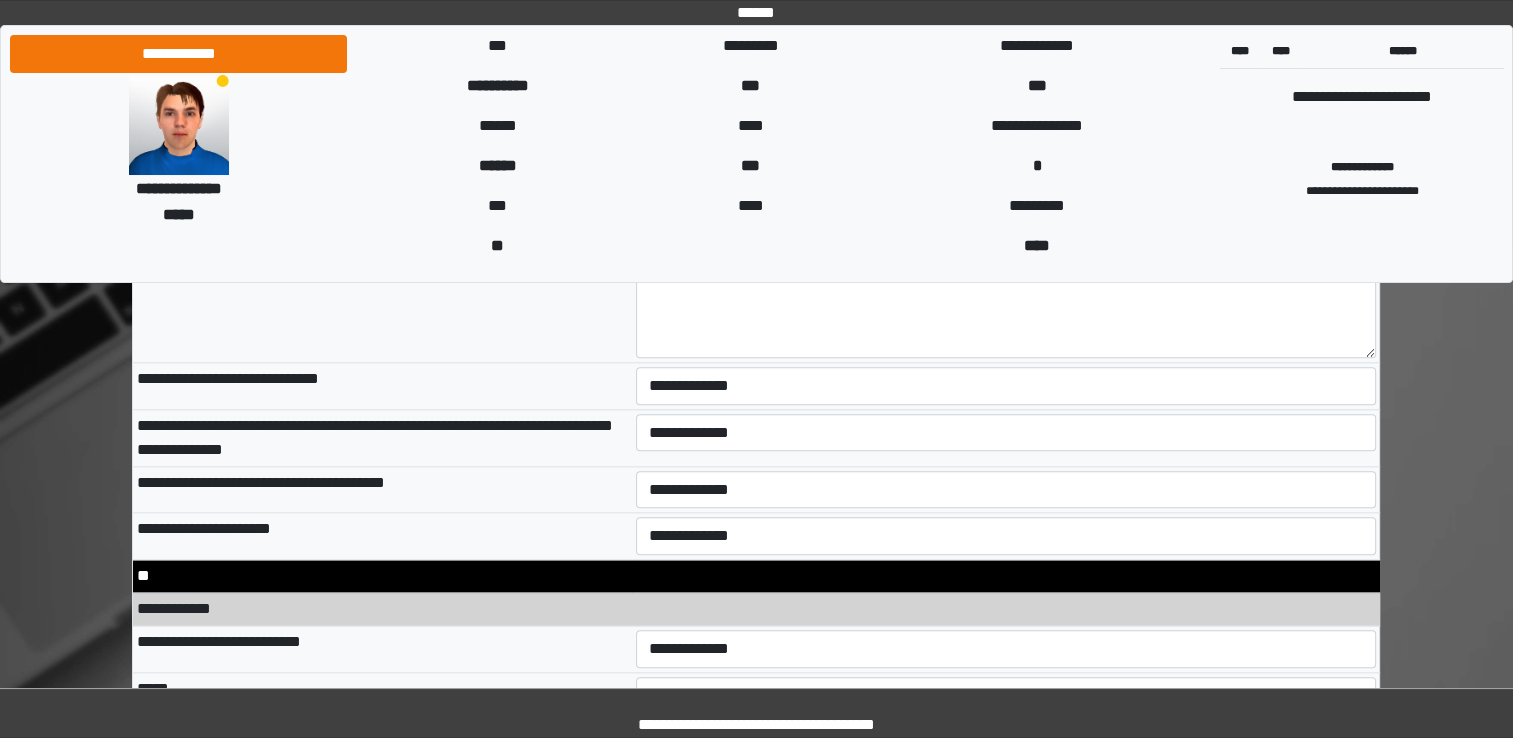 click on "**********" at bounding box center [382, 536] 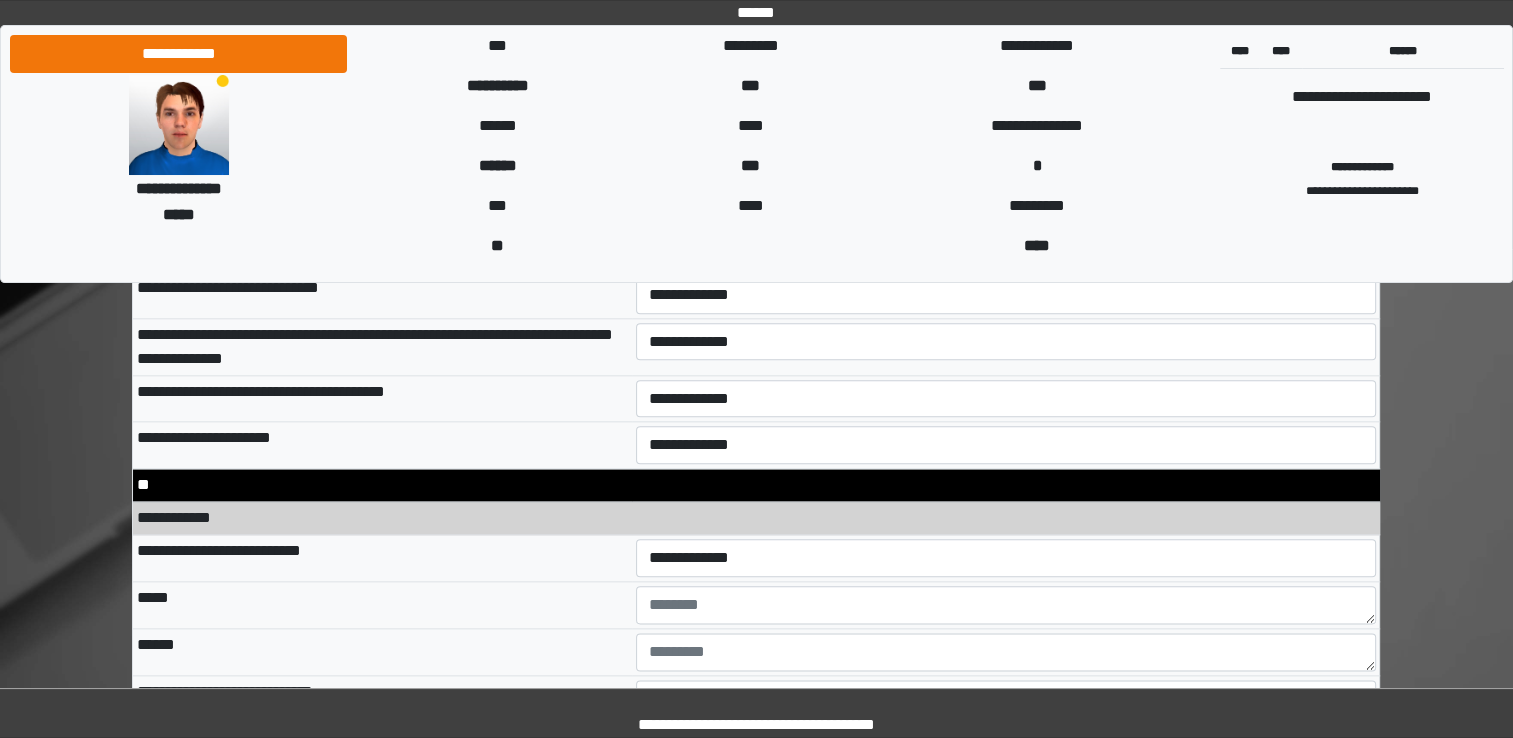 scroll, scrollTop: 9900, scrollLeft: 0, axis: vertical 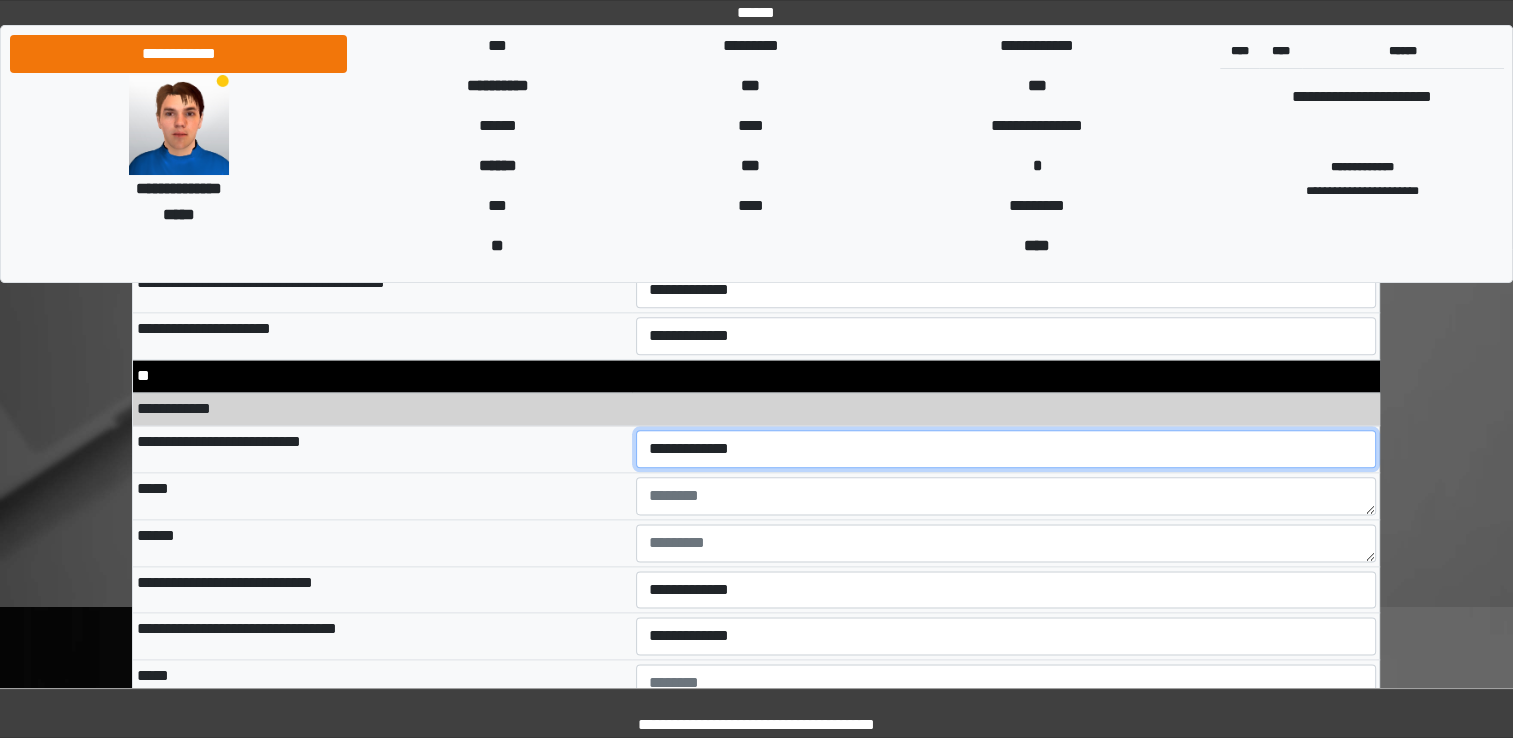 click on "**********" at bounding box center [1006, 449] 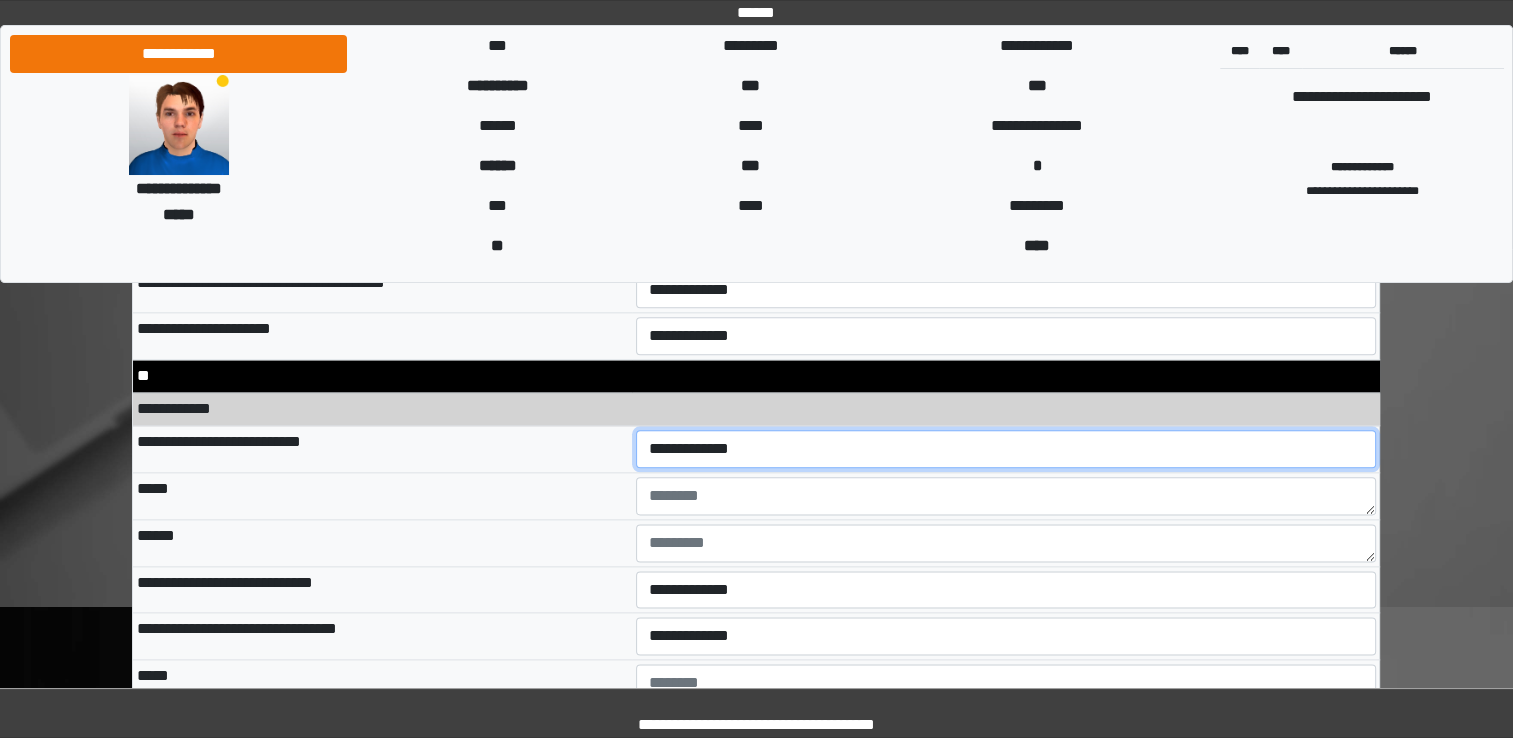 select on "*" 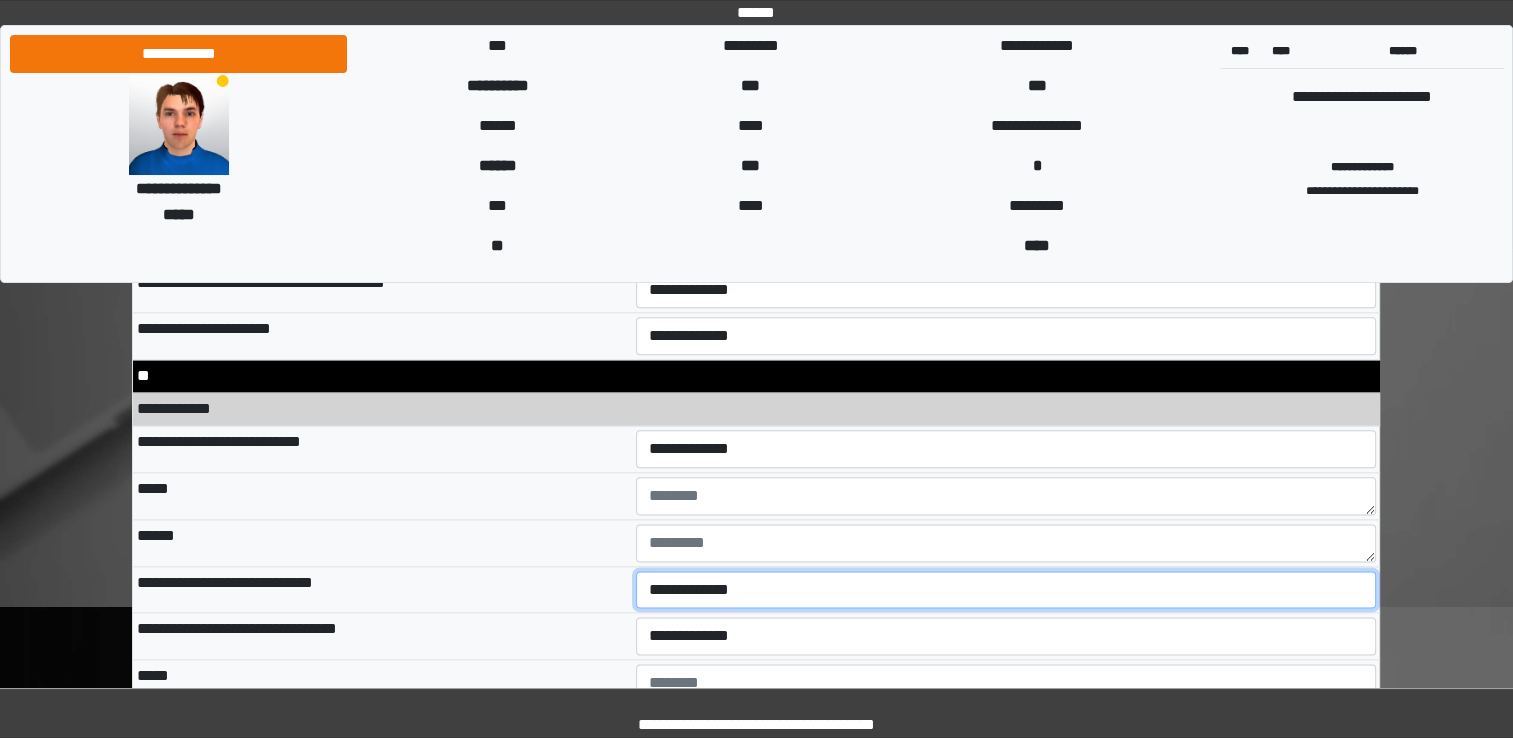 click on "**********" at bounding box center [1006, 590] 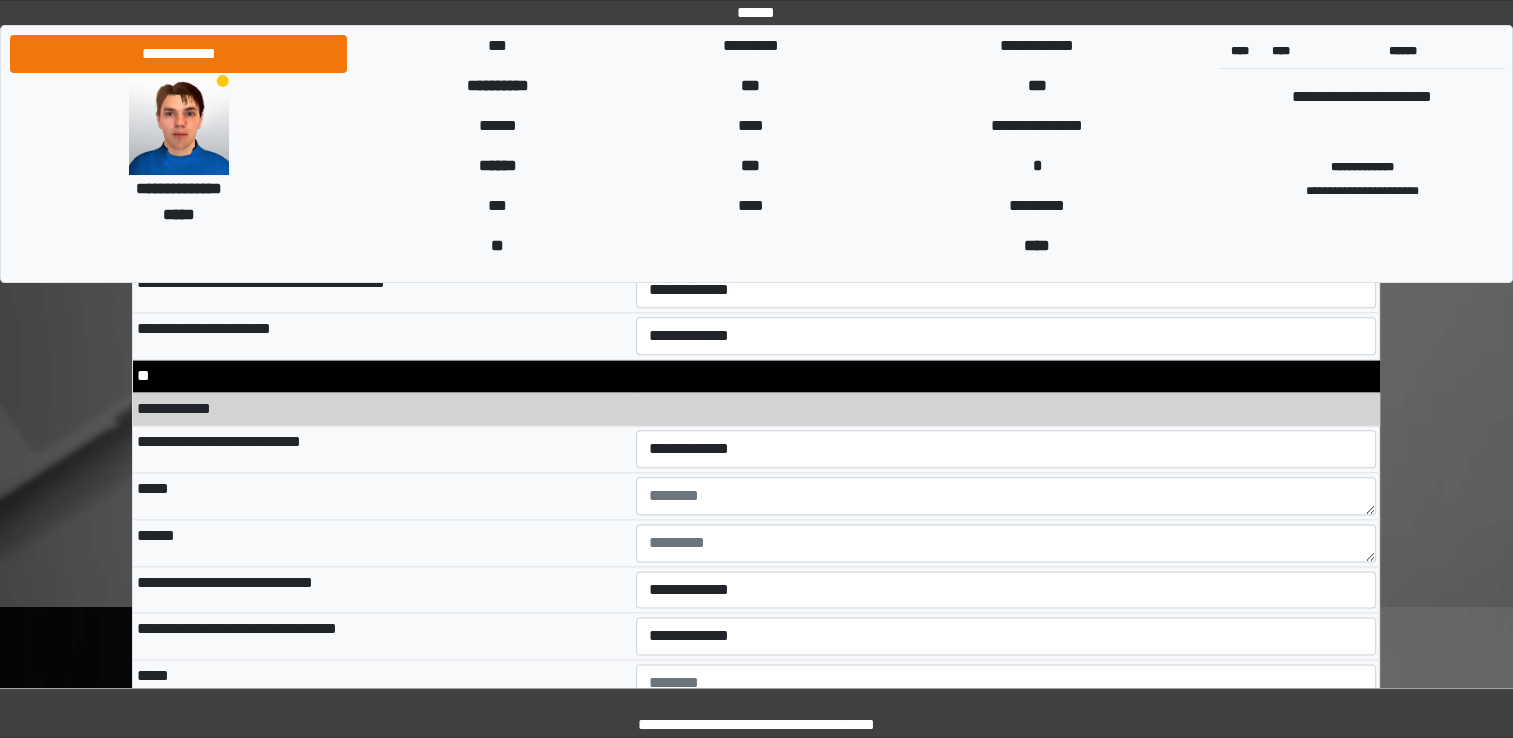 click on "**********" at bounding box center (382, 636) 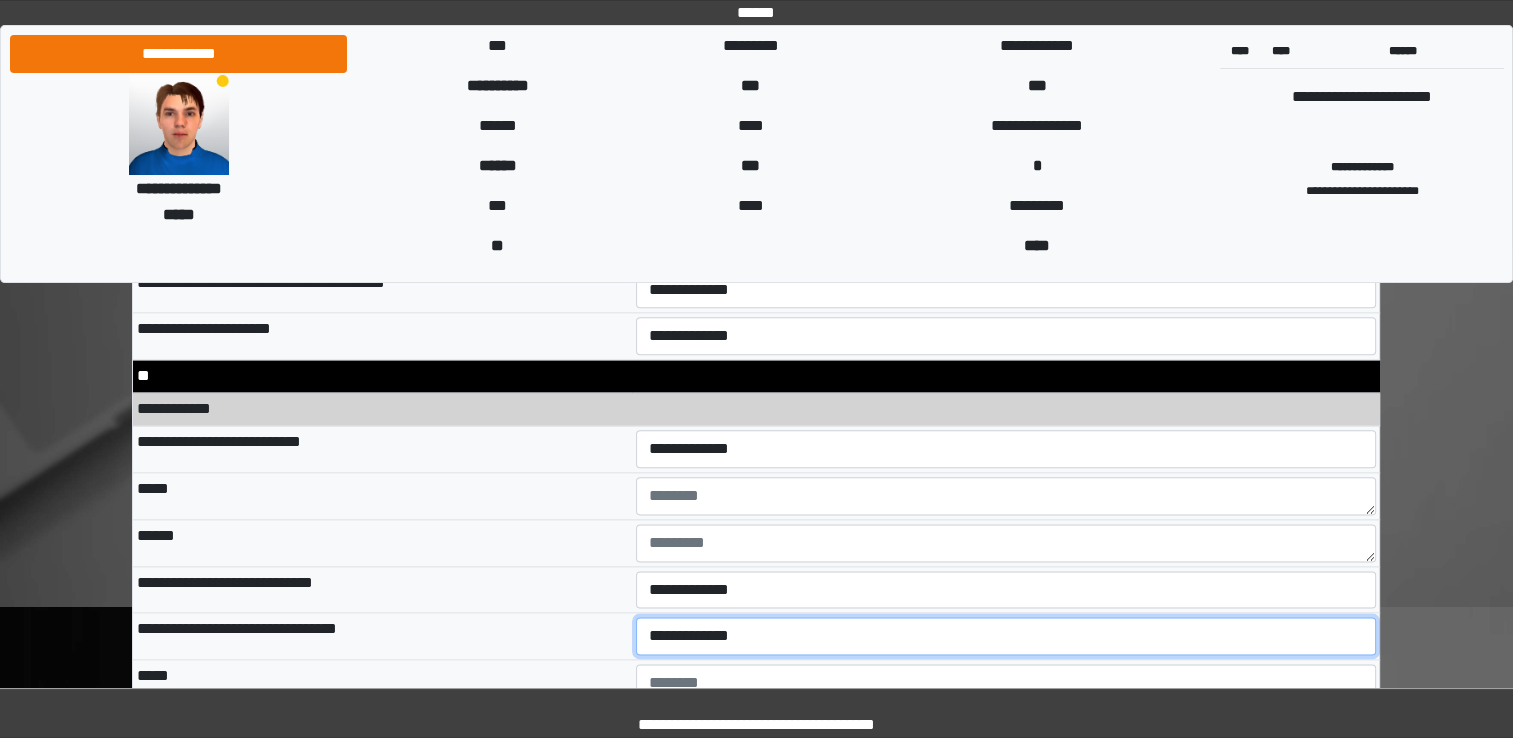 click on "**********" at bounding box center (1006, 636) 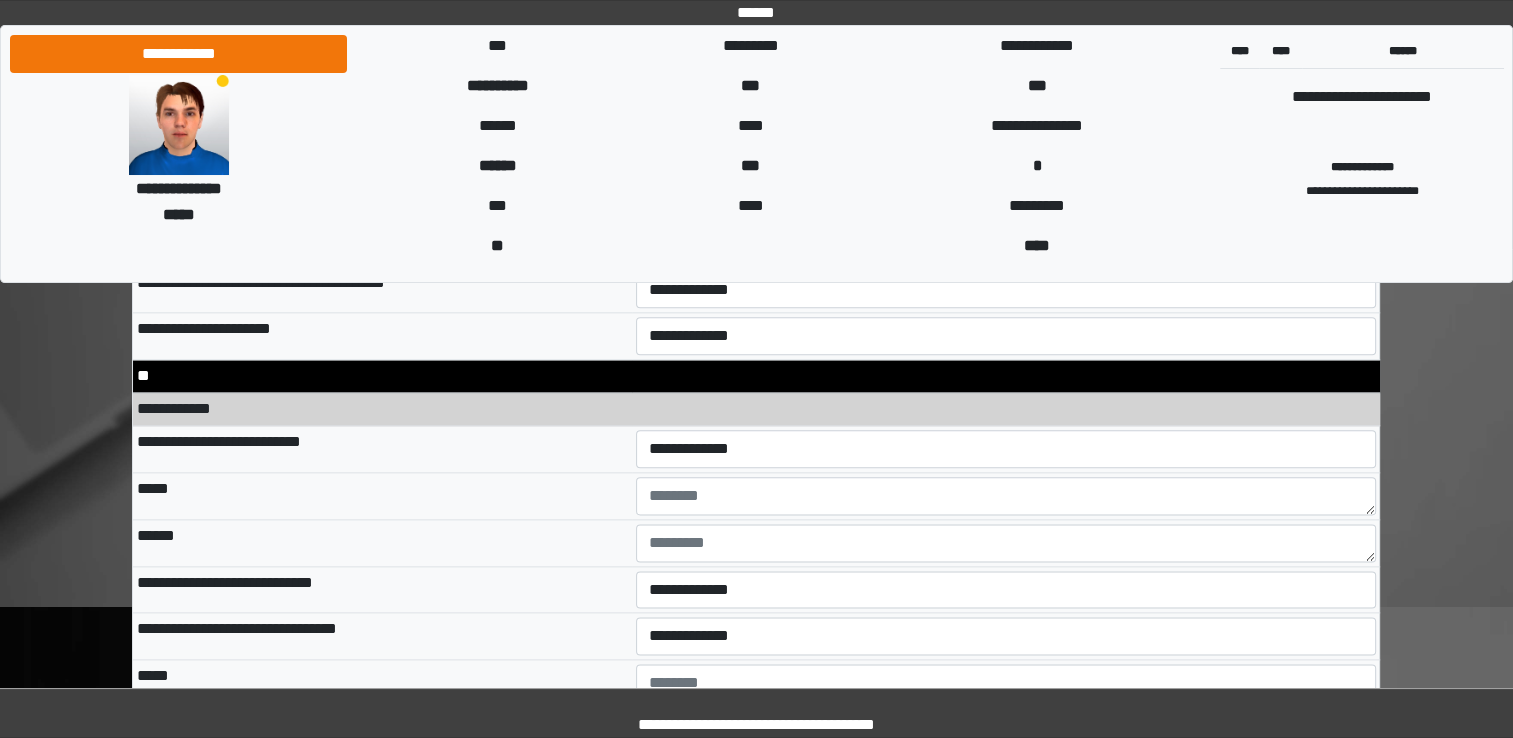 click on "**********" at bounding box center [382, 636] 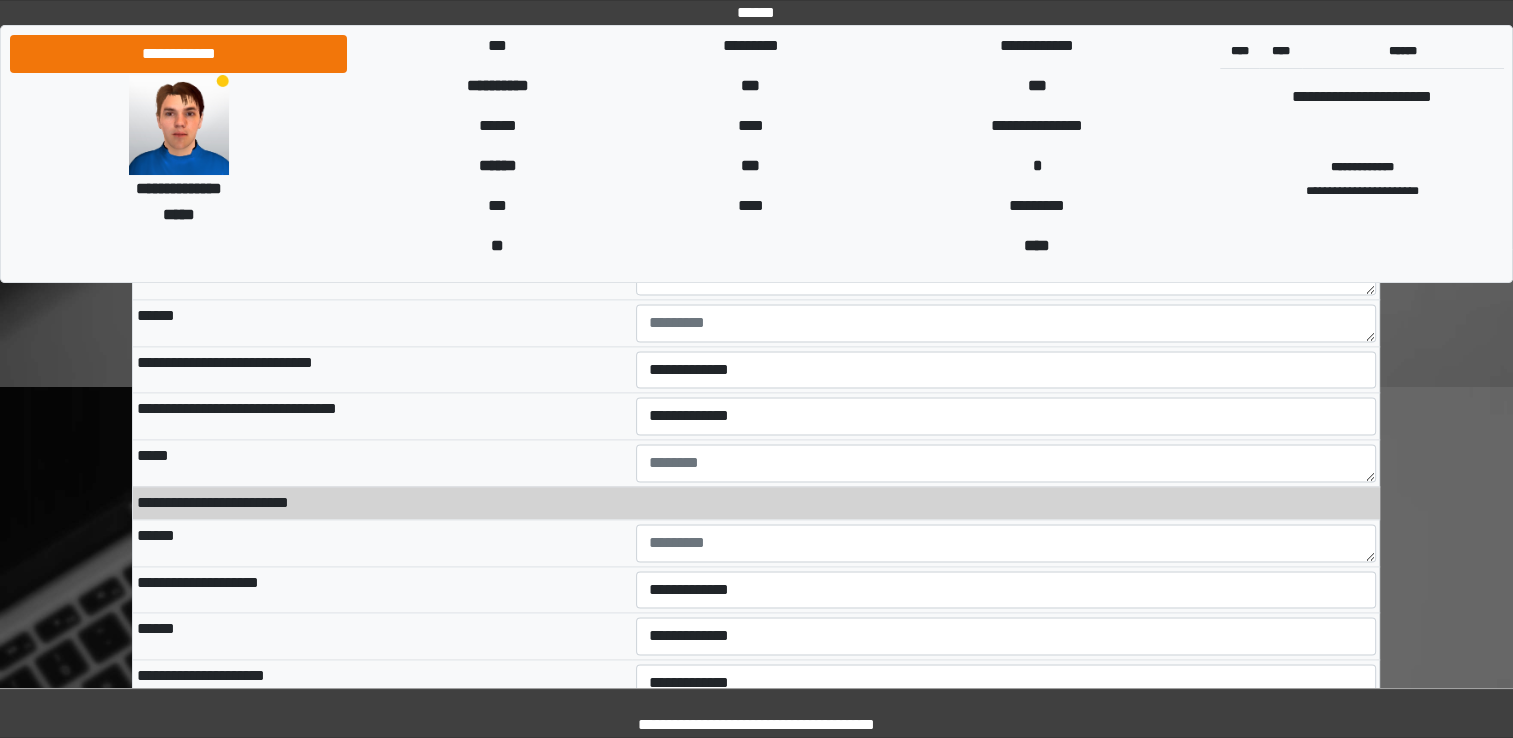 scroll, scrollTop: 10200, scrollLeft: 0, axis: vertical 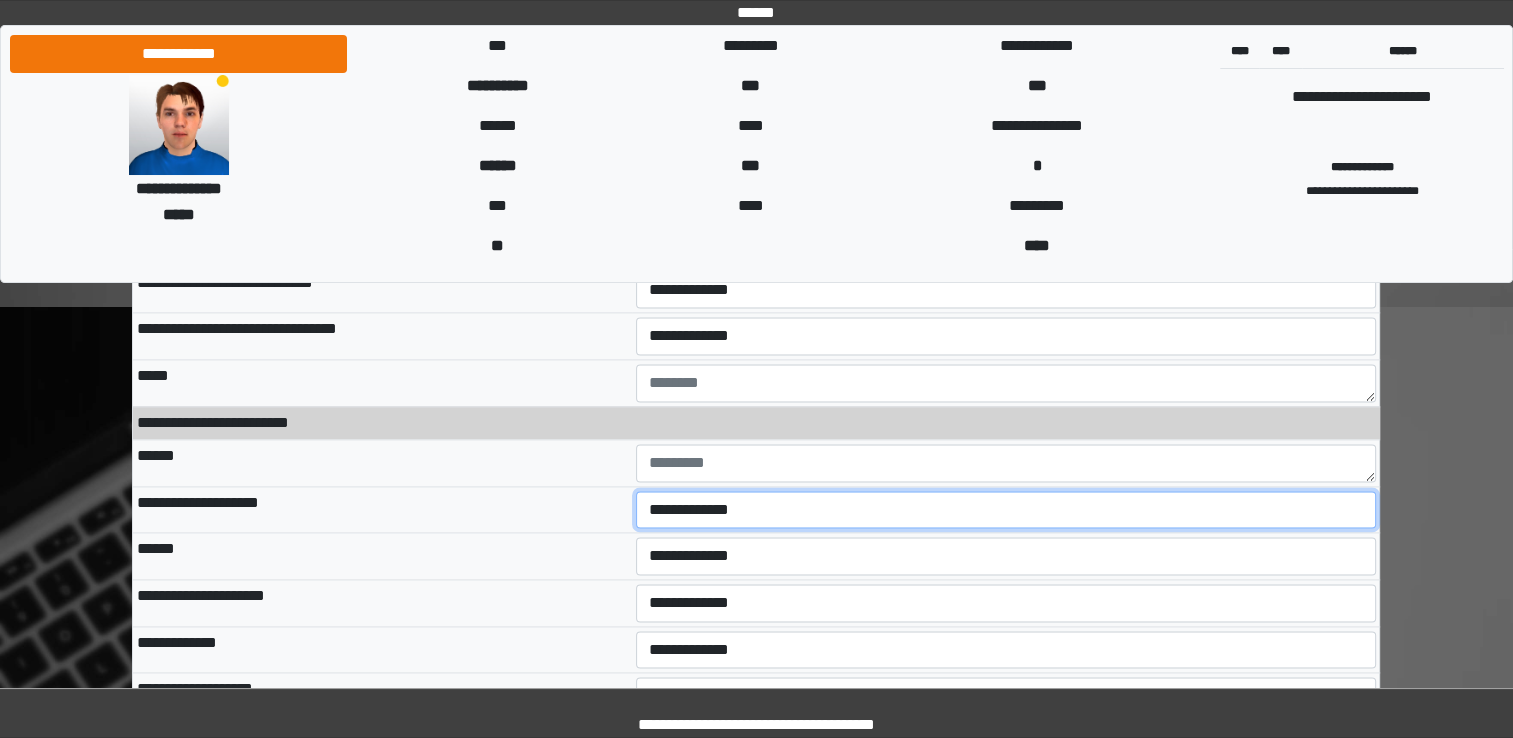 click on "**********" at bounding box center (1006, 510) 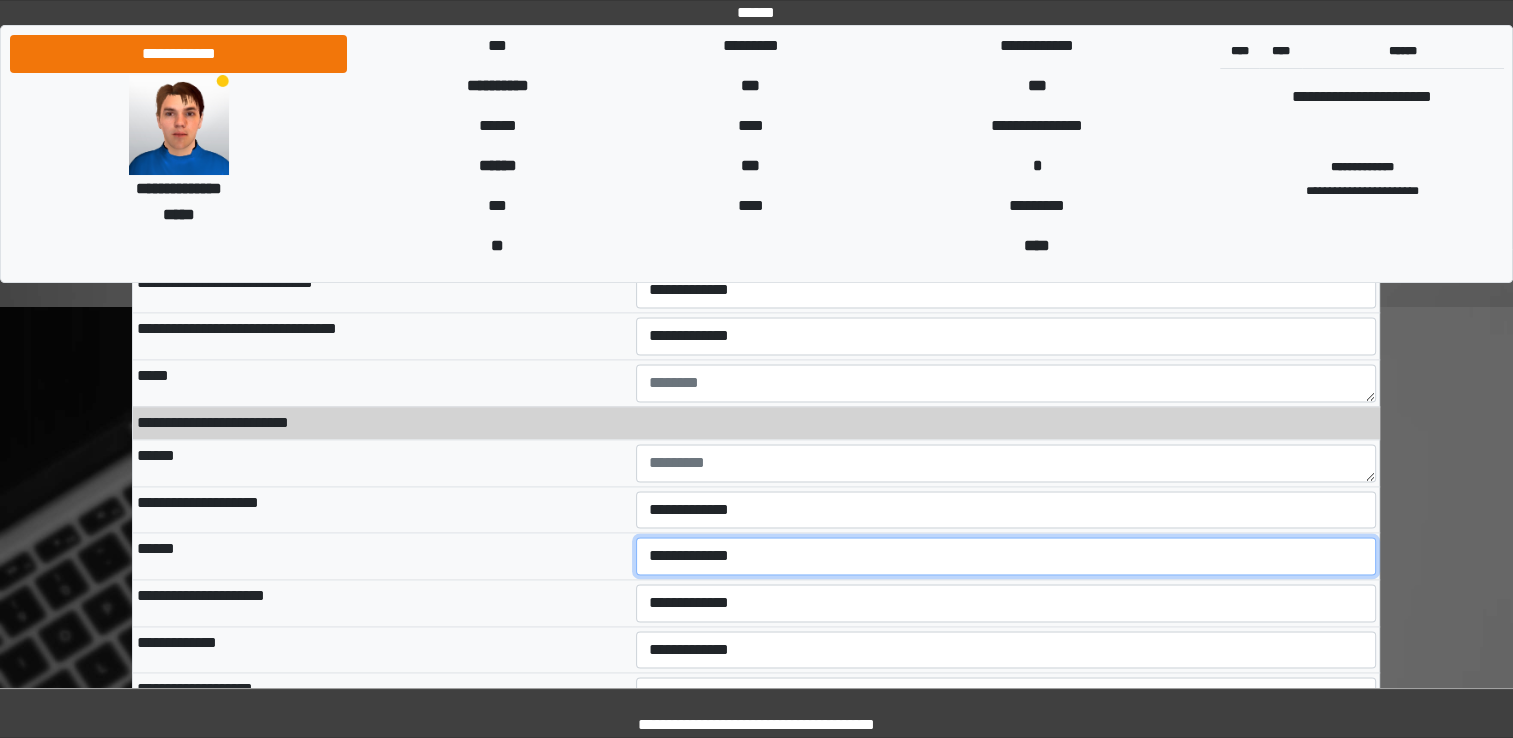 click on "**********" at bounding box center (1006, 556) 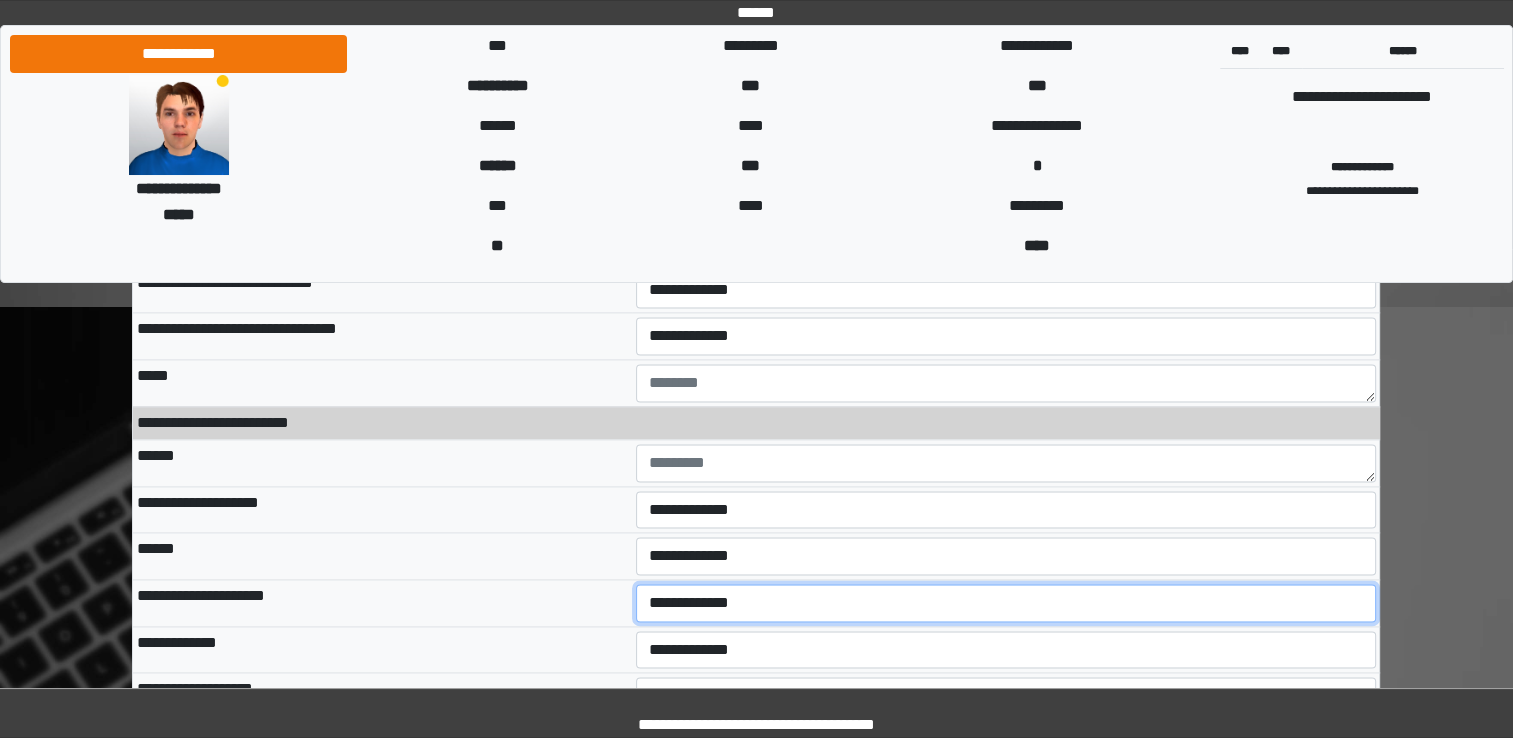 click on "**********" at bounding box center [1006, 603] 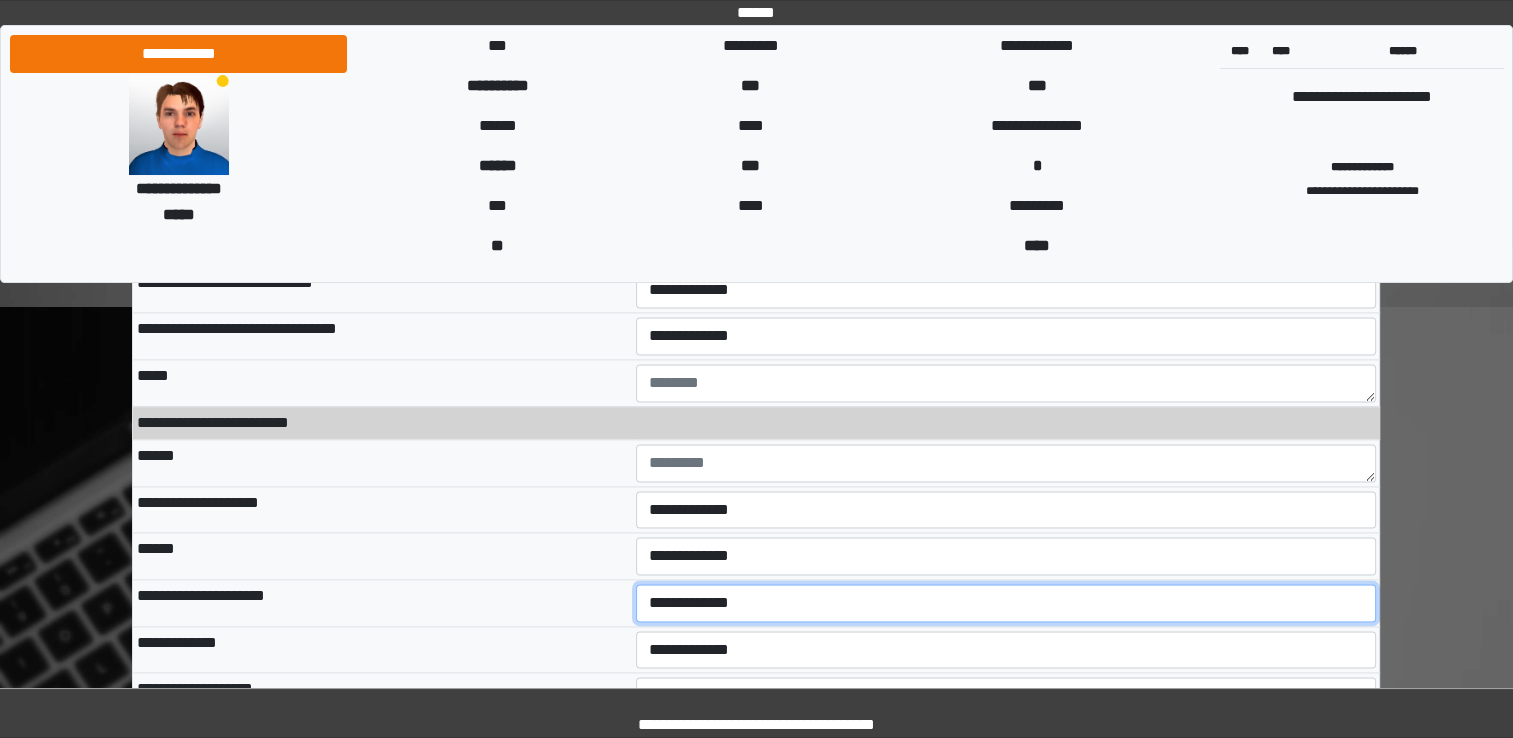 select on "*" 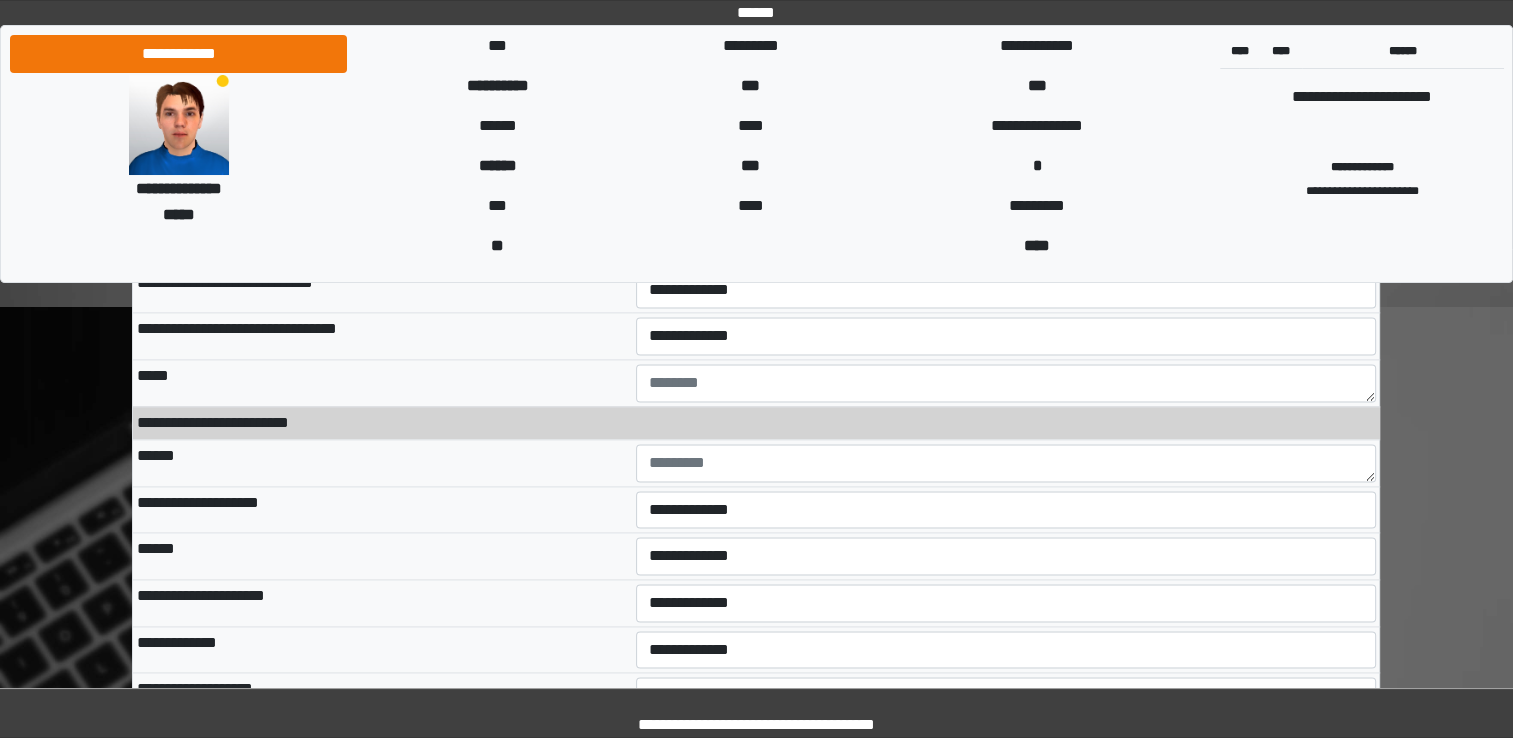 click on "**********" at bounding box center [382, 603] 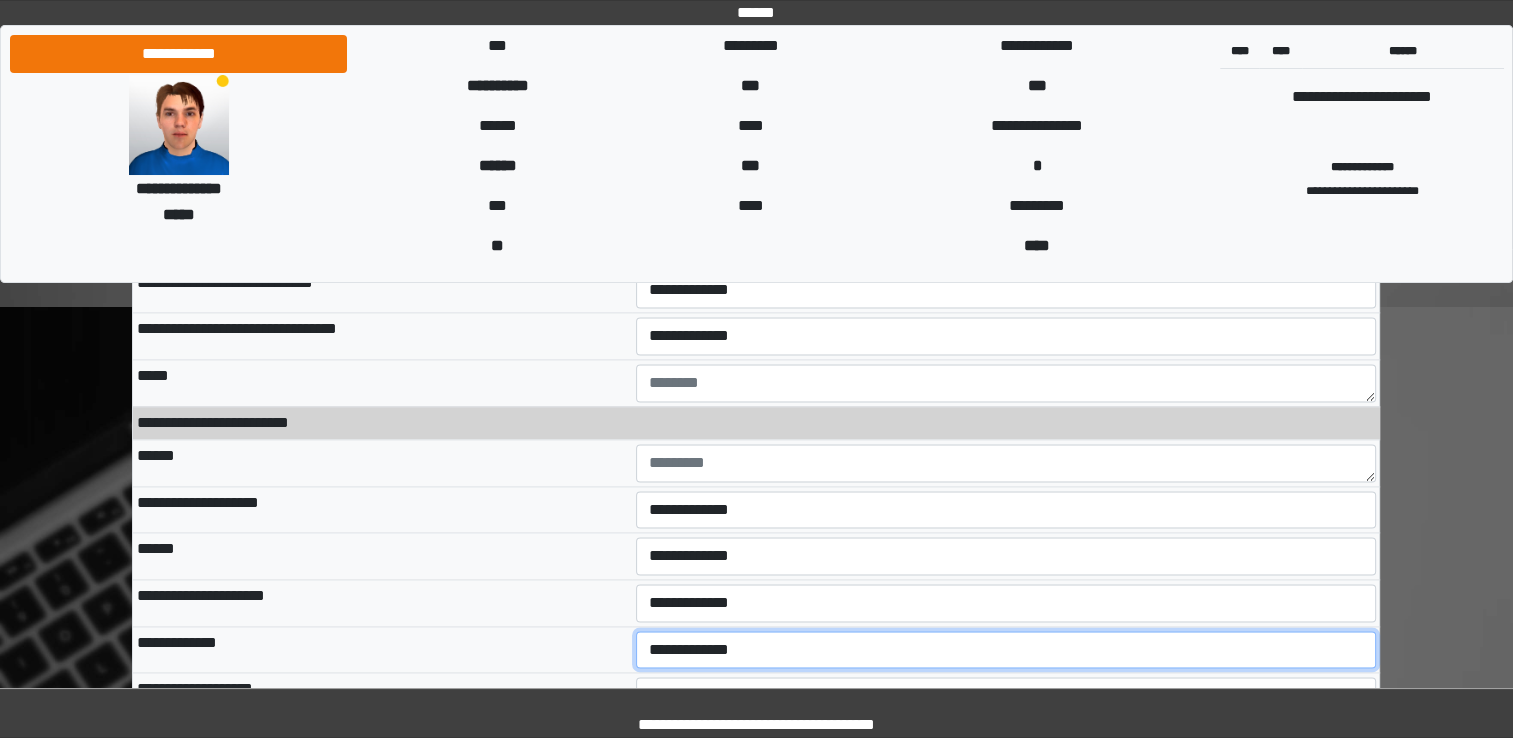 click on "**********" at bounding box center [1006, 650] 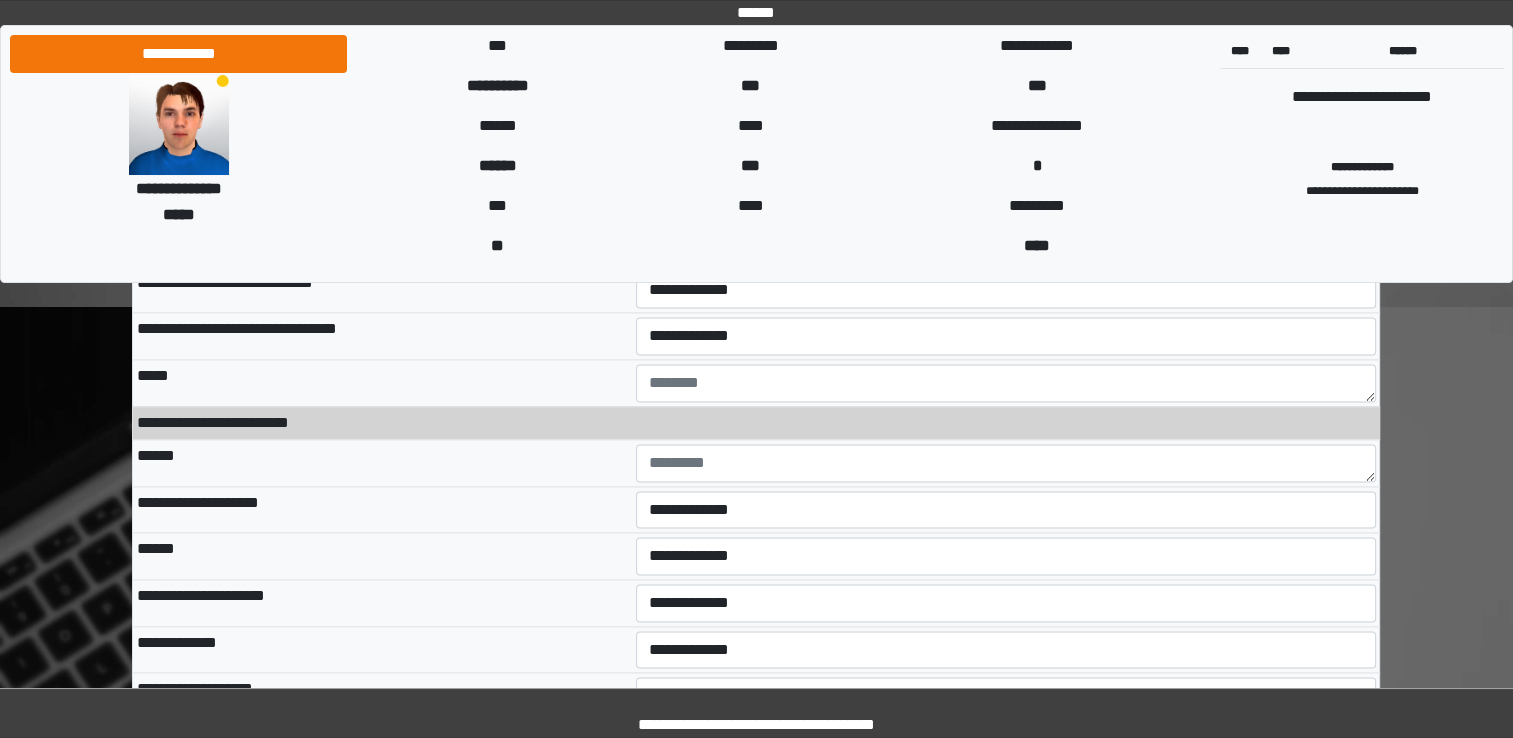 click on "**********" at bounding box center [382, 603] 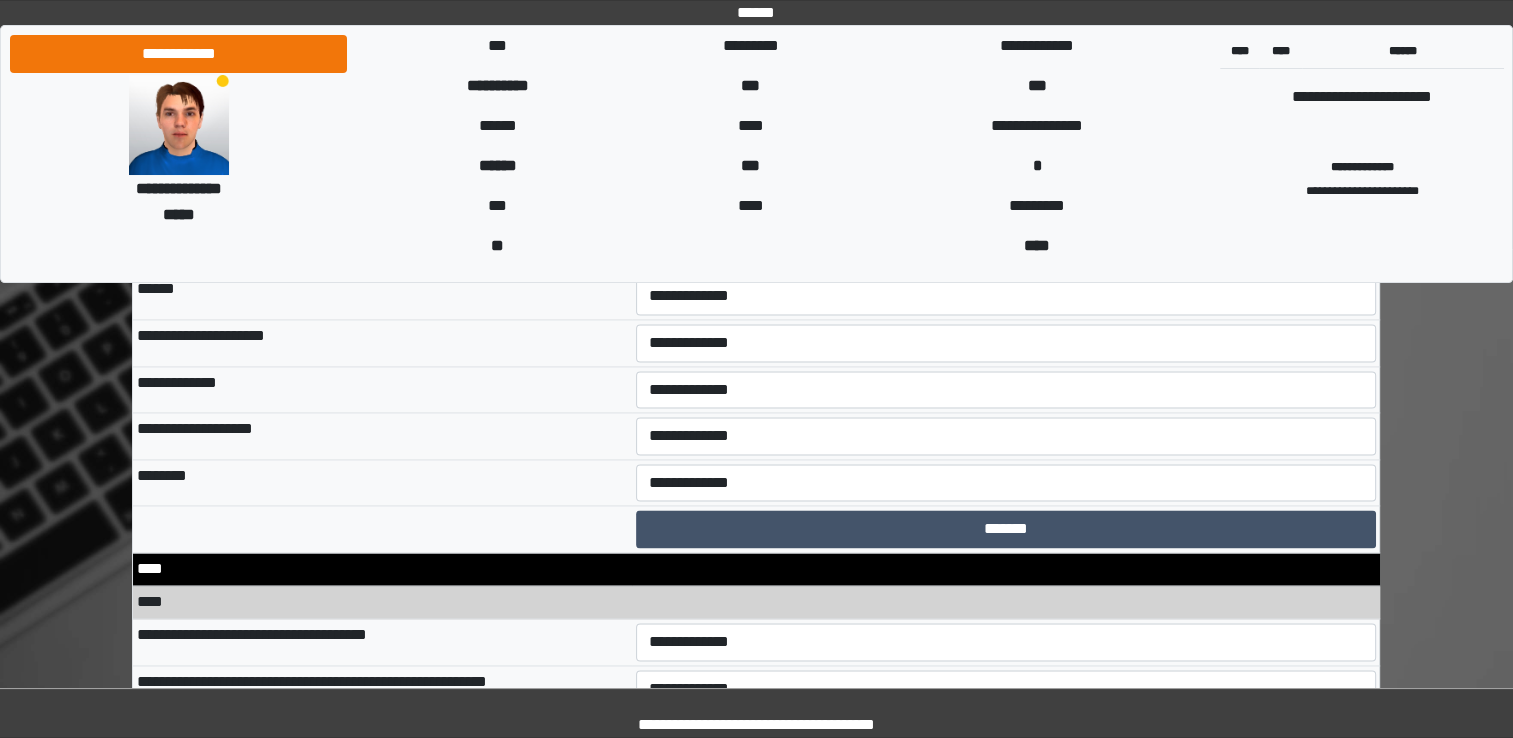 scroll, scrollTop: 10500, scrollLeft: 0, axis: vertical 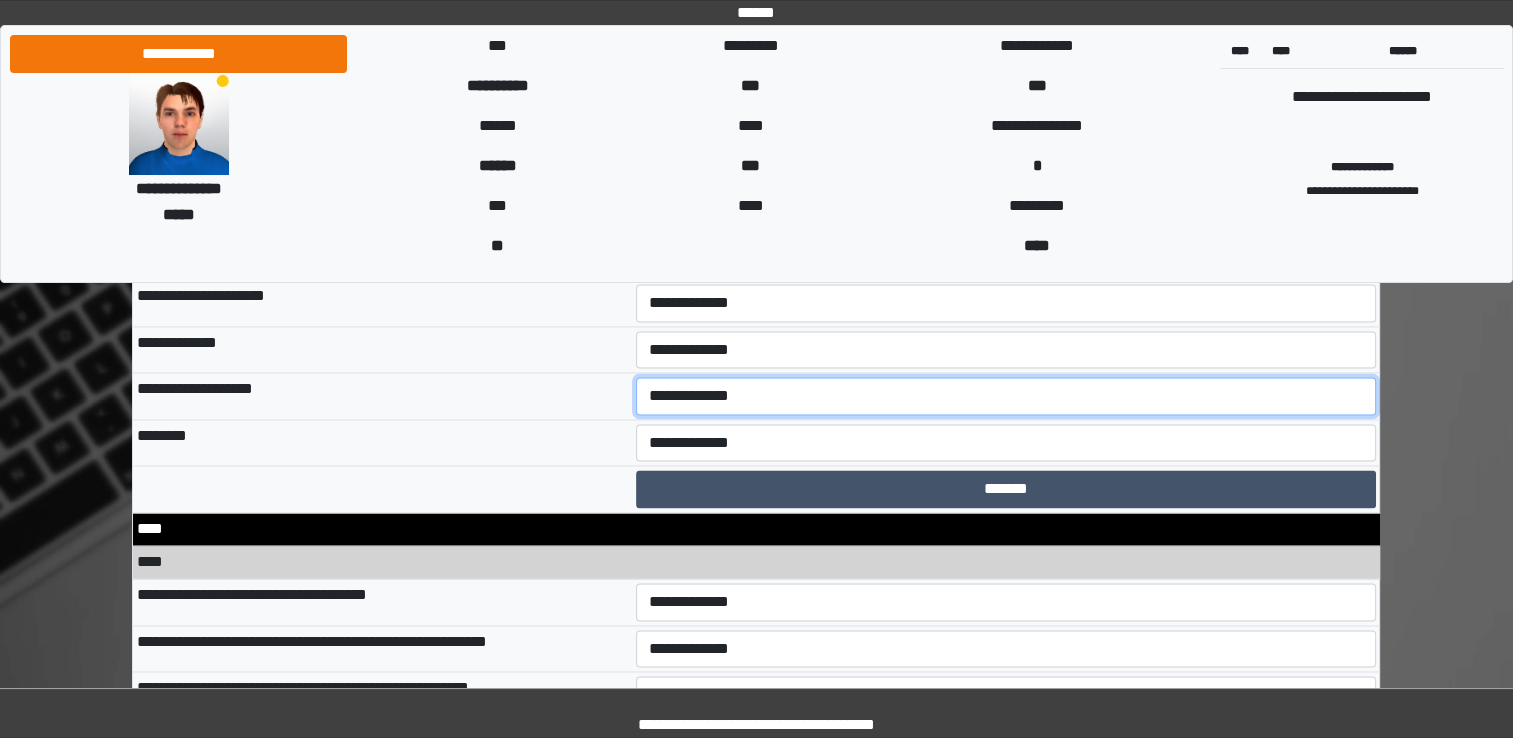 click on "**********" at bounding box center (1006, 396) 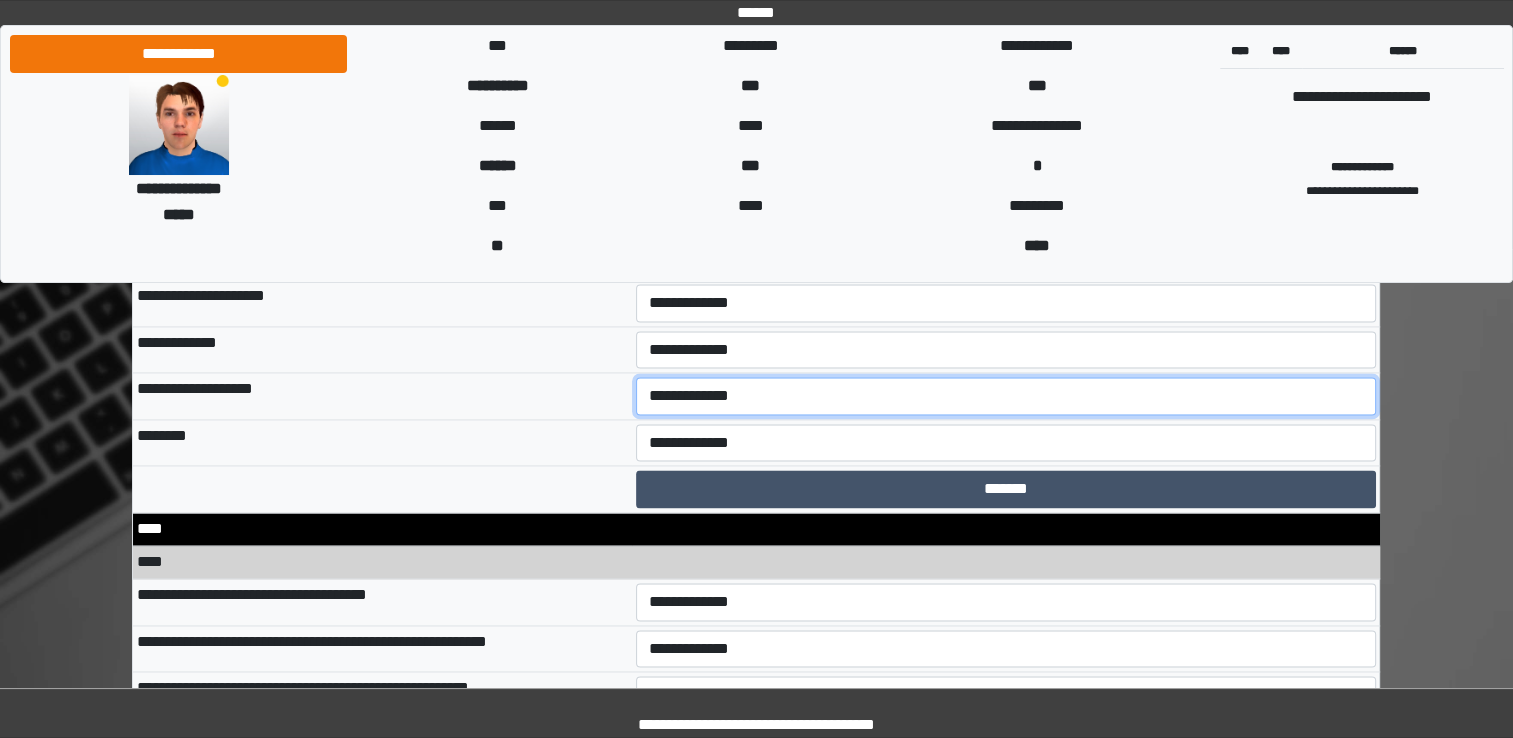 select on "*" 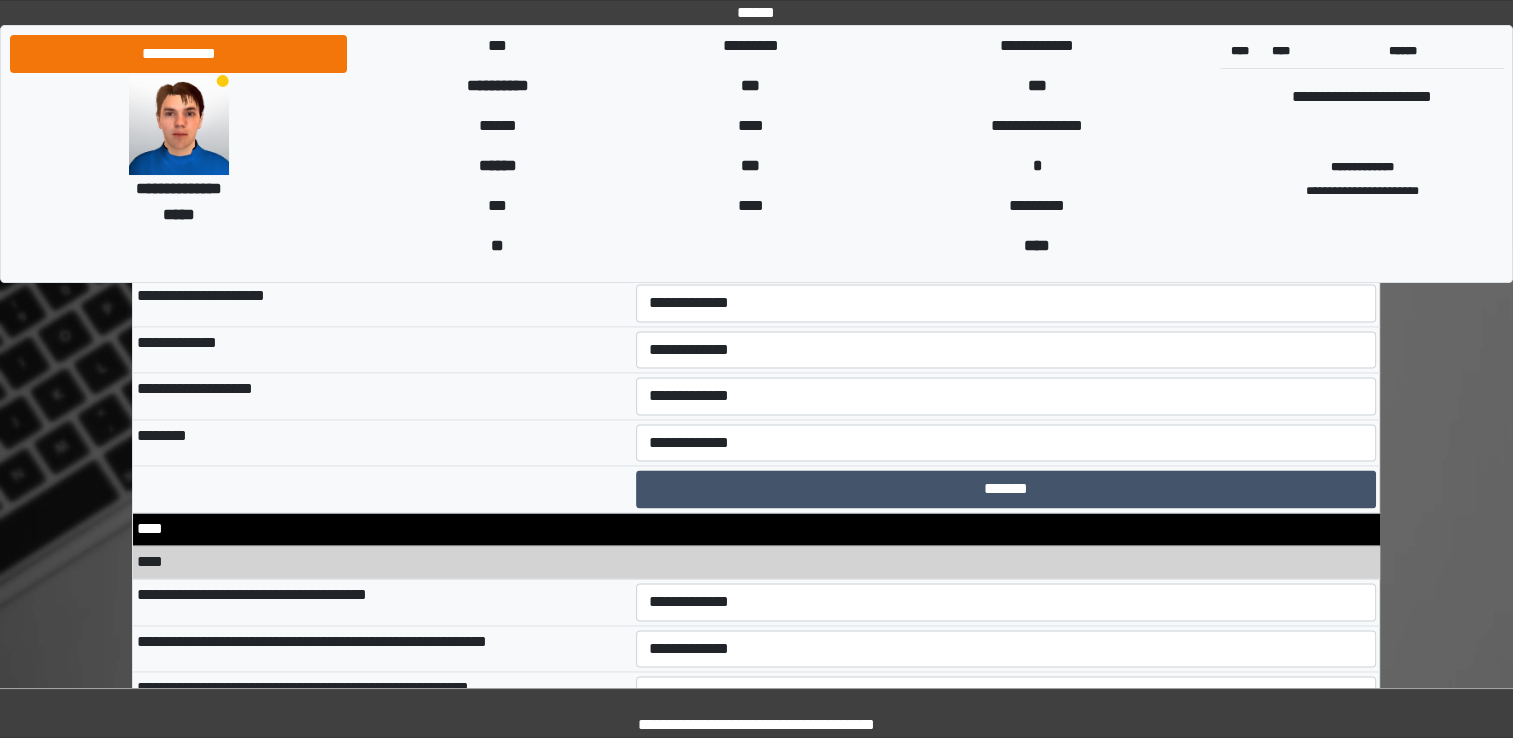 click on "**********" at bounding box center [382, 396] 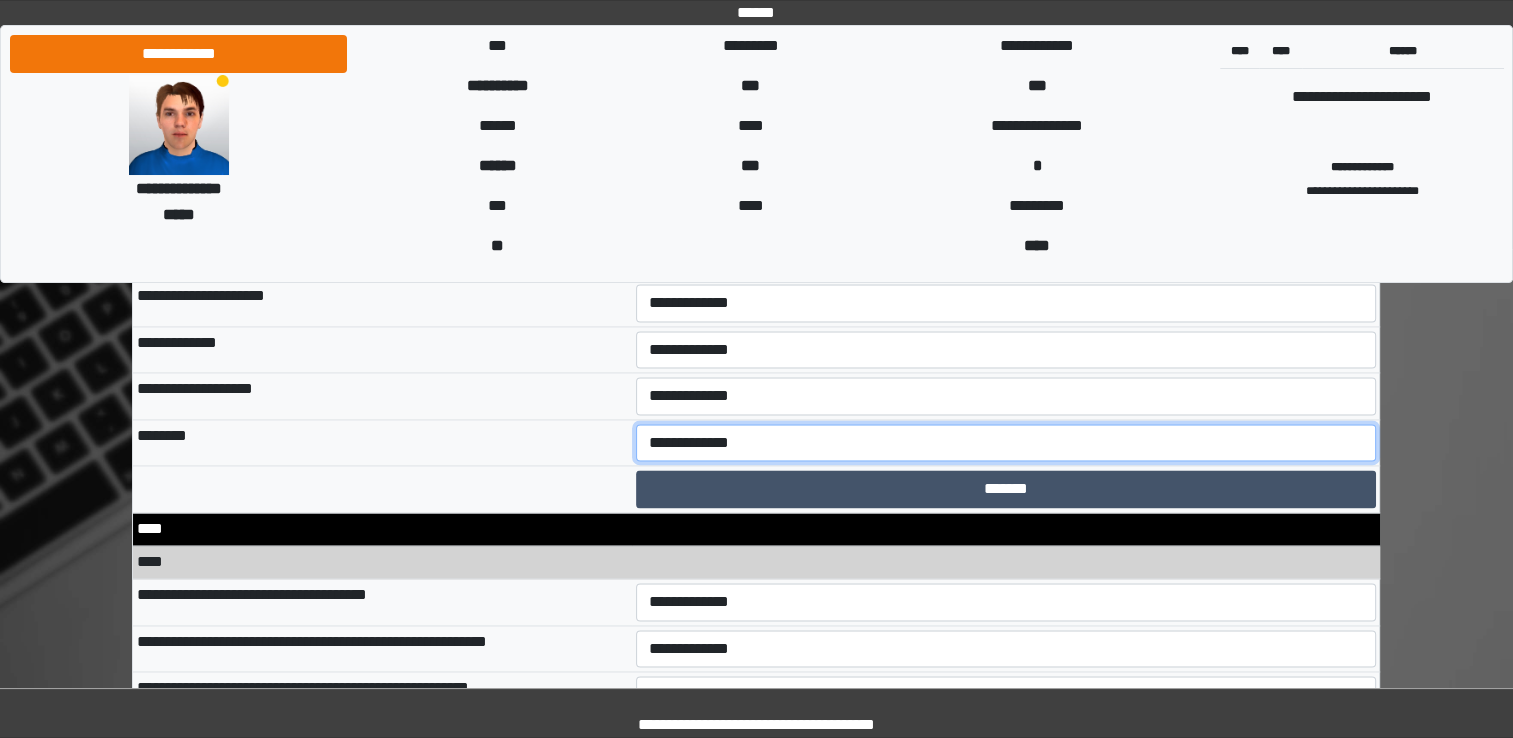 click on "**********" at bounding box center [1006, 443] 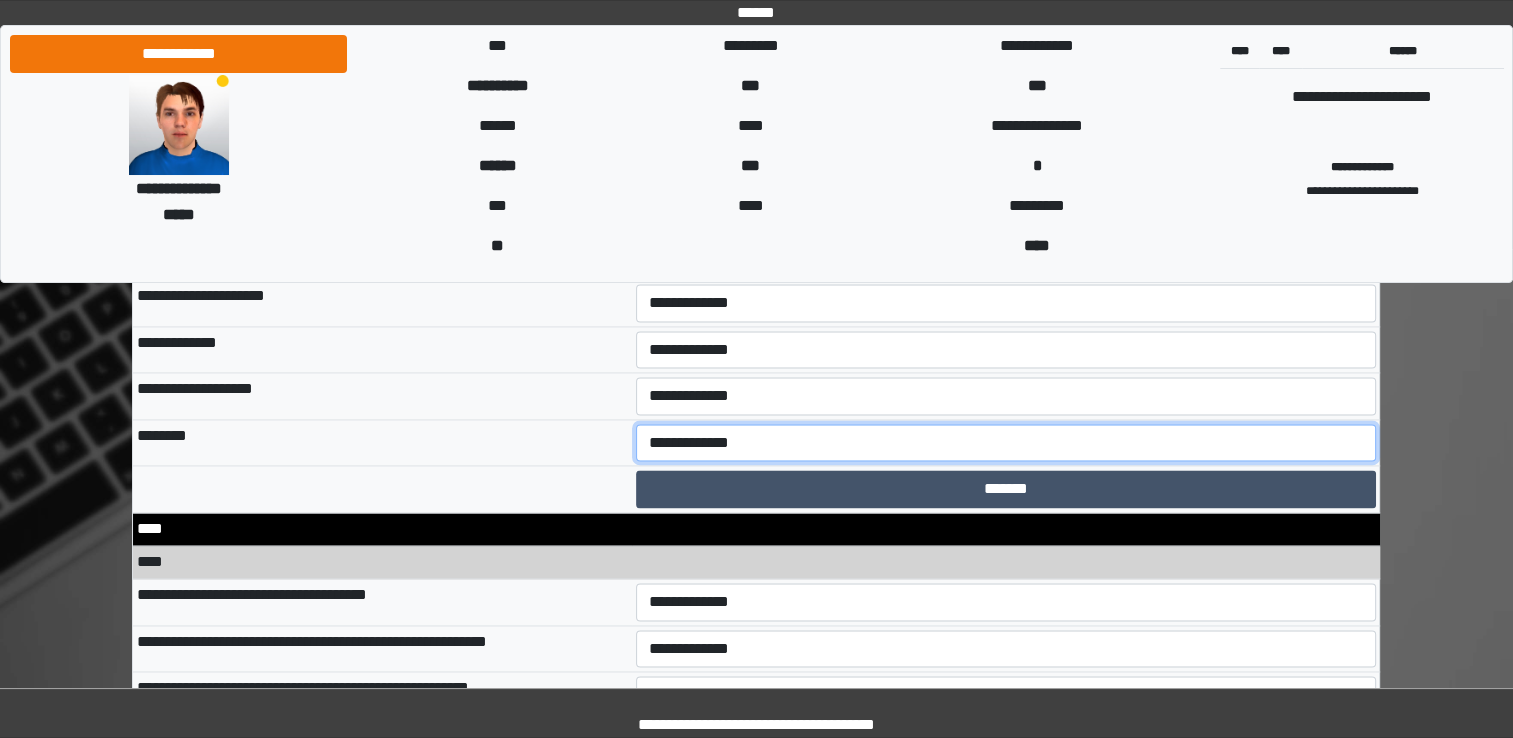 select on "*" 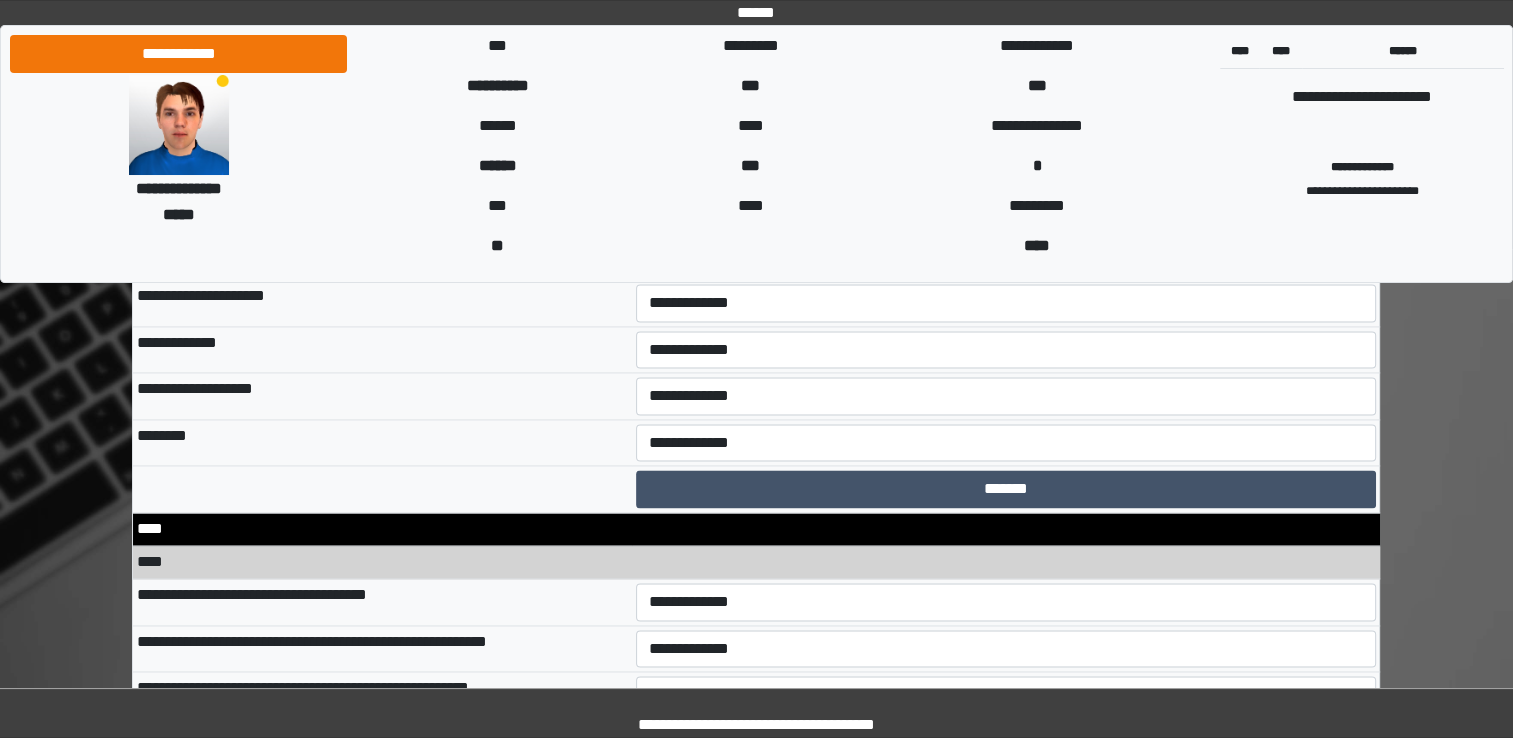 click at bounding box center (382, 489) 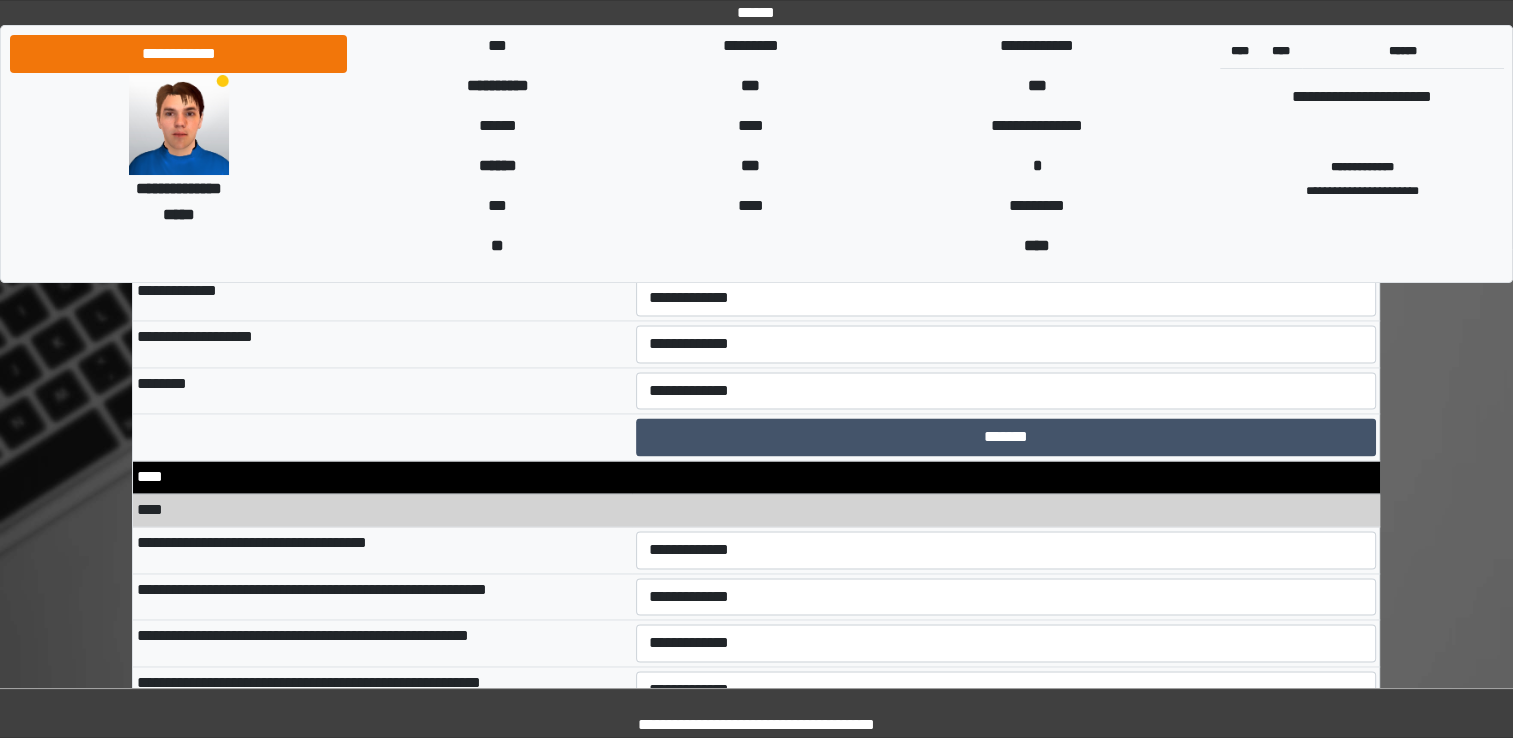 scroll, scrollTop: 10600, scrollLeft: 0, axis: vertical 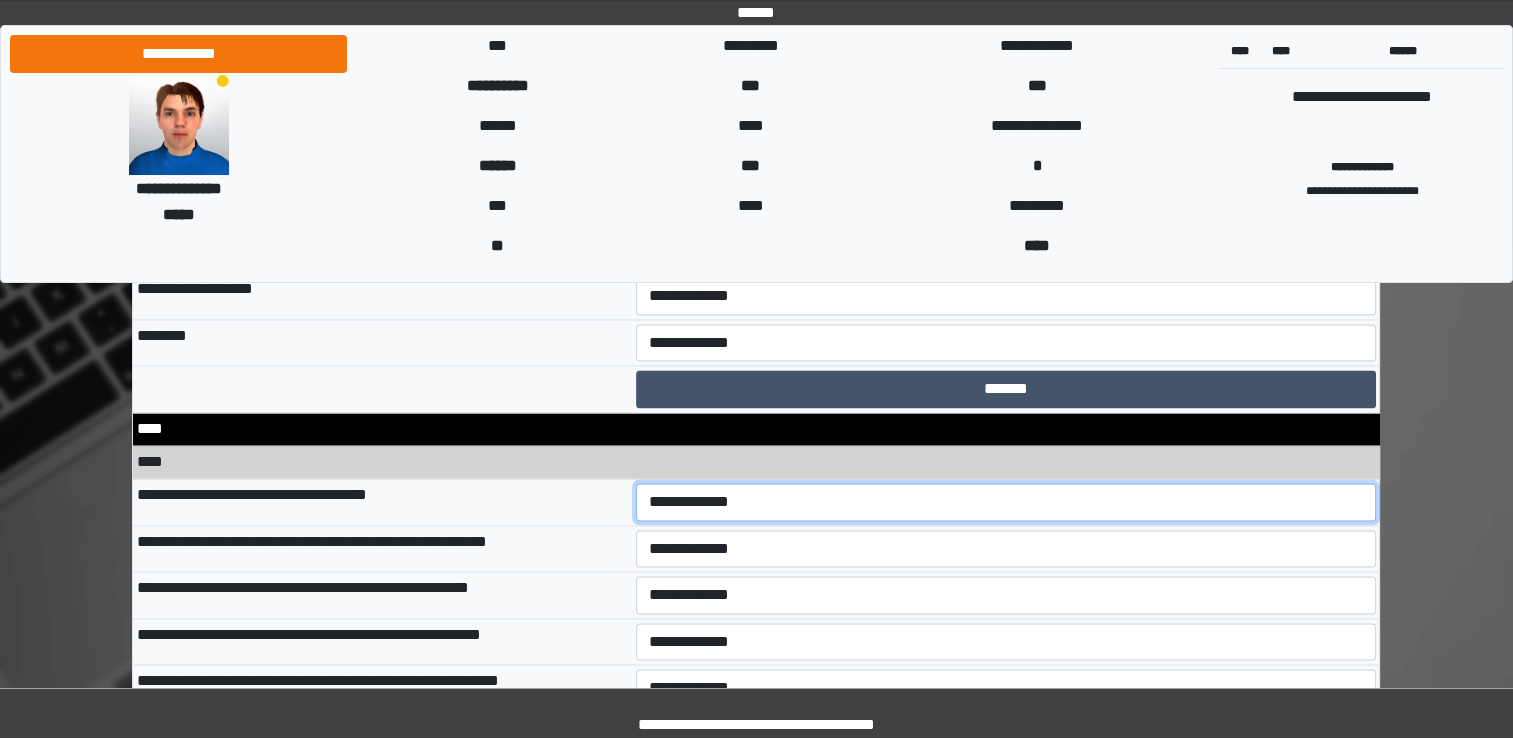 click on "**********" at bounding box center (1006, 502) 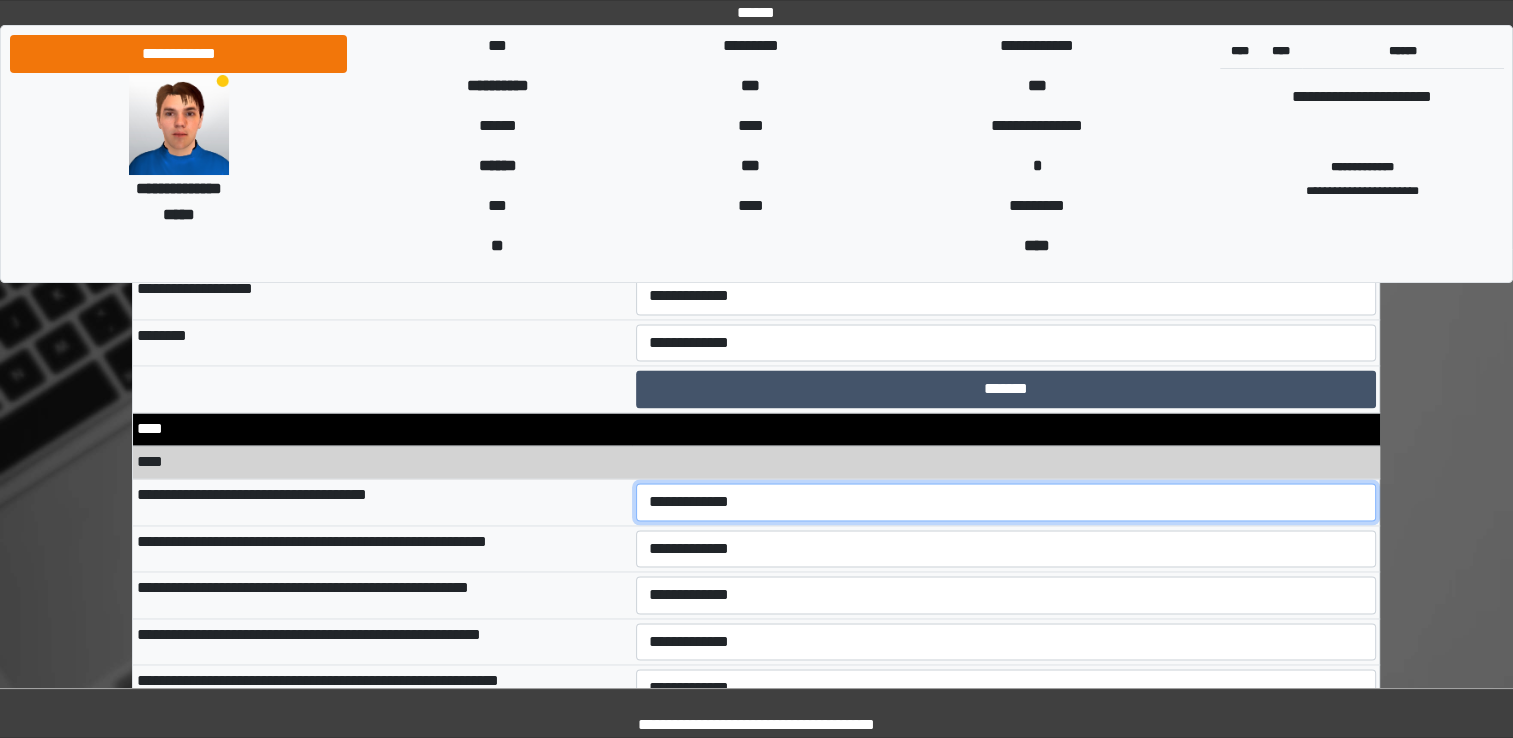 select on "*" 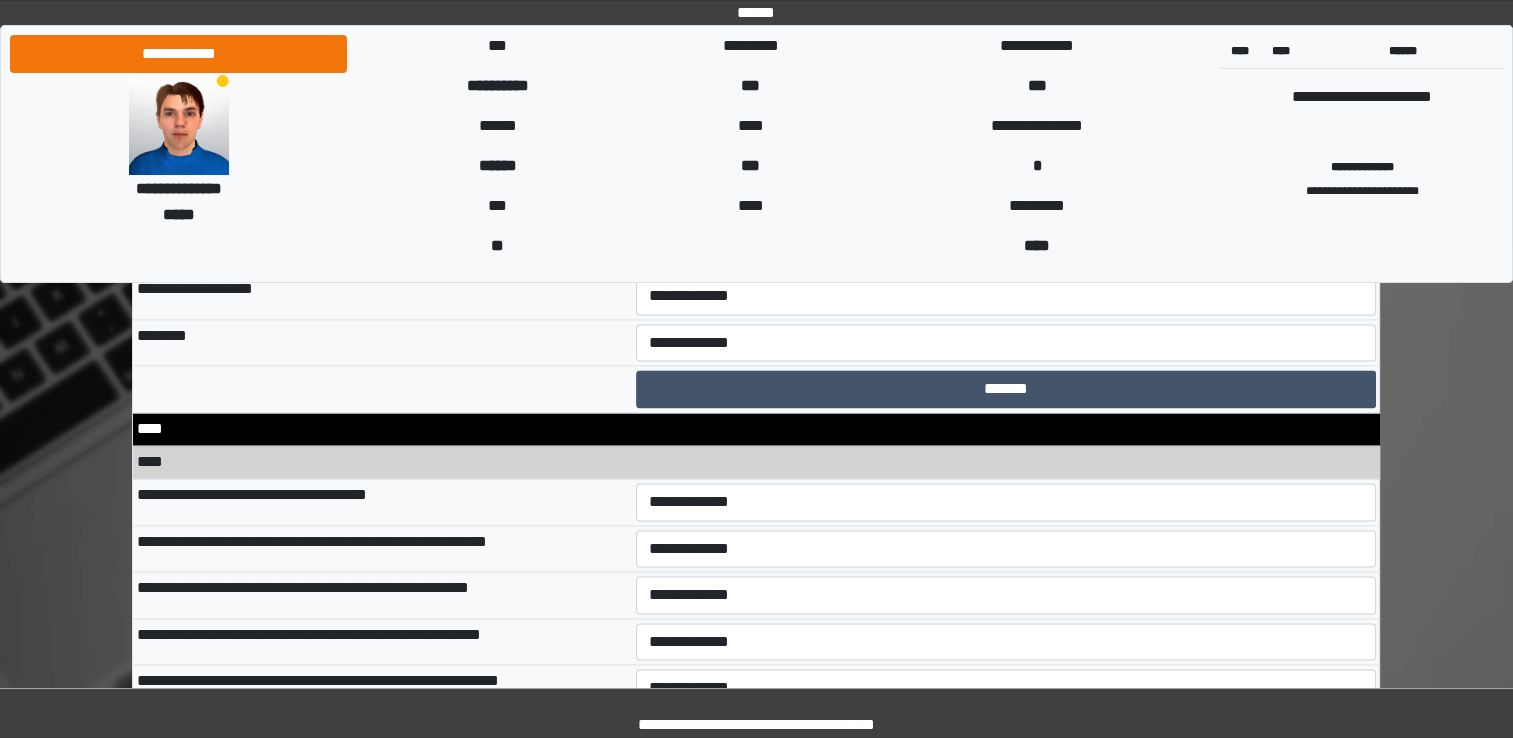 click on "**********" at bounding box center [382, 548] 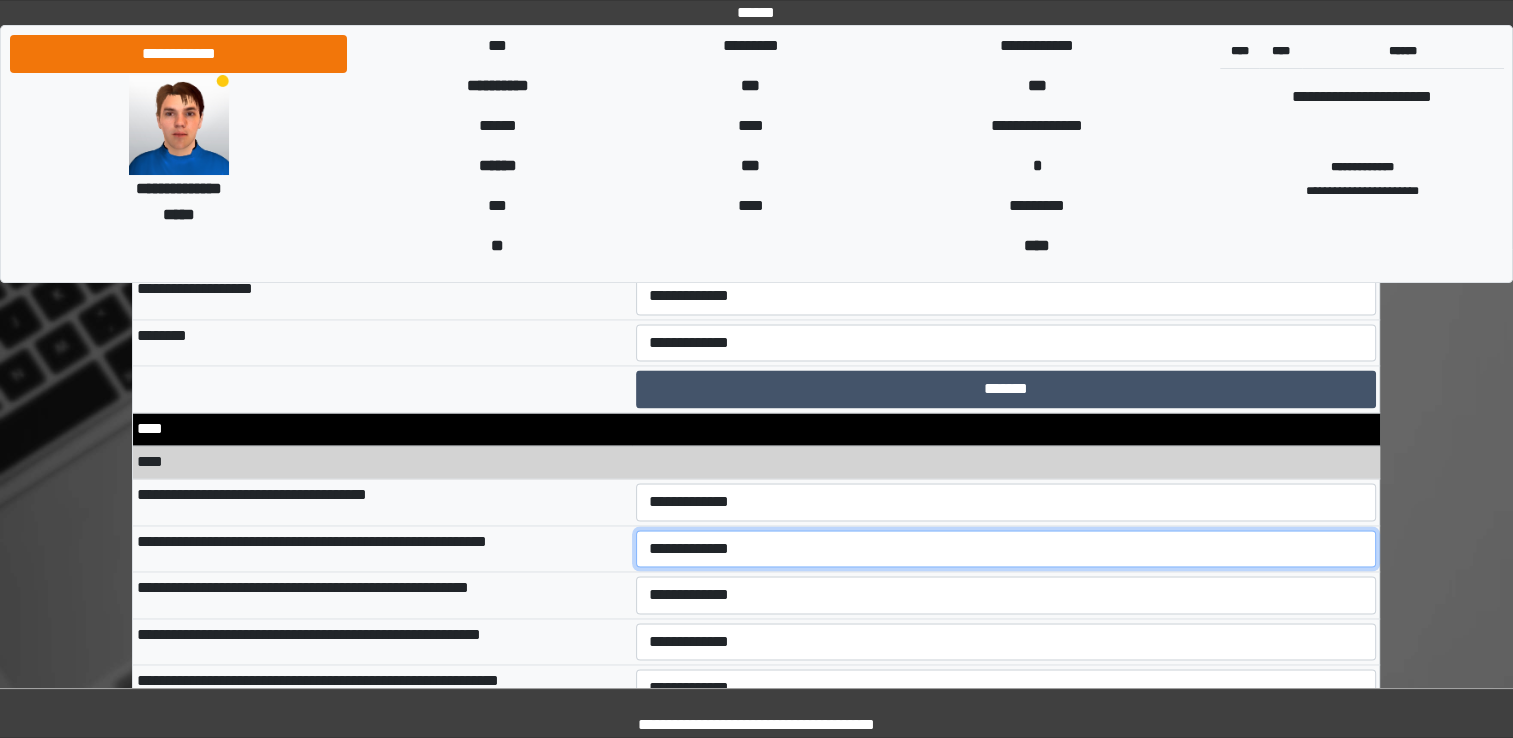 click on "**********" at bounding box center [1006, 549] 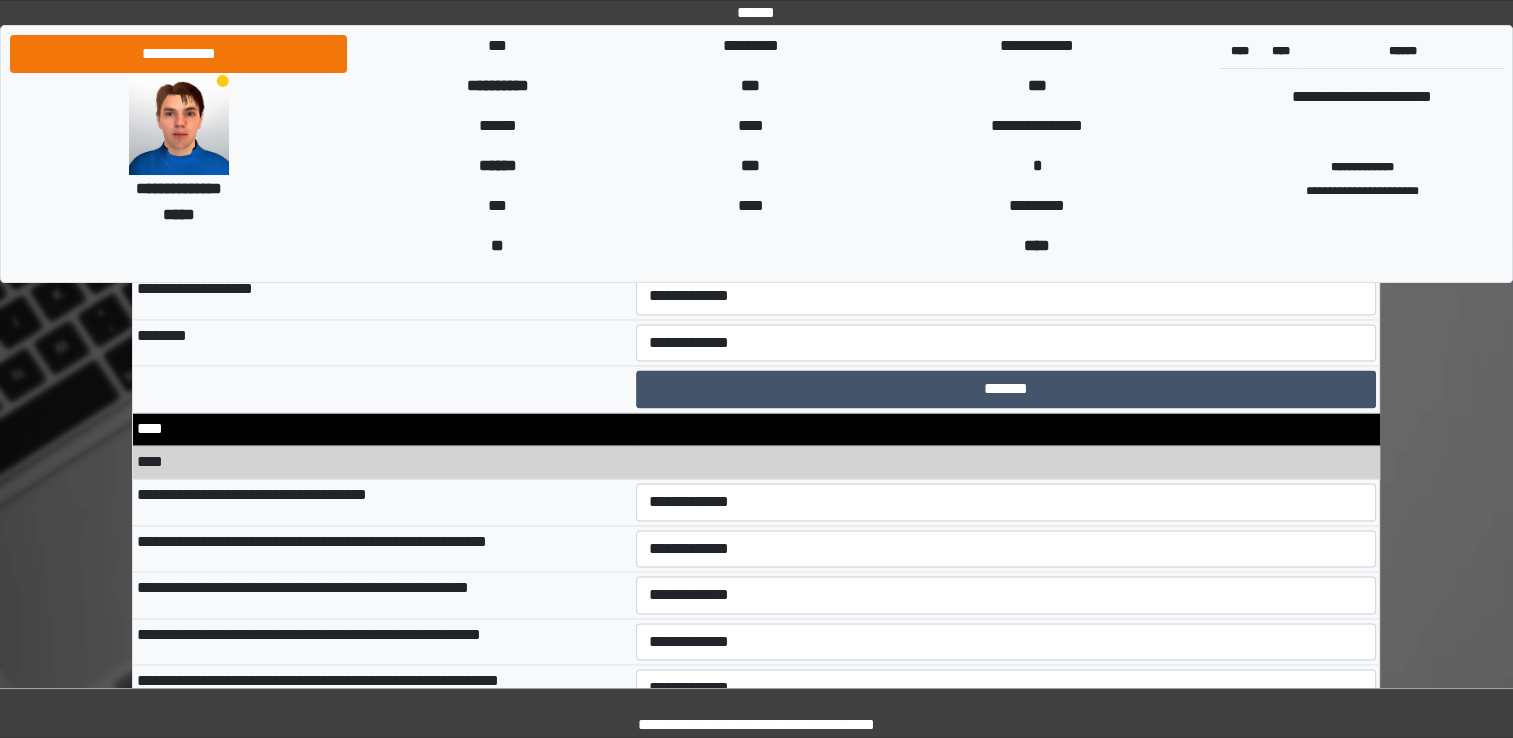 click on "**********" at bounding box center [382, 641] 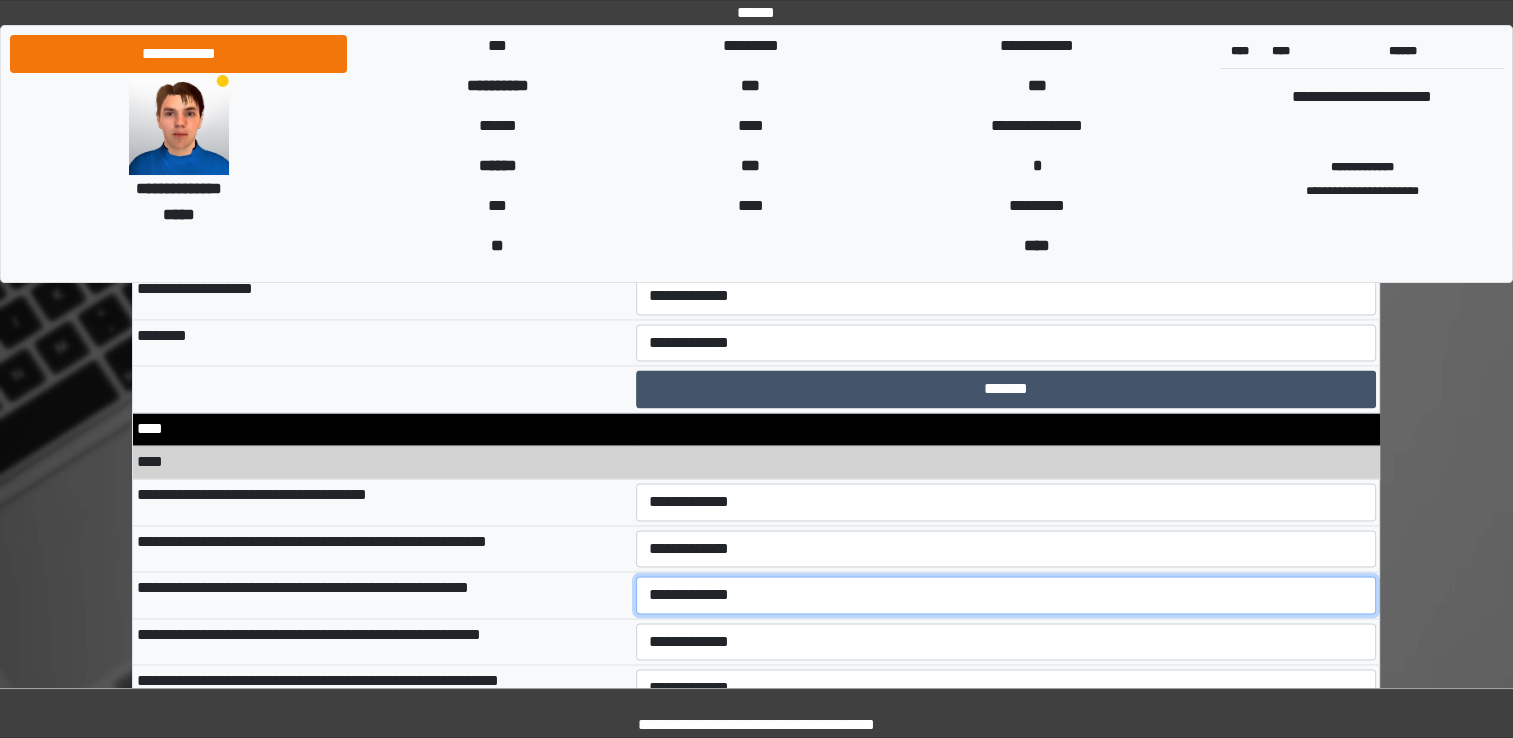 click on "**********" at bounding box center (1006, 595) 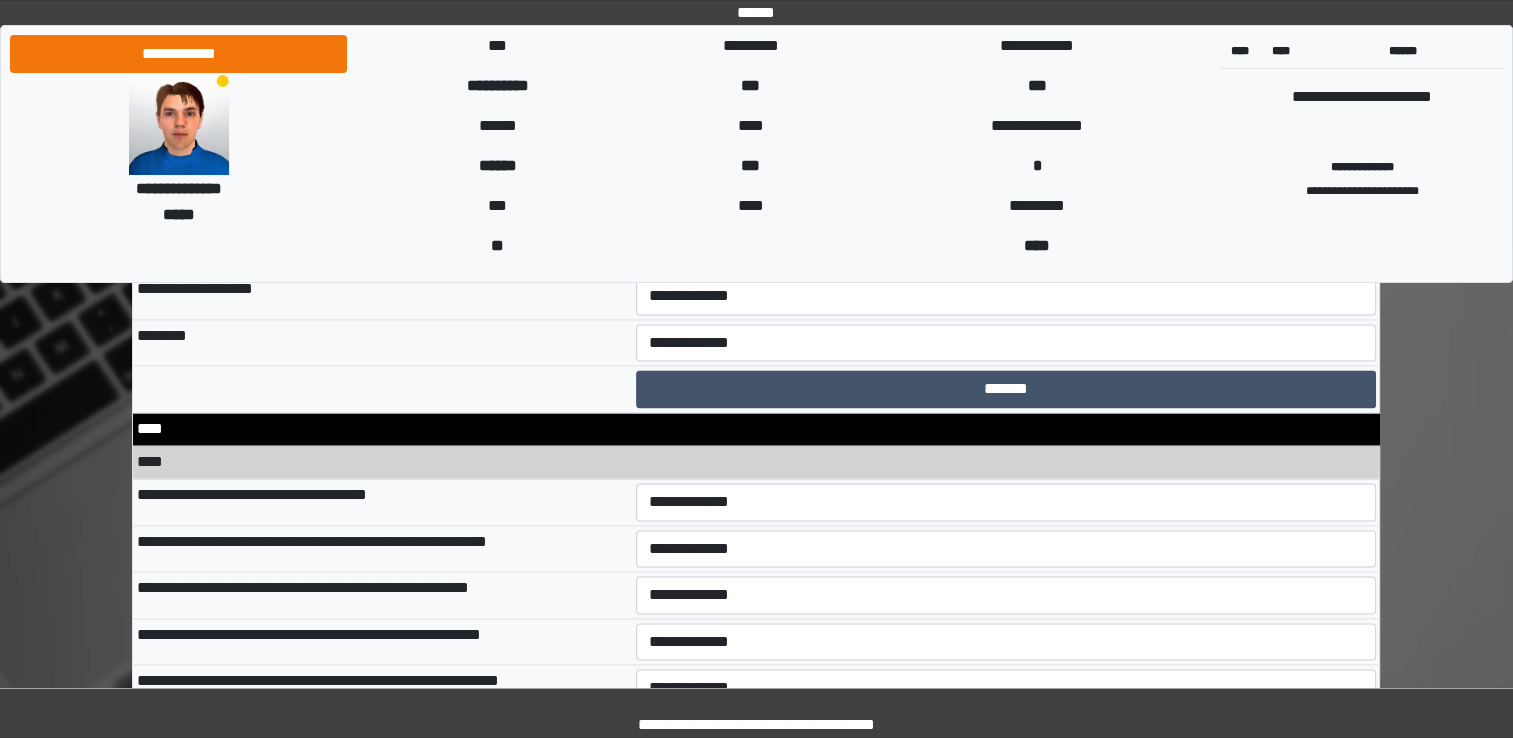 click on "**********" at bounding box center [382, 641] 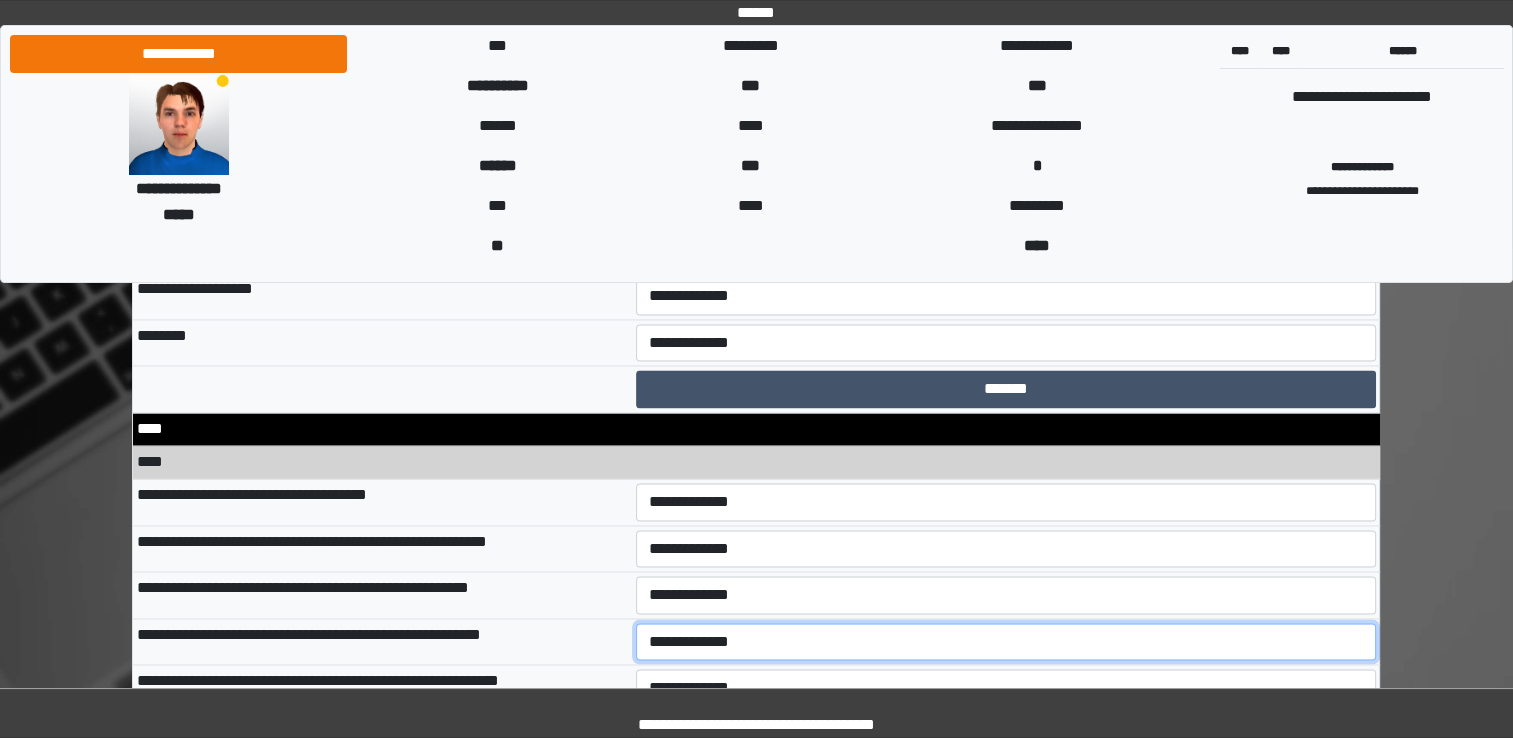 click on "**********" at bounding box center [1006, 642] 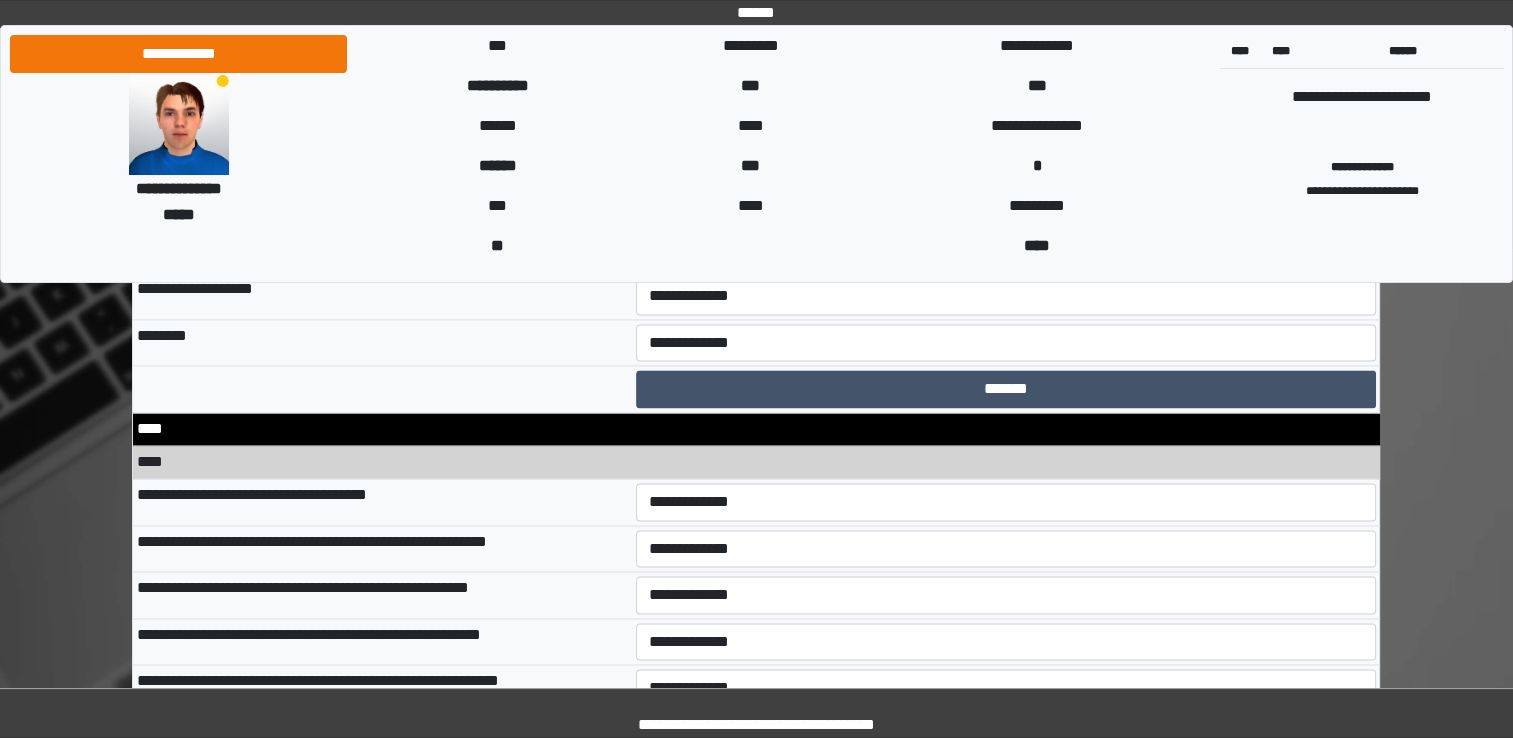 click on "**********" at bounding box center [382, 641] 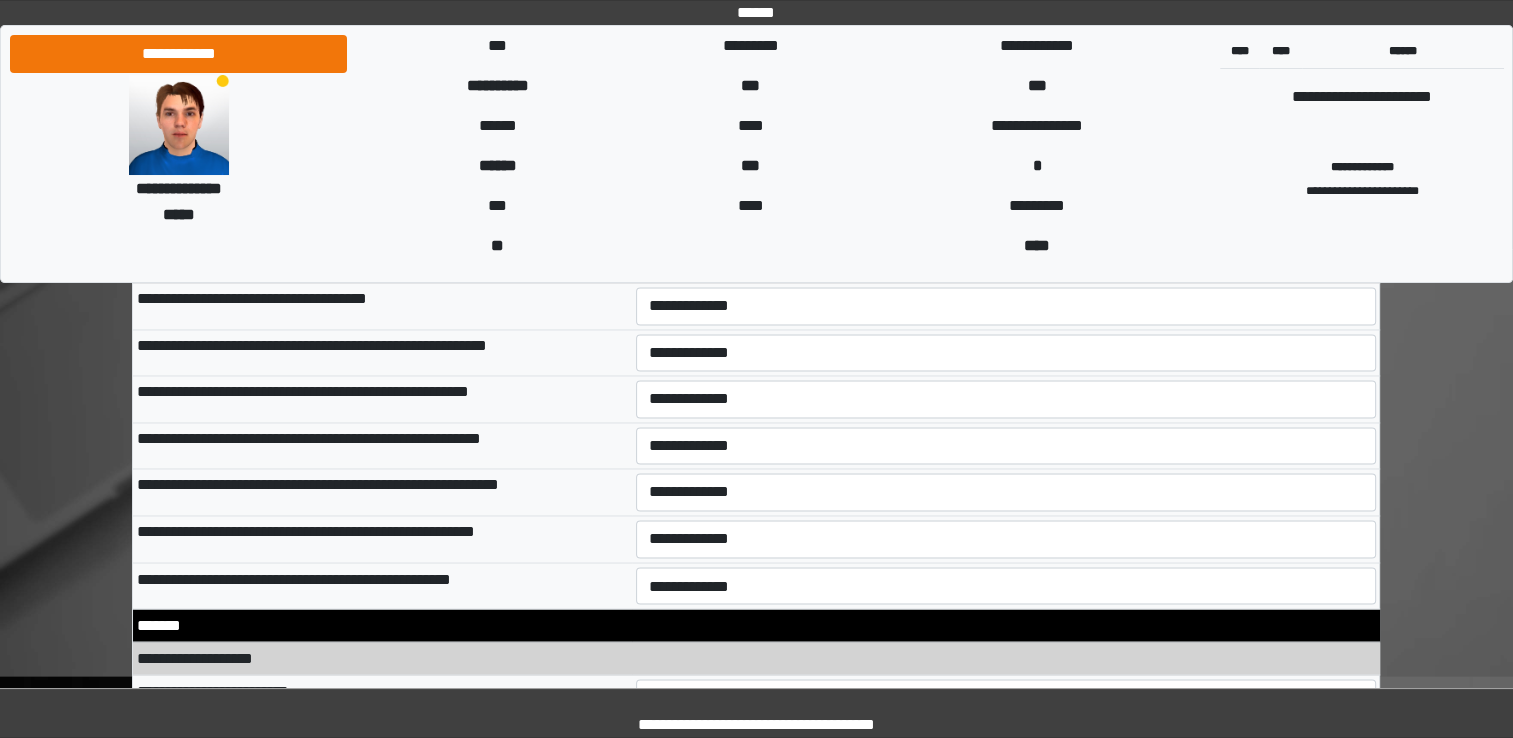 scroll, scrollTop: 10800, scrollLeft: 0, axis: vertical 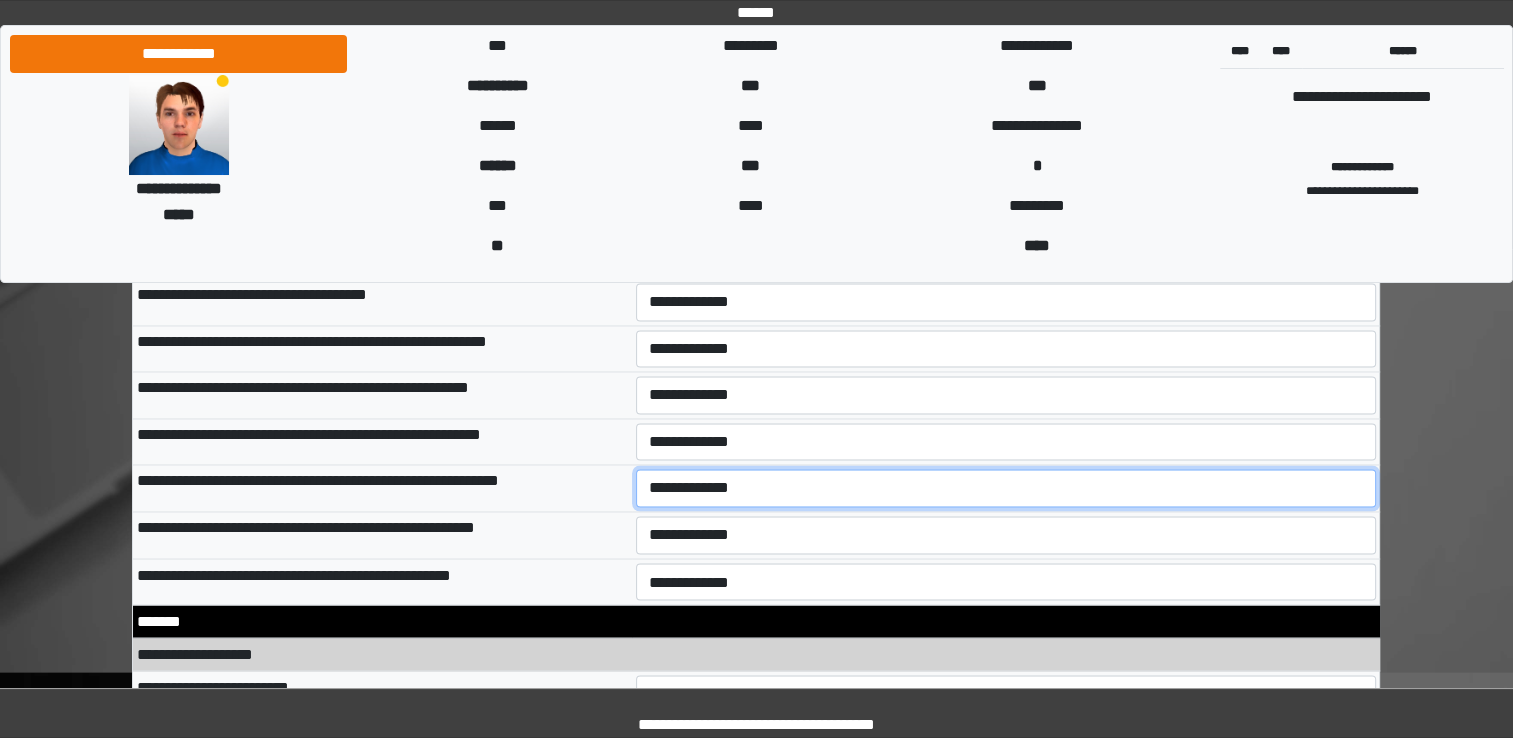 click on "**********" at bounding box center (1006, 488) 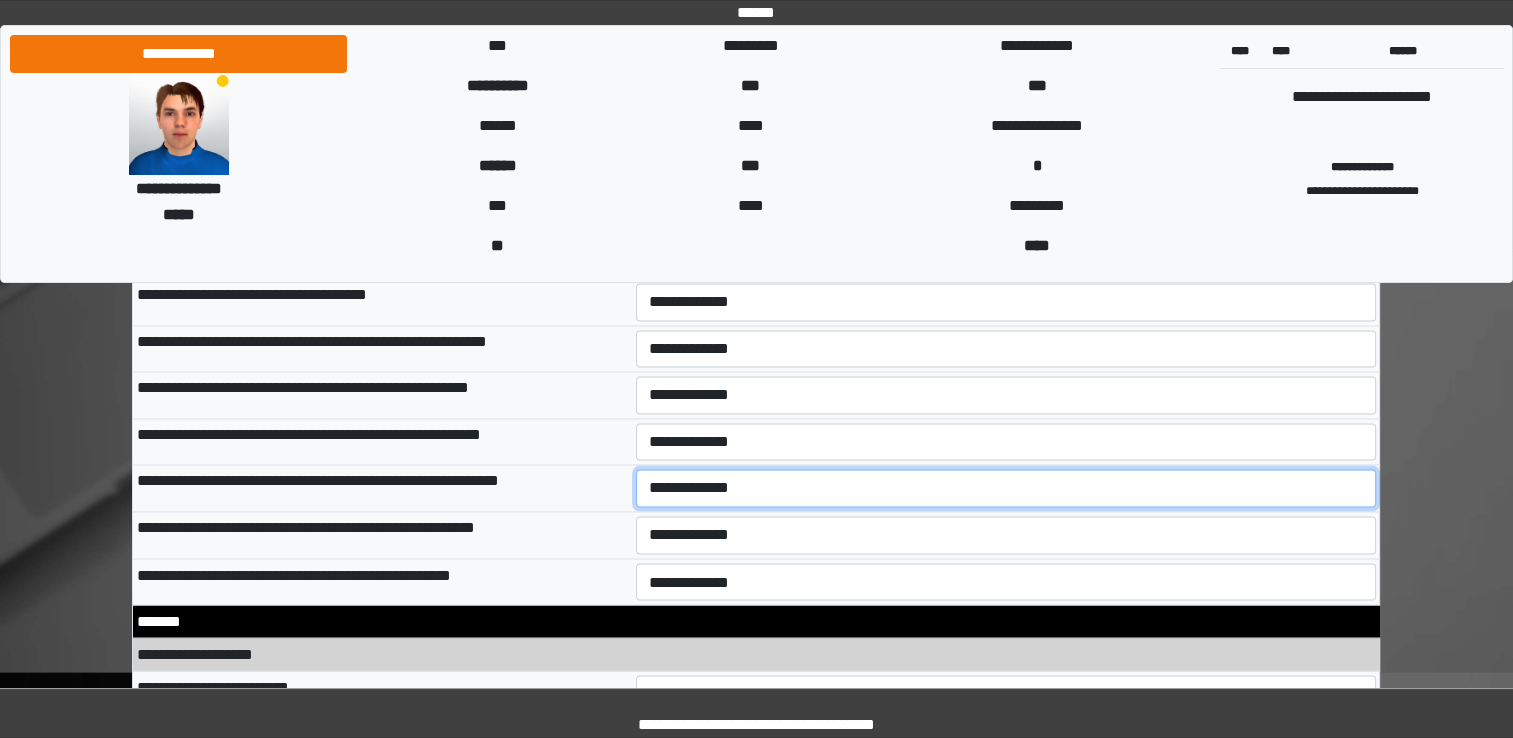 select on "*" 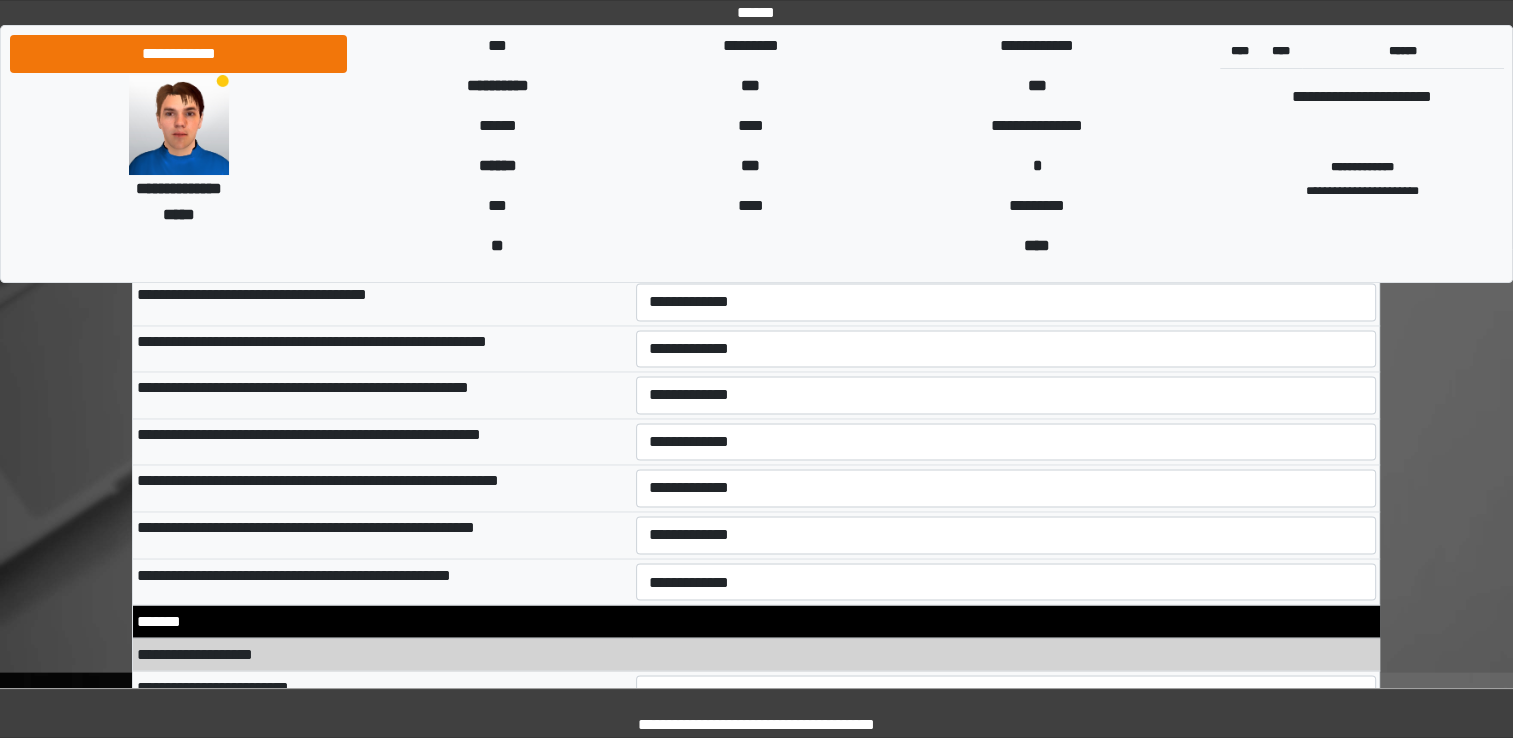 click on "**********" at bounding box center [382, 534] 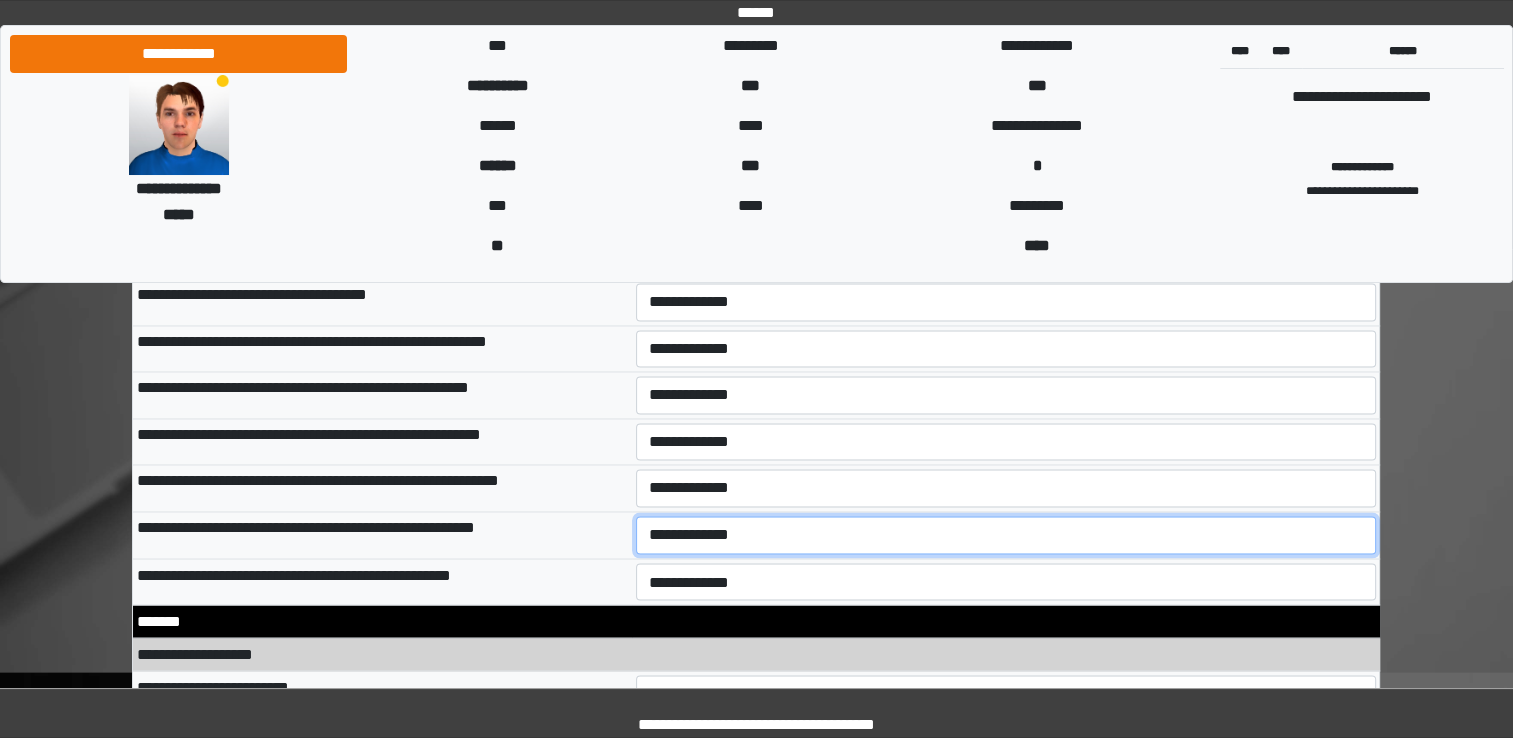 click on "**********" at bounding box center [1006, 535] 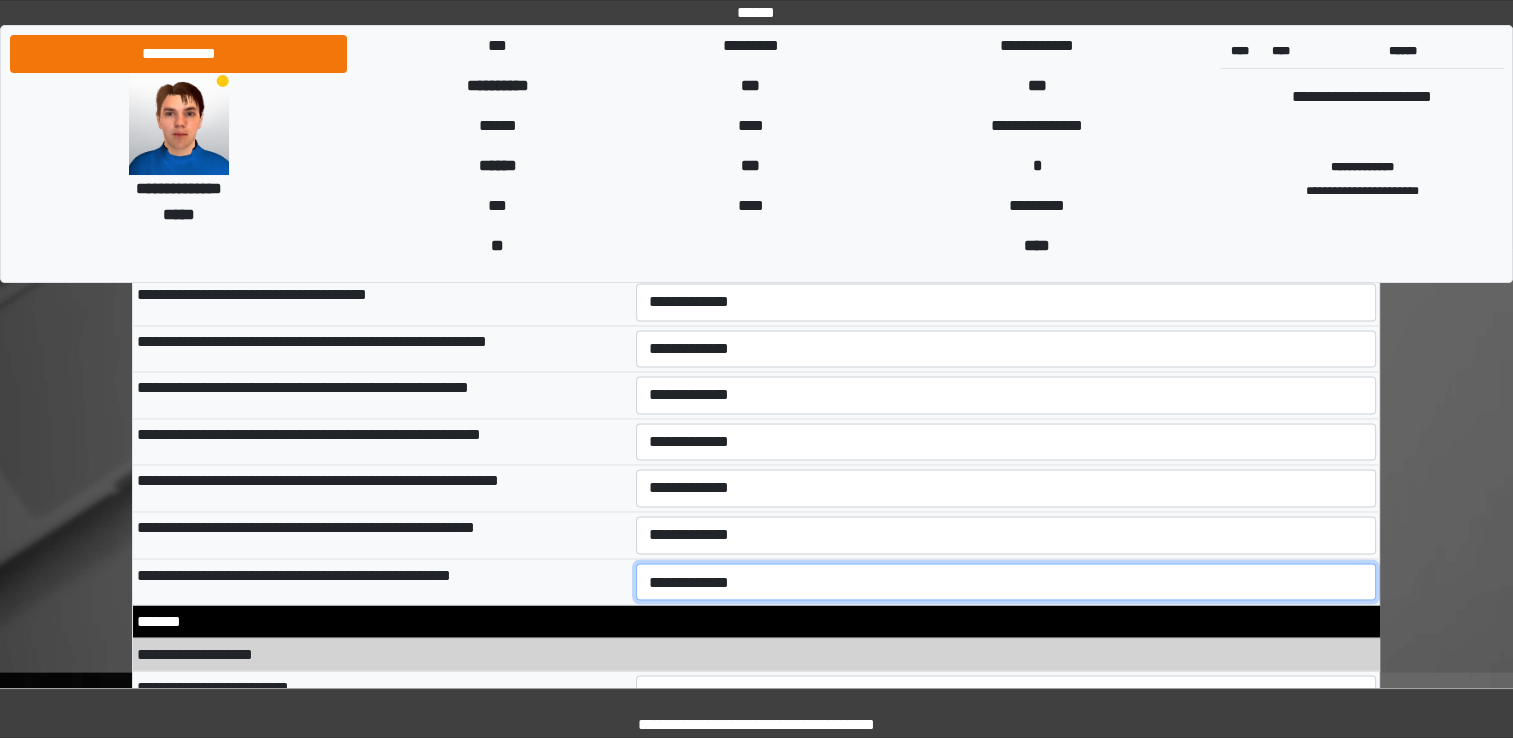 click on "**********" at bounding box center [1006, 582] 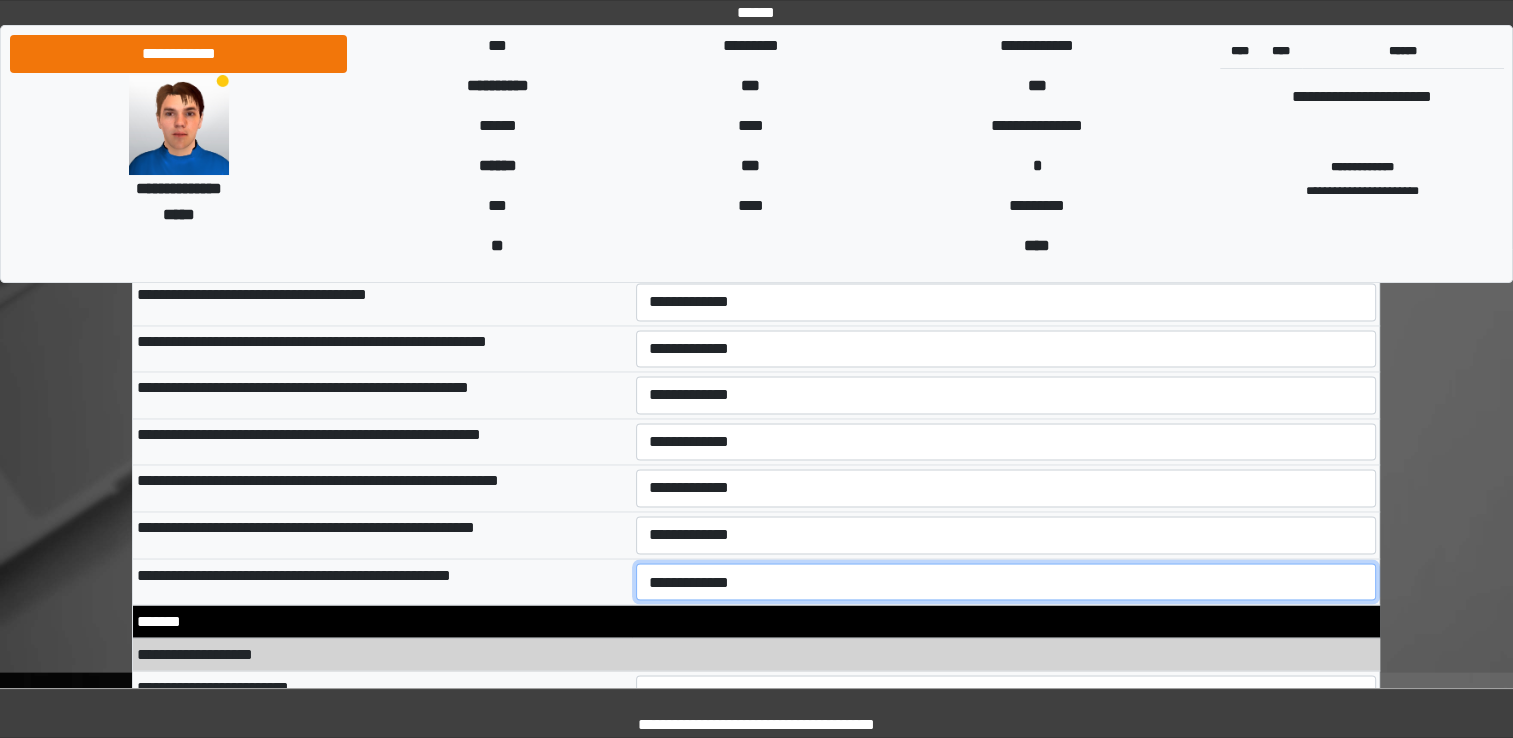select on "*" 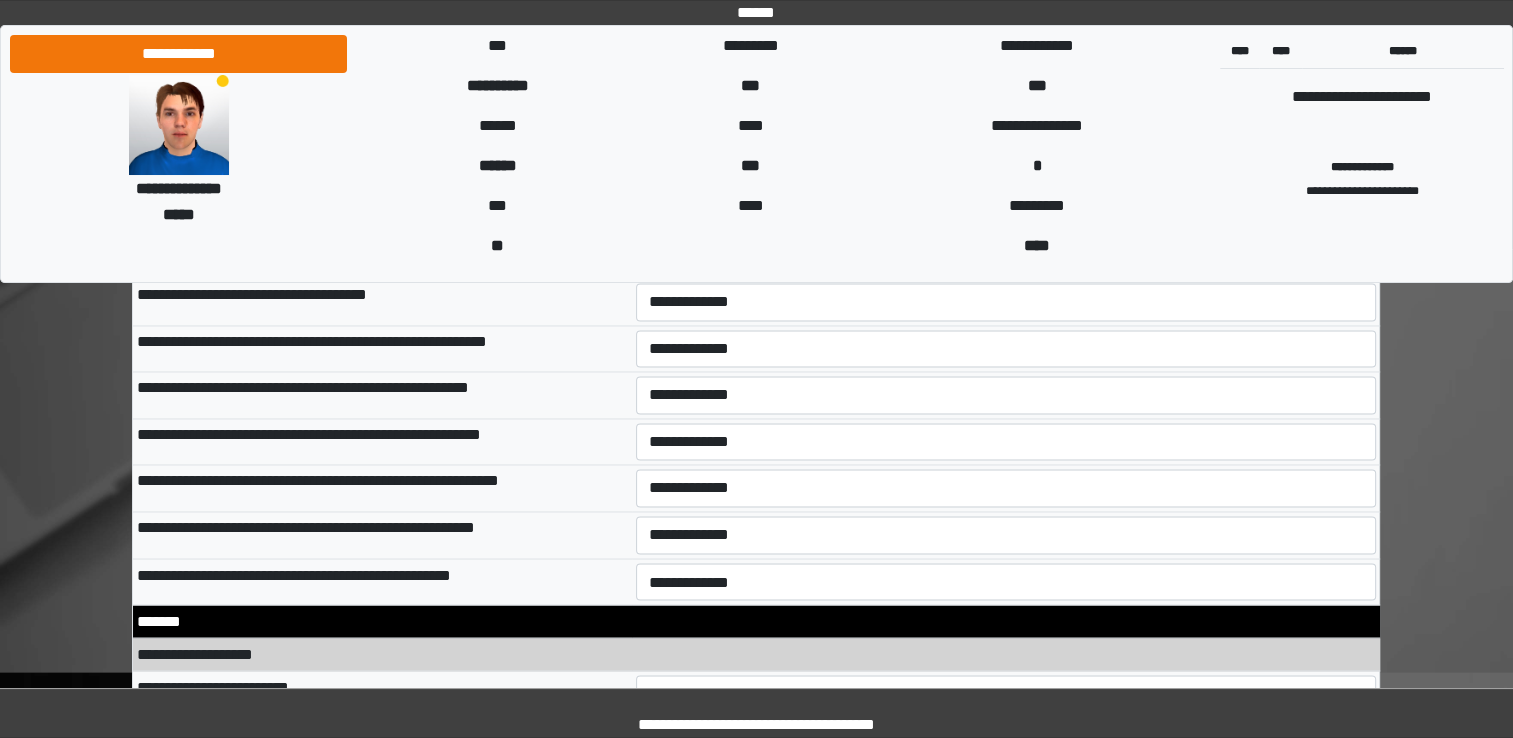 click on "**********" at bounding box center [382, 534] 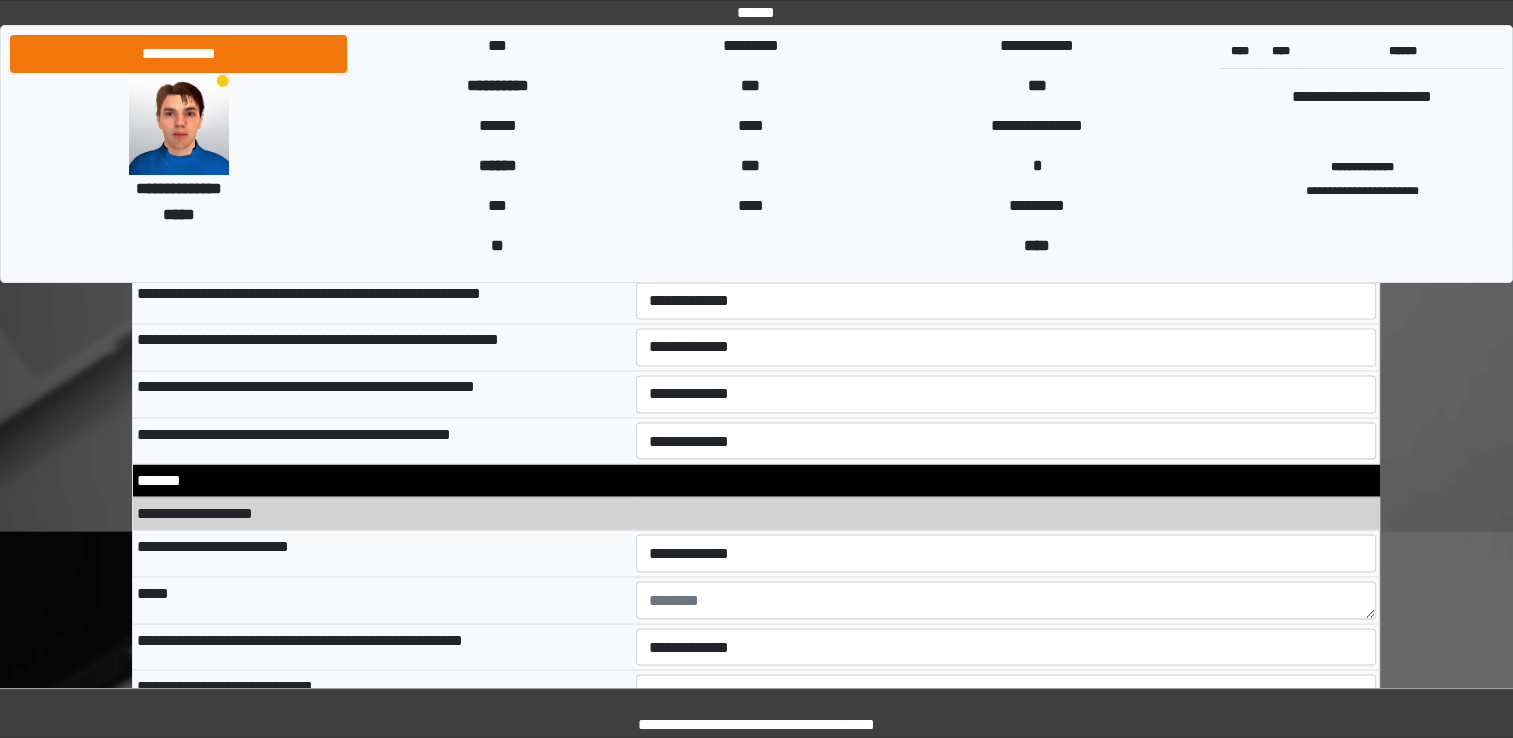 scroll, scrollTop: 11000, scrollLeft: 0, axis: vertical 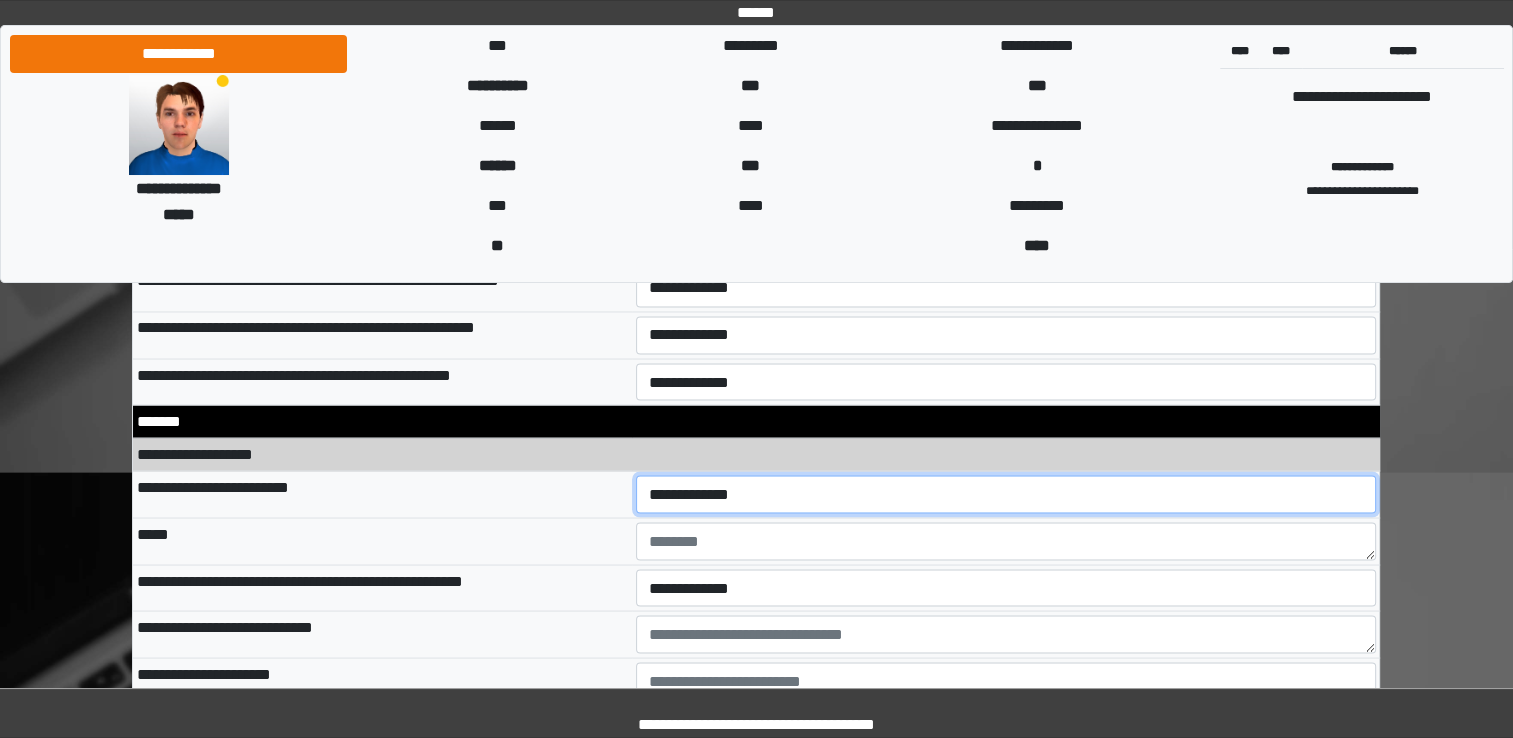 click on "**********" at bounding box center [1006, 494] 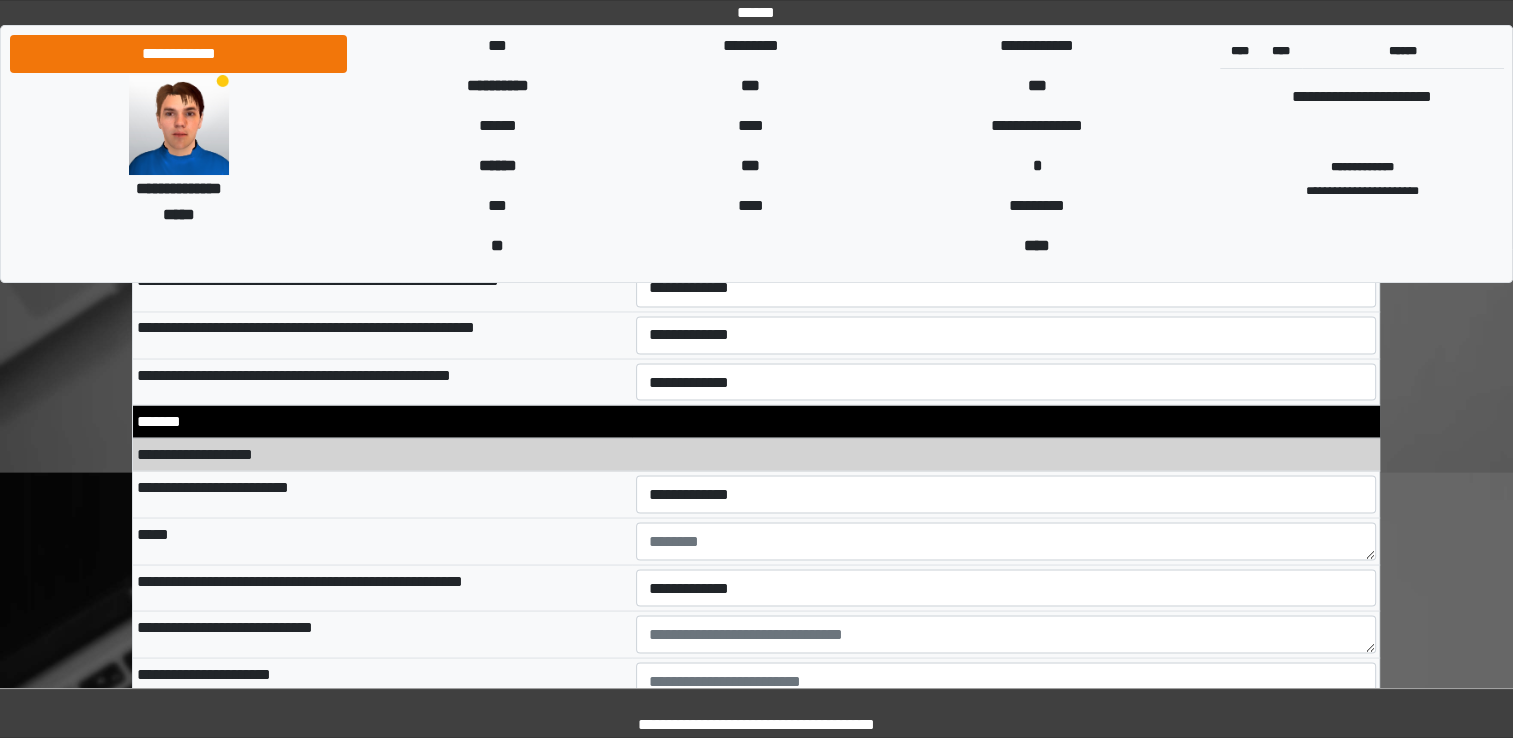 click on "**********" at bounding box center (382, 494) 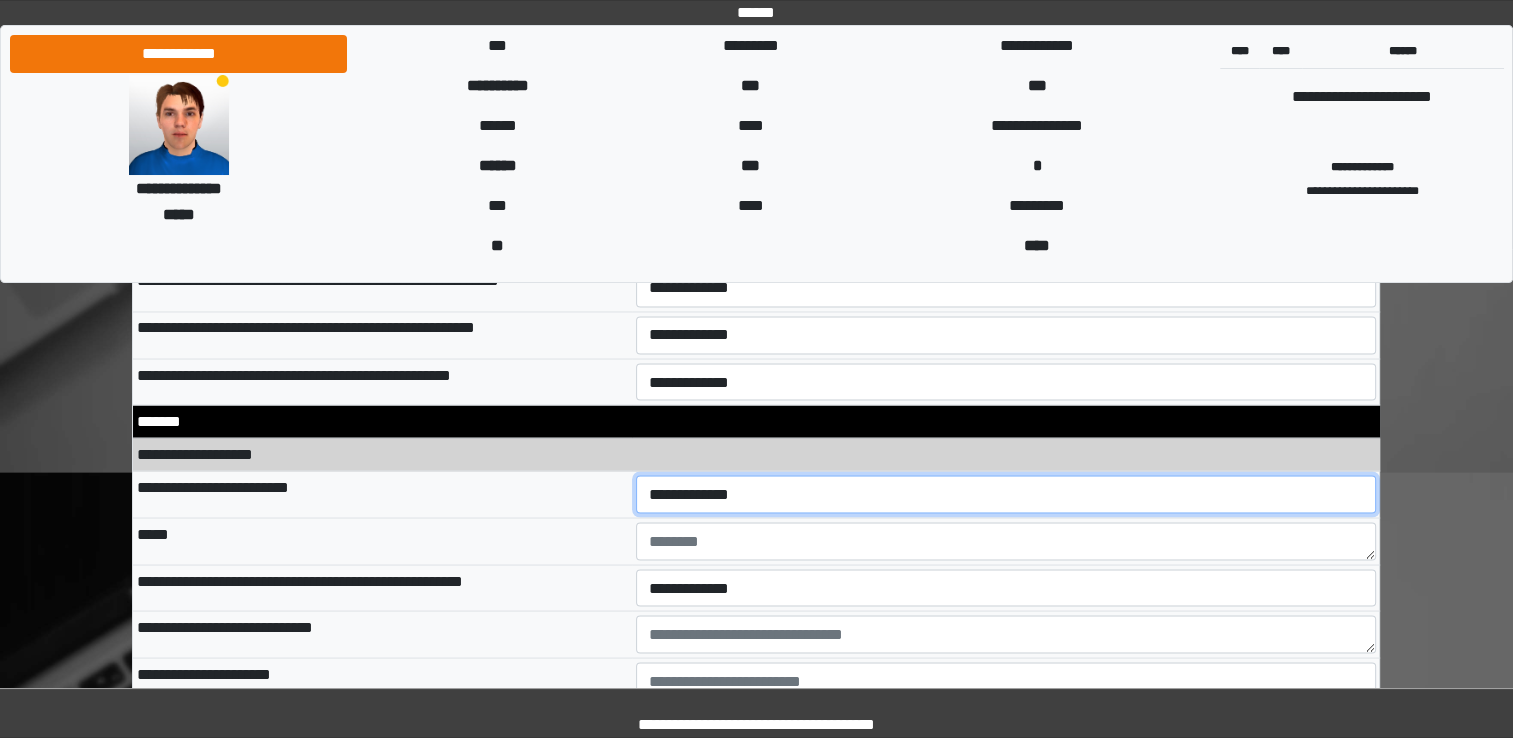 click on "**********" at bounding box center [1006, 494] 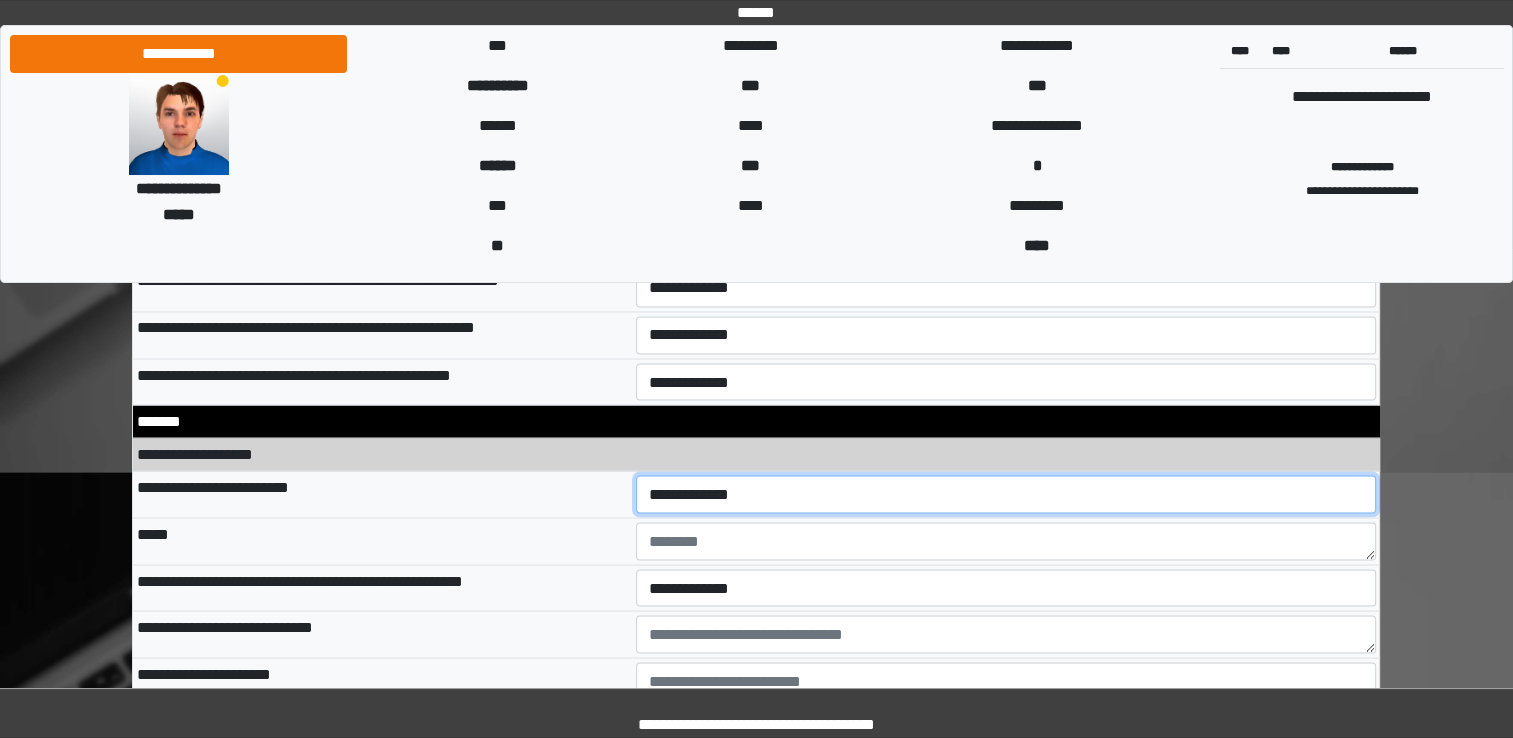 select on "*" 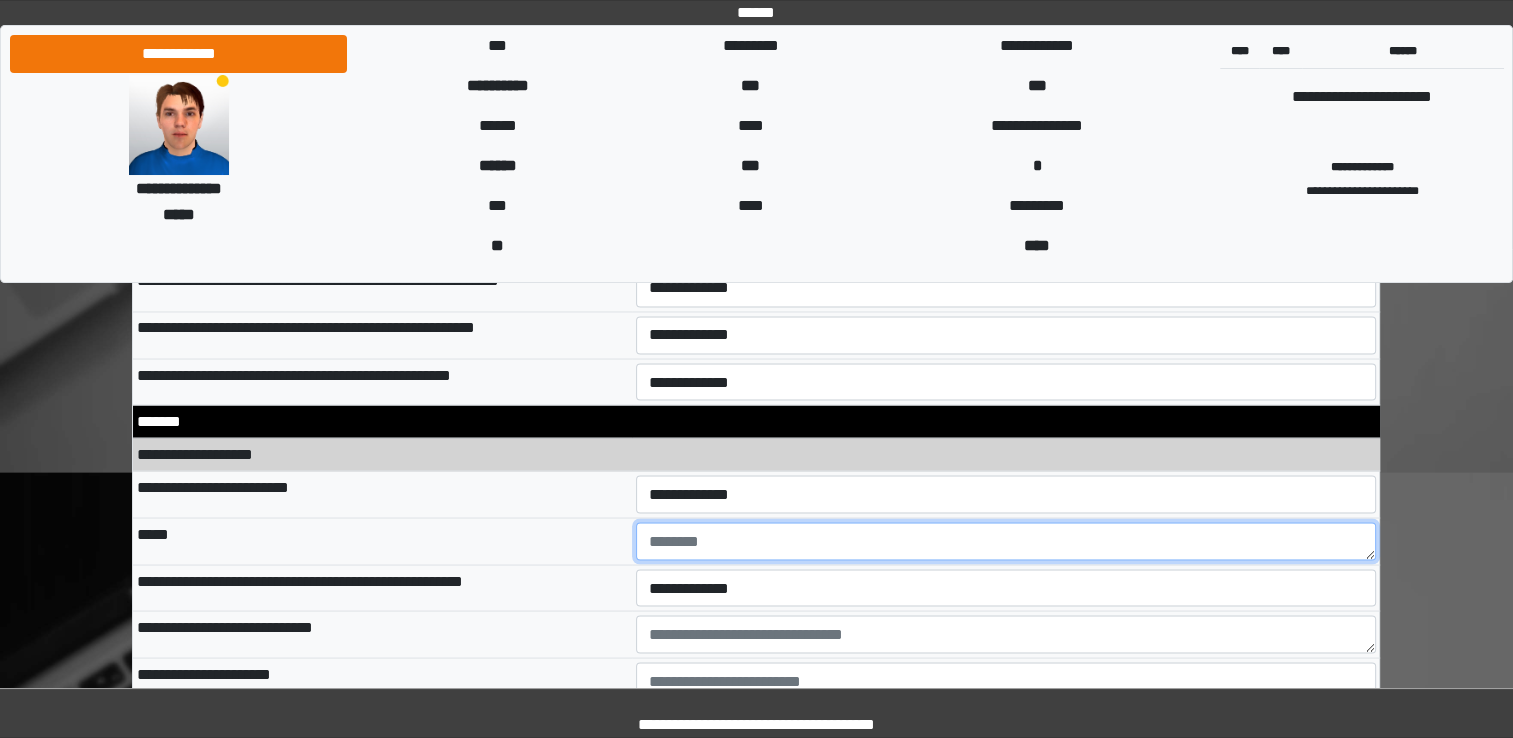 click at bounding box center [1006, 541] 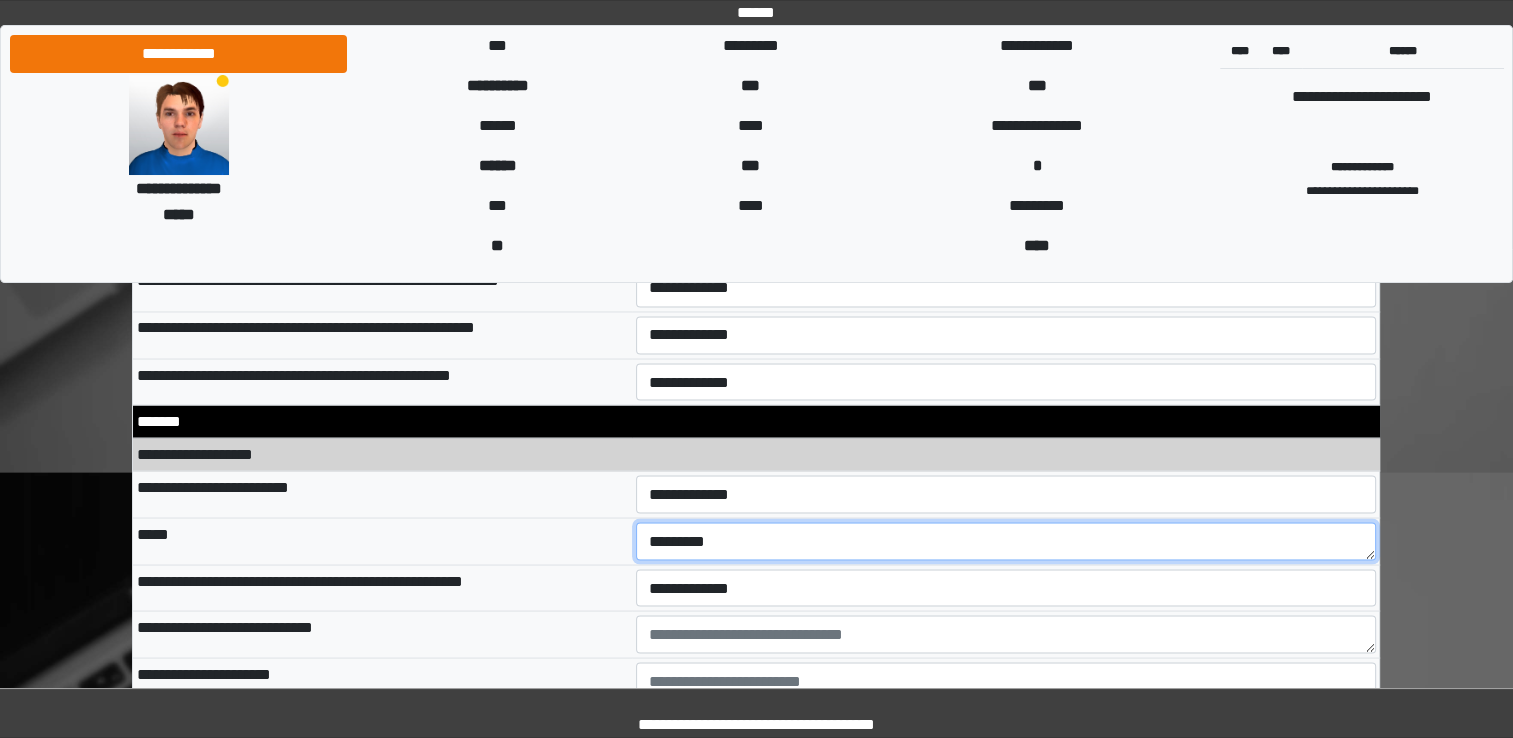 type on "*********" 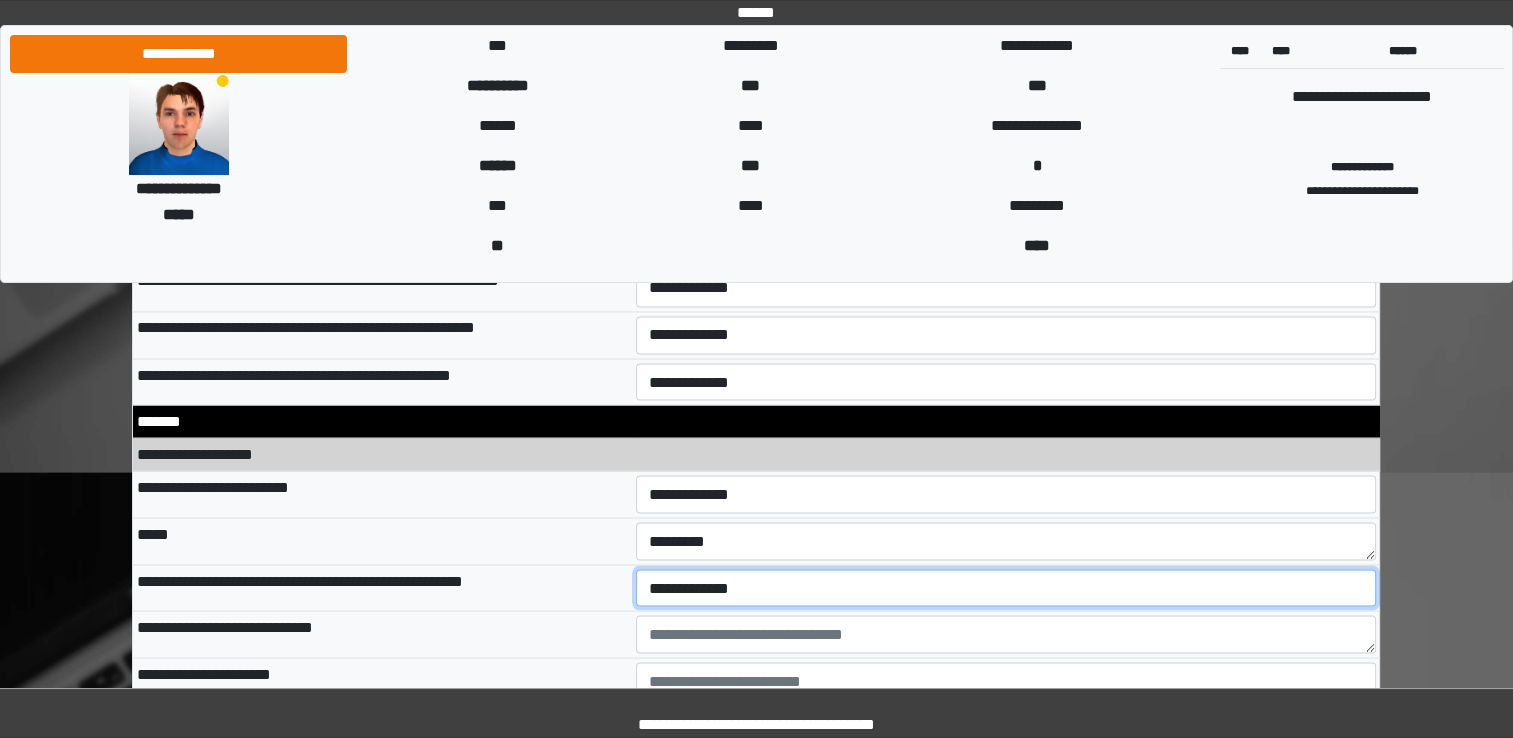 click on "**********" at bounding box center [1006, 588] 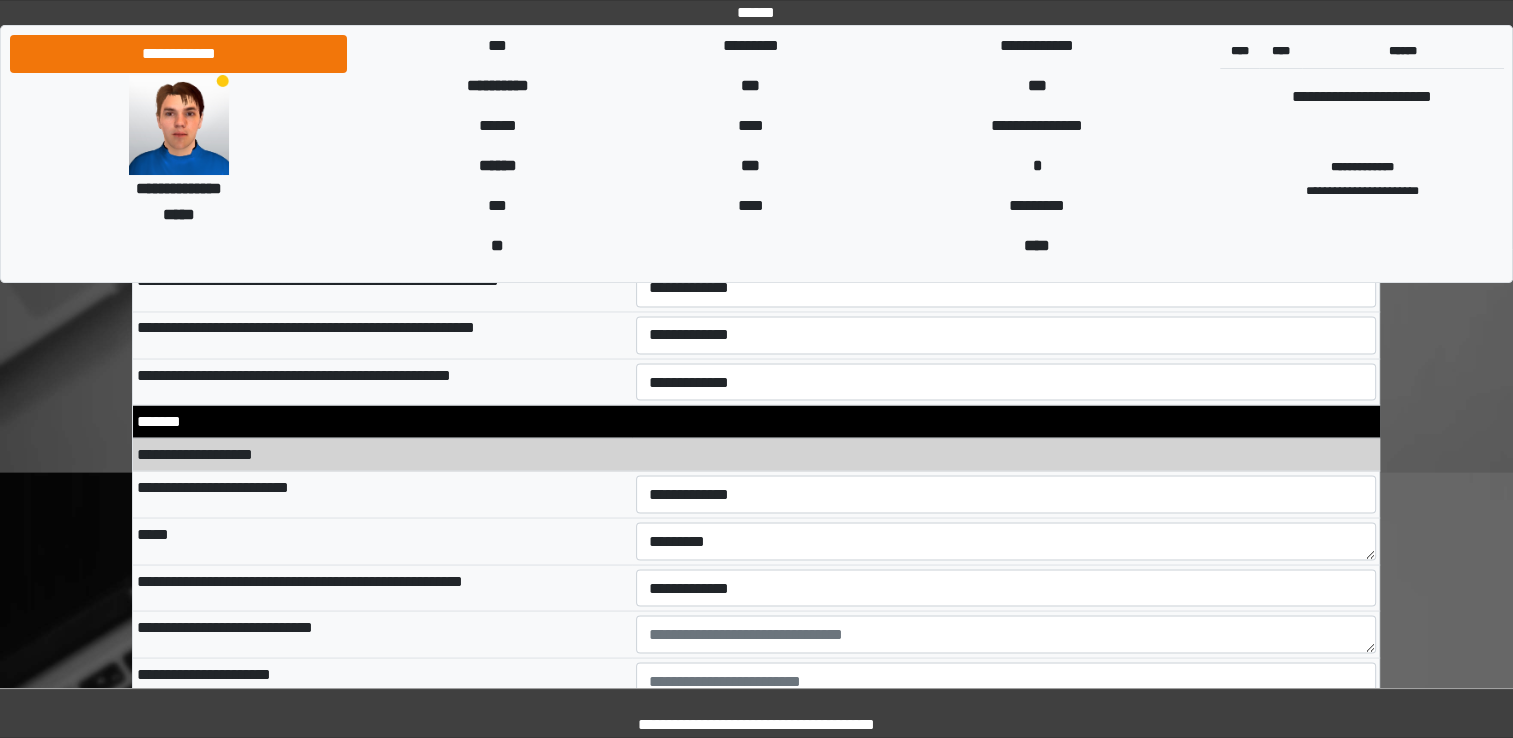 click on "**********" at bounding box center [382, 587] 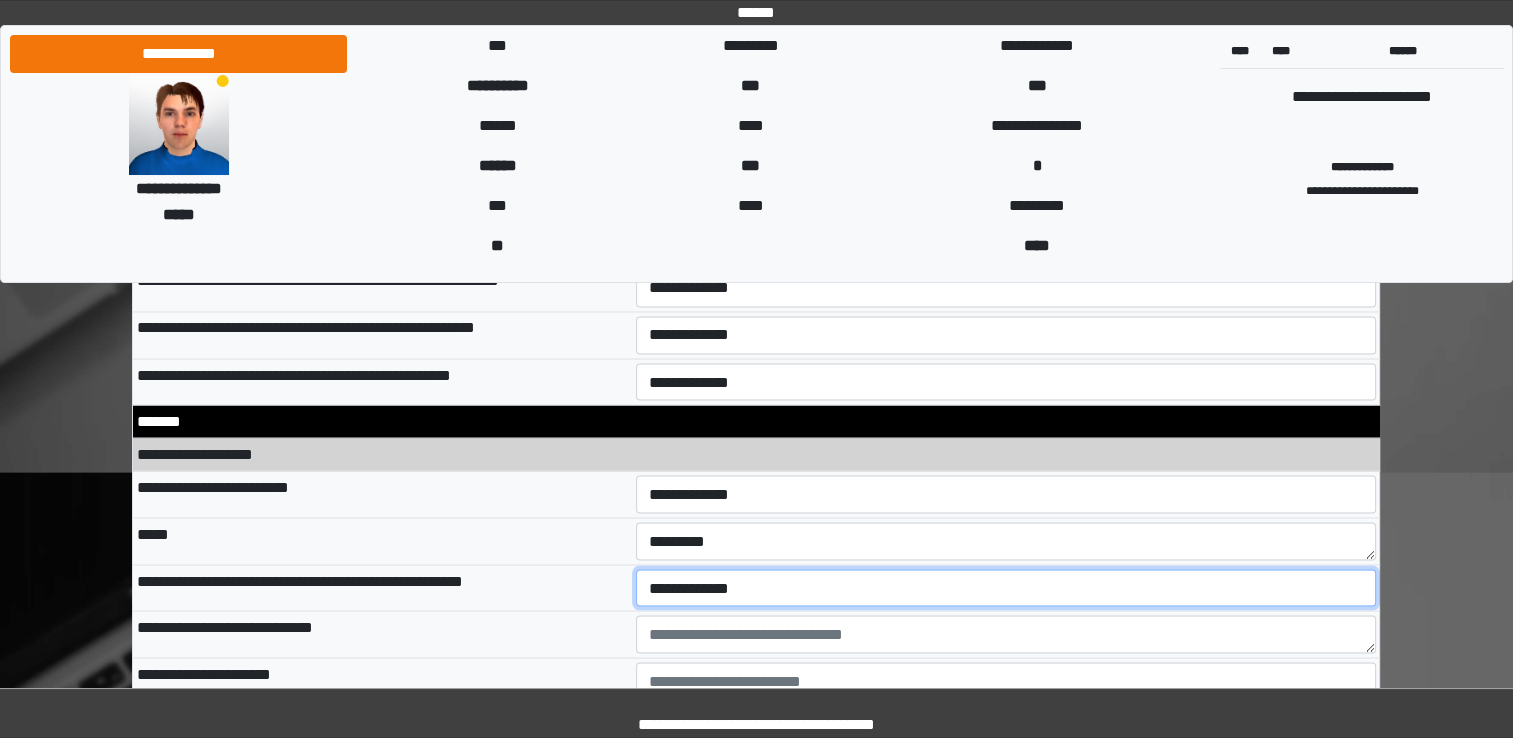 click on "**********" at bounding box center [1006, 588] 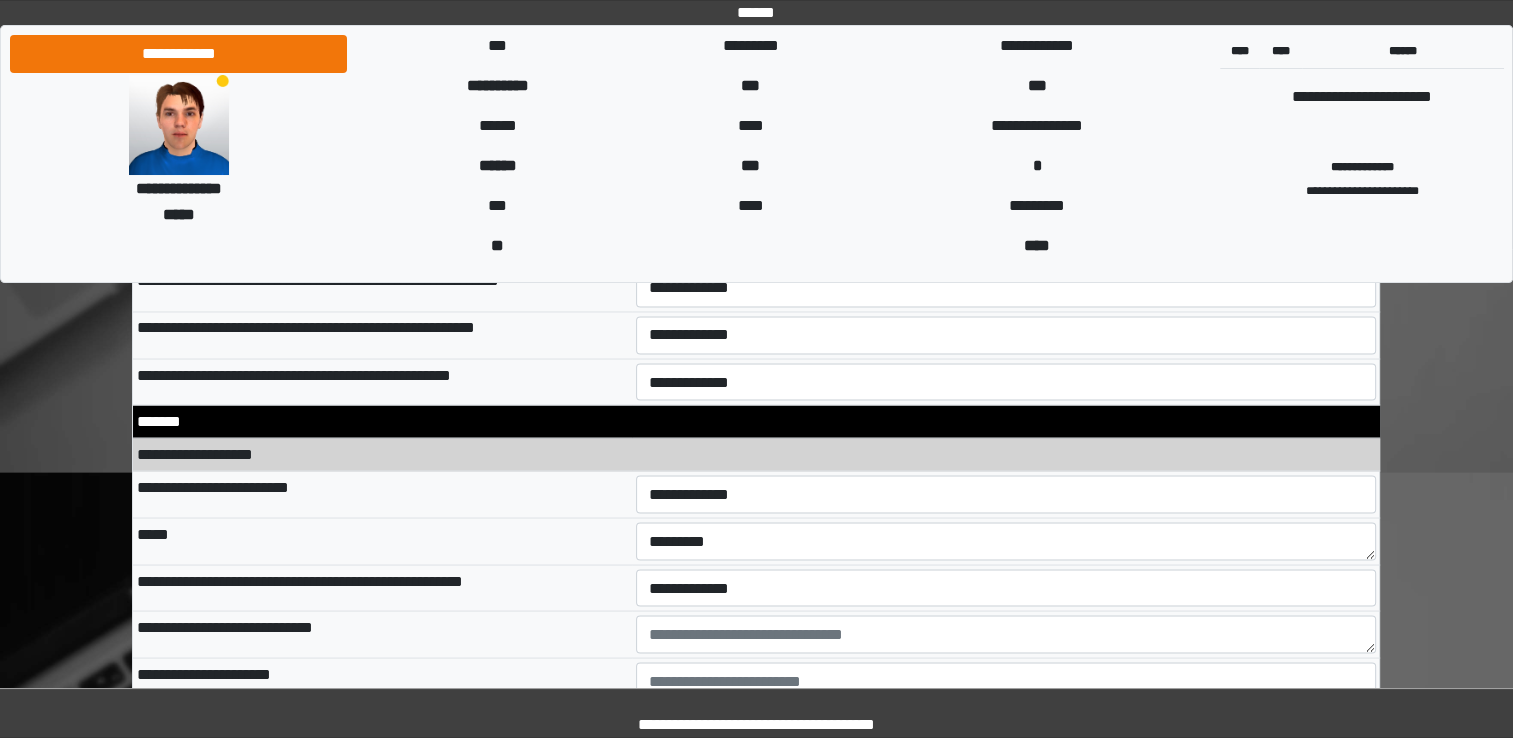 click on "**********" at bounding box center (382, 587) 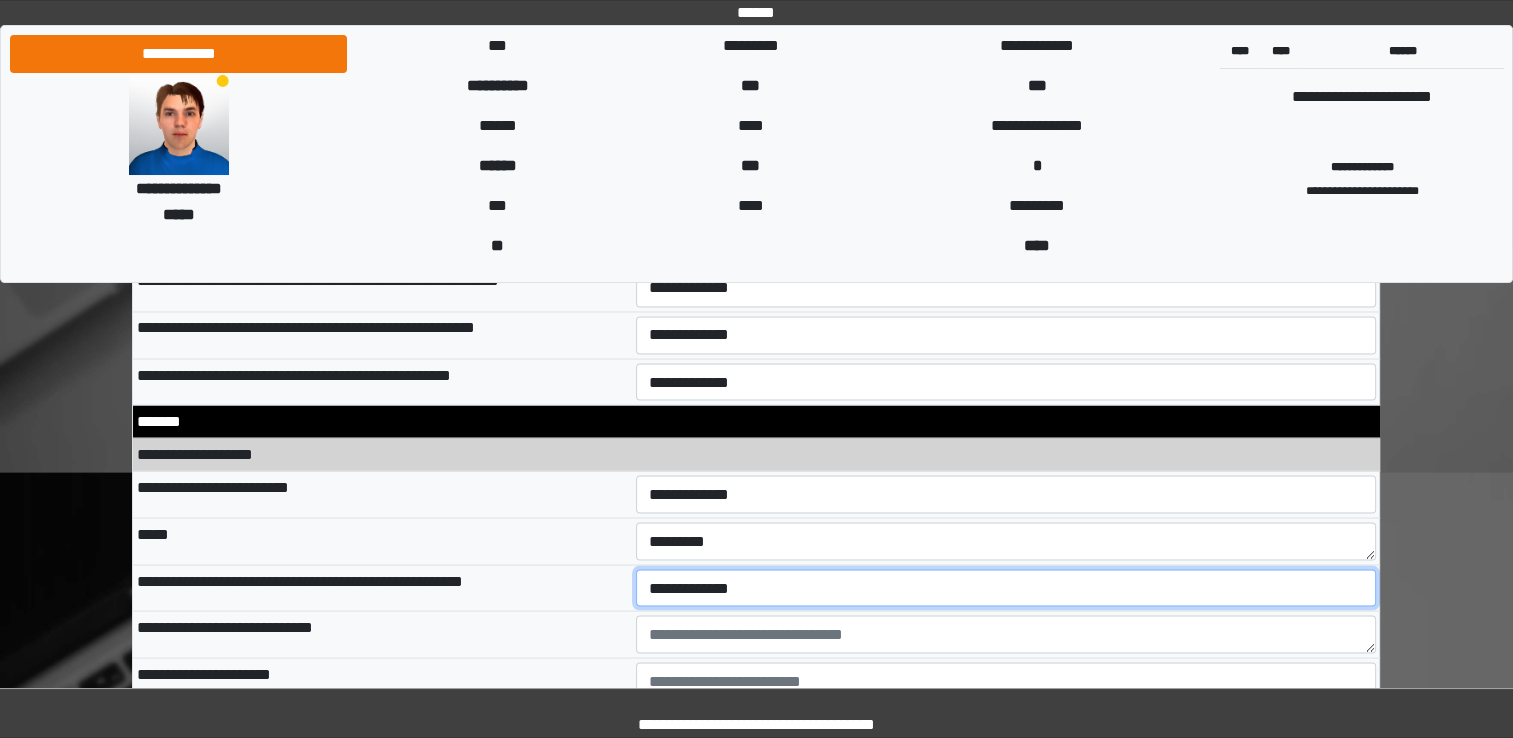 click on "**********" at bounding box center [1006, 588] 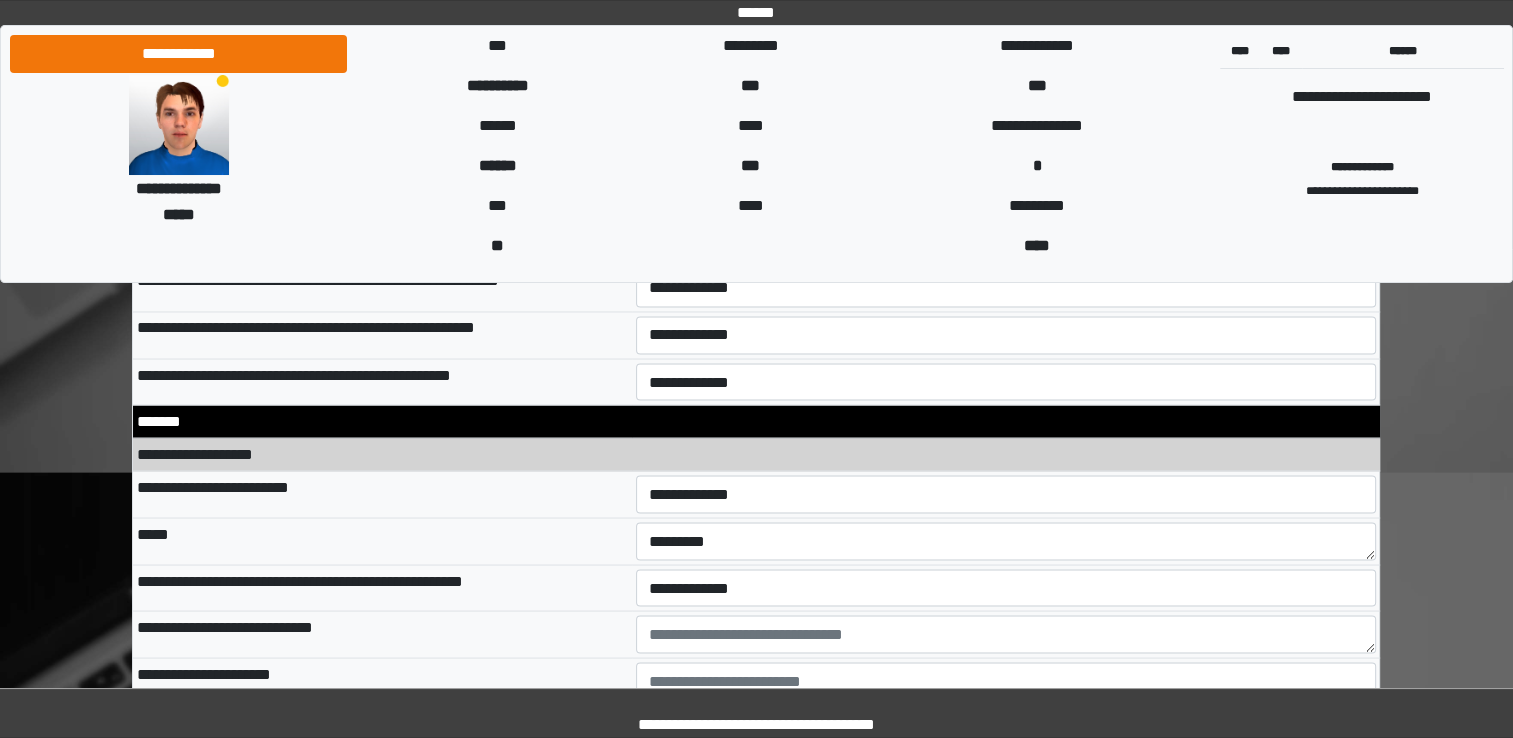 click on "**********" at bounding box center [382, 587] 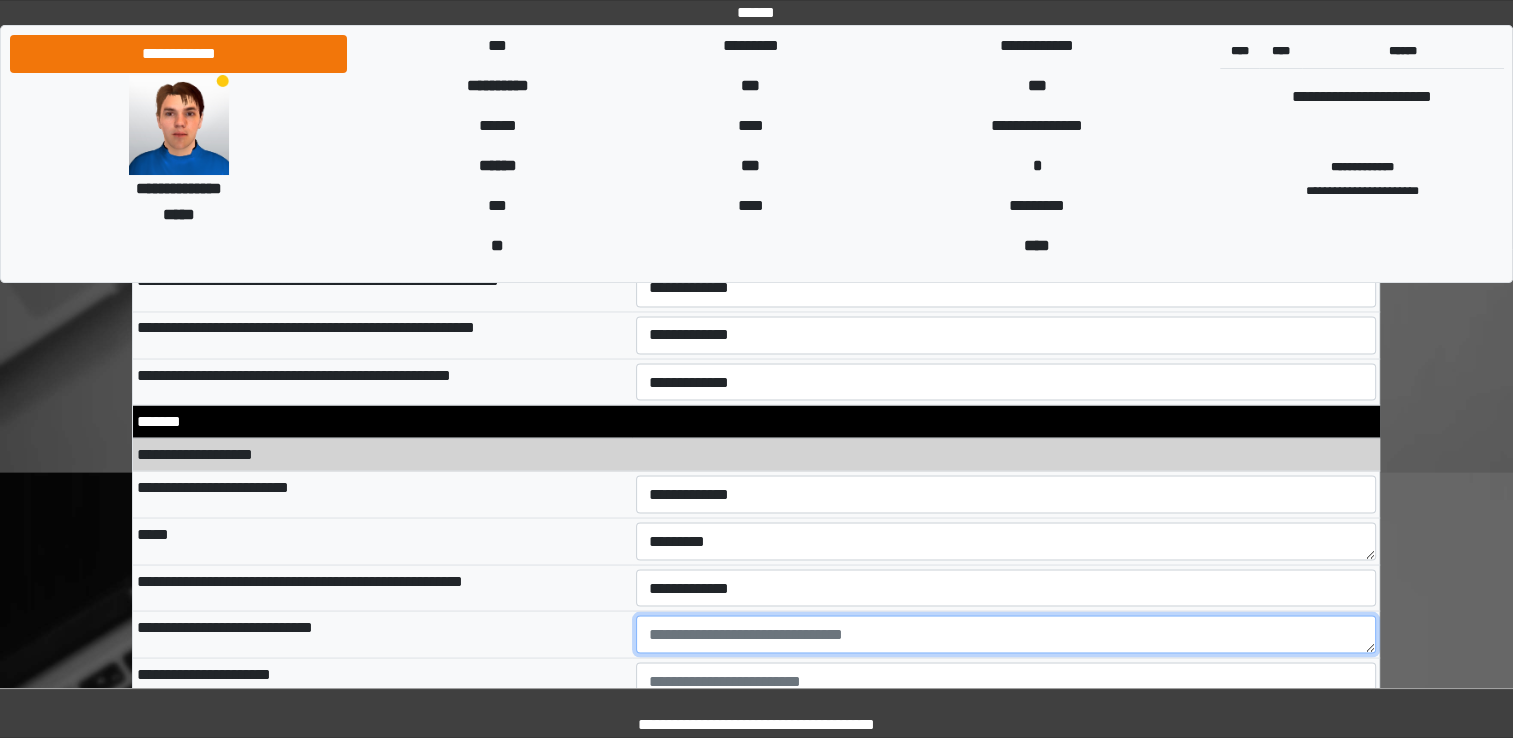 click at bounding box center (1006, 634) 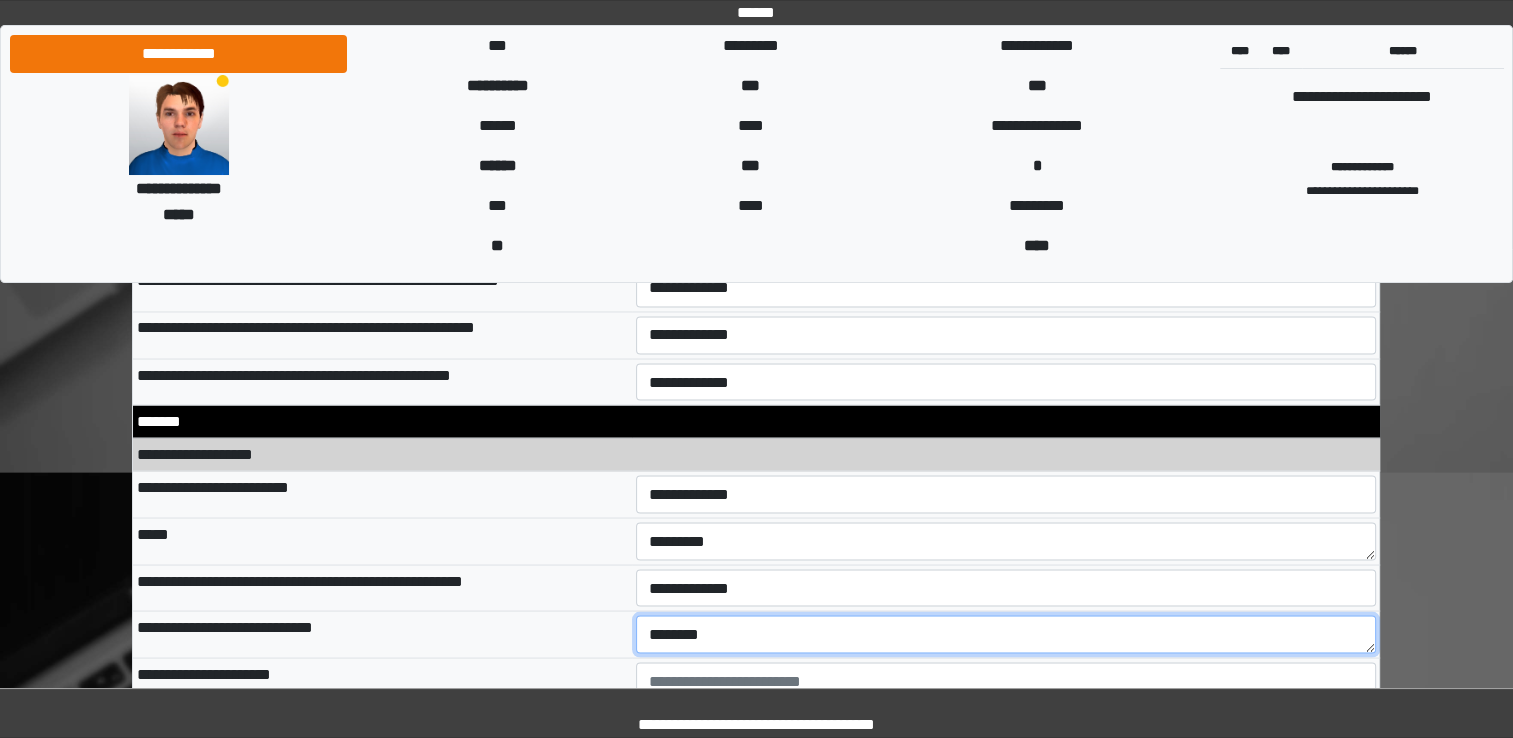 click on "*******" at bounding box center (1006, 634) 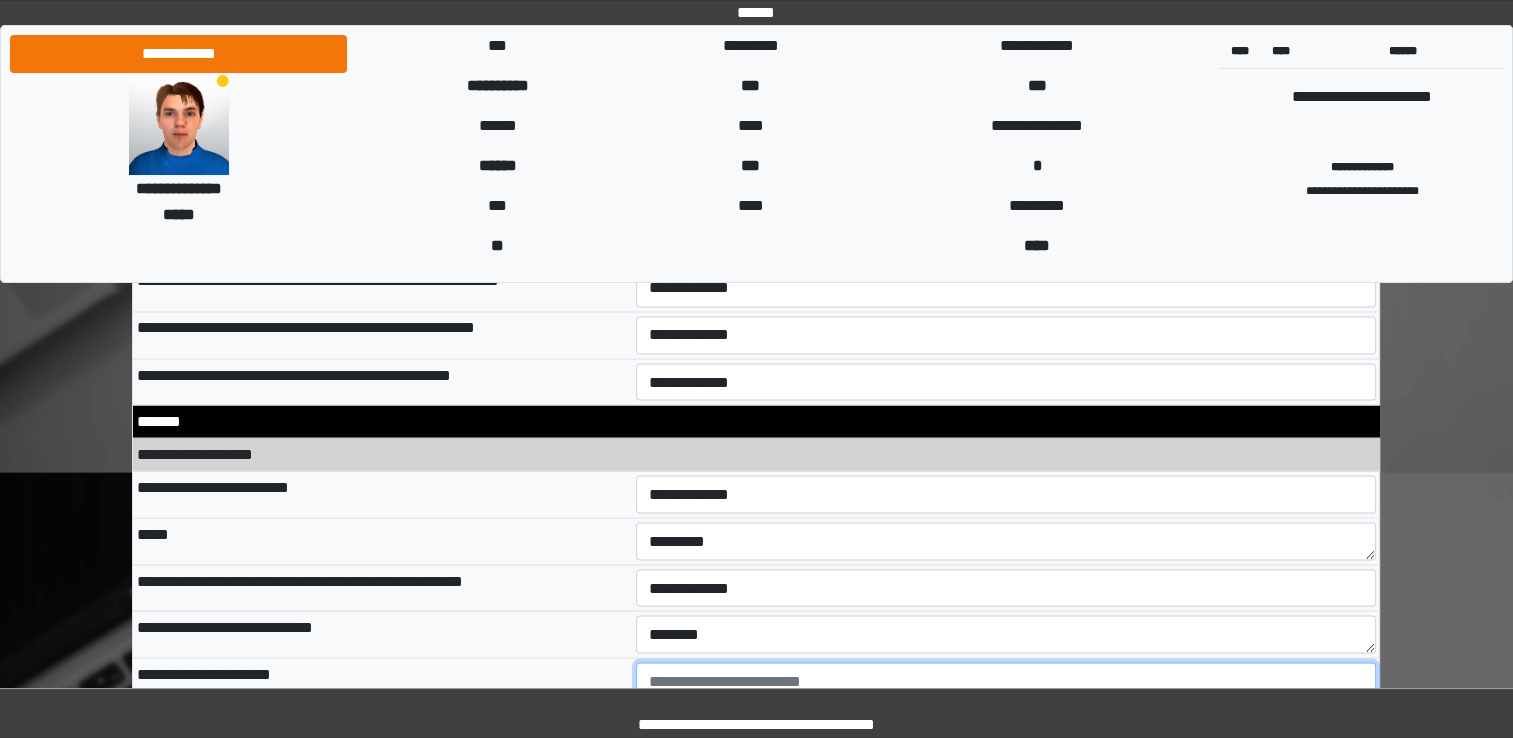 click at bounding box center [1006, 681] 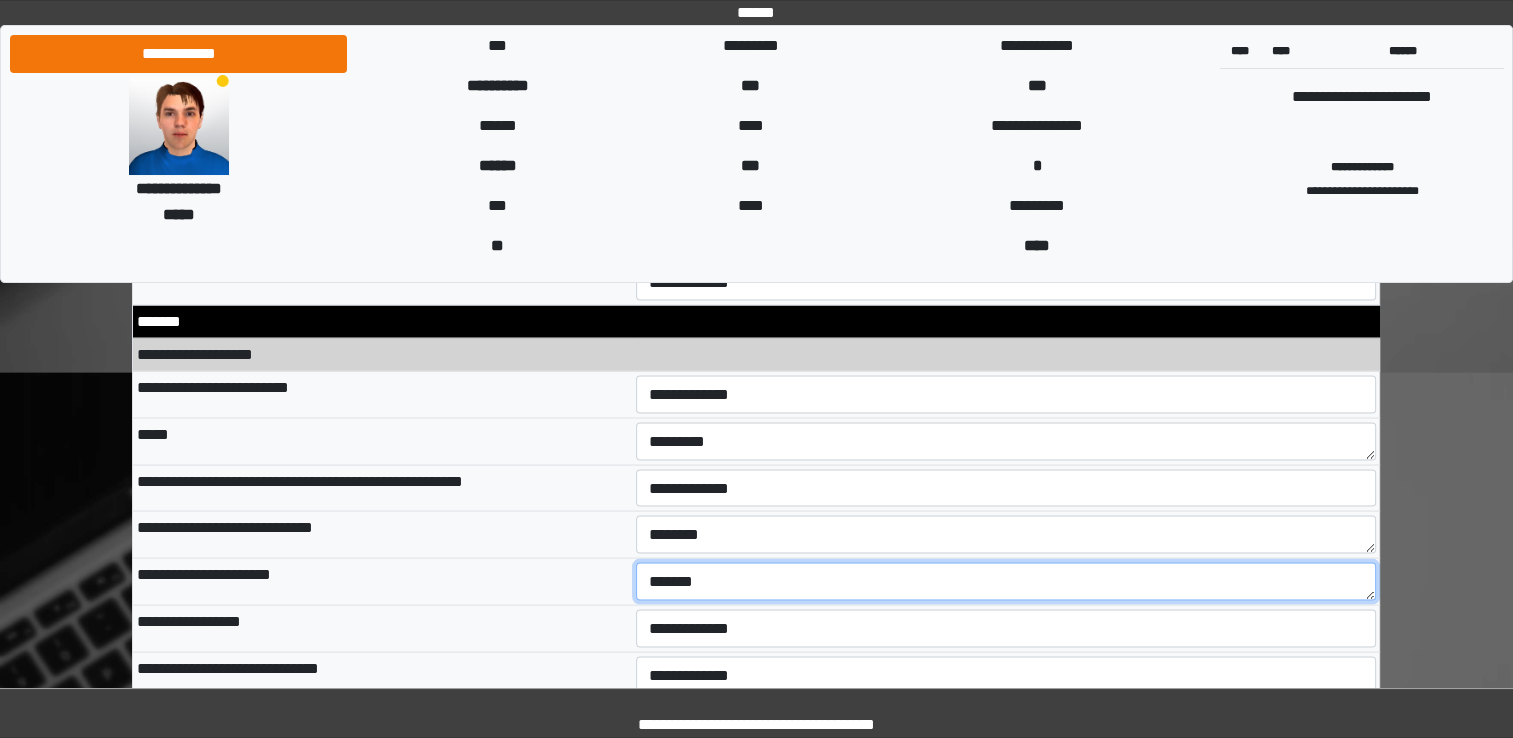 type on "*******" 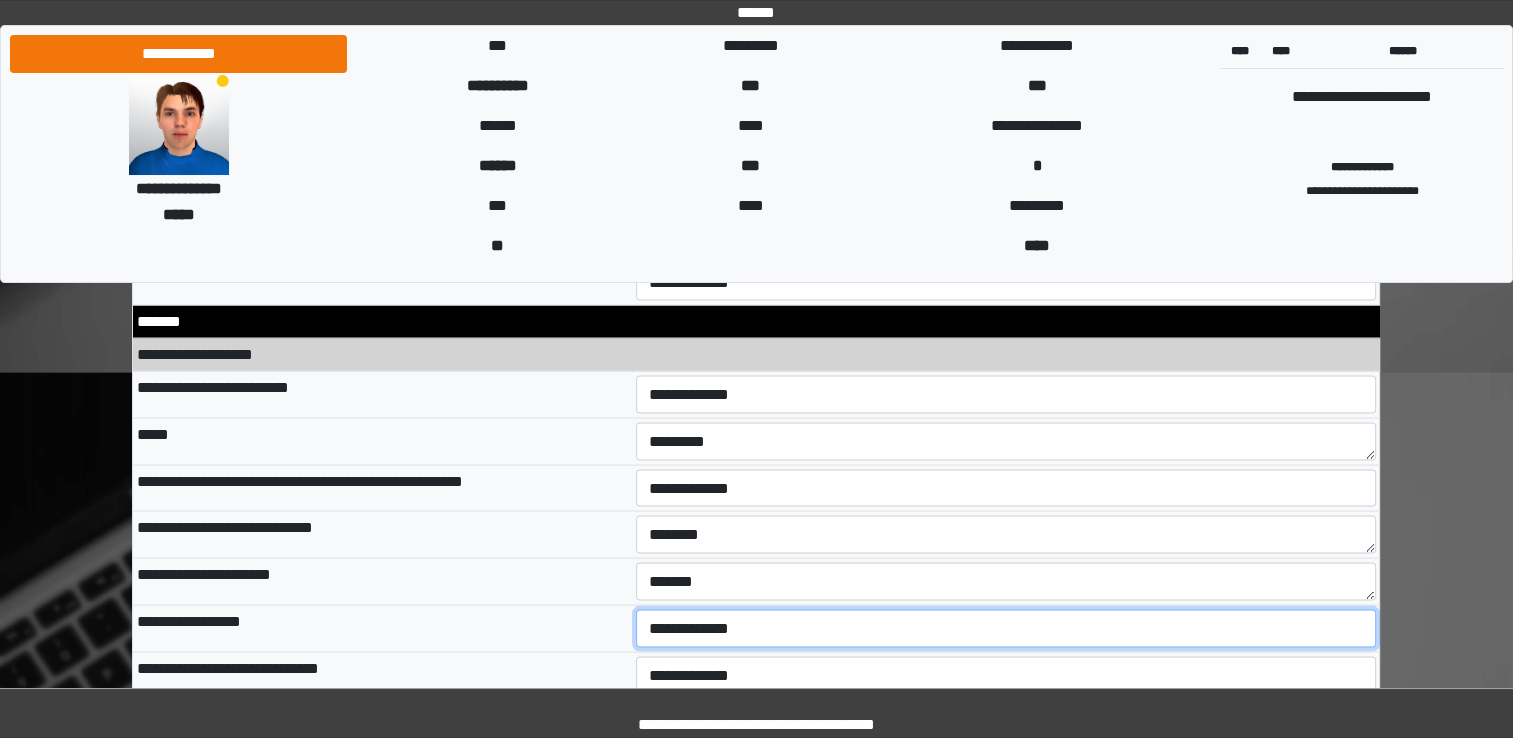 click on "**********" at bounding box center (1006, 628) 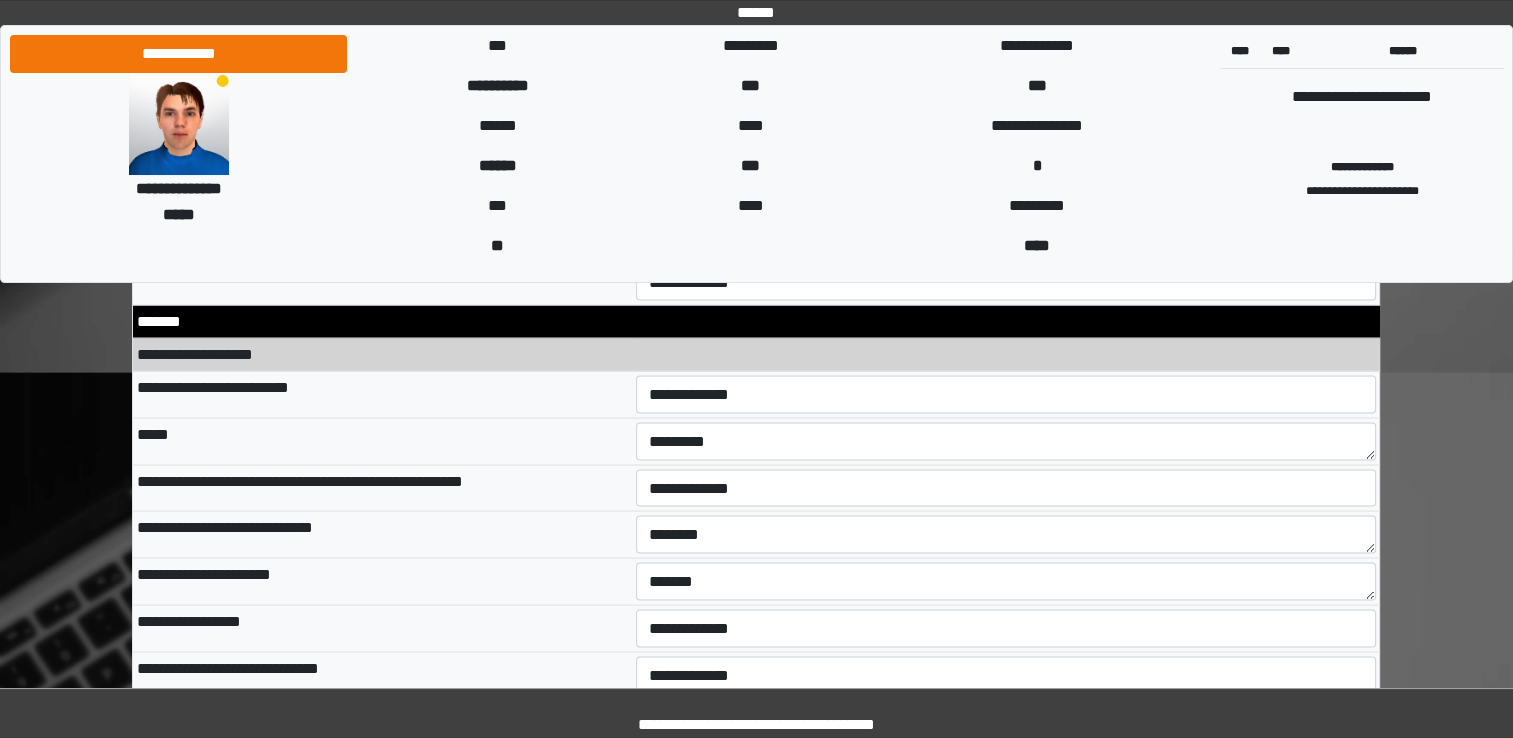 click on "**********" at bounding box center (382, 628) 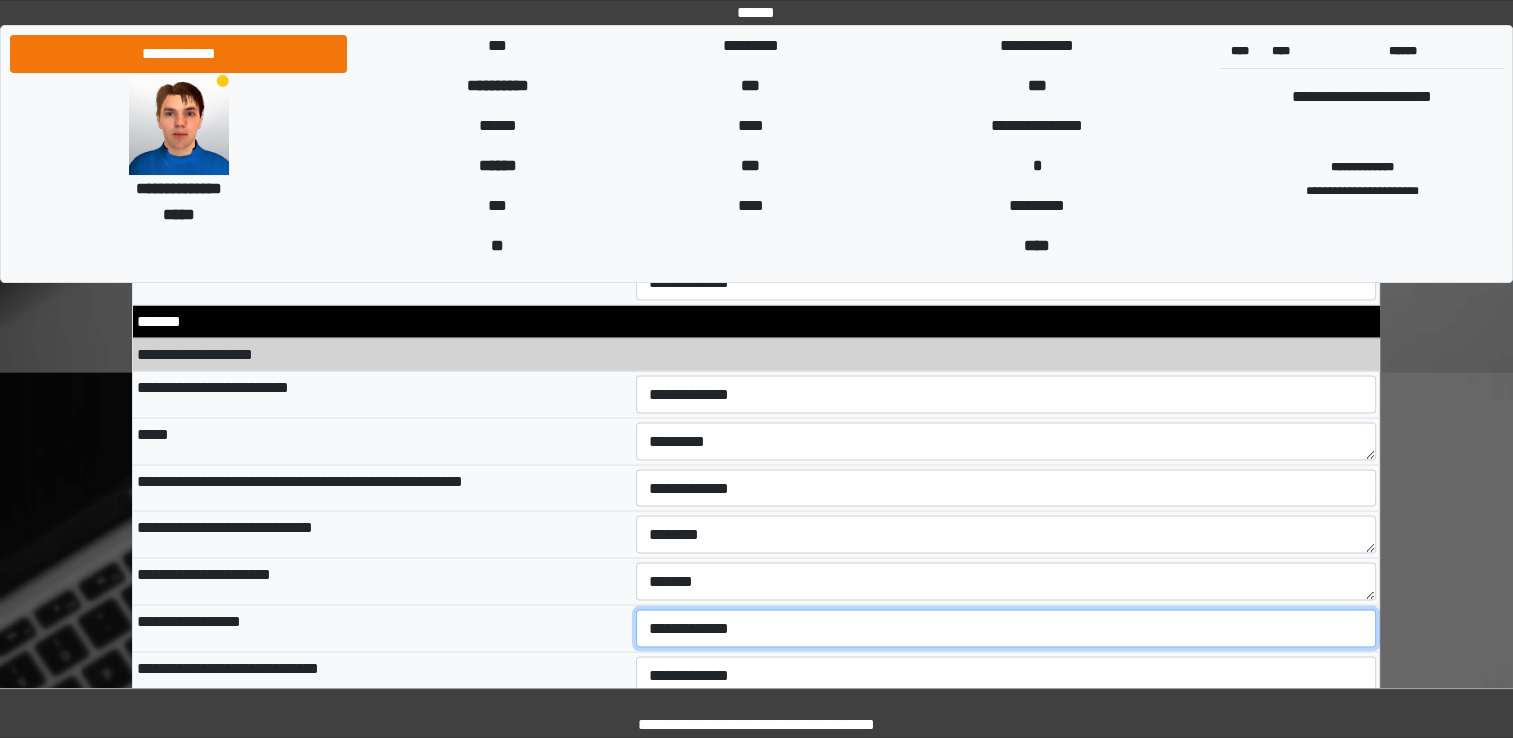 click on "**********" at bounding box center [1006, 628] 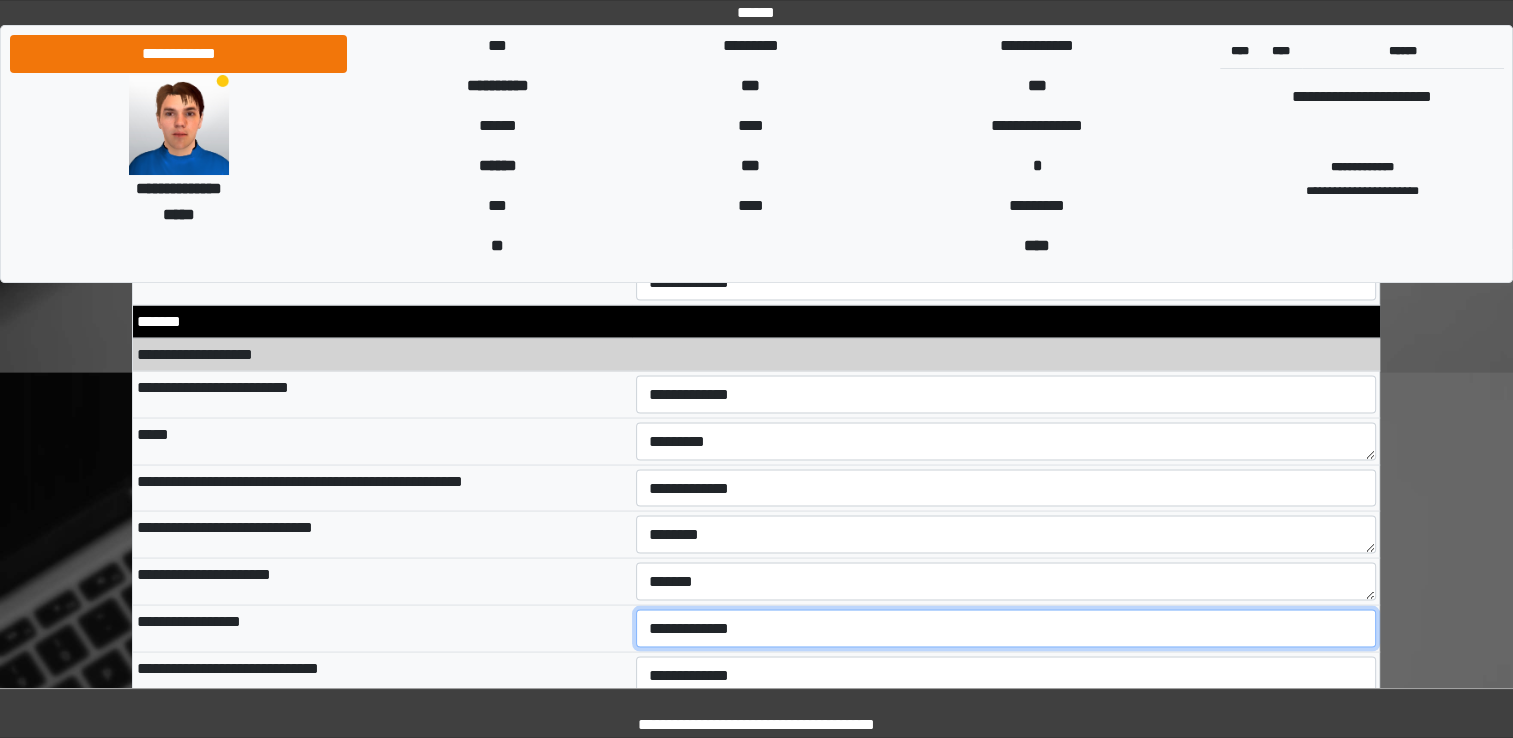 click on "**********" at bounding box center (1006, 628) 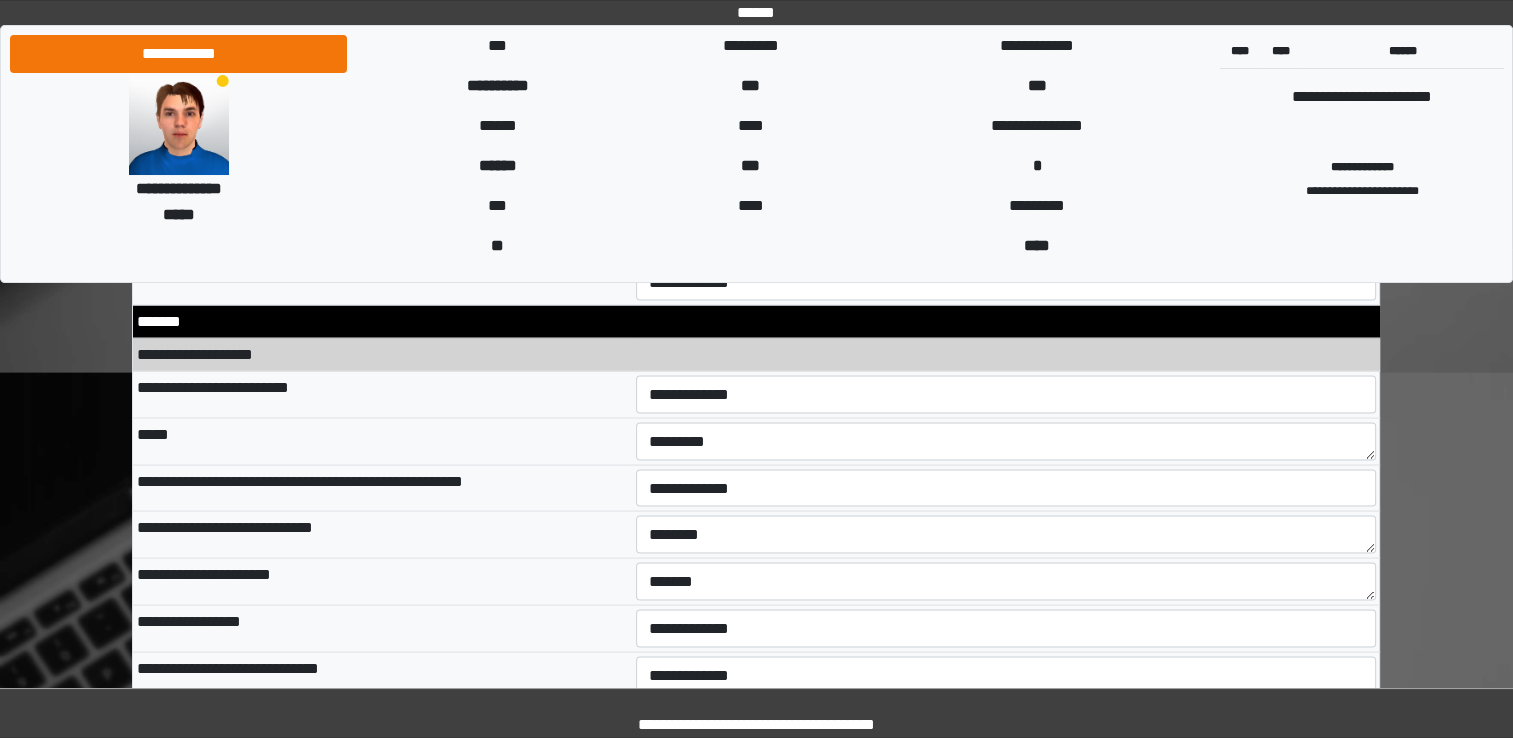 click on "**********" at bounding box center (382, 674) 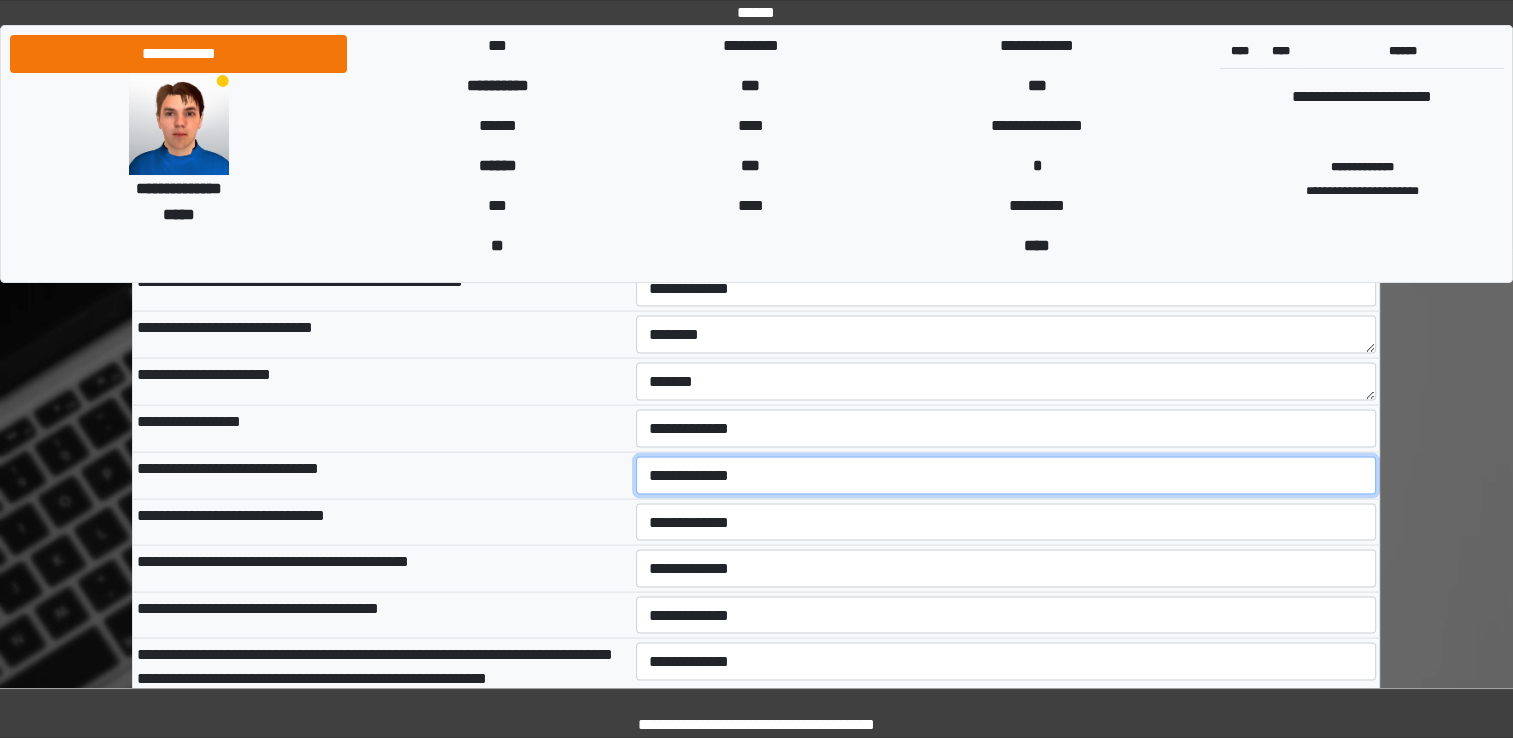 click on "**********" at bounding box center [1006, 475] 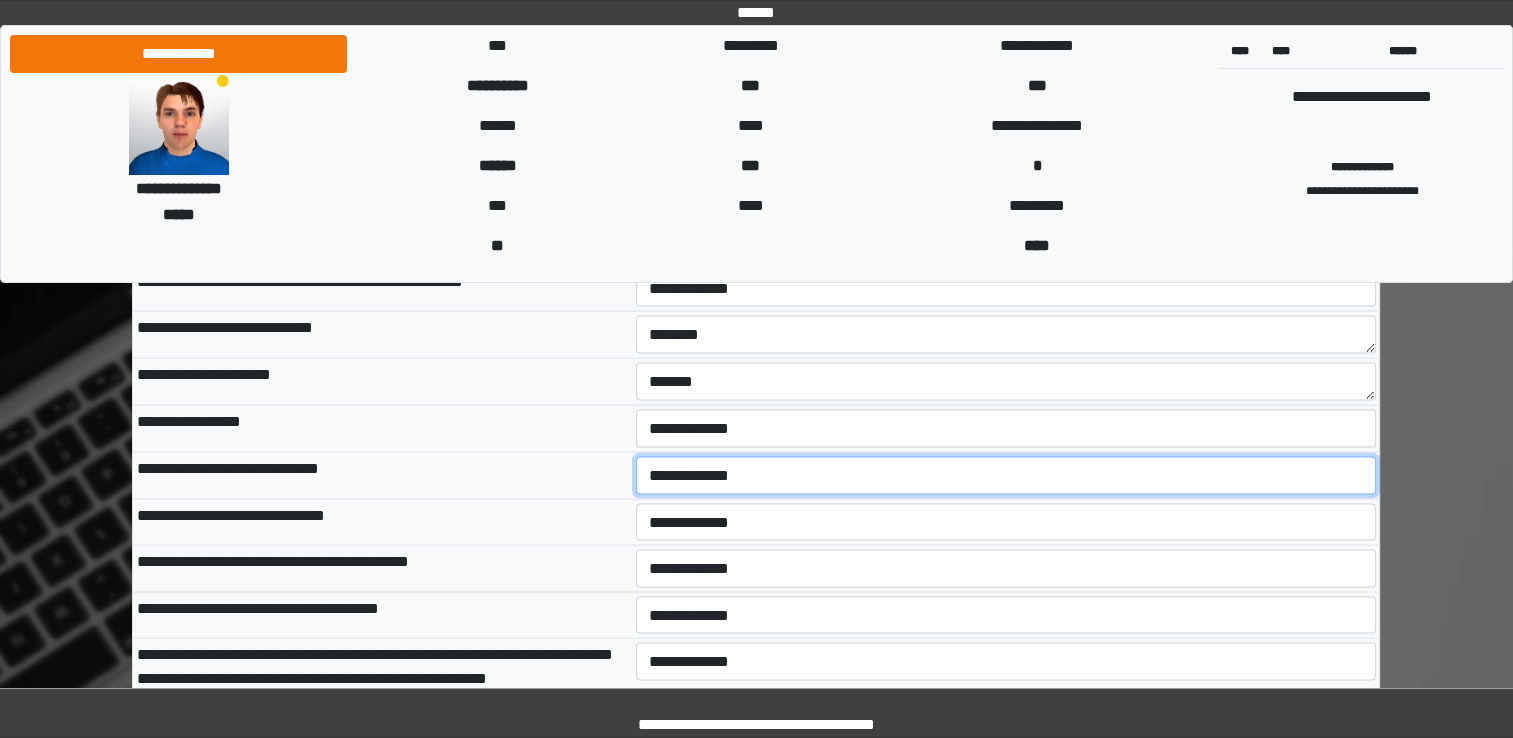 select on "*" 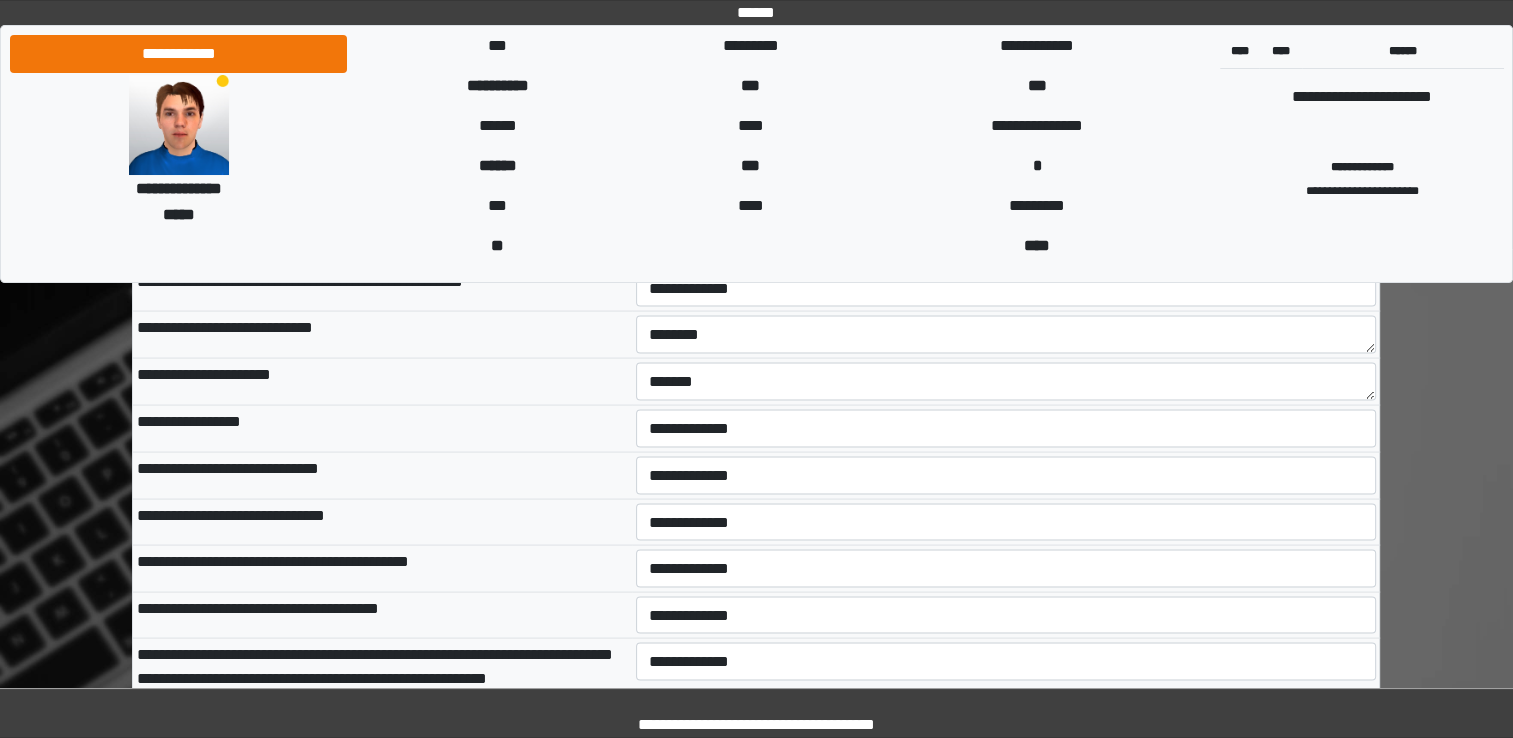 click on "**********" at bounding box center [382, 521] 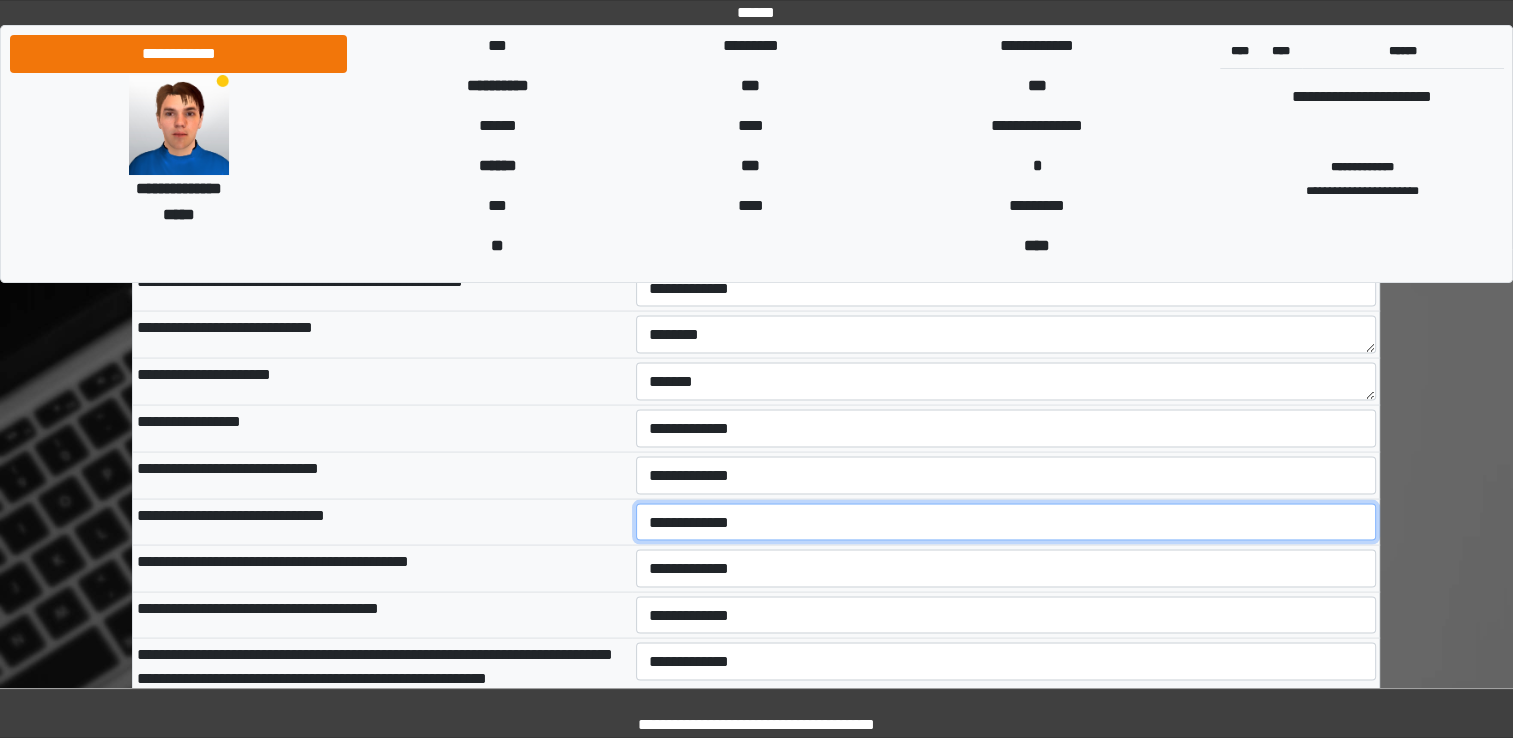 click on "**********" at bounding box center (1006, 522) 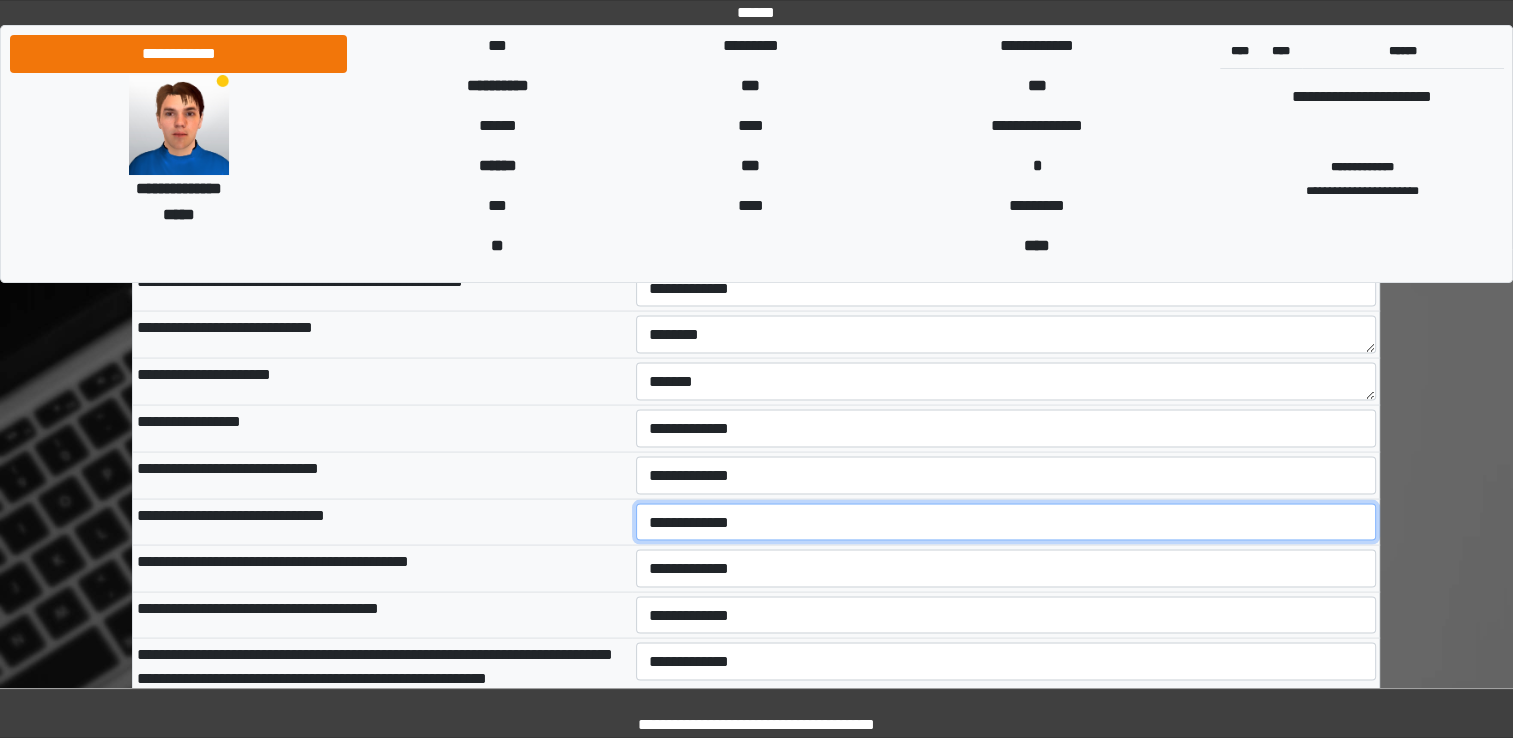 select on "*" 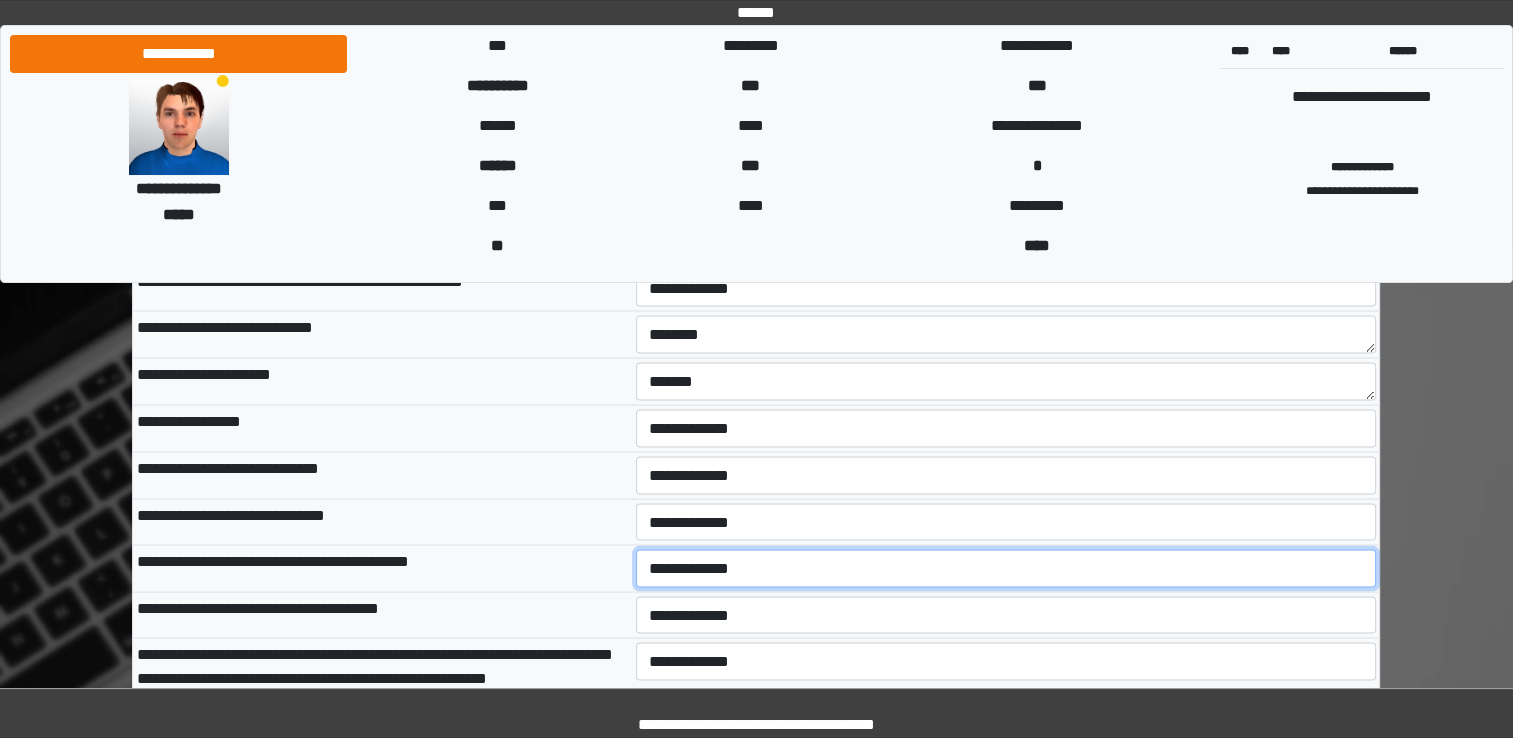 click on "**********" at bounding box center (1006, 568) 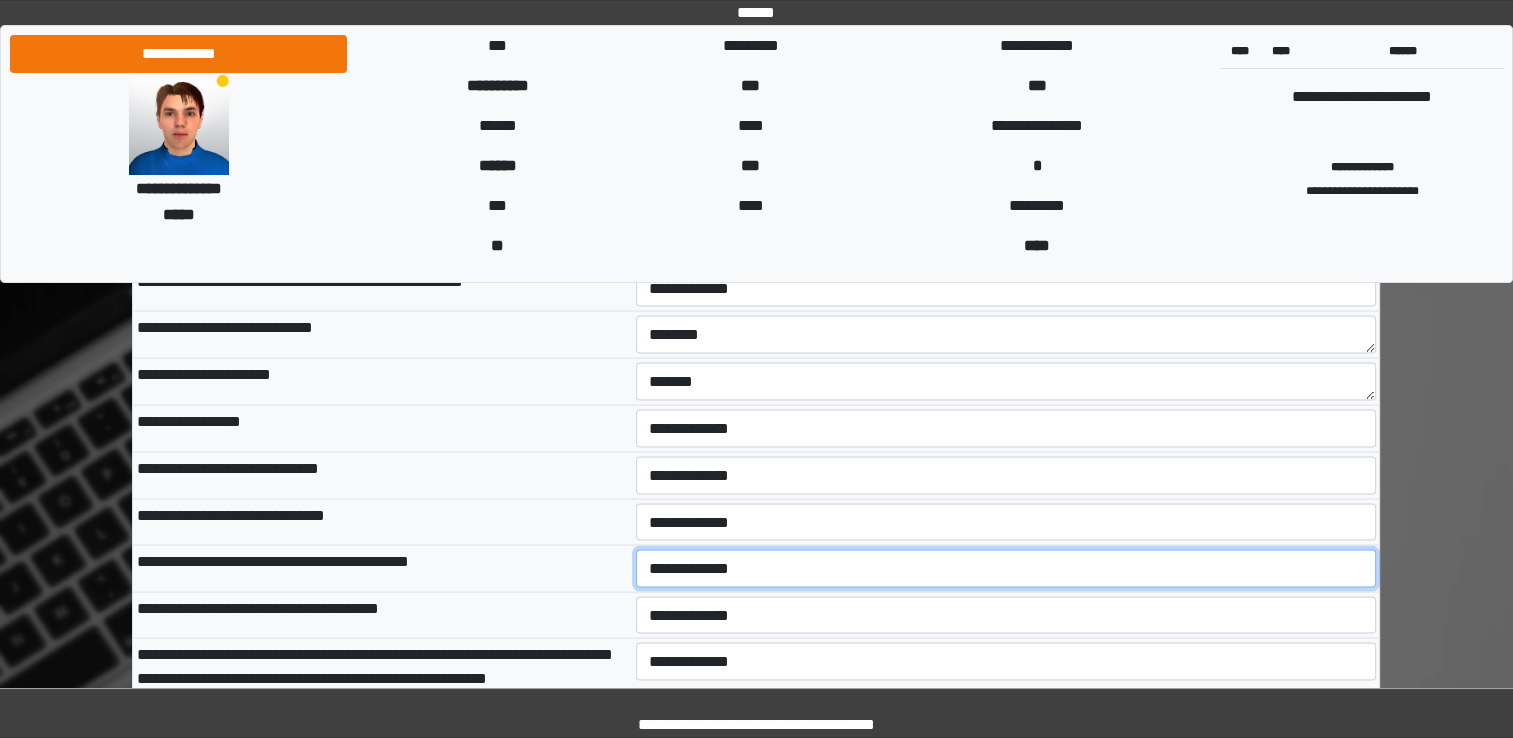 select on "*" 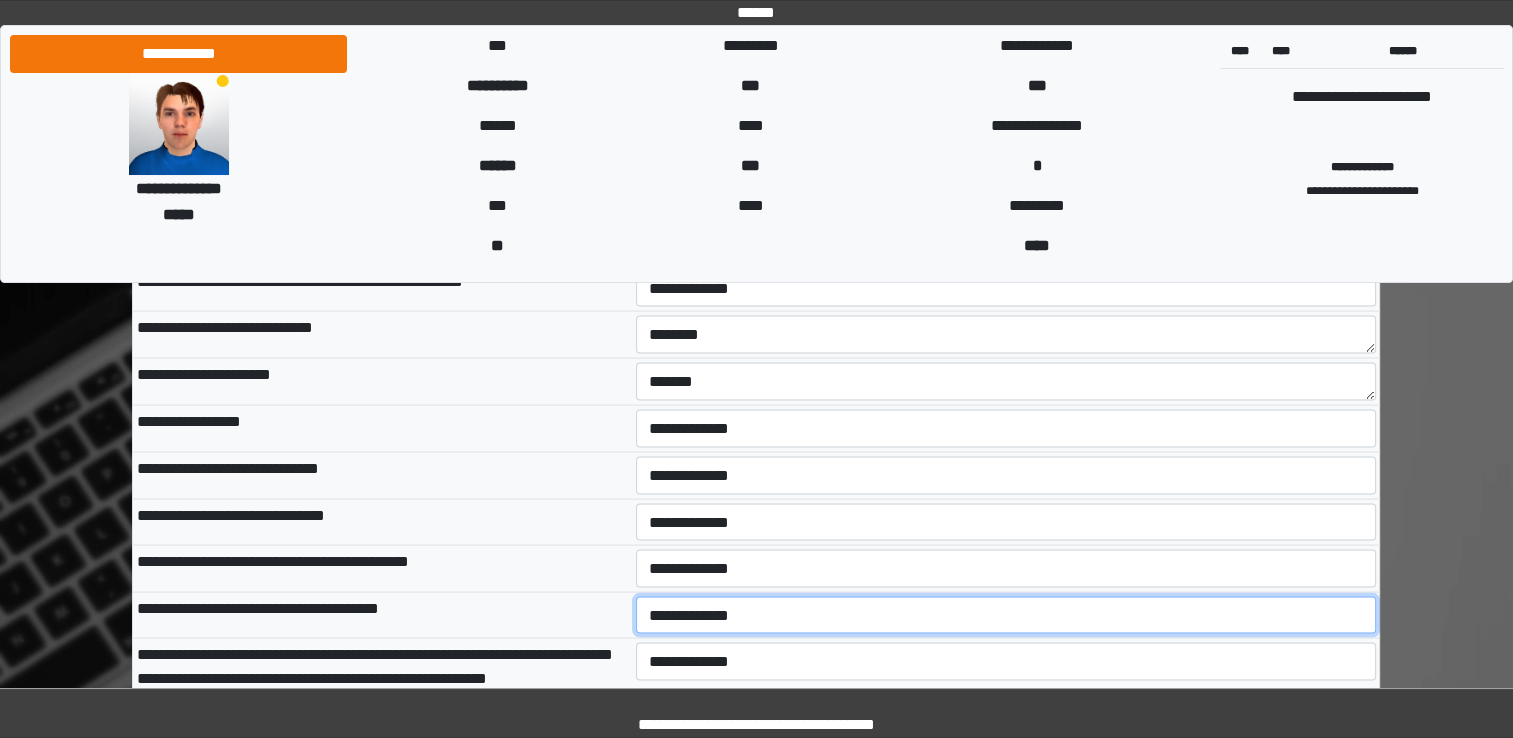 click on "**********" at bounding box center [1006, 615] 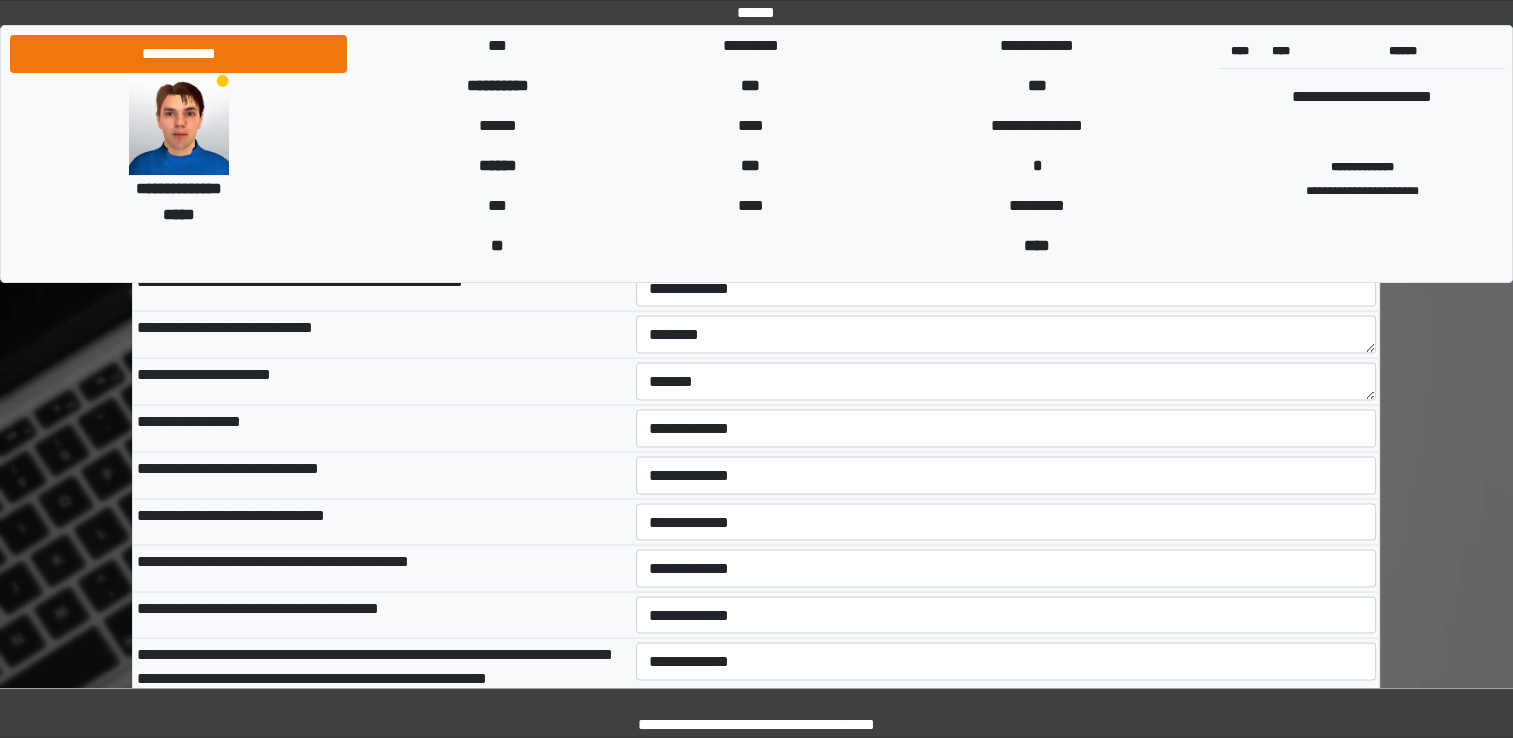 click on "**********" at bounding box center [382, 614] 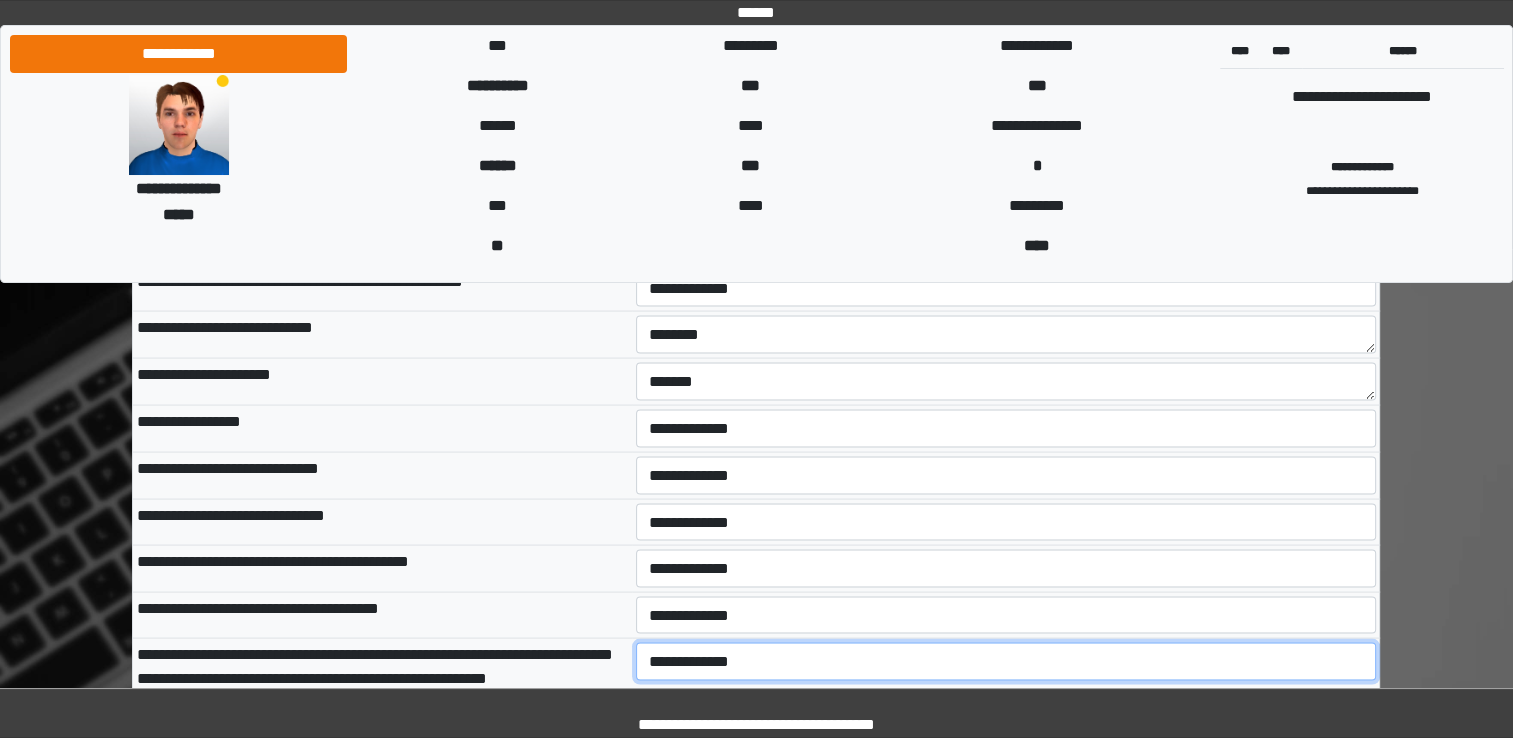 click on "**********" at bounding box center (1006, 661) 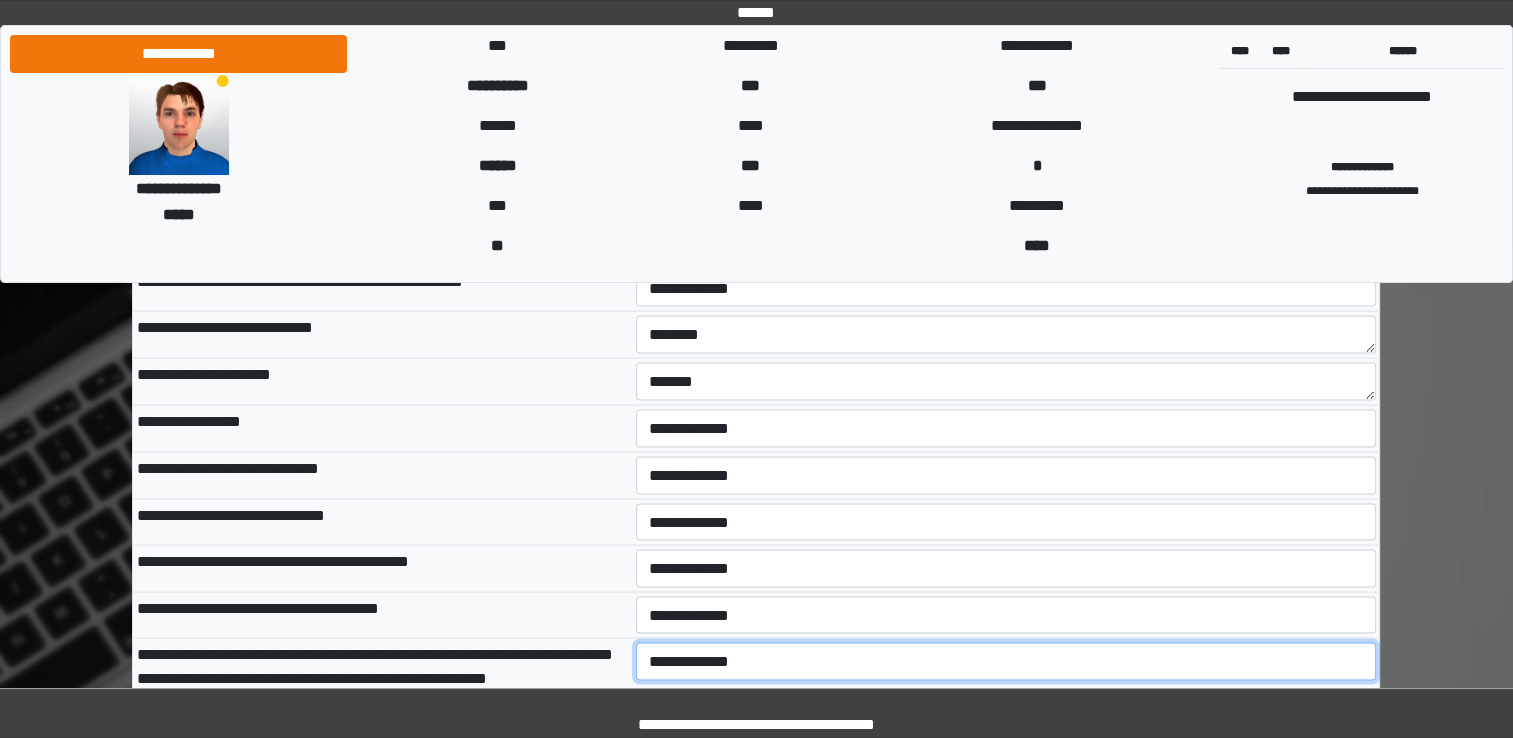 select on "*" 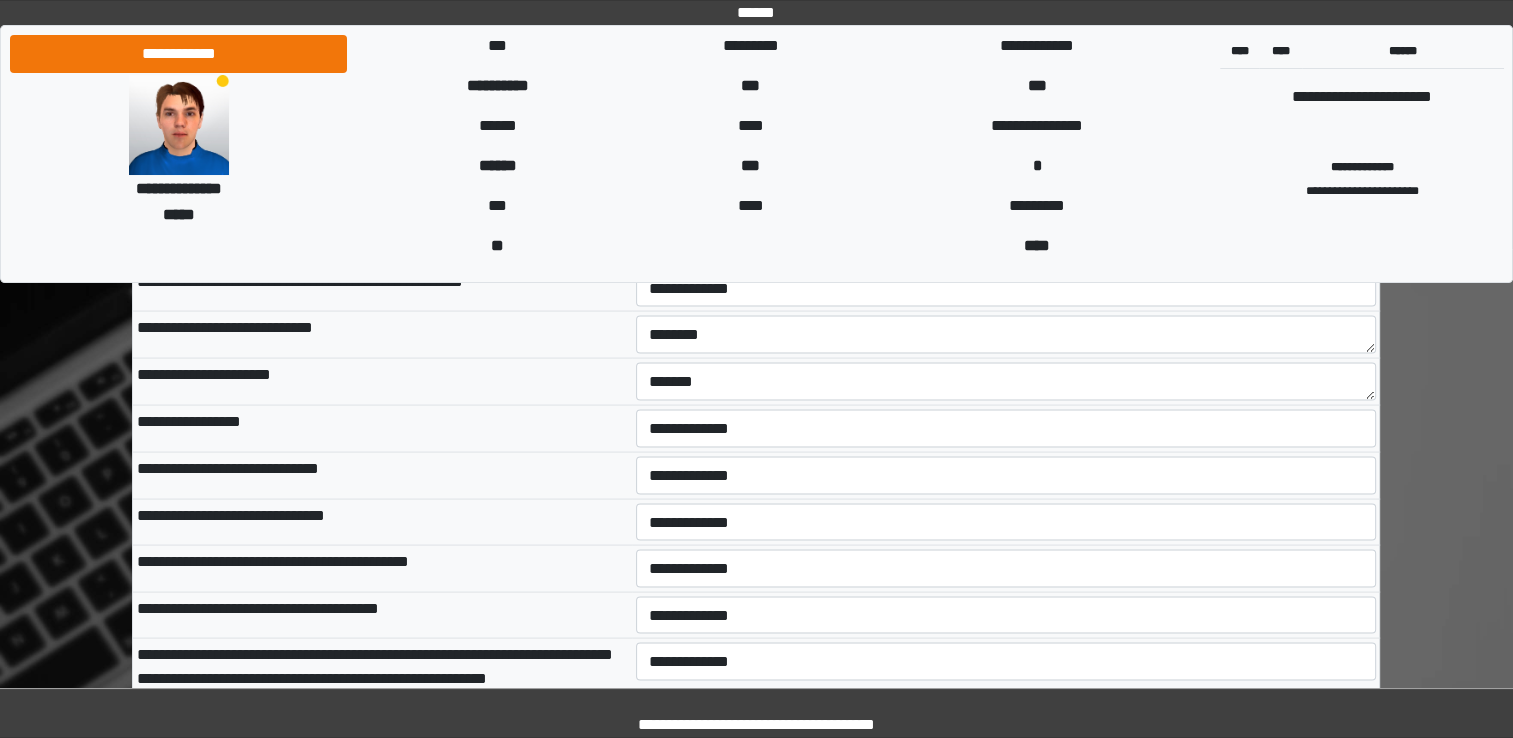 click on "**********" at bounding box center (382, 614) 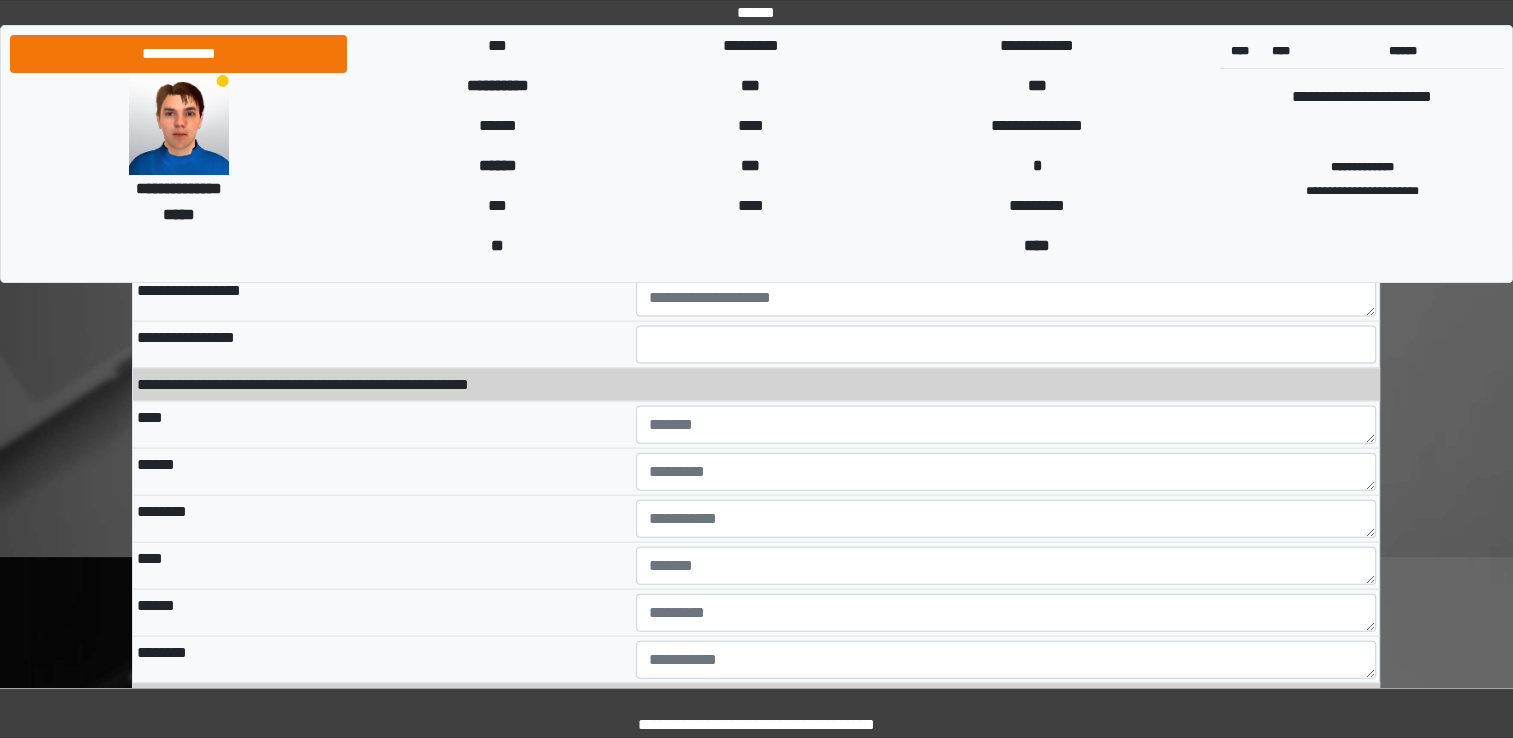 scroll, scrollTop: 12100, scrollLeft: 0, axis: vertical 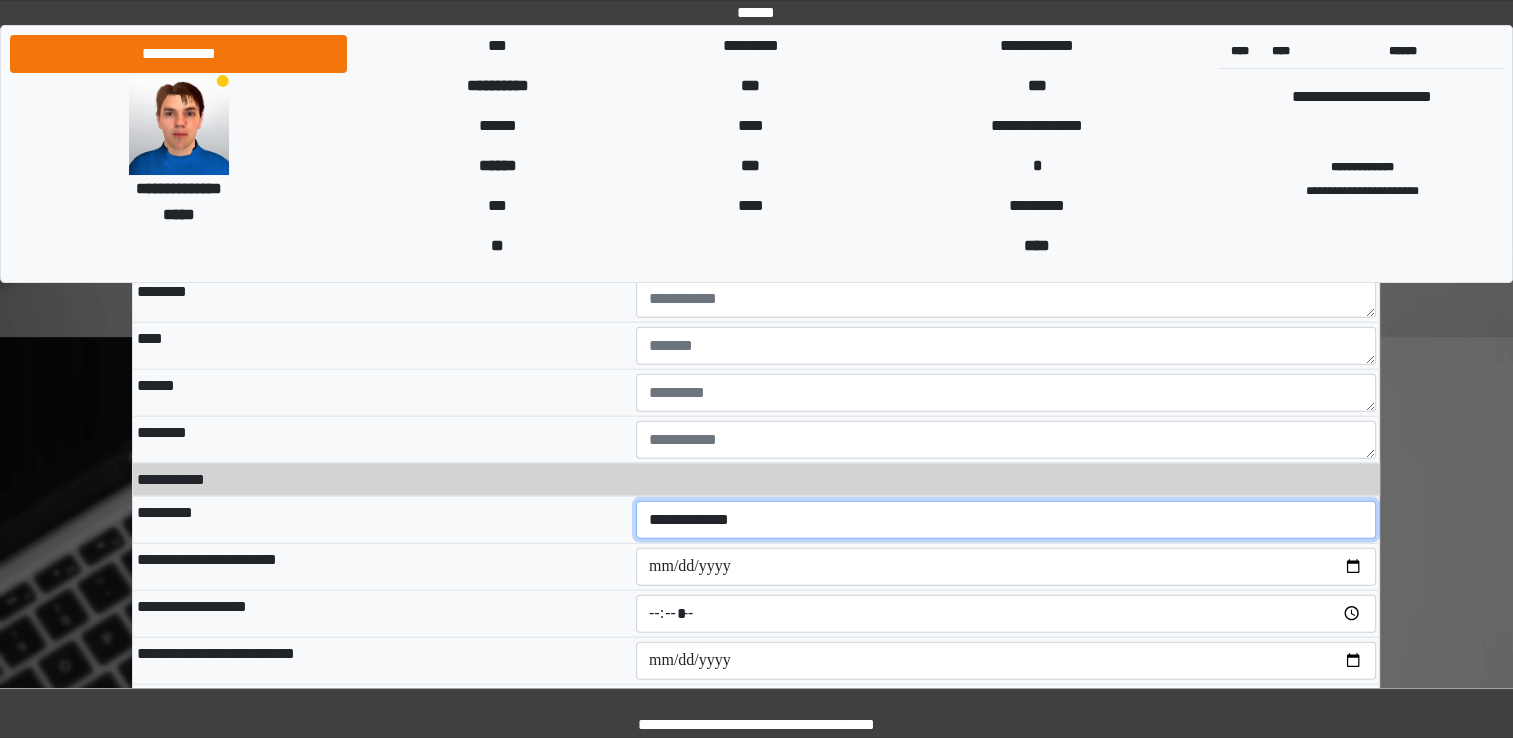 click on "**********" at bounding box center [1006, 520] 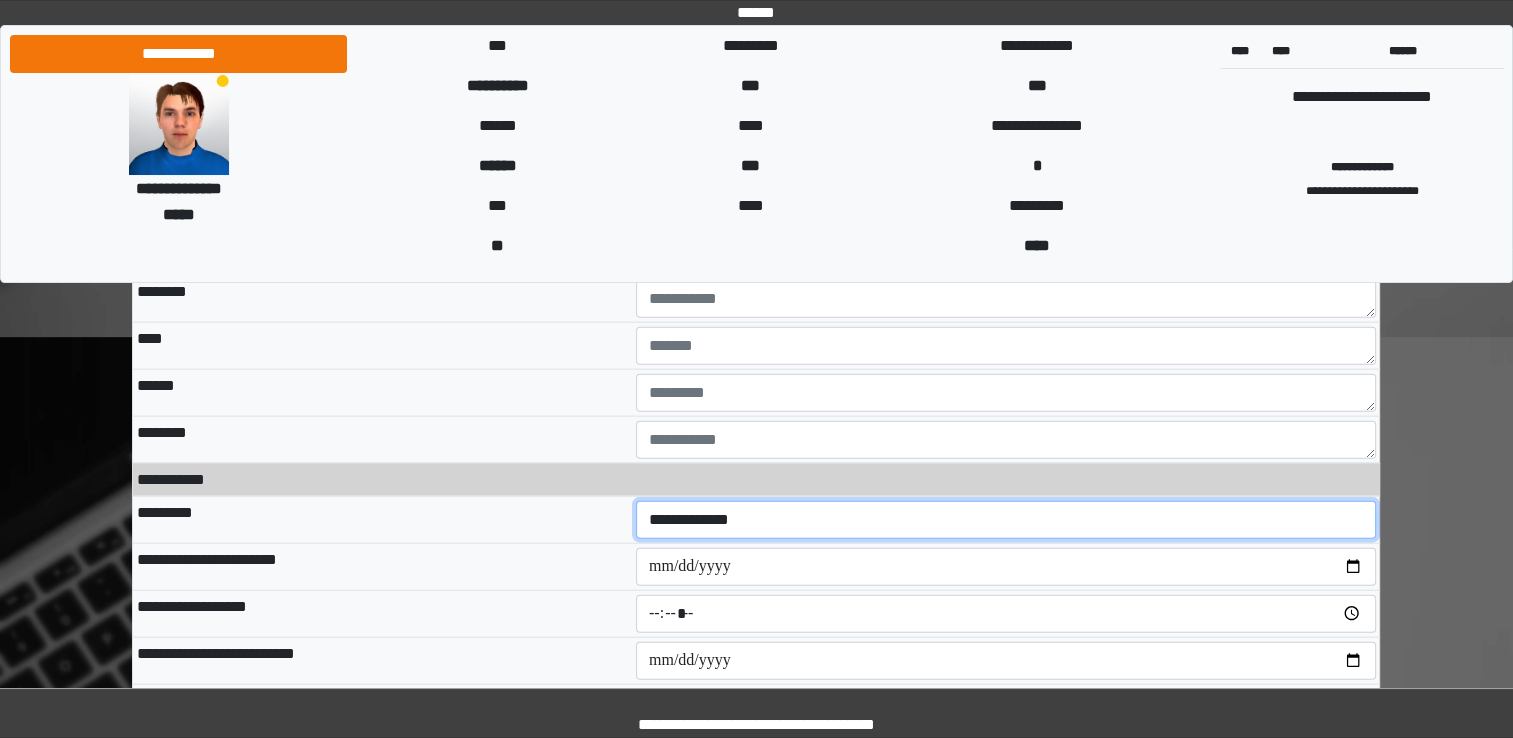 select on "**" 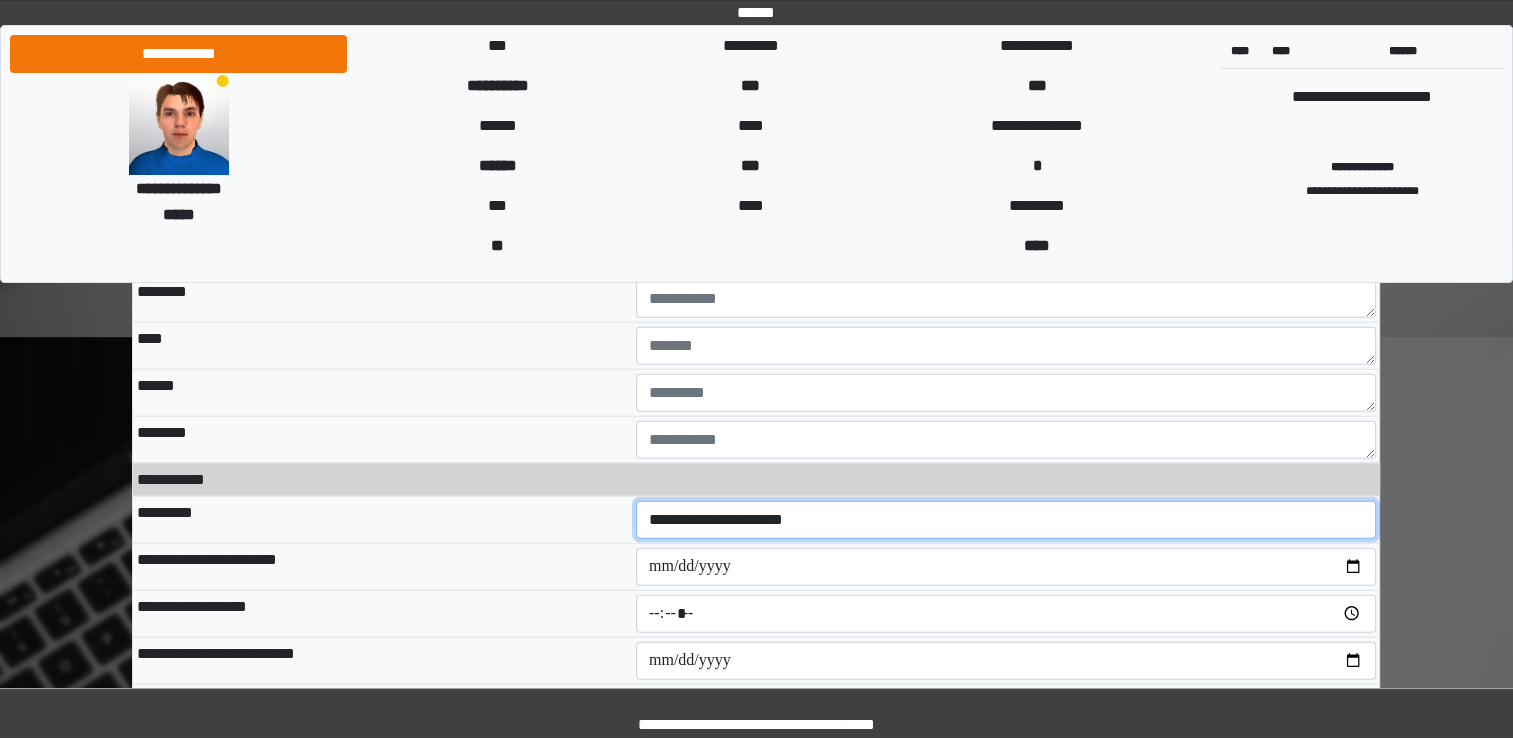click on "**********" at bounding box center [1006, 520] 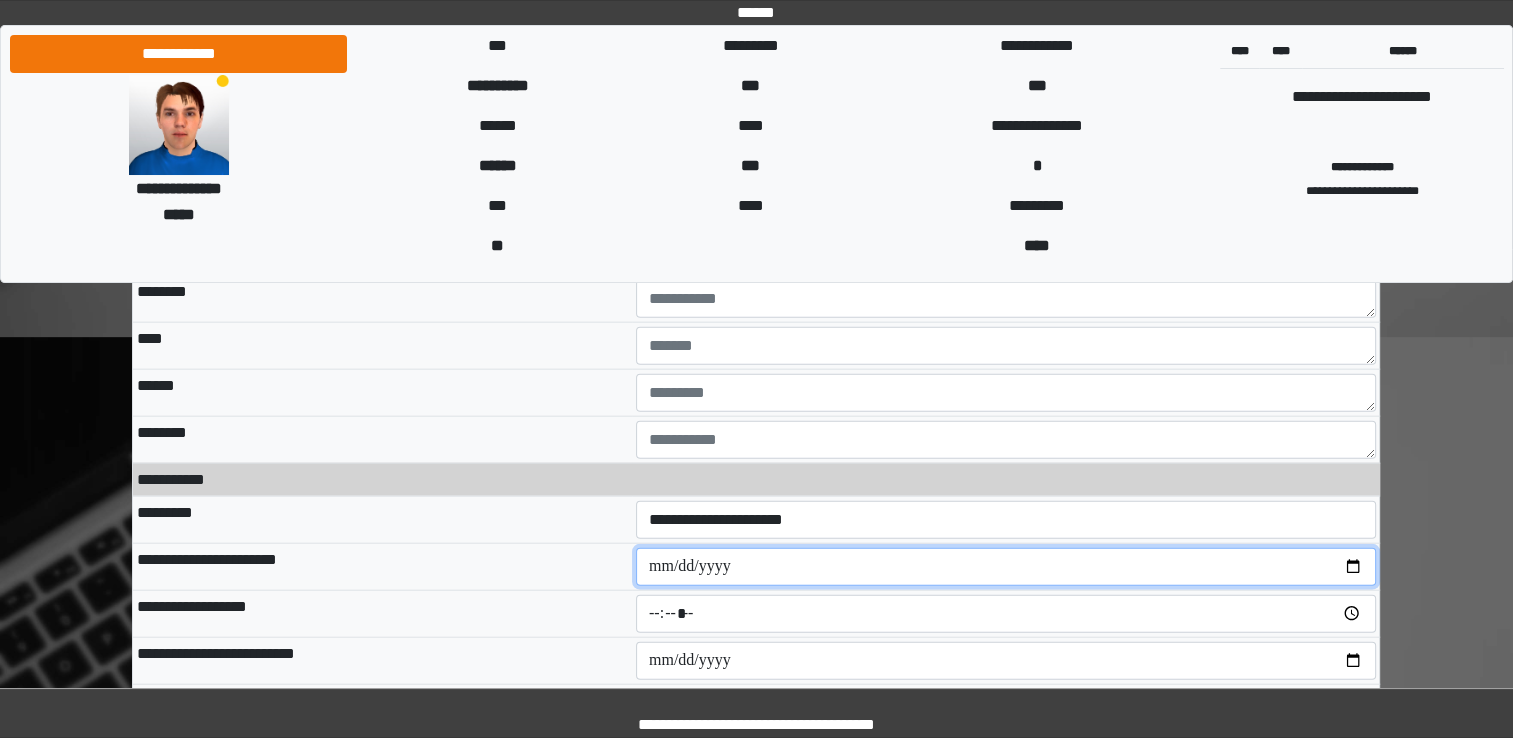 click at bounding box center (1006, 567) 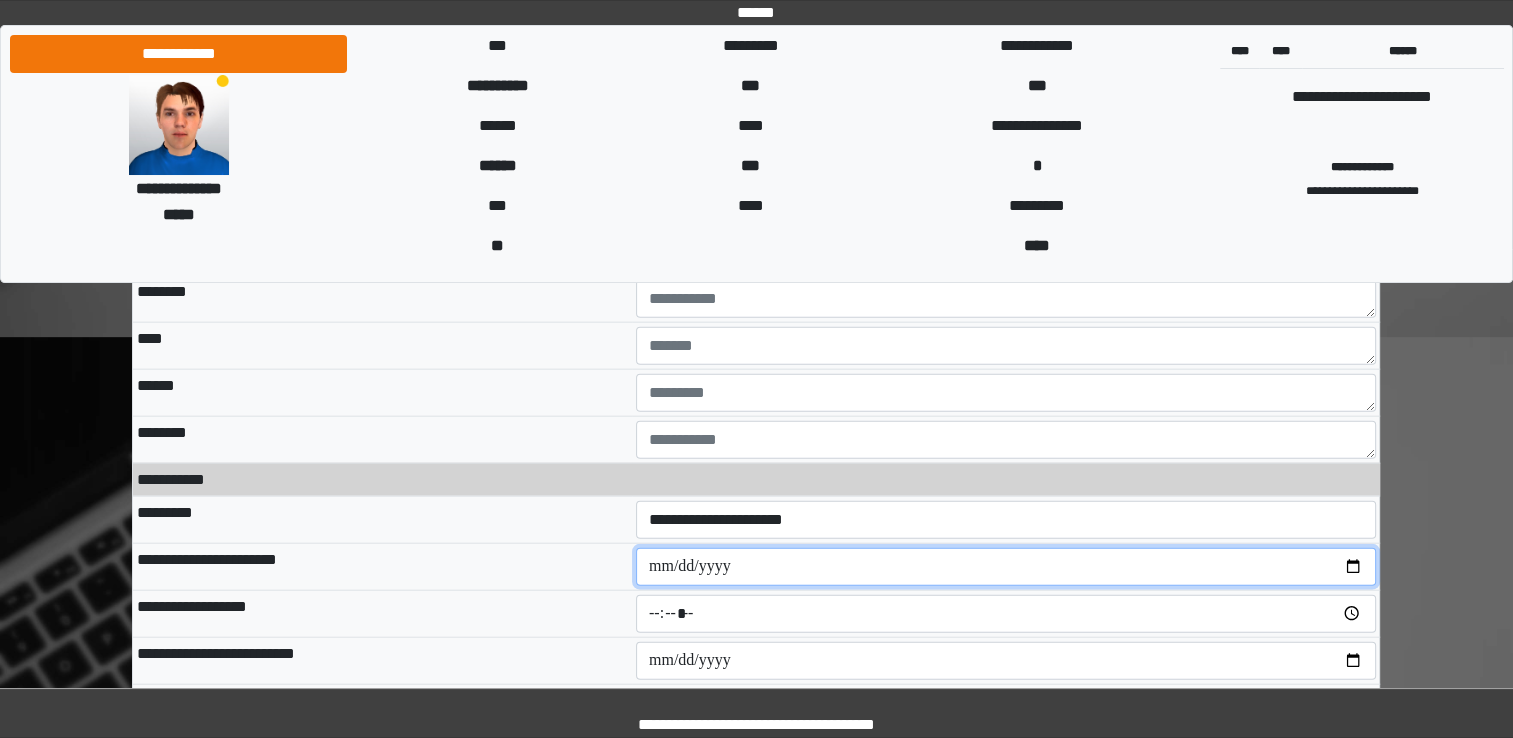 type on "**********" 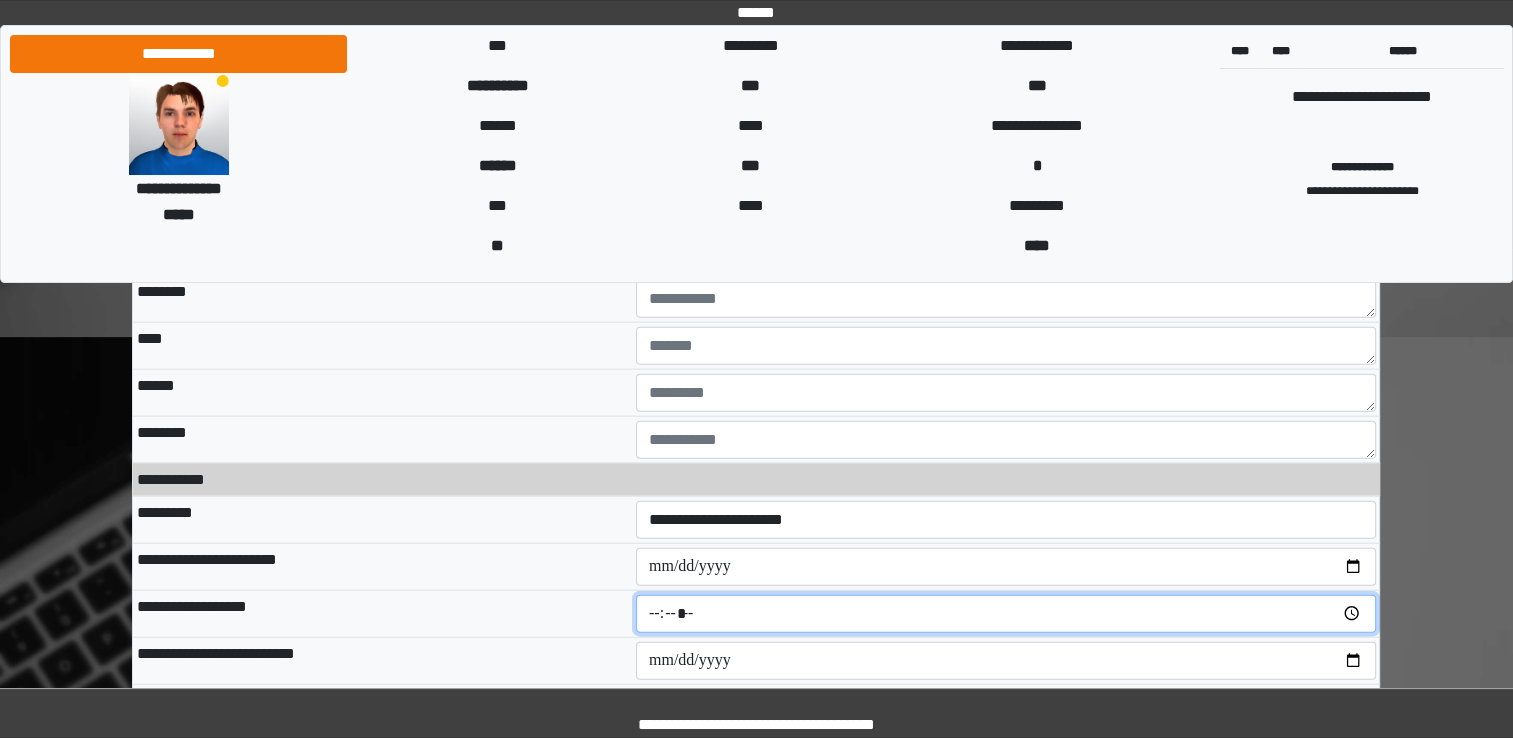 click at bounding box center (1006, 614) 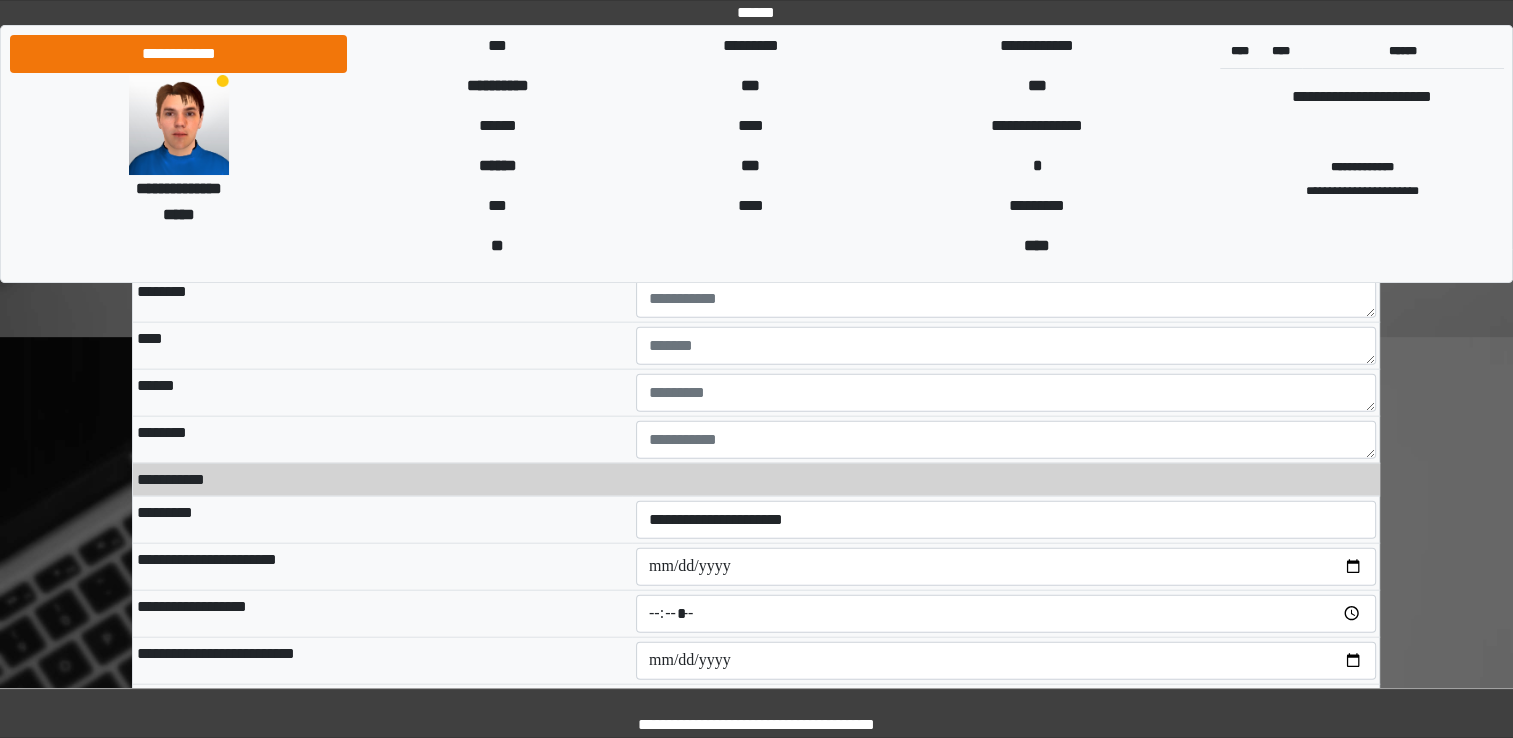 click on "**********" at bounding box center (382, 660) 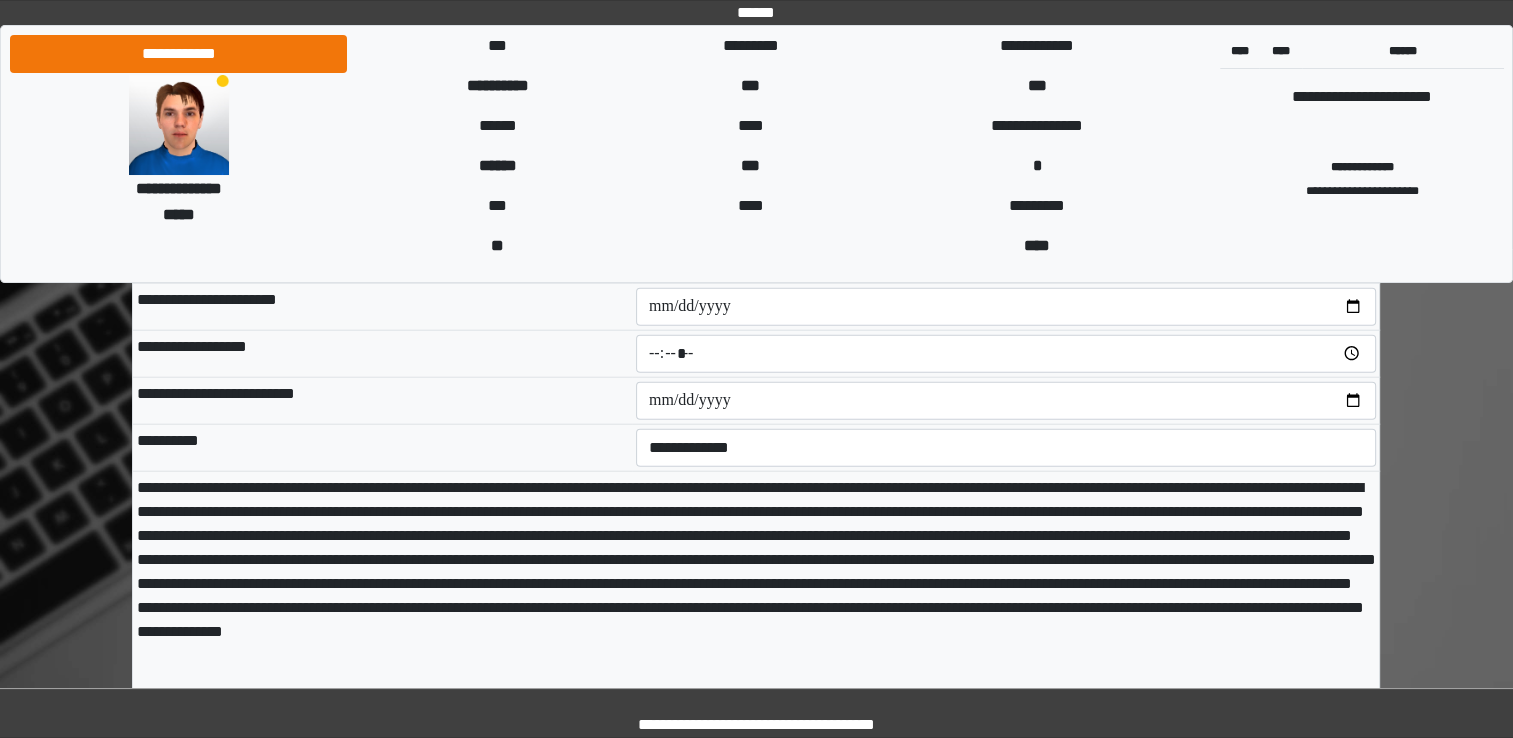 scroll, scrollTop: 12400, scrollLeft: 0, axis: vertical 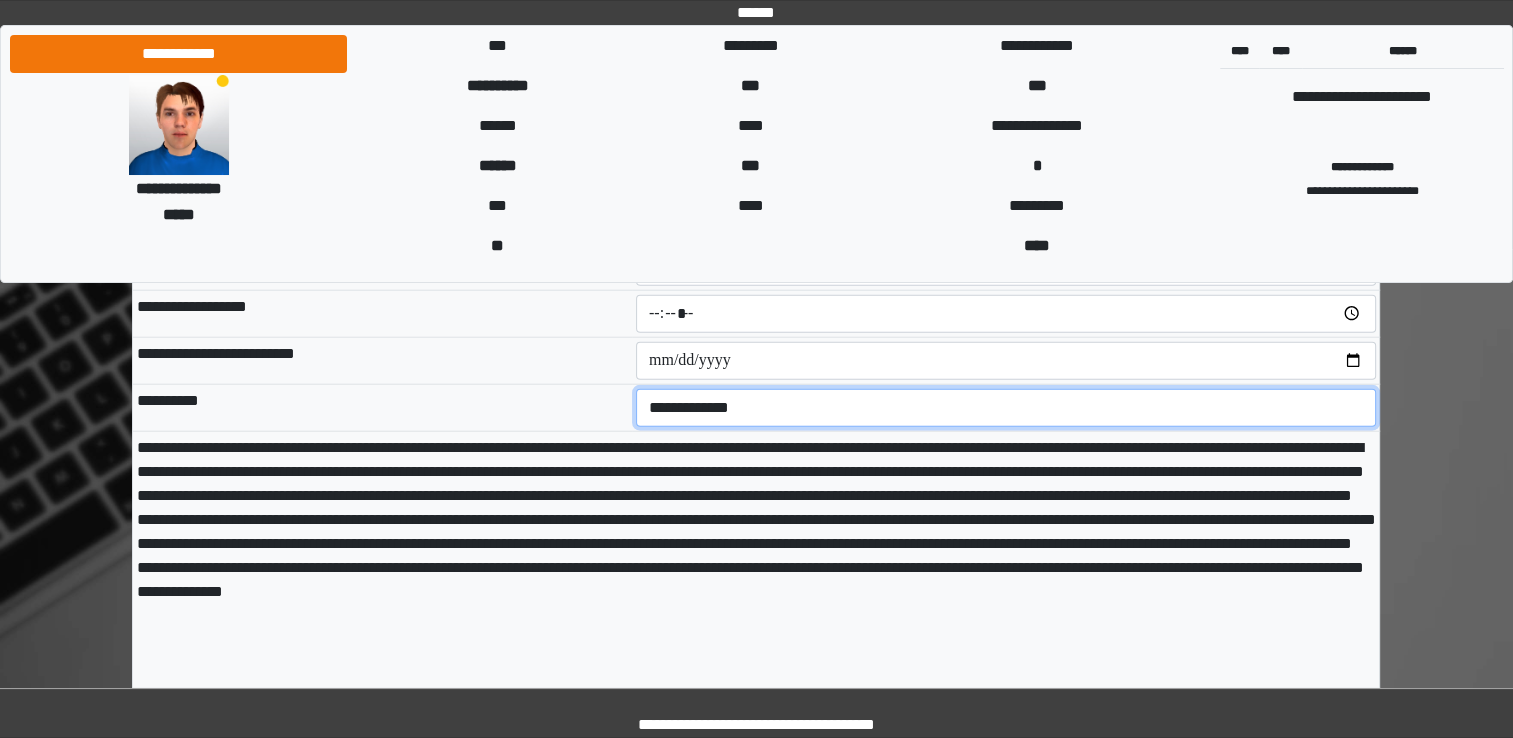 click on "**********" at bounding box center (1006, 408) 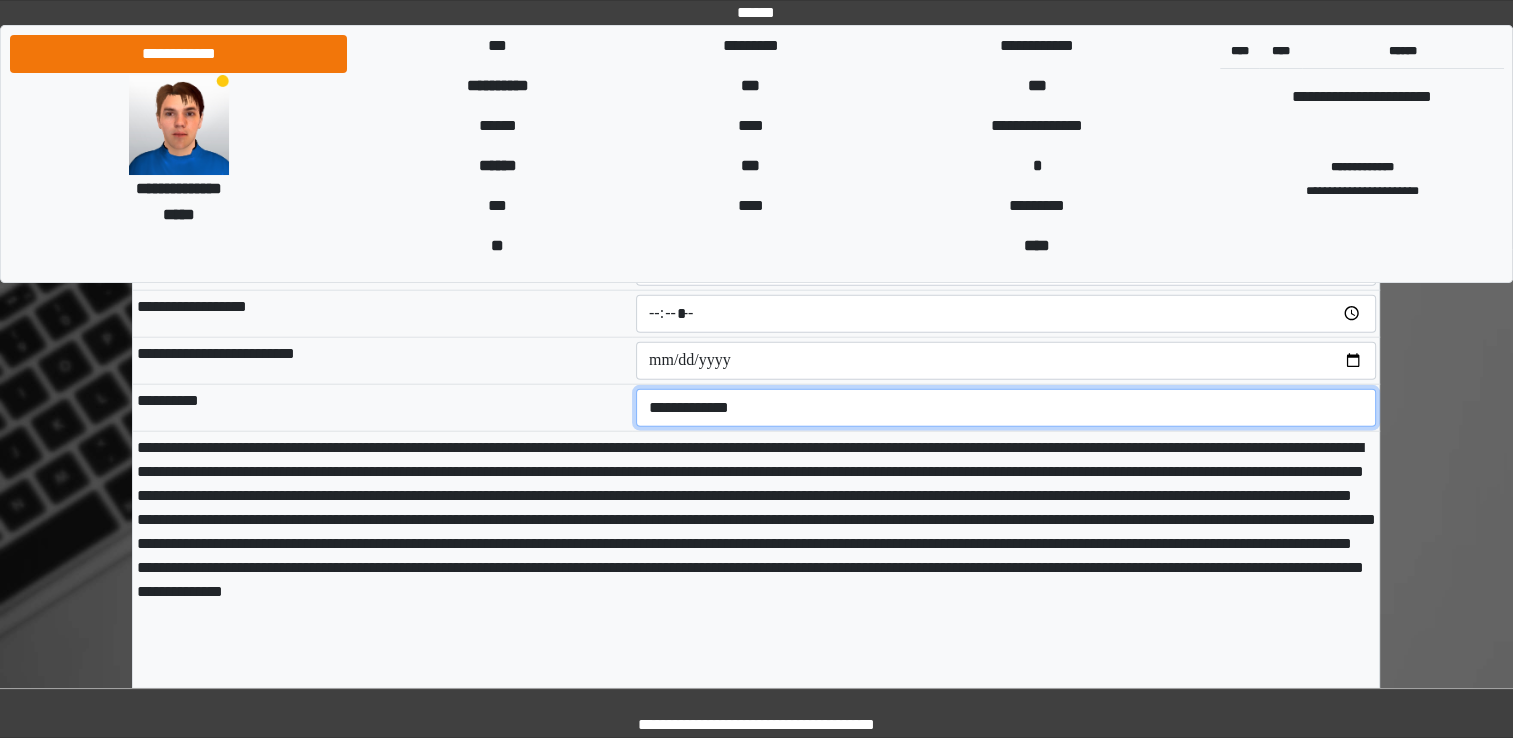 select on "****" 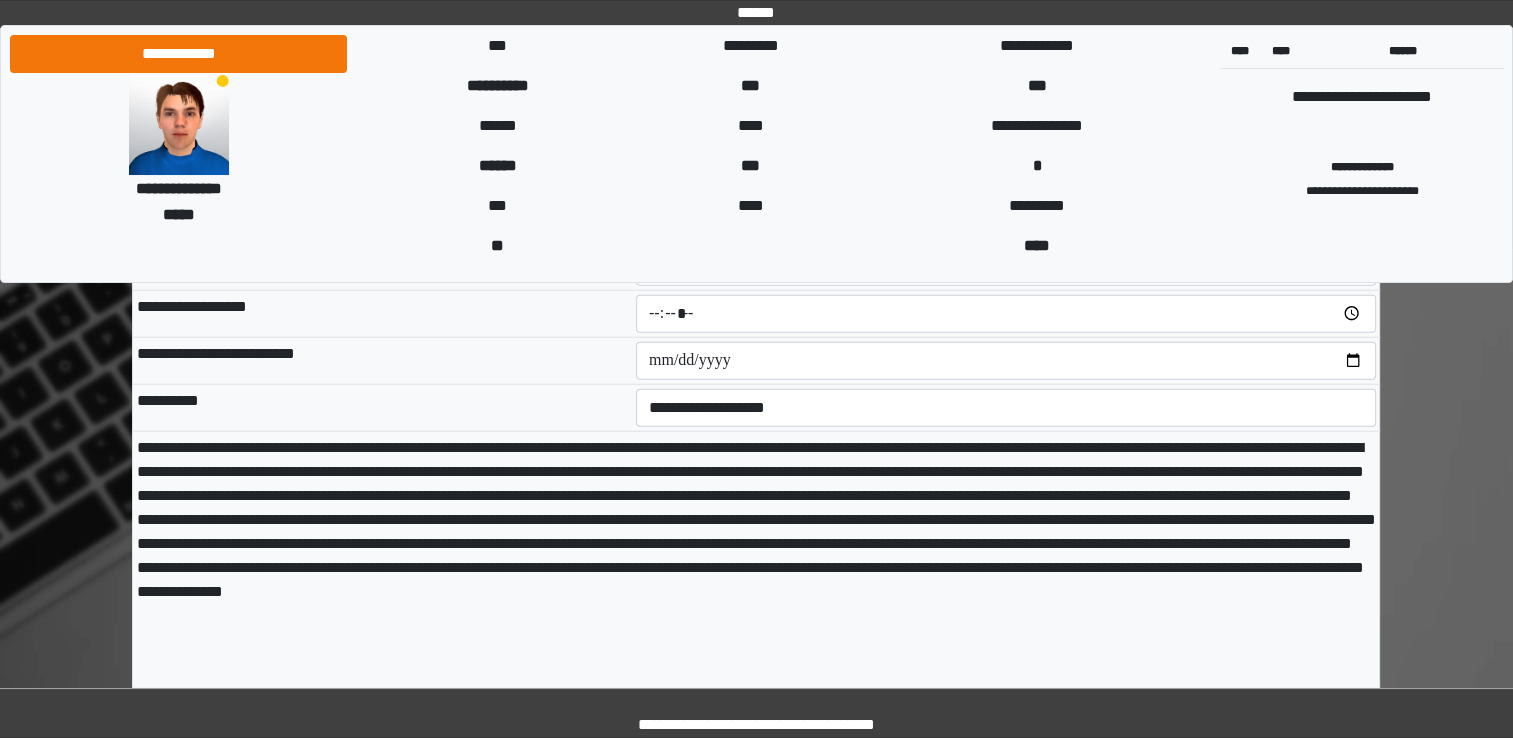 click on "**********" at bounding box center (382, 407) 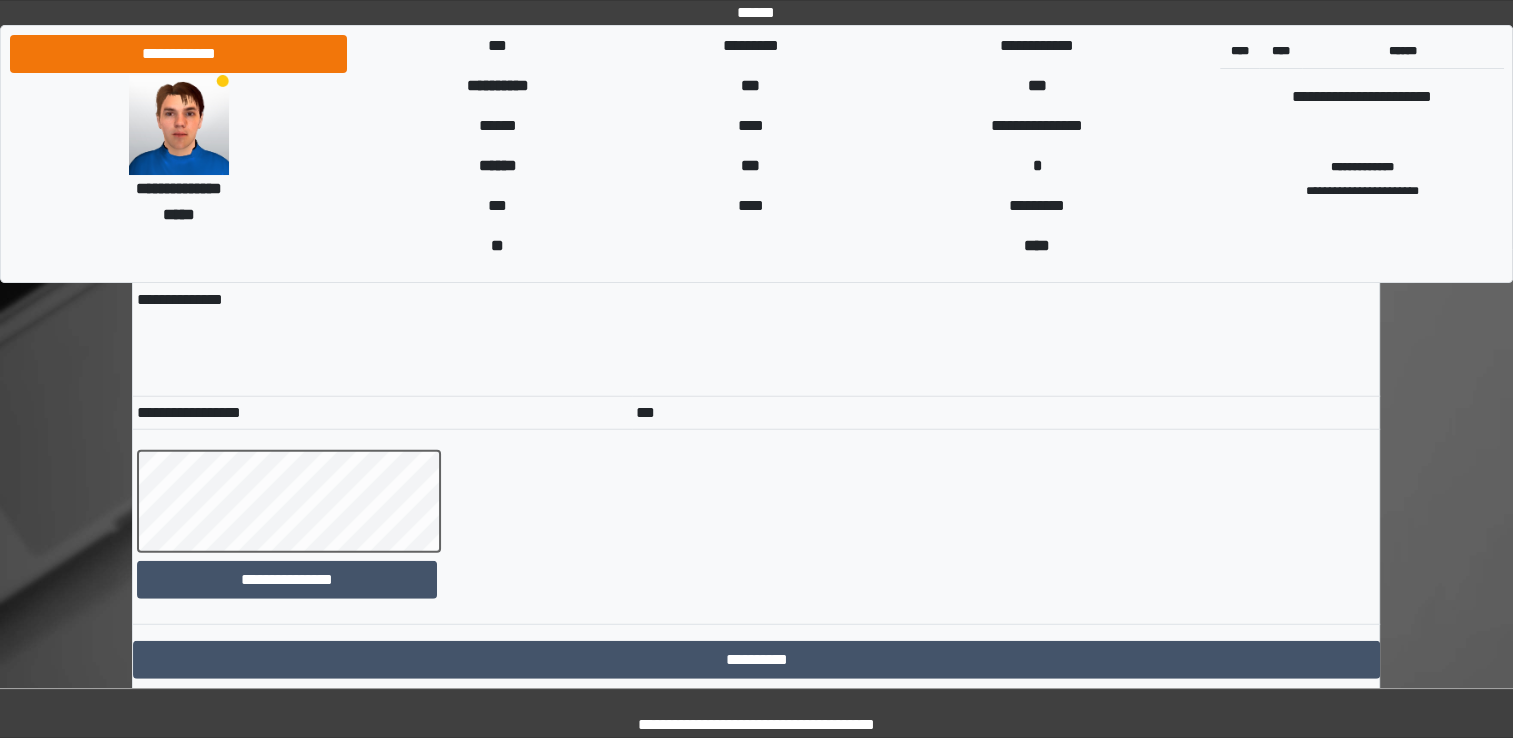 scroll, scrollTop: 12716, scrollLeft: 0, axis: vertical 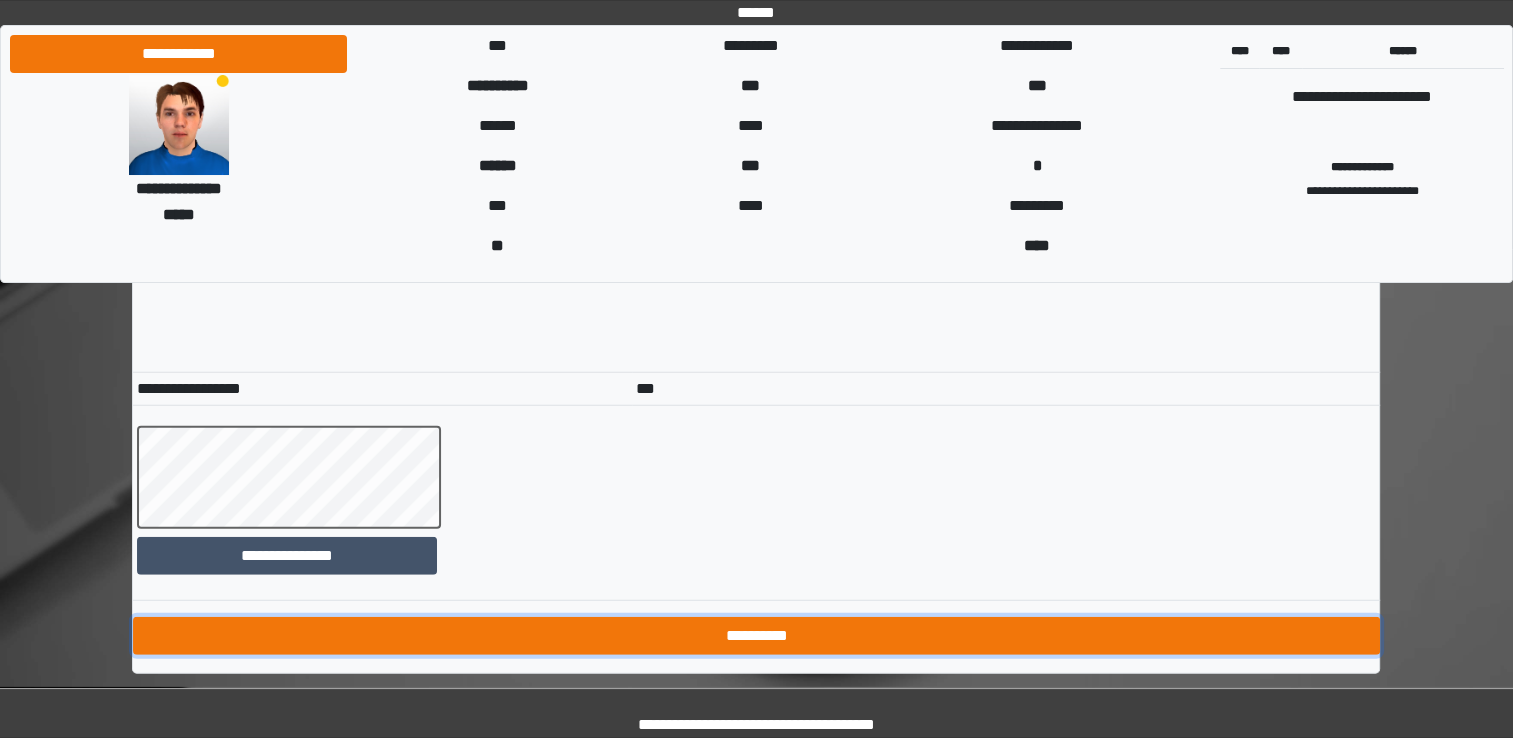 click on "**********" at bounding box center (756, 636) 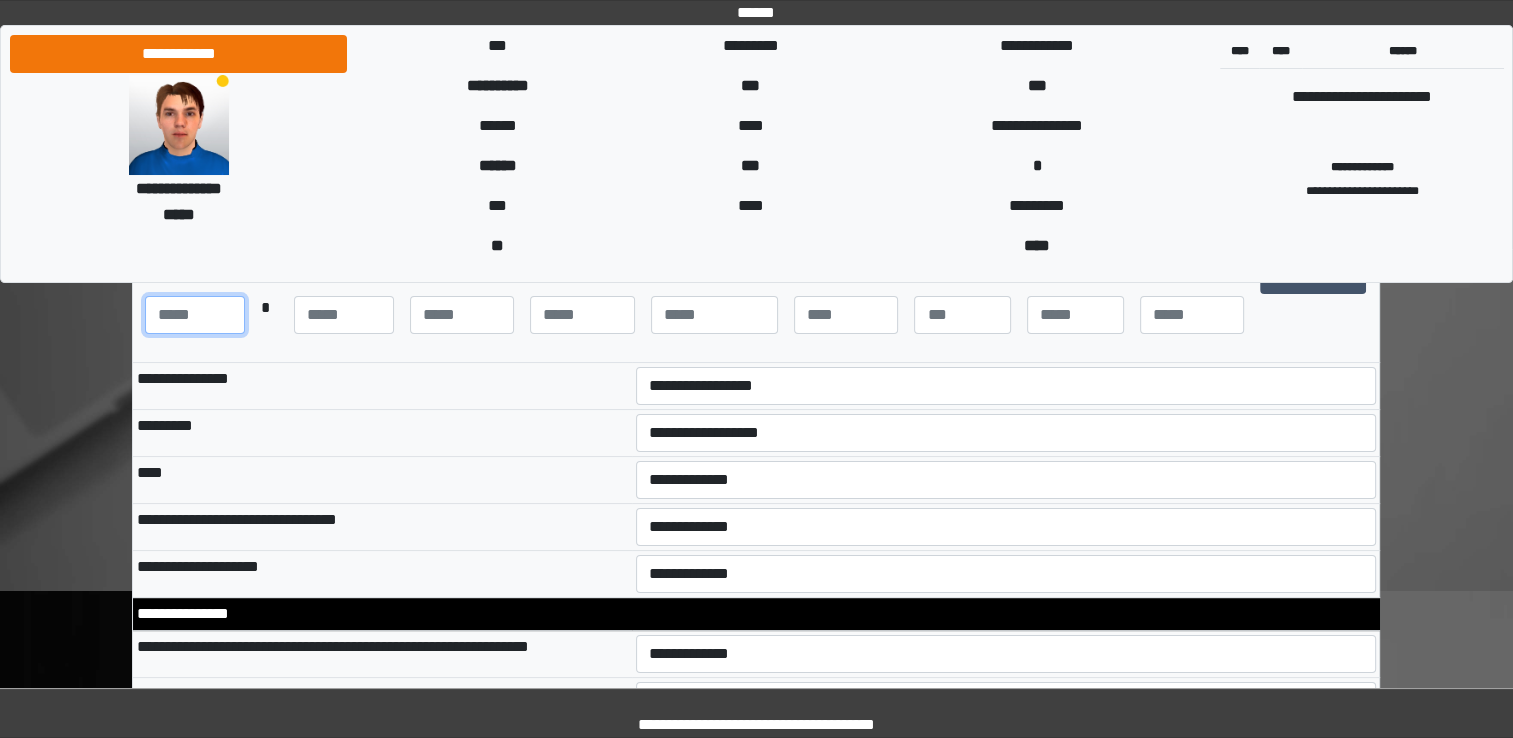 scroll, scrollTop: 206, scrollLeft: 0, axis: vertical 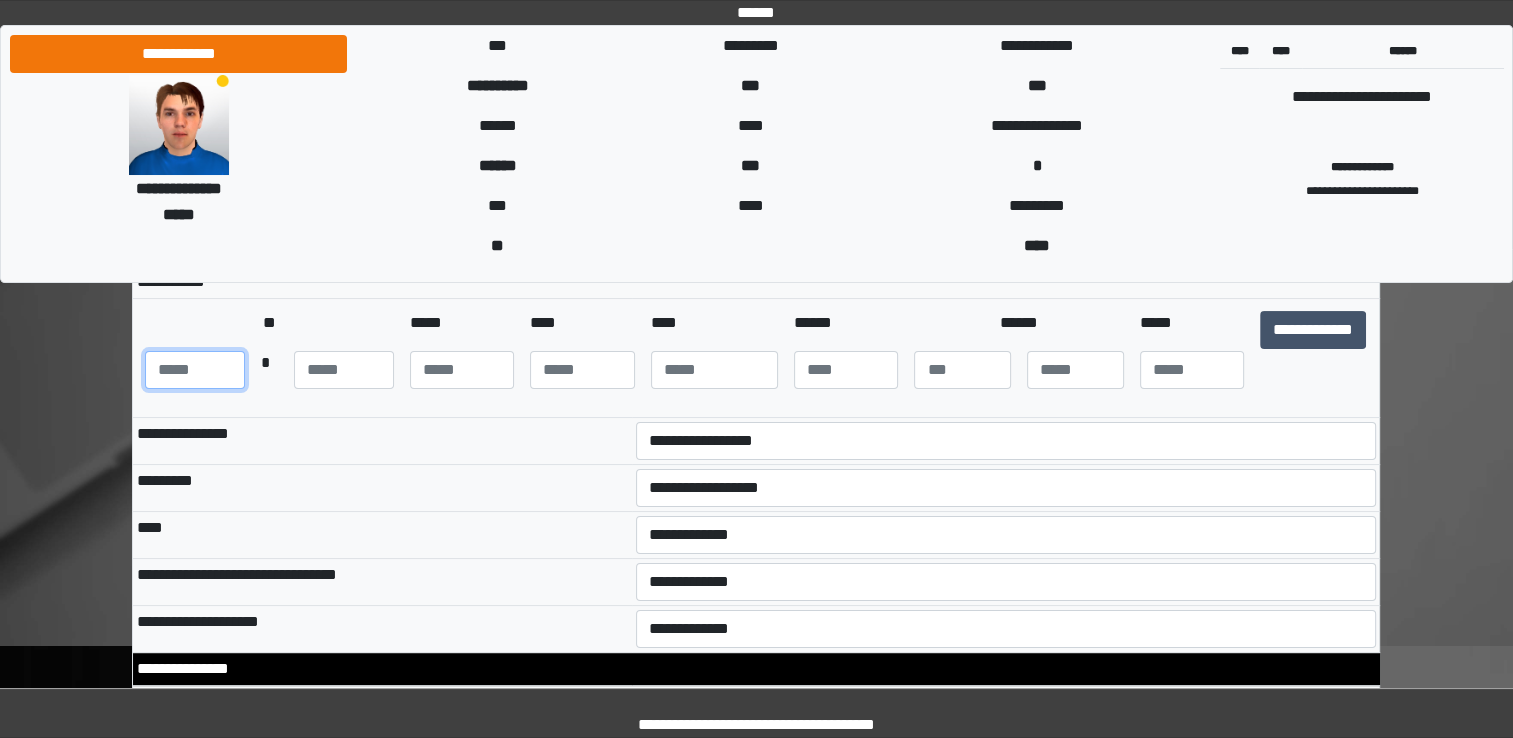 type on "***" 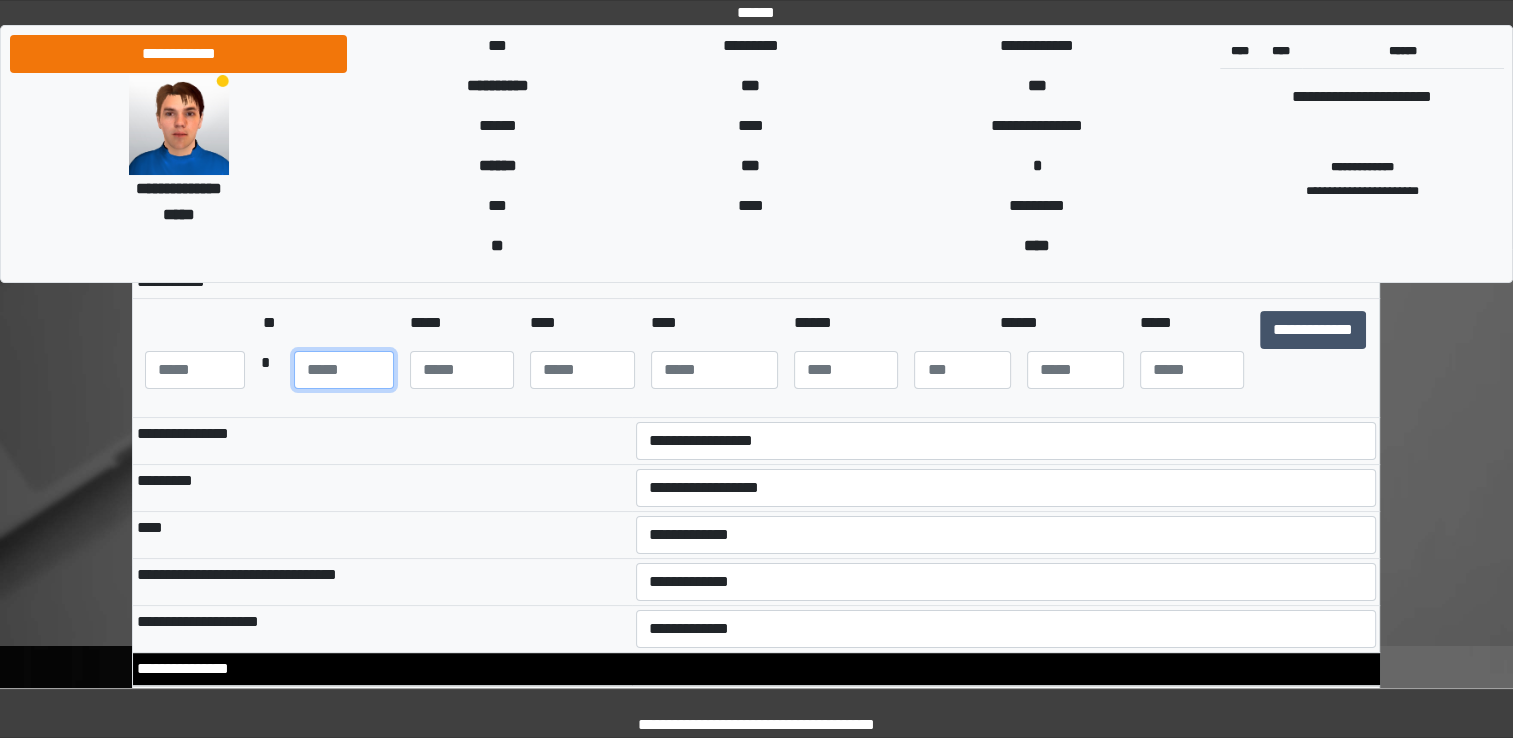 type on "**" 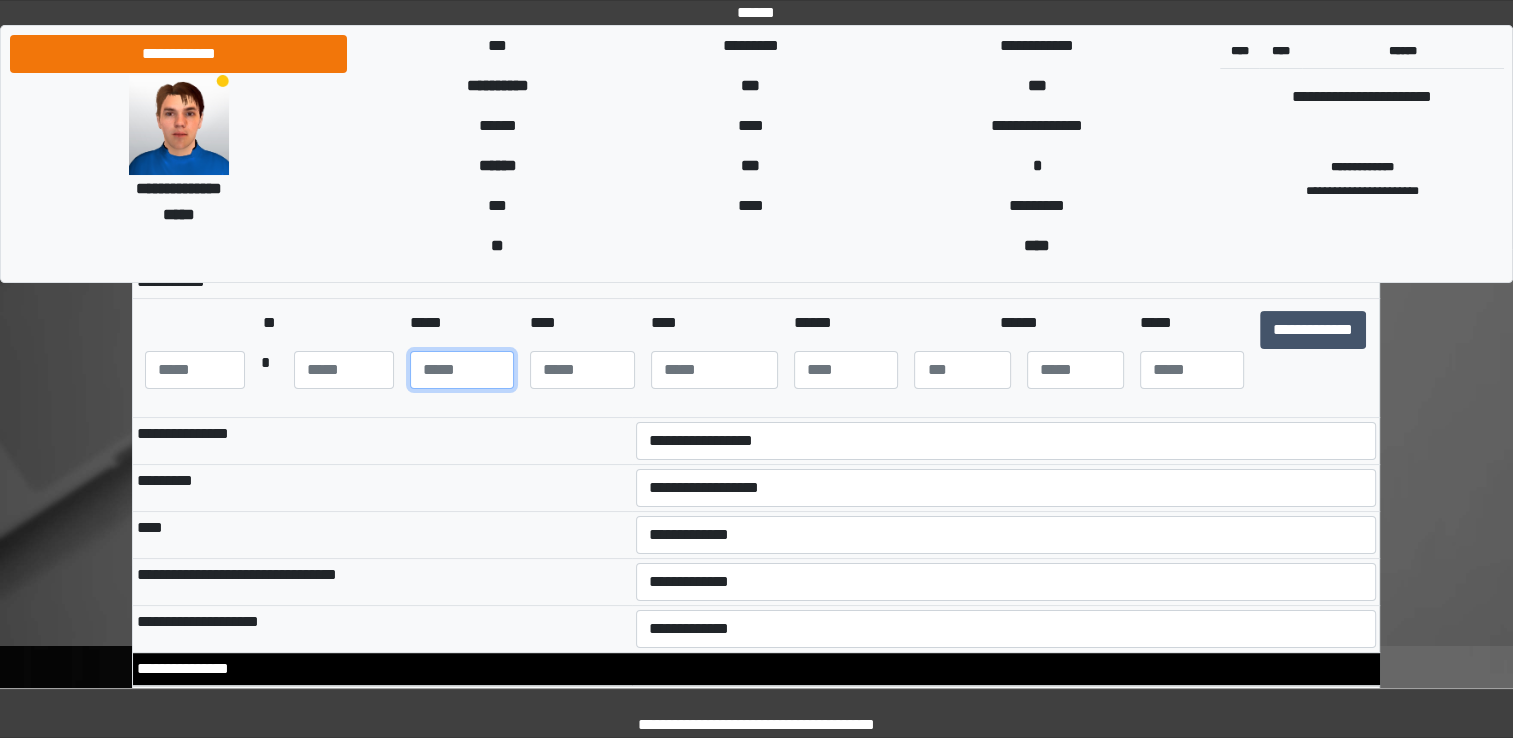 type on "**" 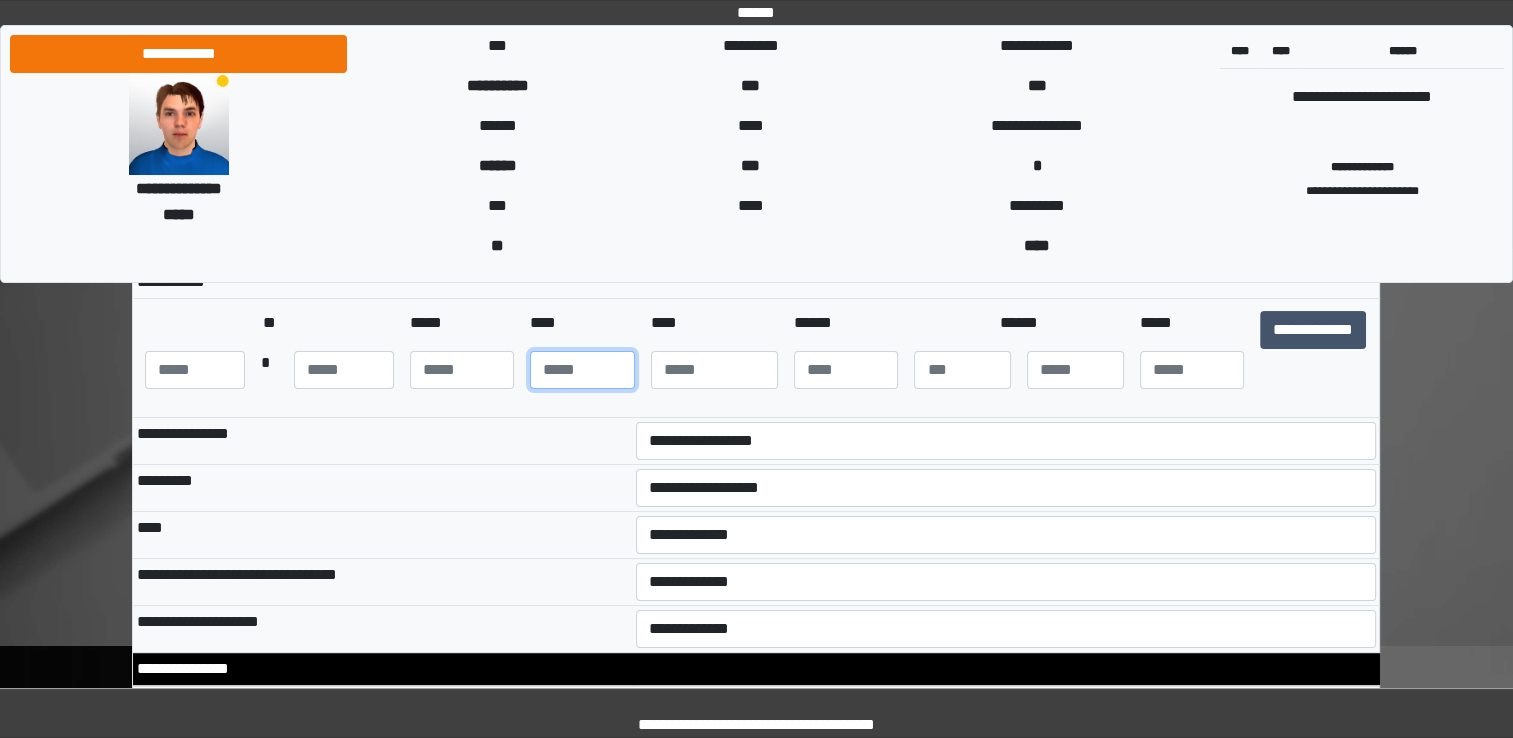 type on "**" 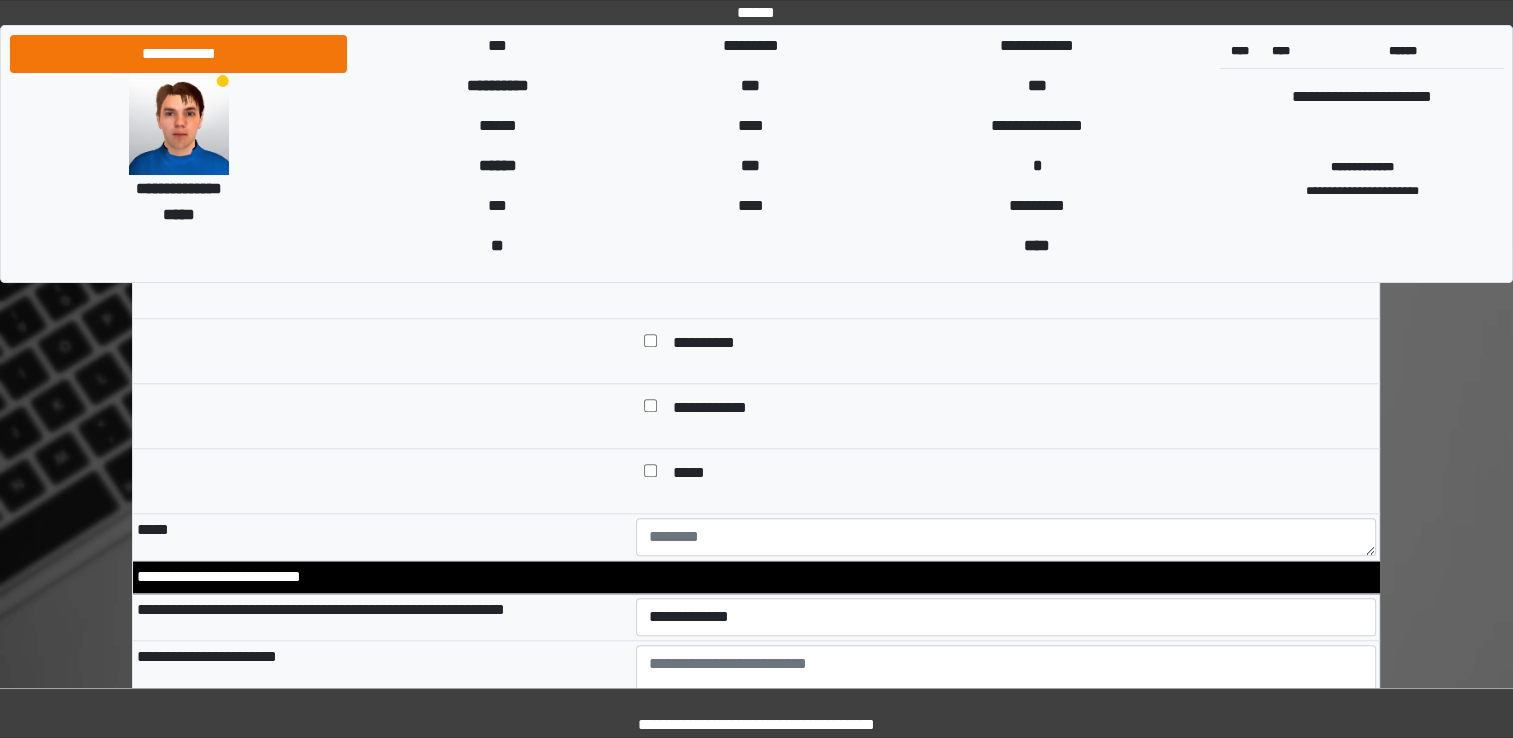 scroll, scrollTop: 1806, scrollLeft: 0, axis: vertical 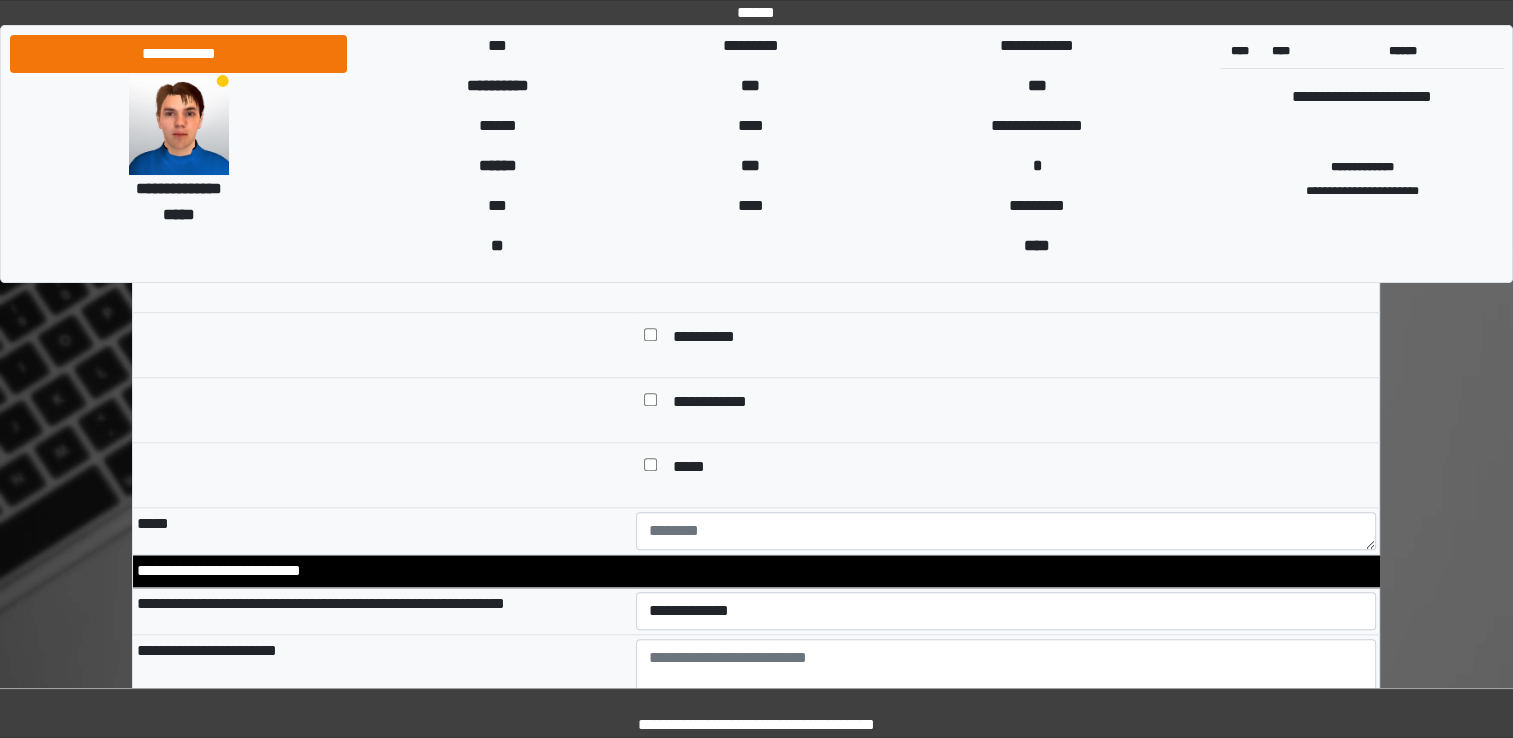 type on "****" 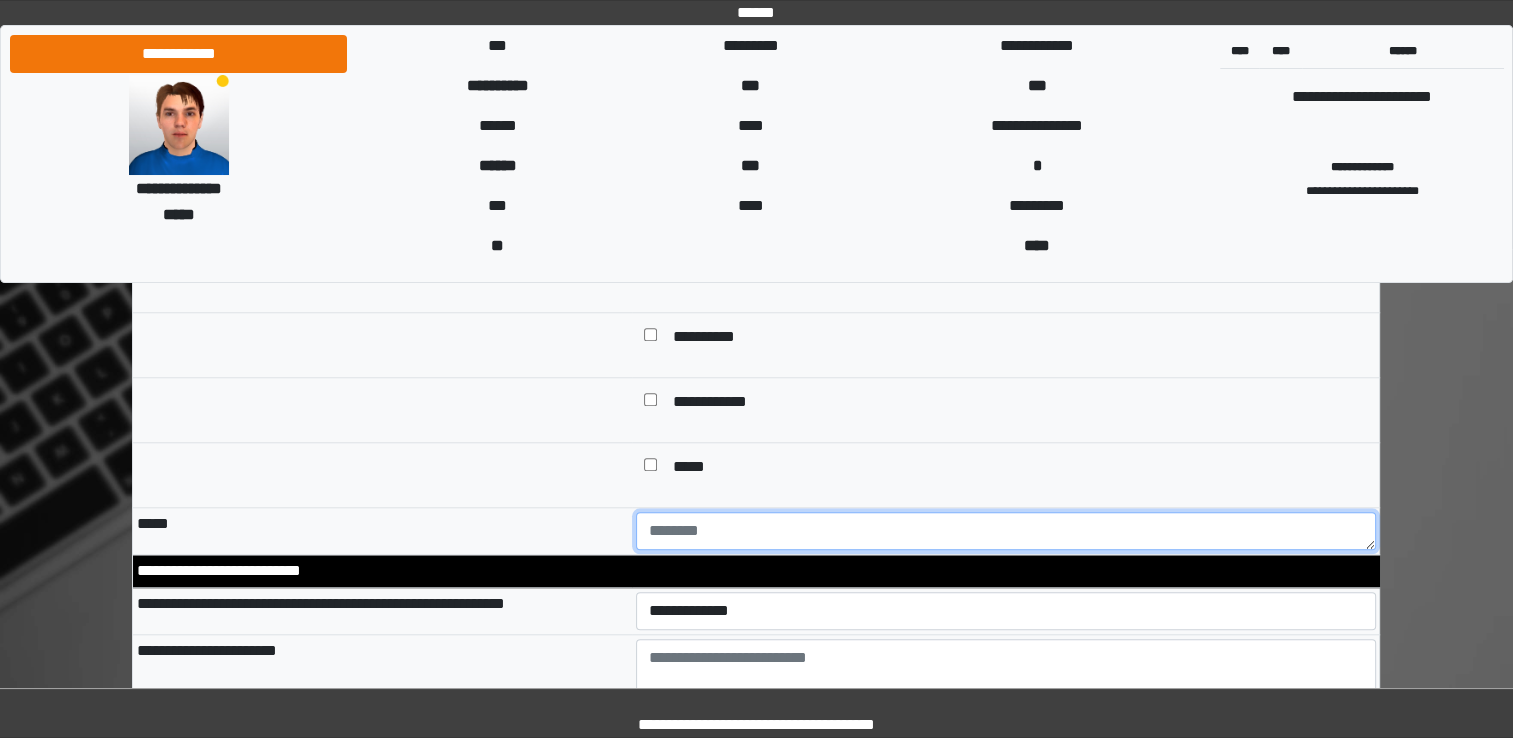 click at bounding box center (1006, 531) 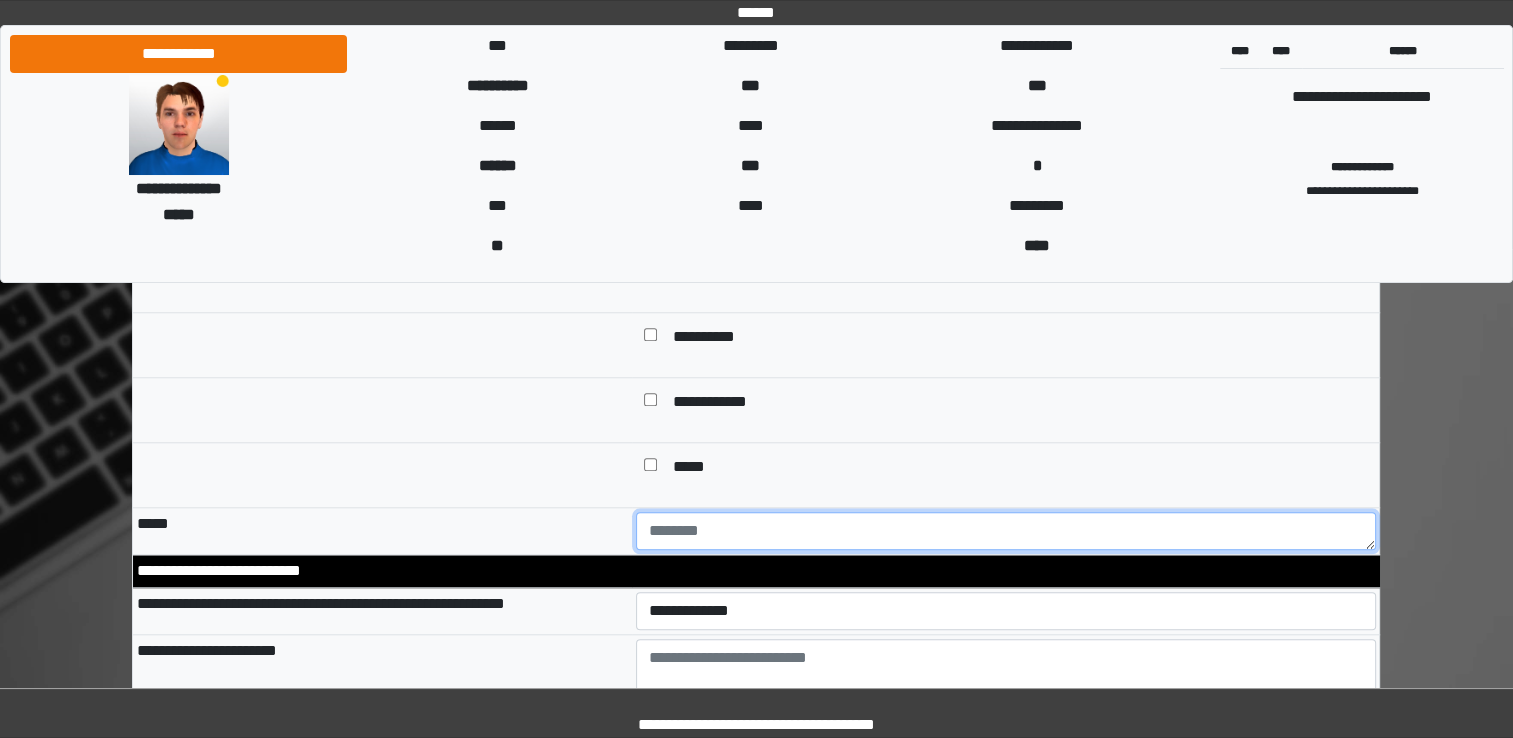 type on "*" 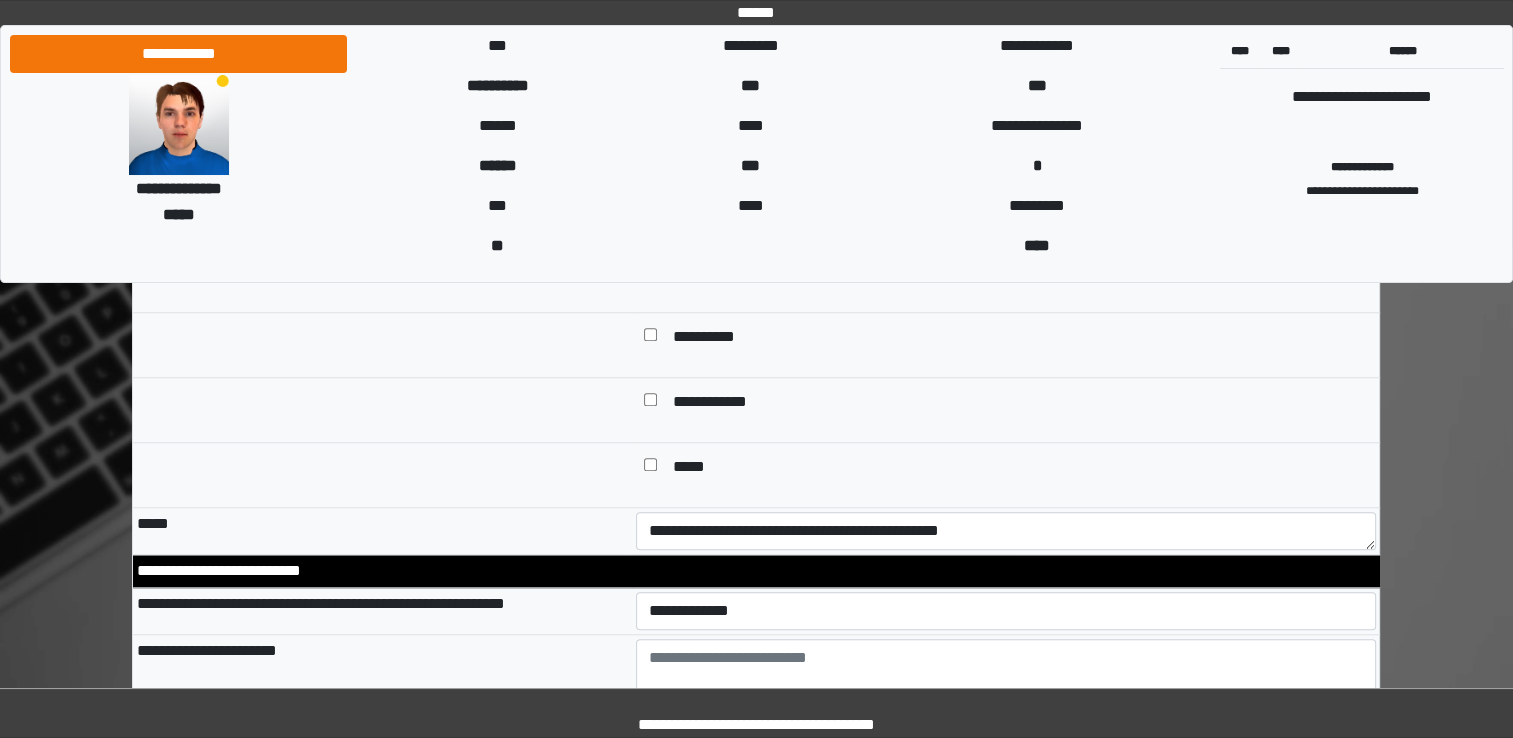 click at bounding box center (382, 475) 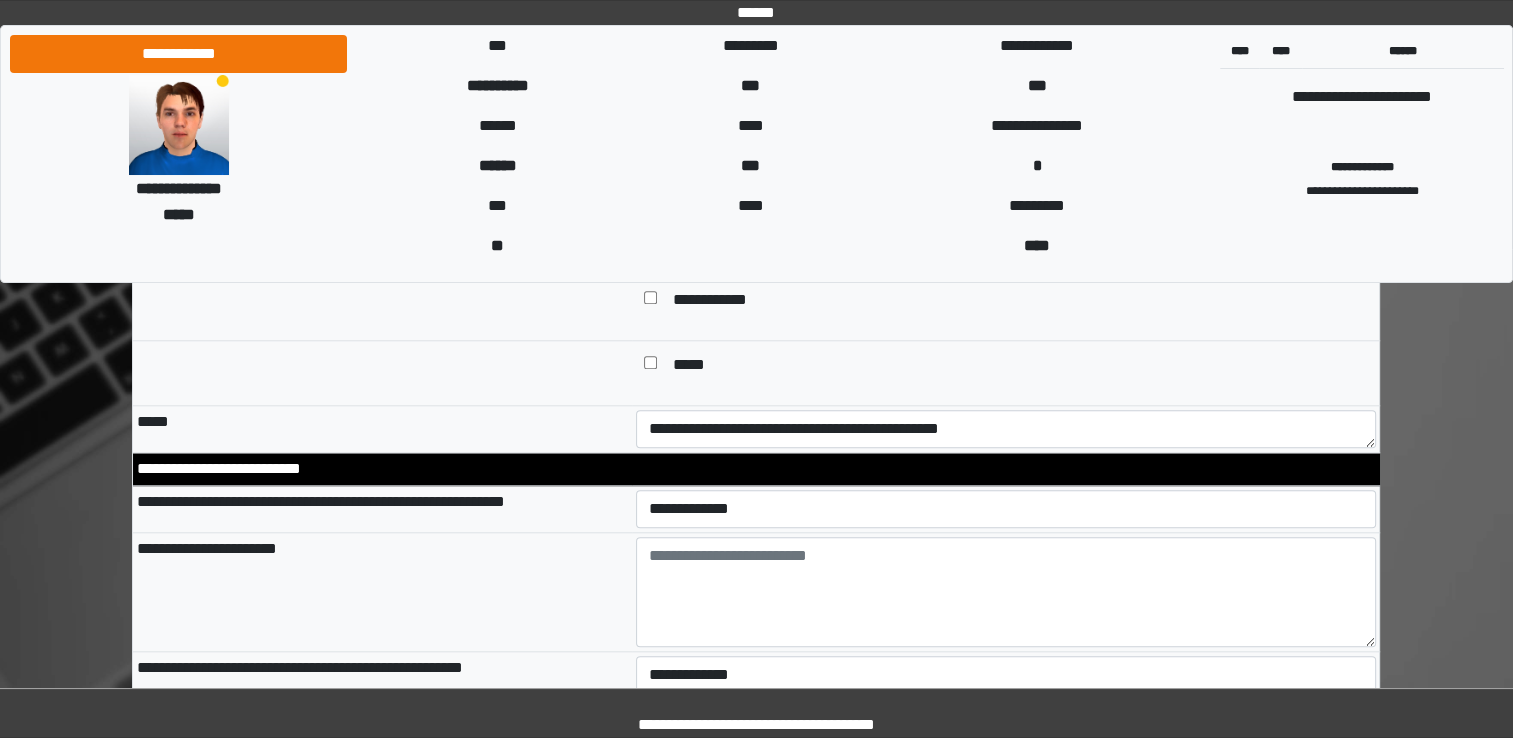 scroll, scrollTop: 1906, scrollLeft: 0, axis: vertical 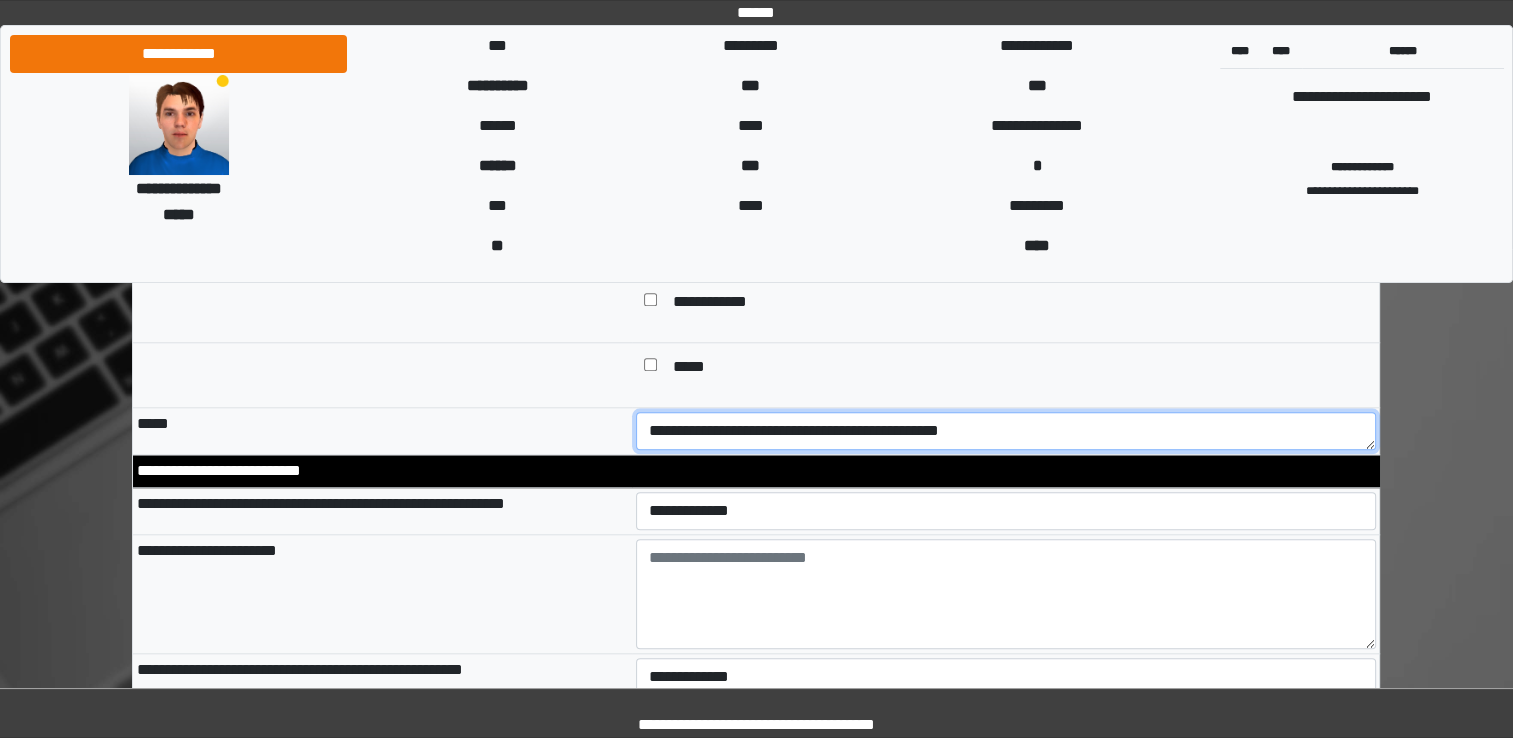 click on "**********" at bounding box center [1006, 431] 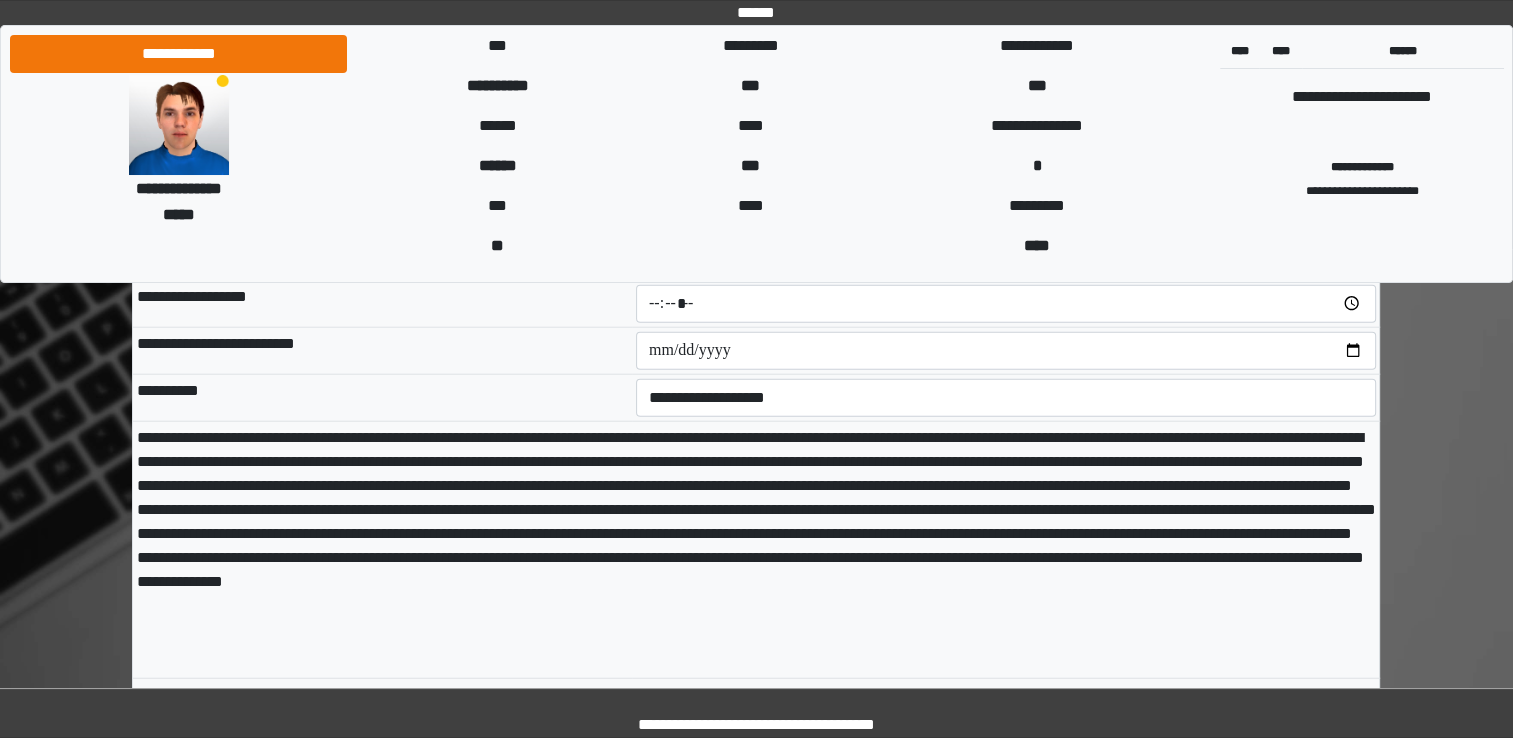 scroll, scrollTop: 12716, scrollLeft: 0, axis: vertical 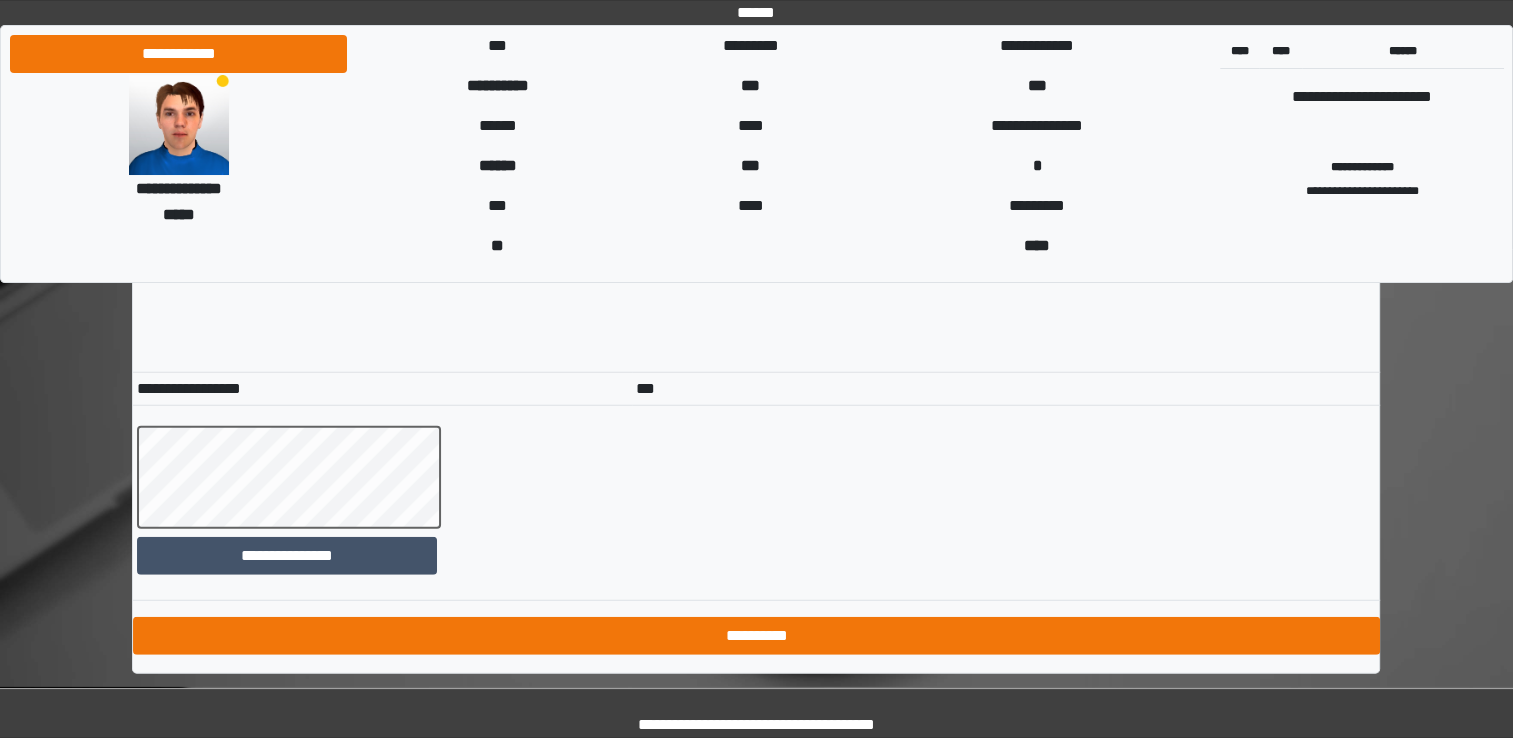 type on "**********" 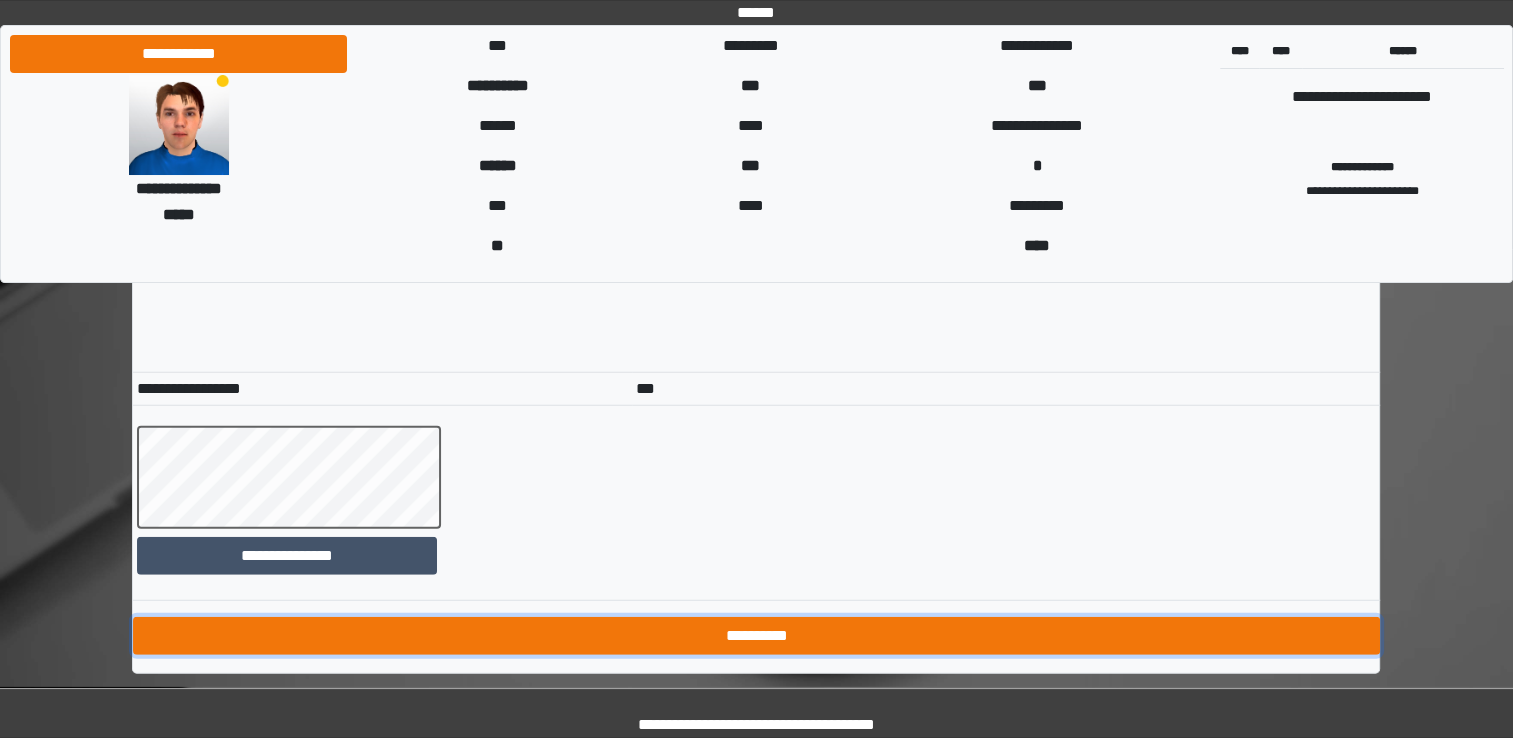 click on "**********" at bounding box center (756, 636) 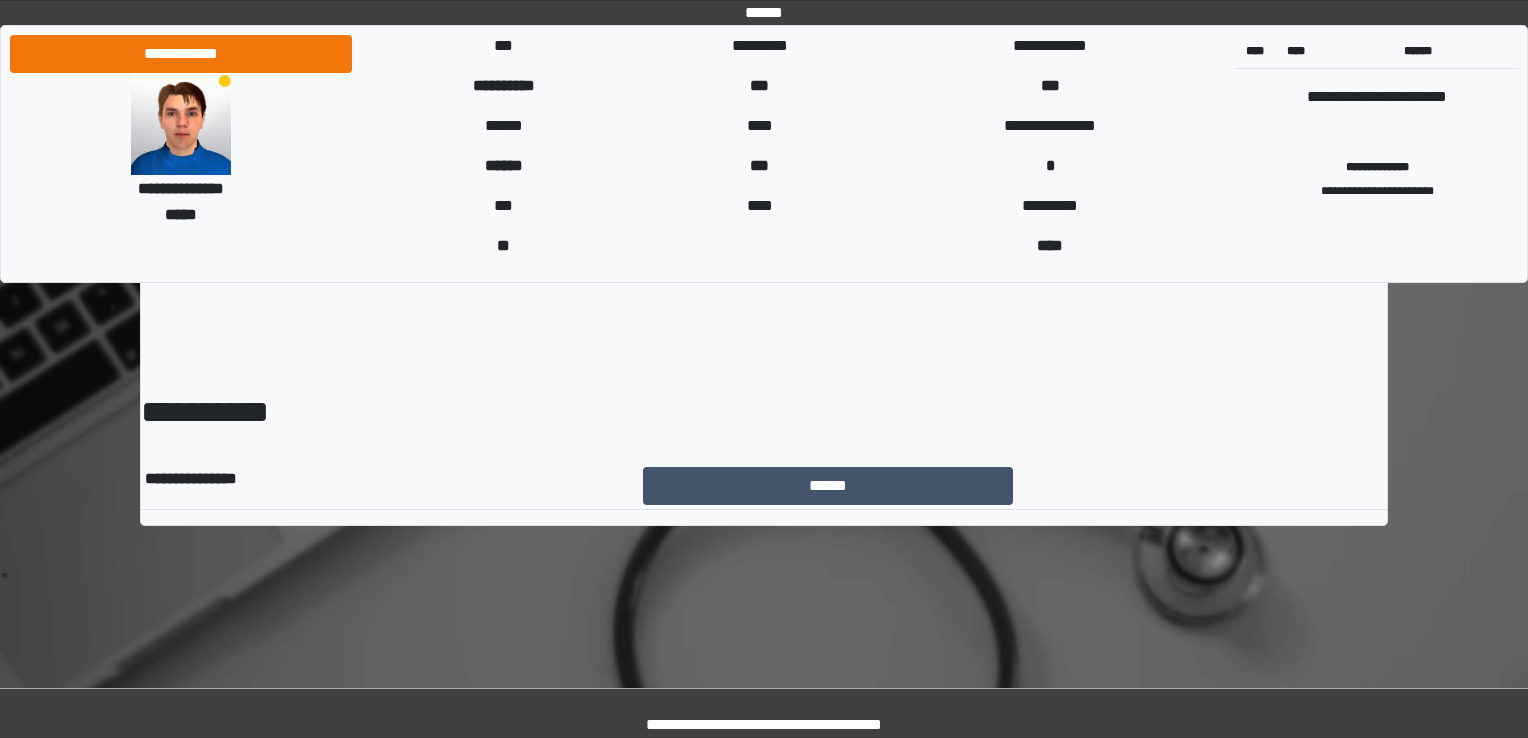 scroll, scrollTop: 0, scrollLeft: 0, axis: both 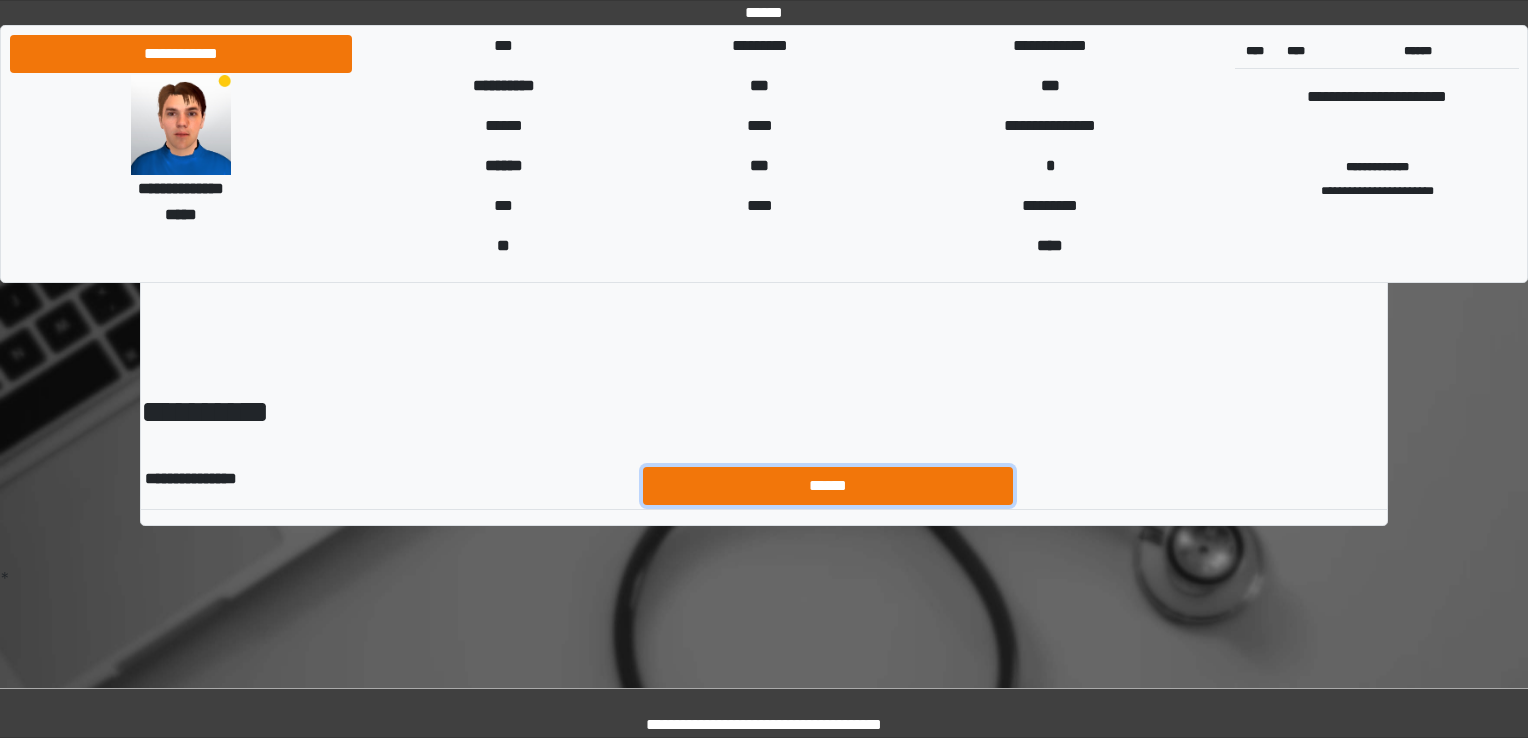 click on "******" at bounding box center [828, 486] 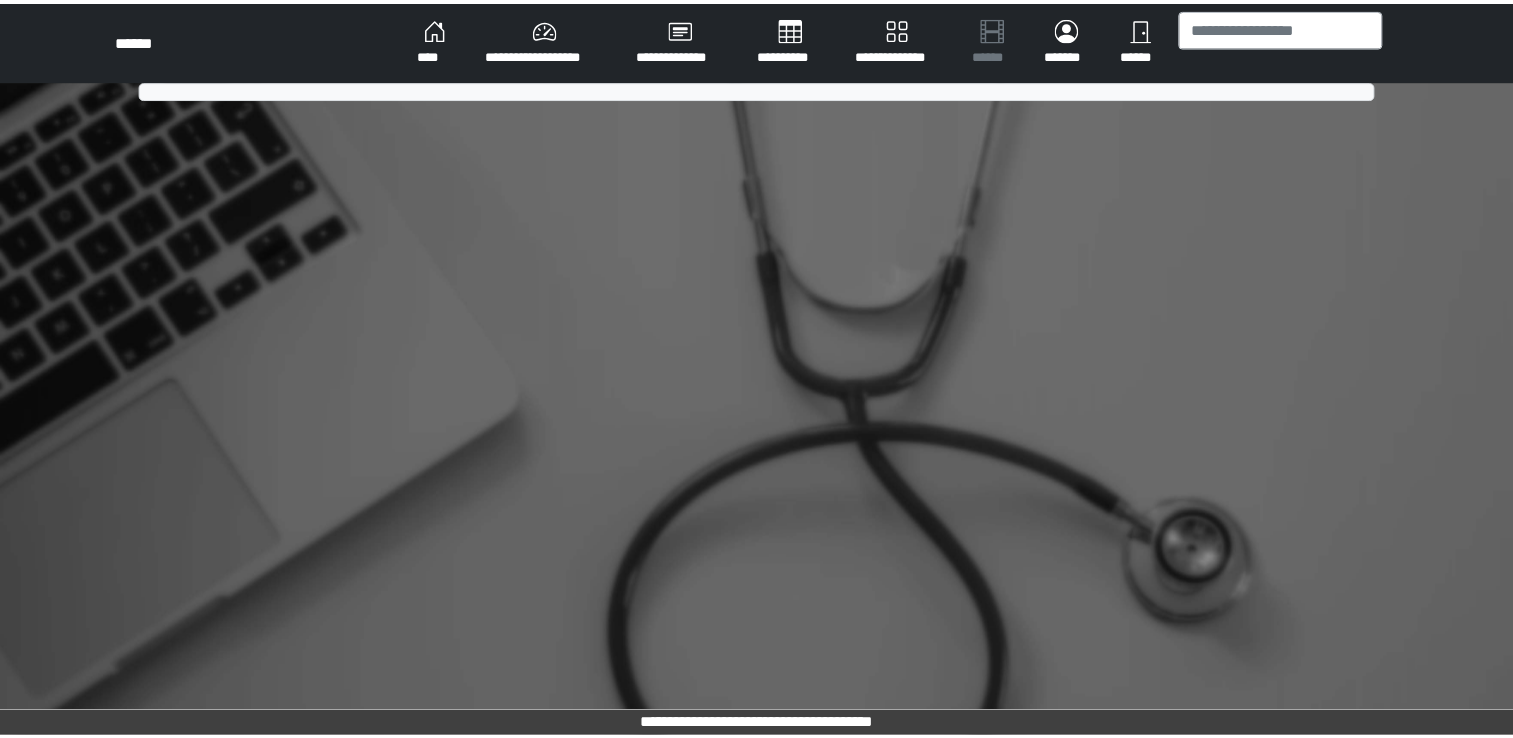 scroll, scrollTop: 0, scrollLeft: 0, axis: both 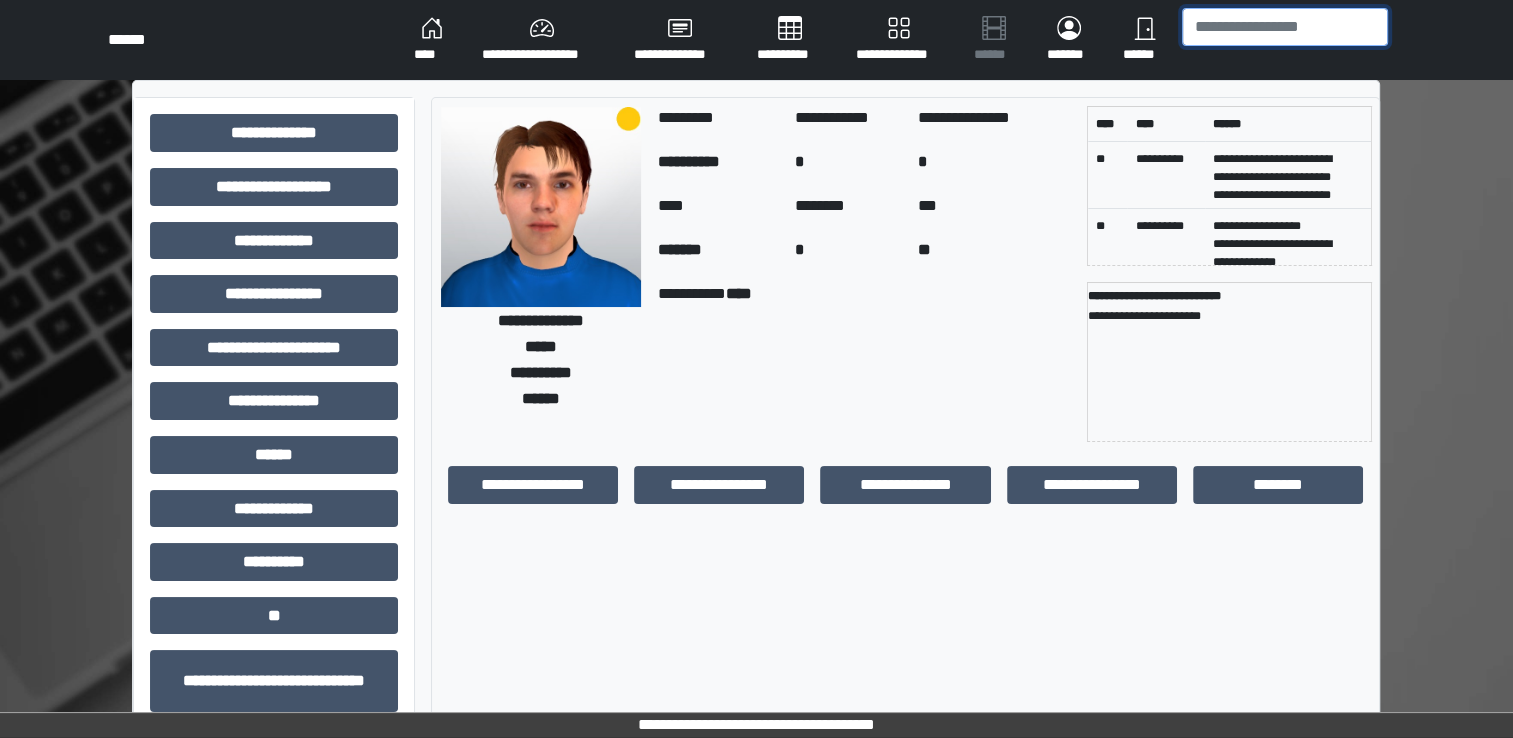 click at bounding box center [1285, 27] 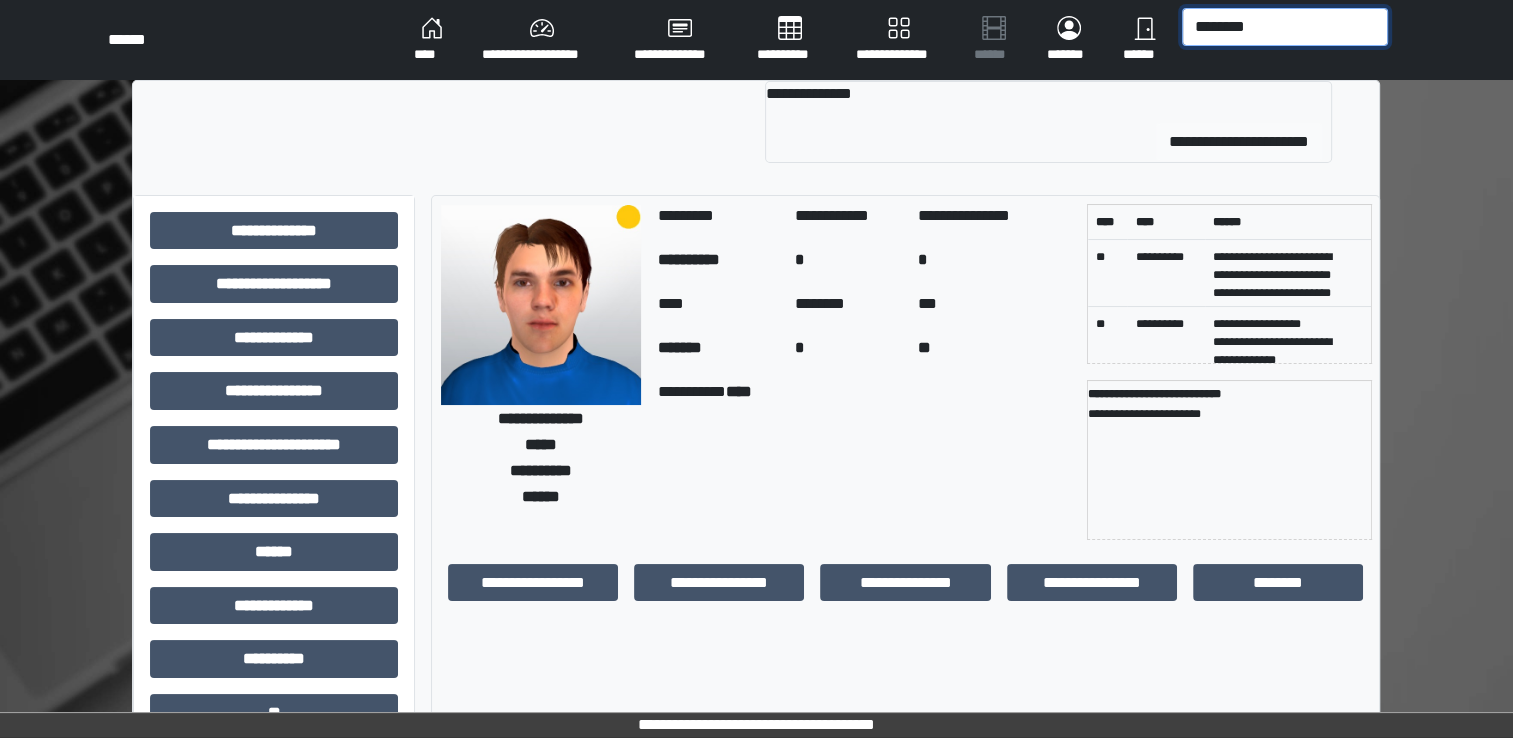 type on "********" 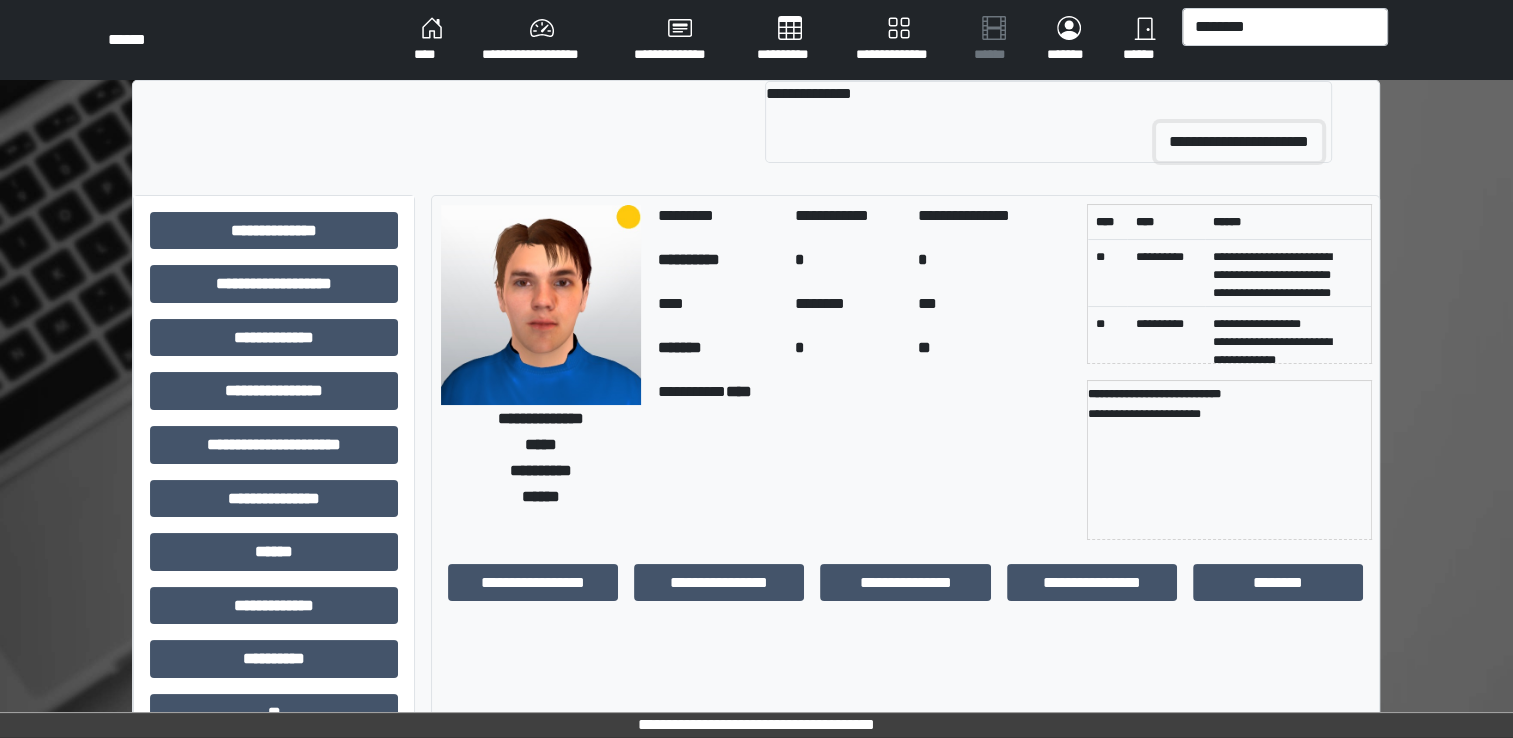 click on "**********" at bounding box center (1239, 142) 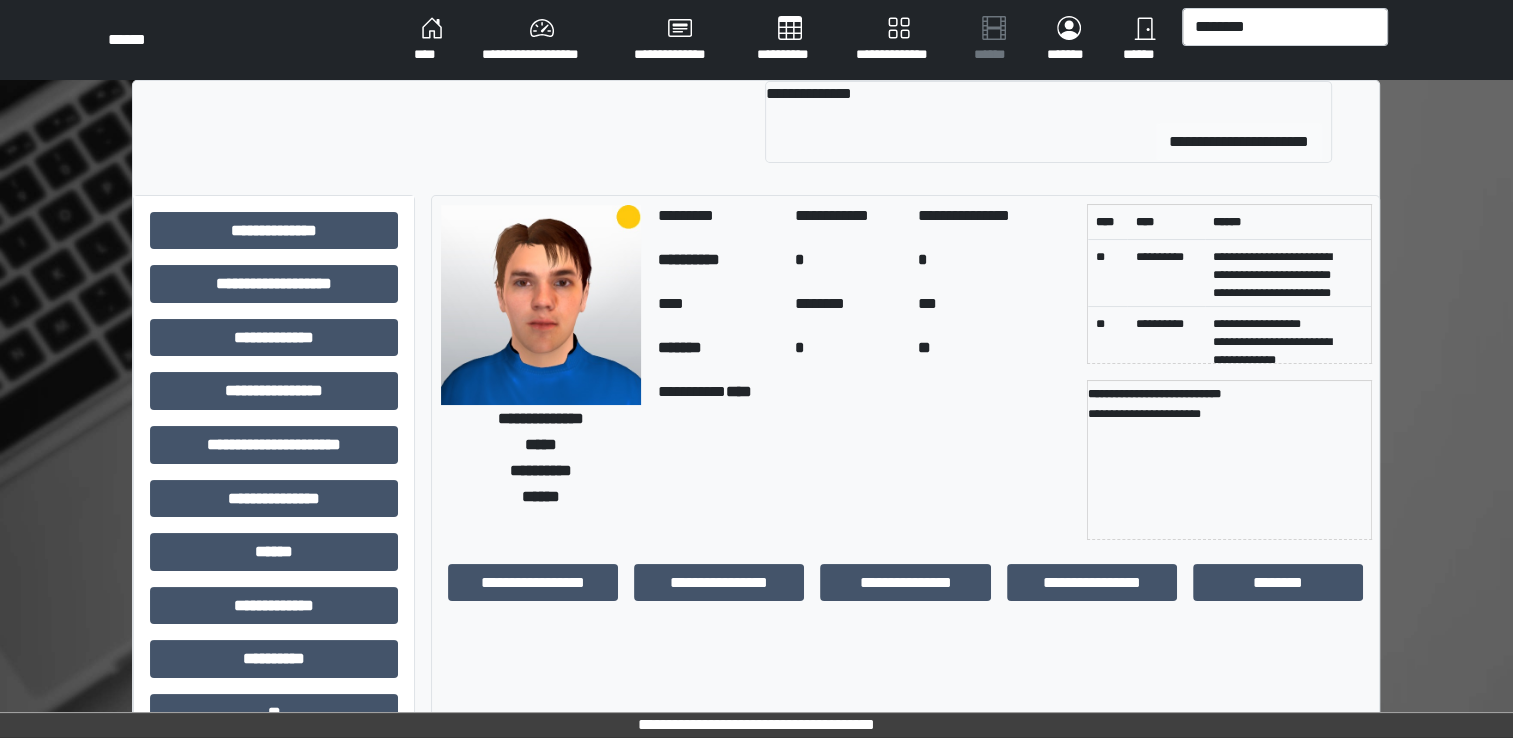 type 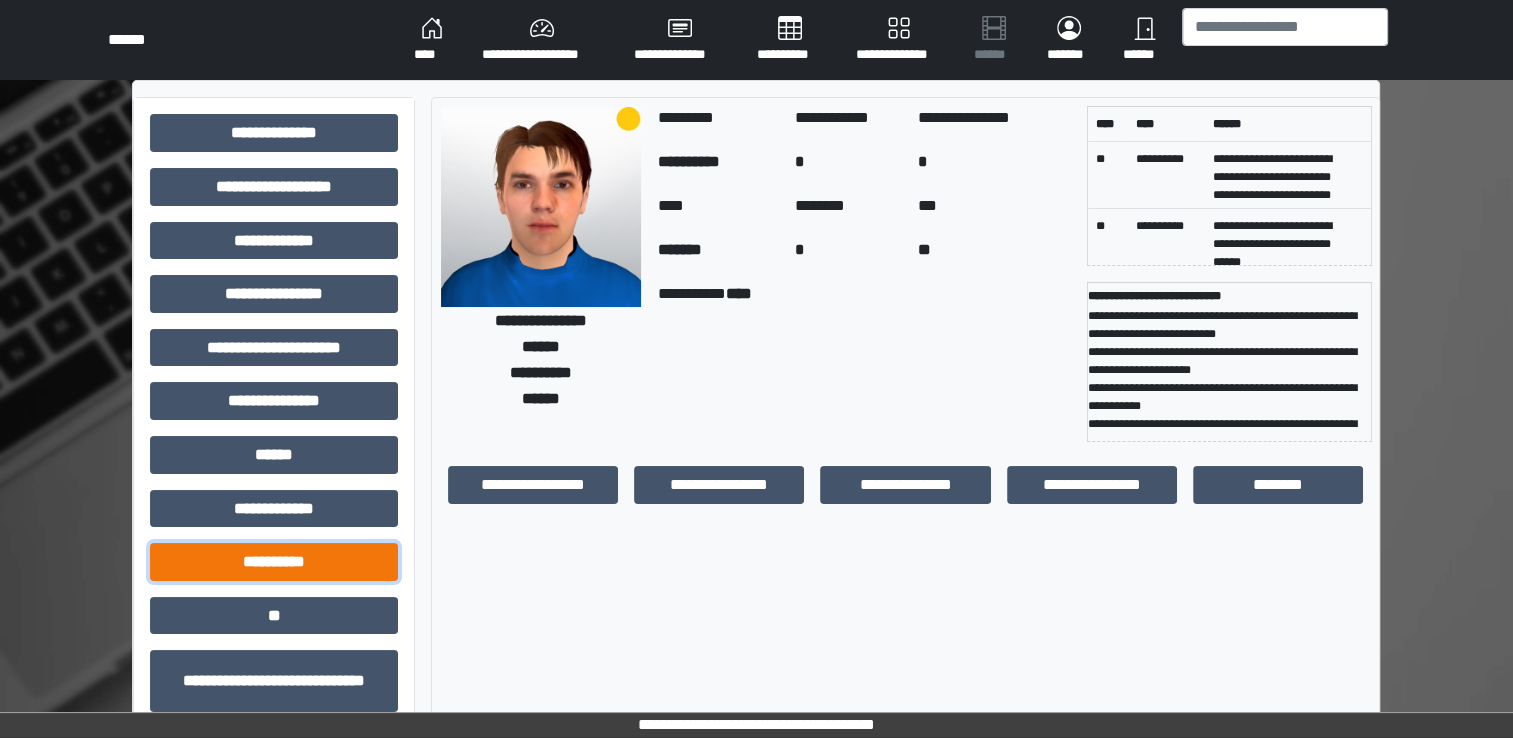 click on "**********" at bounding box center [274, 562] 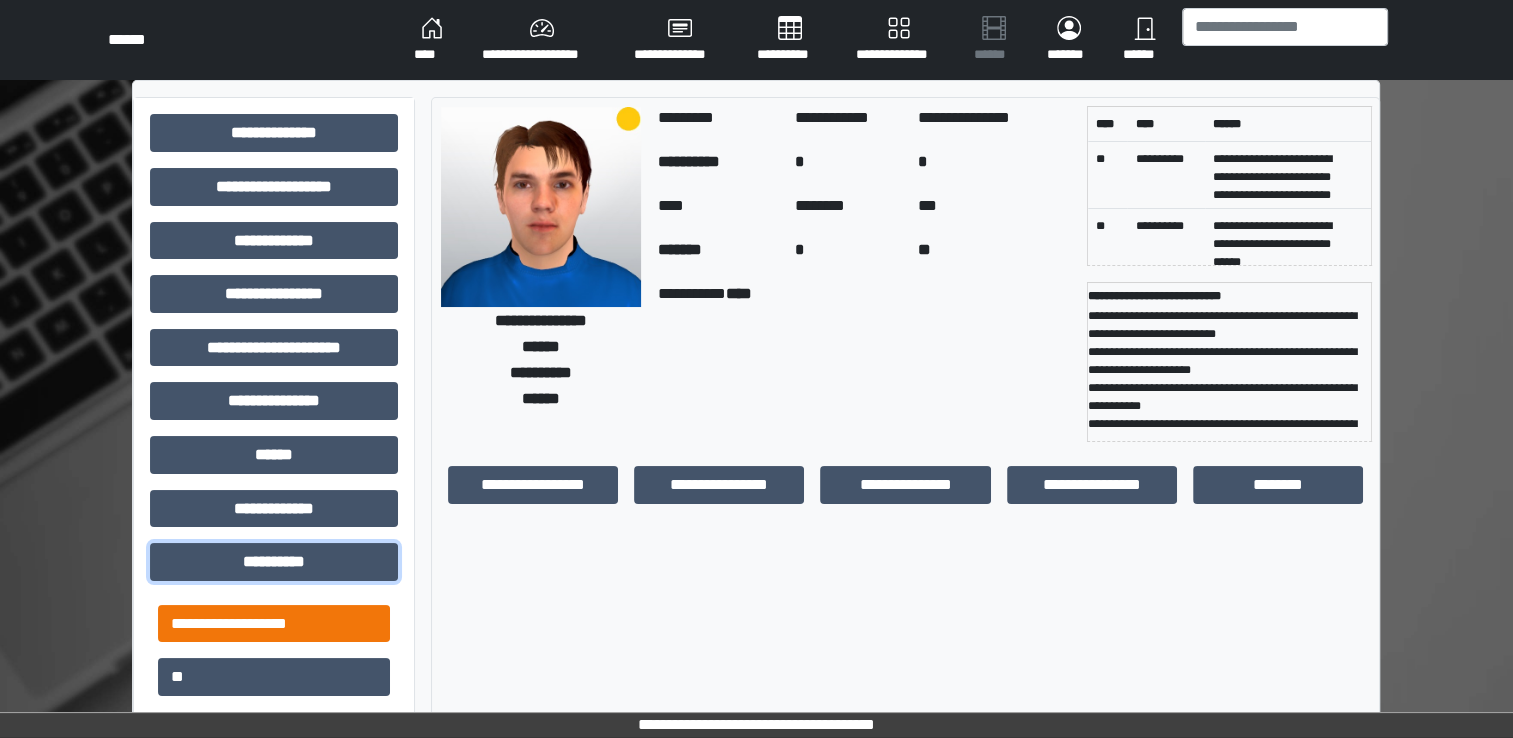 type 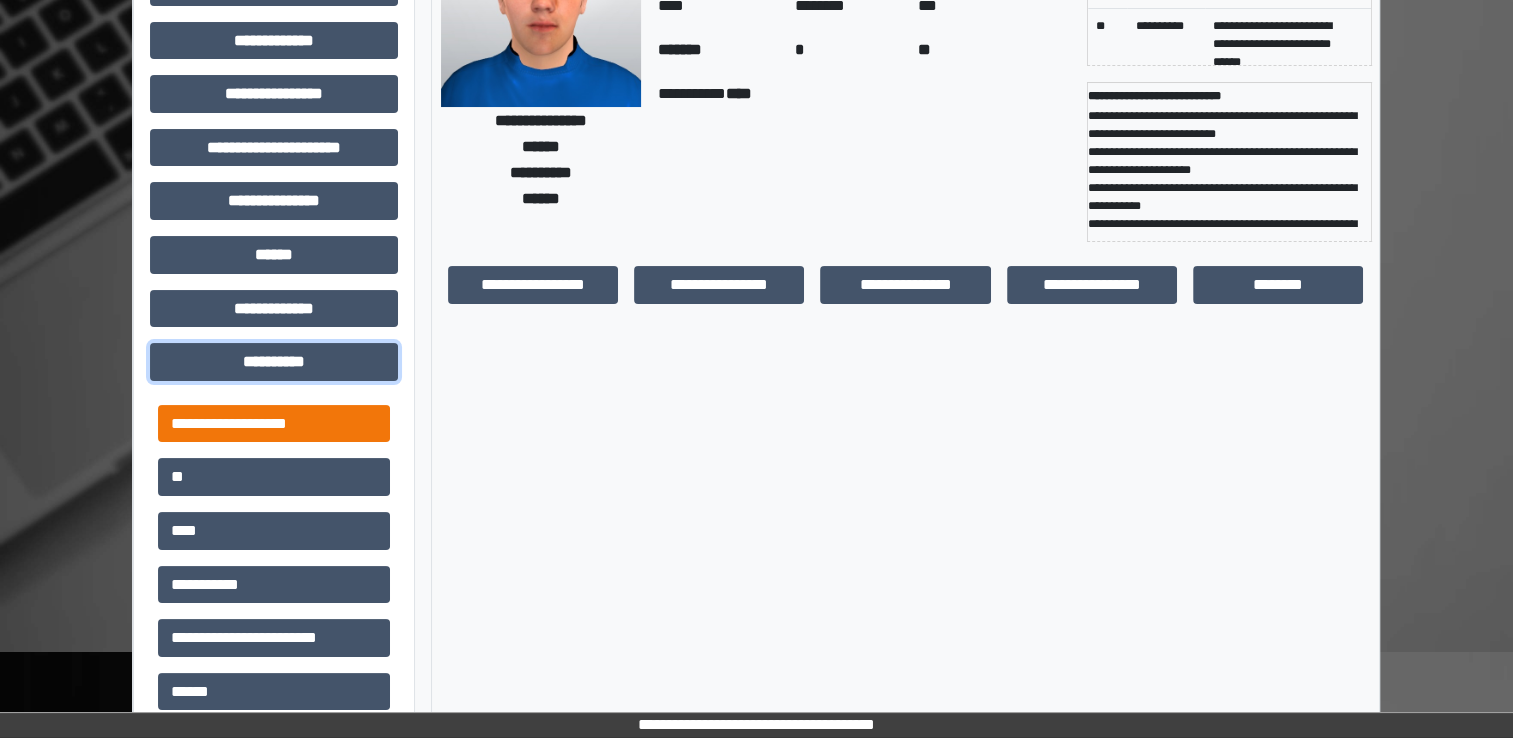 scroll, scrollTop: 240, scrollLeft: 0, axis: vertical 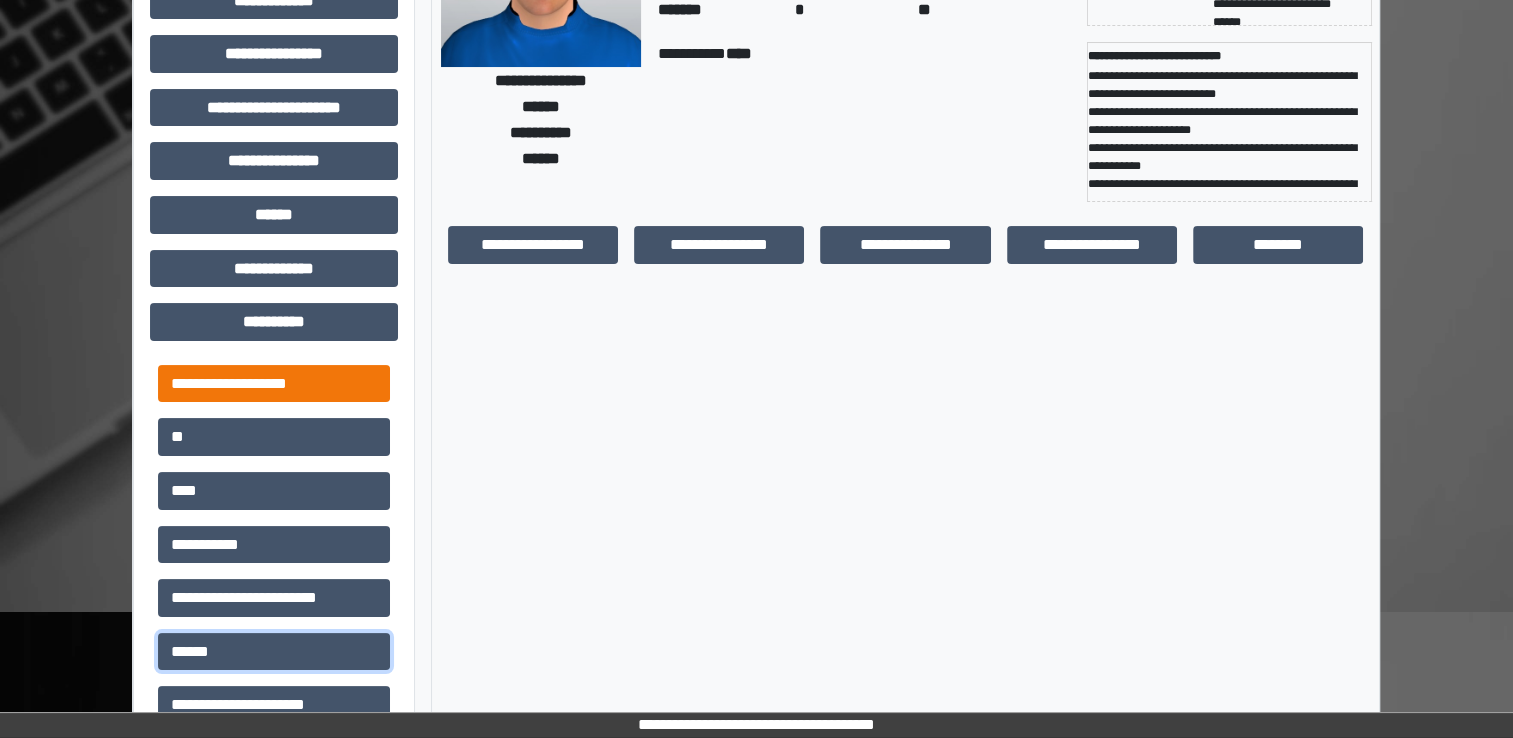 click on "******" at bounding box center (274, 652) 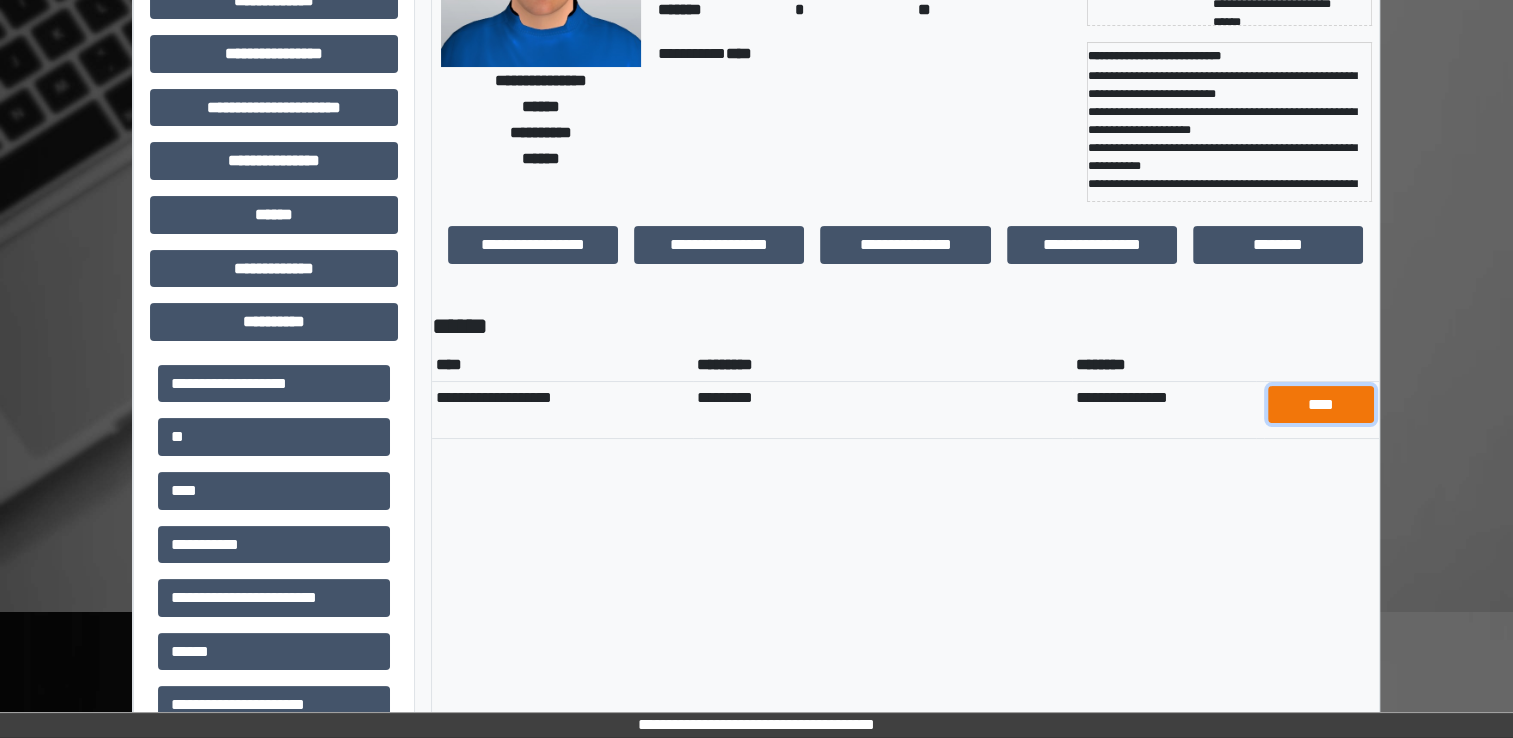 click on "****" at bounding box center [1321, 405] 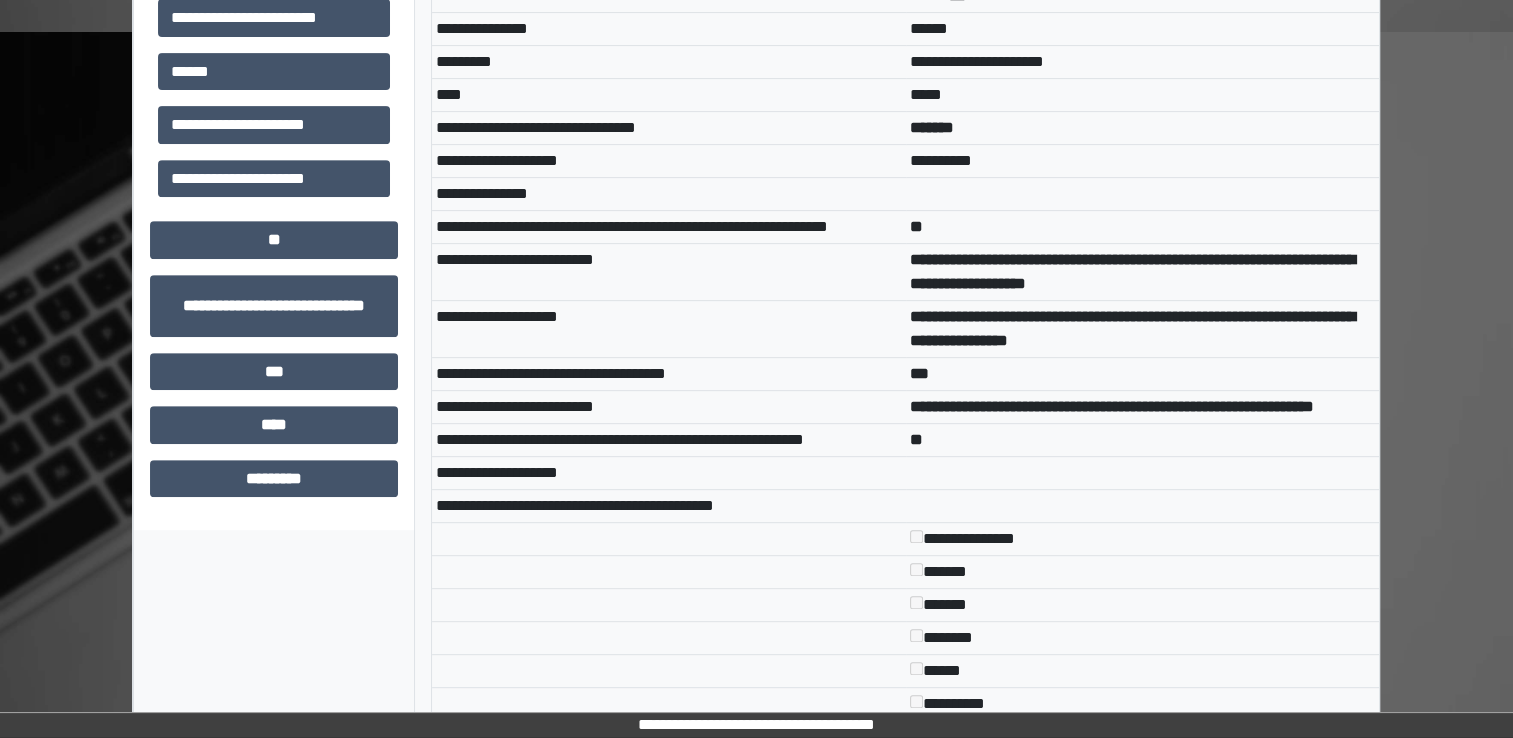 scroll, scrollTop: 880, scrollLeft: 0, axis: vertical 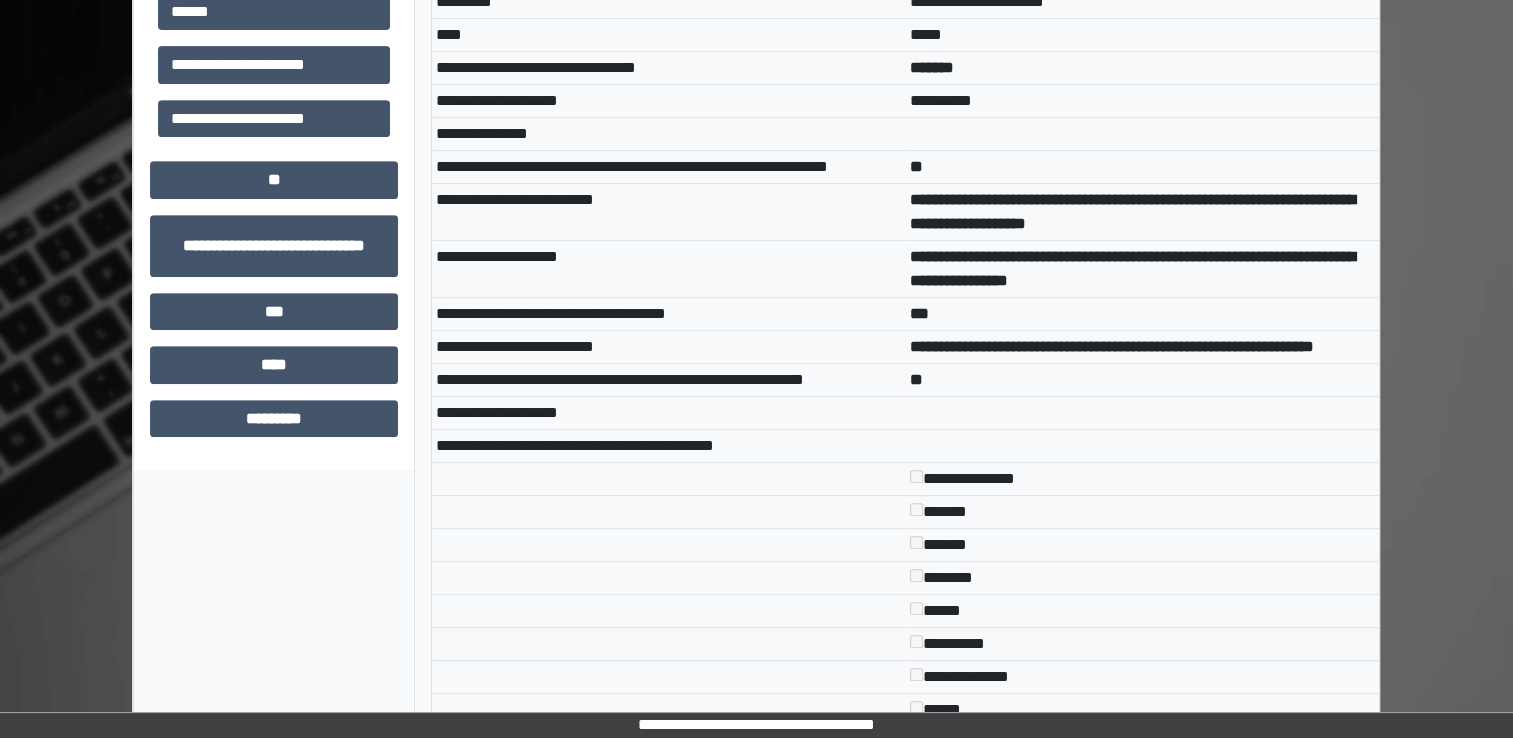 click at bounding box center (1143, 412) 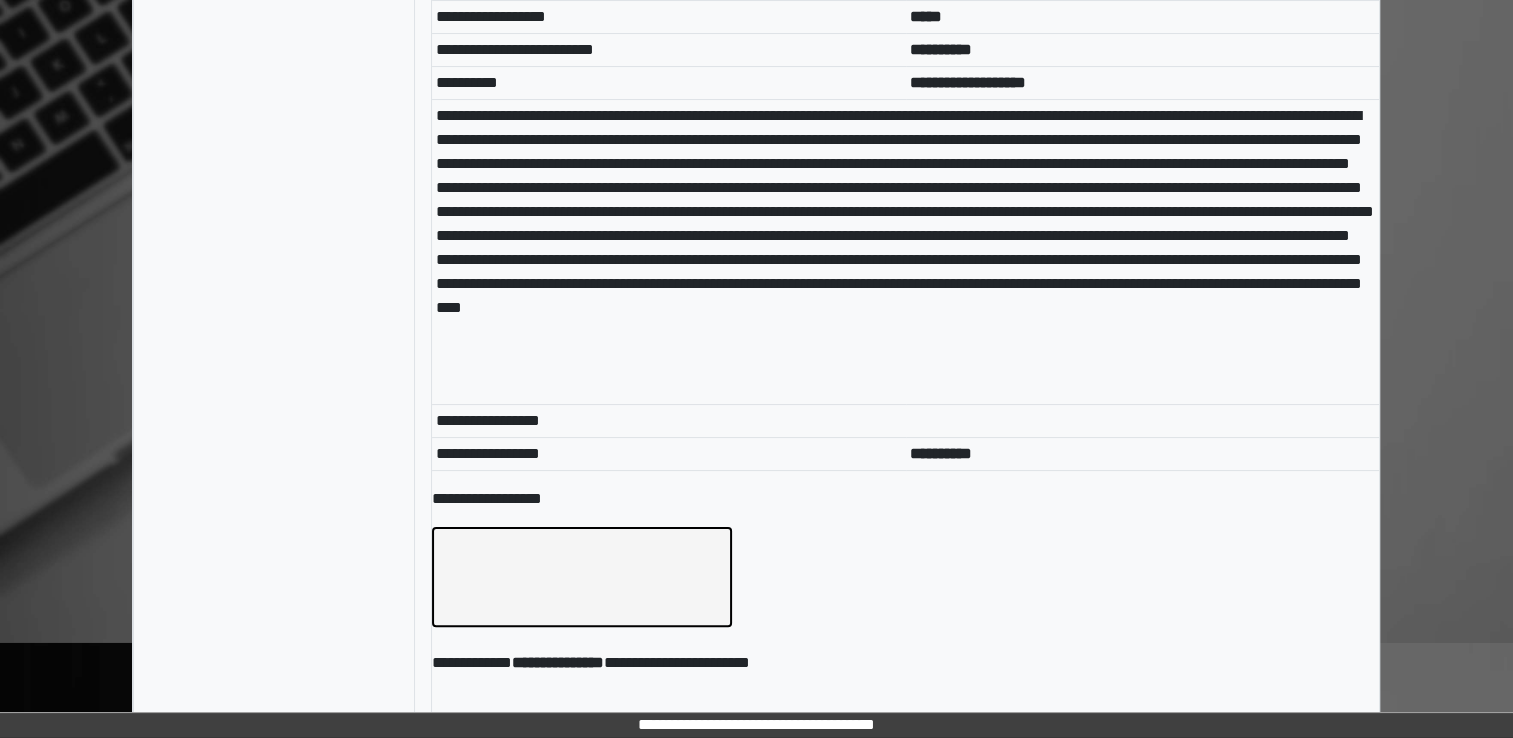 scroll, scrollTop: 7988, scrollLeft: 0, axis: vertical 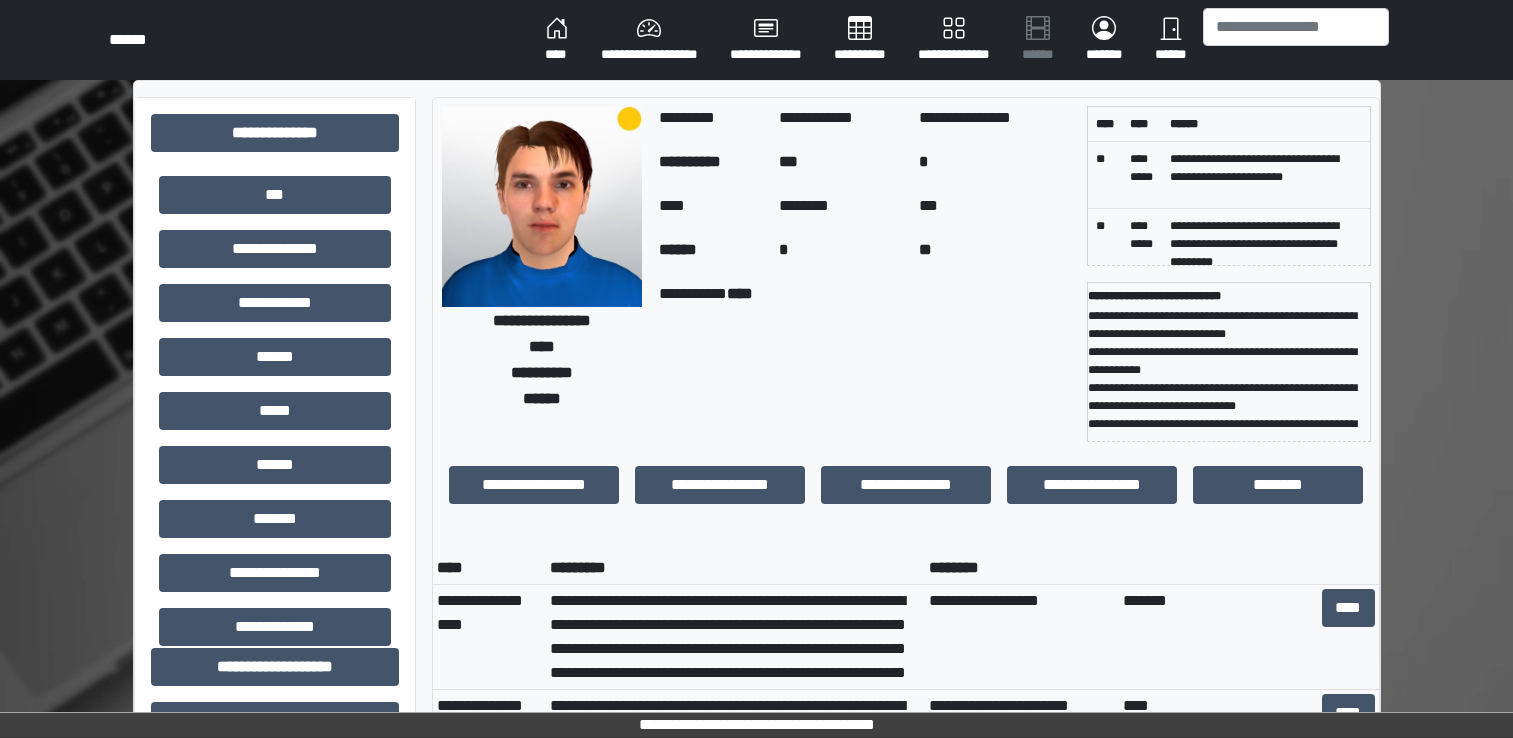 click at bounding box center (1296, 27) 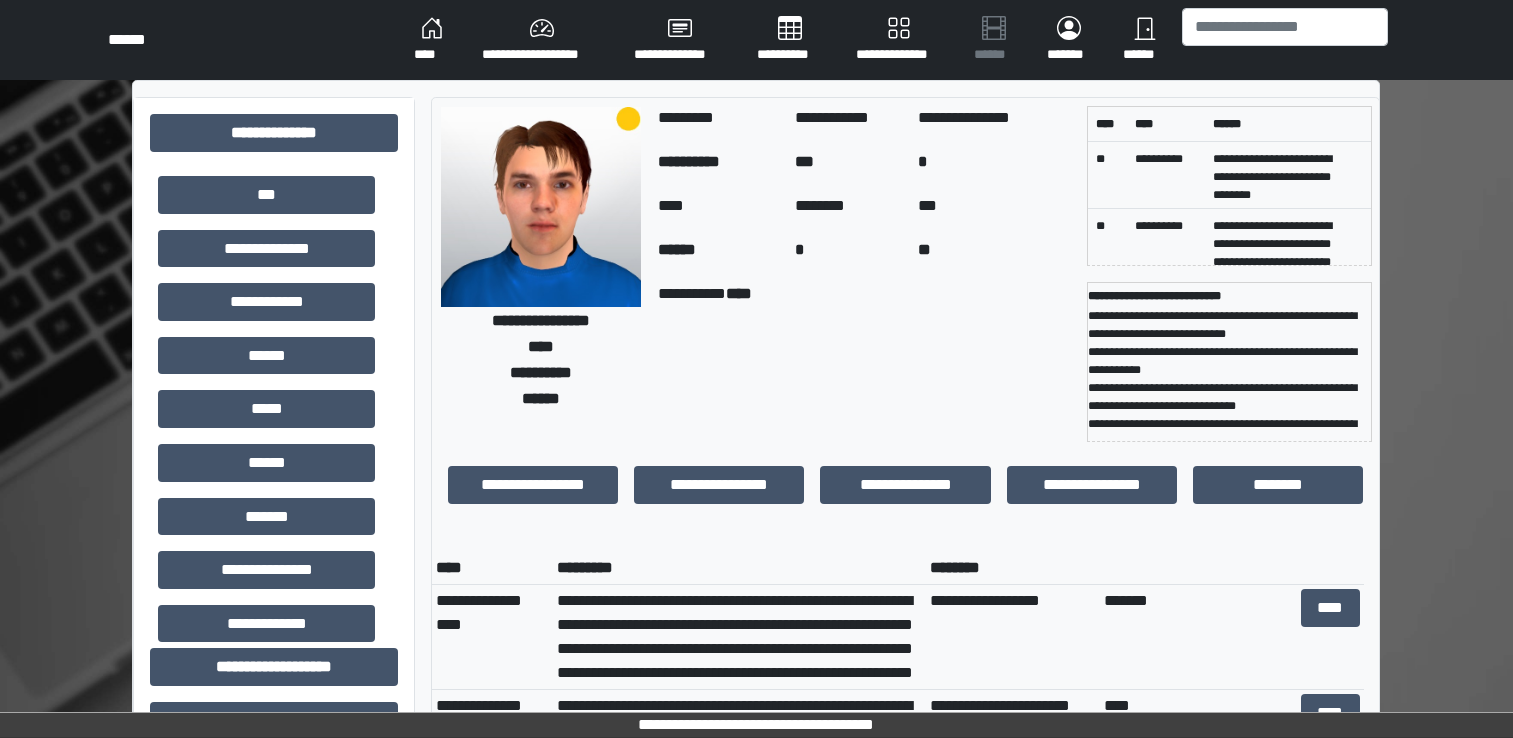 scroll, scrollTop: 0, scrollLeft: 0, axis: both 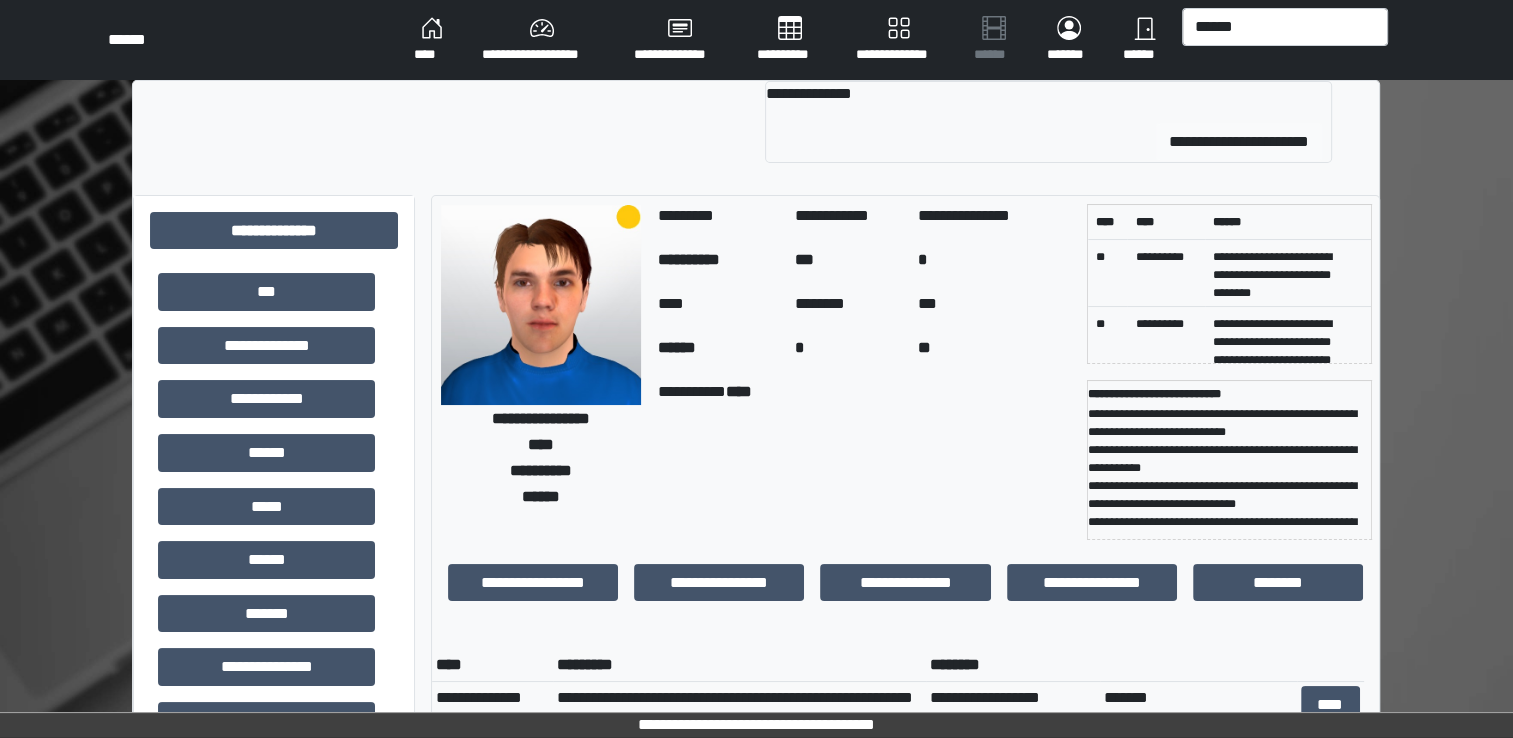 type on "******" 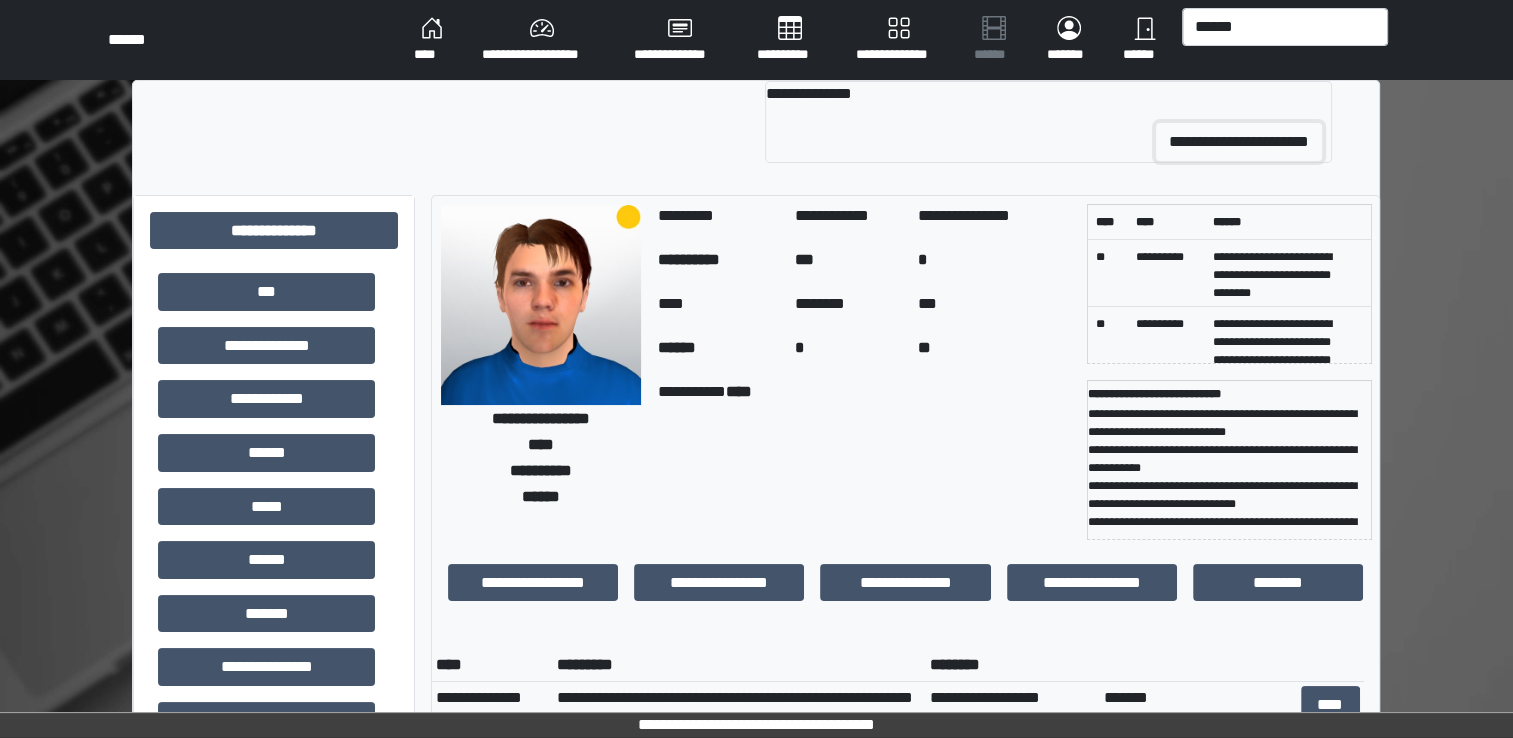 click on "**********" at bounding box center [1239, 142] 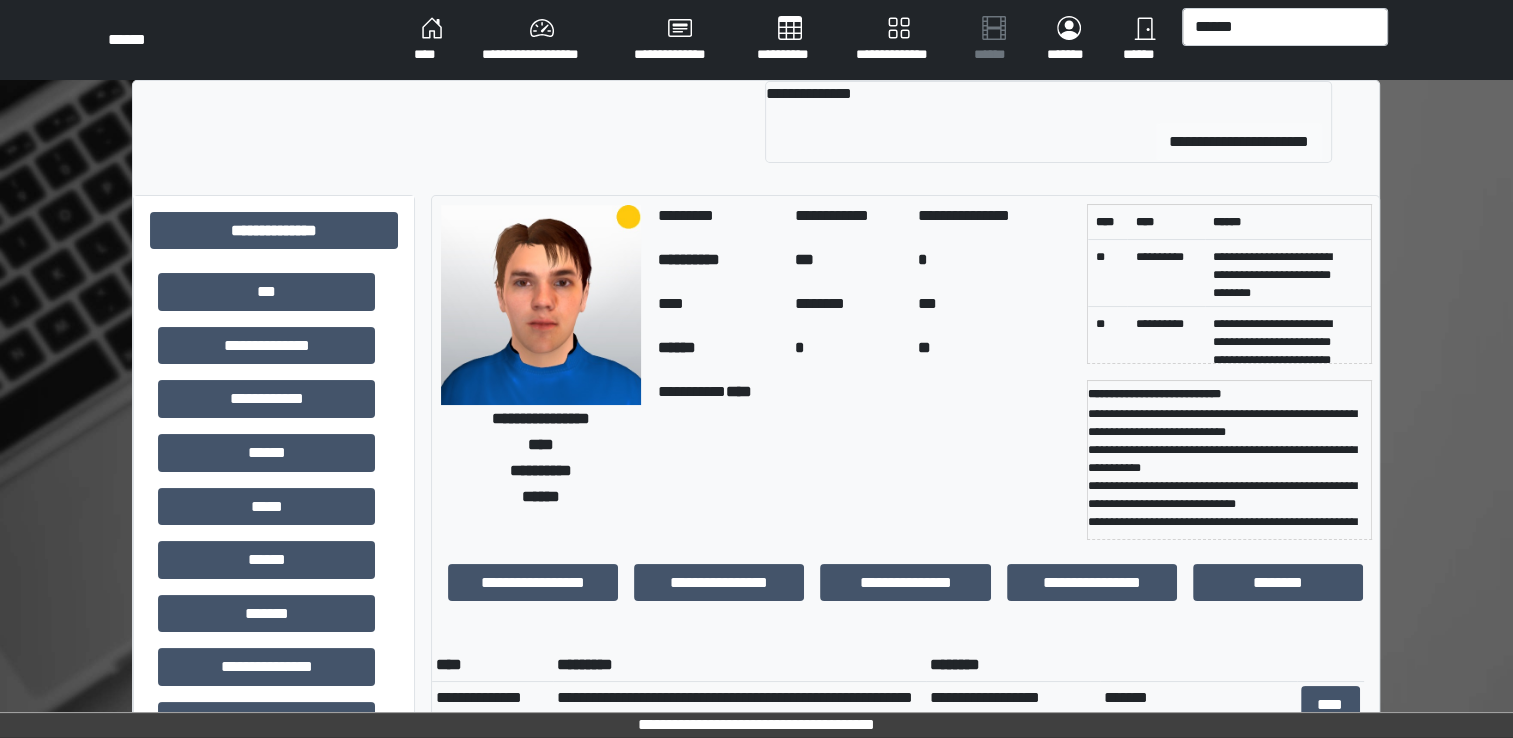 type 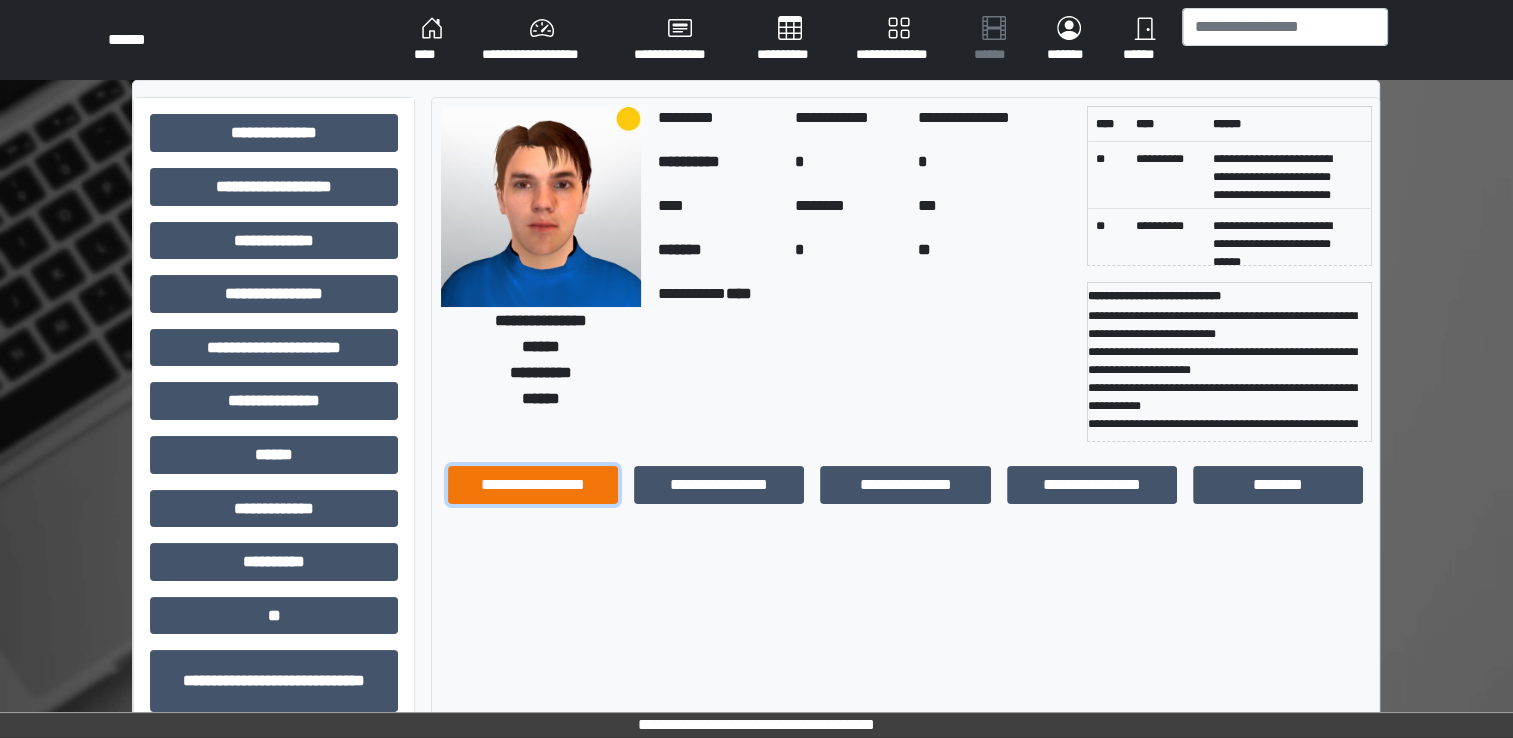 click on "**********" at bounding box center (533, 485) 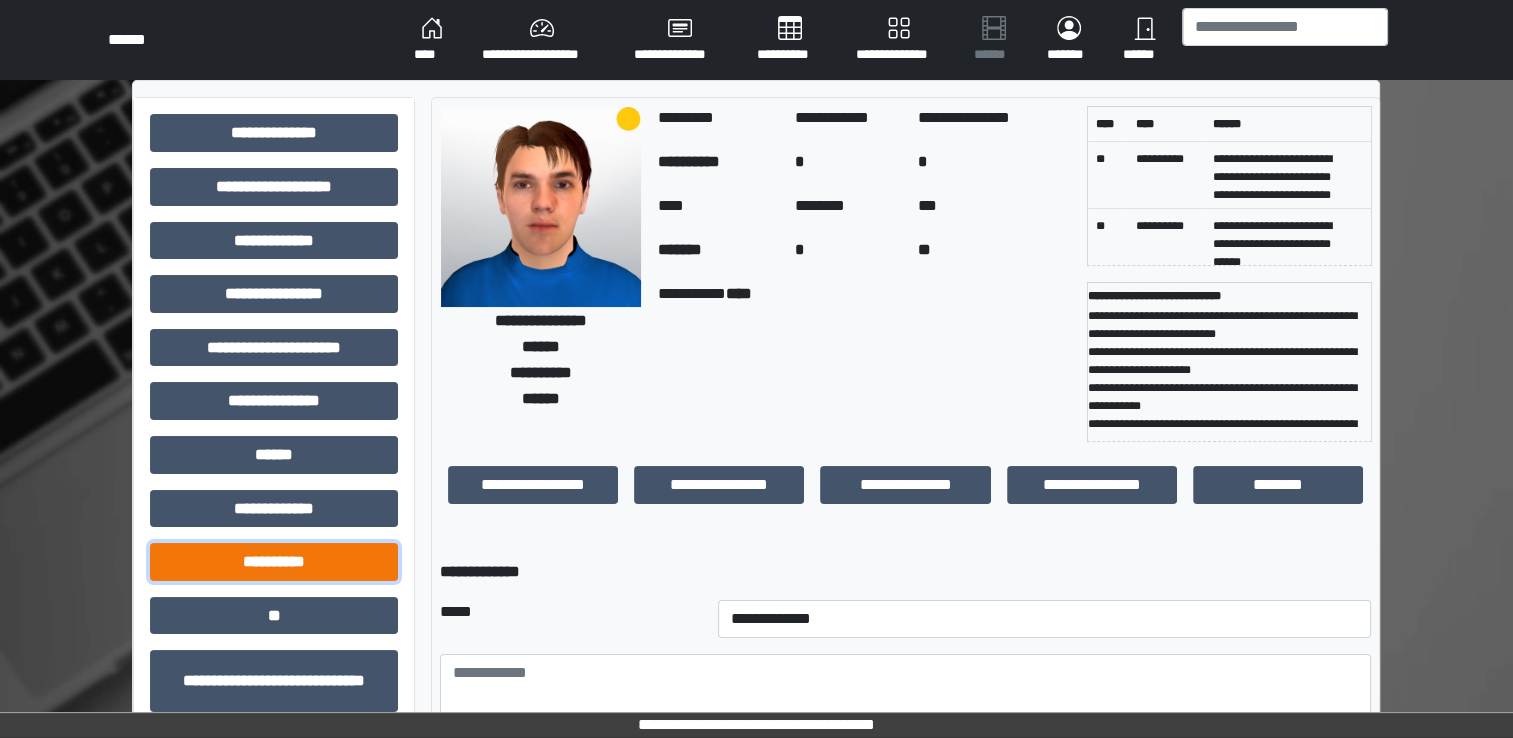 click on "**********" at bounding box center (274, 562) 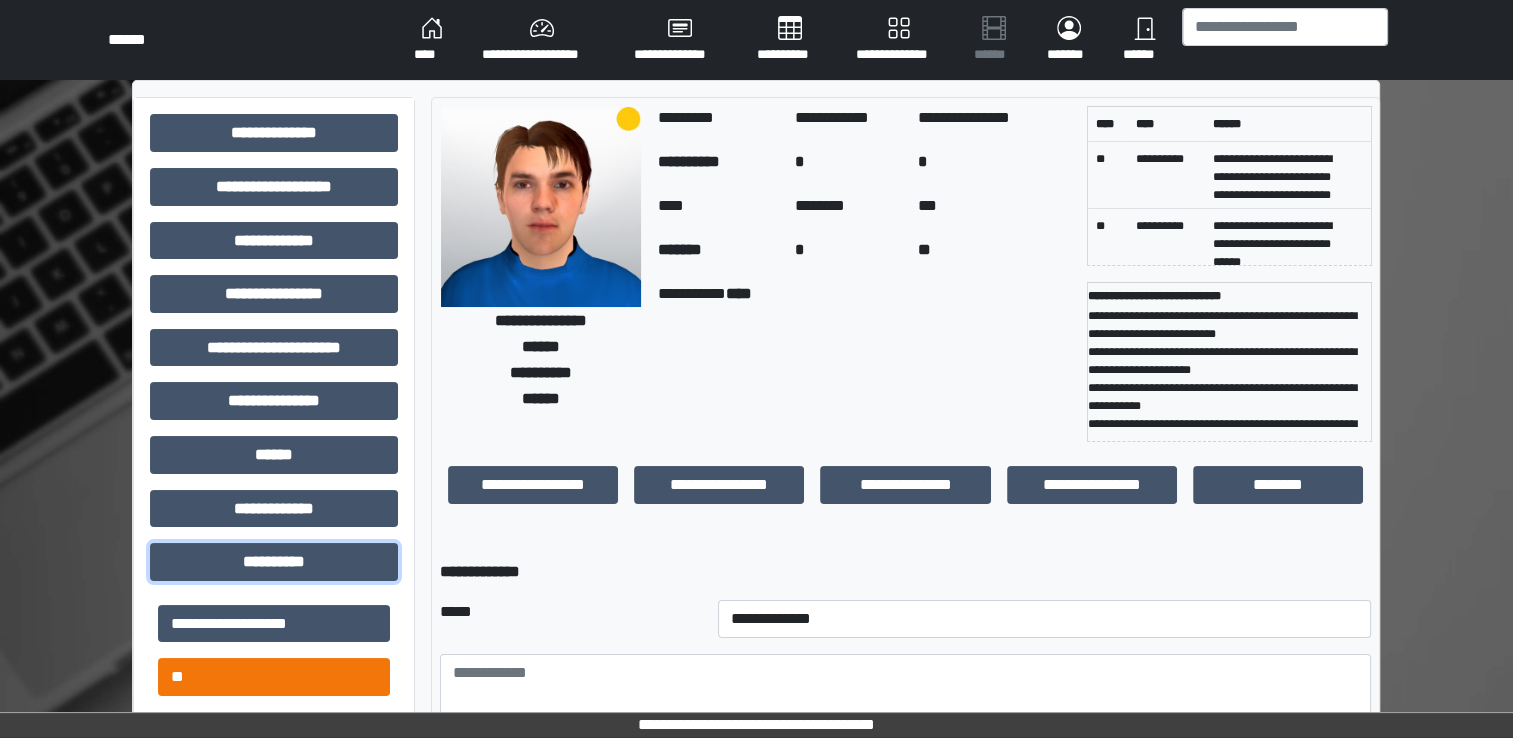 type 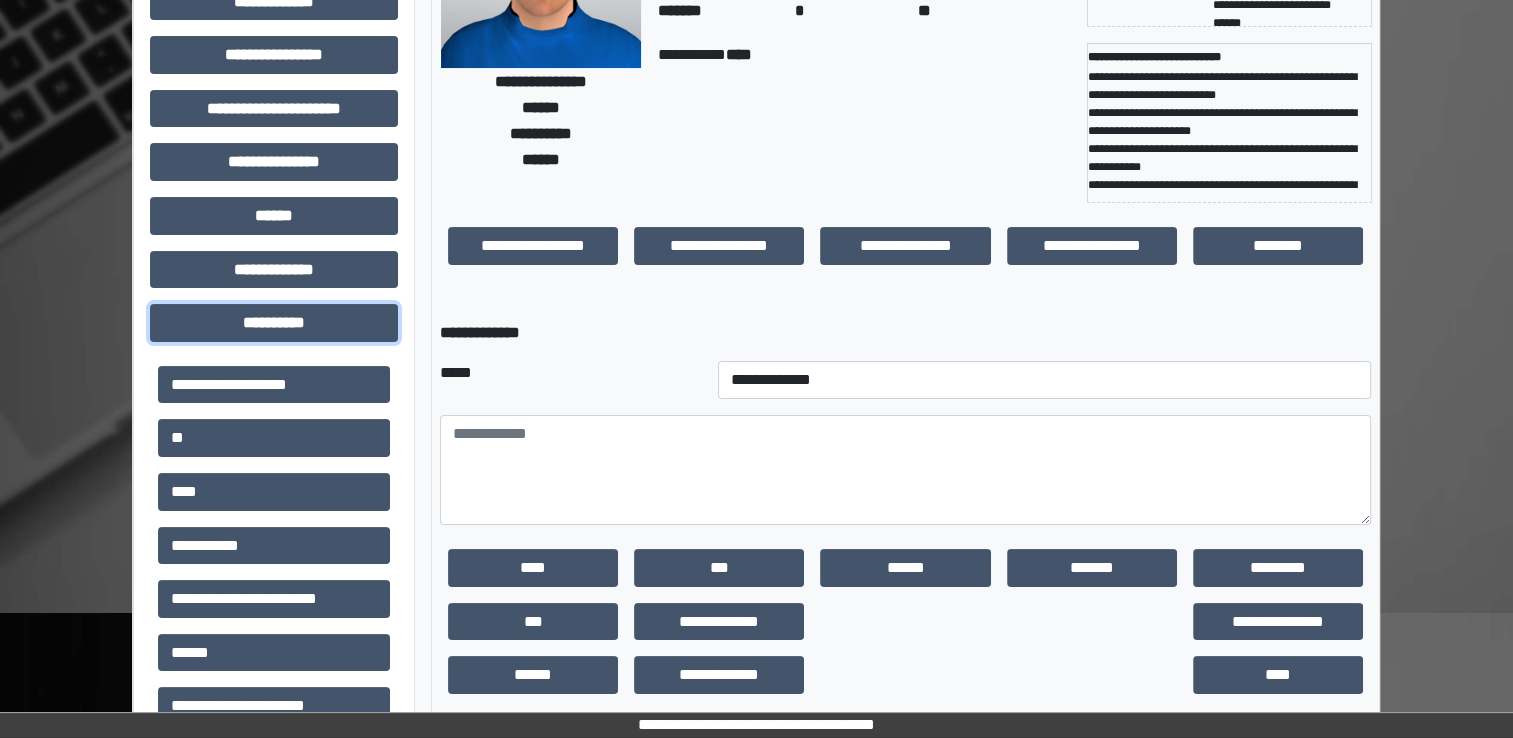 scroll, scrollTop: 240, scrollLeft: 0, axis: vertical 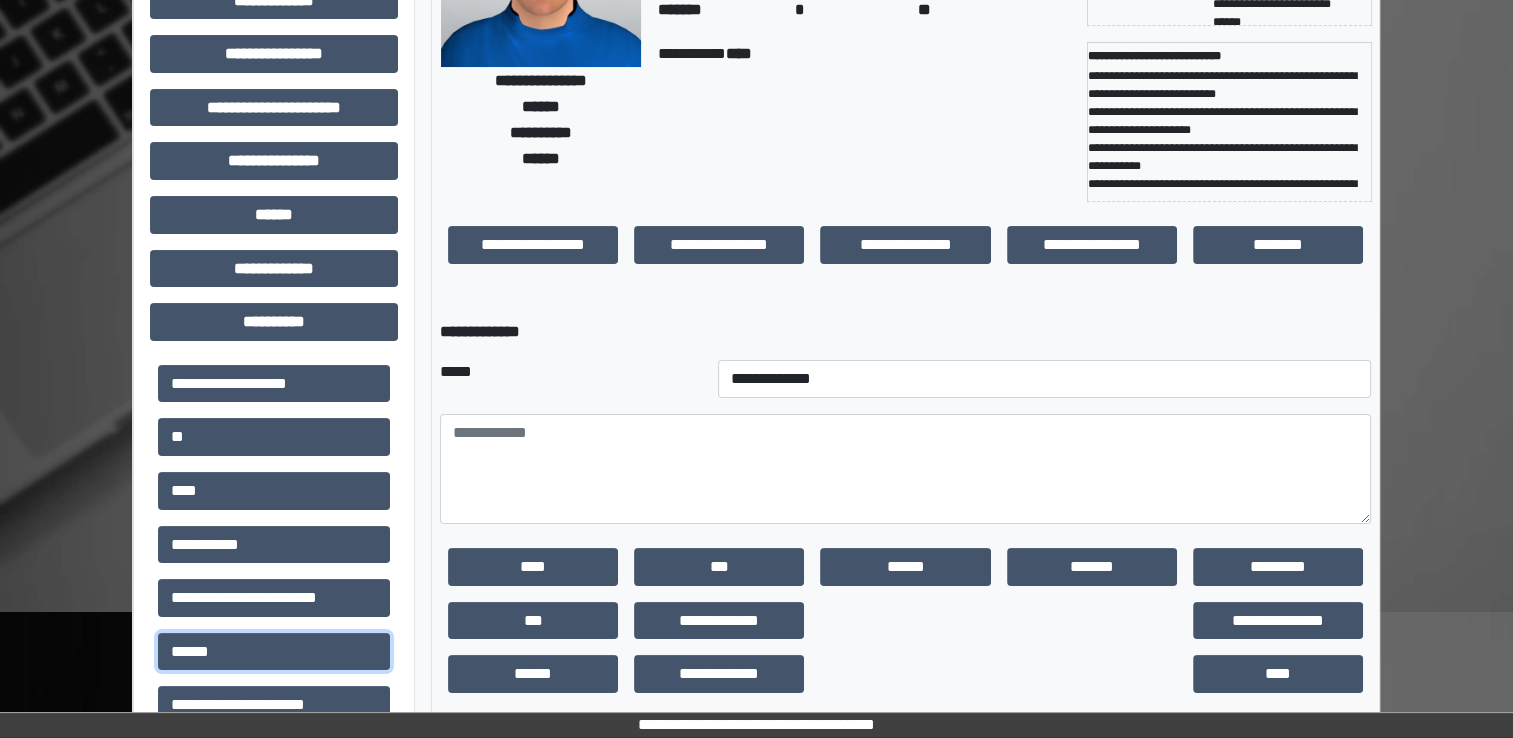 click on "******" at bounding box center (274, 652) 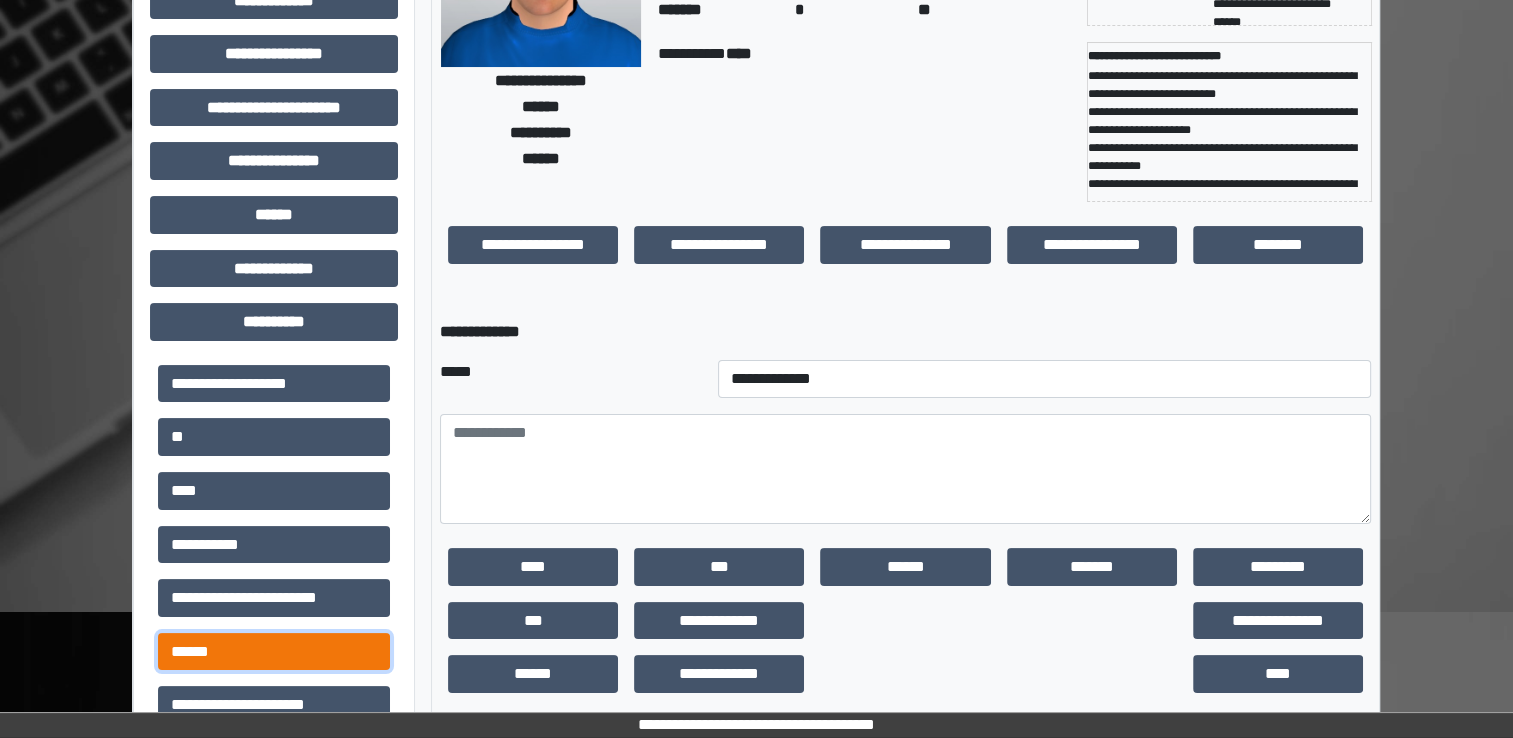 click on "******" at bounding box center (274, 652) 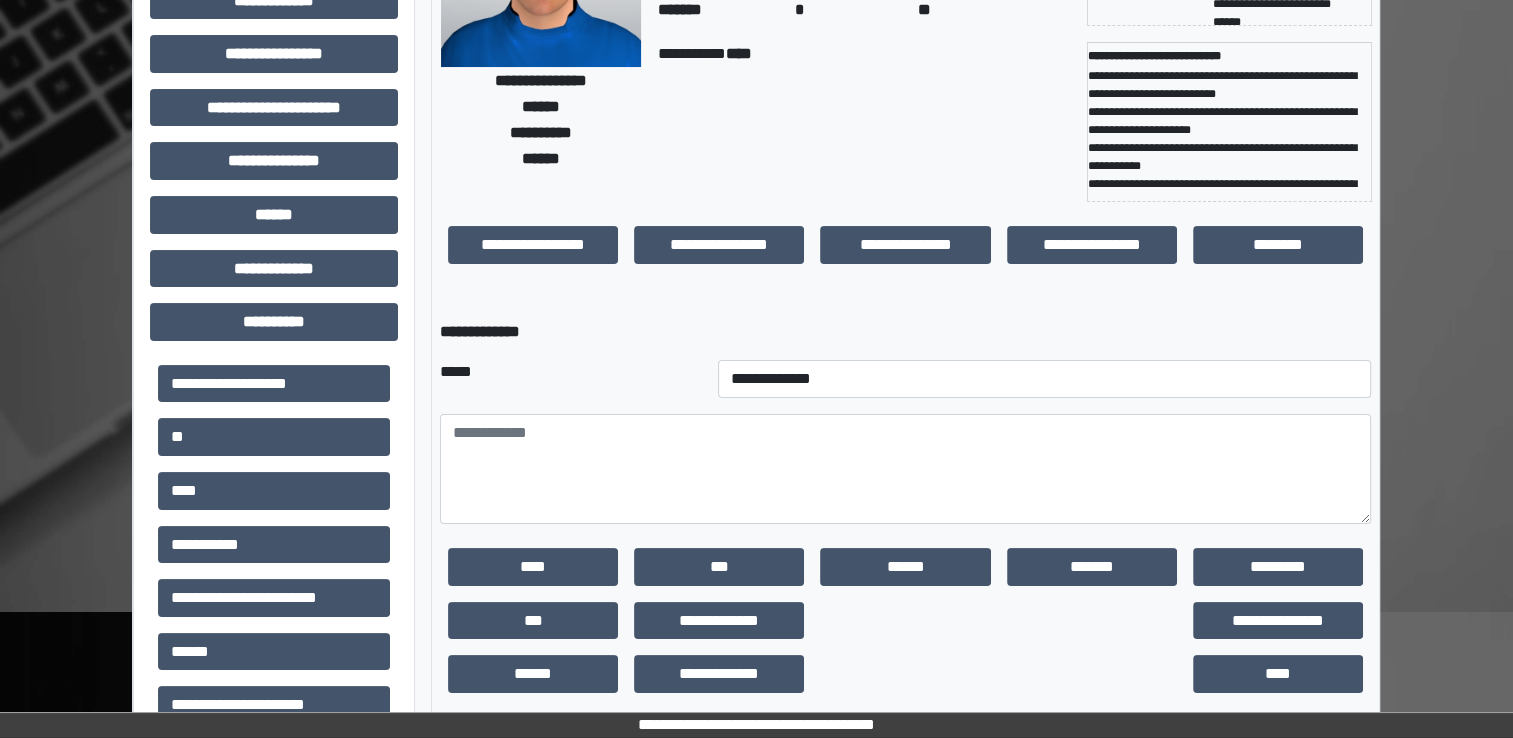 click on "**********" at bounding box center [905, 332] 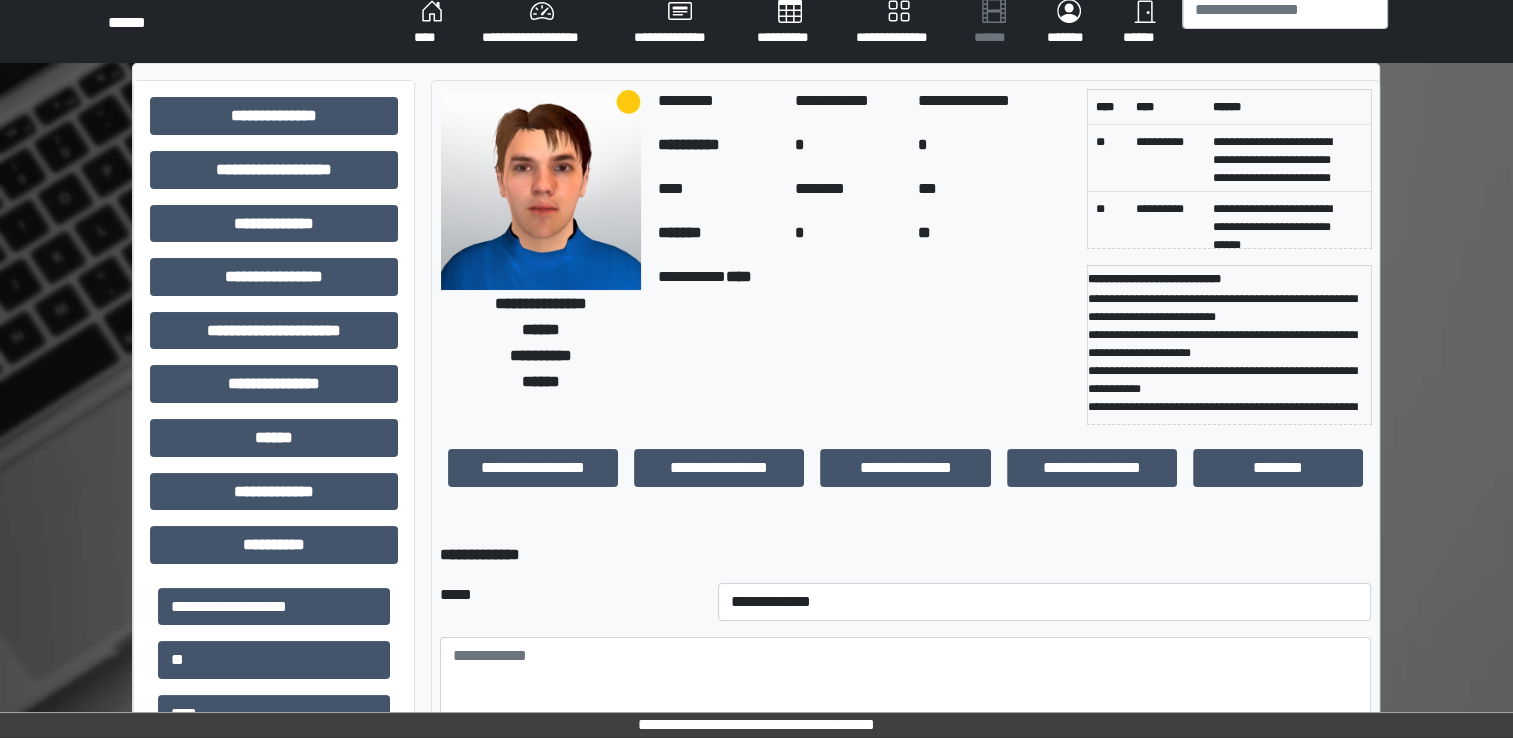 scroll, scrollTop: 0, scrollLeft: 0, axis: both 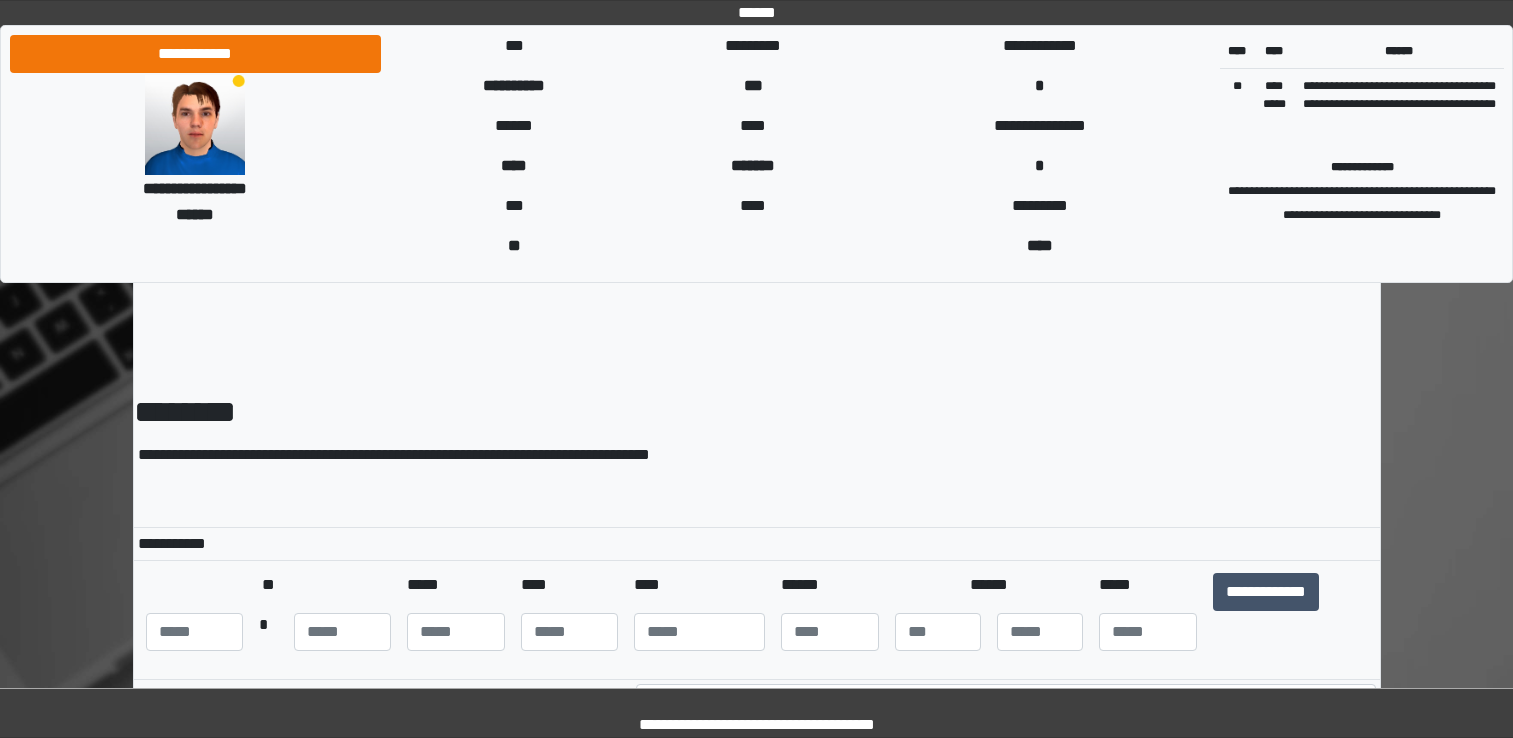 select on "***" 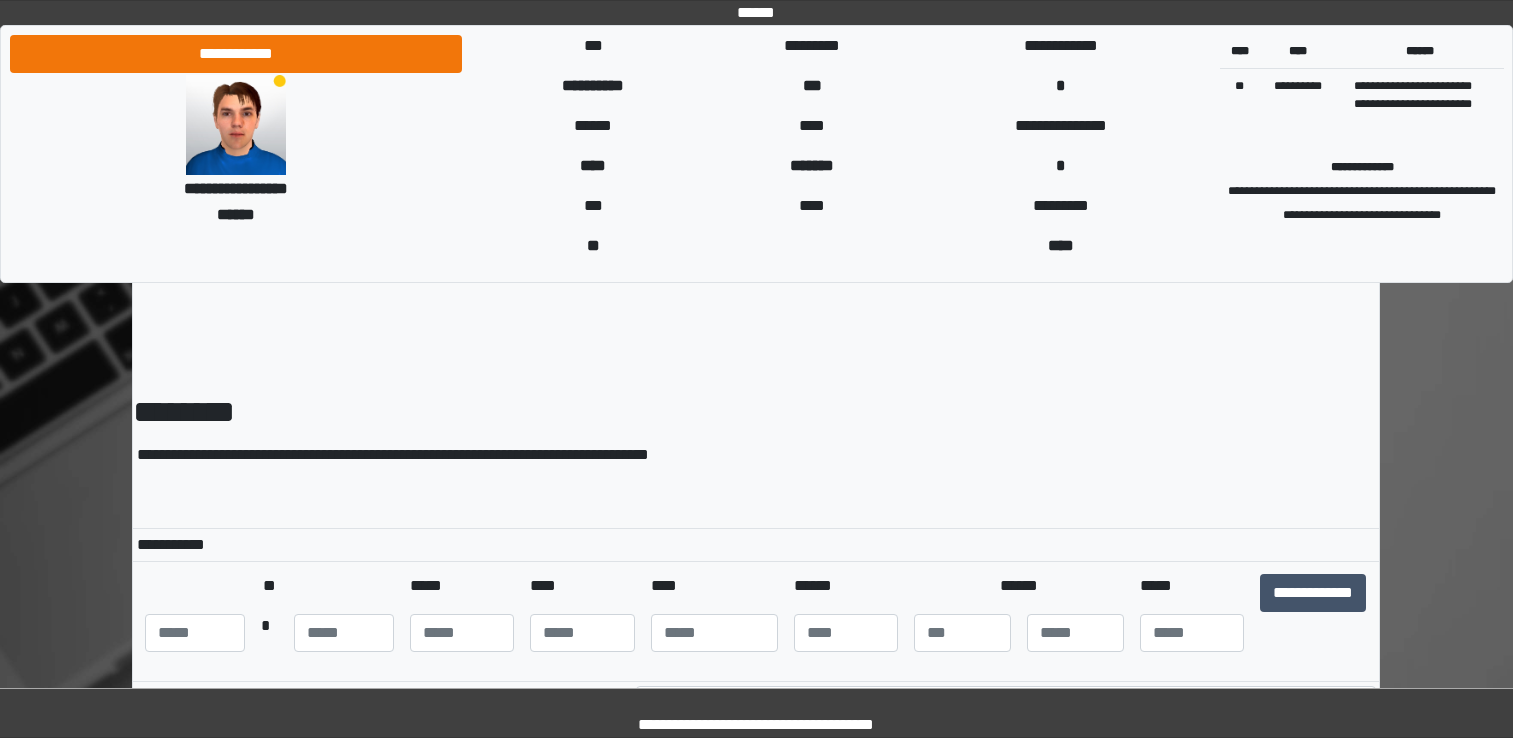 scroll, scrollTop: 700, scrollLeft: 0, axis: vertical 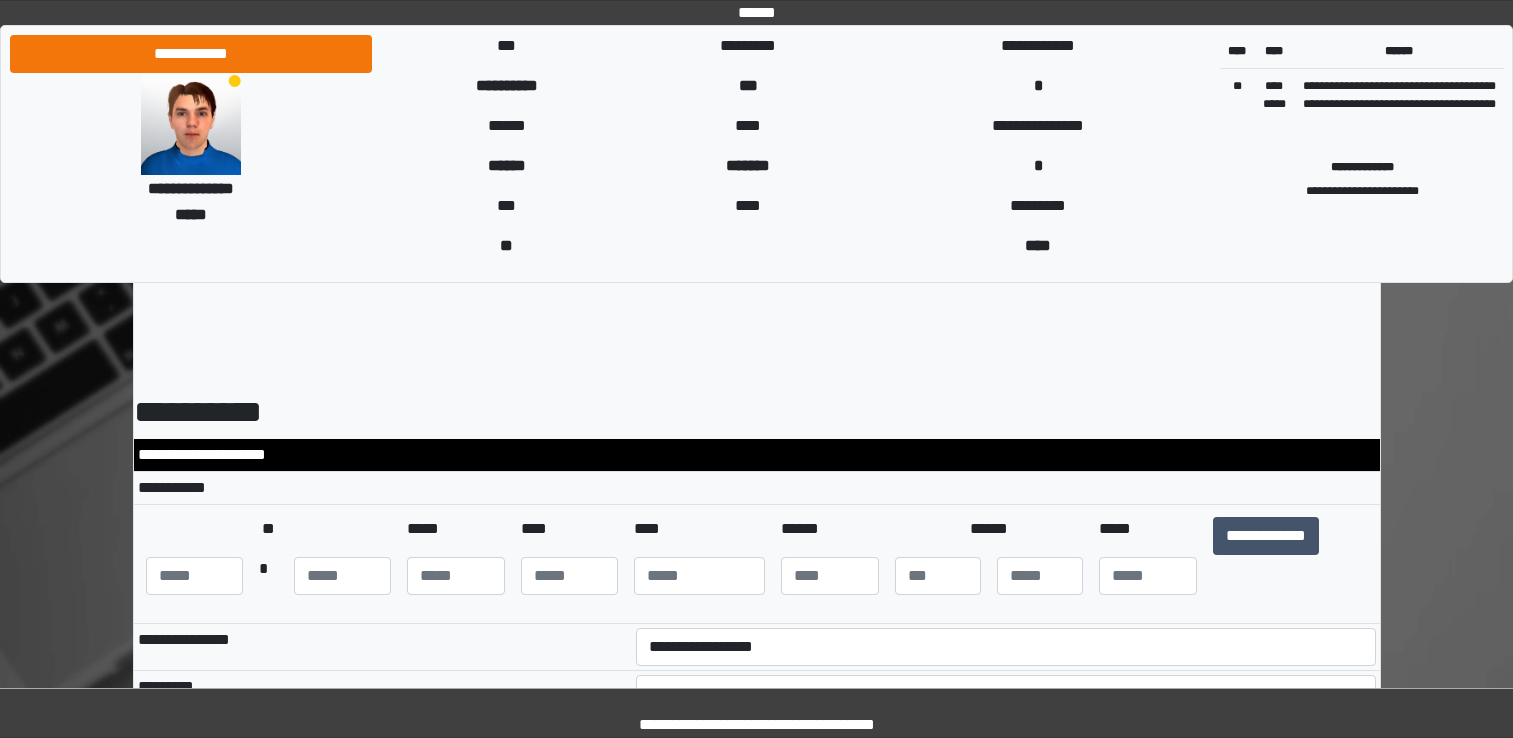 select on "***" 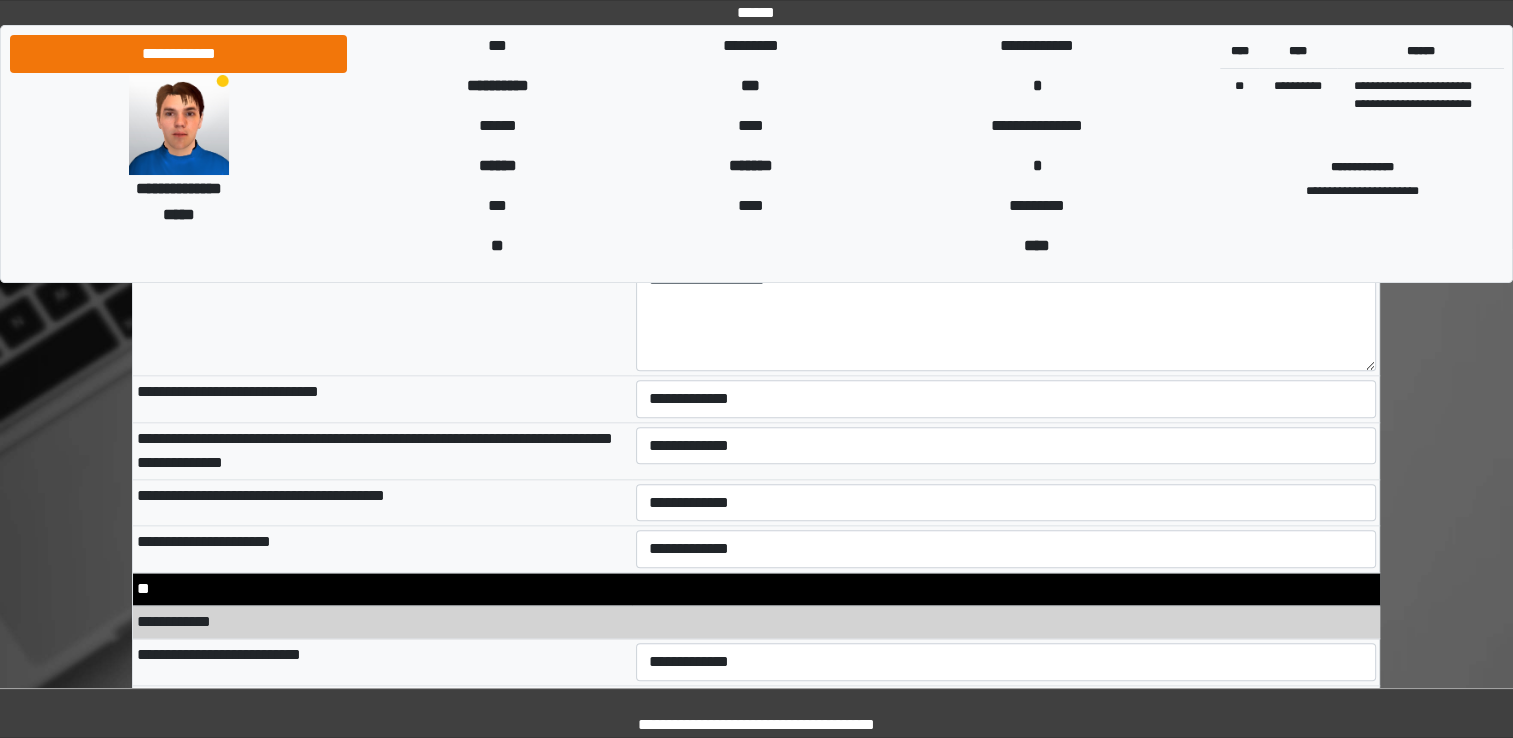 scroll, scrollTop: 9676, scrollLeft: 0, axis: vertical 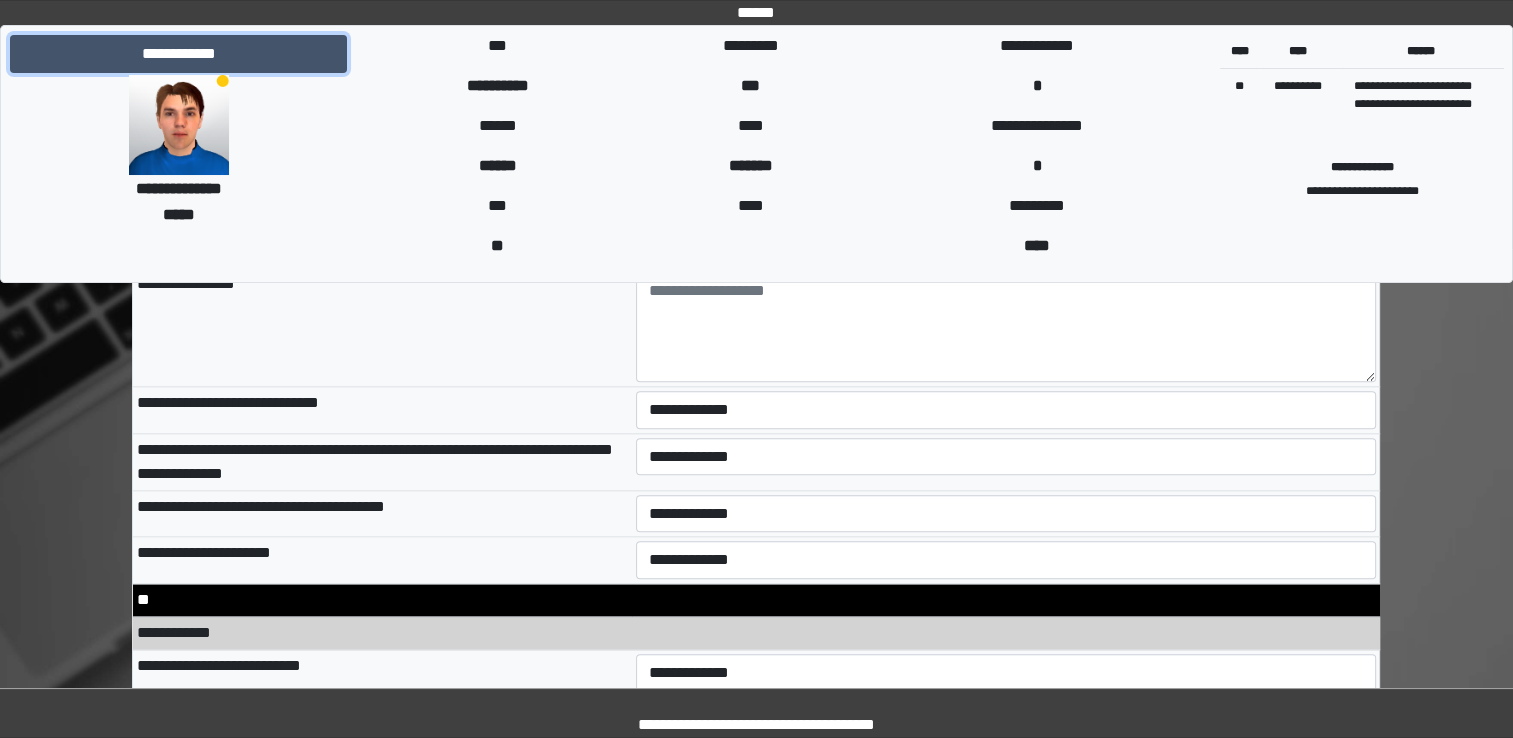 click on "**********" at bounding box center (178, 54) 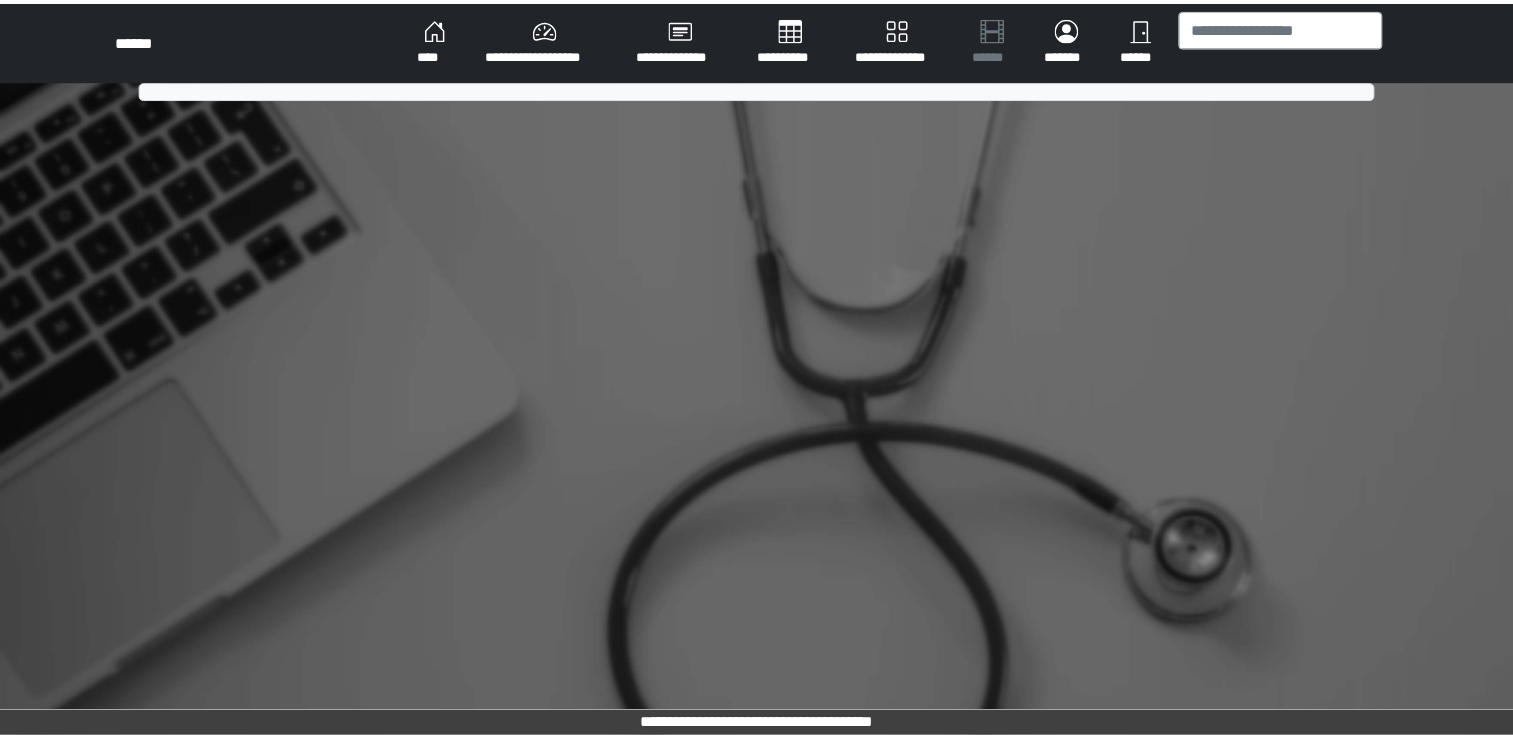 scroll, scrollTop: 0, scrollLeft: 0, axis: both 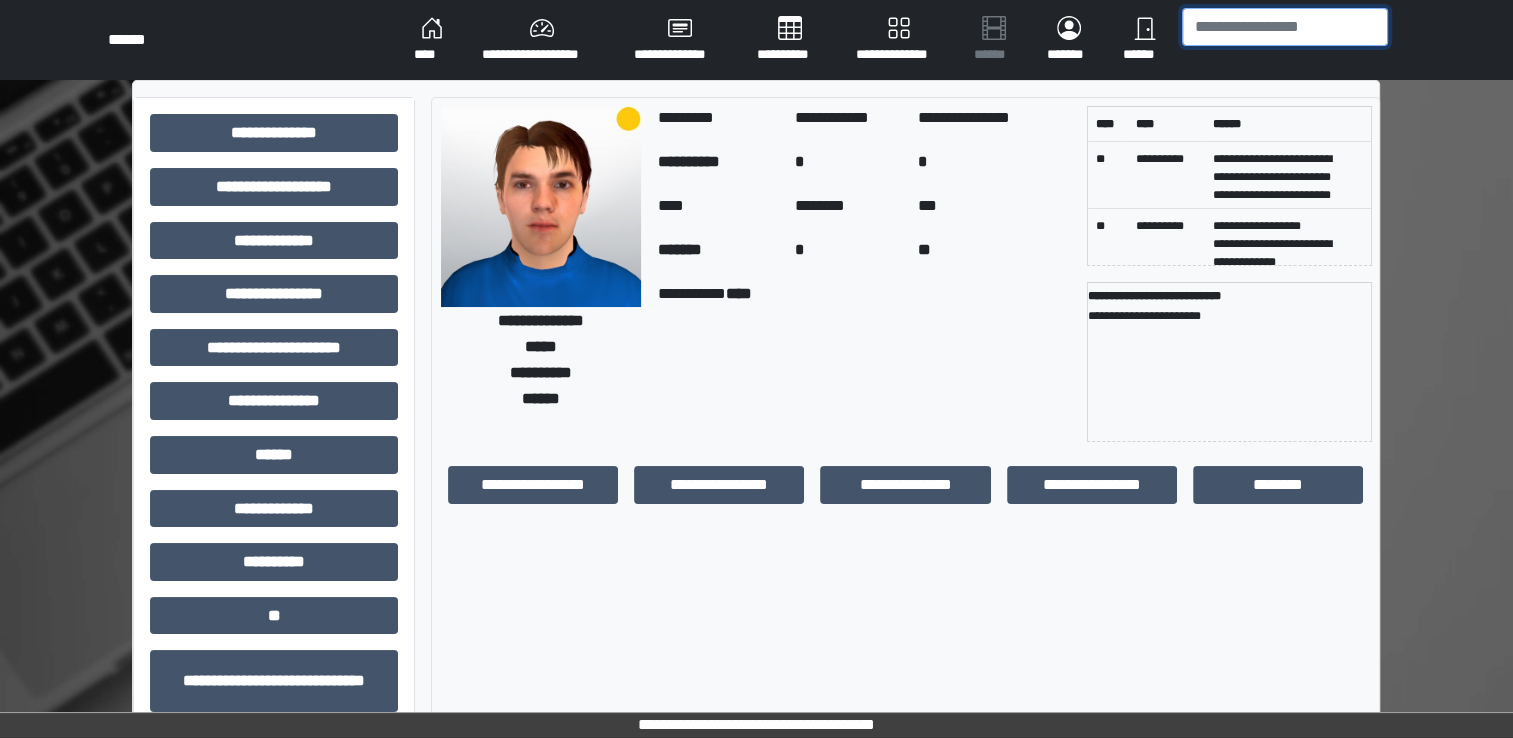 click at bounding box center [1285, 27] 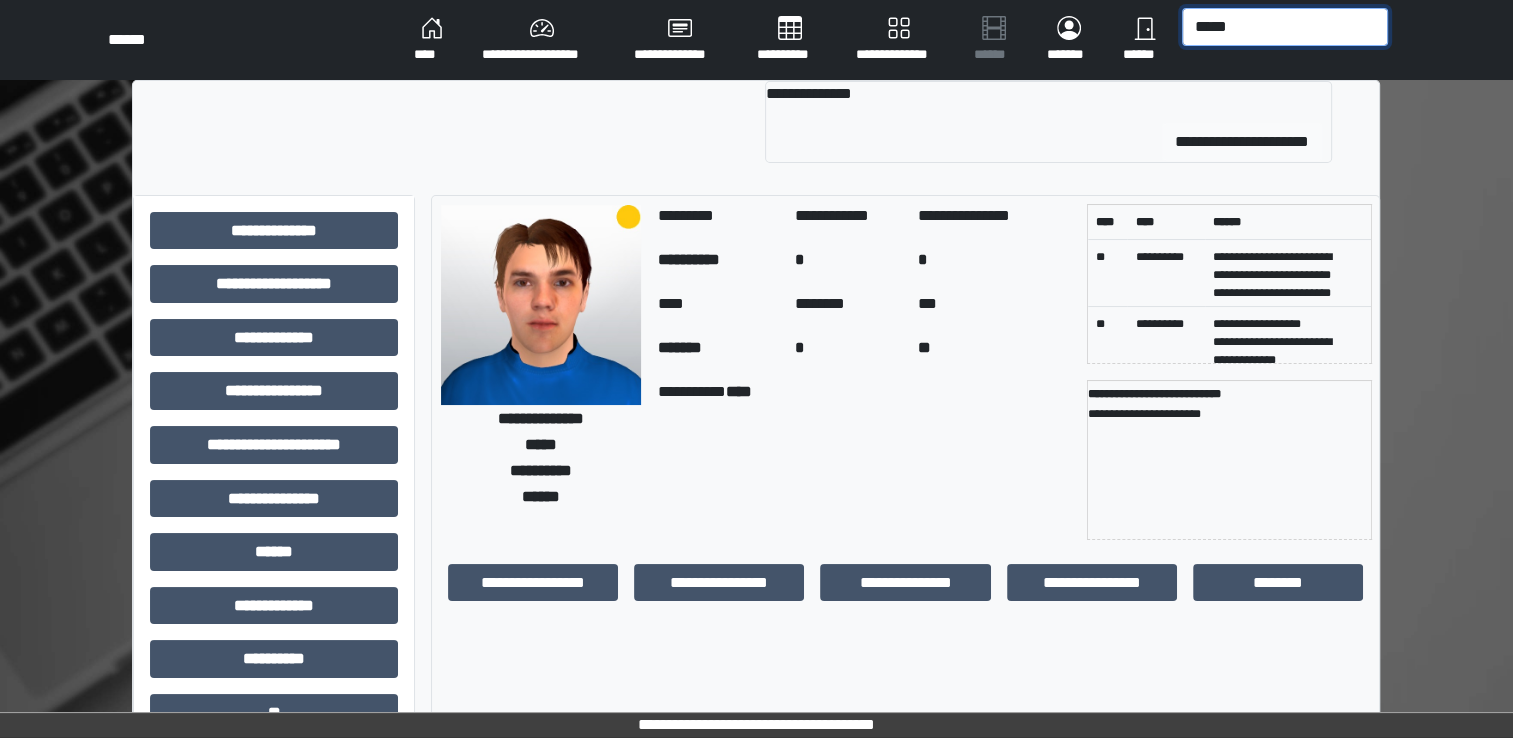 type on "*****" 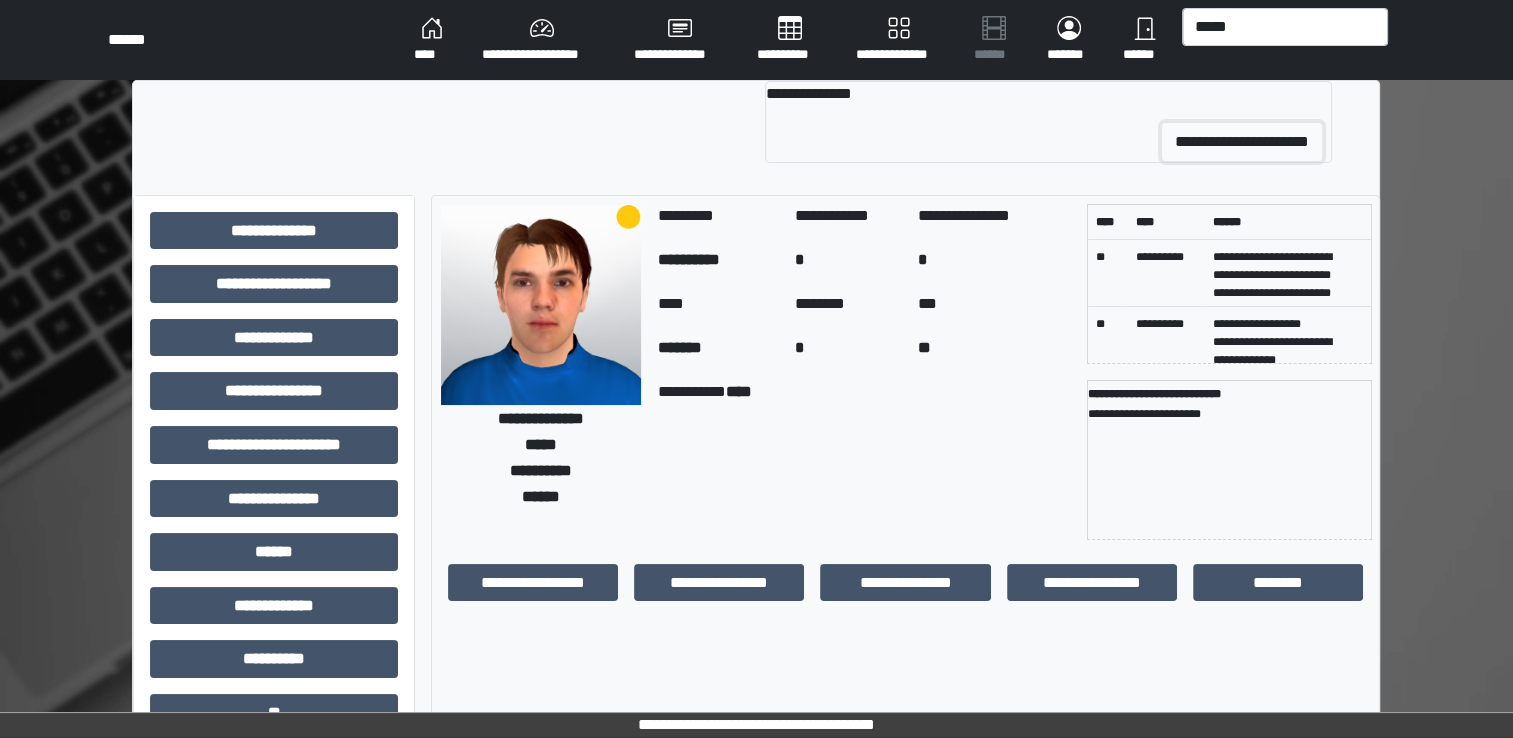 click on "**********" at bounding box center (1242, 142) 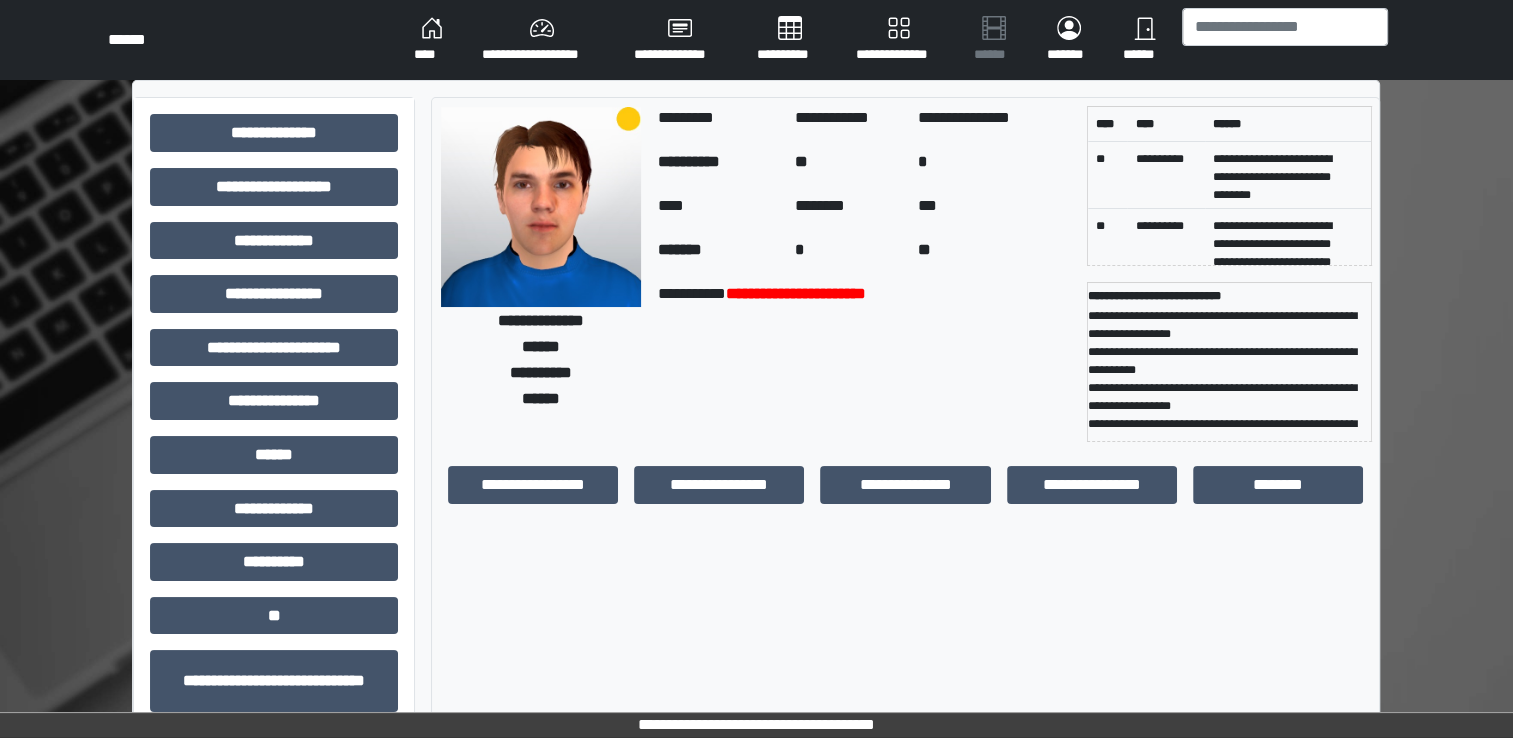 click on "**********" at bounding box center [864, 362] 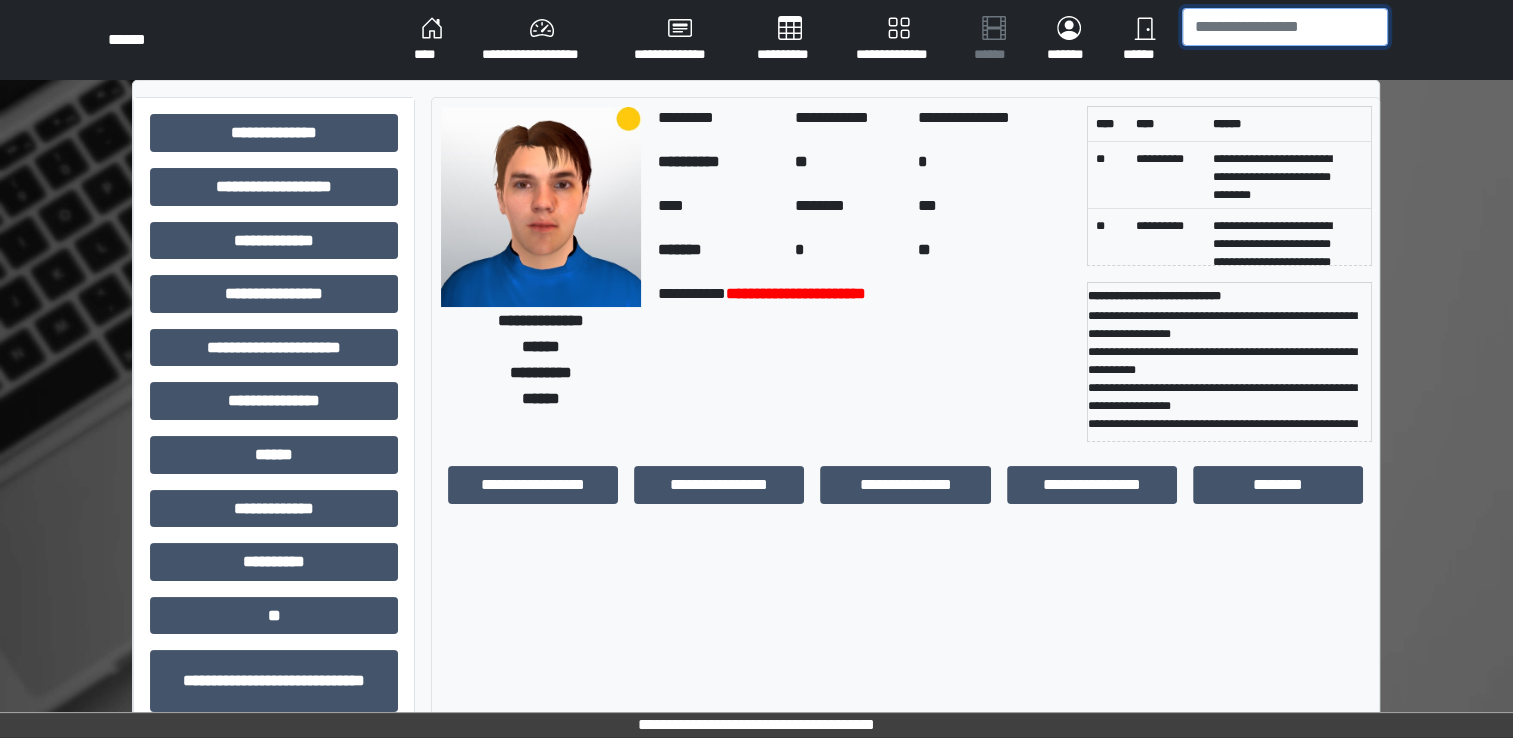 click at bounding box center (1285, 27) 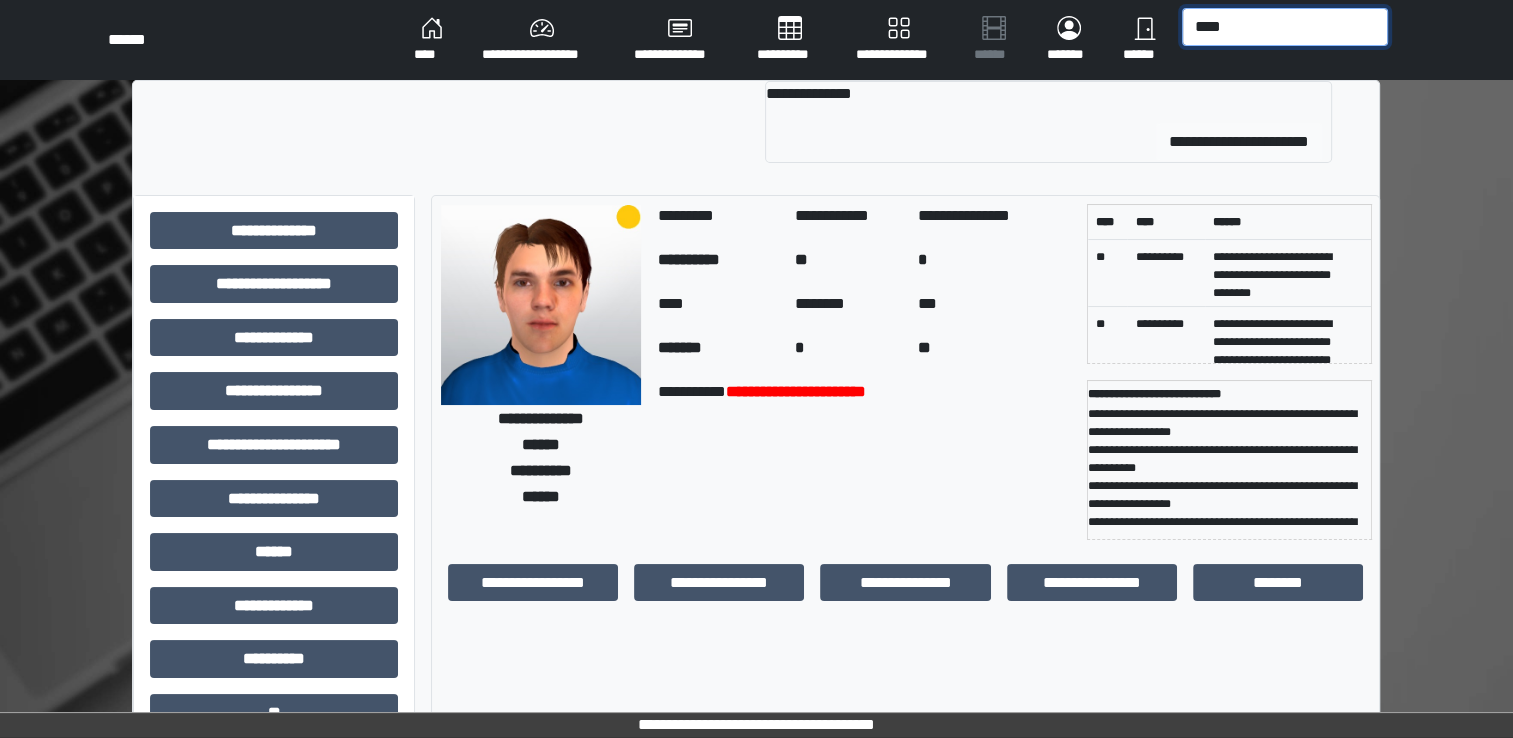 type on "****" 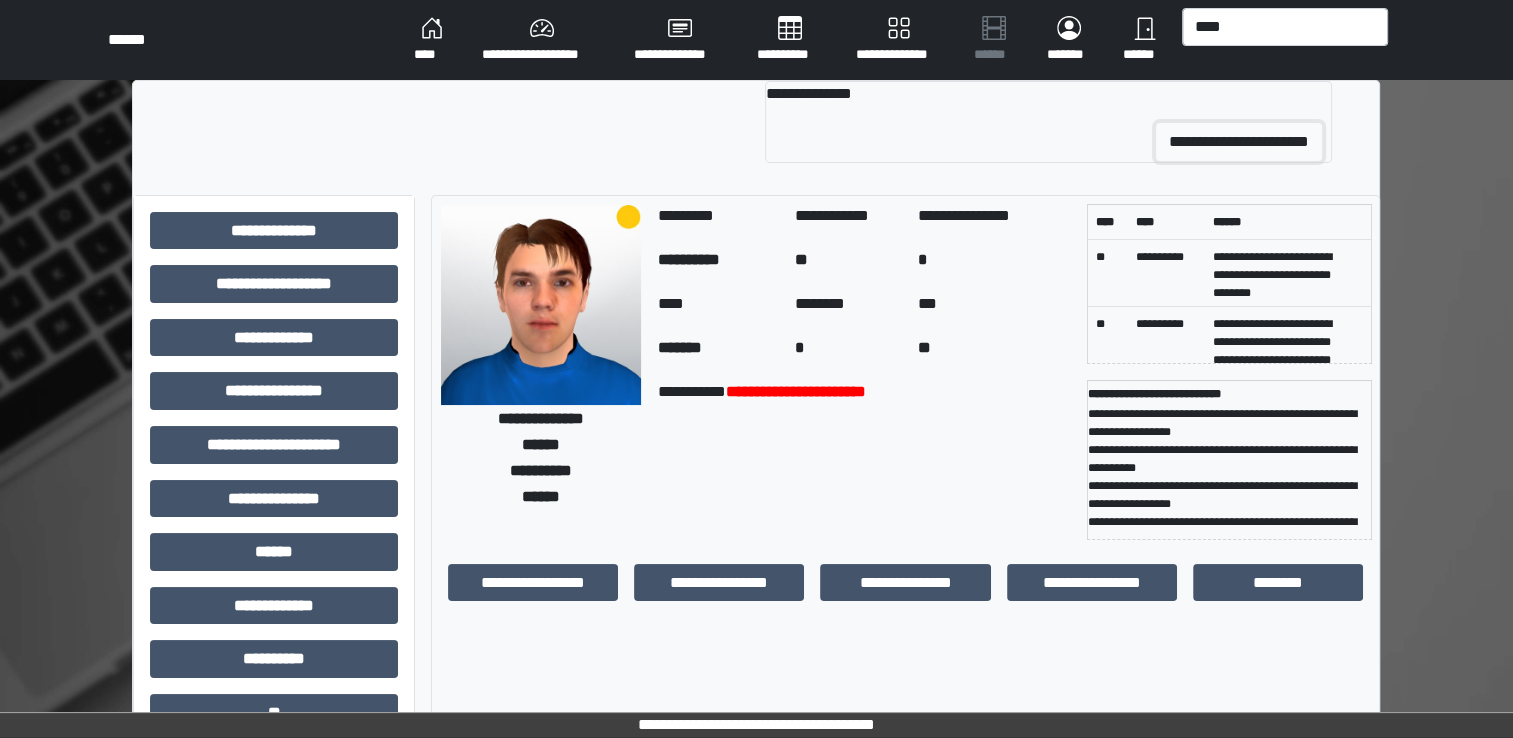 click on "**********" at bounding box center (1239, 142) 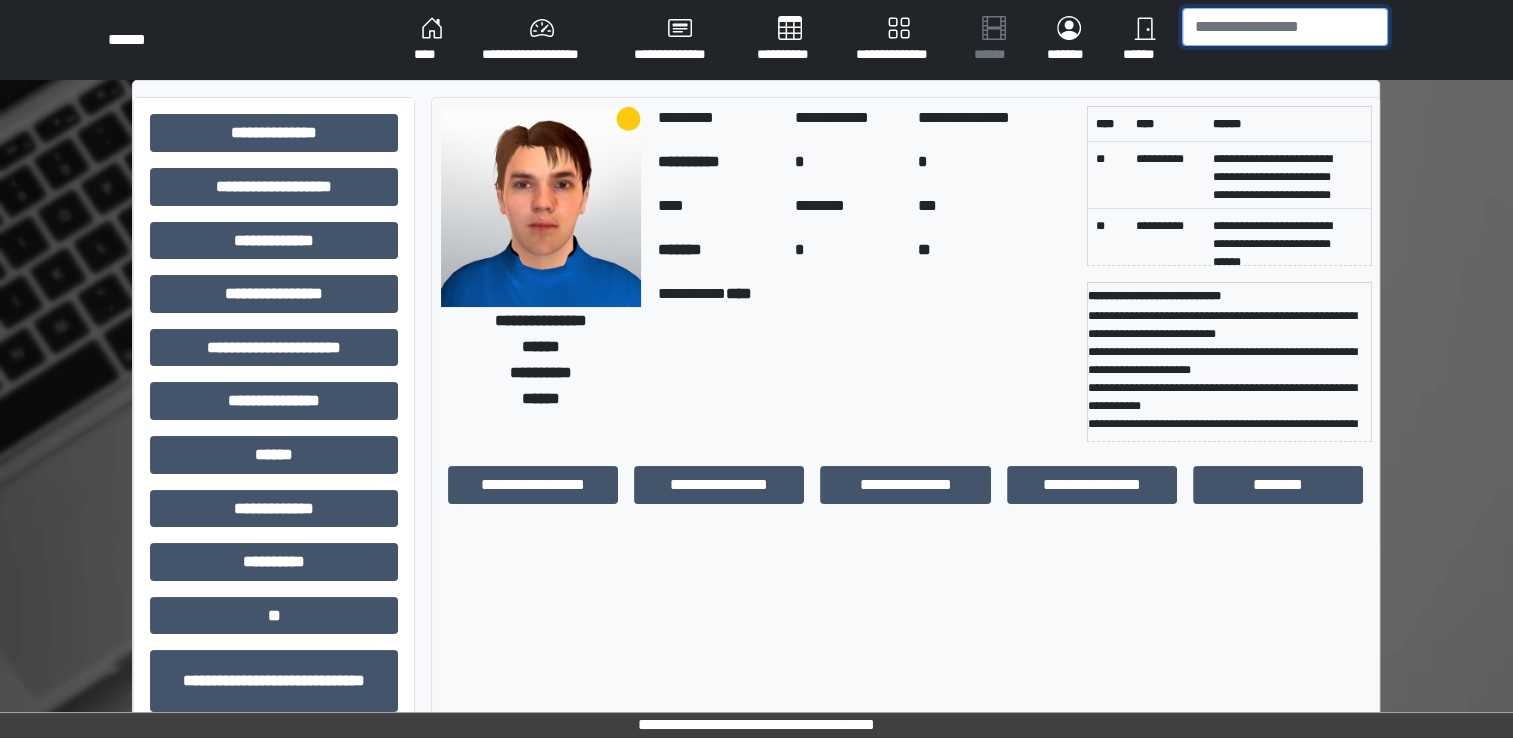 click at bounding box center [1285, 27] 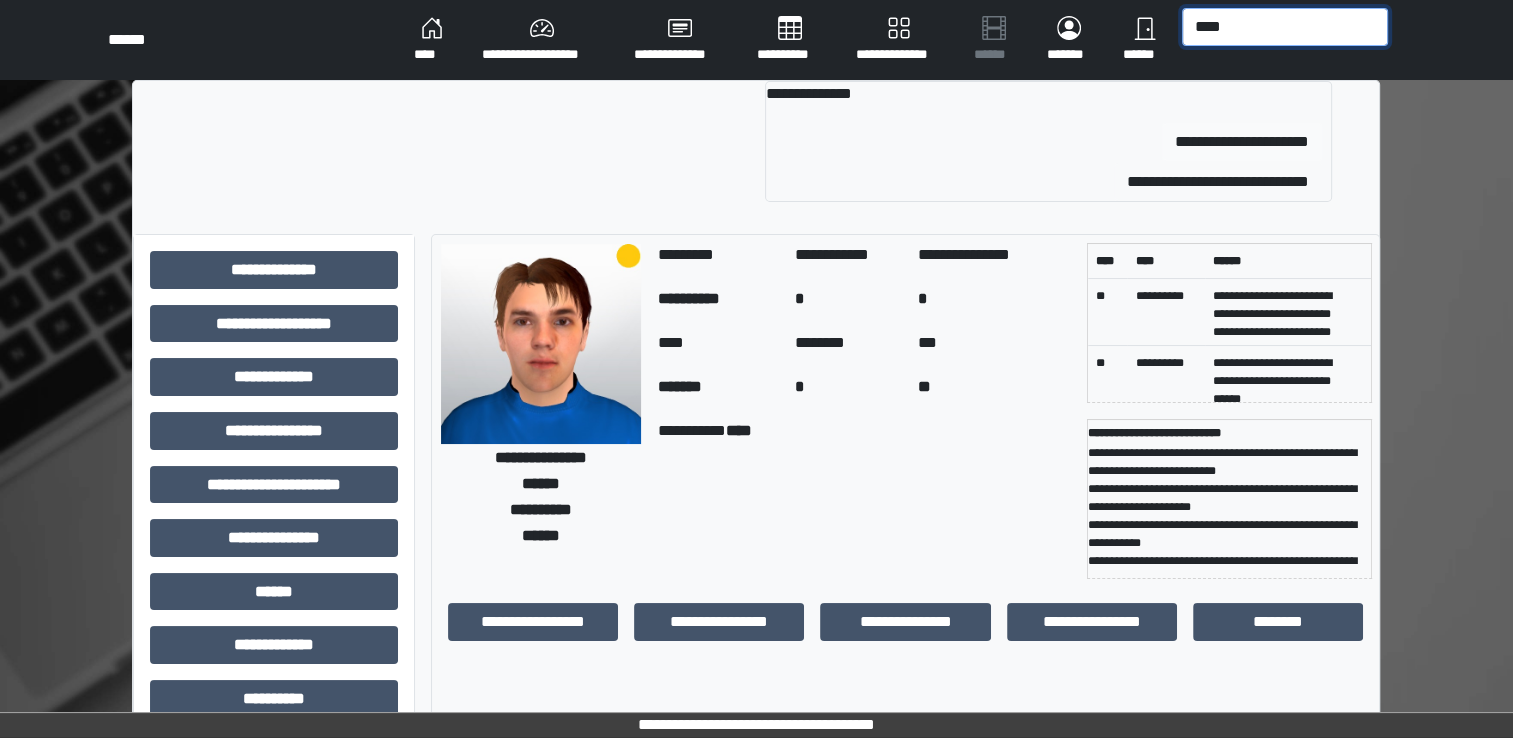 type on "****" 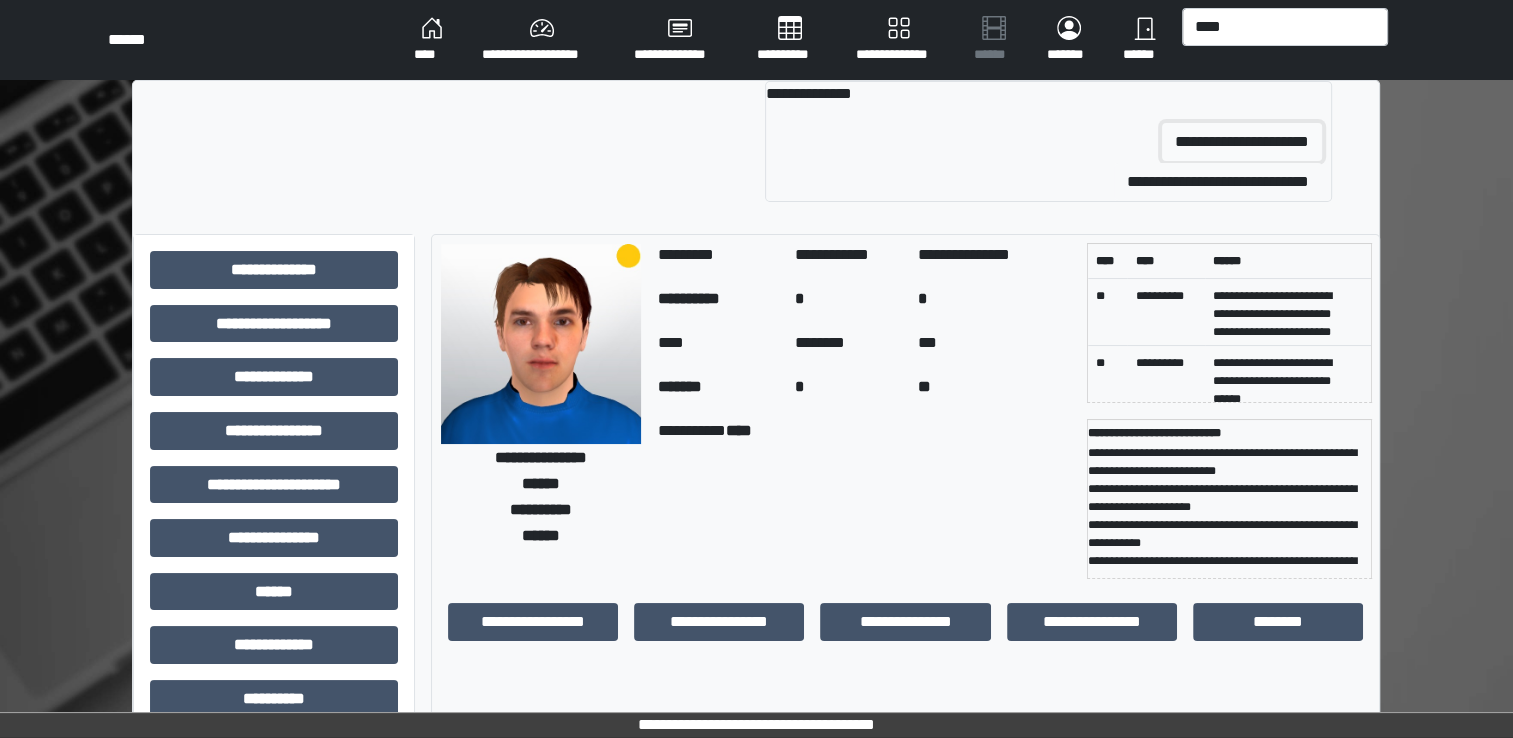 click on "**********" at bounding box center (1242, 142) 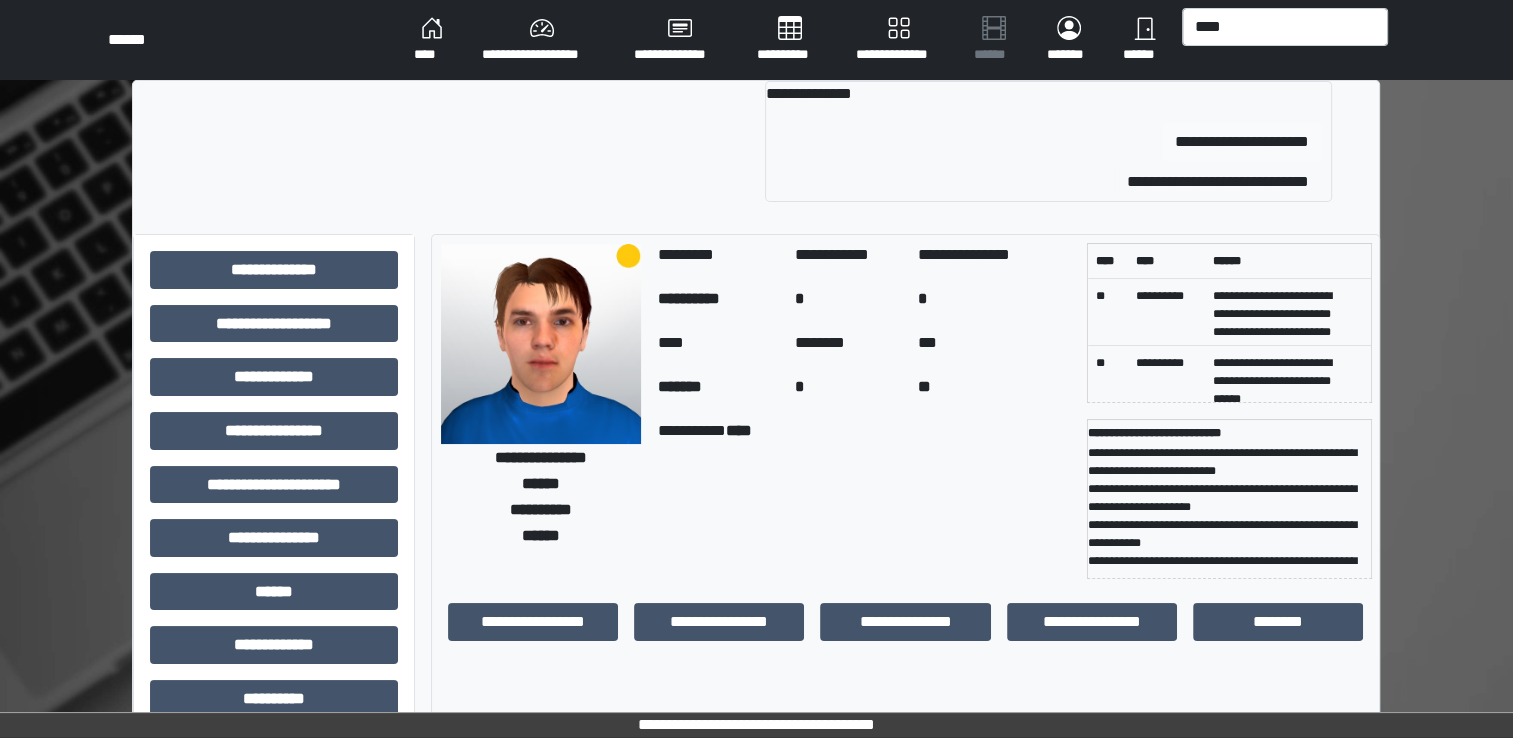 type 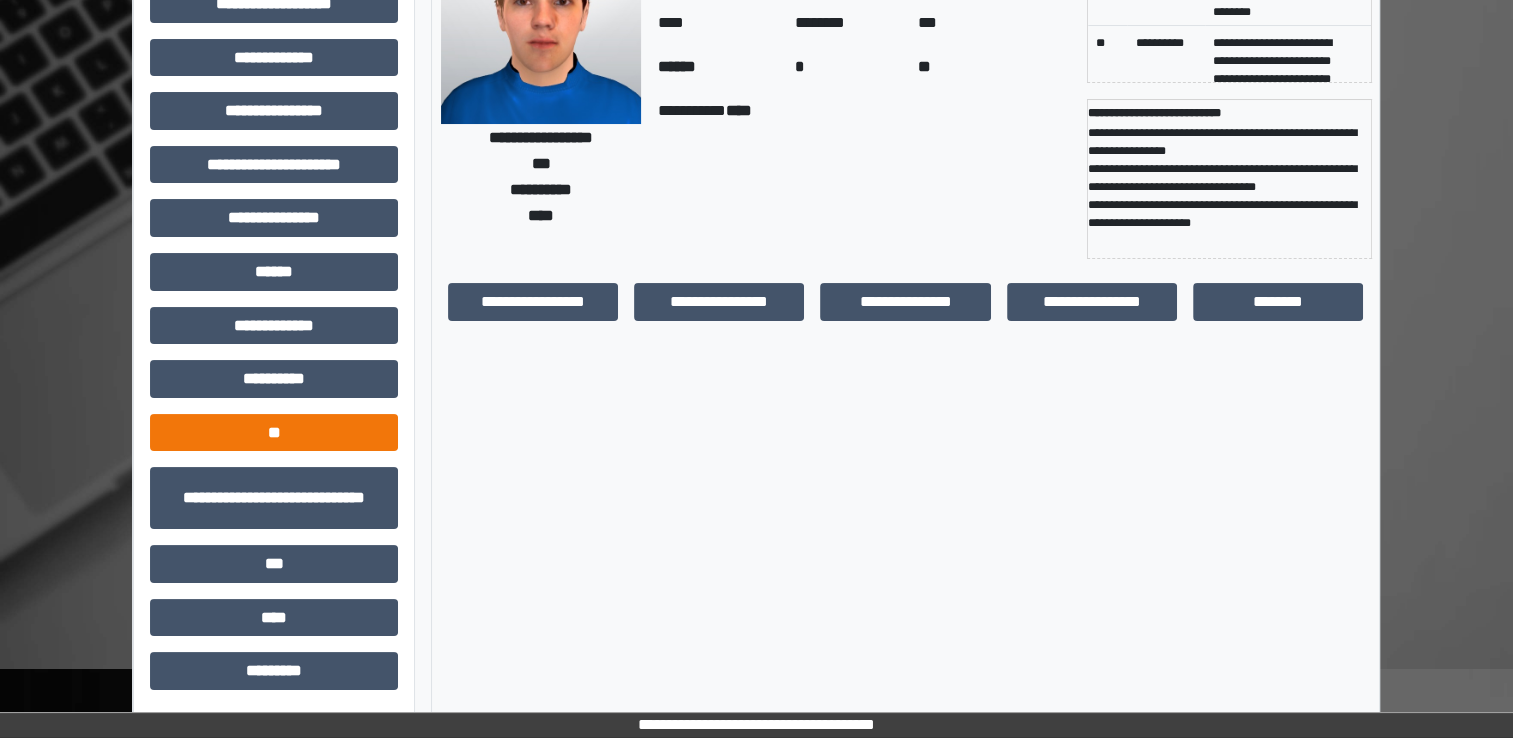 scroll, scrollTop: 184, scrollLeft: 0, axis: vertical 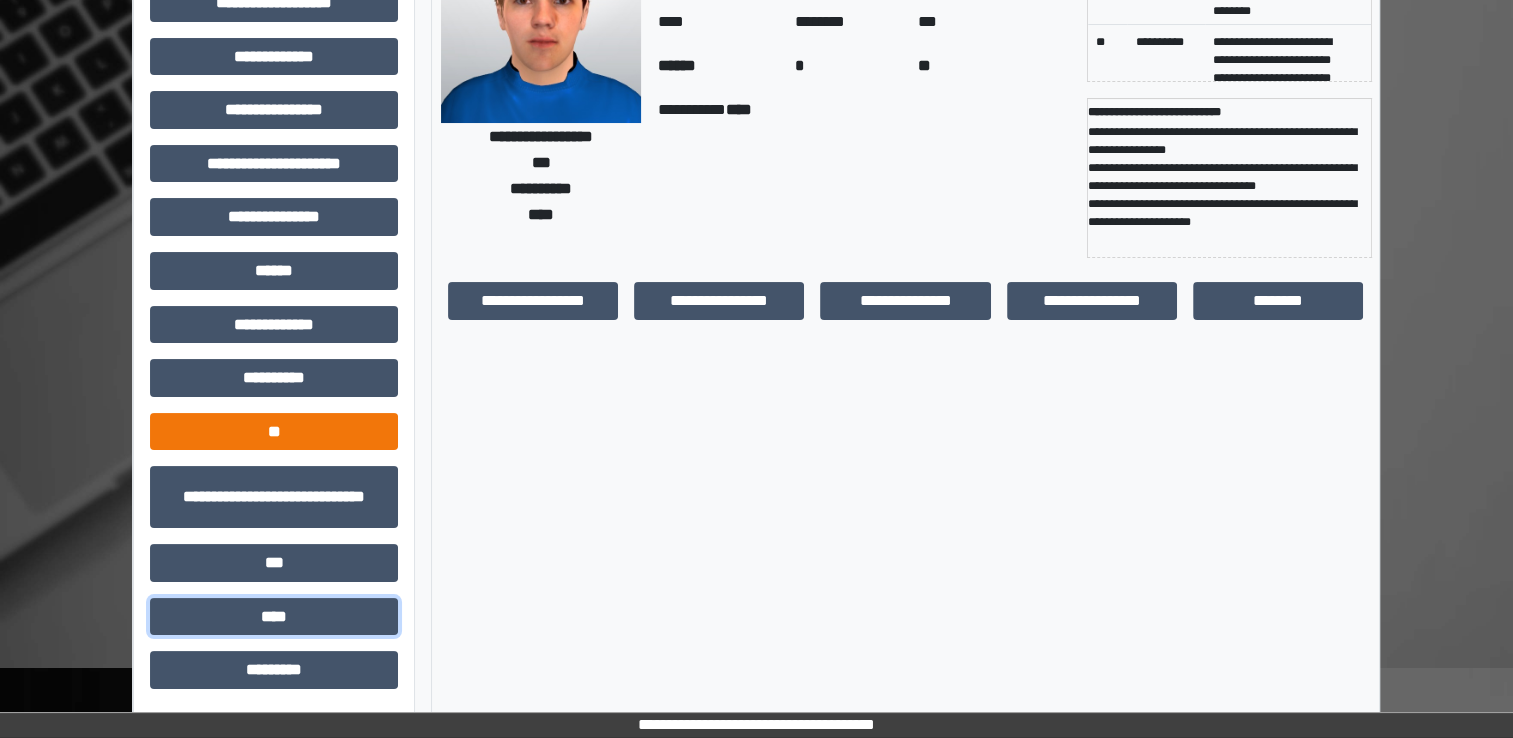 click on "****" at bounding box center (274, 617) 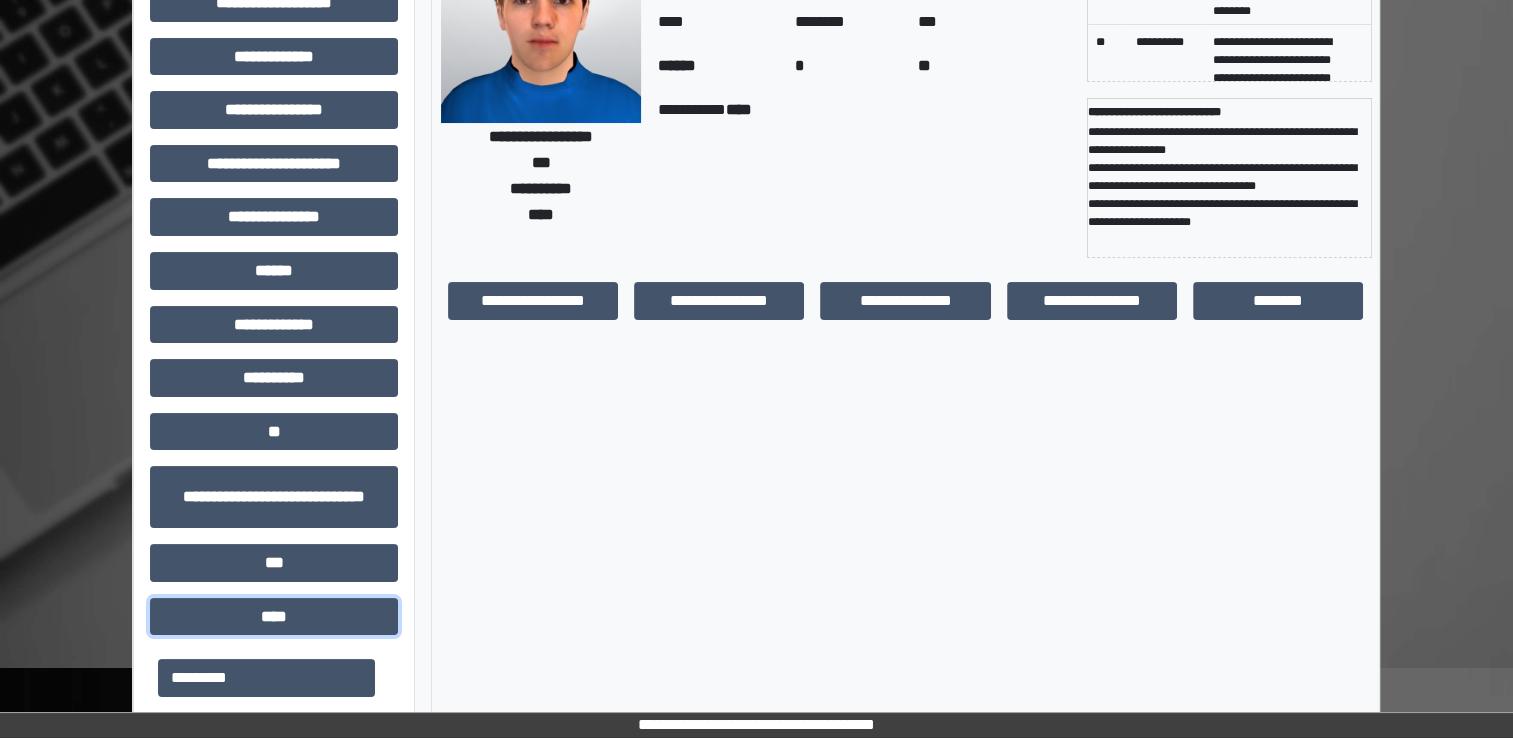 type 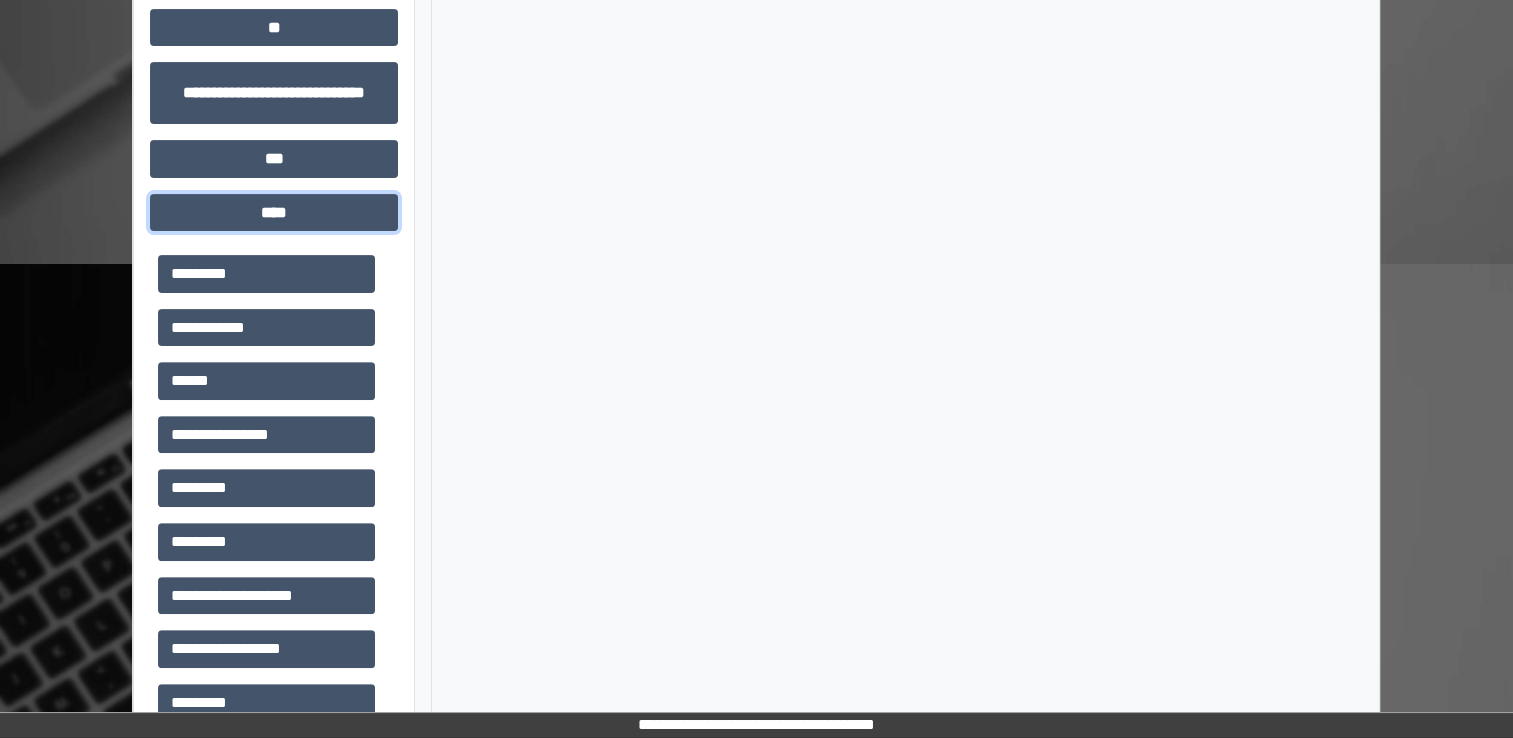 scroll, scrollTop: 664, scrollLeft: 0, axis: vertical 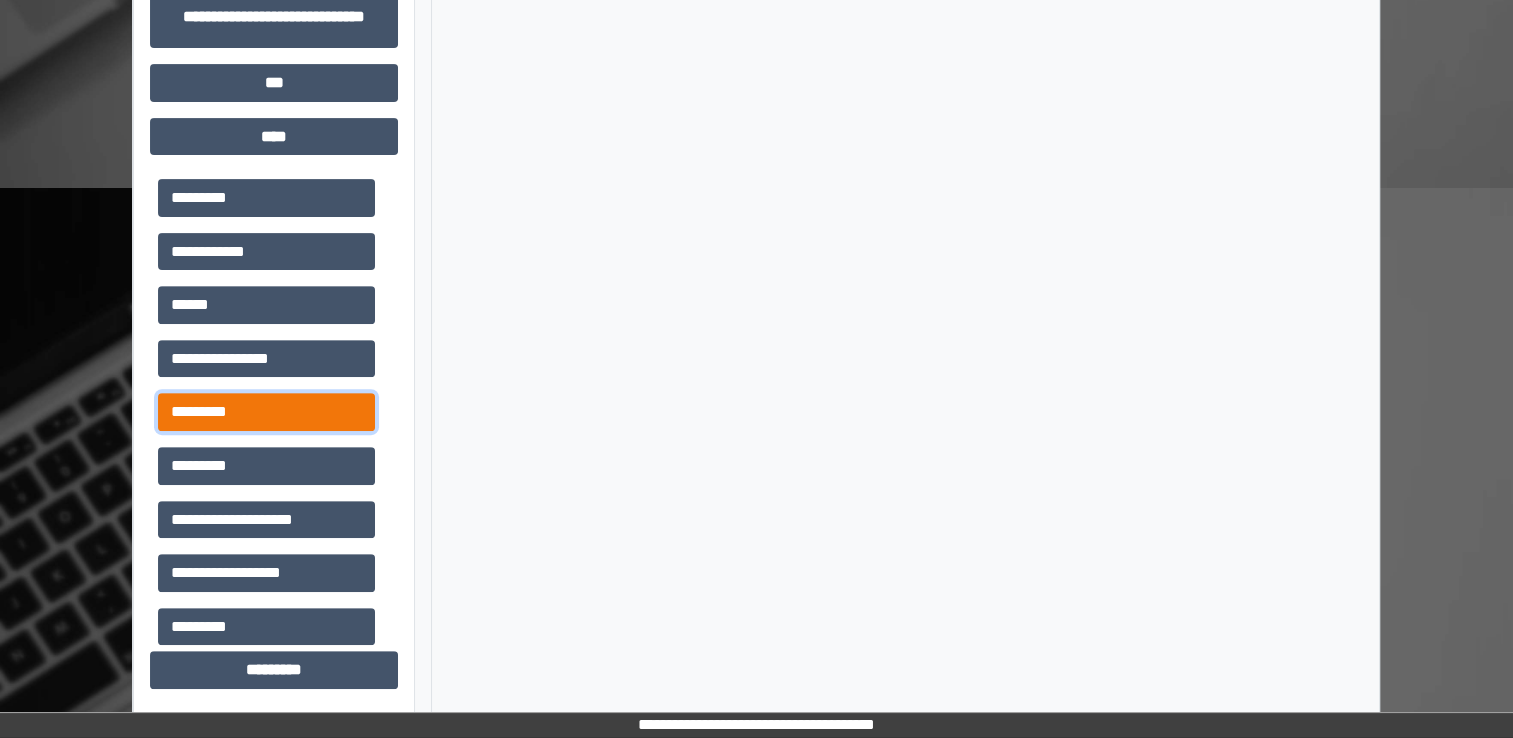 click on "*********" at bounding box center [266, 412] 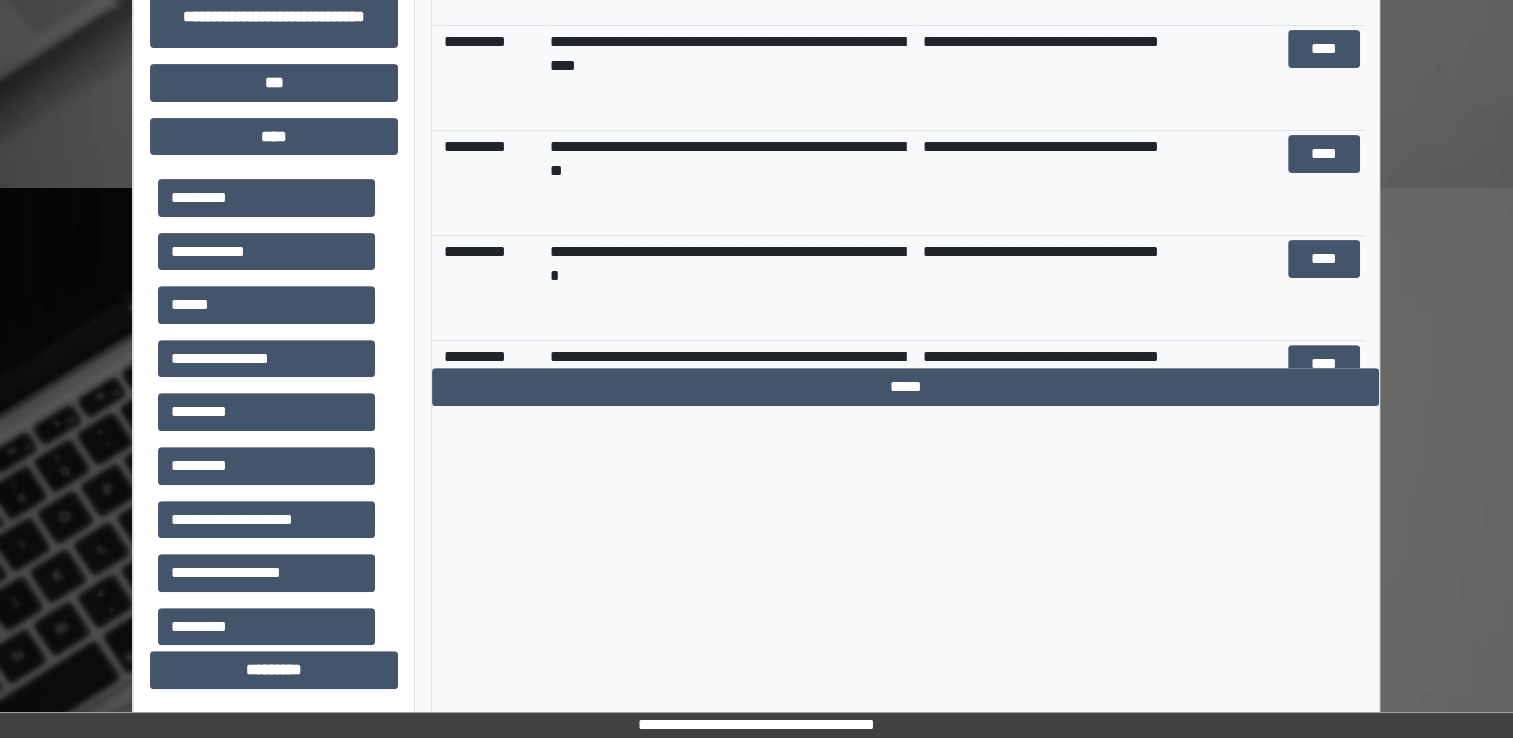 click on "**********" at bounding box center (732, 78) 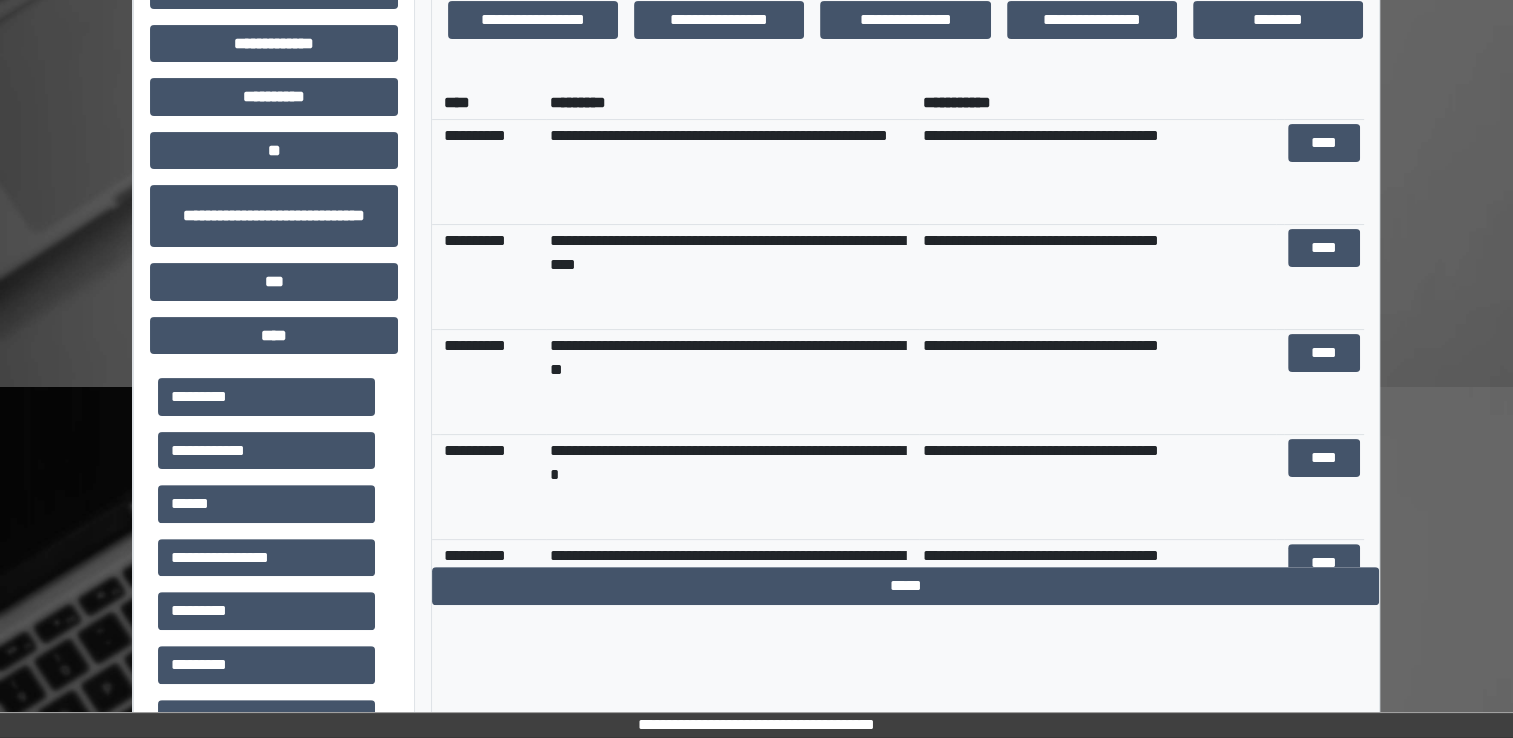 scroll, scrollTop: 464, scrollLeft: 0, axis: vertical 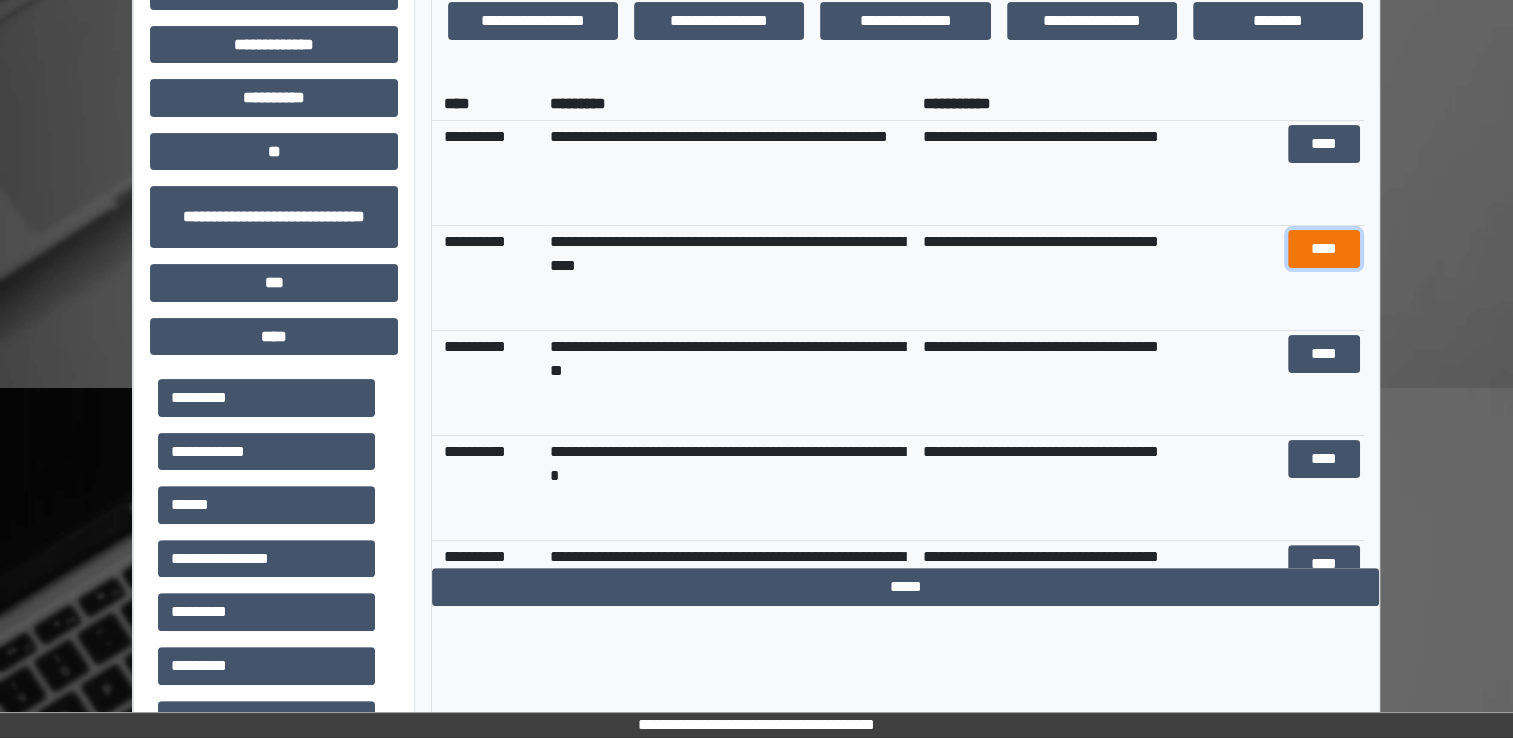 click on "****" at bounding box center (1323, 249) 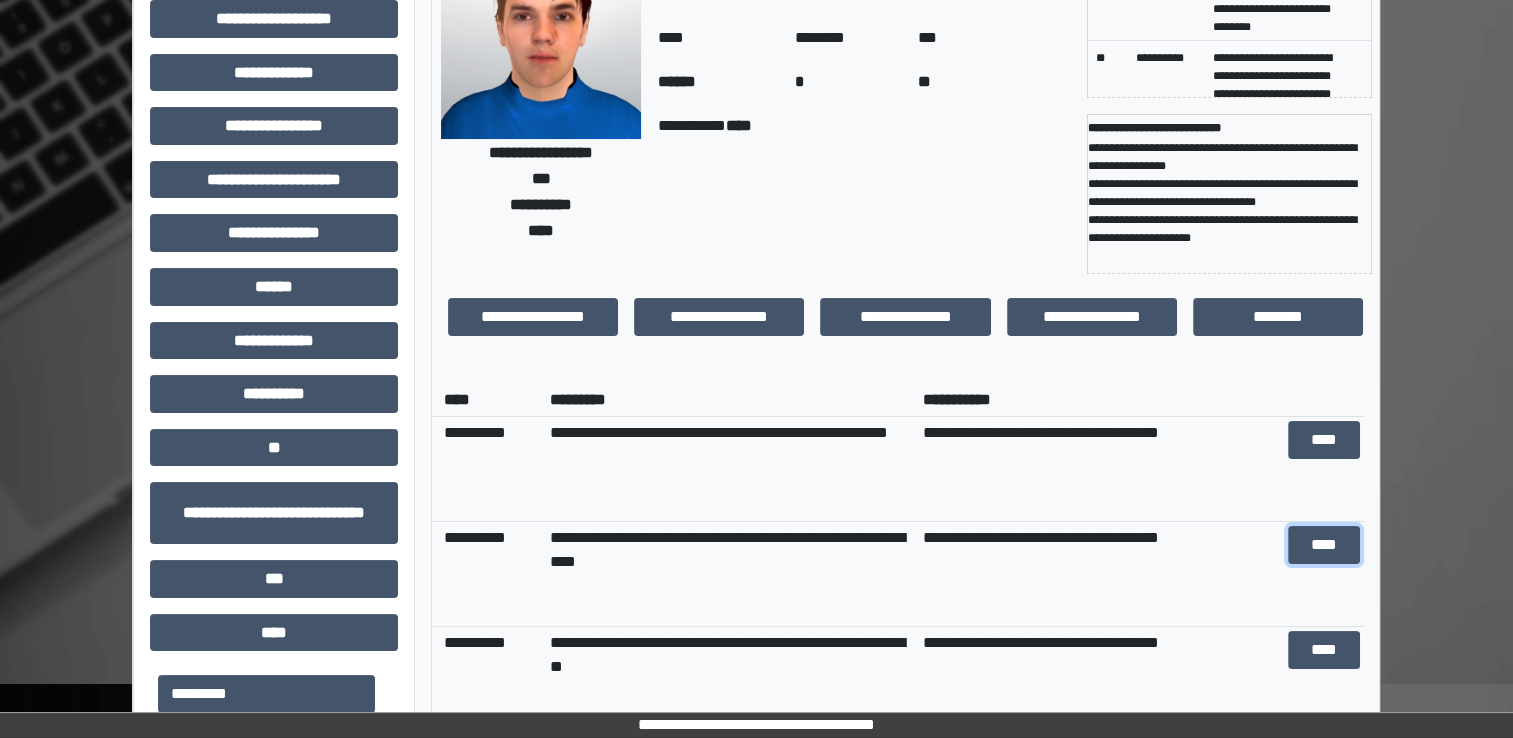 scroll, scrollTop: 0, scrollLeft: 0, axis: both 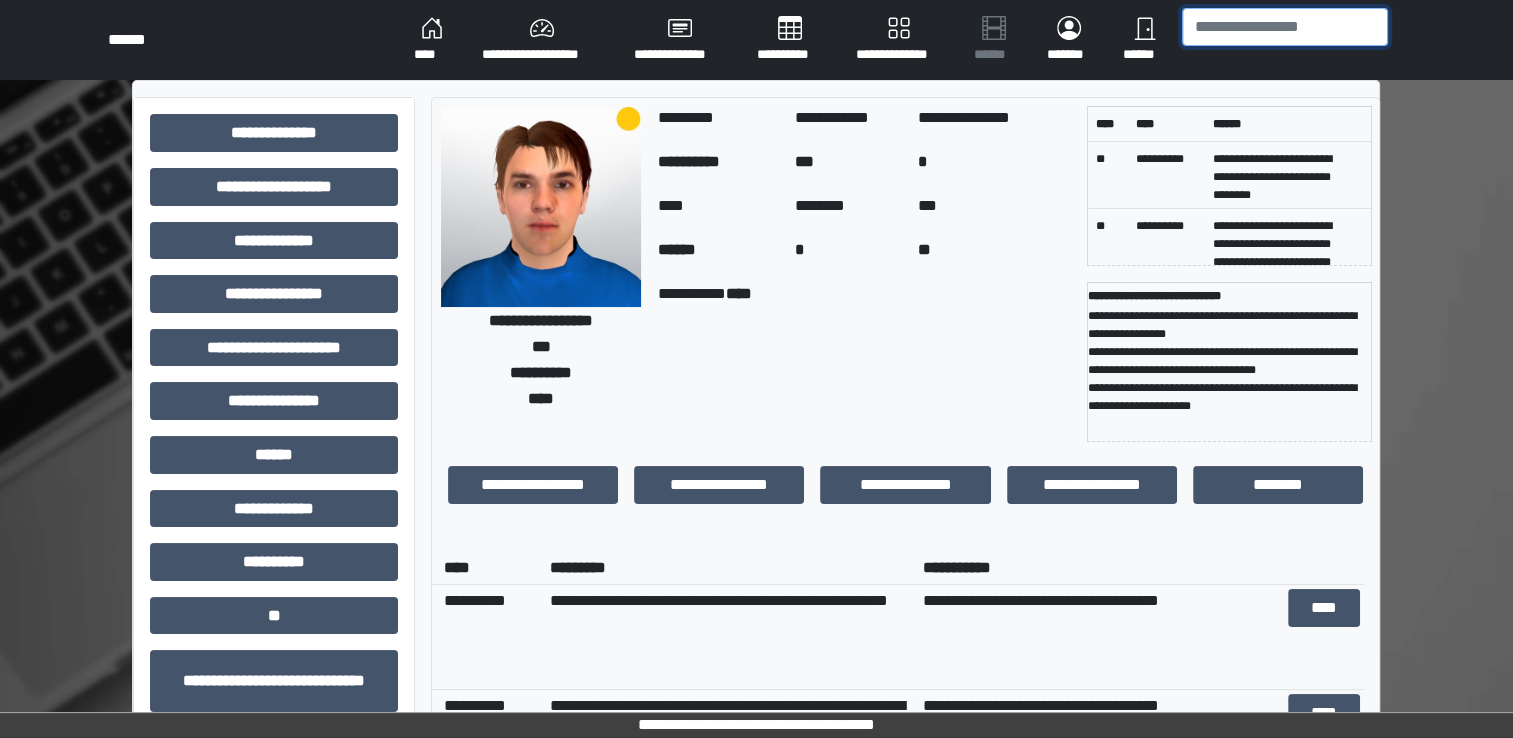 click at bounding box center [1285, 27] 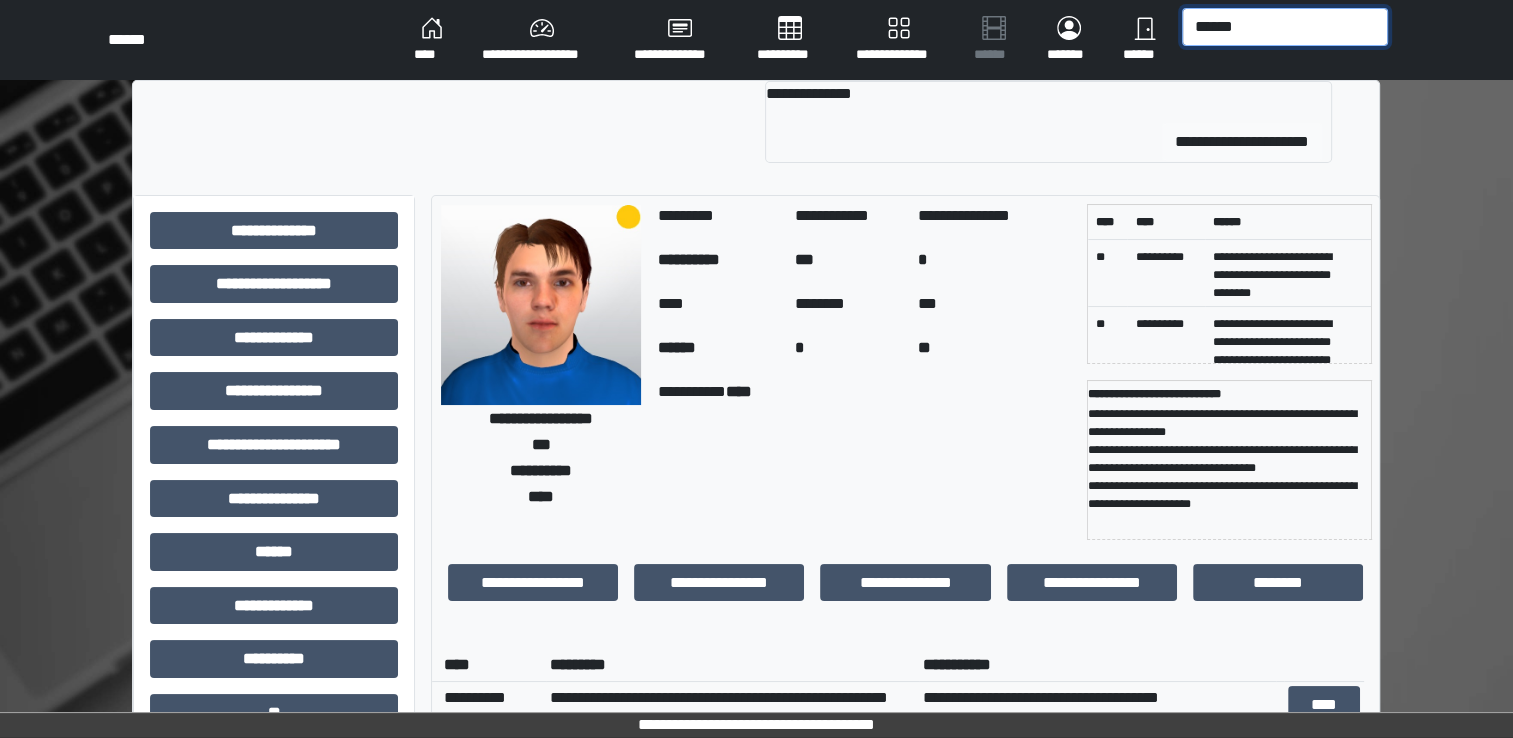 type on "******" 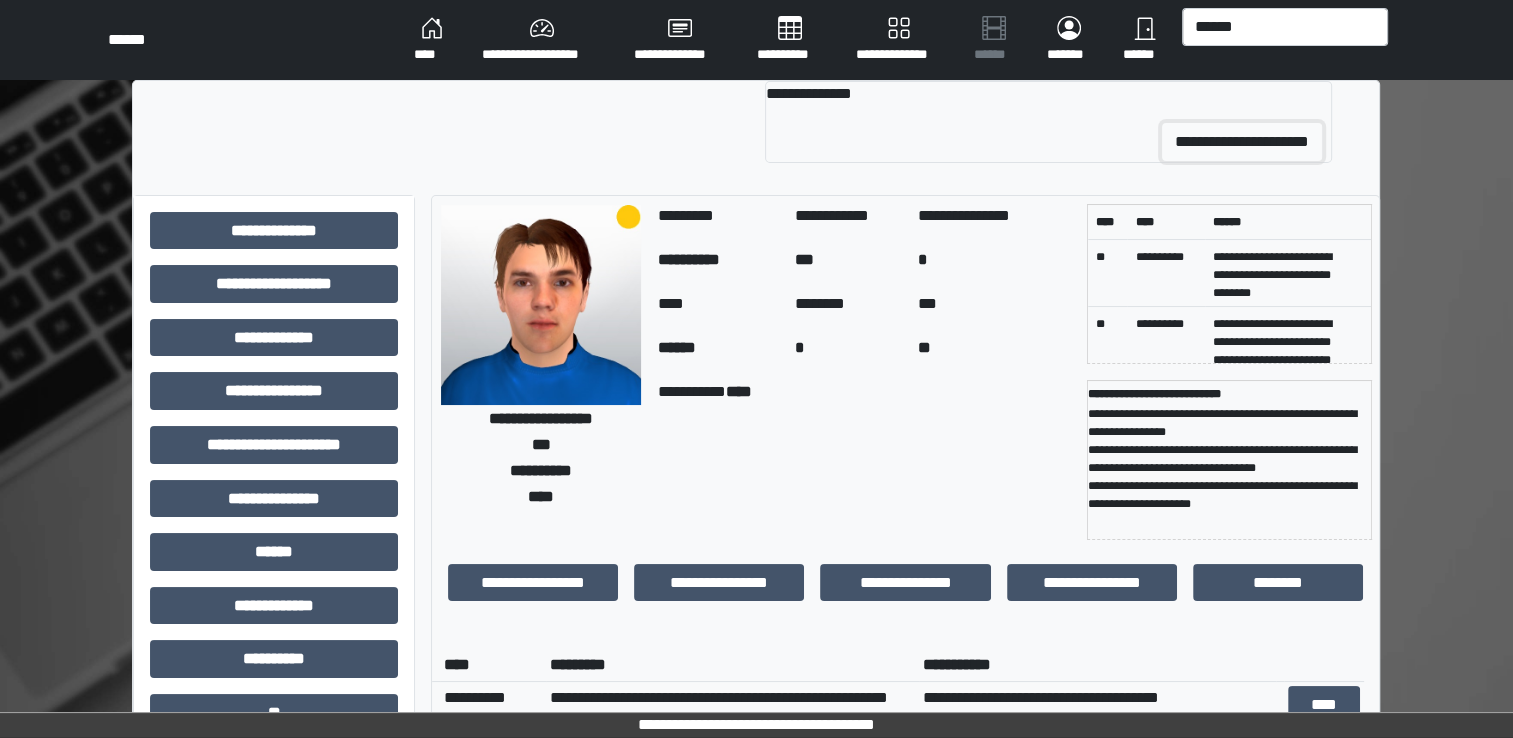 click on "**********" at bounding box center [1242, 142] 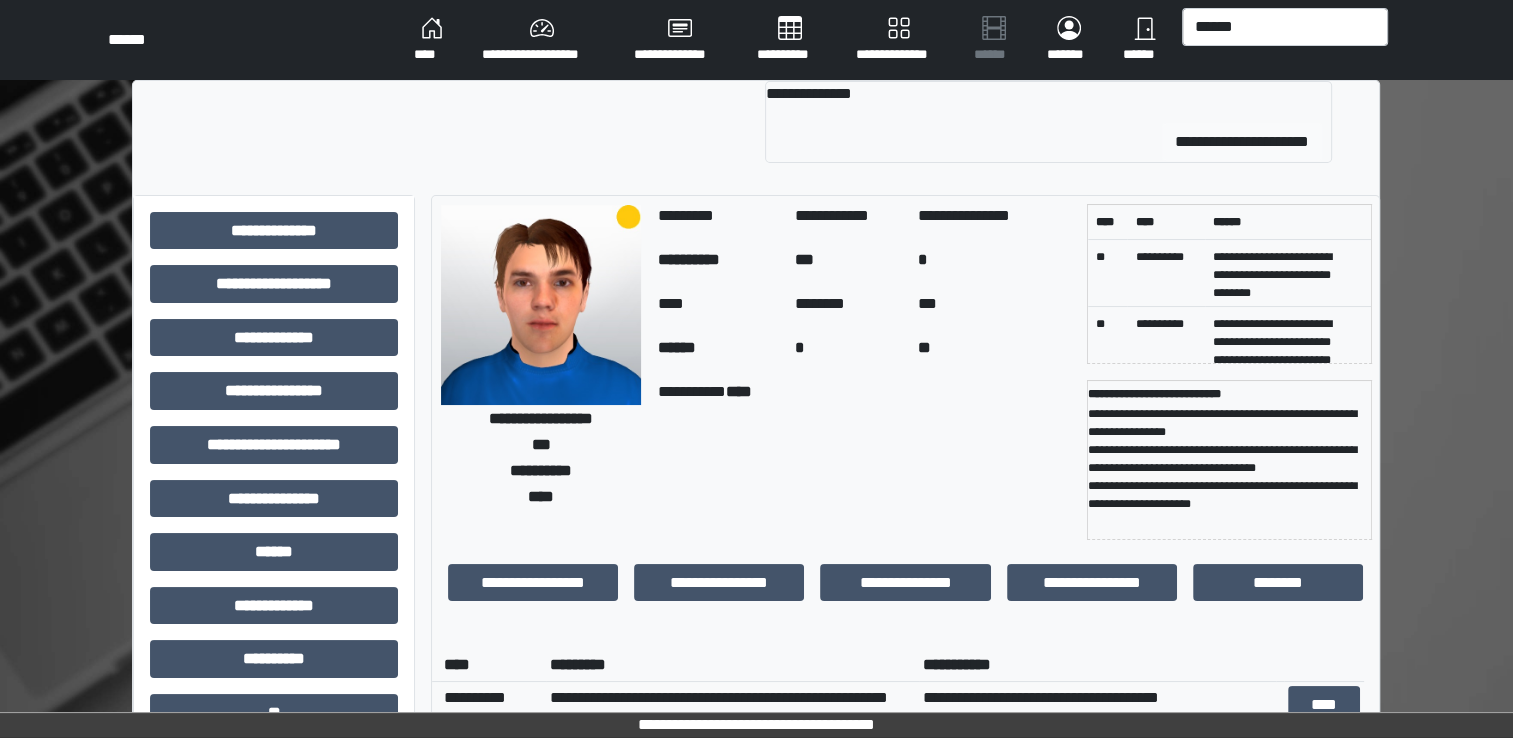 type 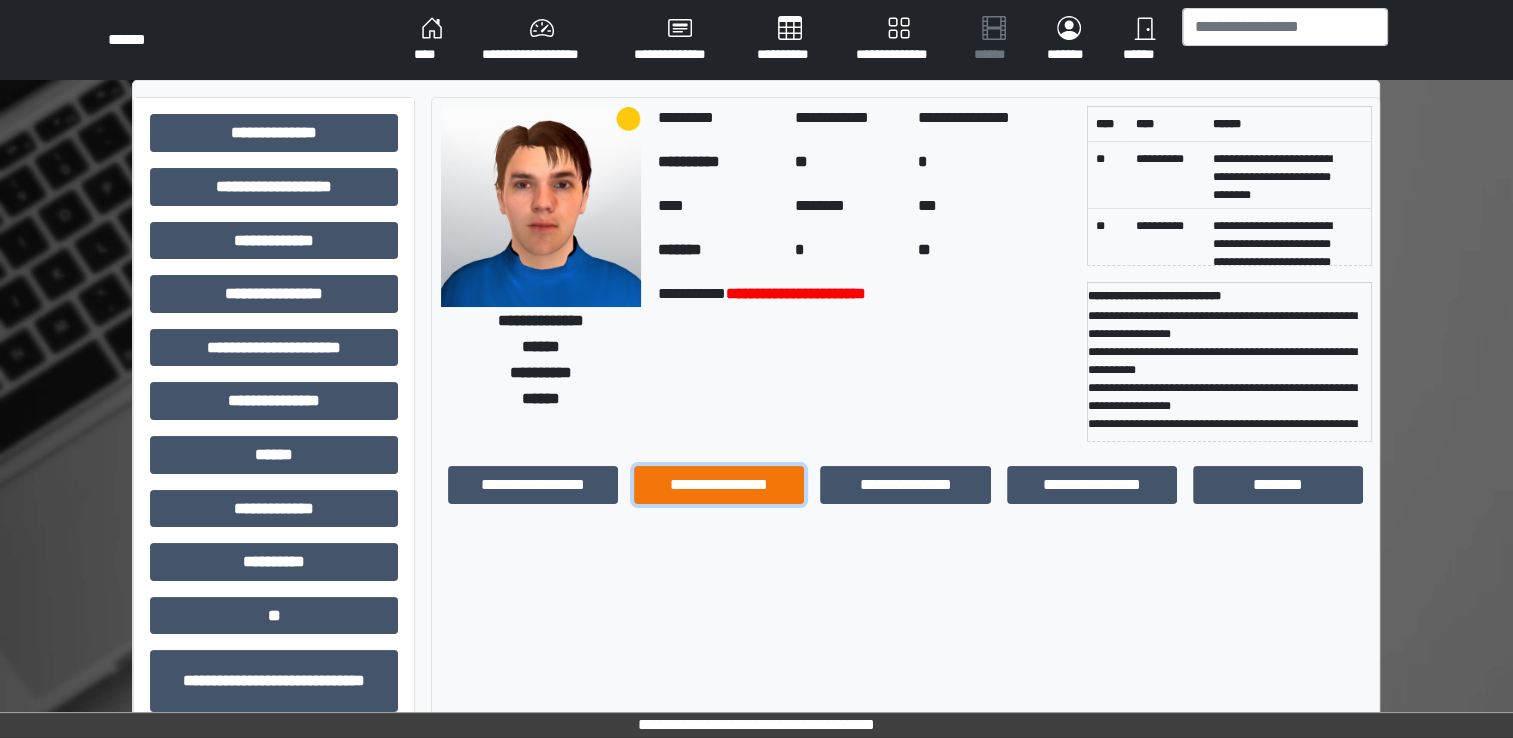 click on "**********" at bounding box center (719, 485) 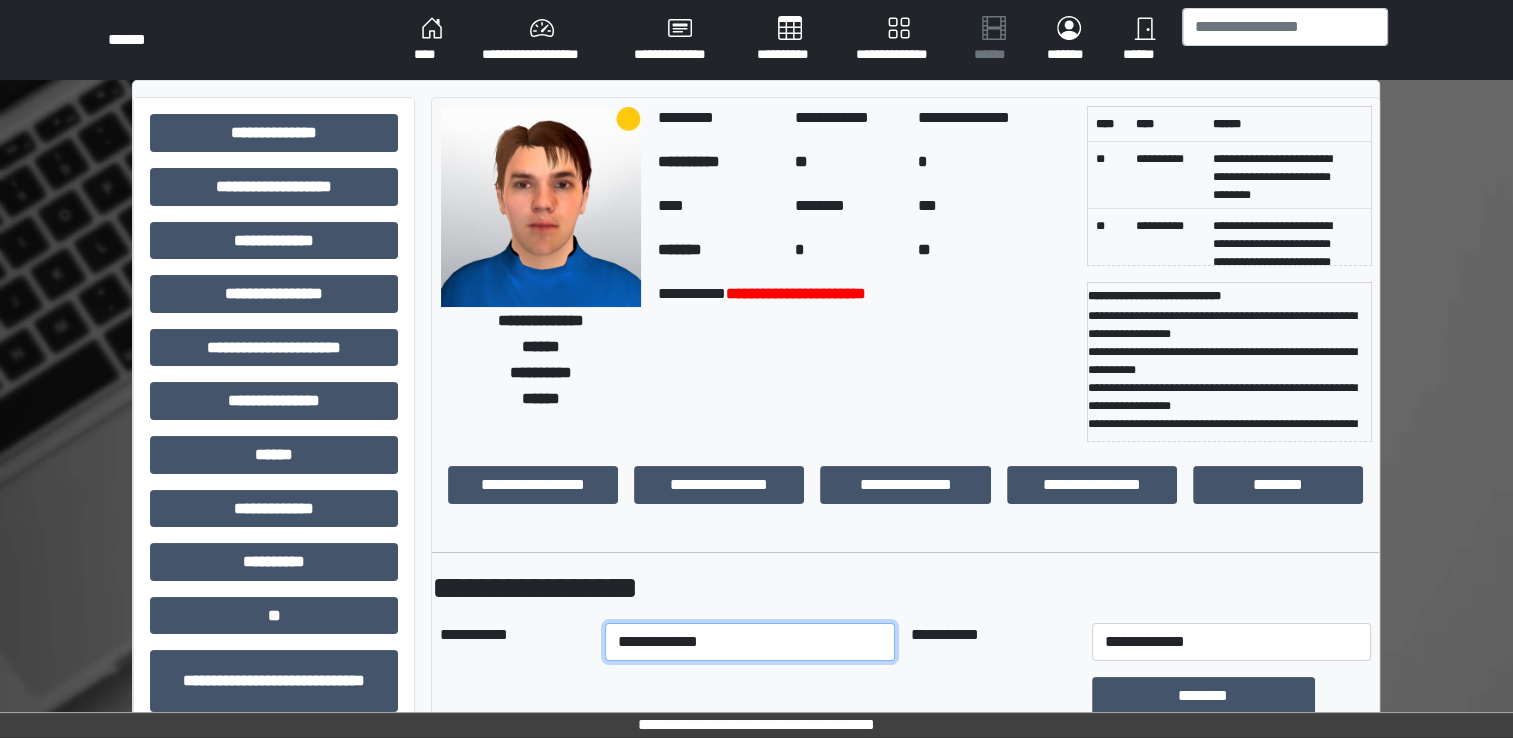 click on "**********" at bounding box center [750, 642] 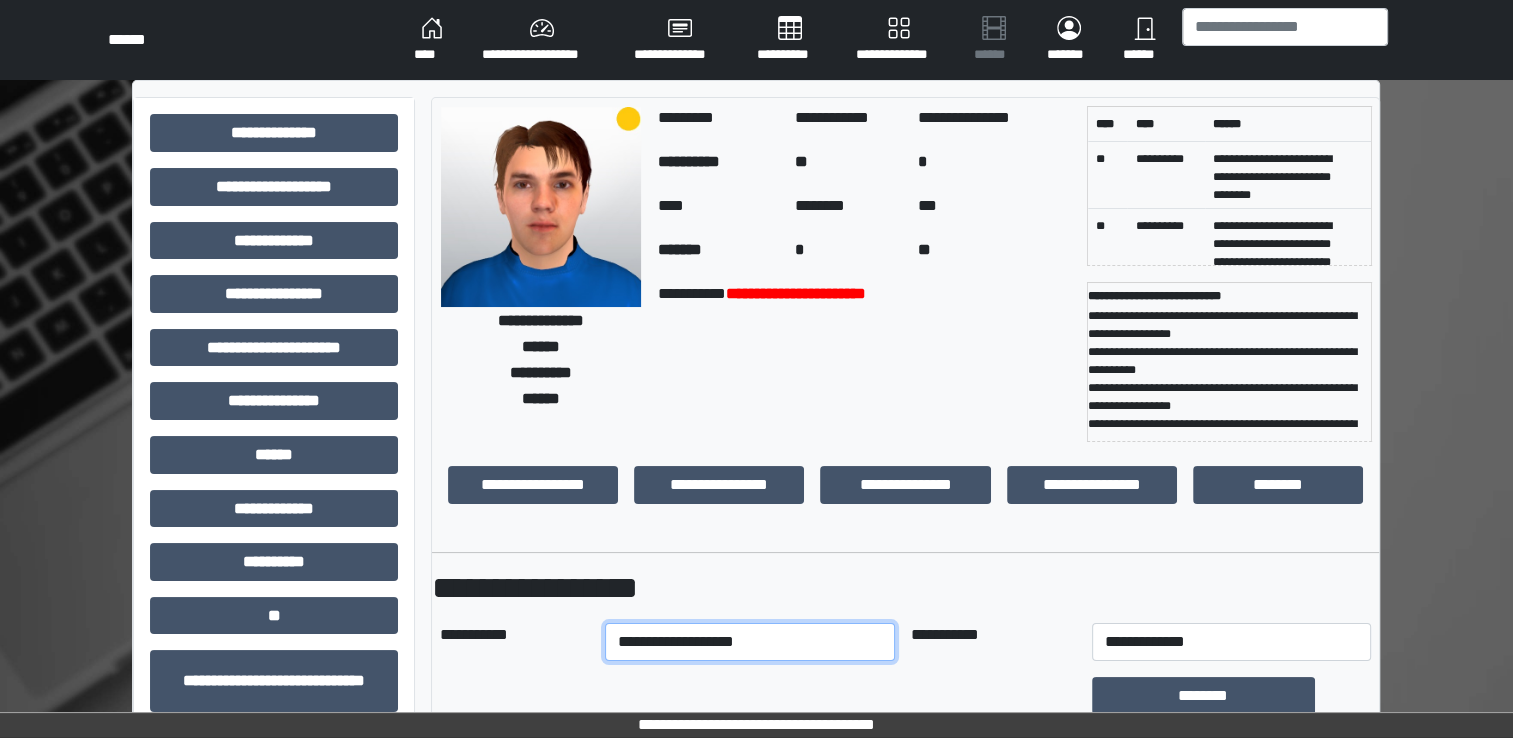 click on "**********" at bounding box center (750, 642) 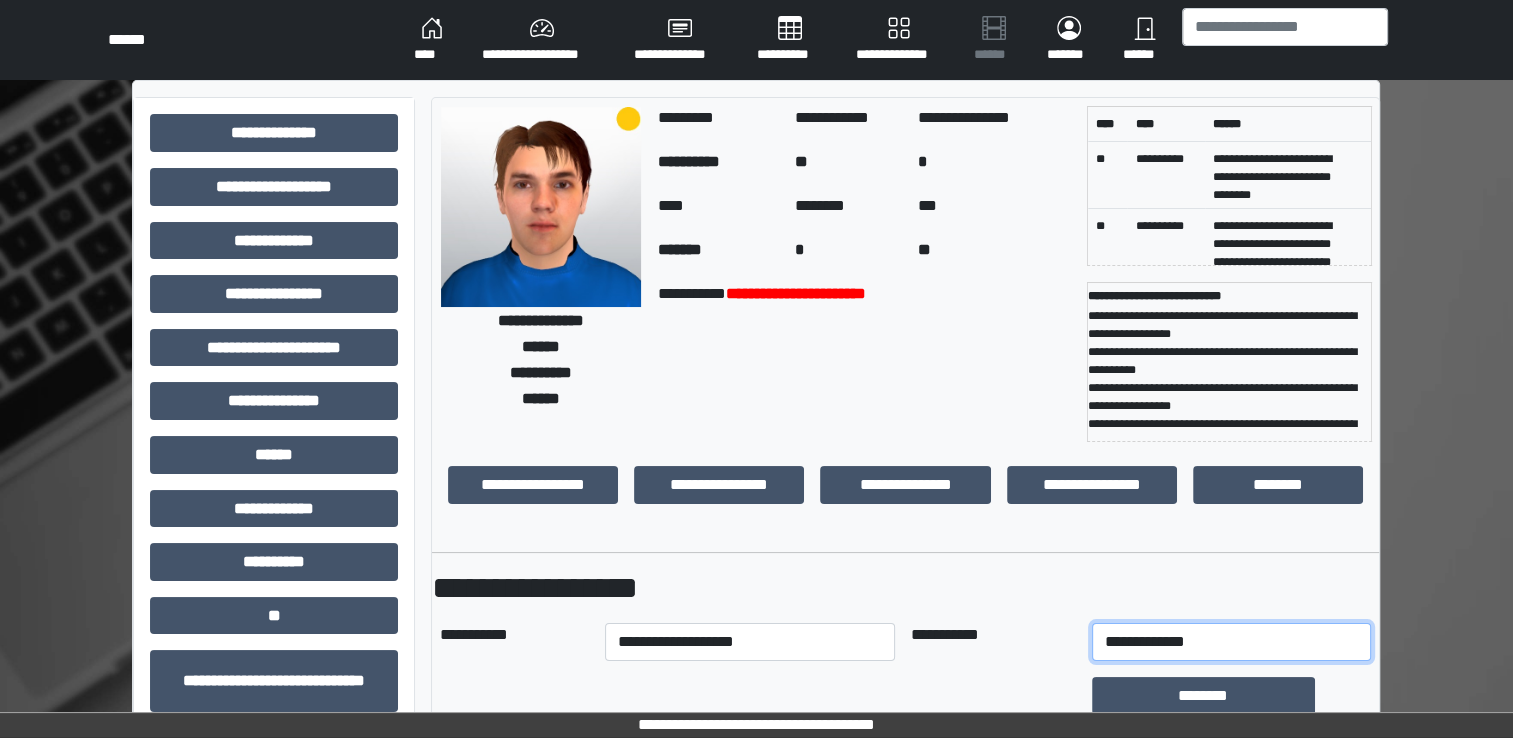 click on "**********" at bounding box center (1231, 642) 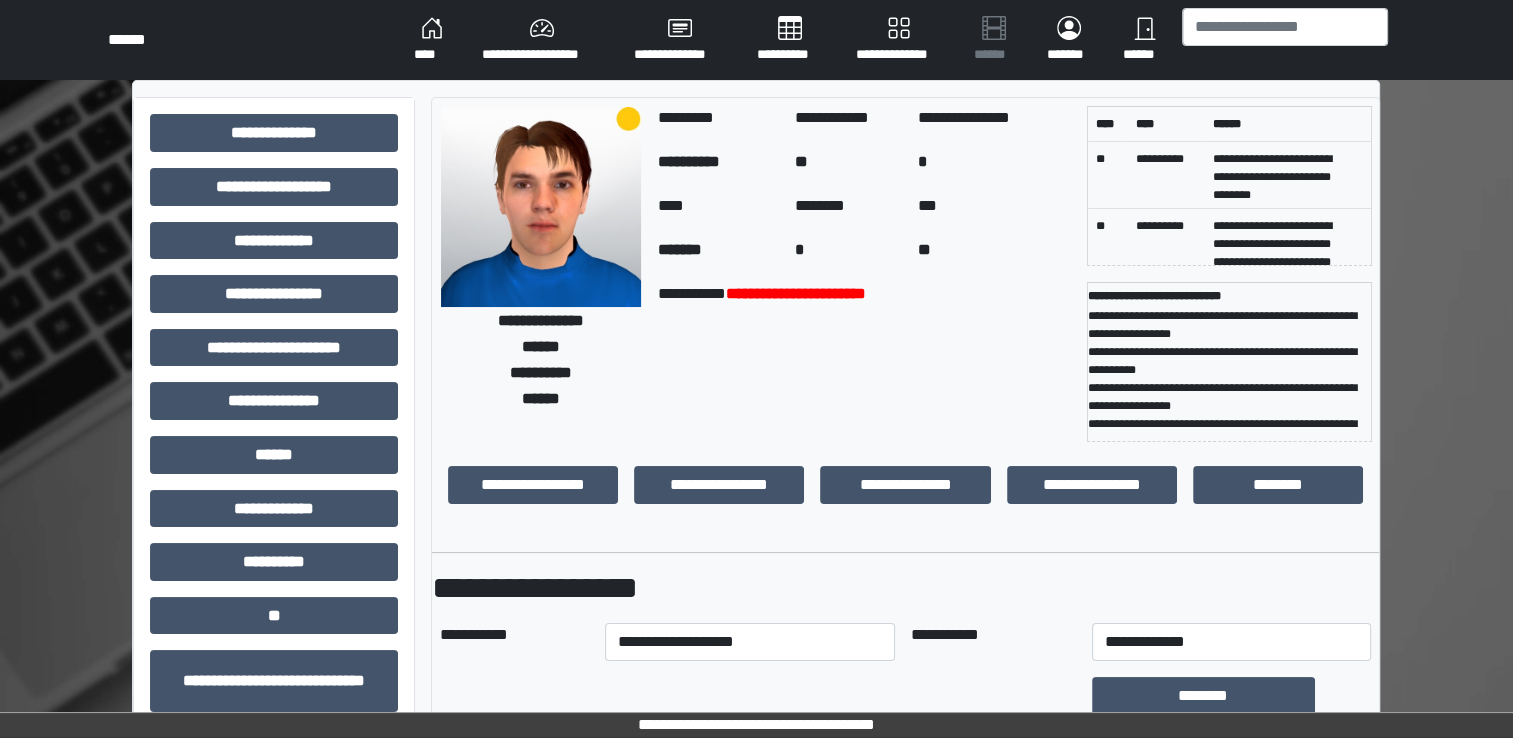 click on "**********" at bounding box center [905, 1334] 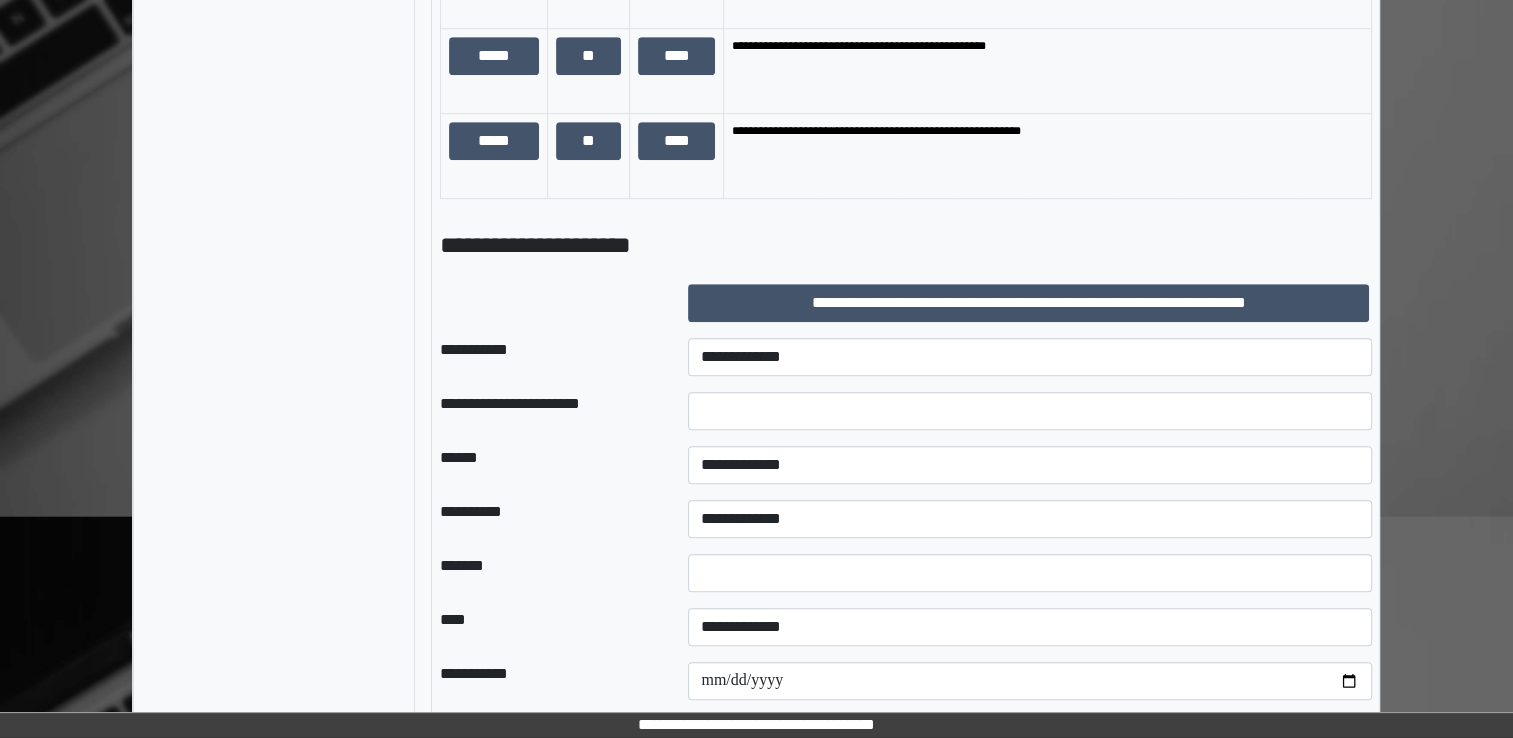 scroll, scrollTop: 1405, scrollLeft: 0, axis: vertical 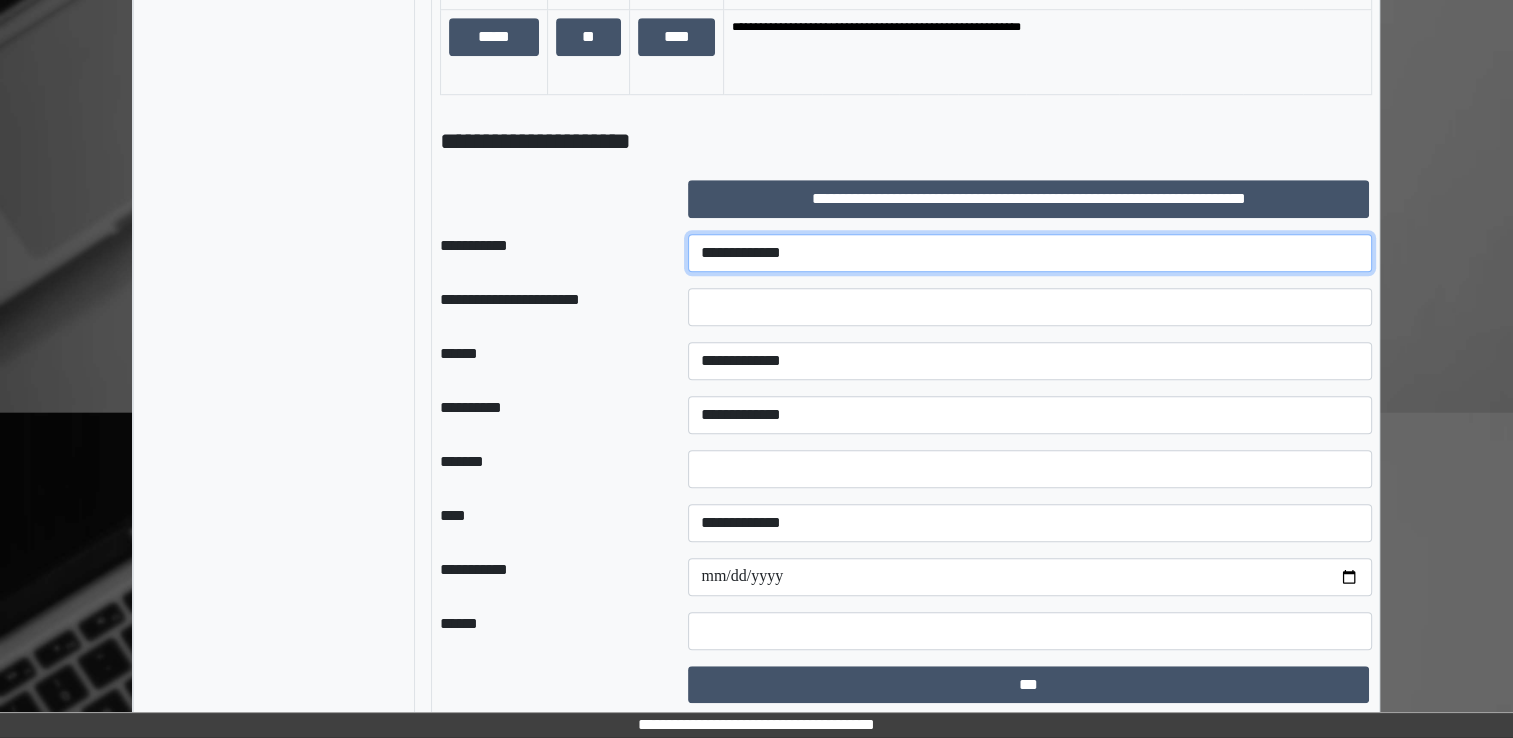 click on "**********" at bounding box center [1030, 253] 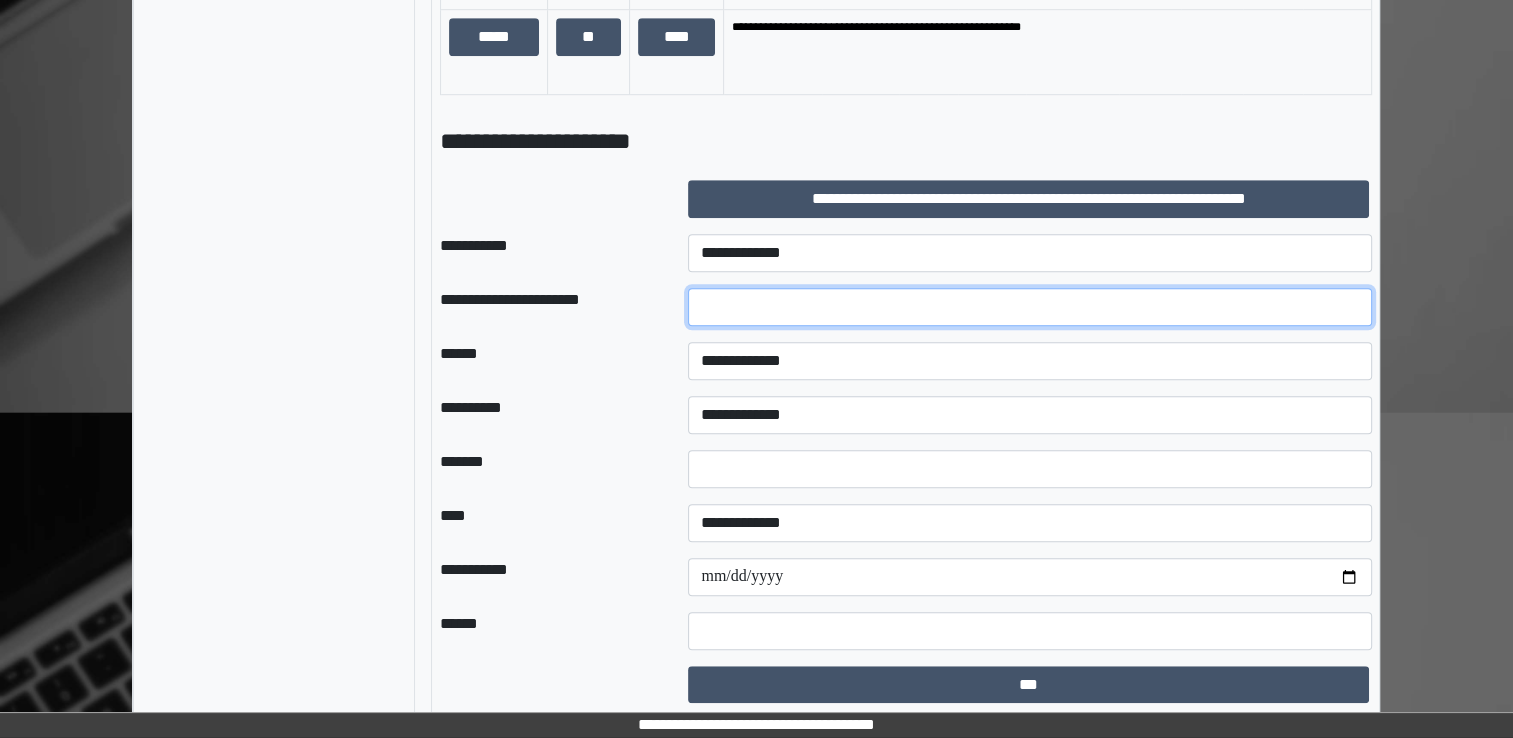 click at bounding box center [1030, 307] 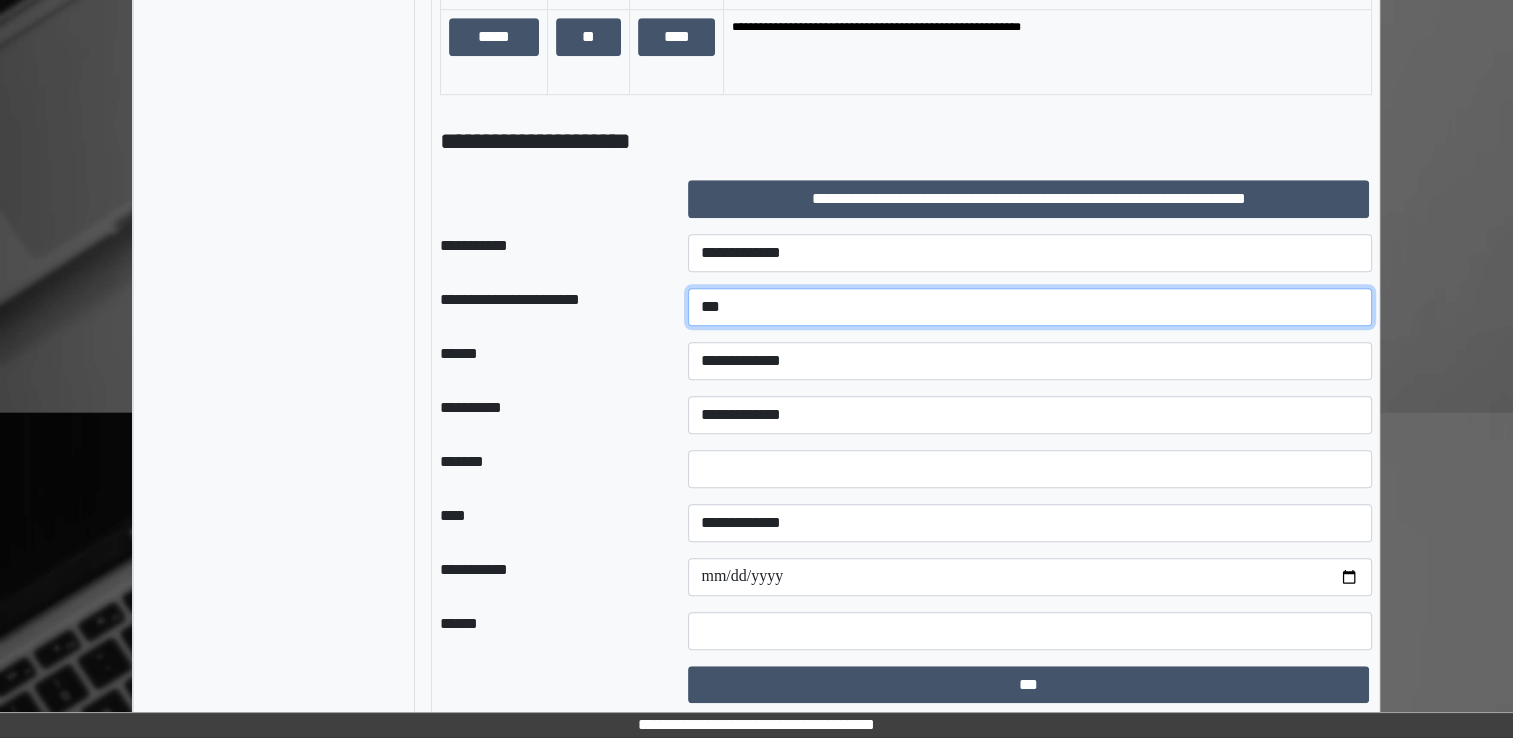 type on "******" 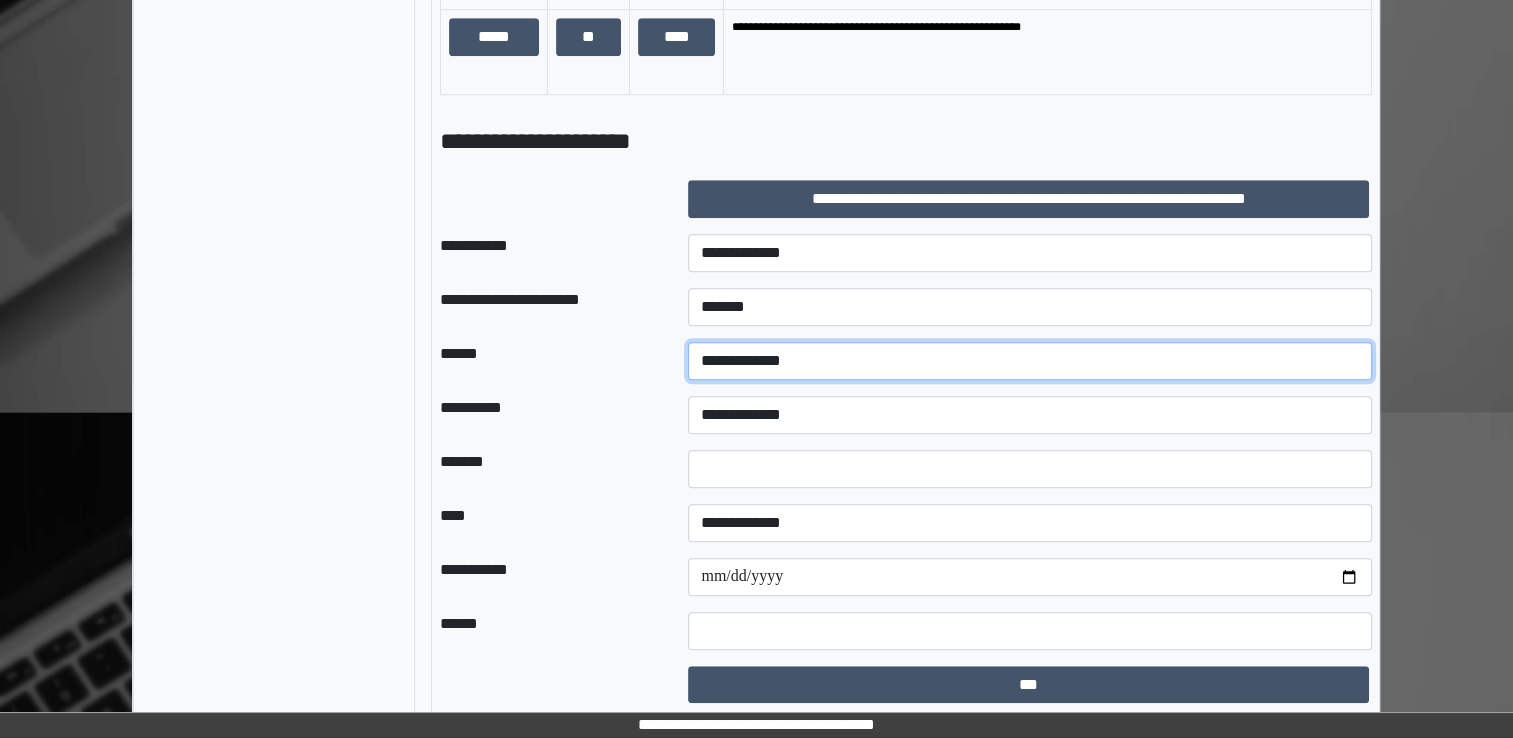 click on "**********" at bounding box center (1030, 361) 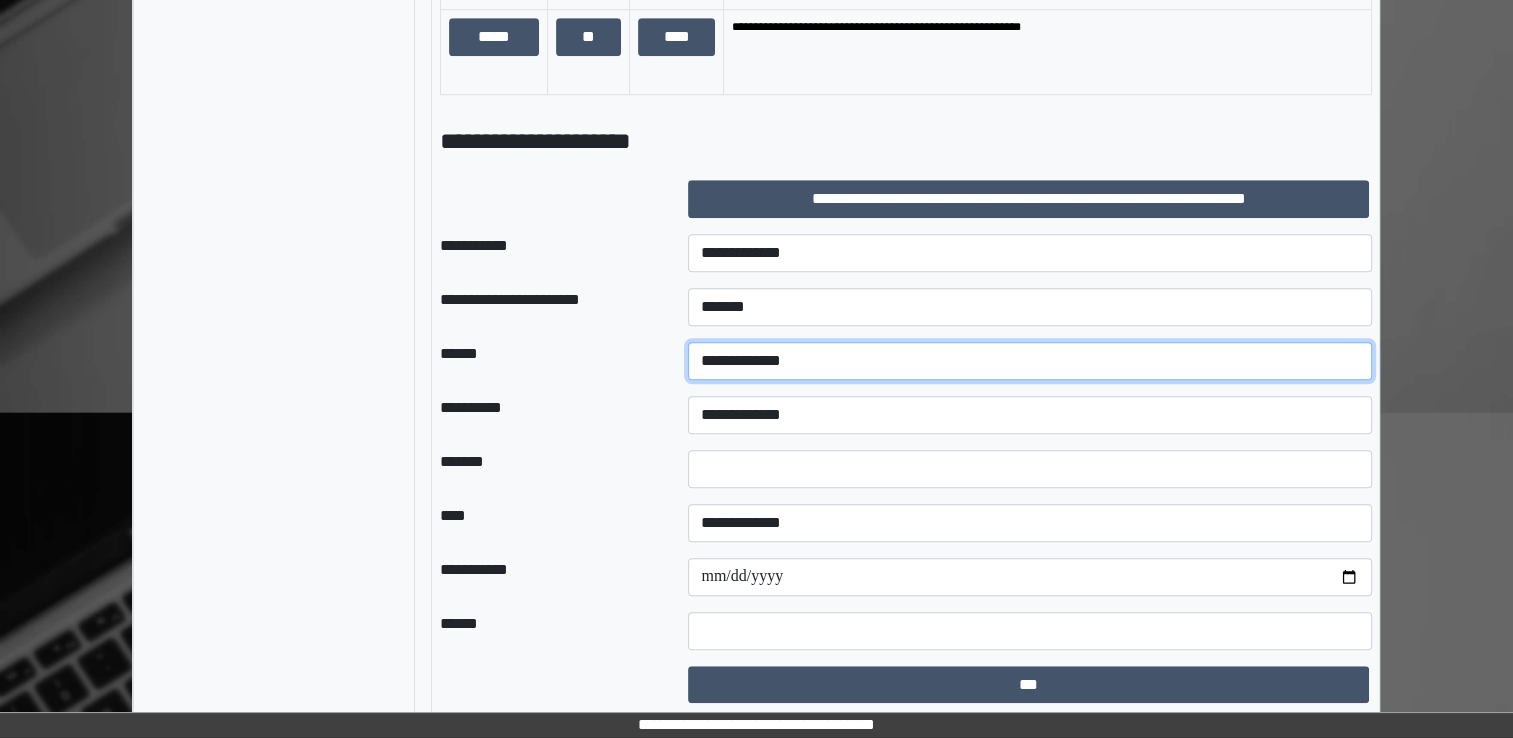 select on "*" 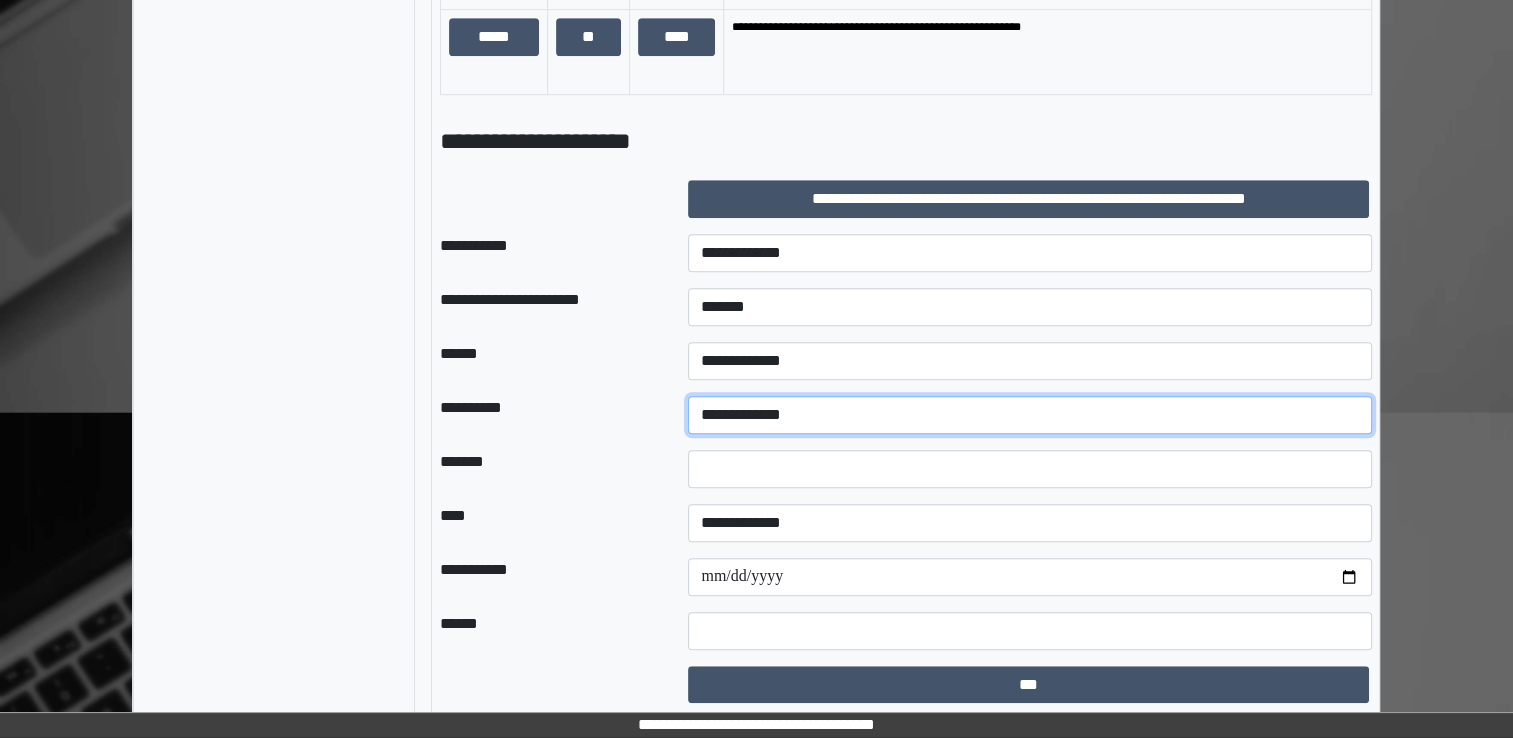 click on "**********" at bounding box center (1030, 415) 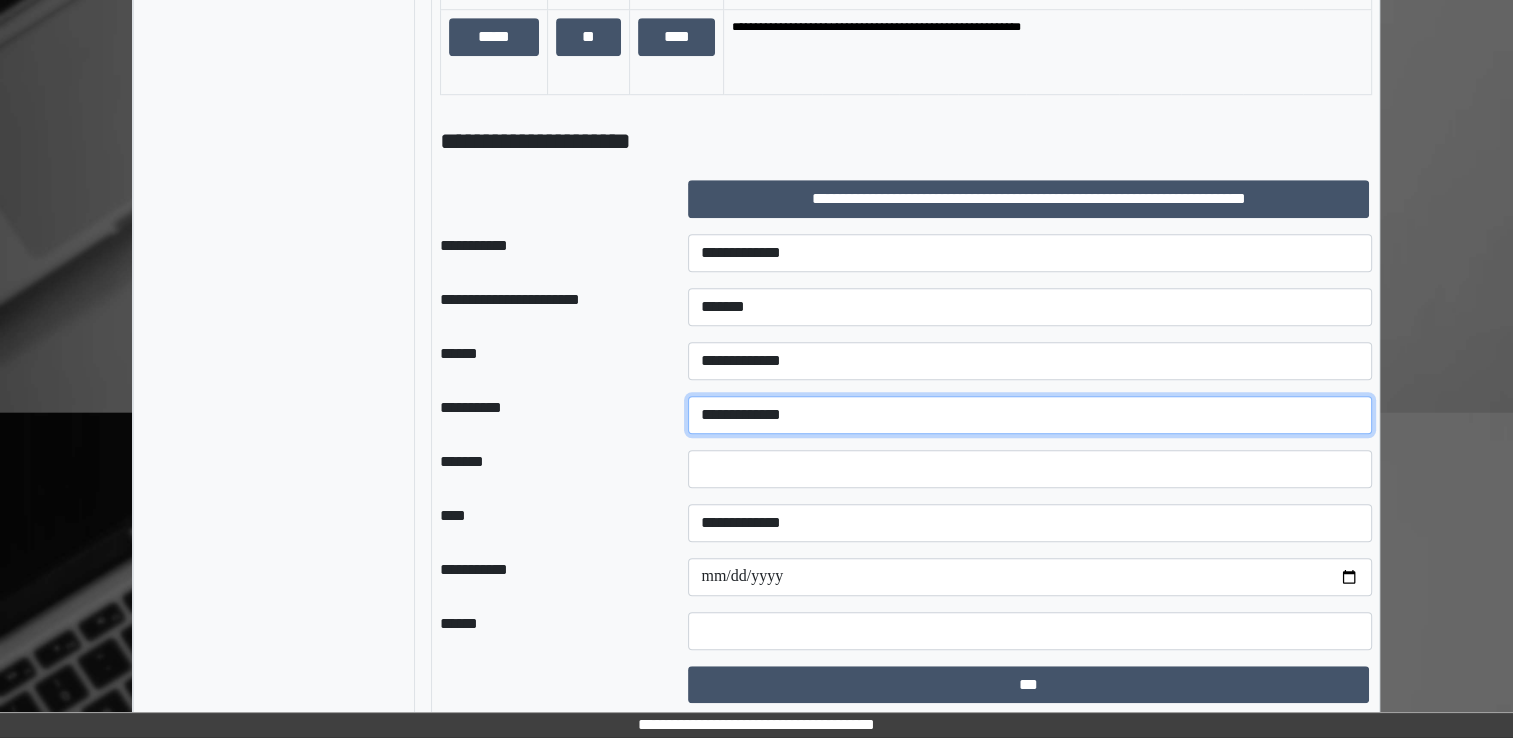 select on "**" 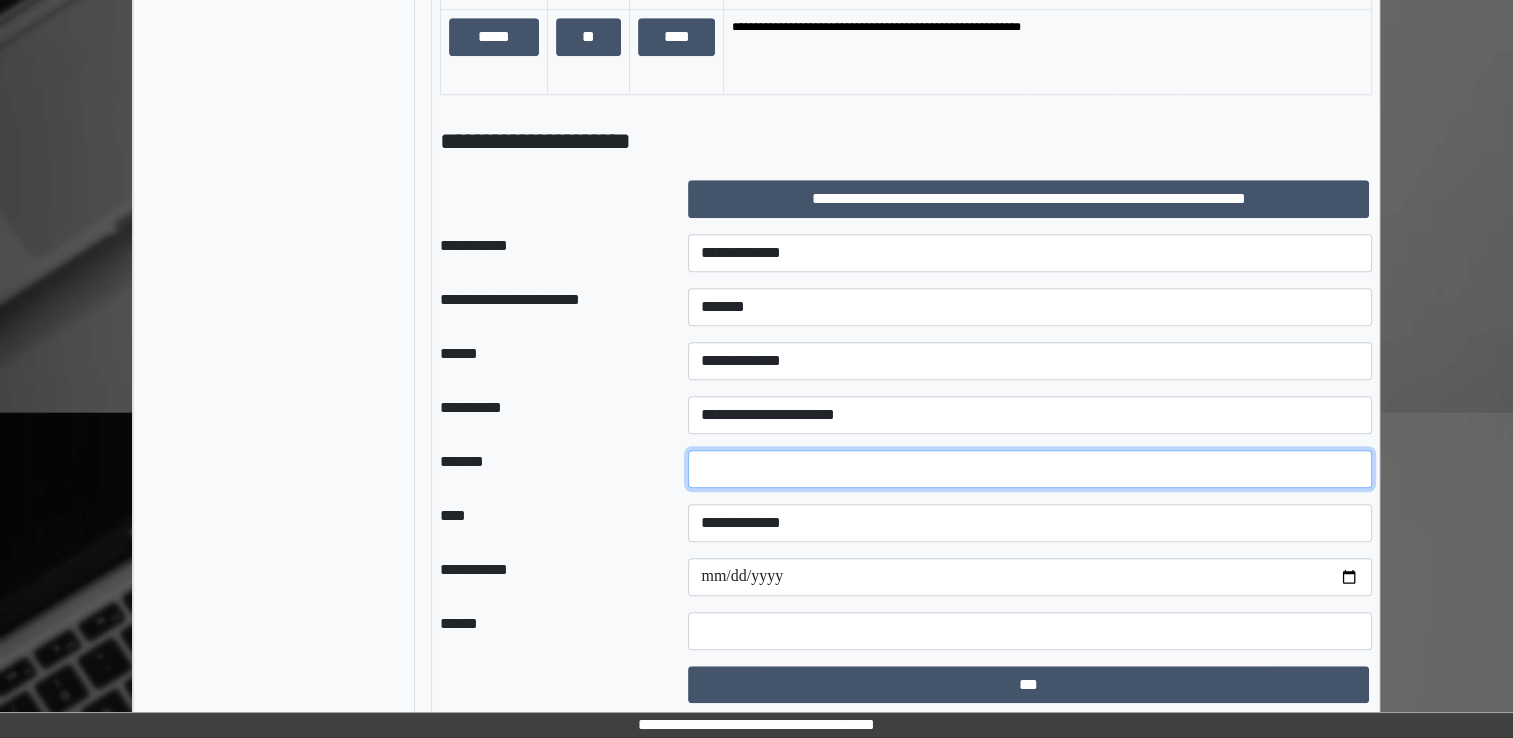 click at bounding box center [1030, 469] 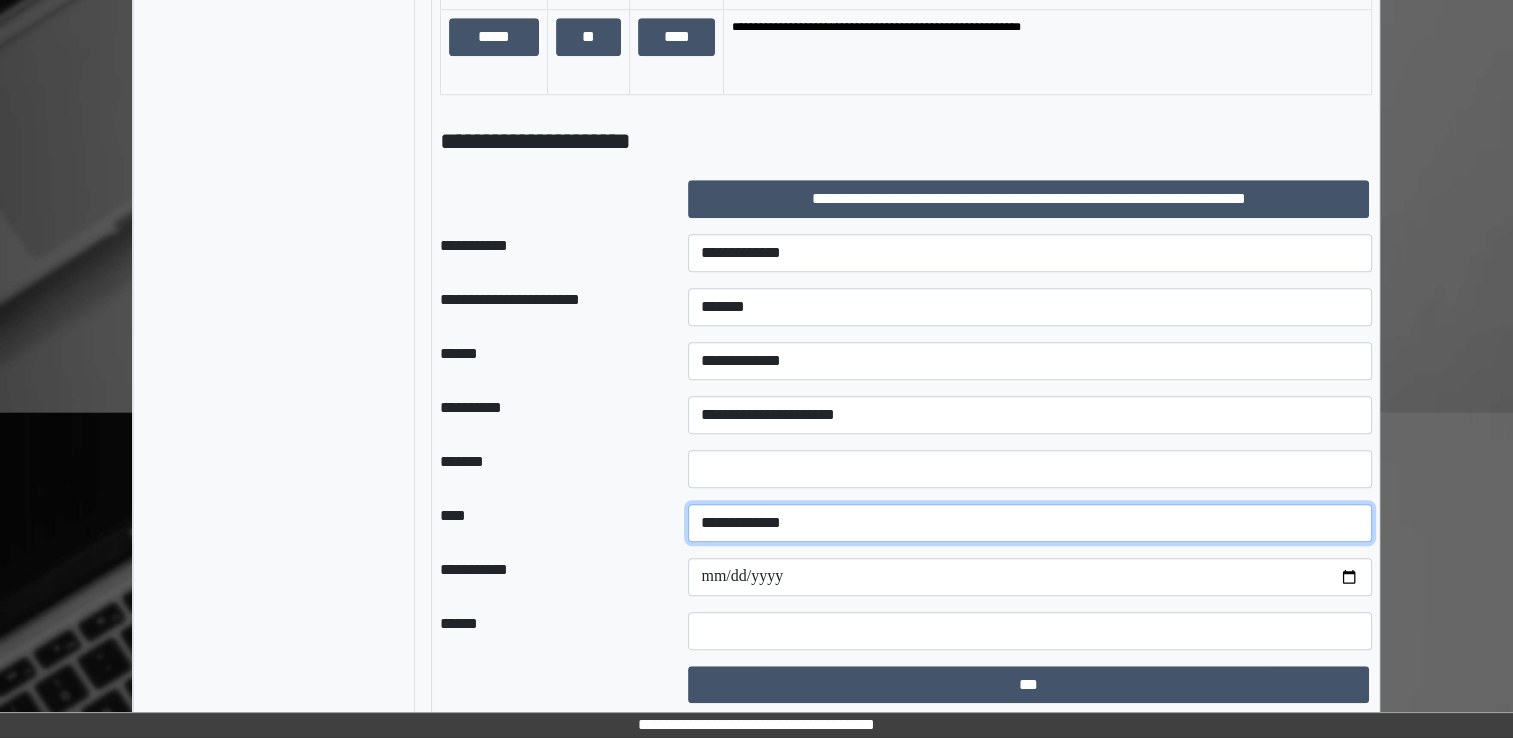click on "**********" at bounding box center (1030, 523) 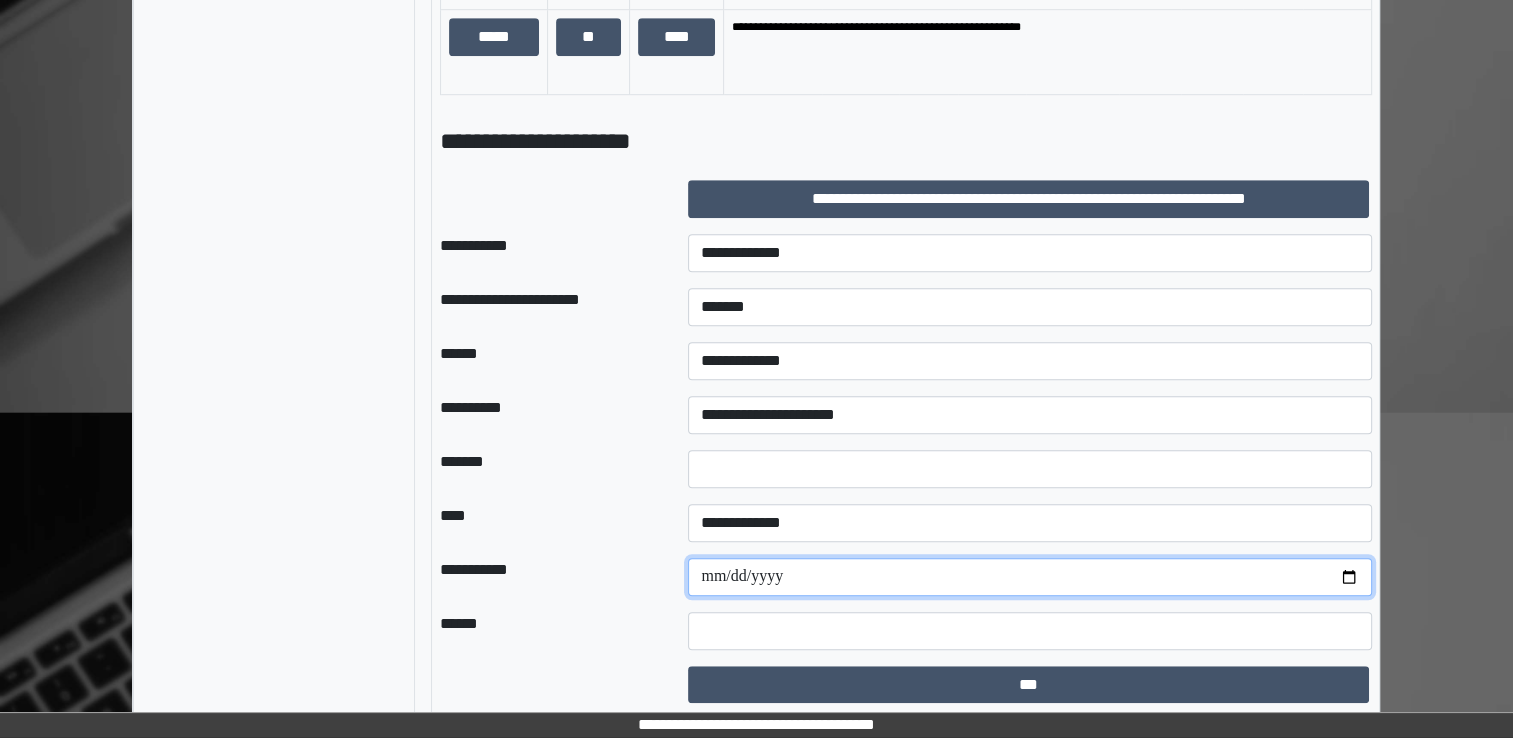 click at bounding box center [1030, 577] 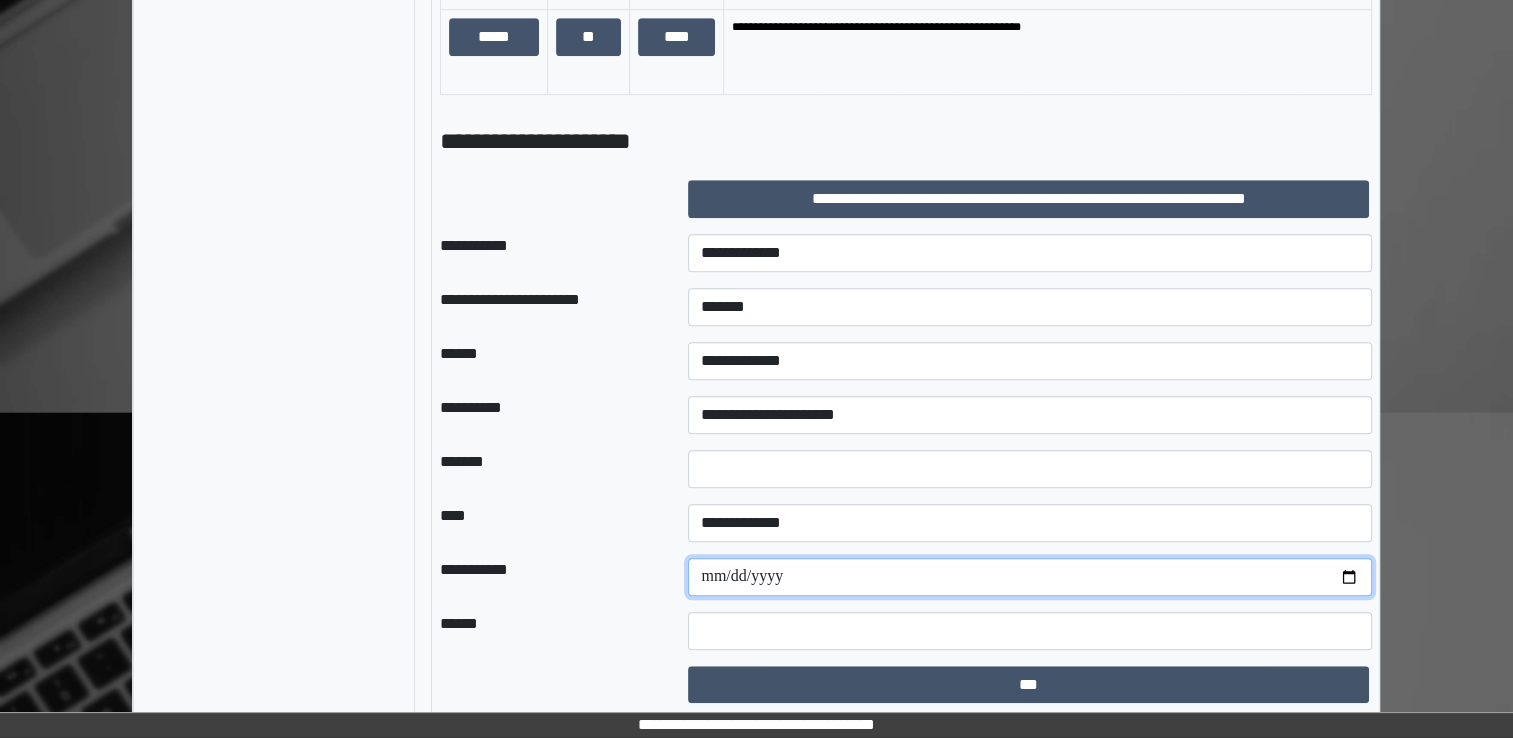 click at bounding box center [1030, 577] 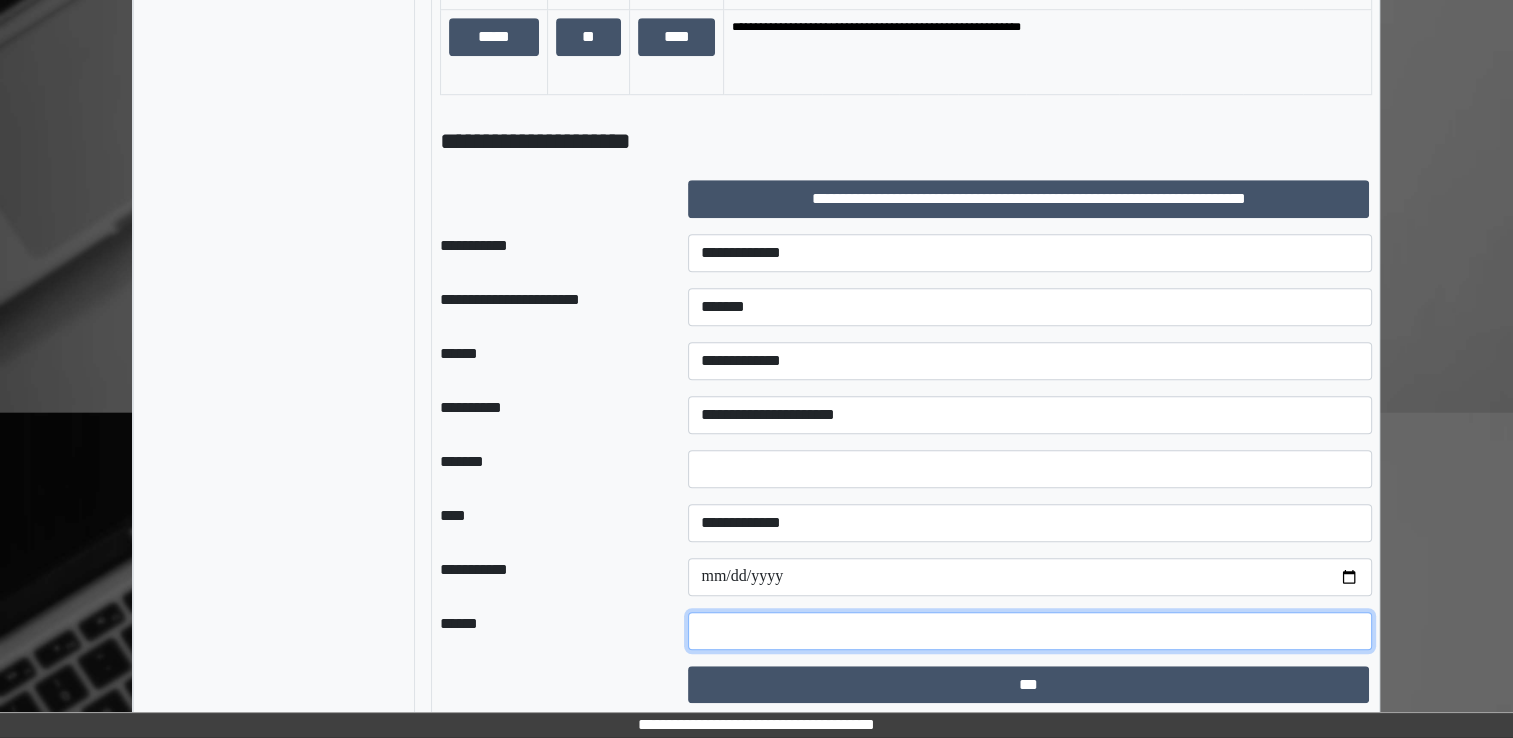 type on "*" 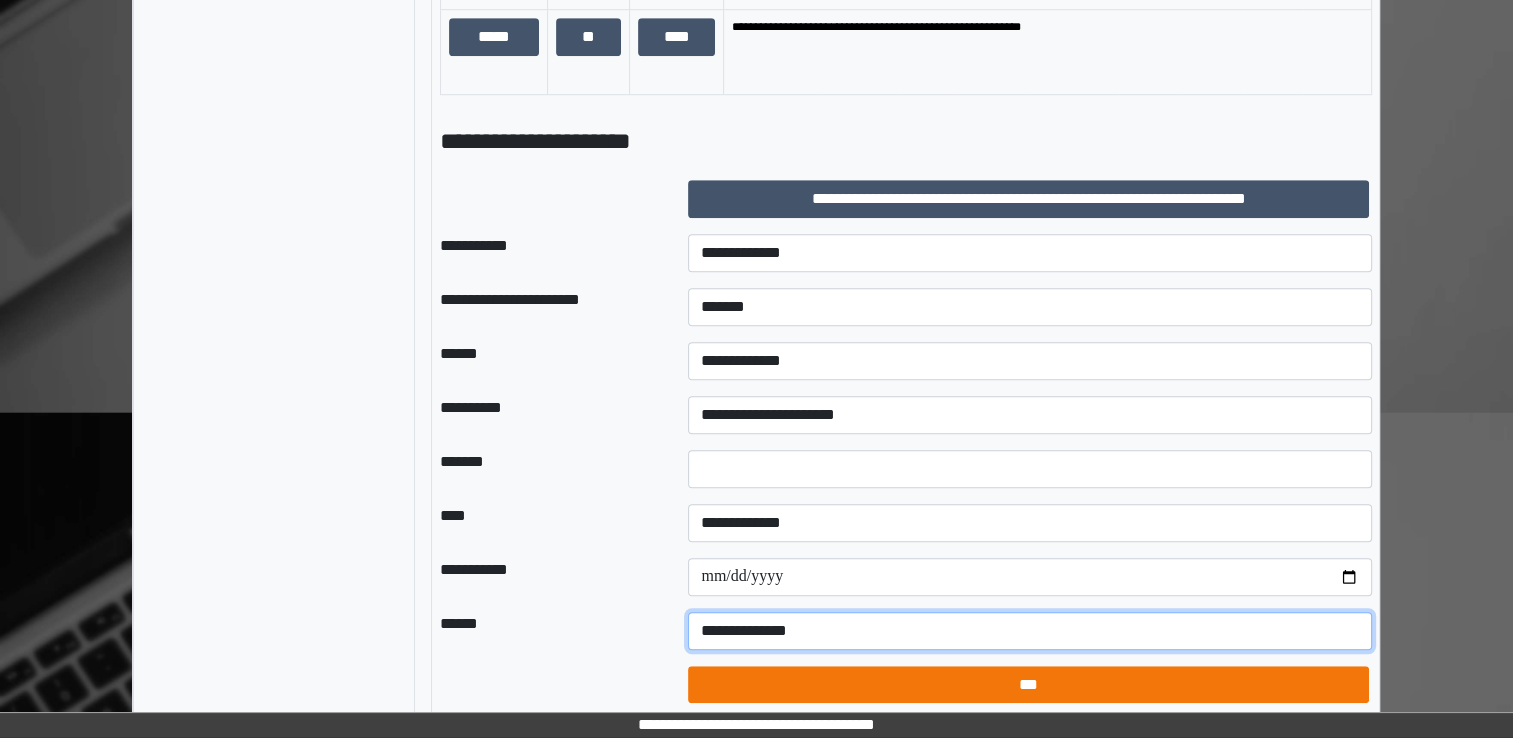 type on "**********" 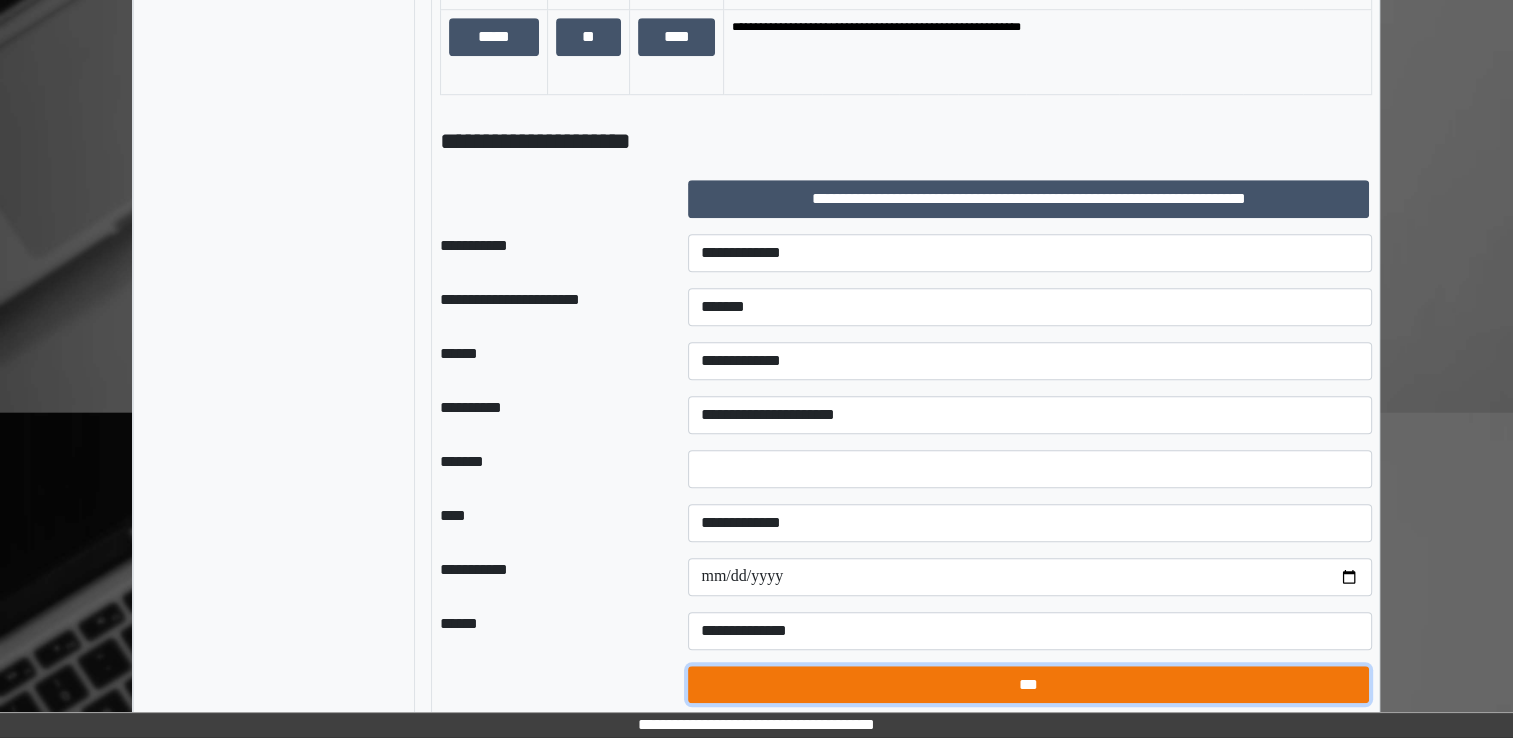 click on "***" at bounding box center (1028, 685) 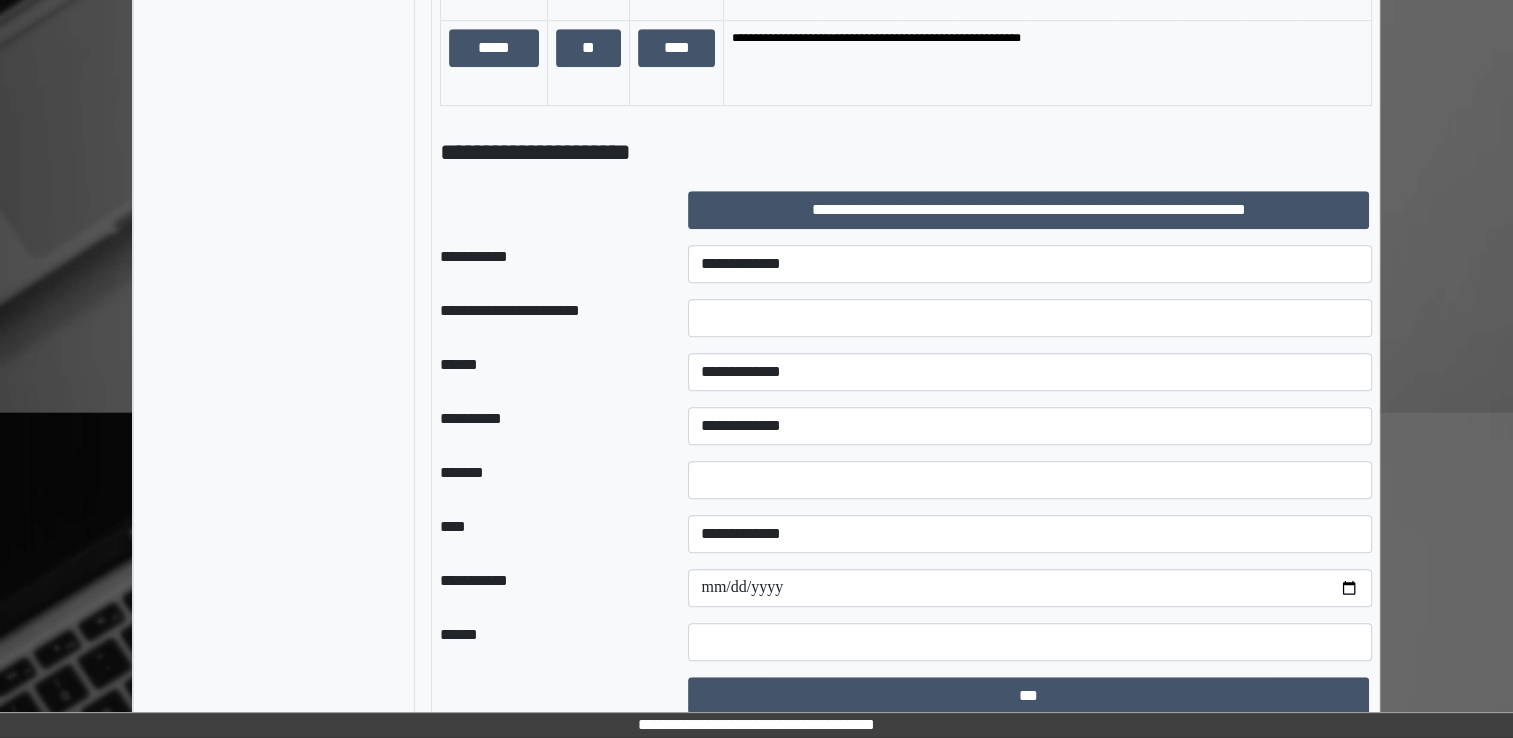 click on "**********" at bounding box center (906, 156) 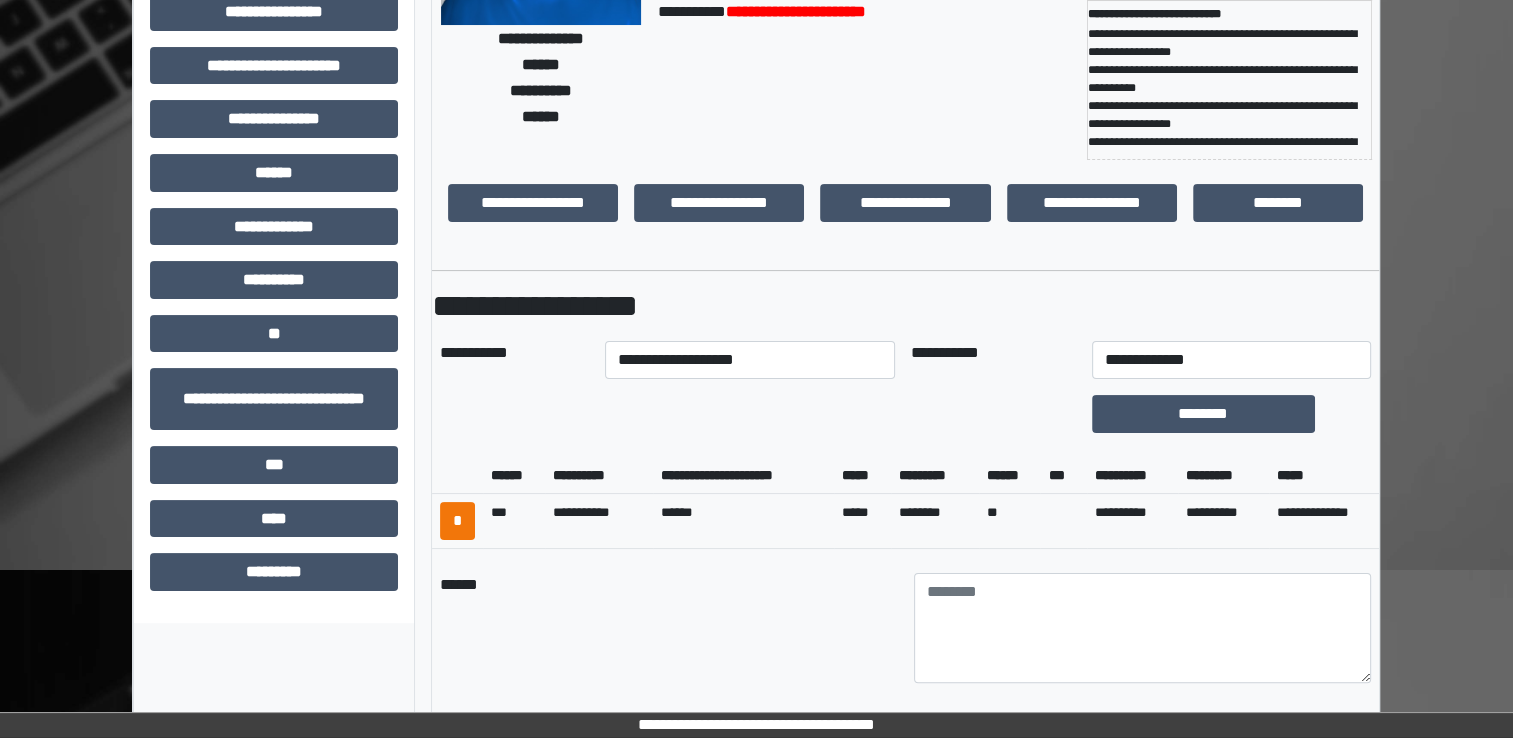 scroll, scrollTop: 205, scrollLeft: 0, axis: vertical 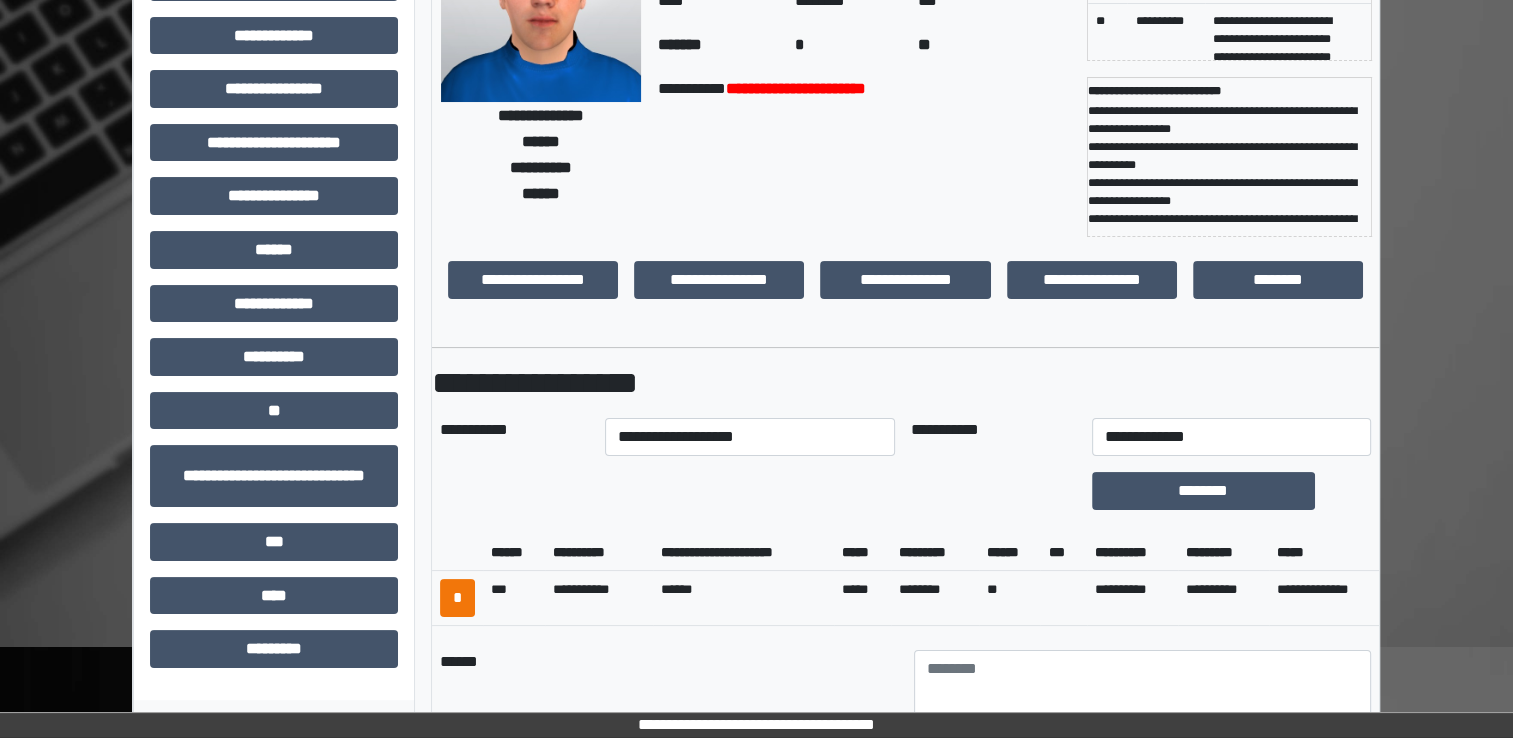 click on "**********" at bounding box center [905, 1134] 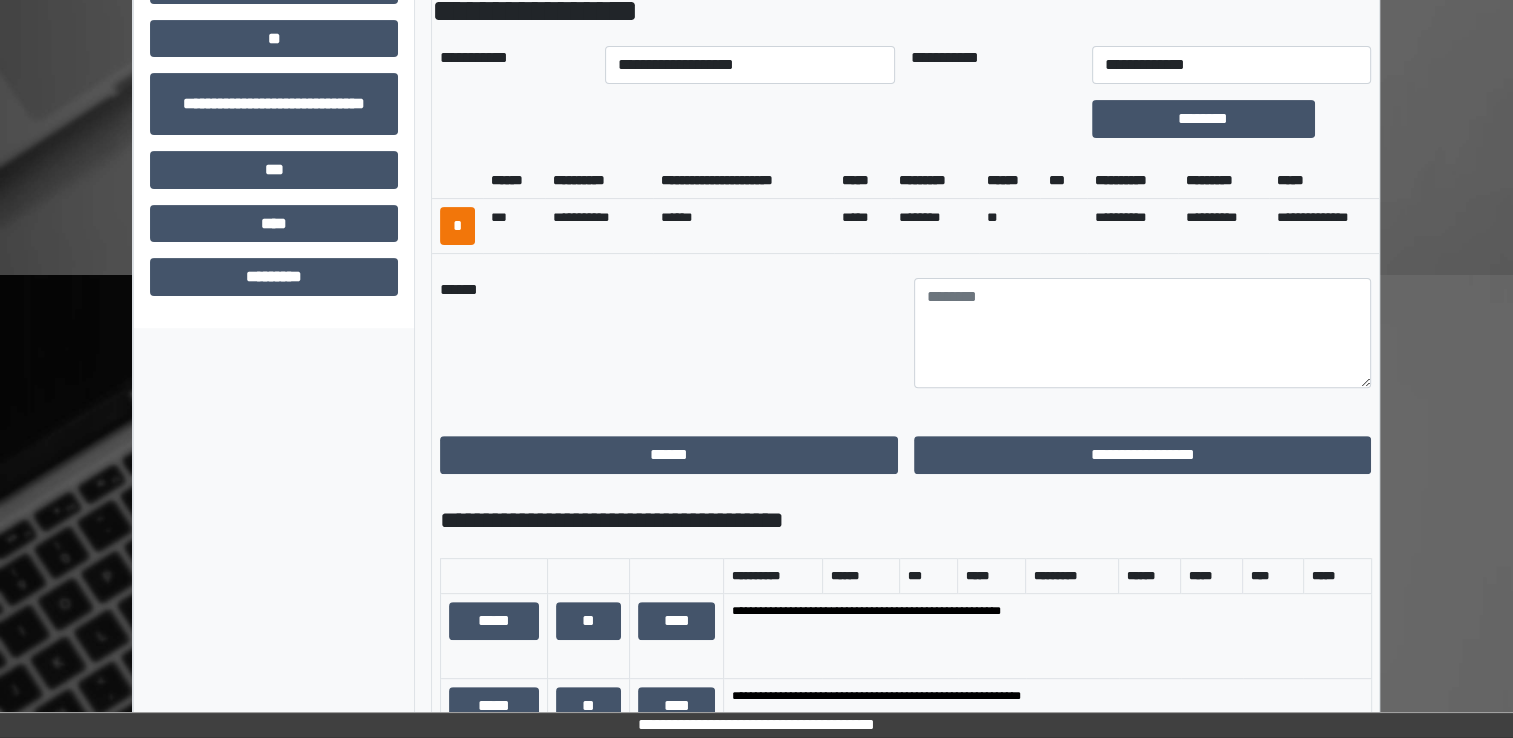 scroll, scrollTop: 605, scrollLeft: 0, axis: vertical 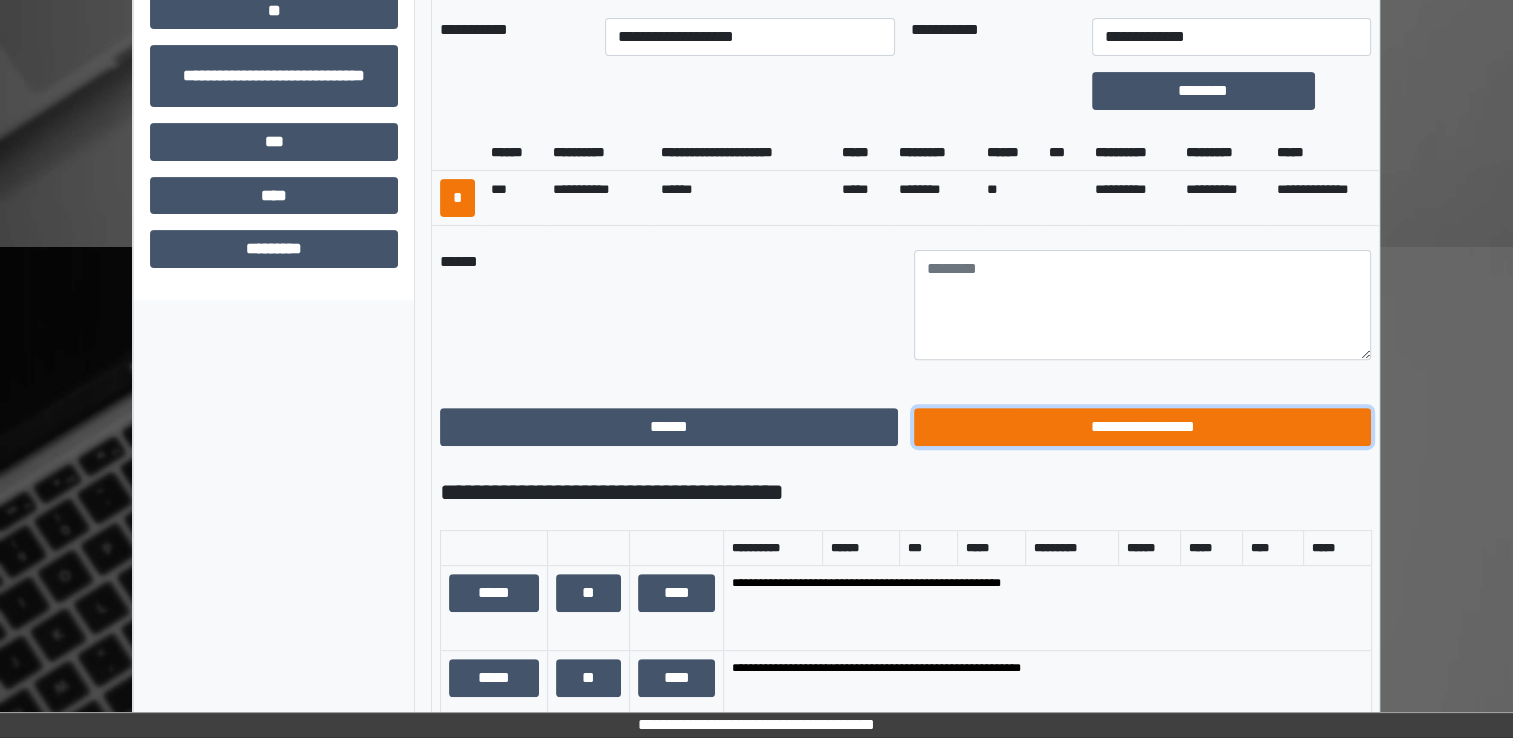 click on "**********" at bounding box center [1143, 427] 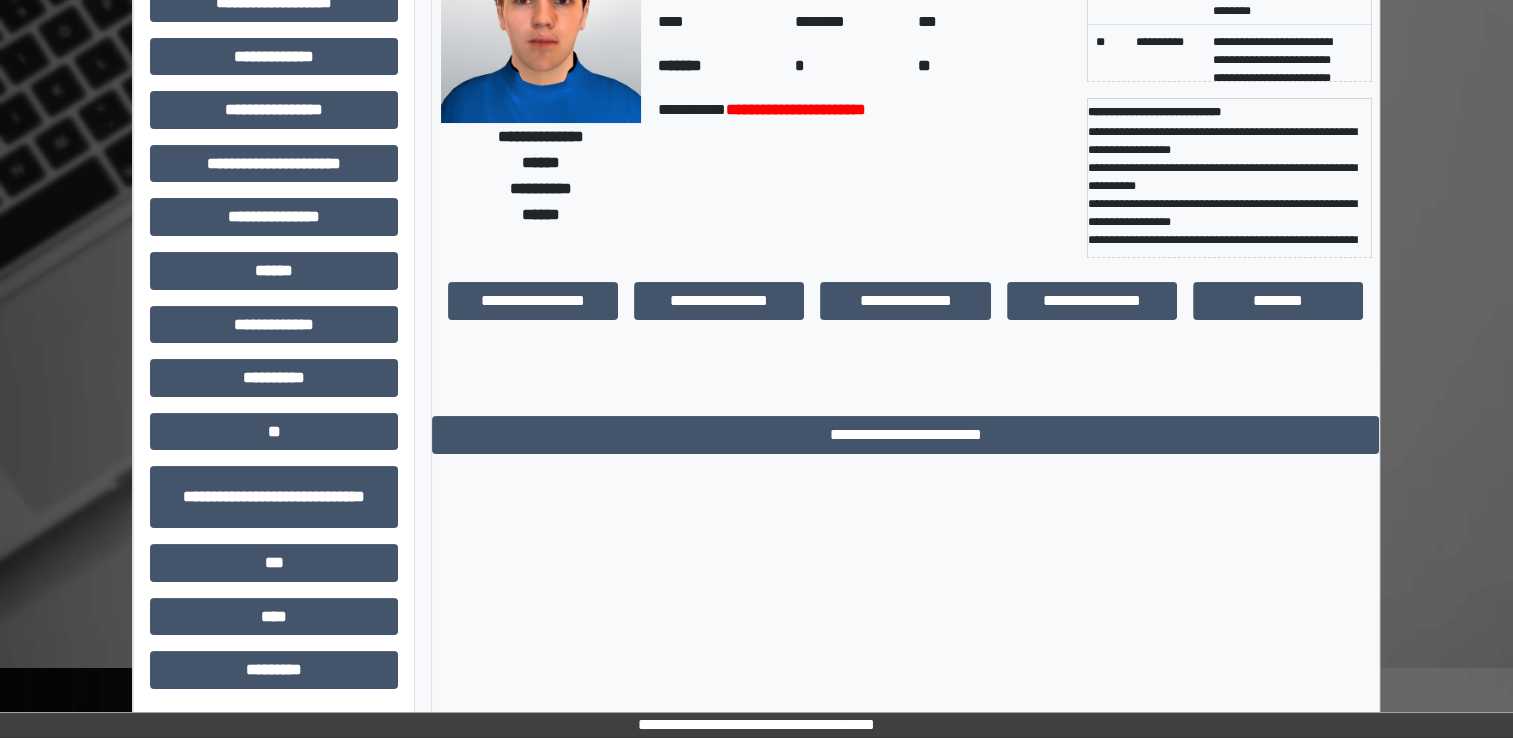 scroll, scrollTop: 184, scrollLeft: 0, axis: vertical 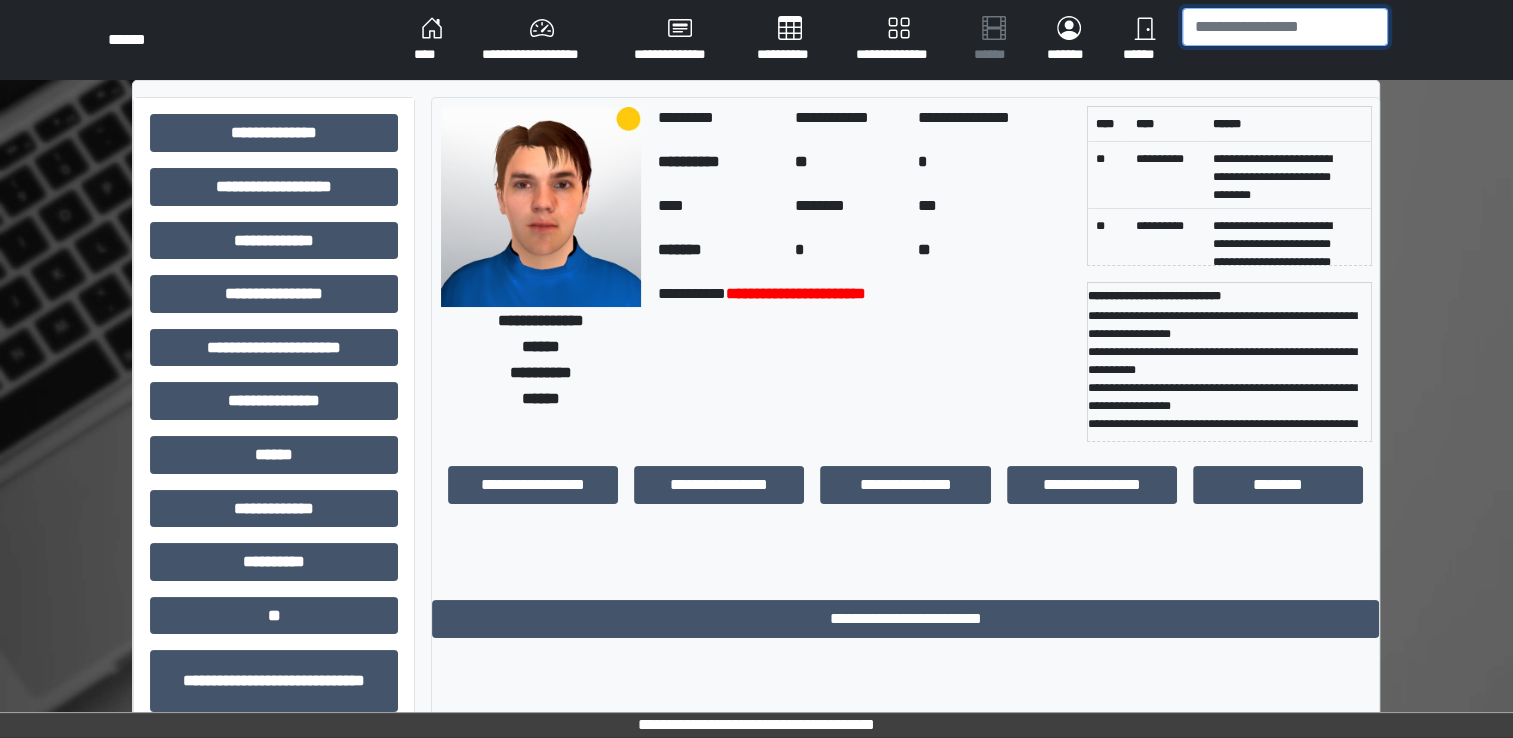 click at bounding box center (1285, 27) 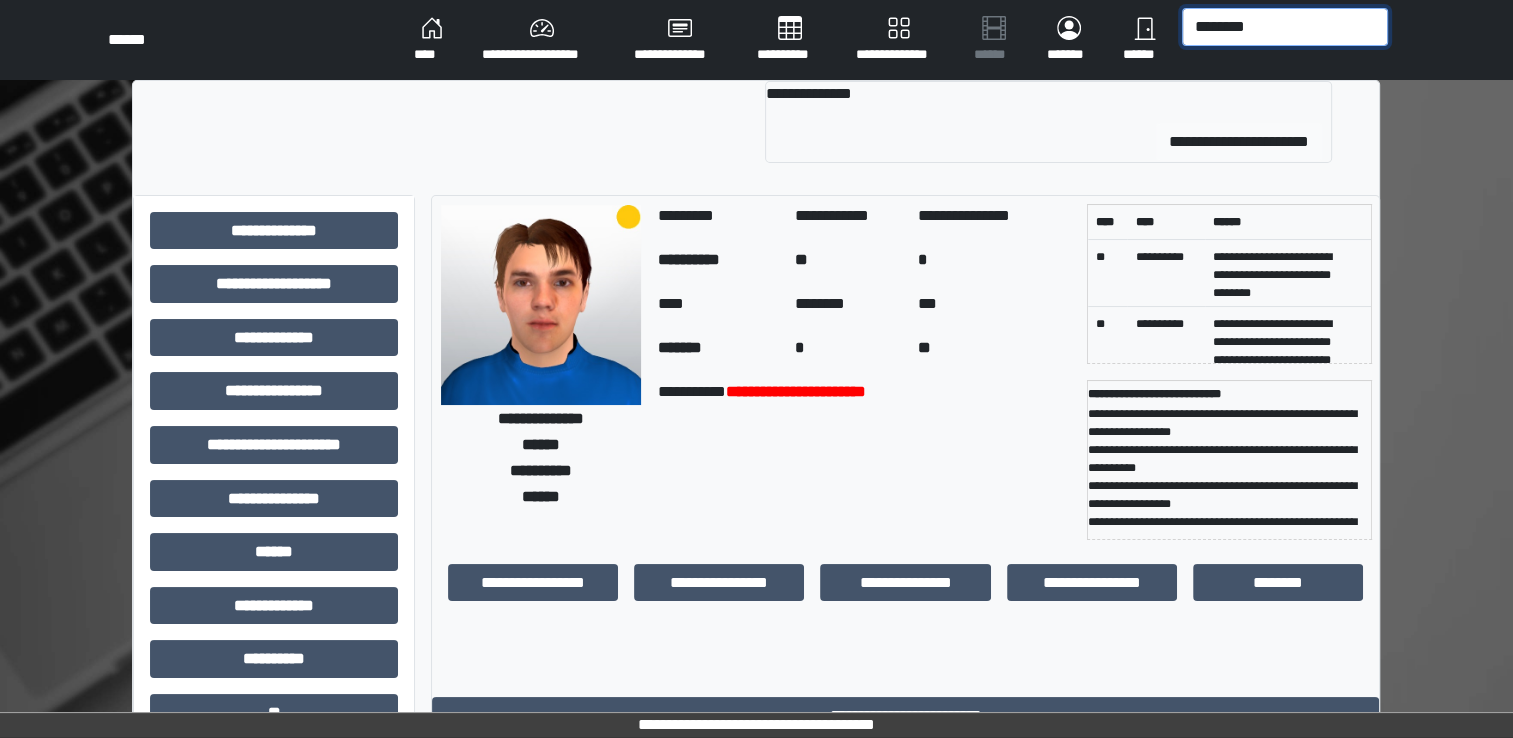 type on "********" 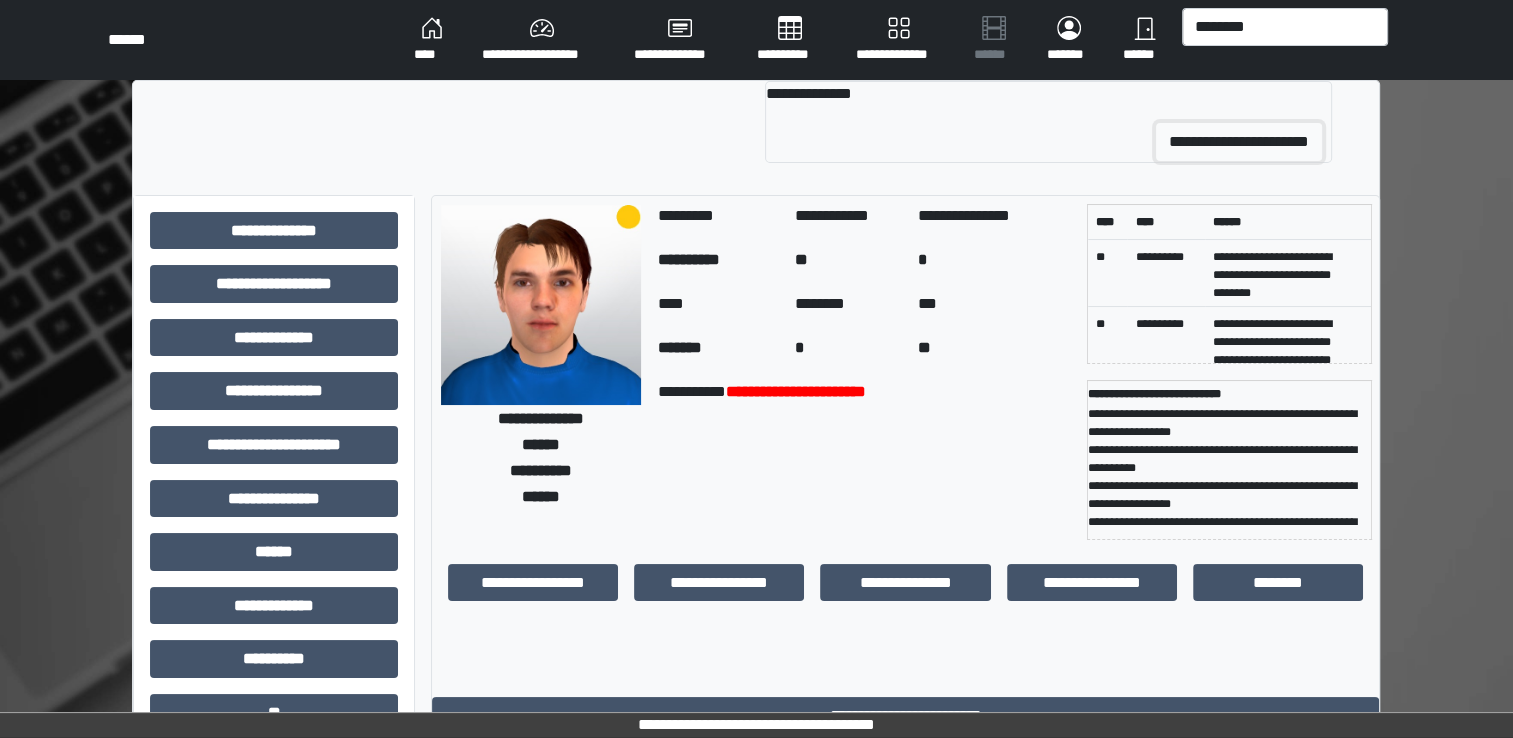 click on "**********" at bounding box center [1239, 142] 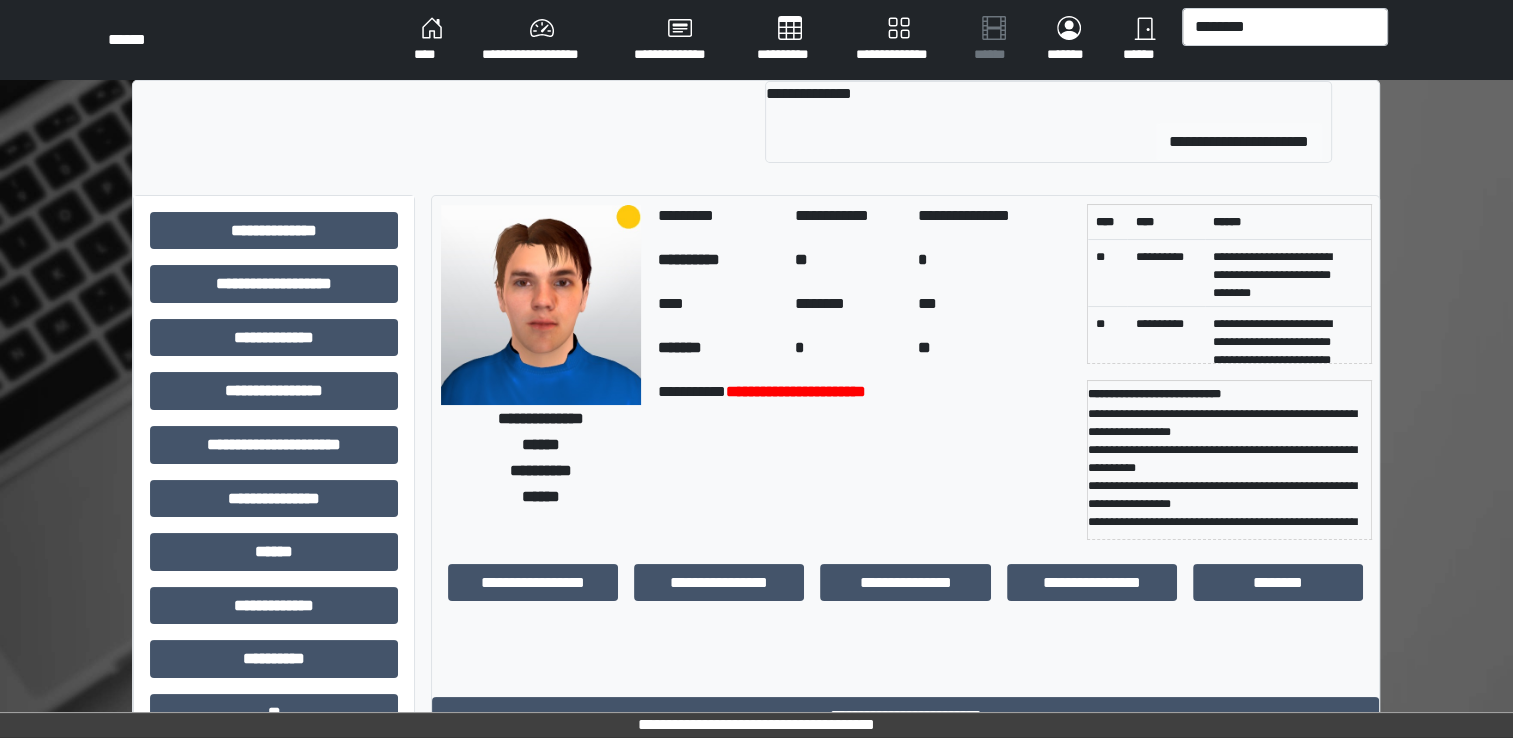 type 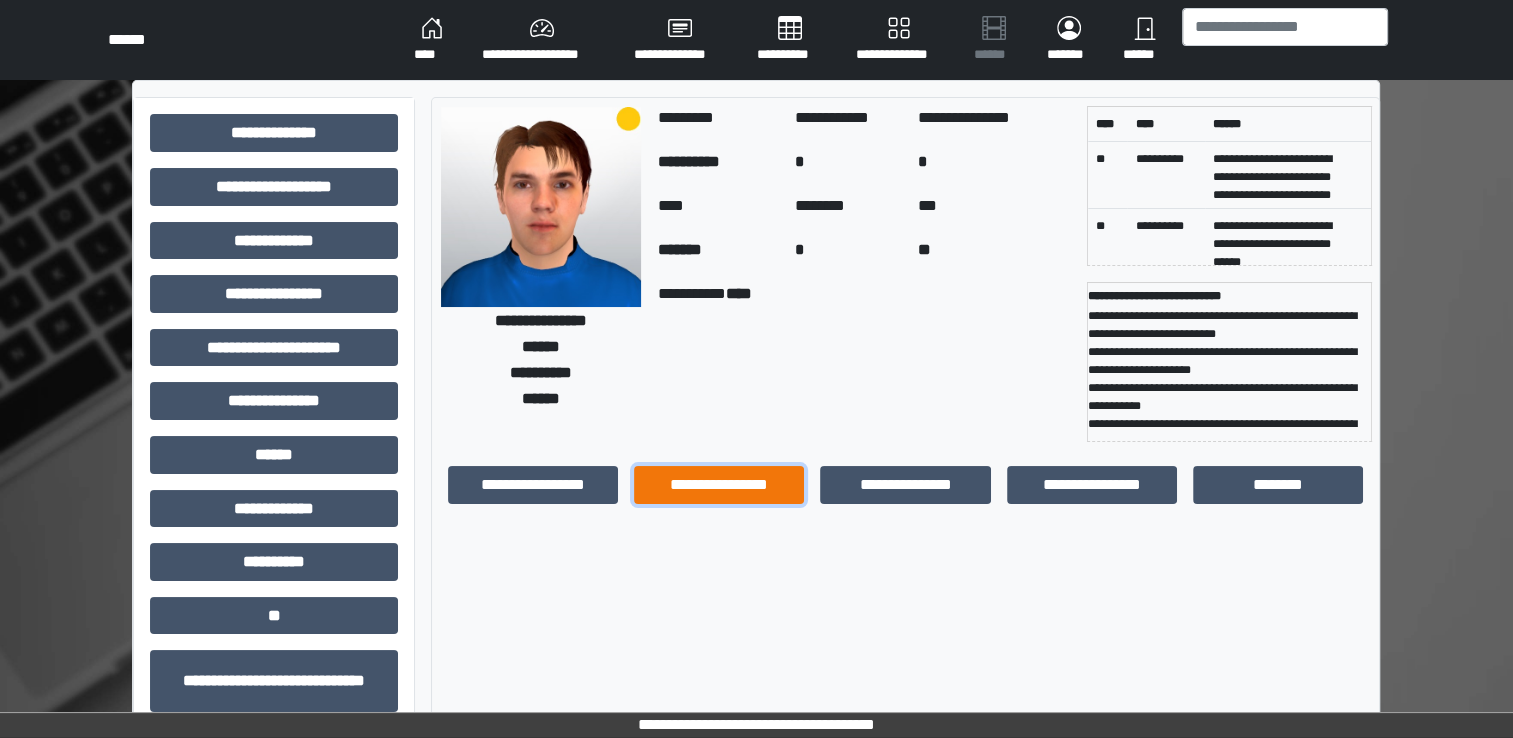 click on "**********" at bounding box center (719, 485) 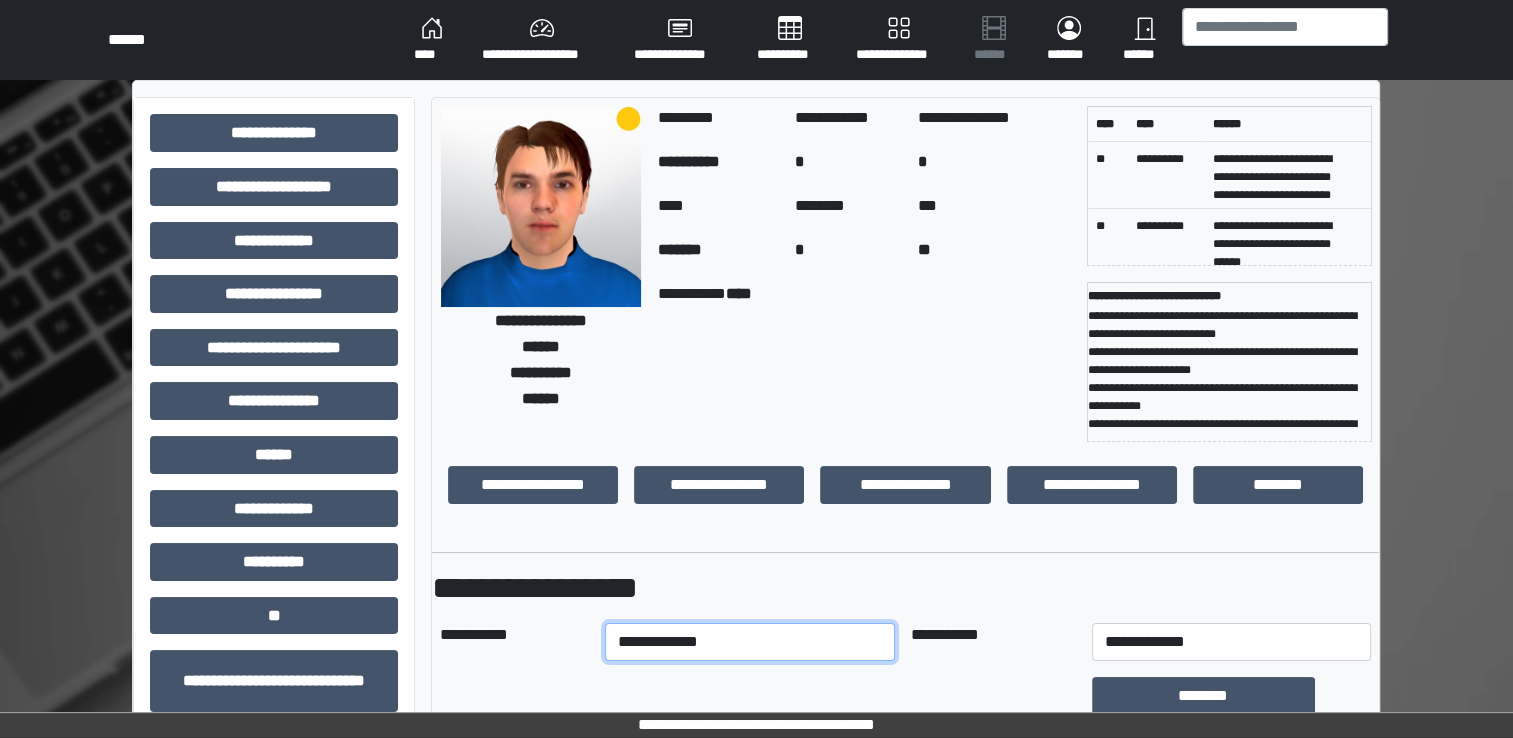 click on "**********" at bounding box center [750, 642] 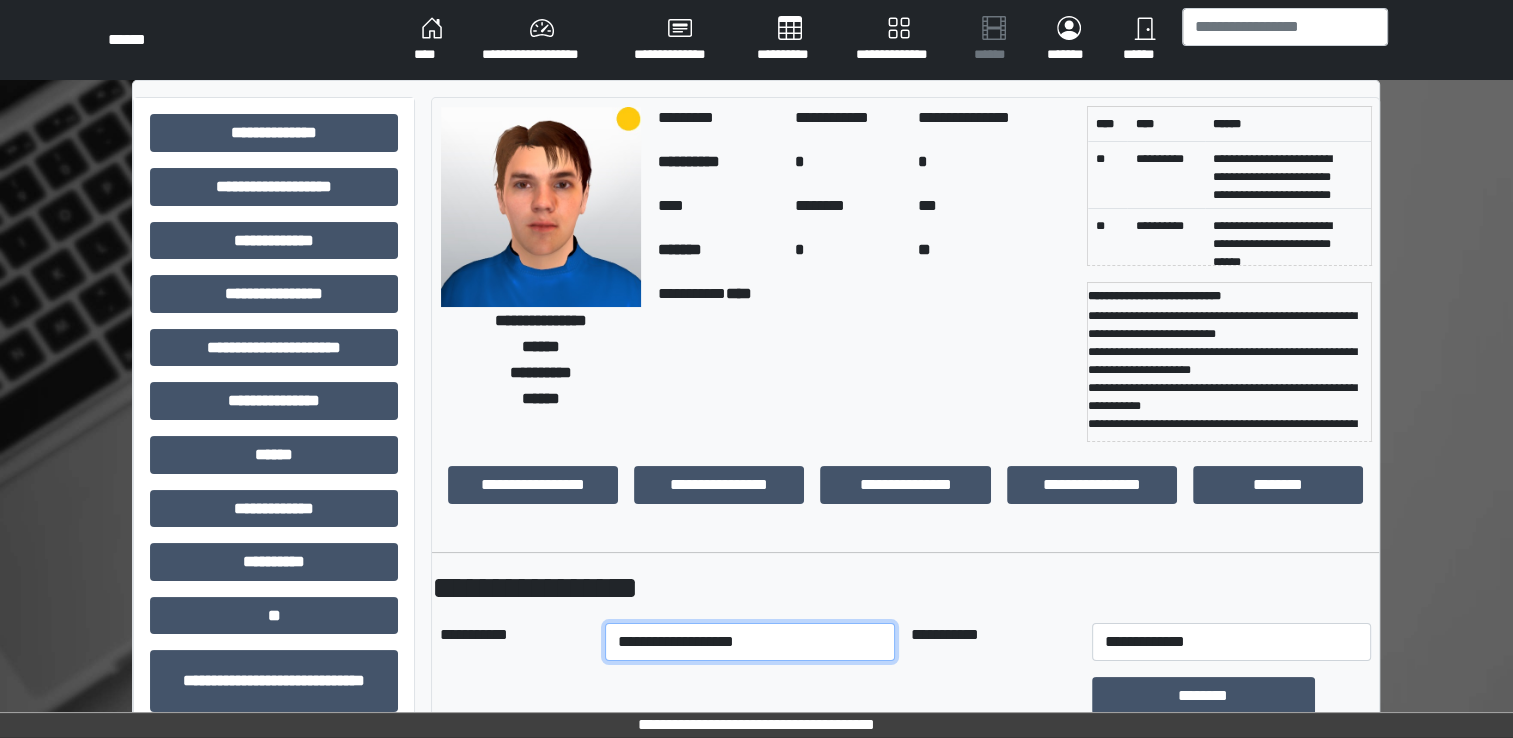 click on "**********" at bounding box center (750, 642) 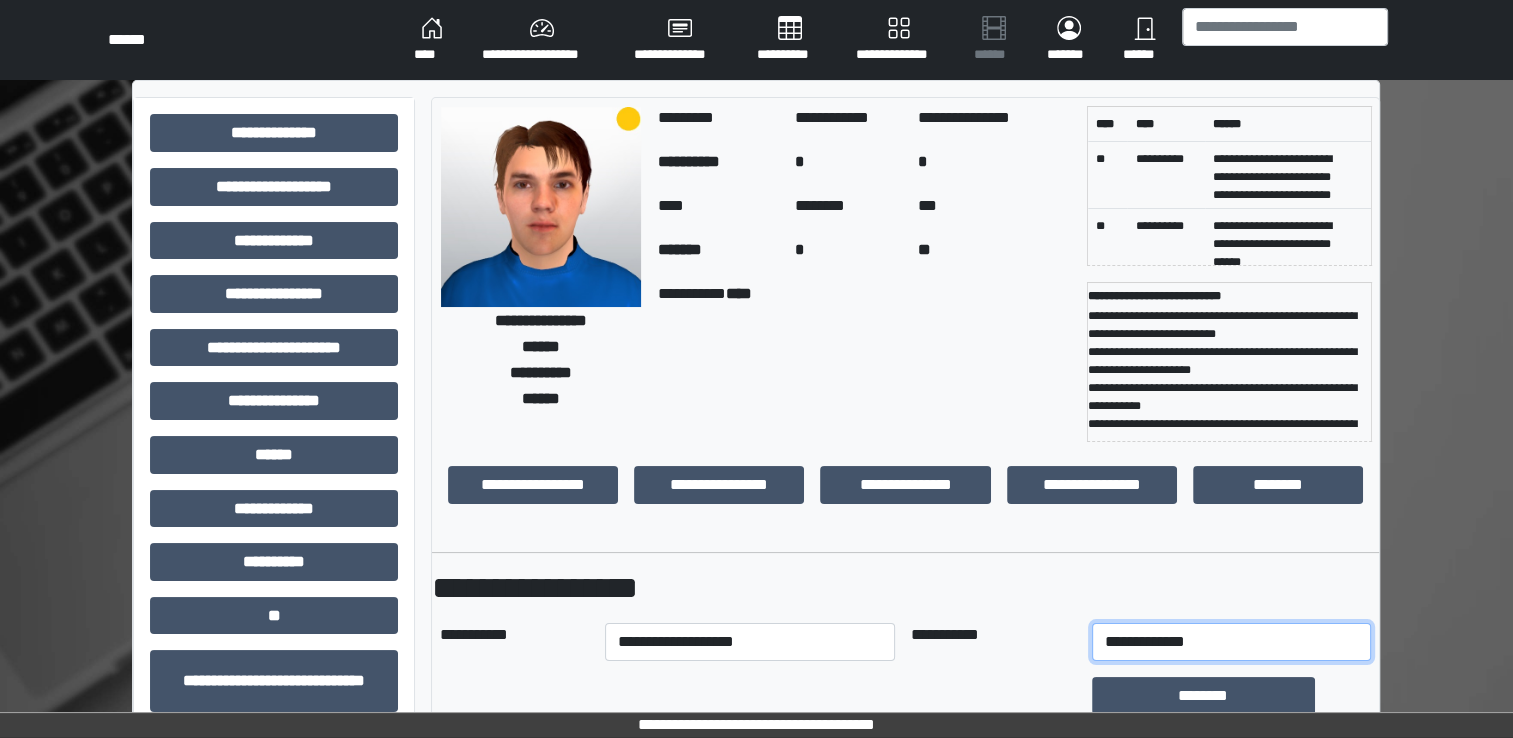 click on "**********" at bounding box center [1231, 642] 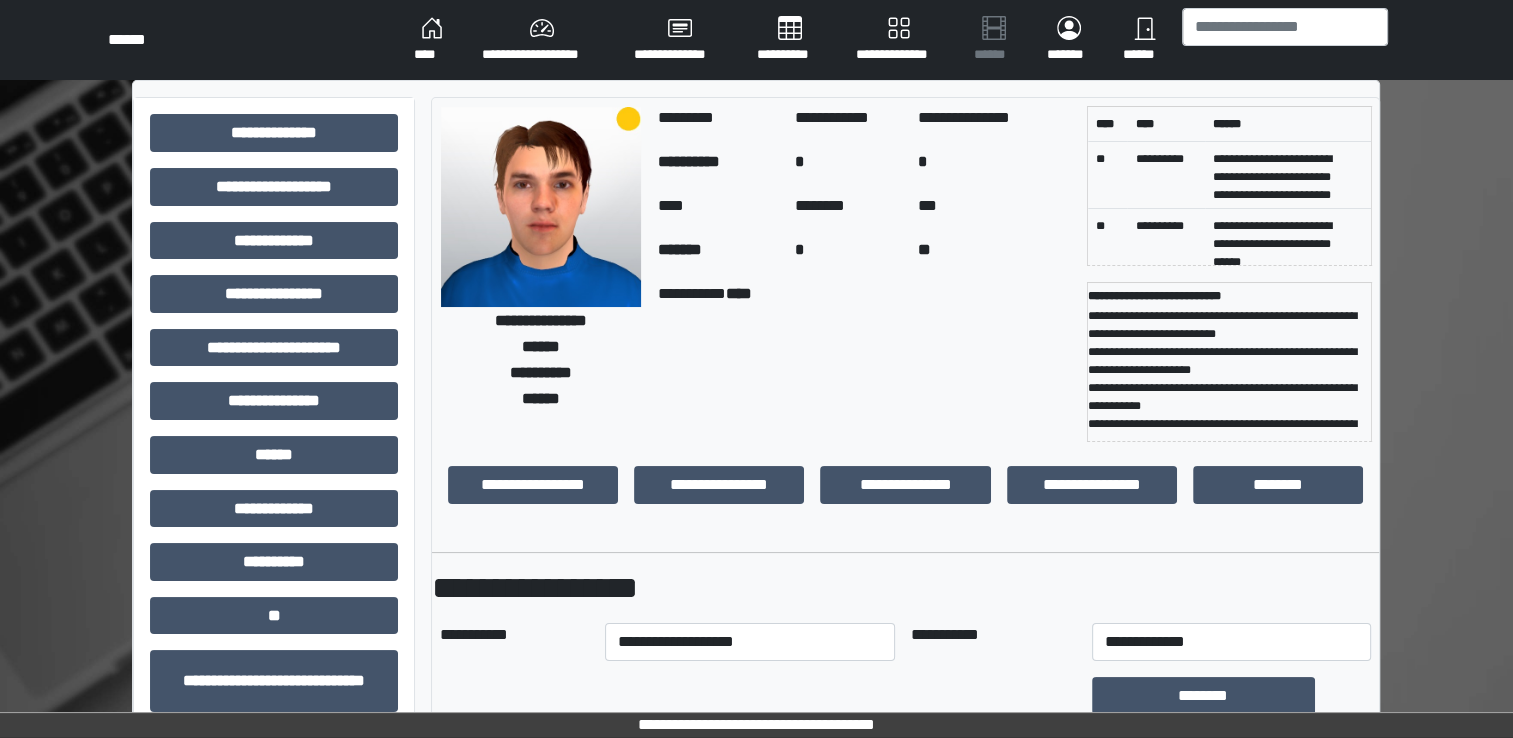 click on "**********" at bounding box center [993, 642] 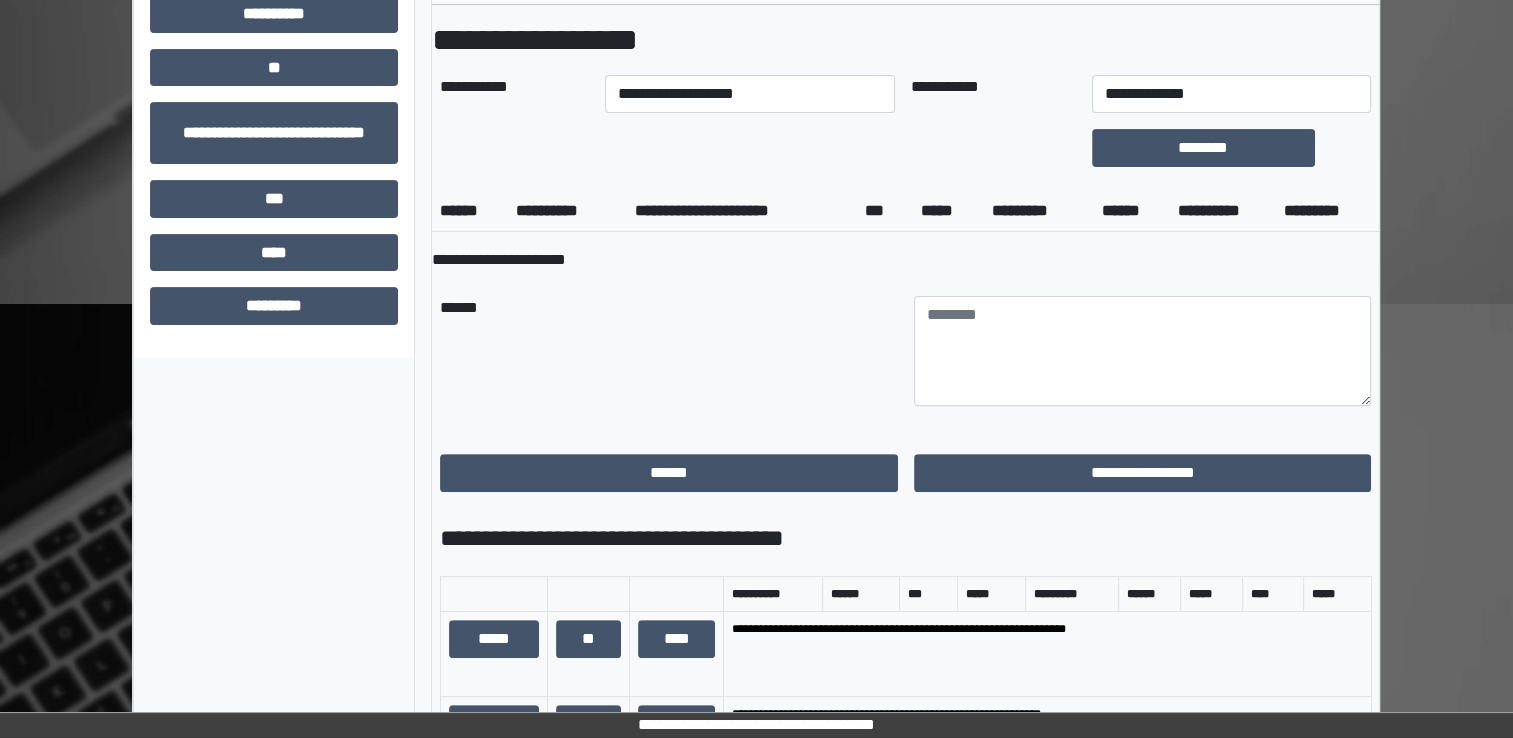 scroll, scrollTop: 560, scrollLeft: 0, axis: vertical 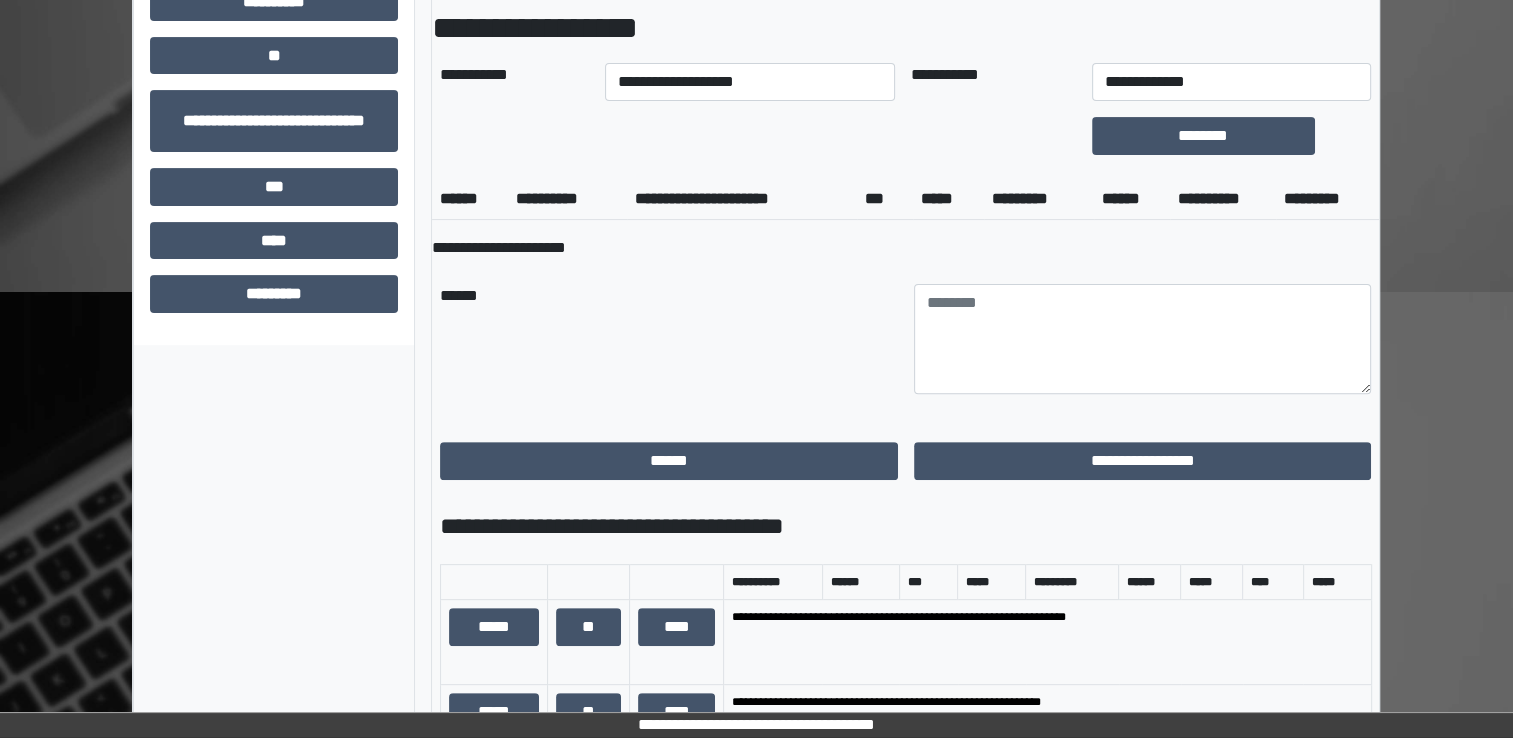 click on "**********" at bounding box center (905, 526) 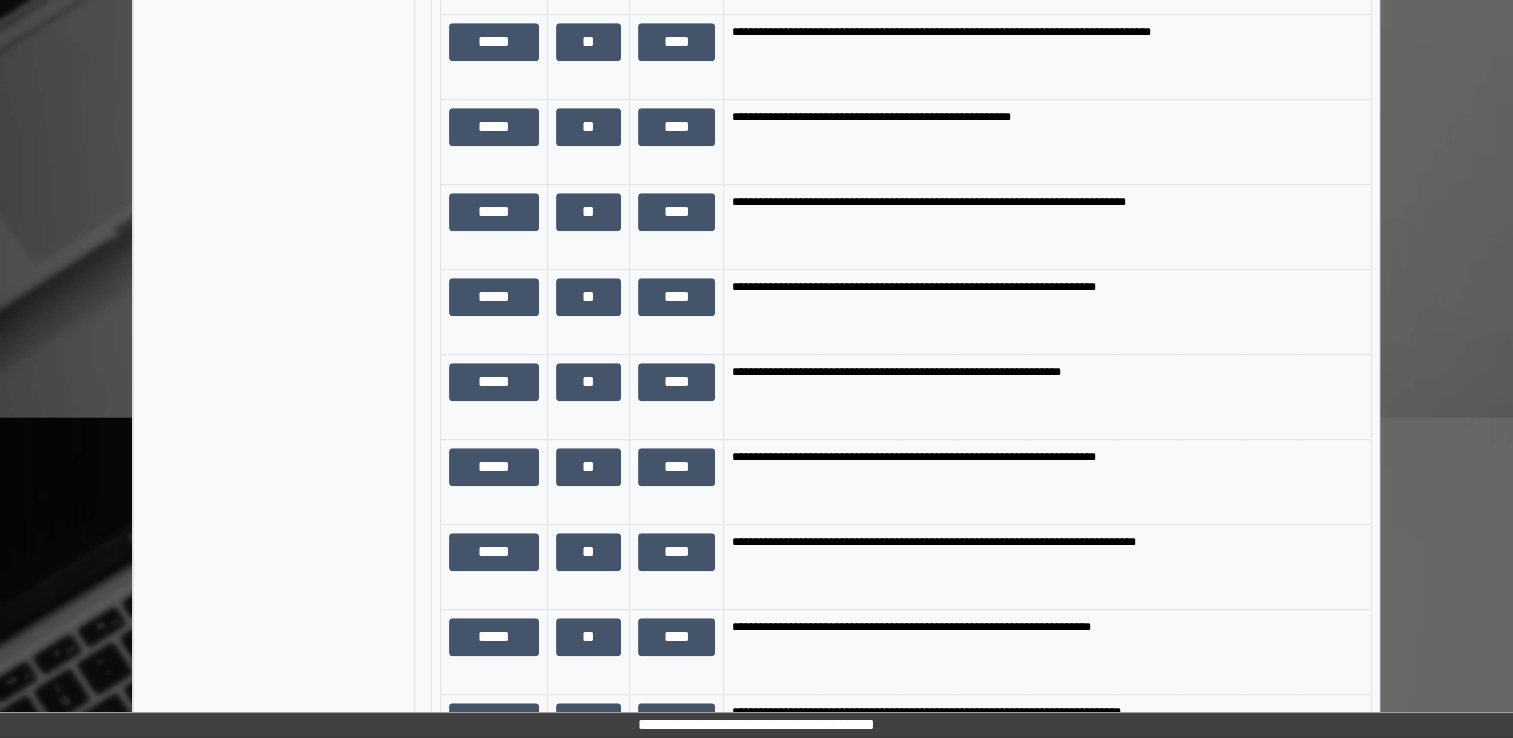 scroll, scrollTop: 1440, scrollLeft: 0, axis: vertical 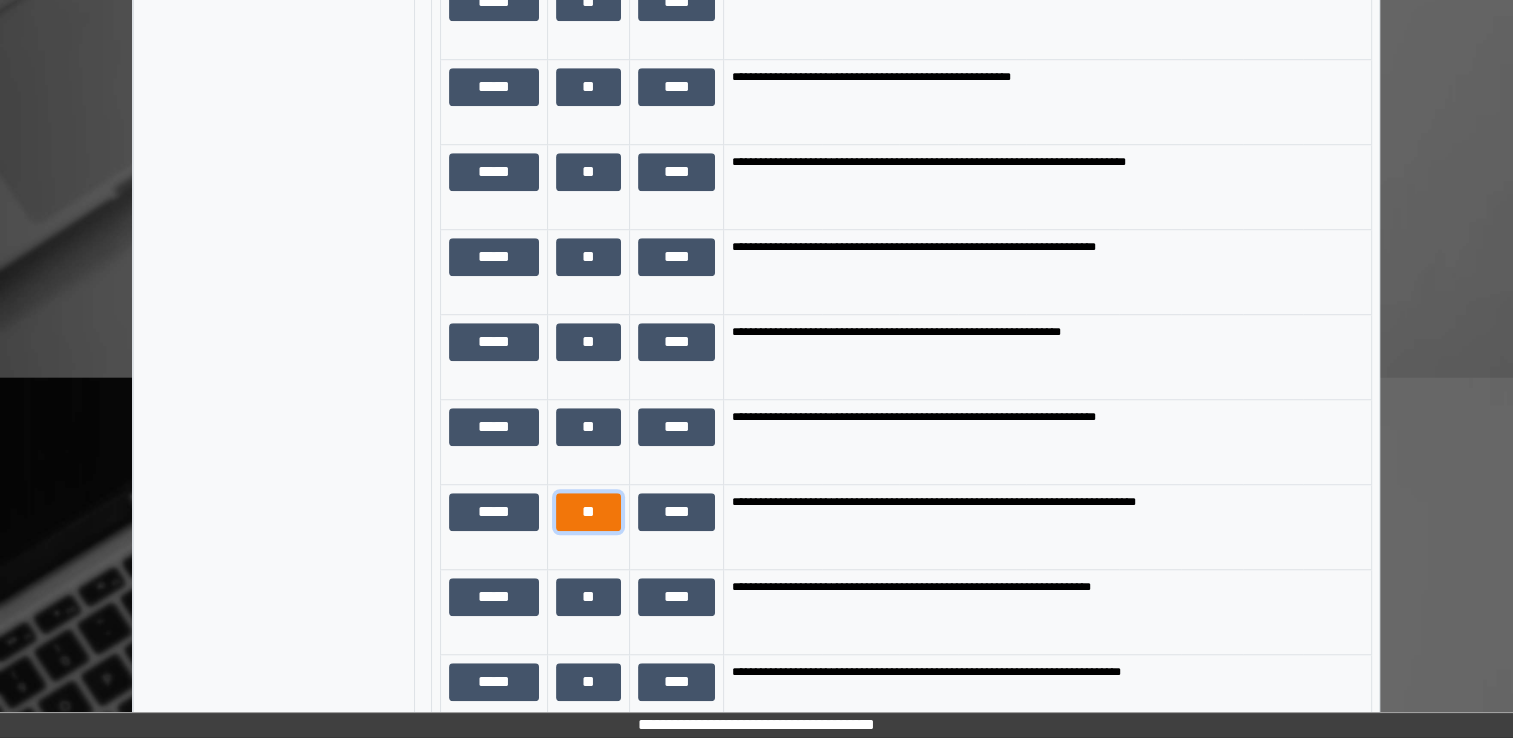 click on "**" at bounding box center (588, 512) 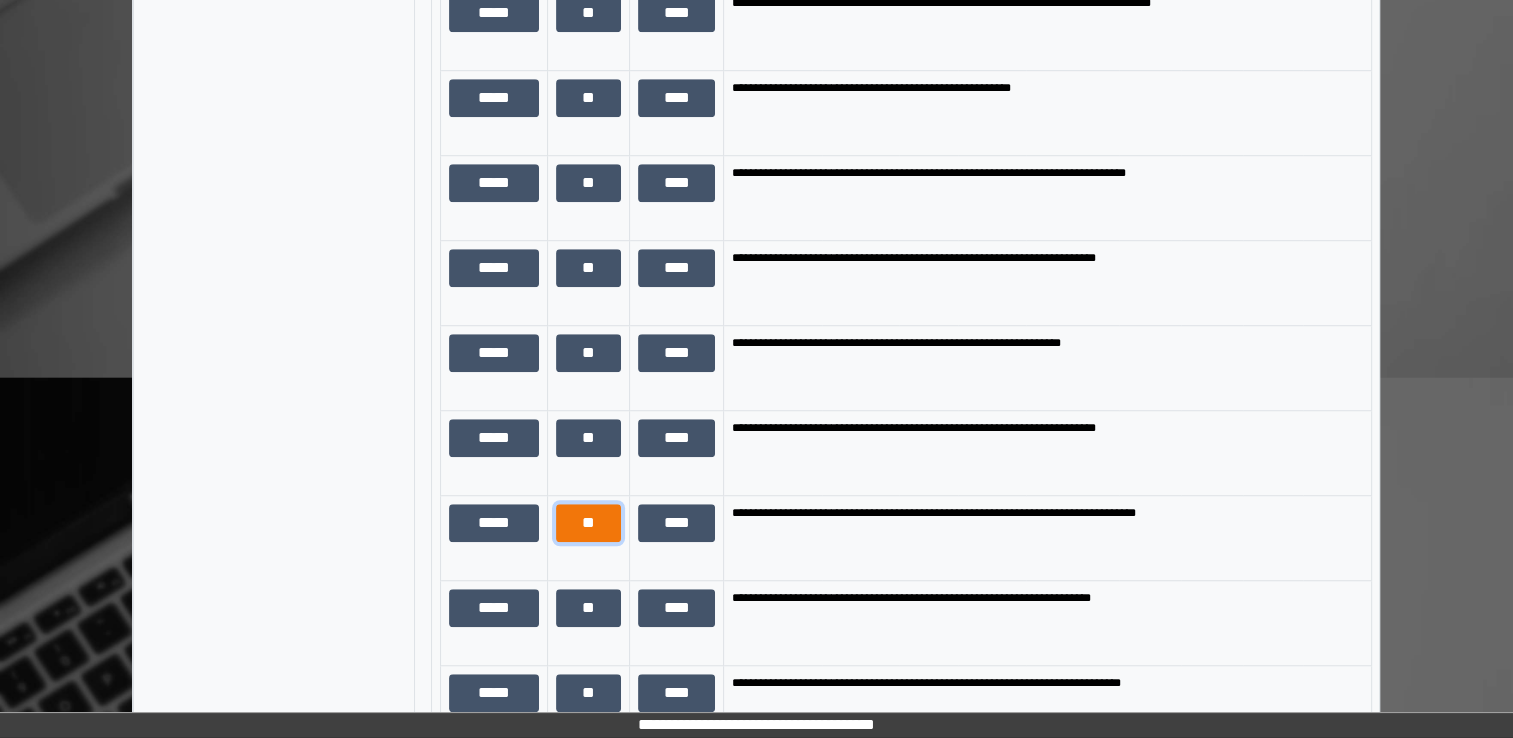 click on "**" at bounding box center [588, 523] 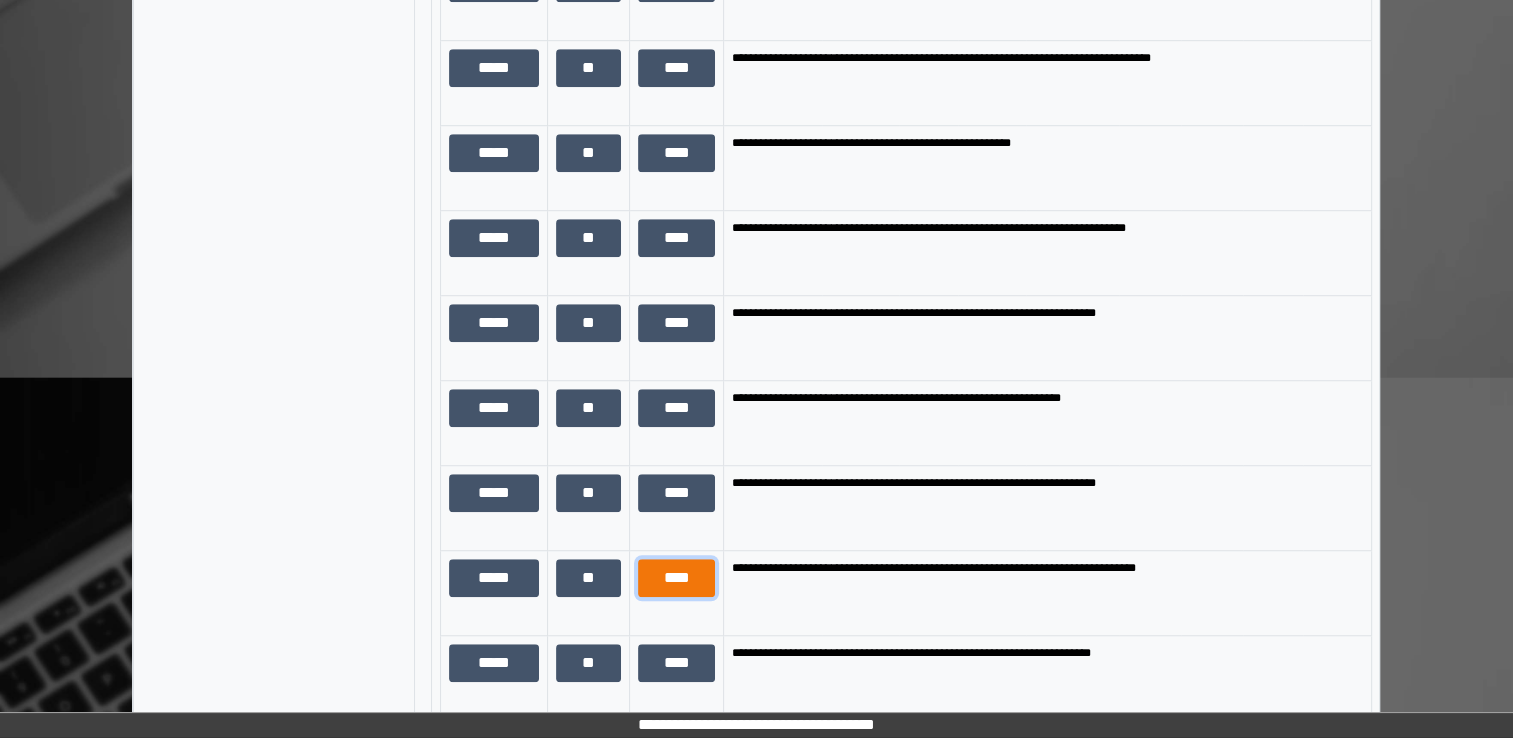 click on "****" at bounding box center (677, 578) 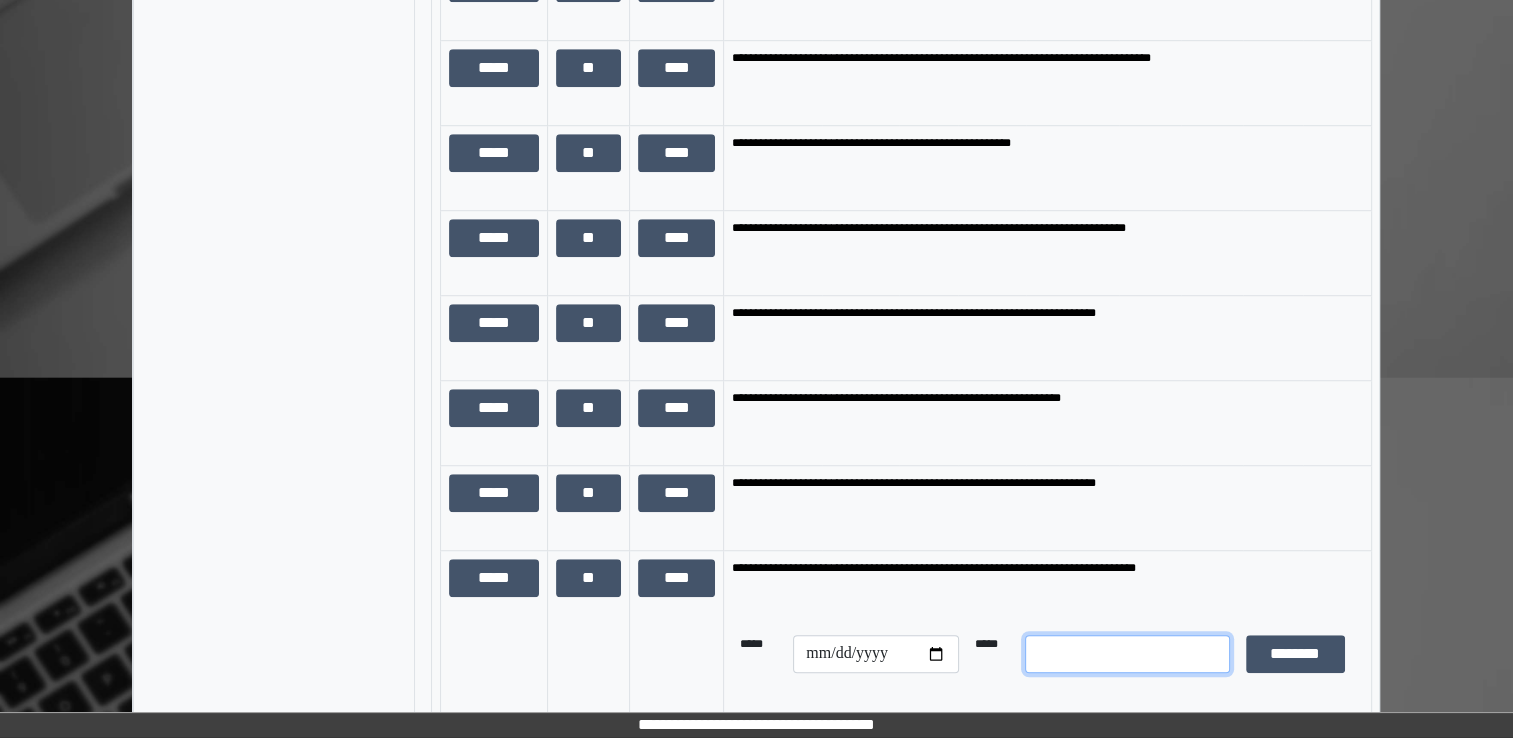 click at bounding box center [1127, 654] 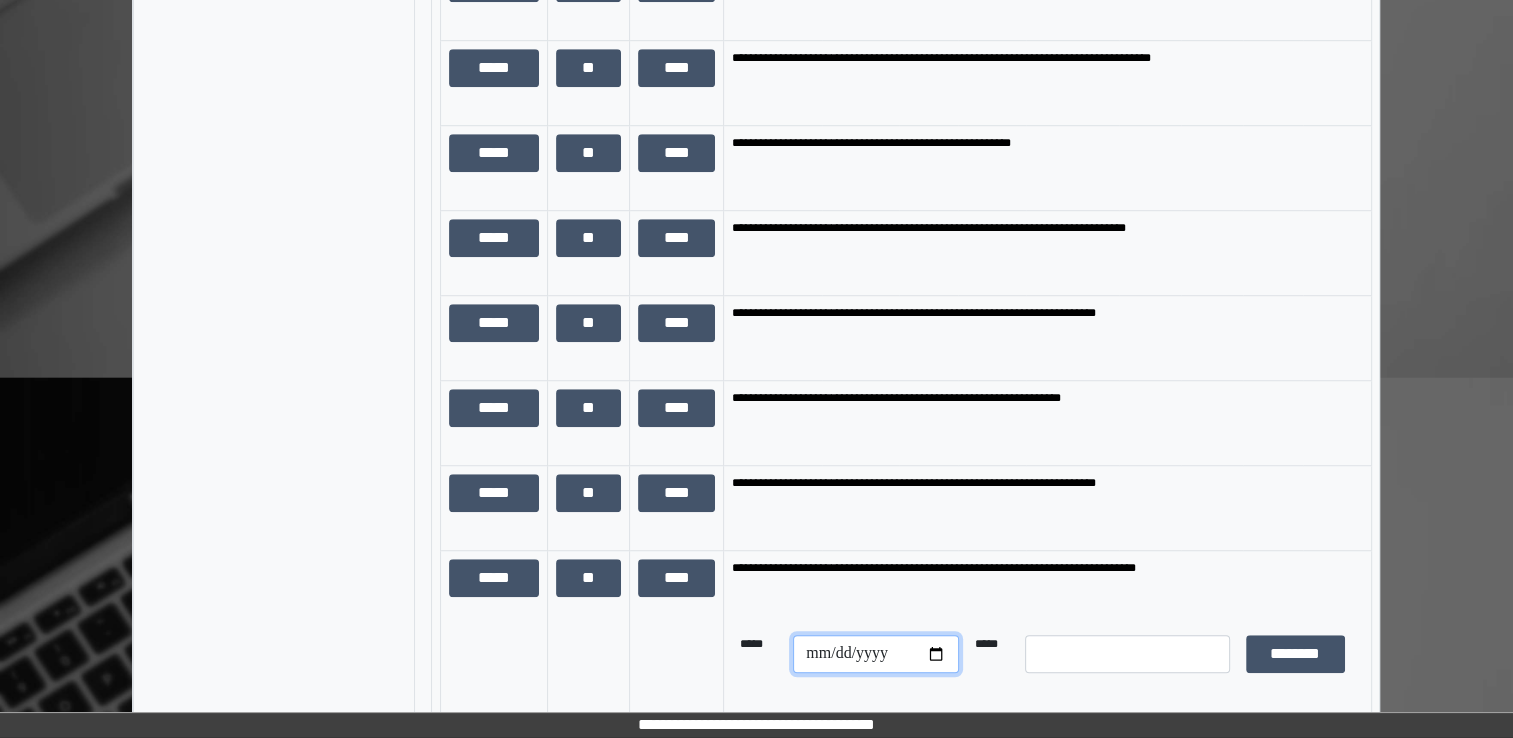click at bounding box center [875, 654] 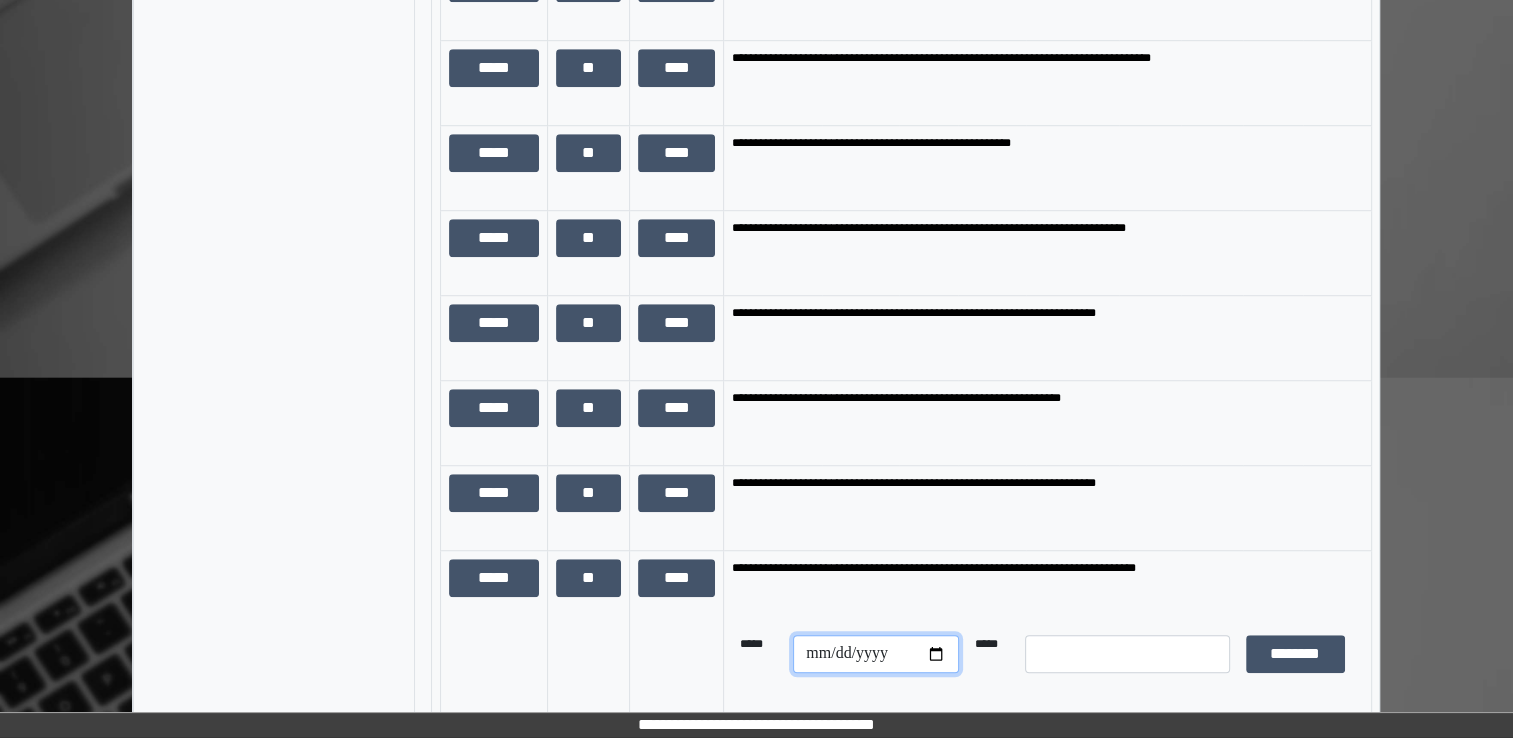 type on "**********" 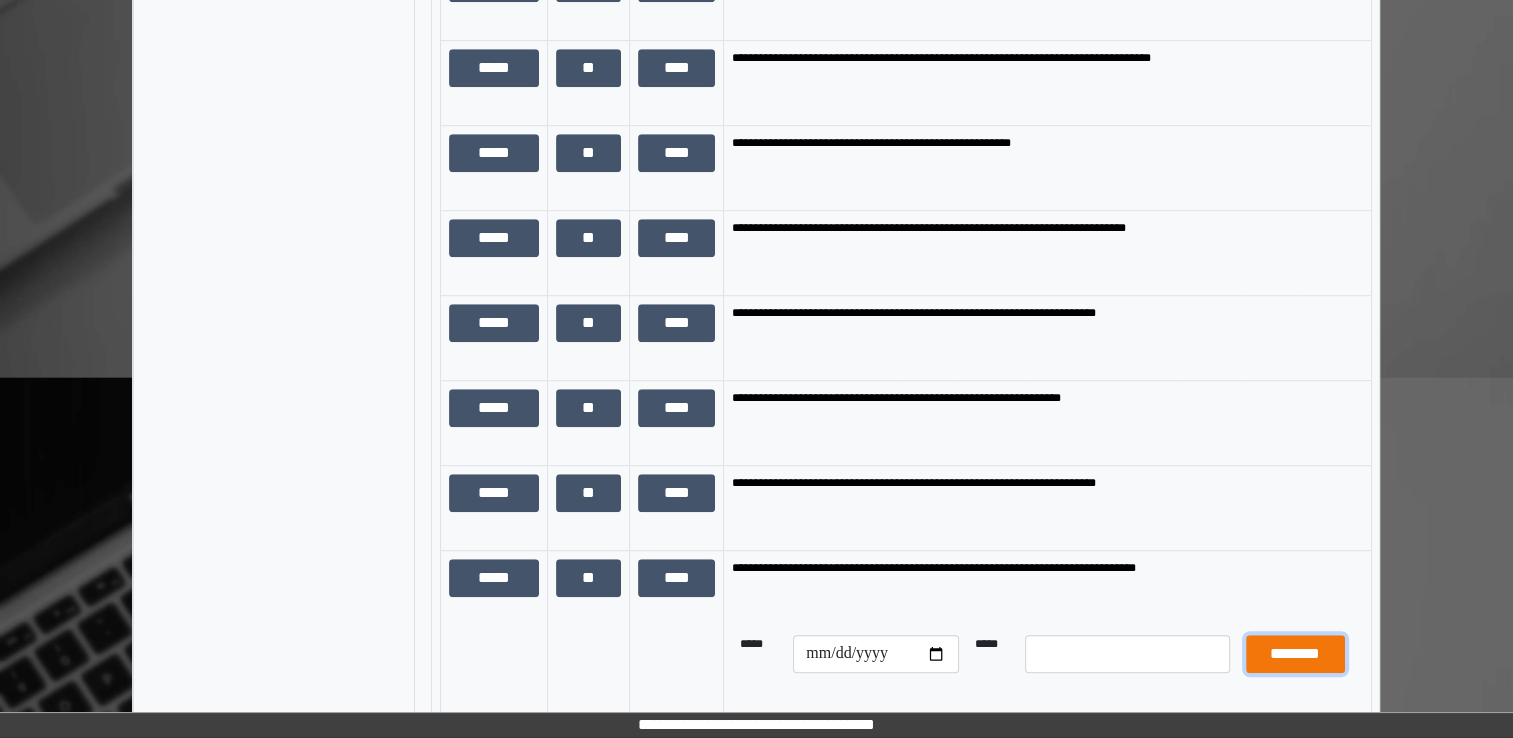 click on "********" at bounding box center (1295, 654) 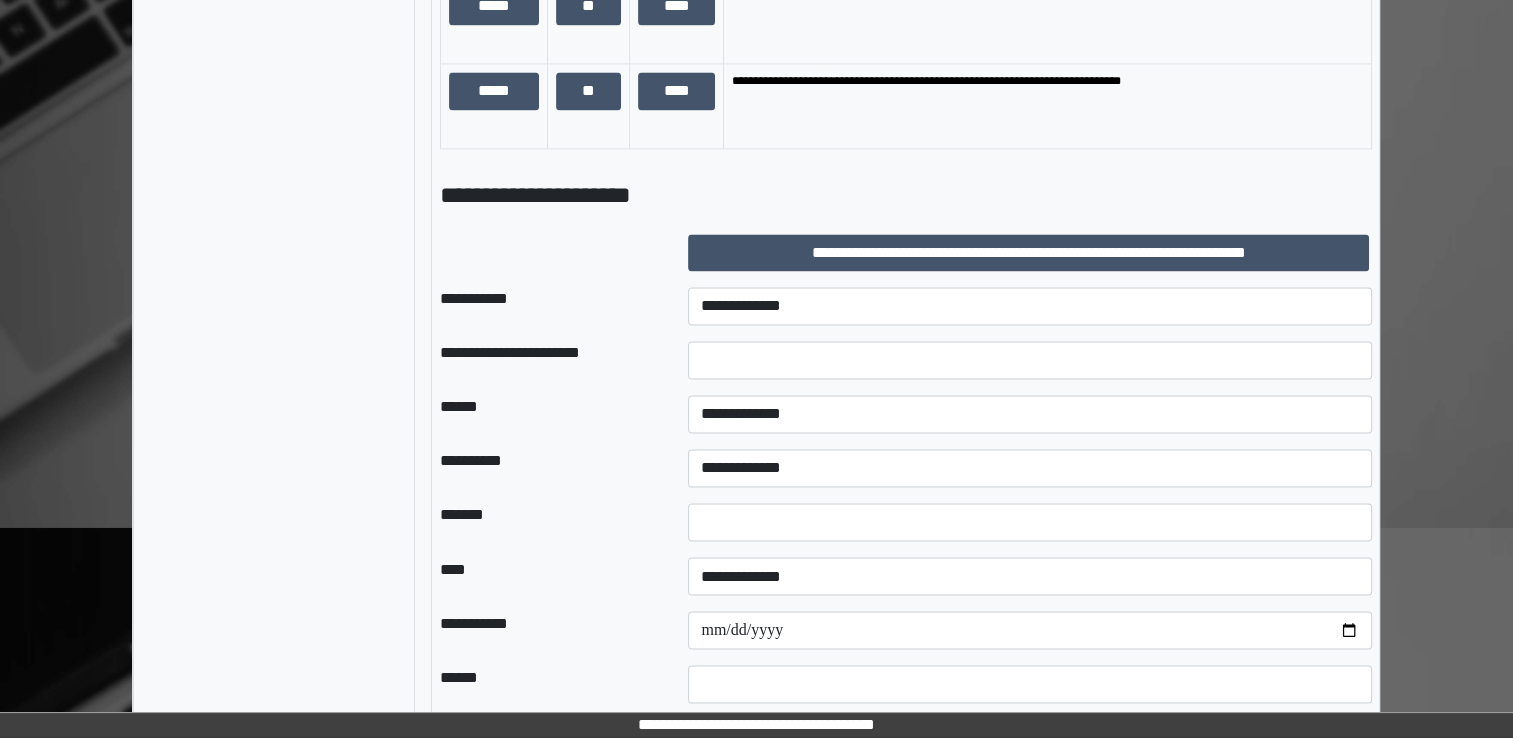 scroll, scrollTop: 3271, scrollLeft: 0, axis: vertical 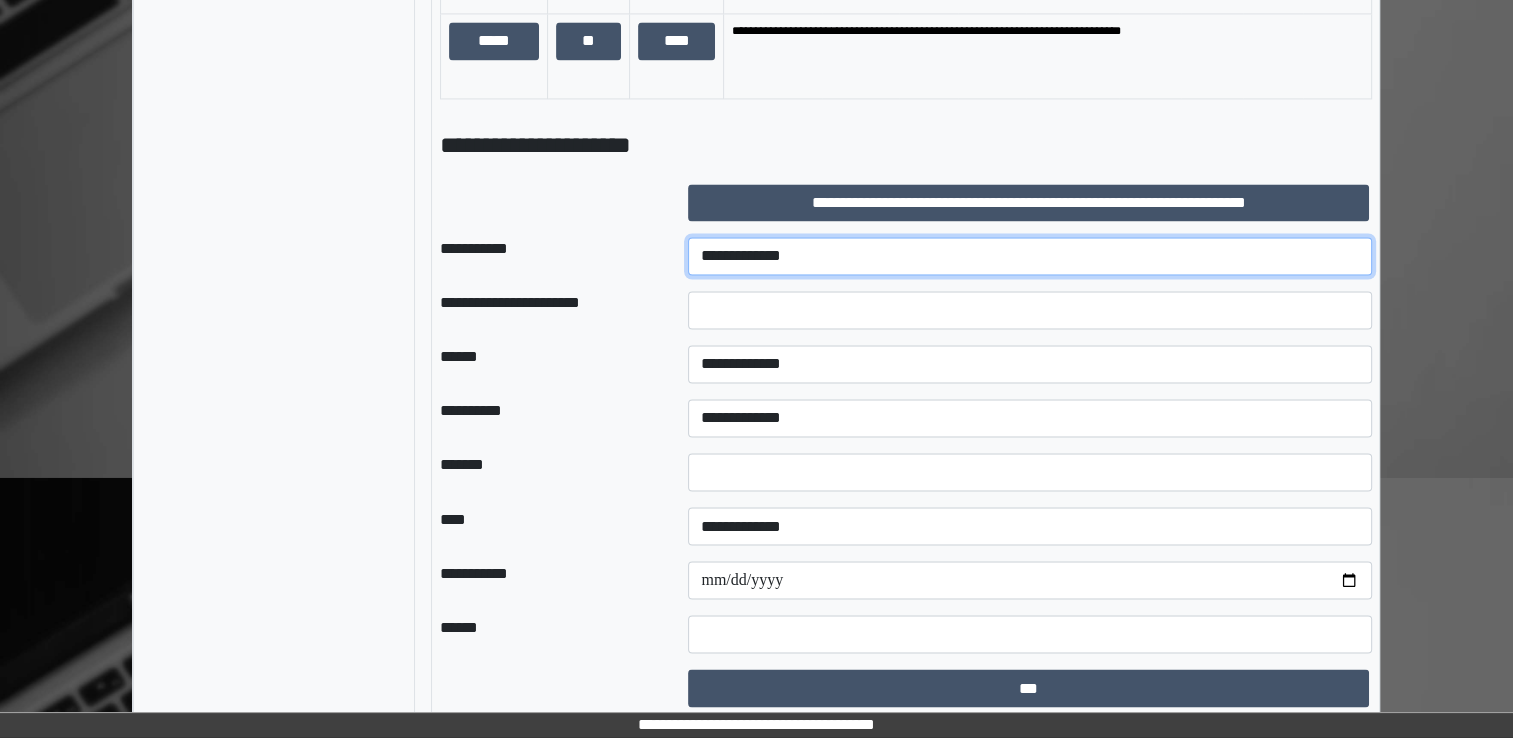 click on "**********" at bounding box center (1030, 256) 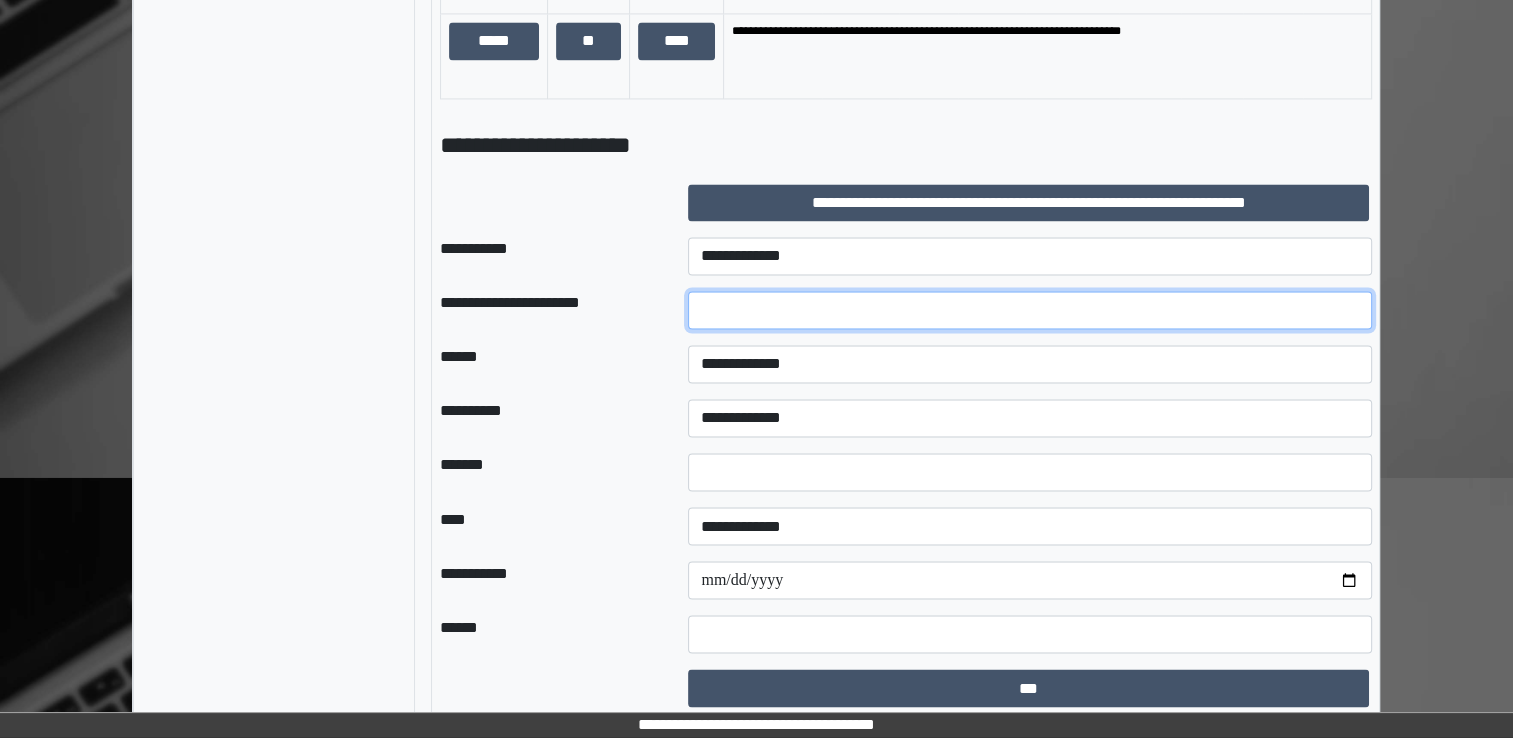 click at bounding box center (1030, 310) 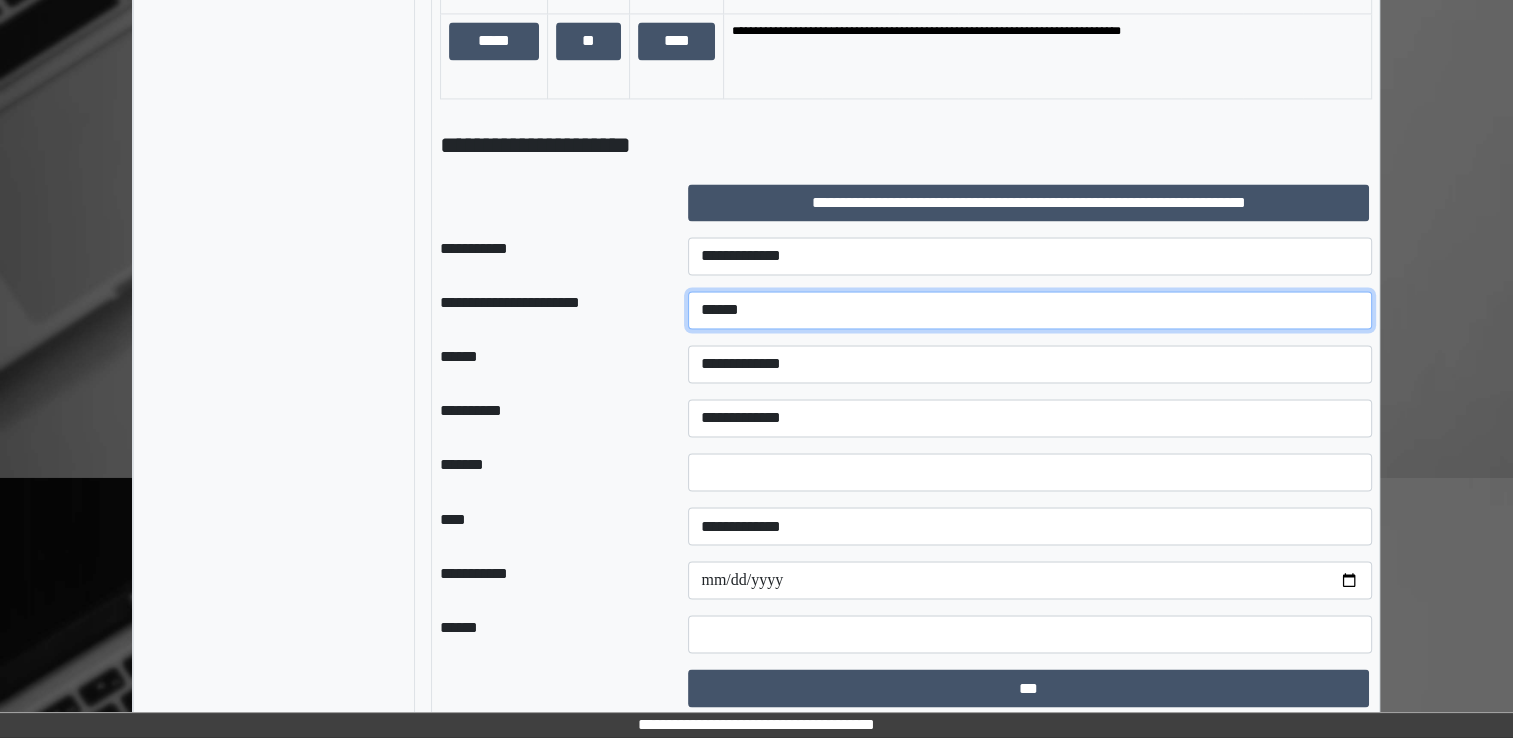 type on "******" 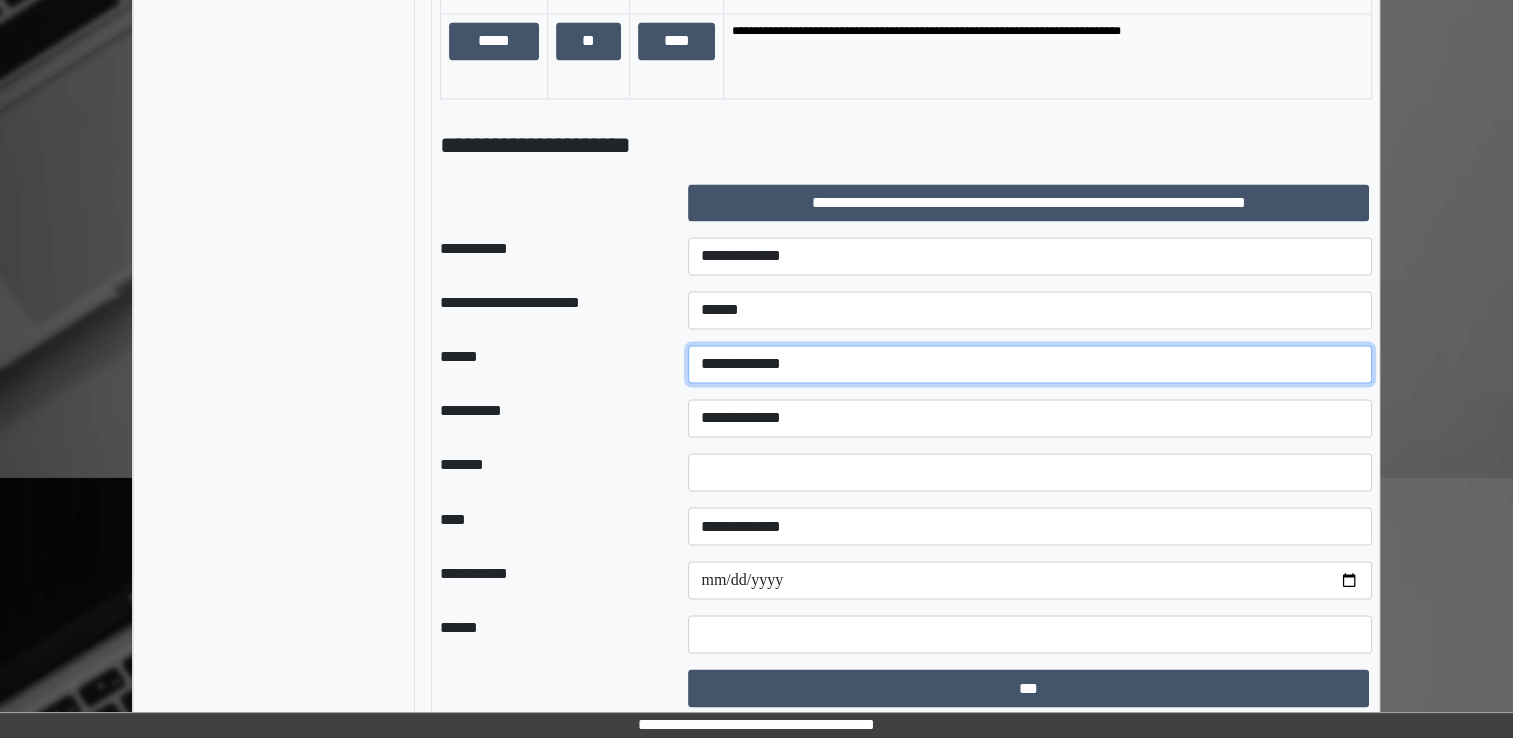 click on "**********" at bounding box center (1030, 364) 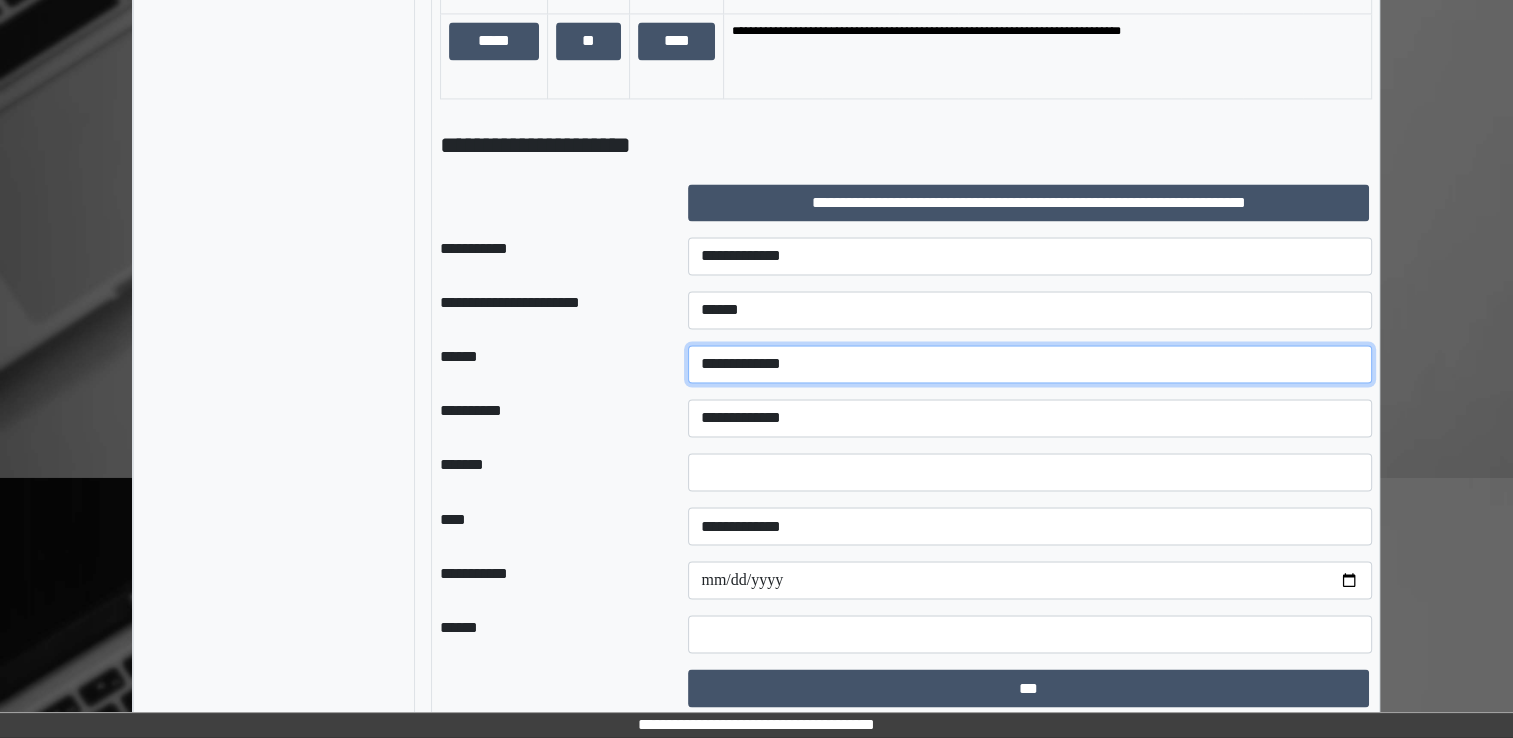 select on "*" 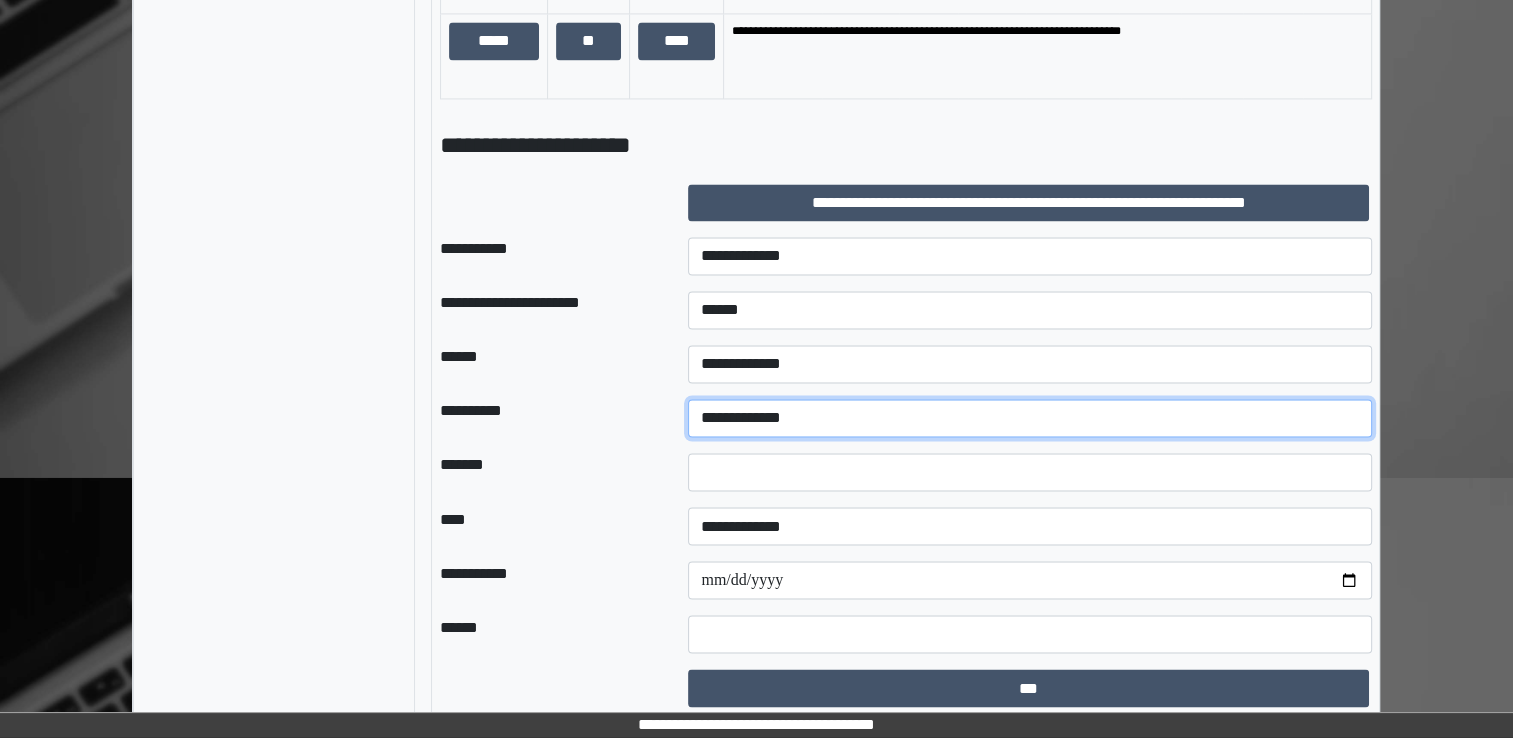 click on "**********" at bounding box center (1030, 418) 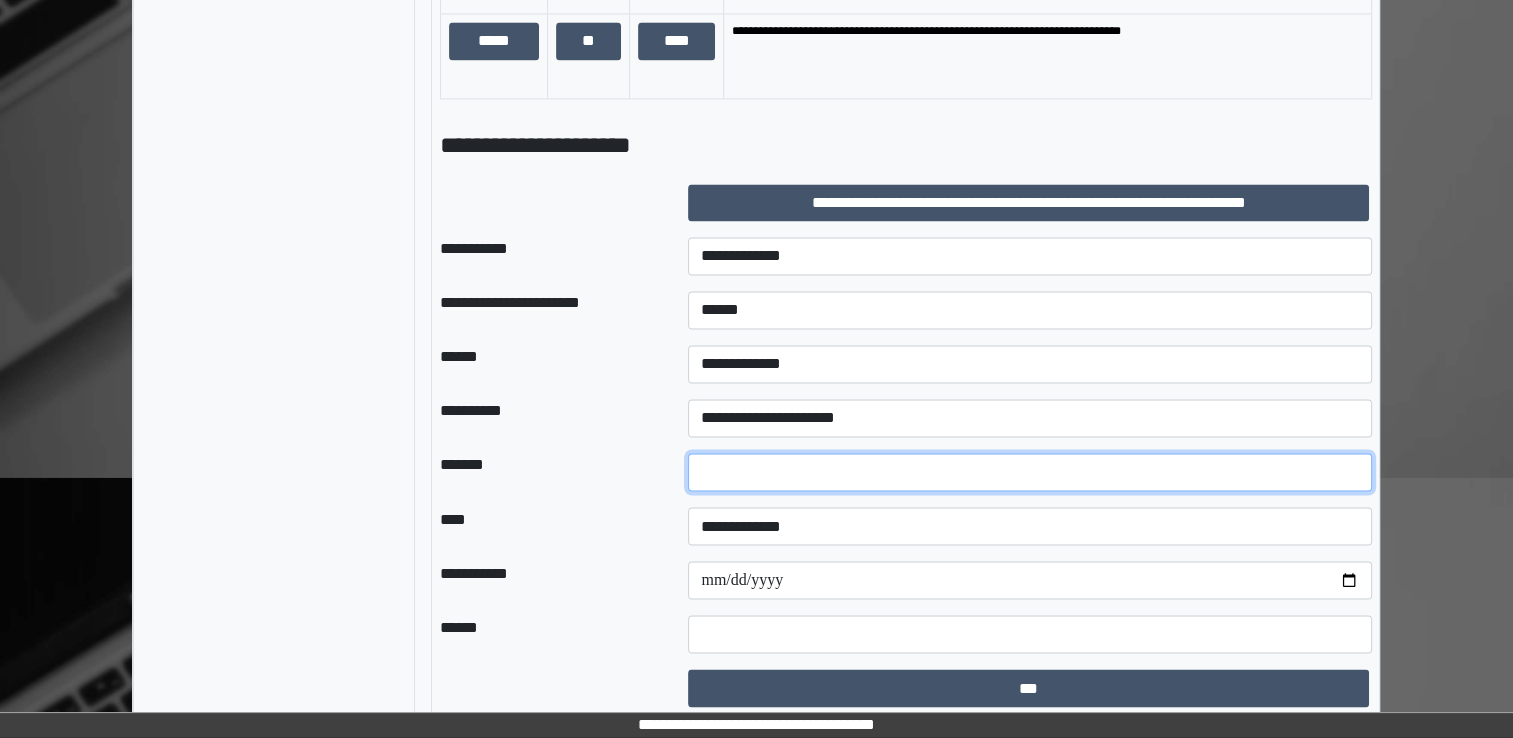 click at bounding box center [1030, 472] 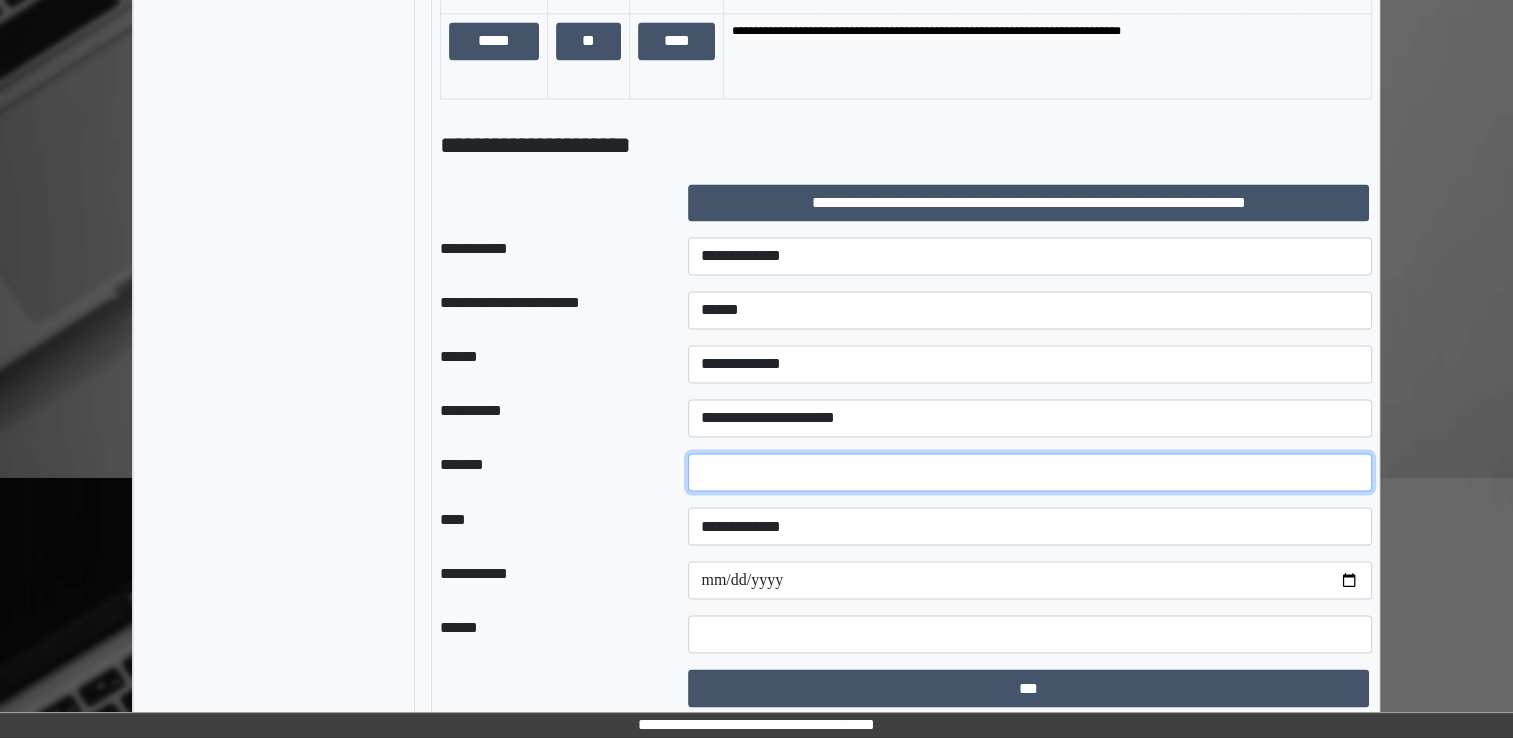 type on "**" 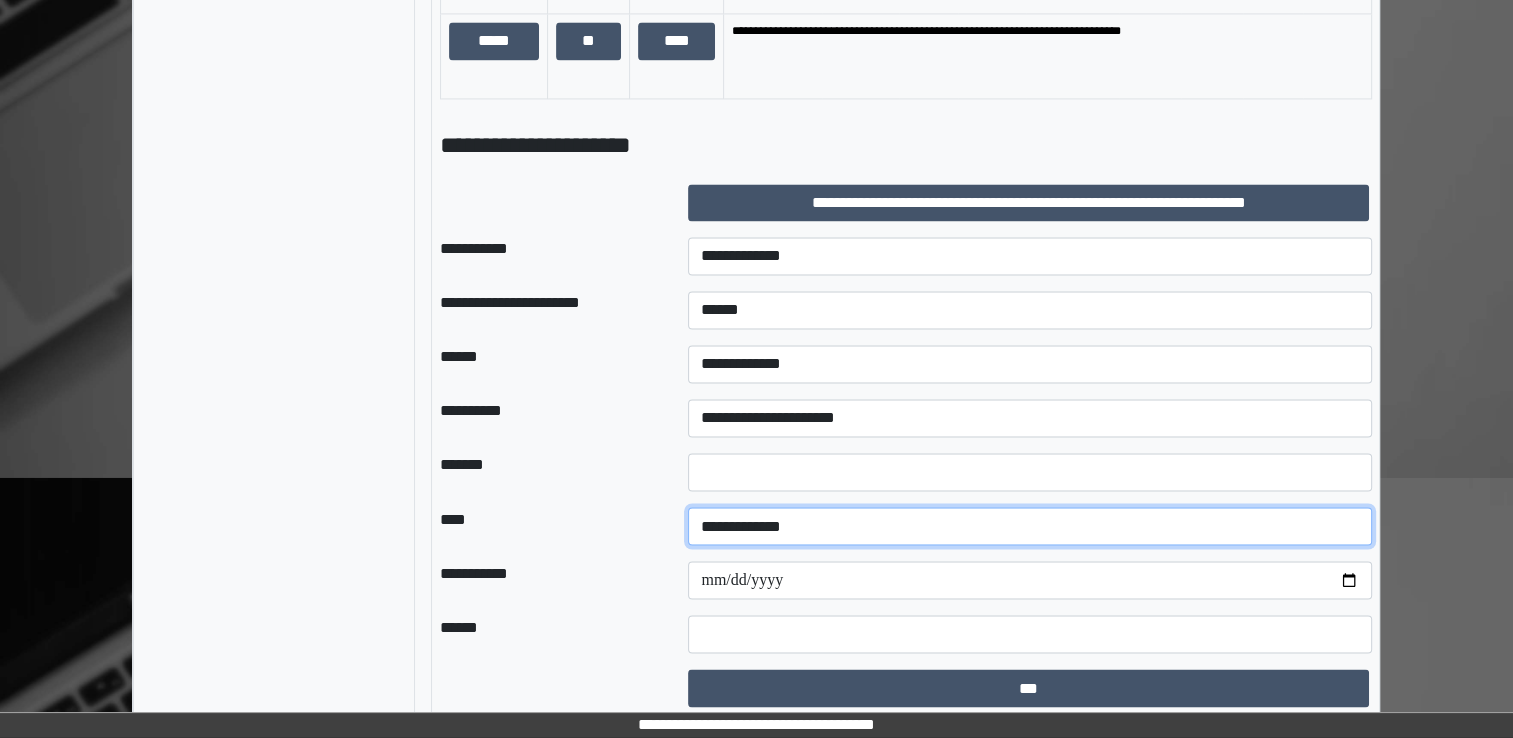 click on "**********" at bounding box center [1030, 526] 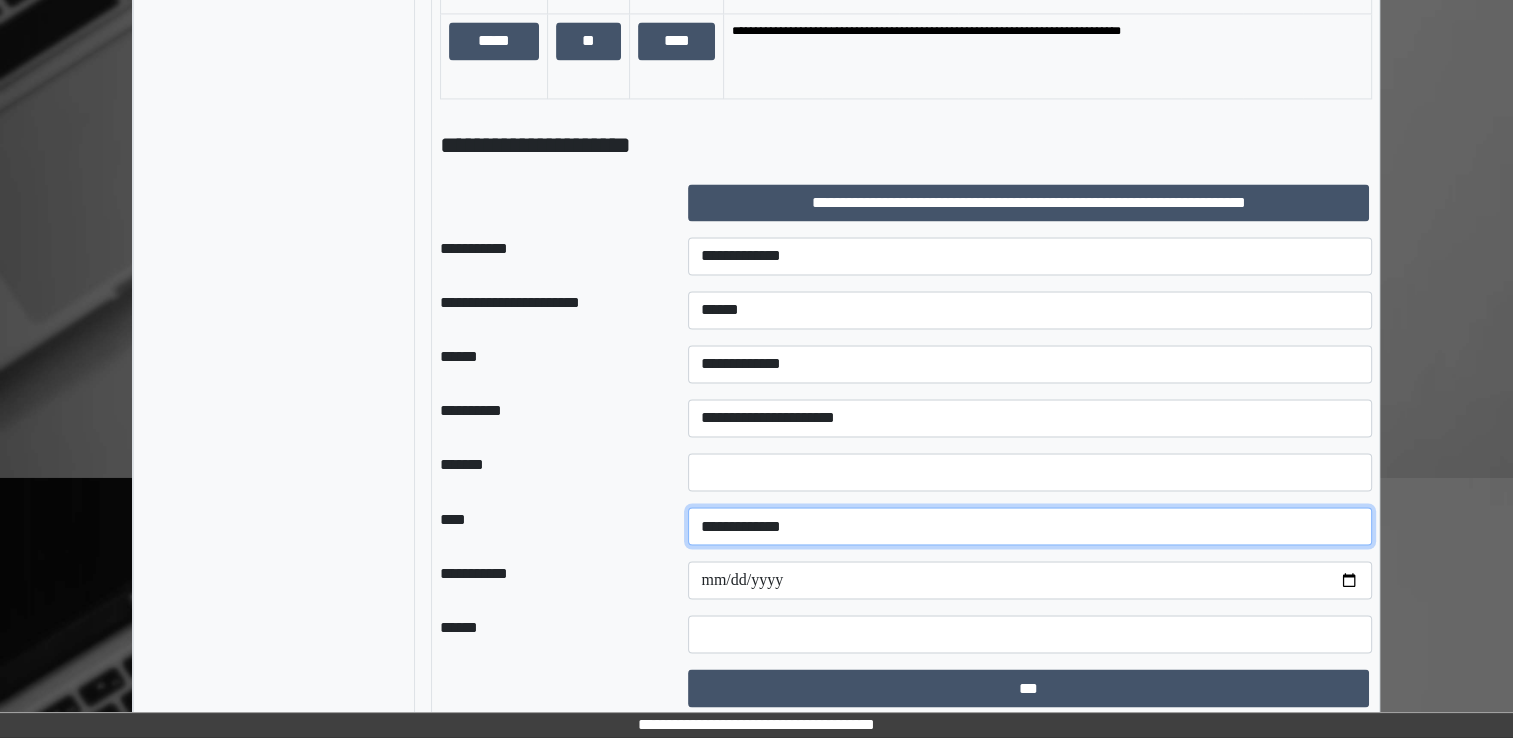 select on "*" 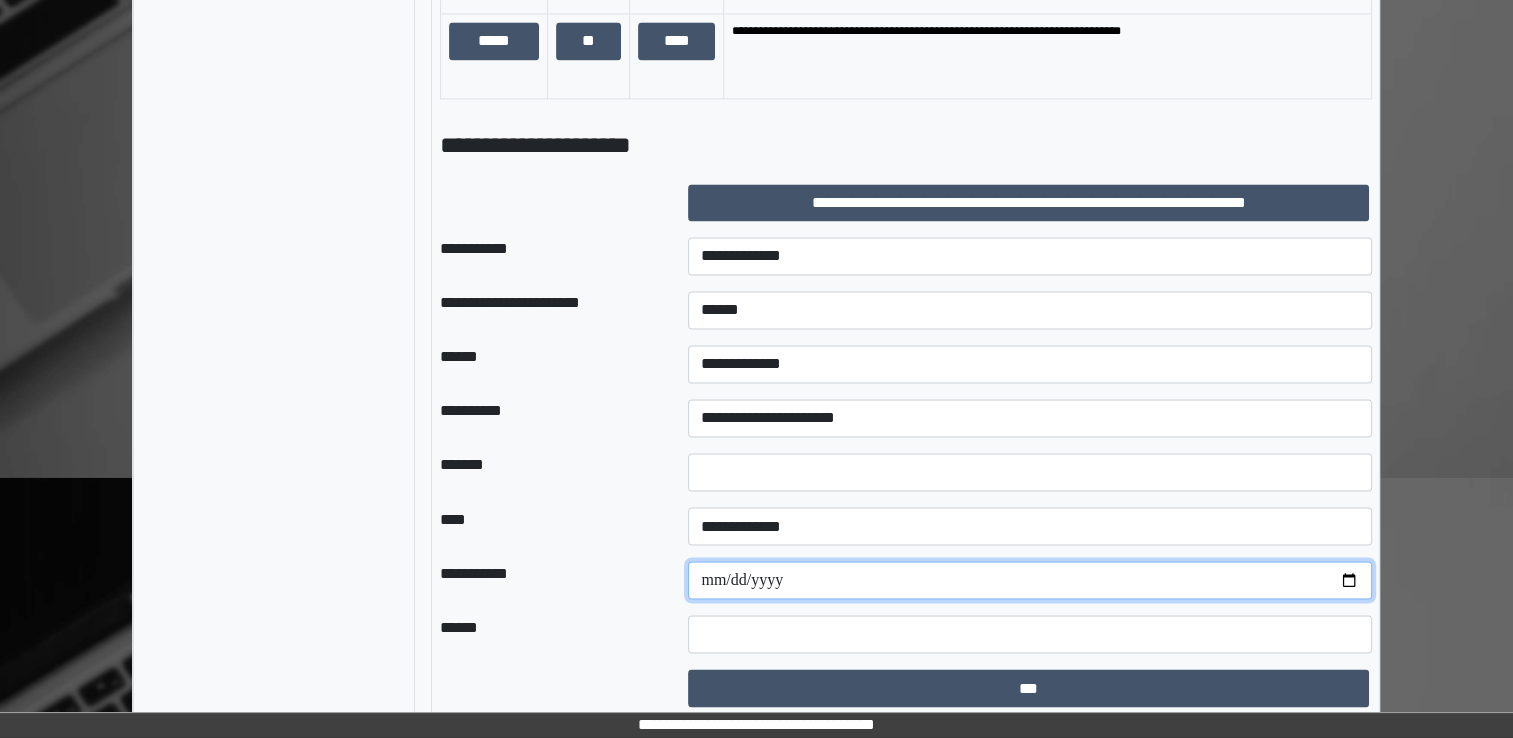 click at bounding box center [1030, 580] 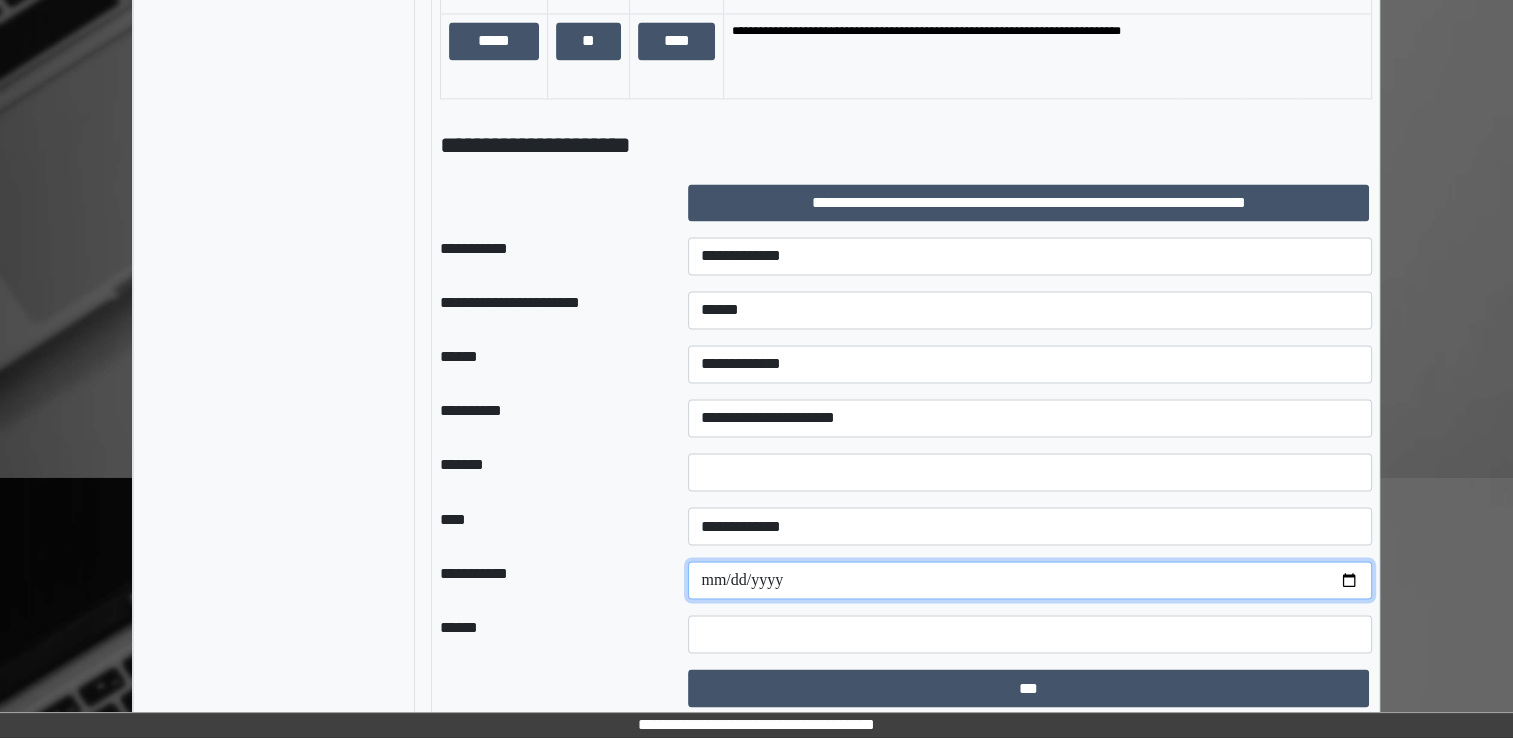 type on "**********" 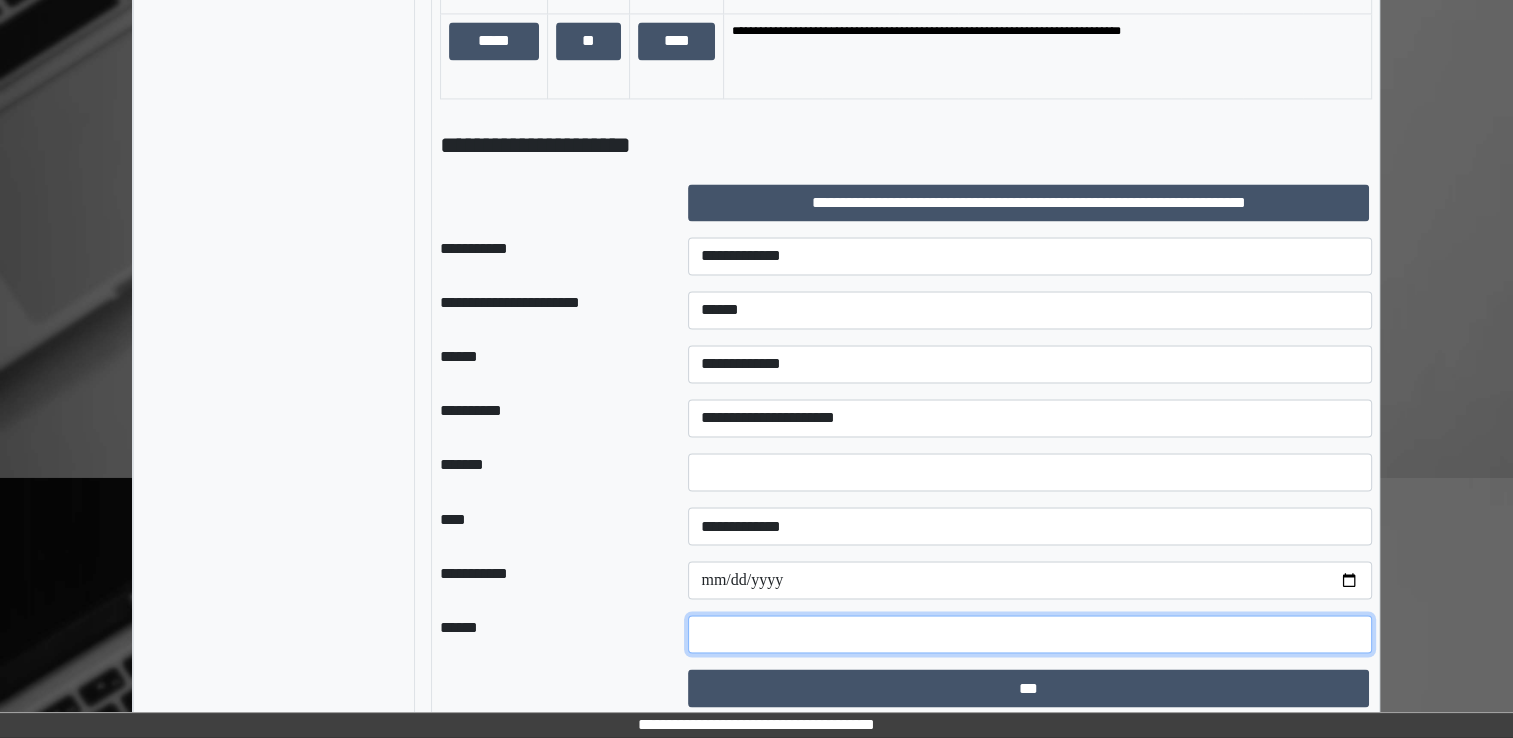 click at bounding box center (1030, 634) 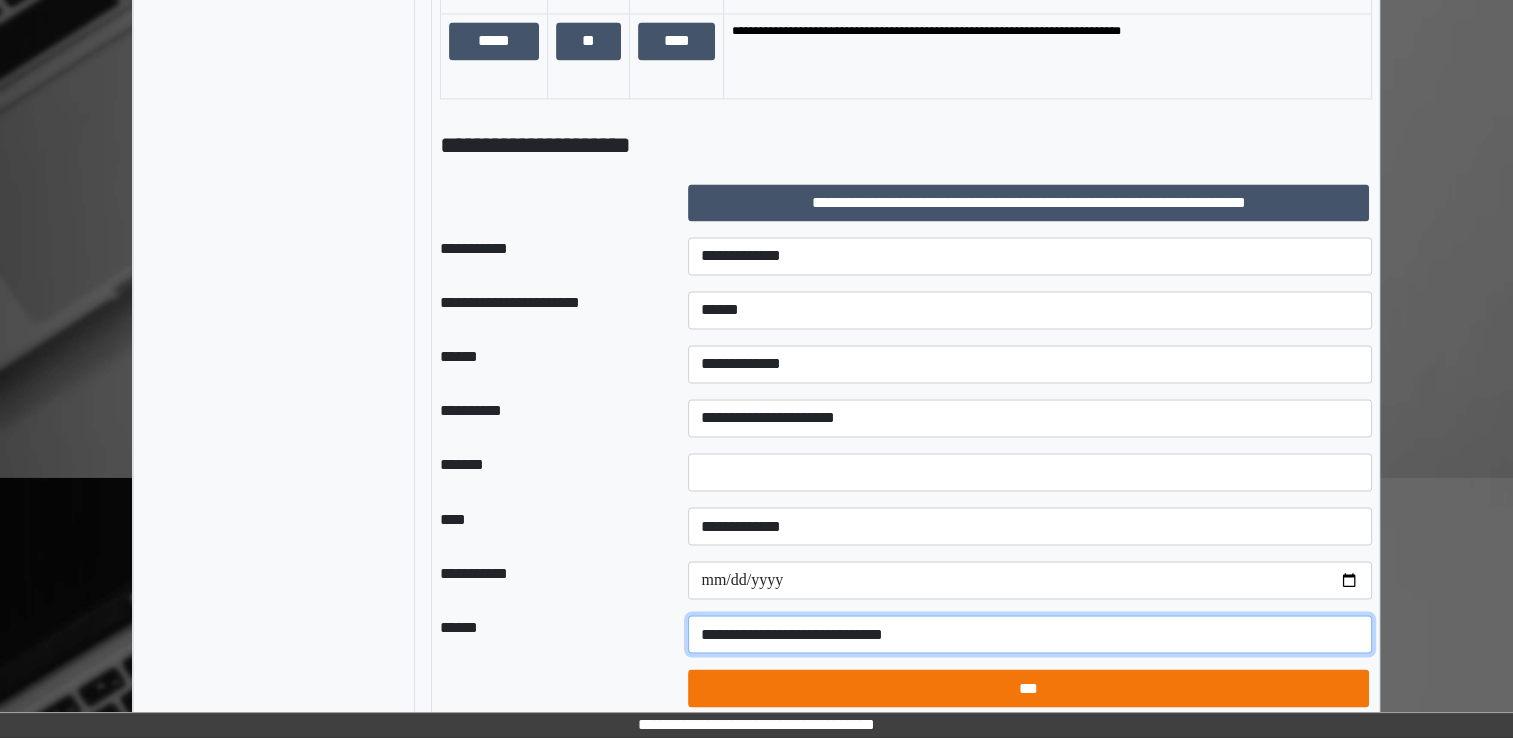 type on "**********" 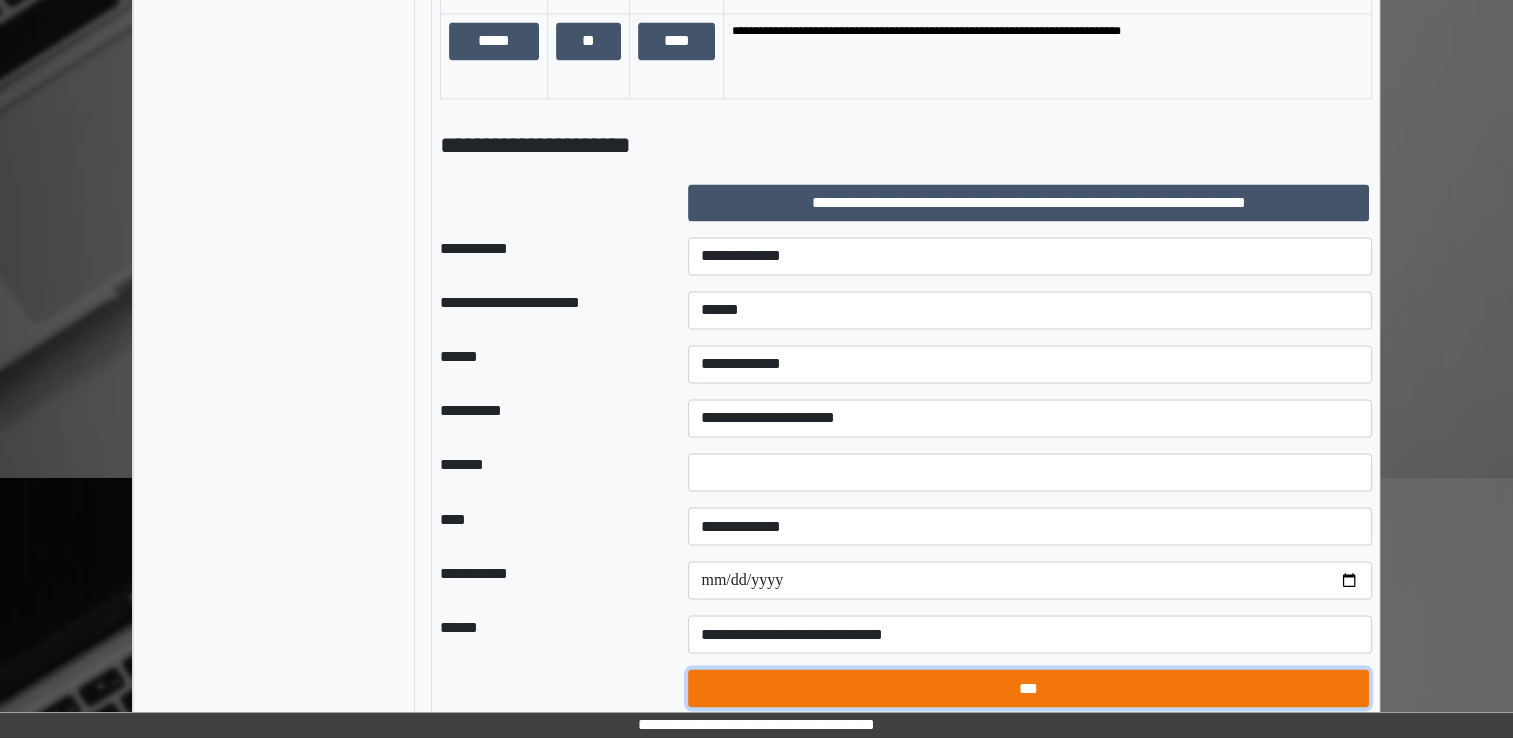 click on "***" at bounding box center (1028, 688) 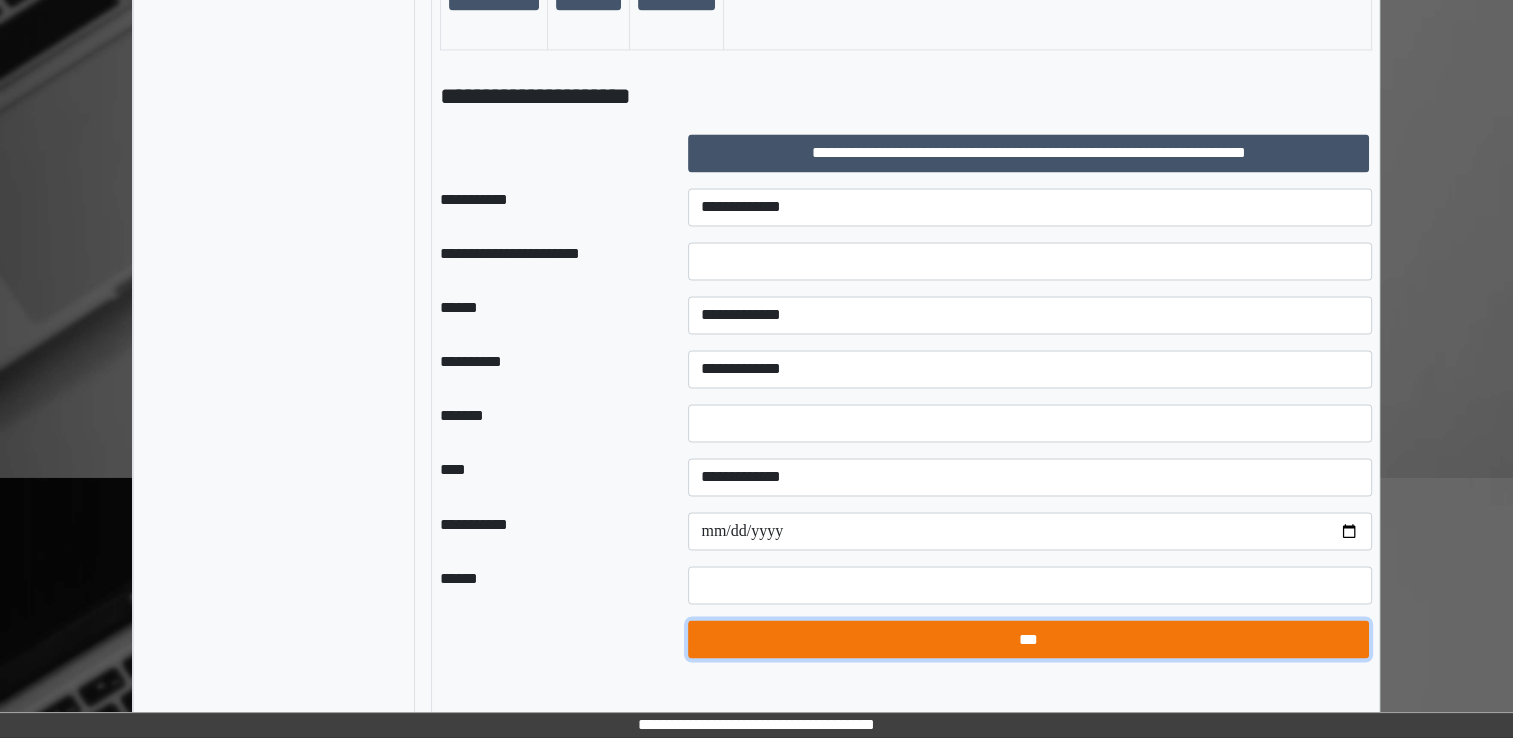 scroll, scrollTop: 3251, scrollLeft: 0, axis: vertical 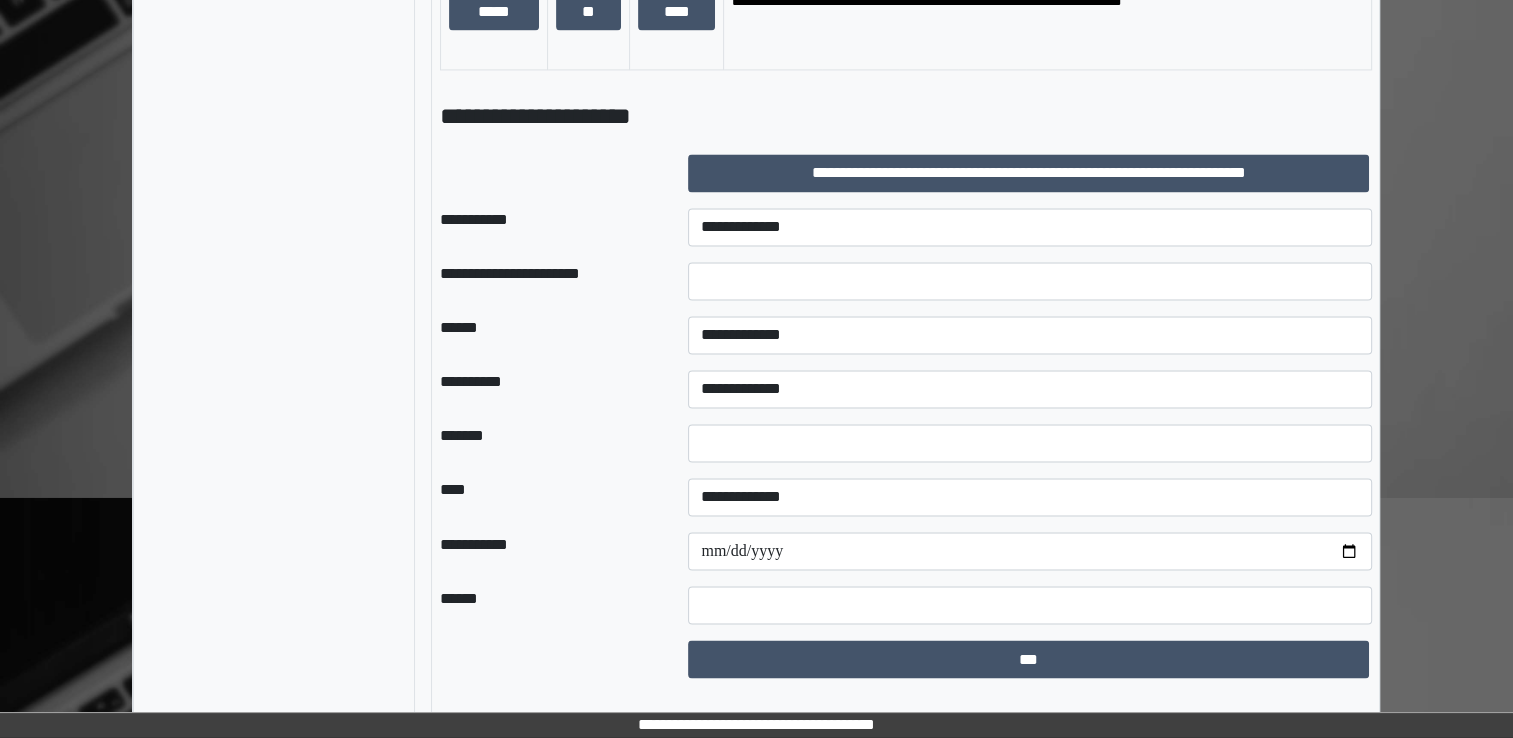 click on "**********" at bounding box center (905, 116) 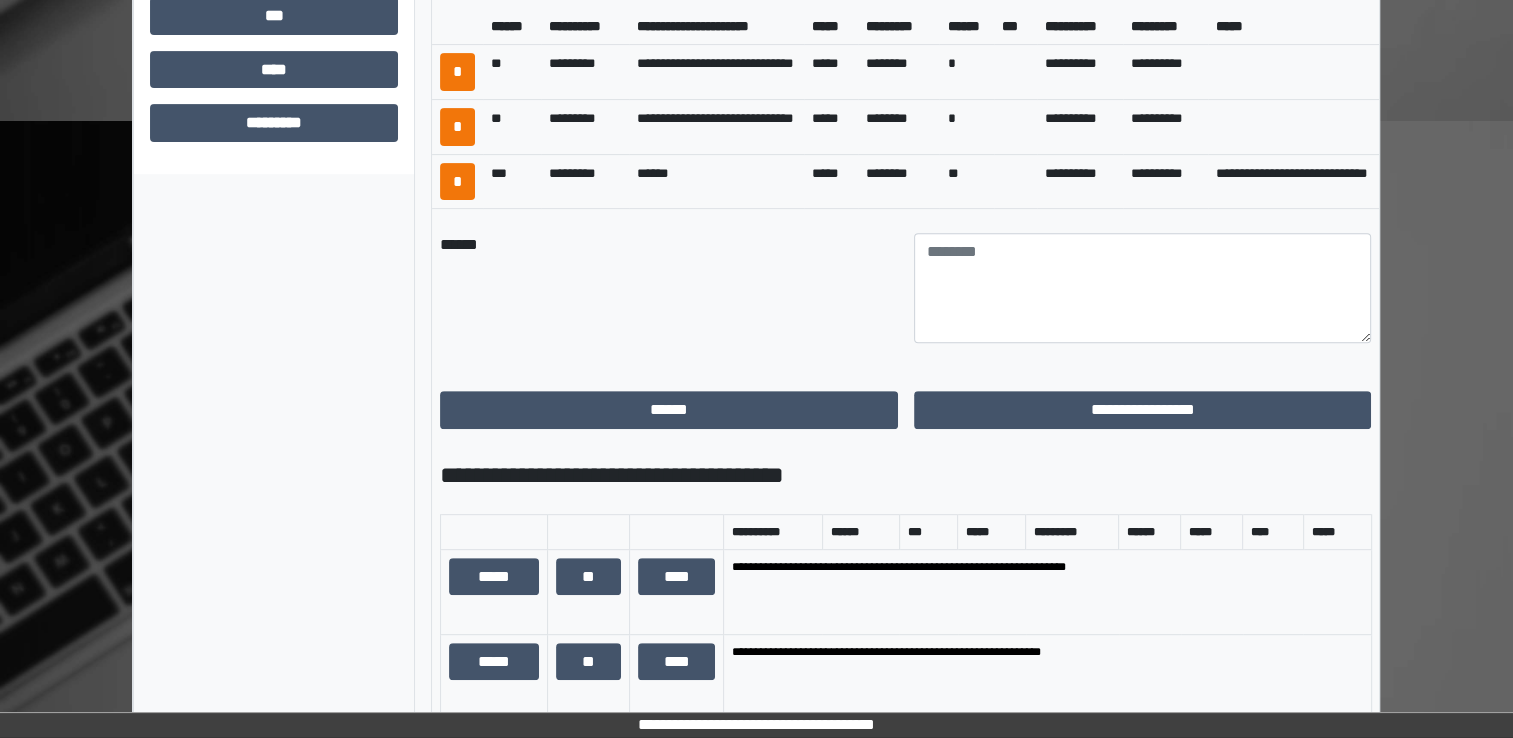 scroll, scrollTop: 691, scrollLeft: 0, axis: vertical 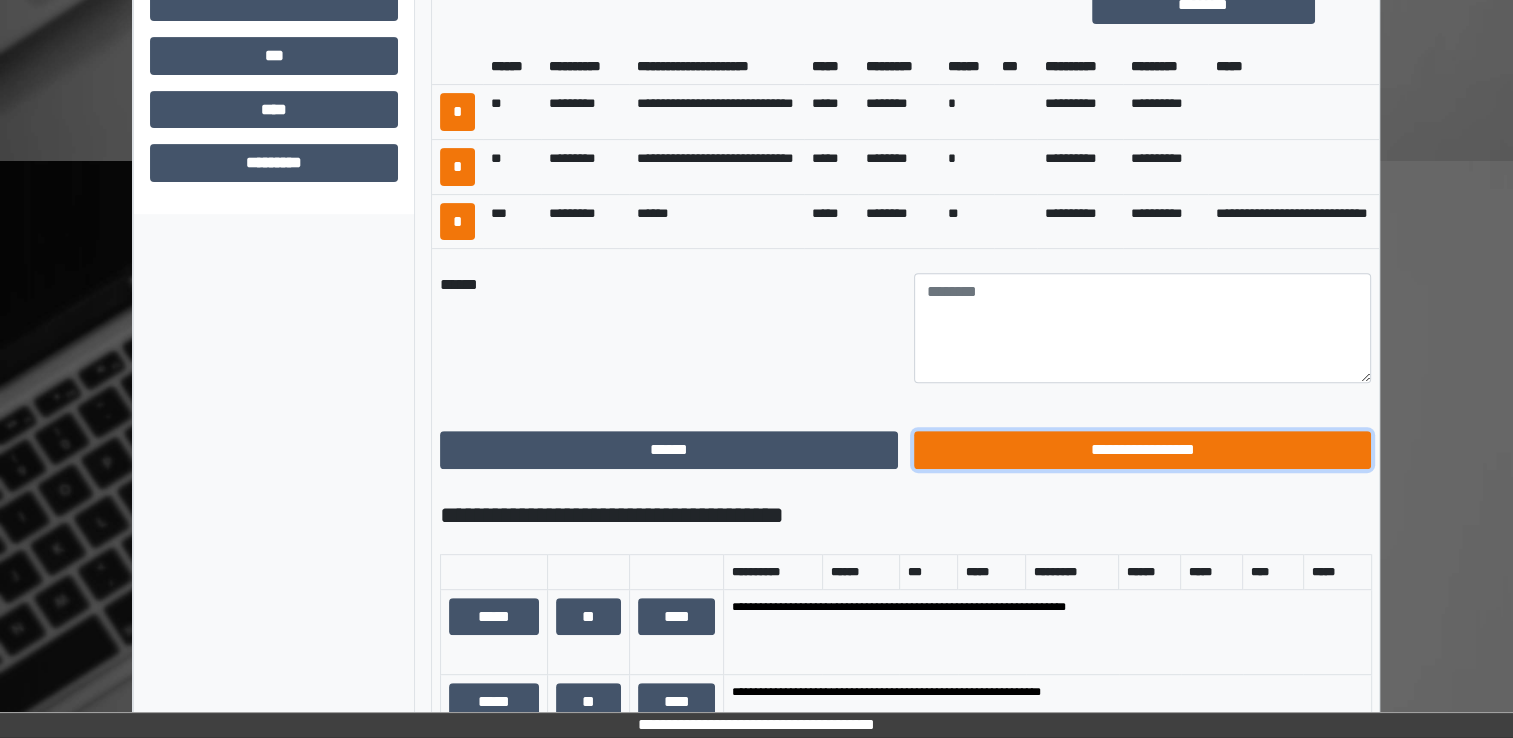 click on "**********" at bounding box center [1143, 450] 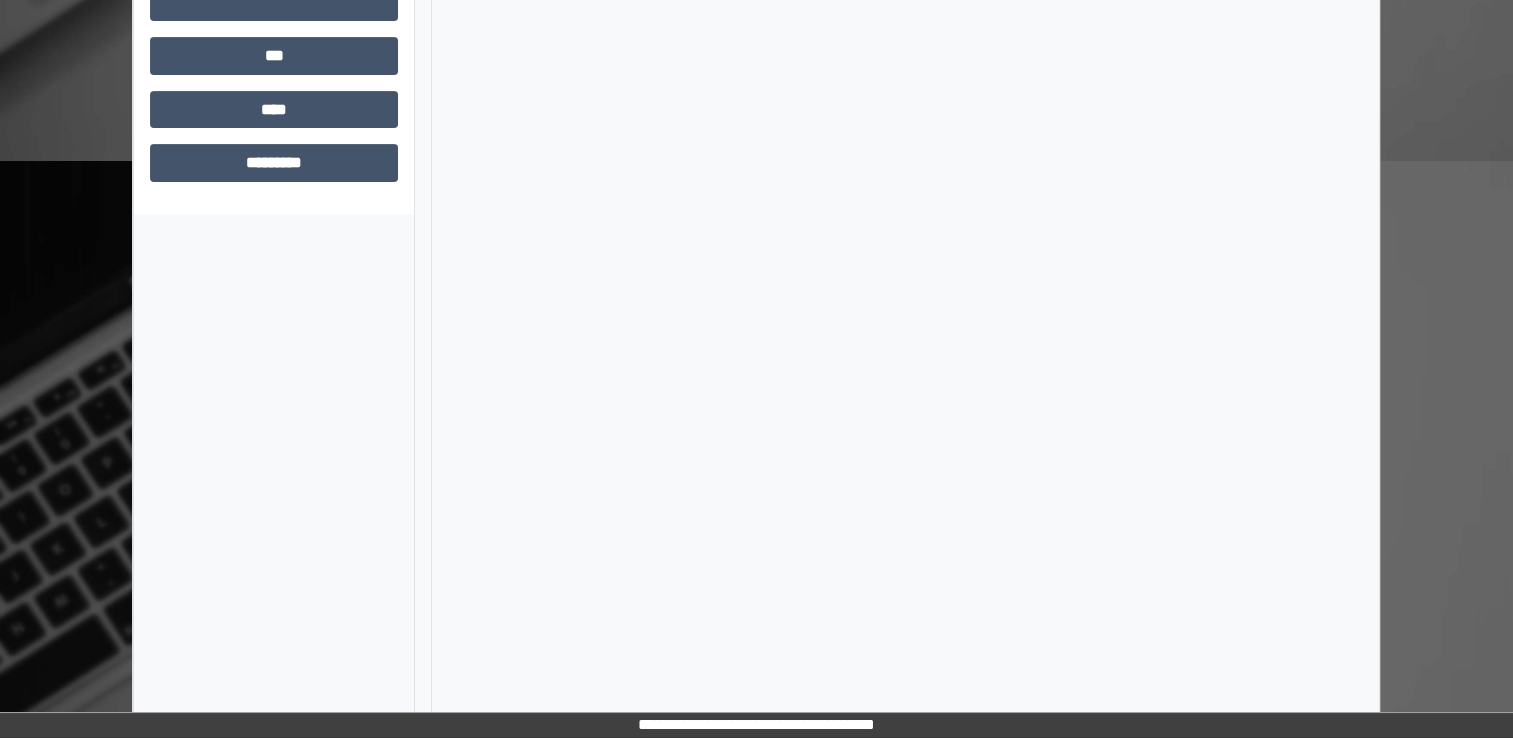 scroll, scrollTop: 184, scrollLeft: 0, axis: vertical 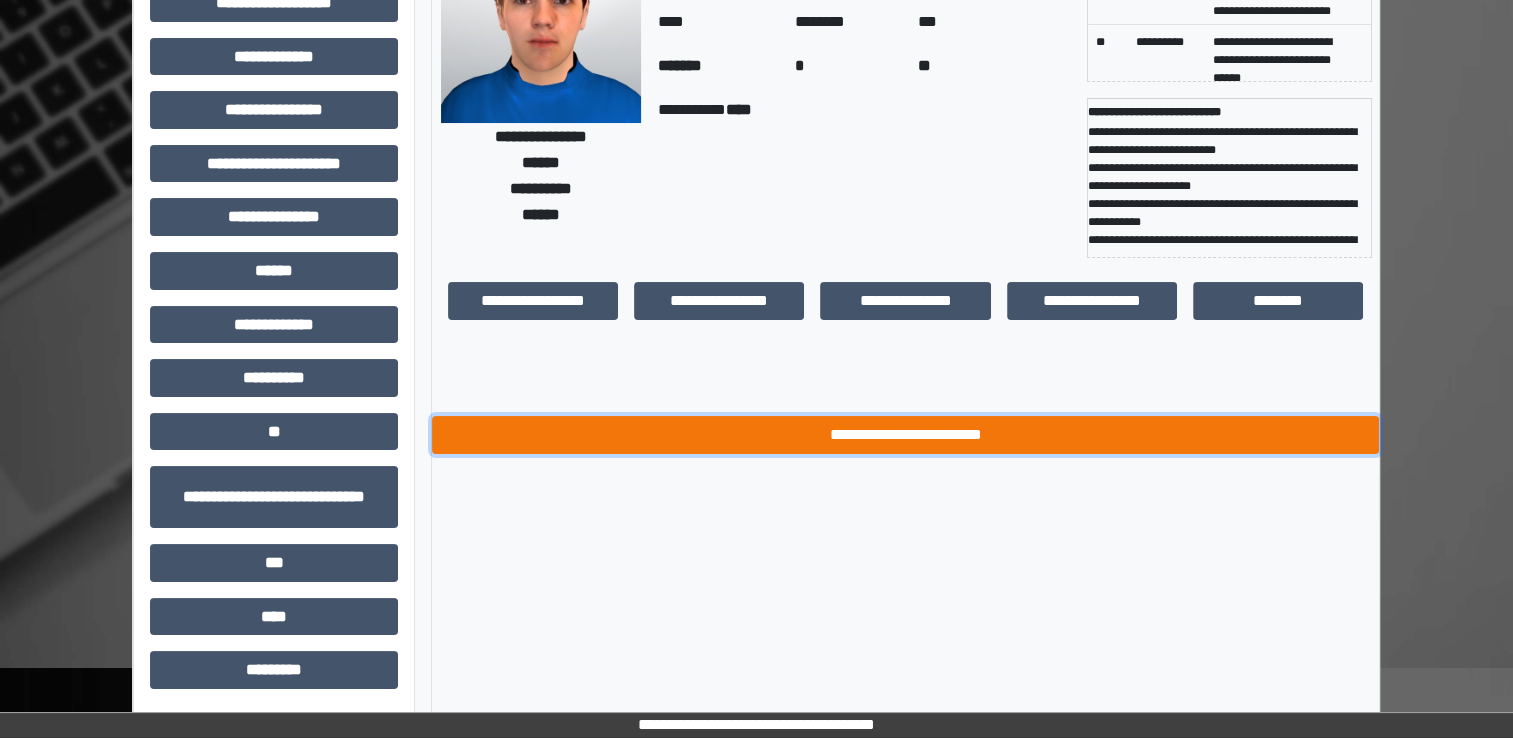 click on "**********" at bounding box center (905, 435) 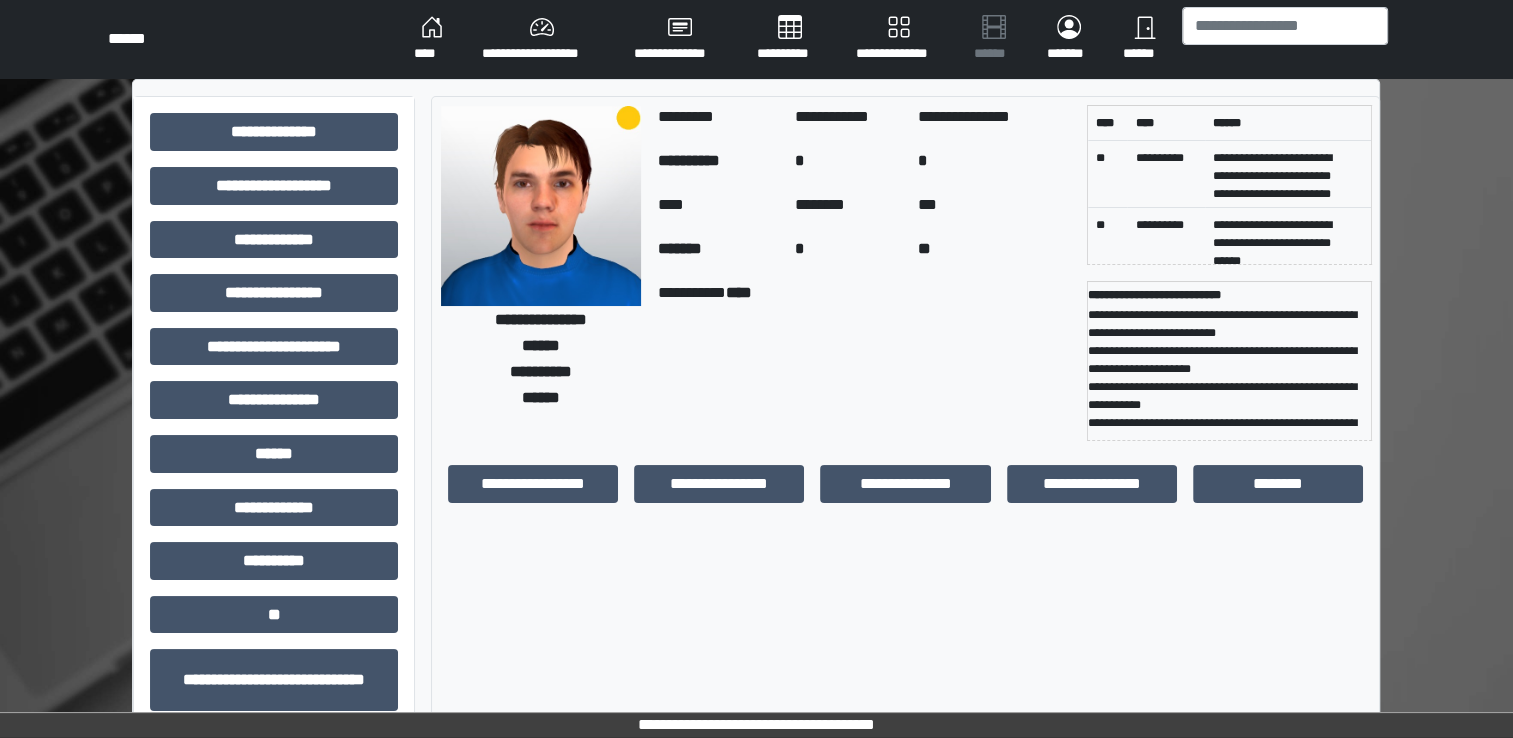 scroll, scrollTop: 0, scrollLeft: 0, axis: both 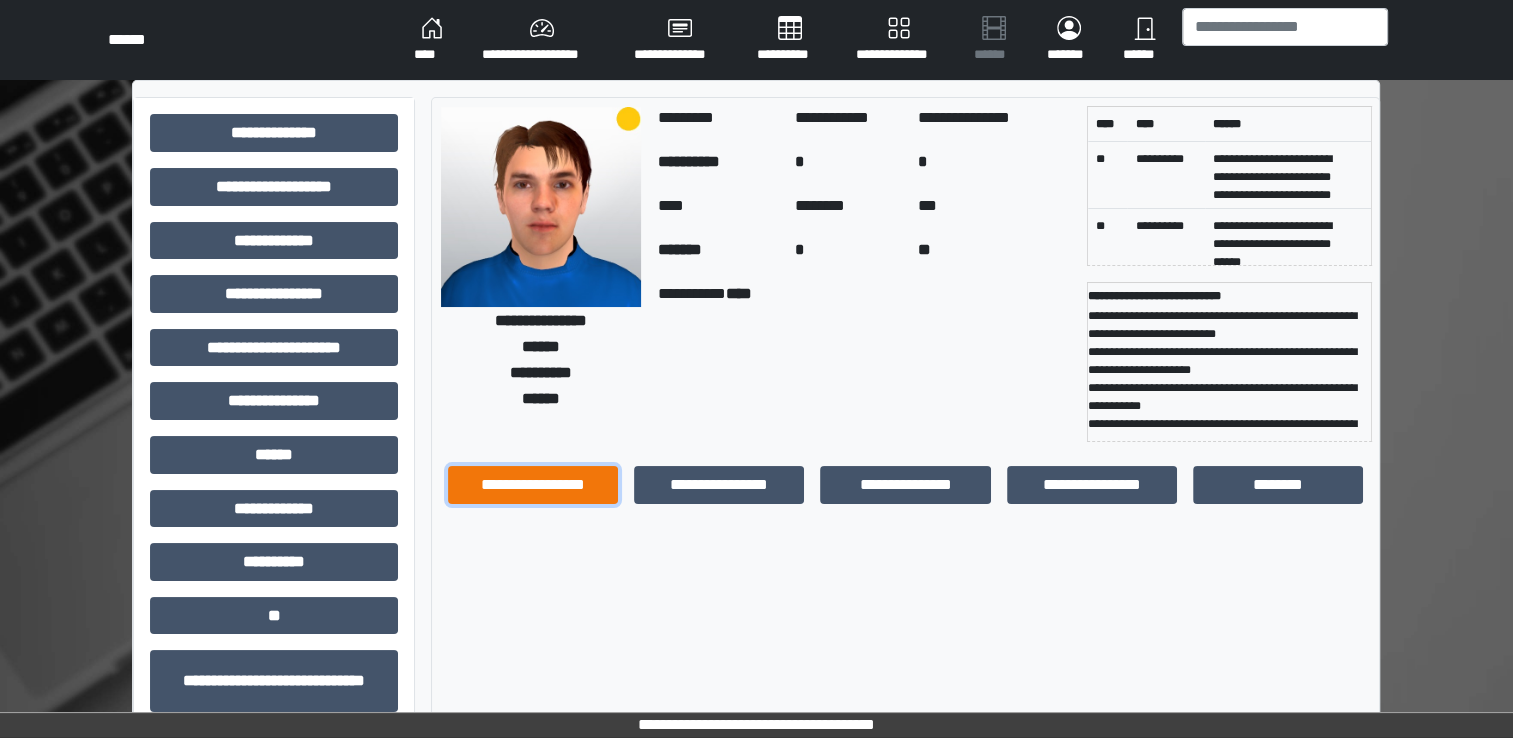 click on "**********" at bounding box center [533, 485] 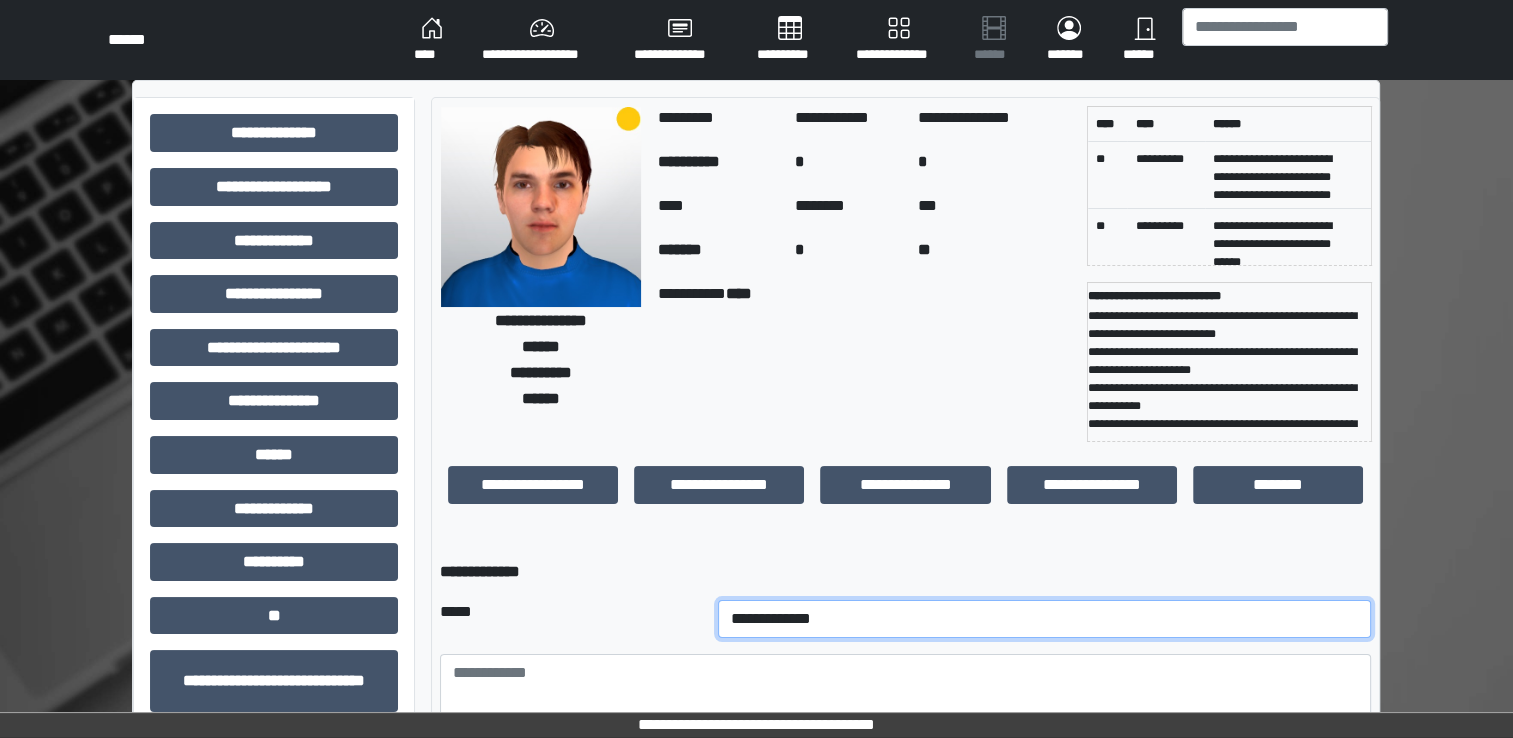 click on "**********" at bounding box center [1045, 619] 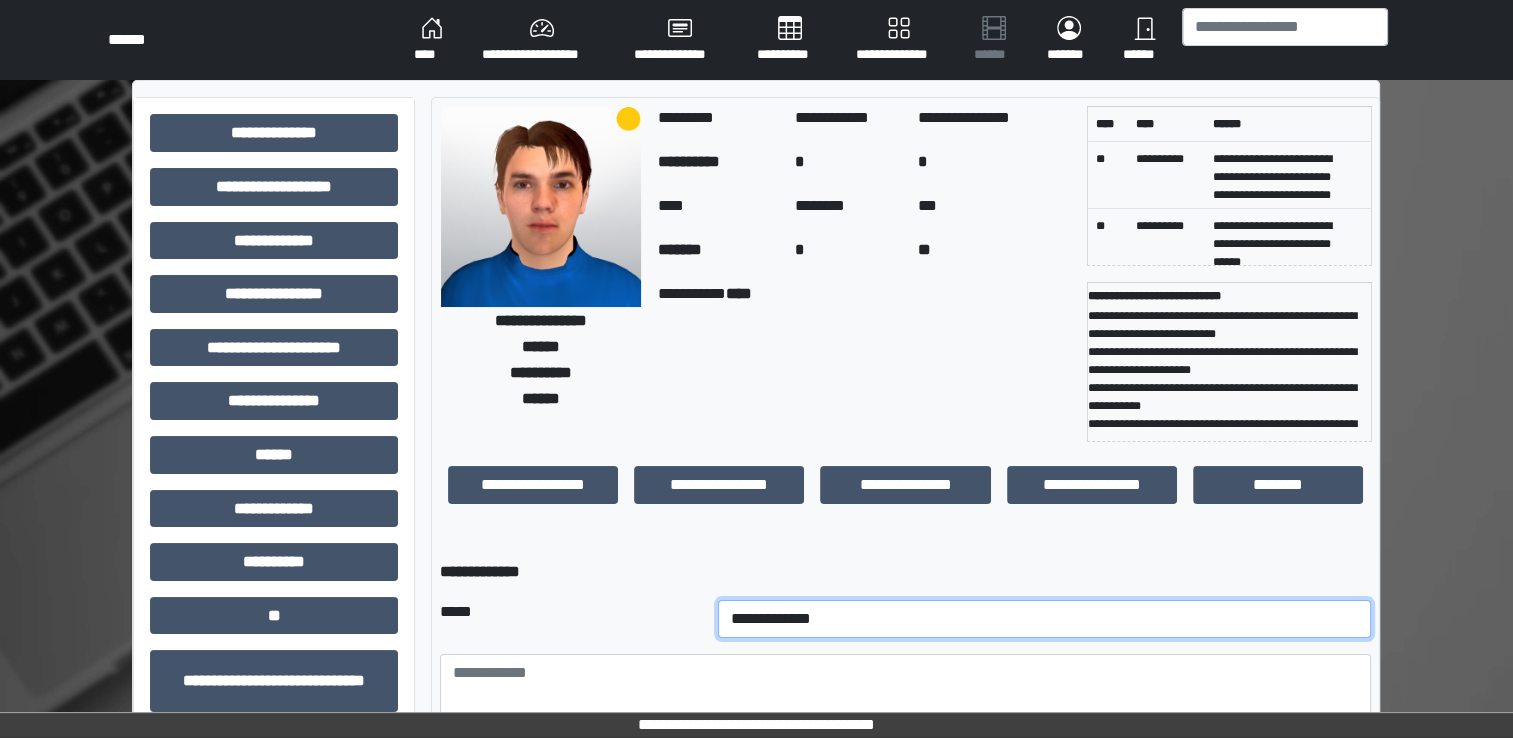 select on "*" 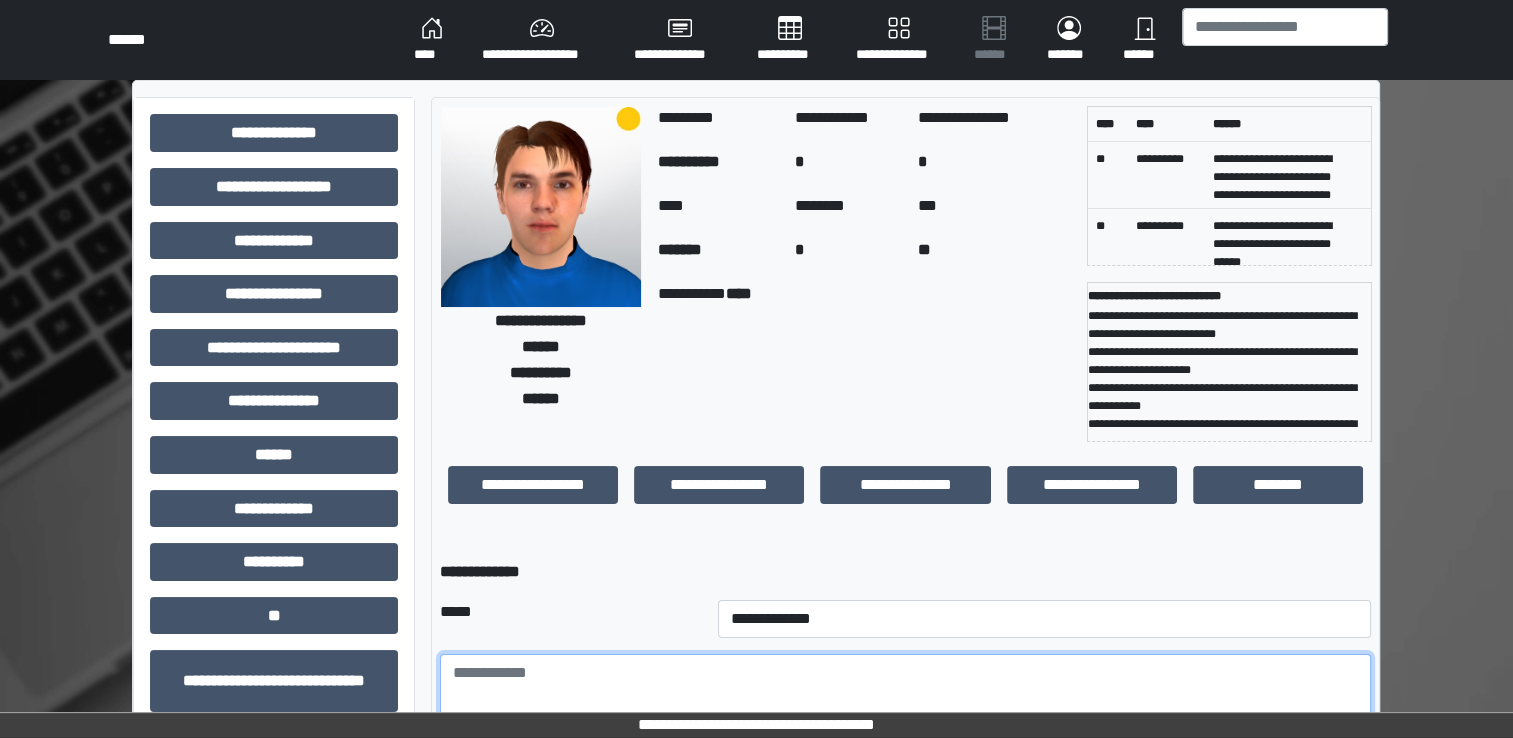 click at bounding box center [905, 709] 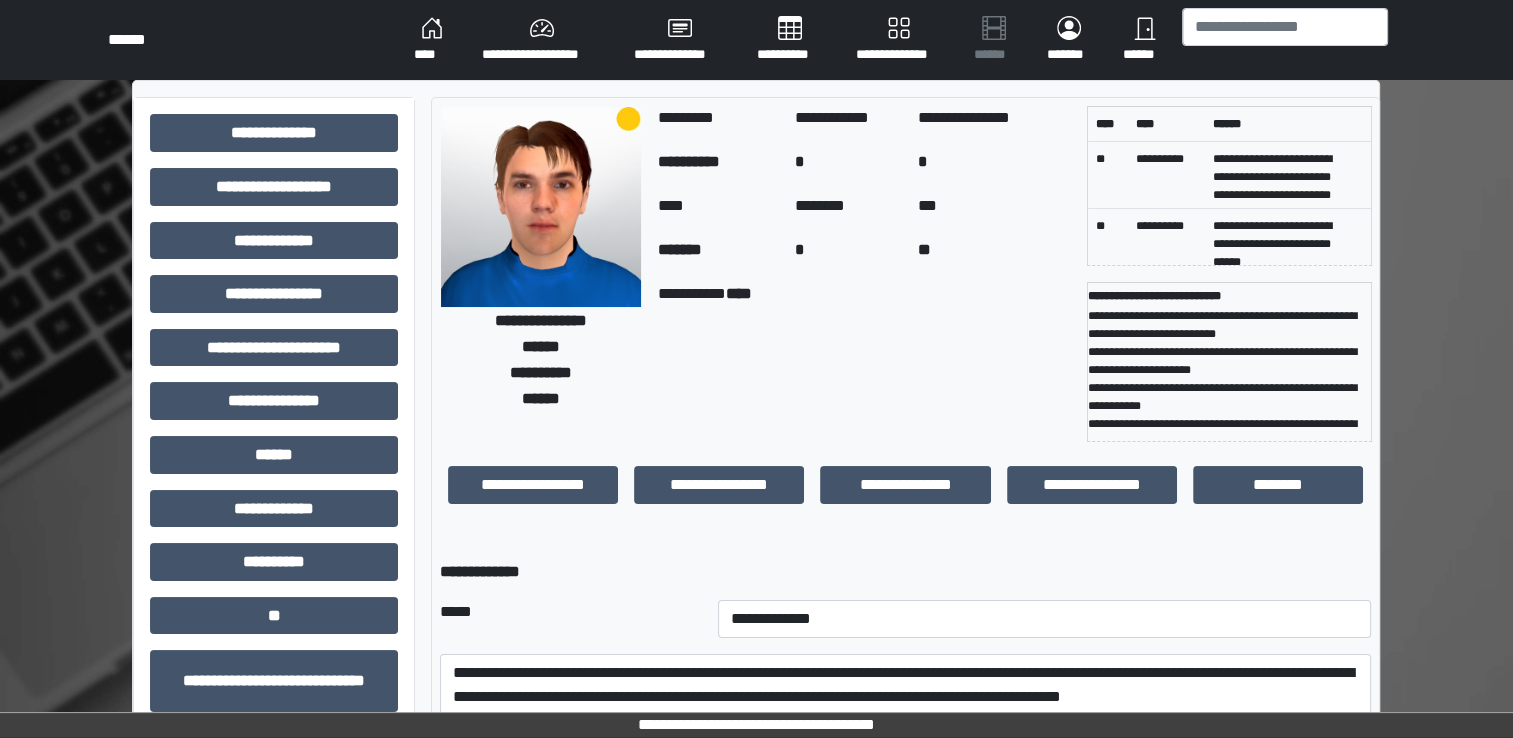click on "*****" at bounding box center (571, 619) 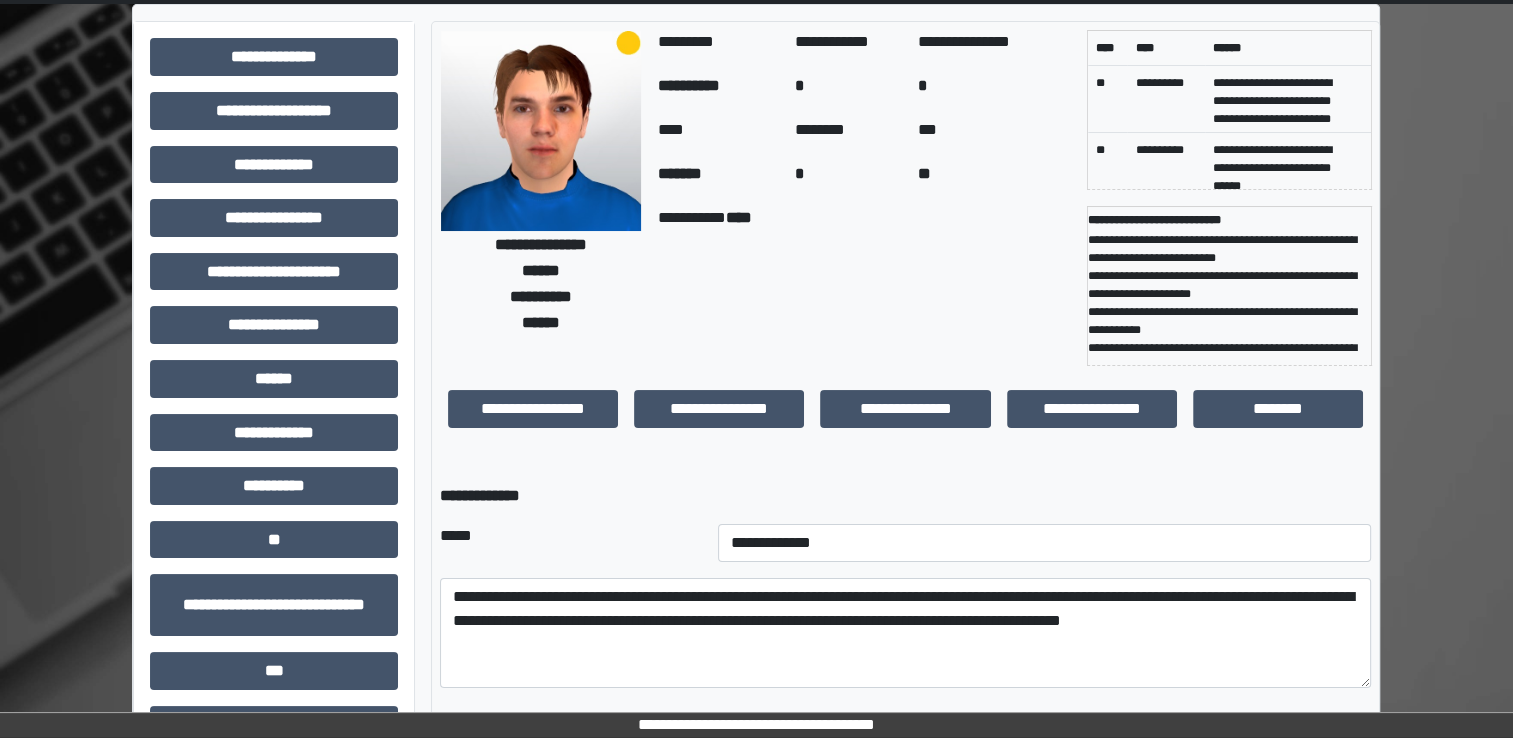 scroll, scrollTop: 80, scrollLeft: 0, axis: vertical 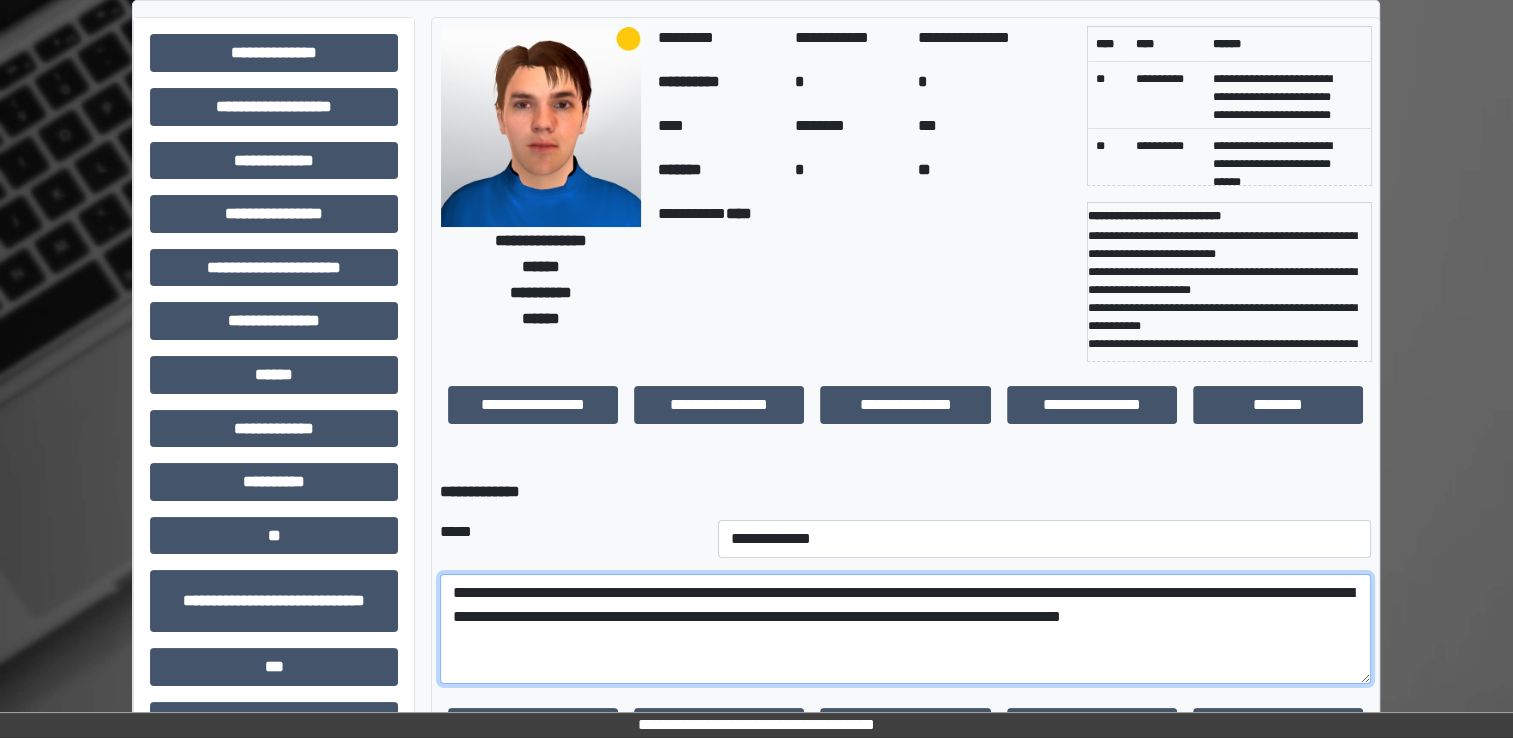 click on "**********" at bounding box center [905, 629] 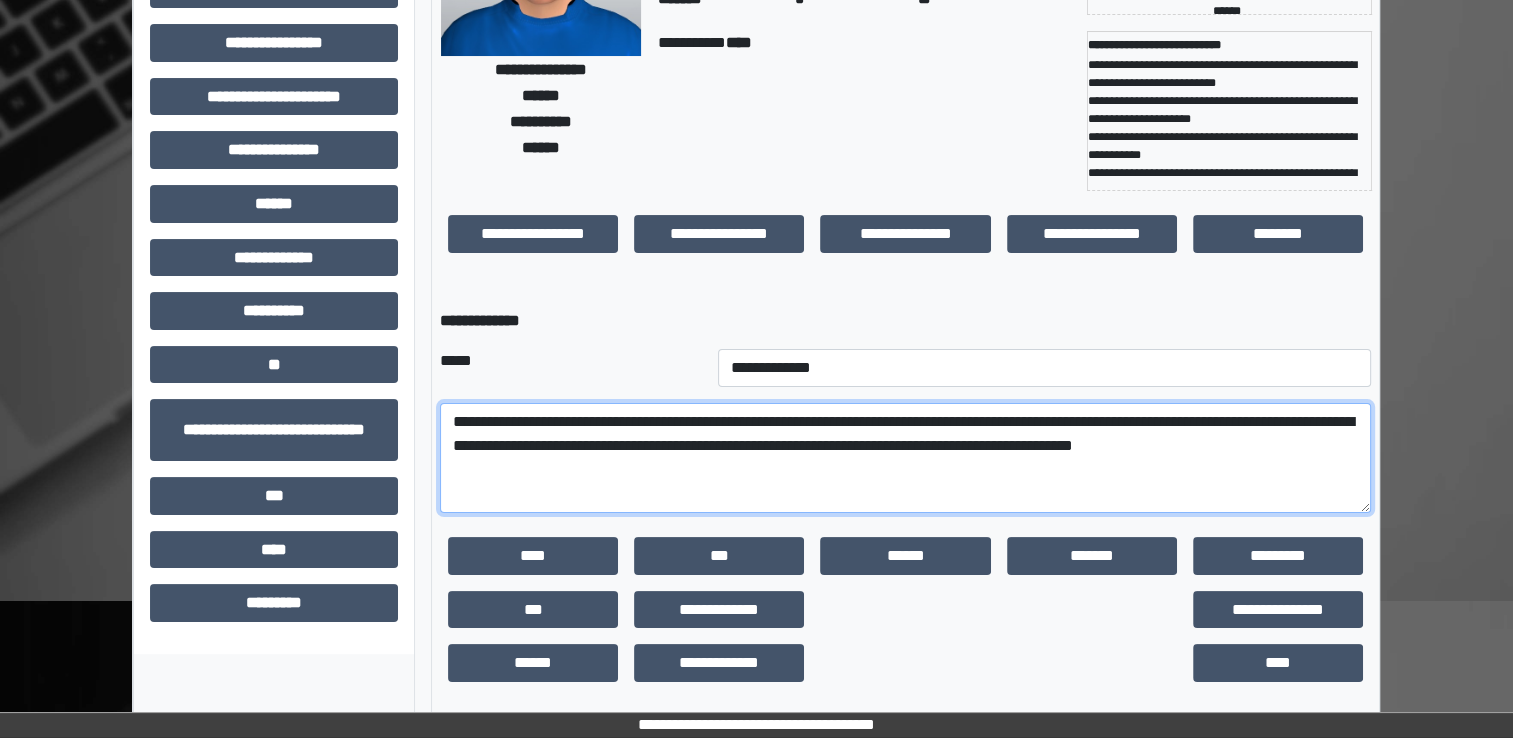 scroll, scrollTop: 259, scrollLeft: 0, axis: vertical 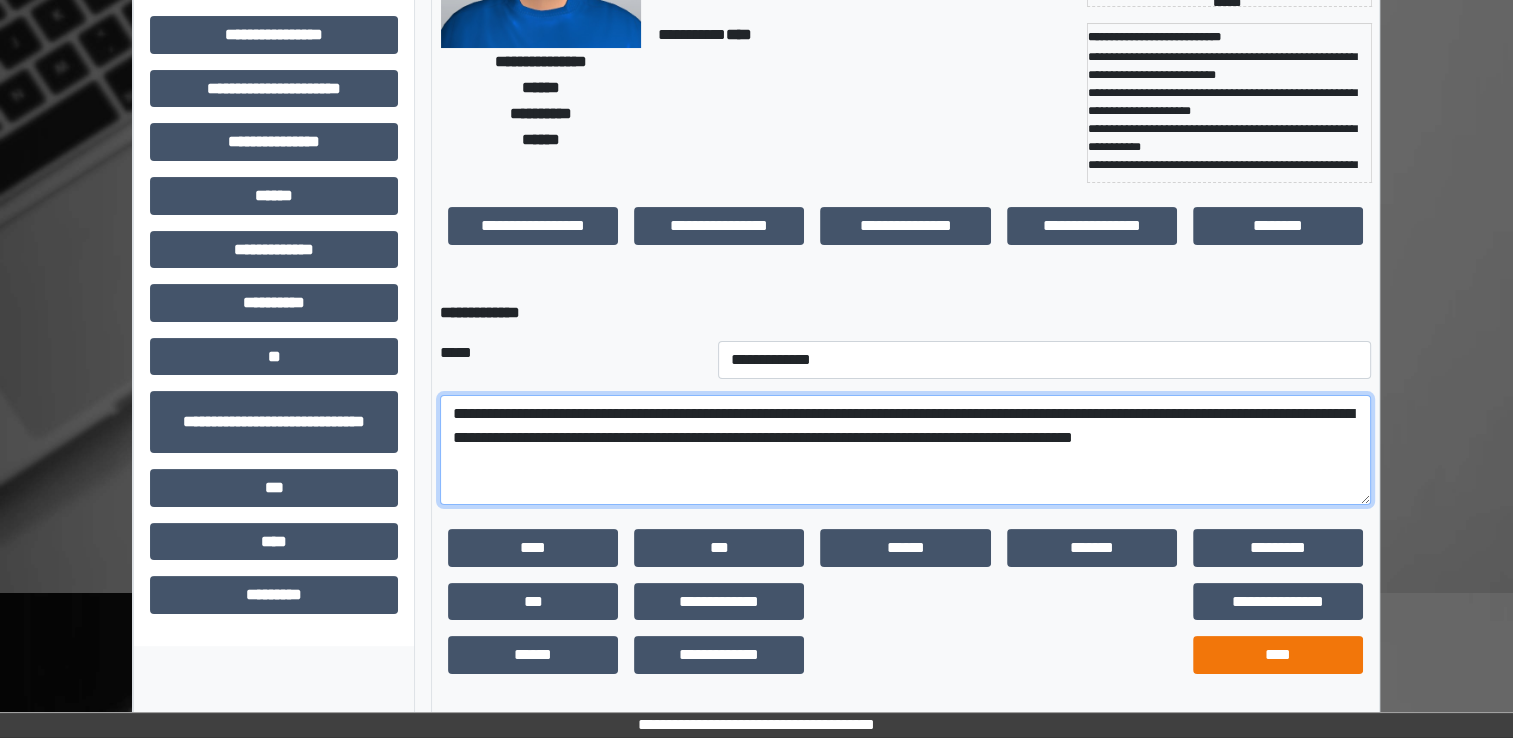 type on "**********" 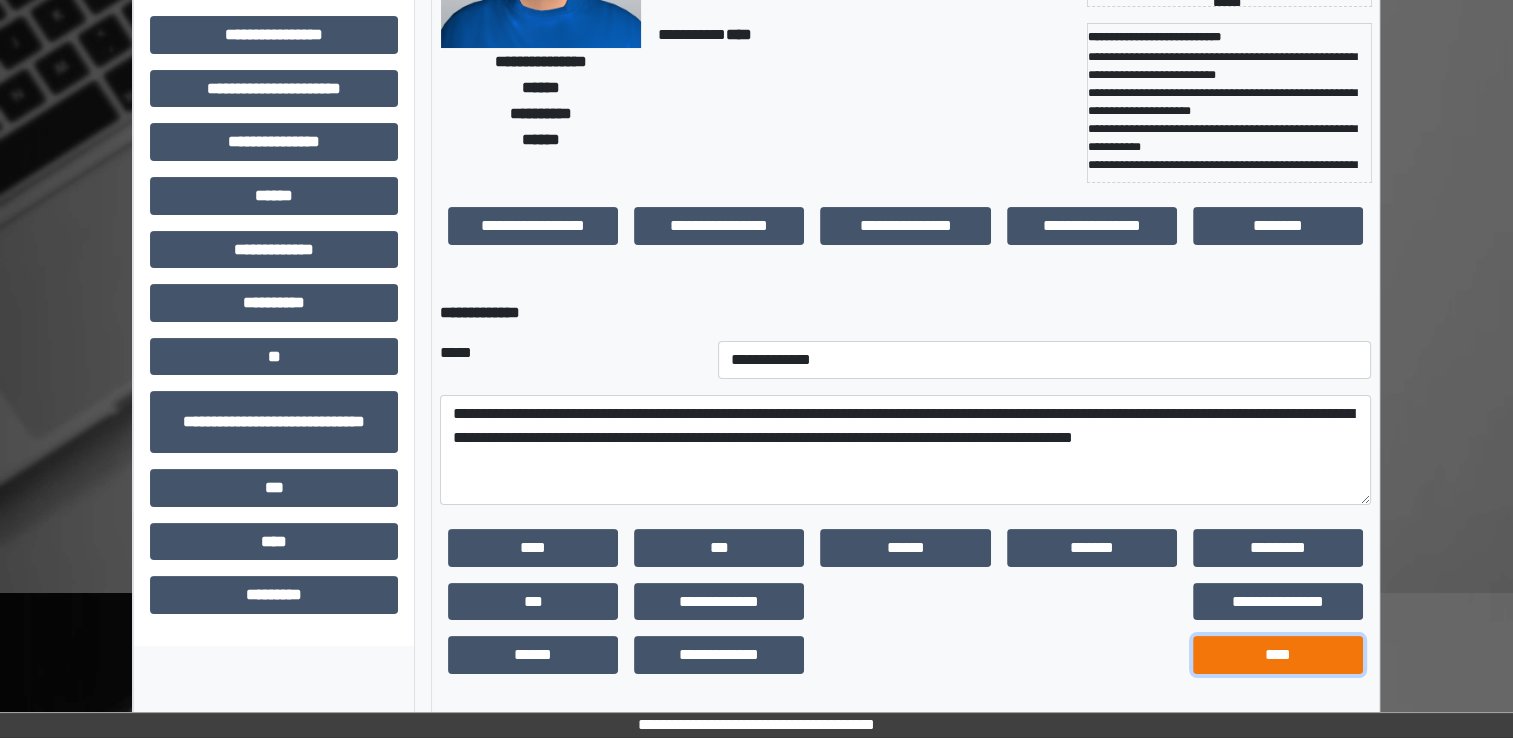 click on "****" at bounding box center [1278, 655] 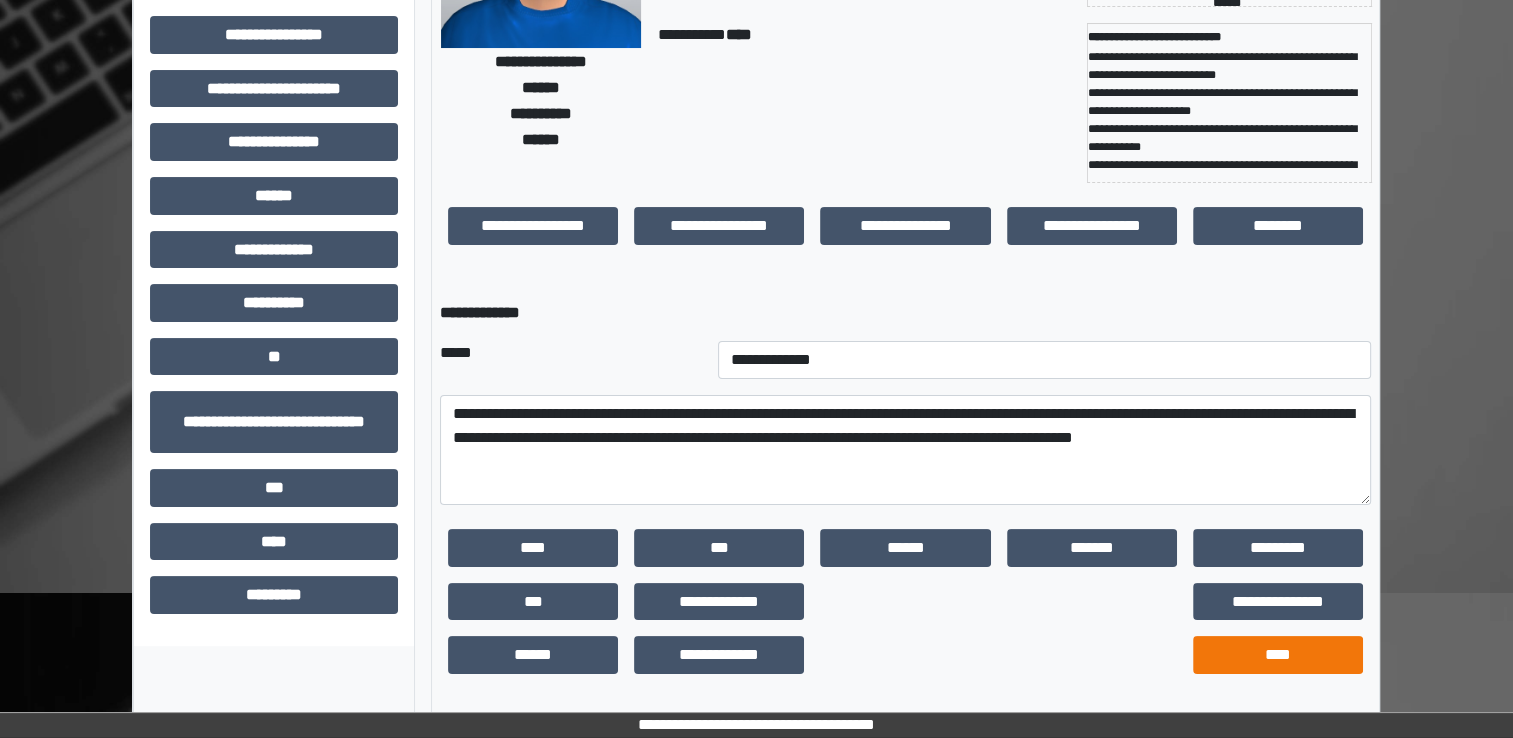 scroll, scrollTop: 184, scrollLeft: 0, axis: vertical 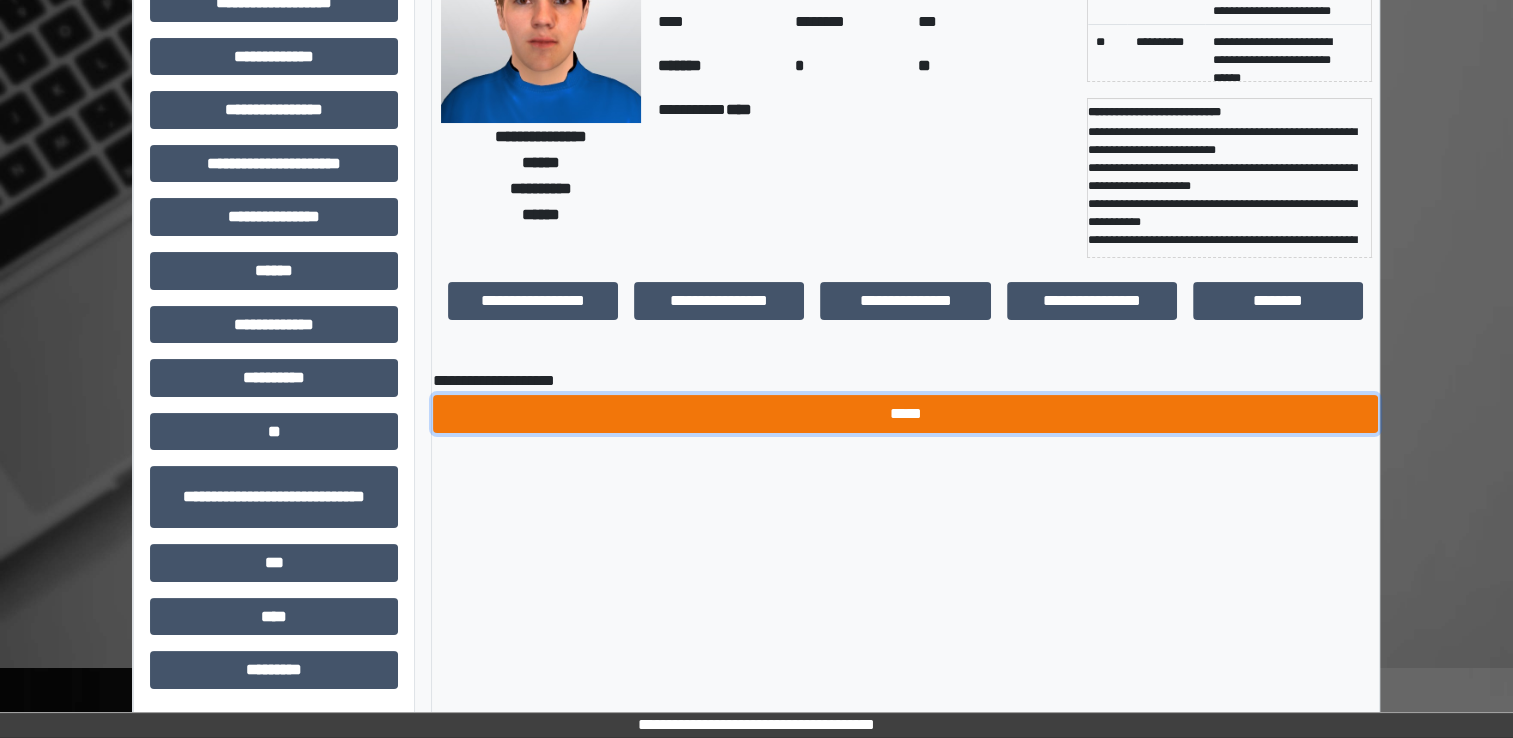 click on "*****" at bounding box center [905, 414] 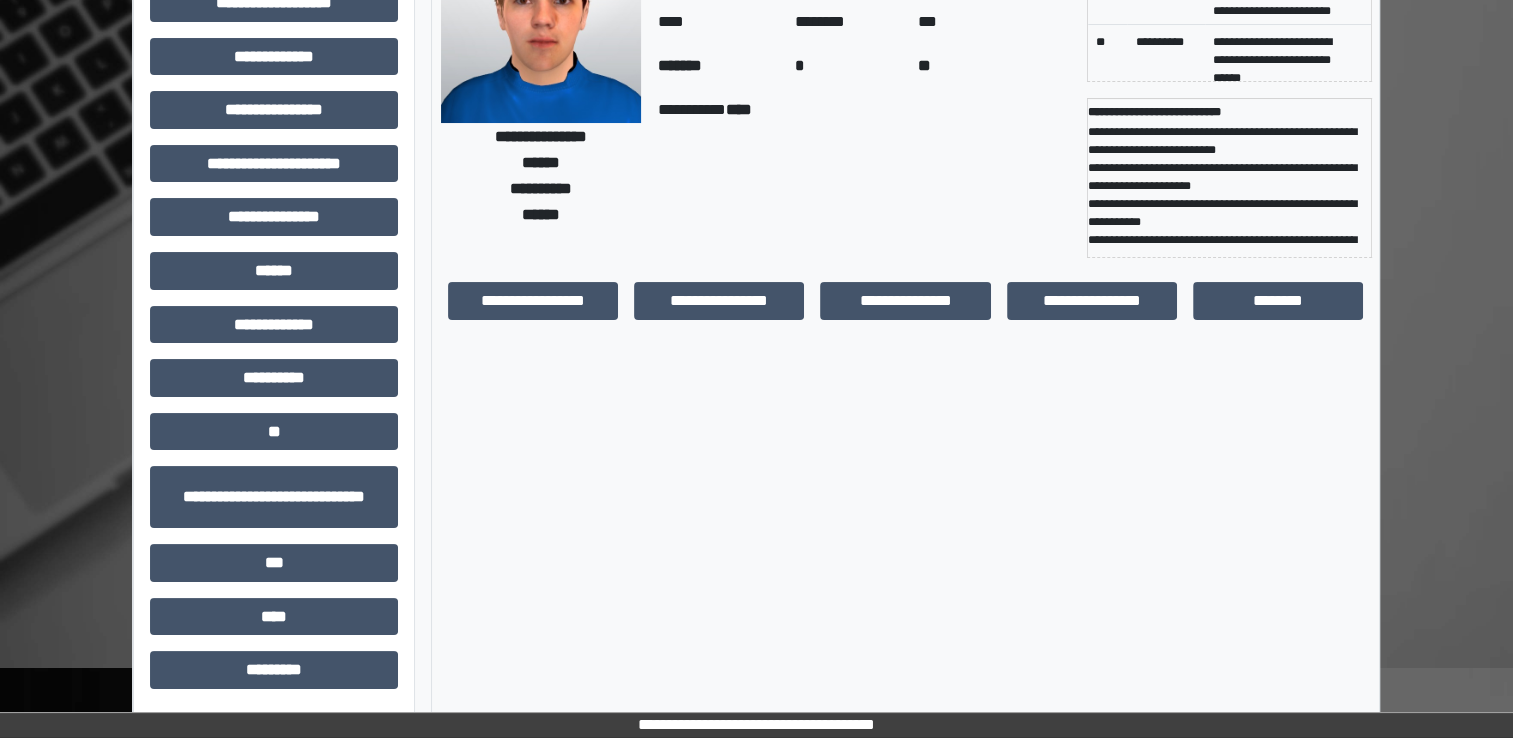click on "**********" at bounding box center (864, 178) 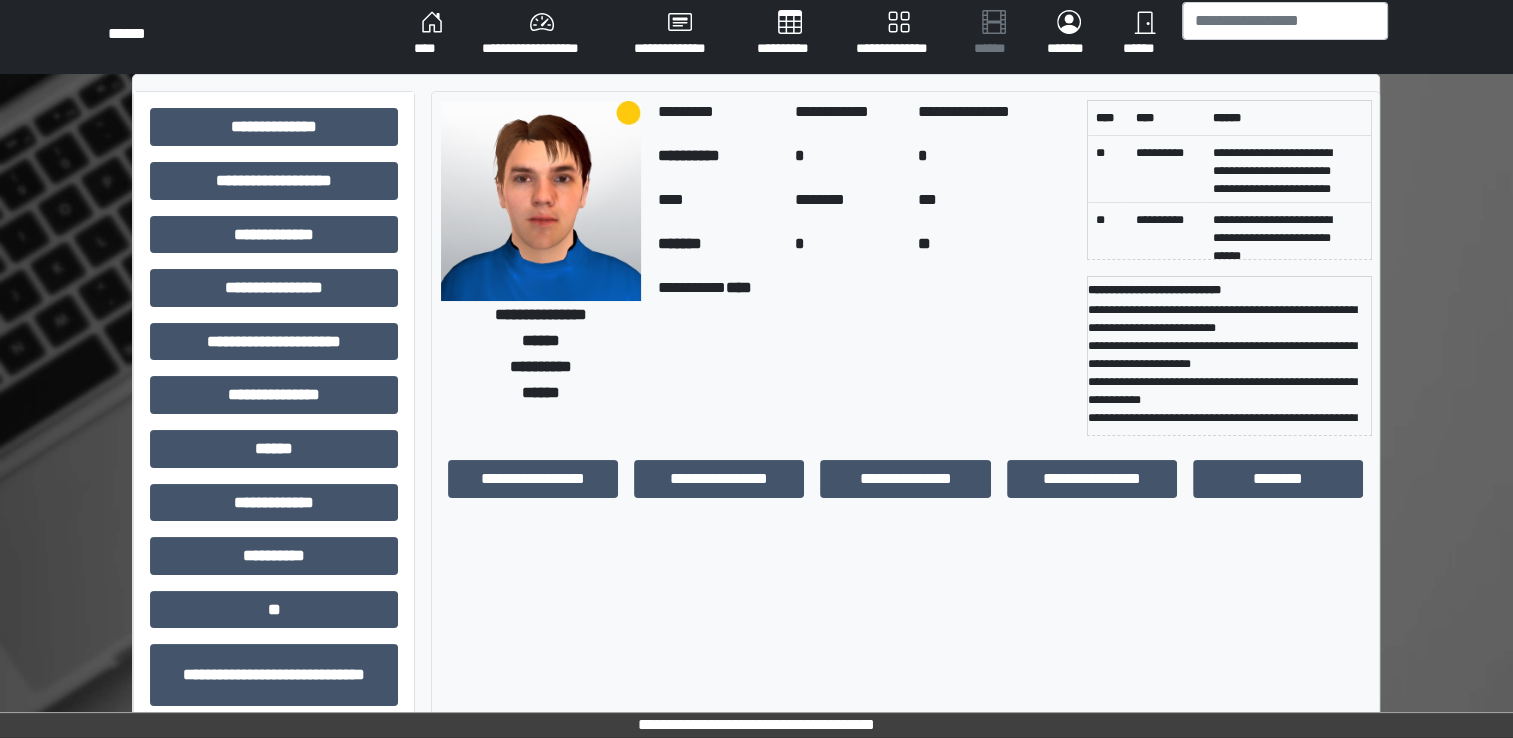 scroll, scrollTop: 0, scrollLeft: 0, axis: both 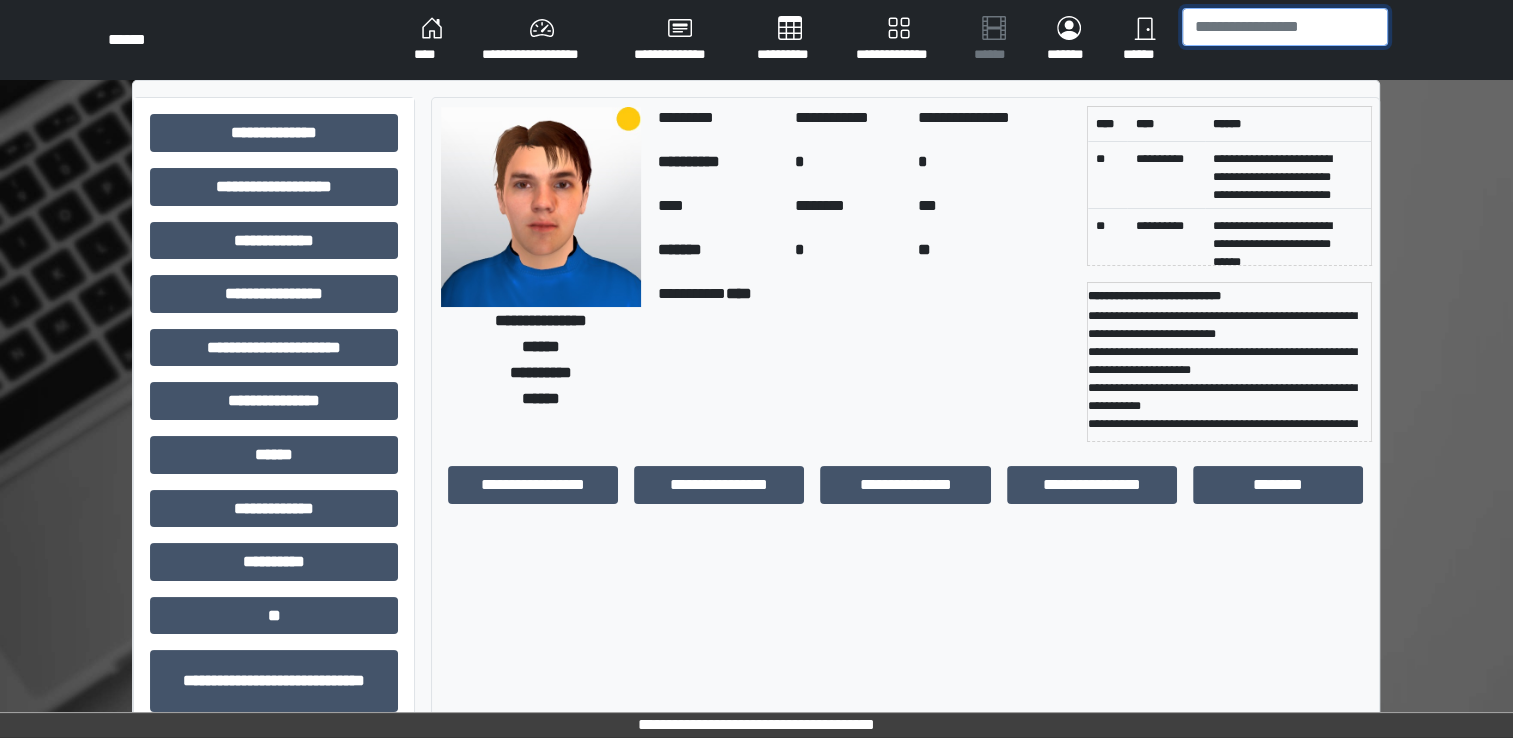 click at bounding box center [1285, 27] 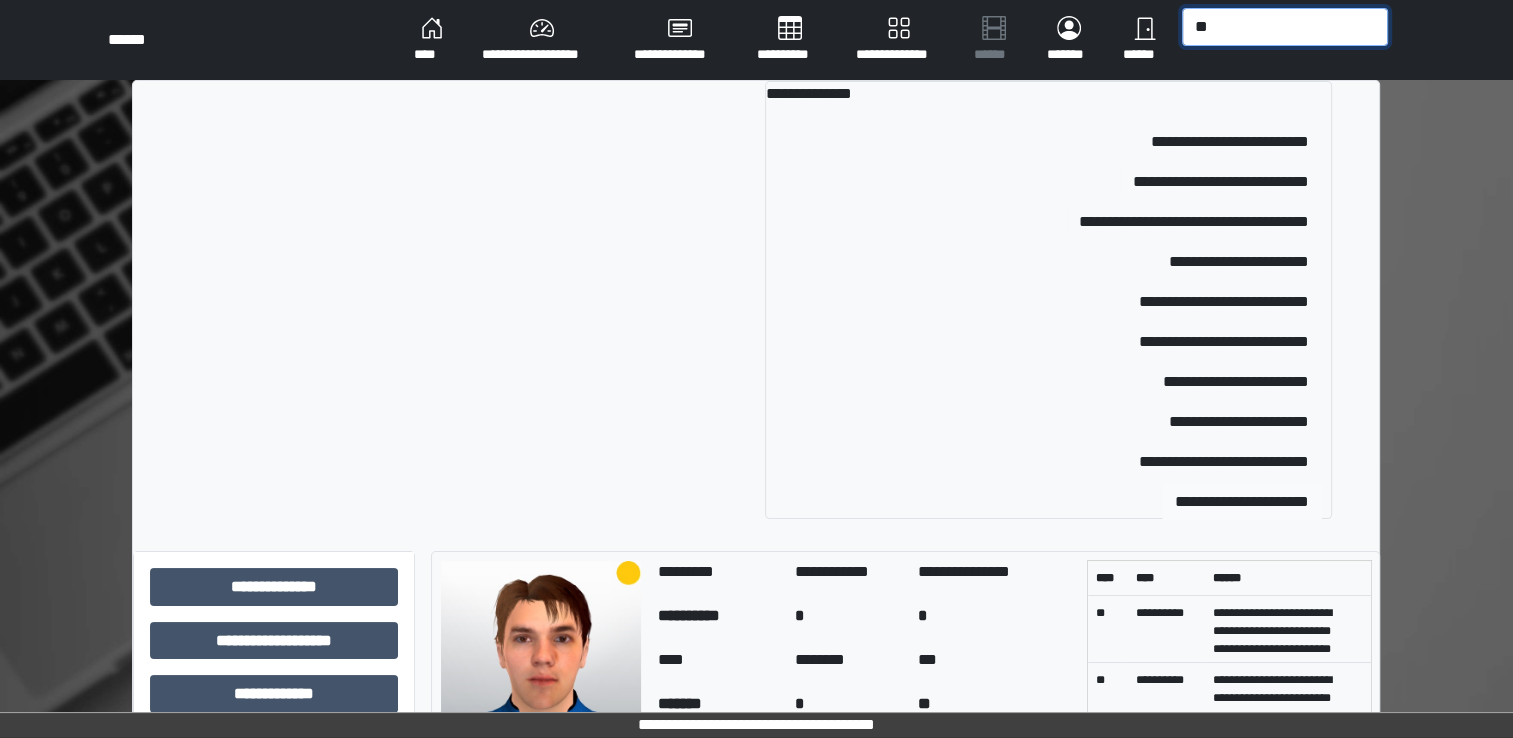 type on "**" 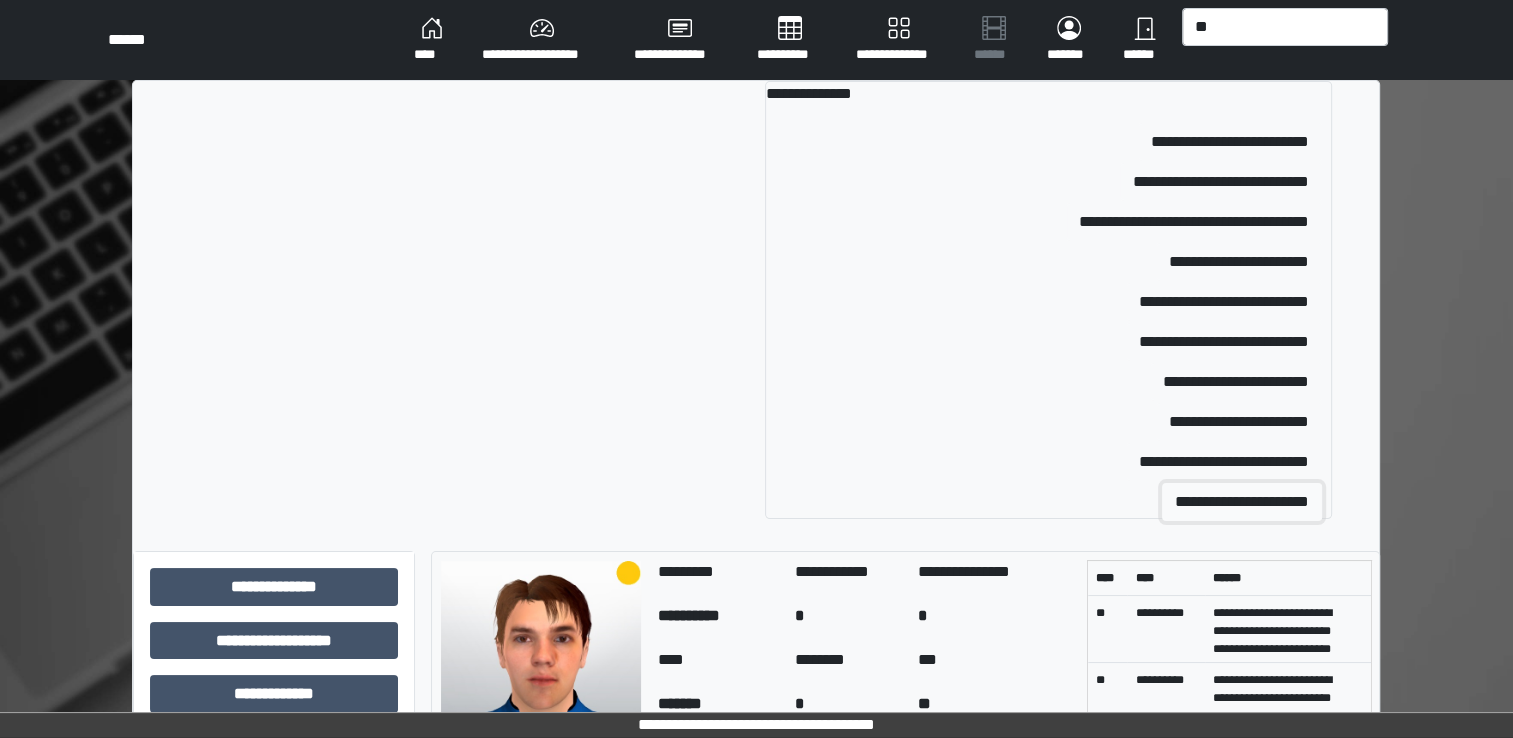 click on "**********" at bounding box center (1242, 502) 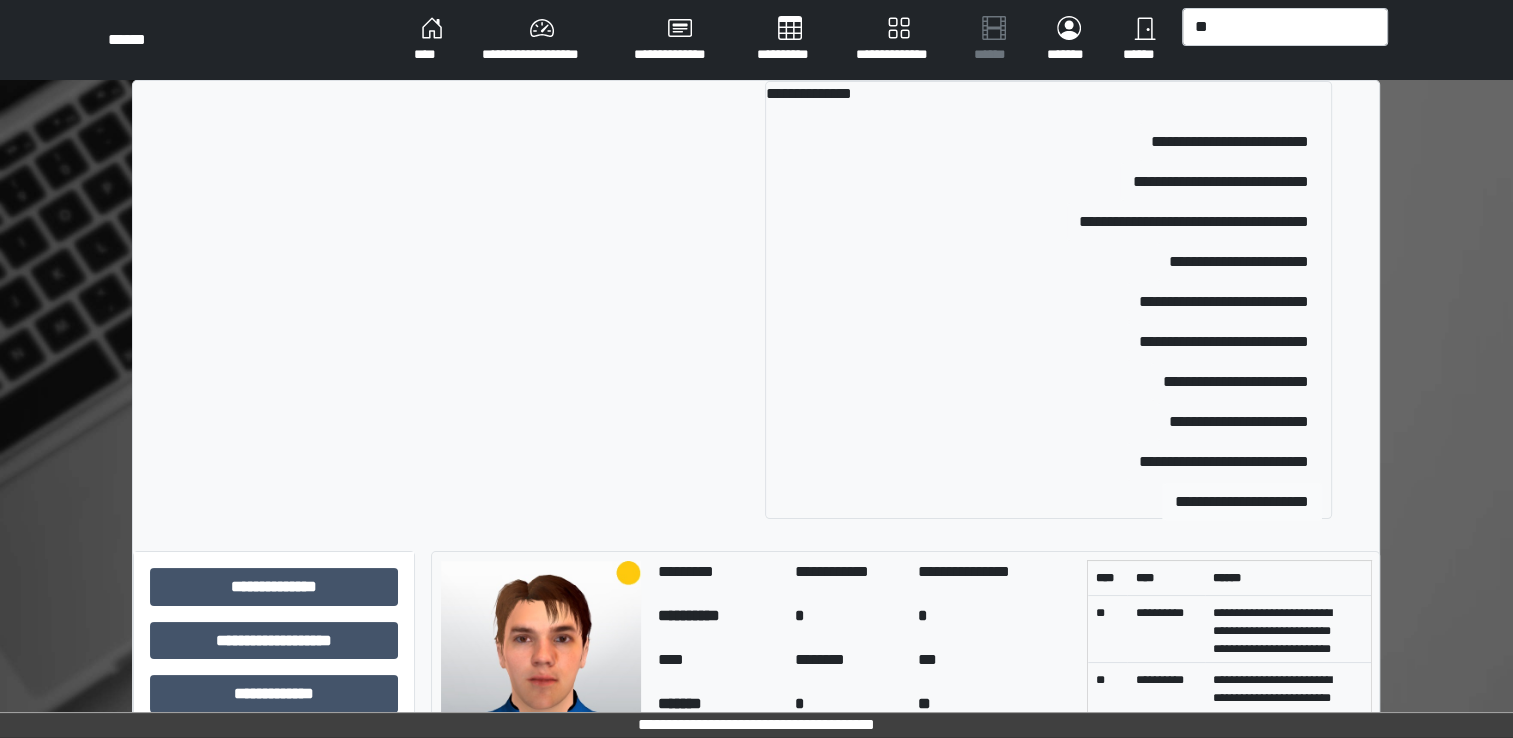type 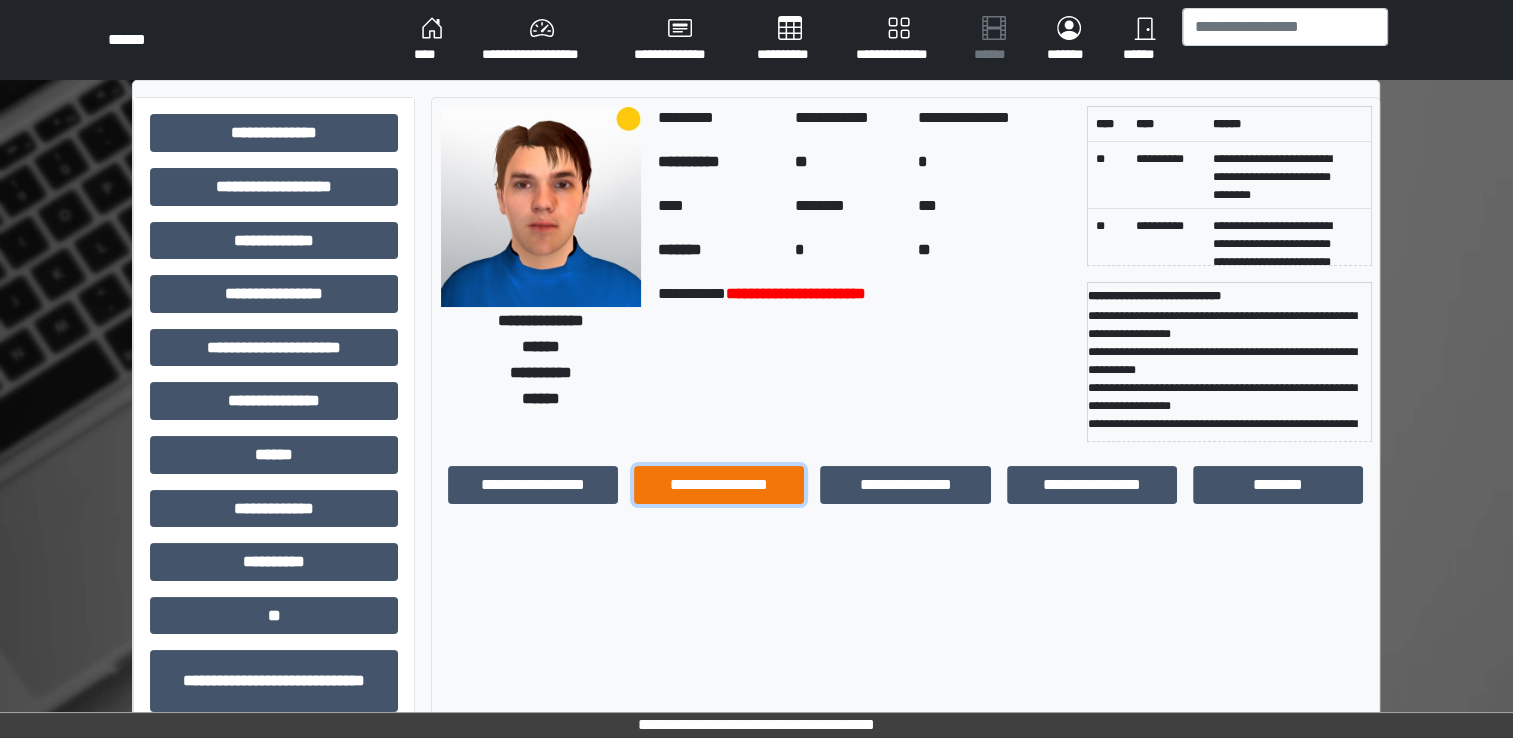click on "**********" at bounding box center (719, 485) 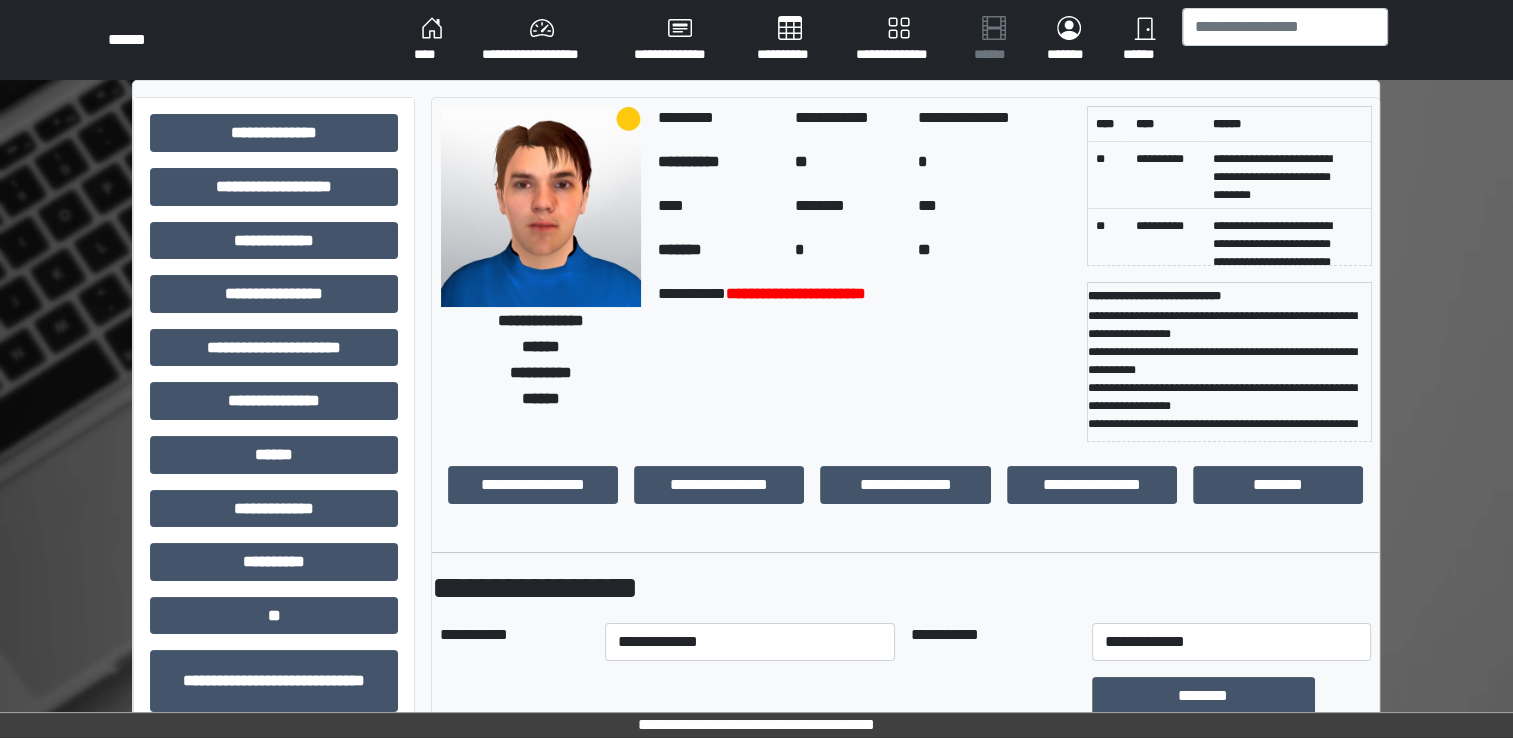 click on "**********" at bounding box center [905, 588] 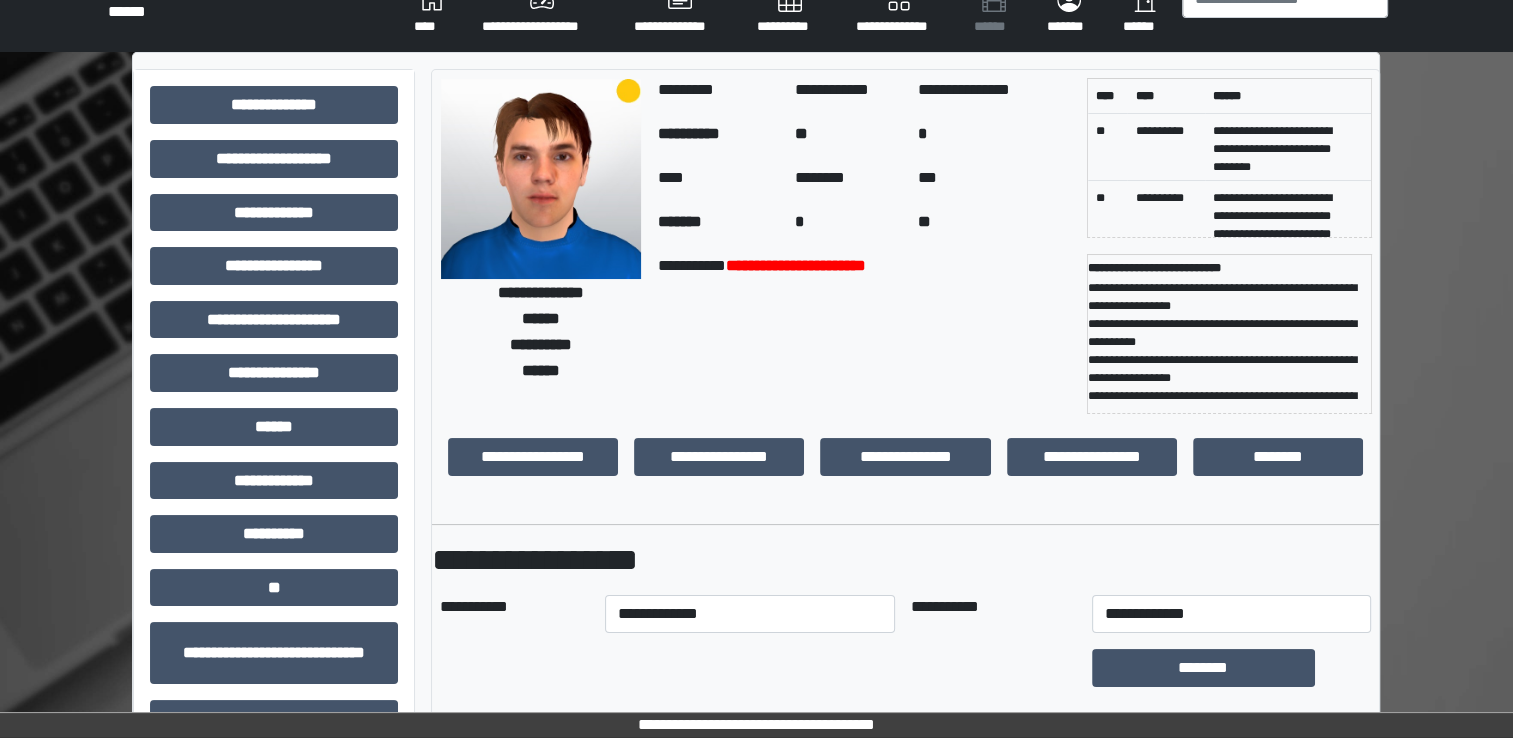 scroll, scrollTop: 0, scrollLeft: 0, axis: both 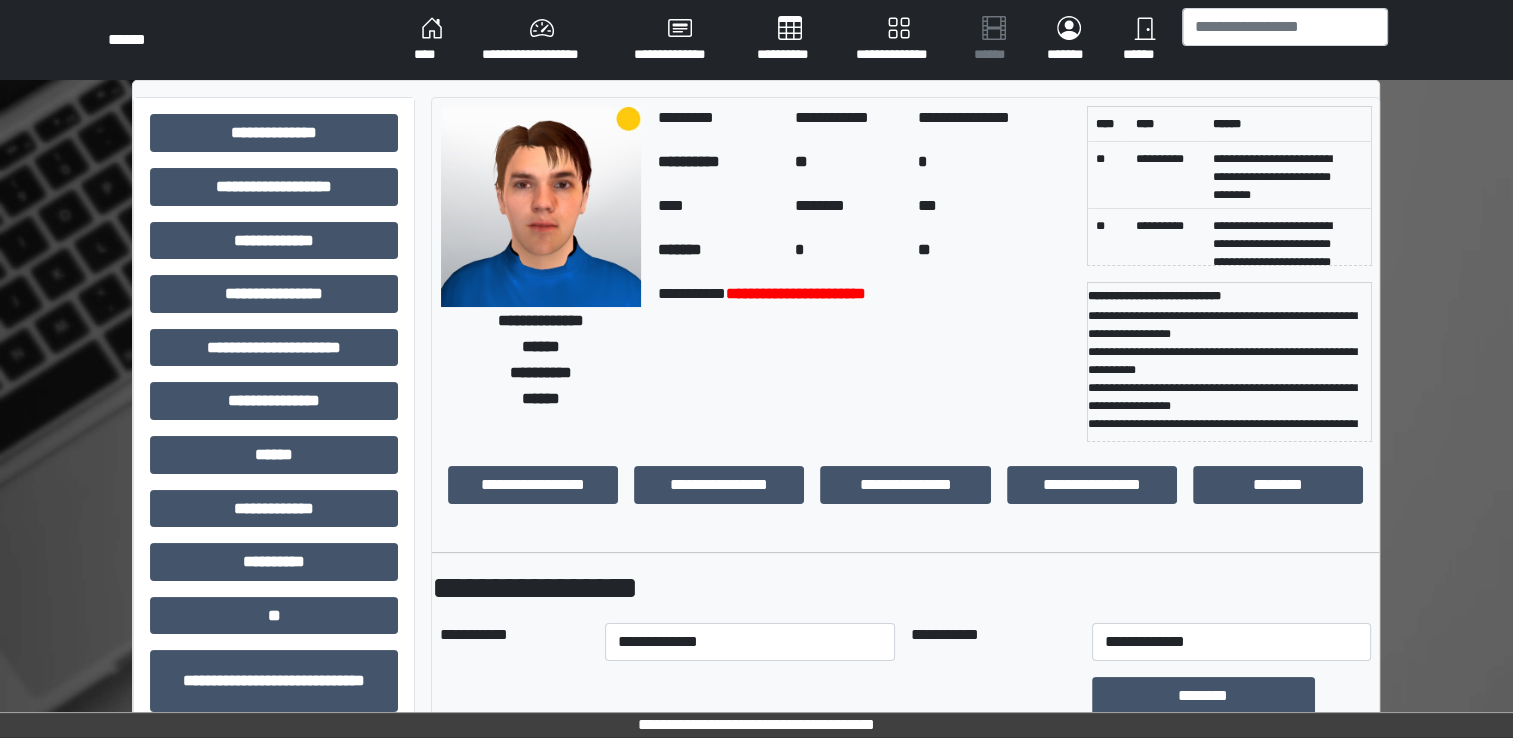 click on "****" at bounding box center [432, 40] 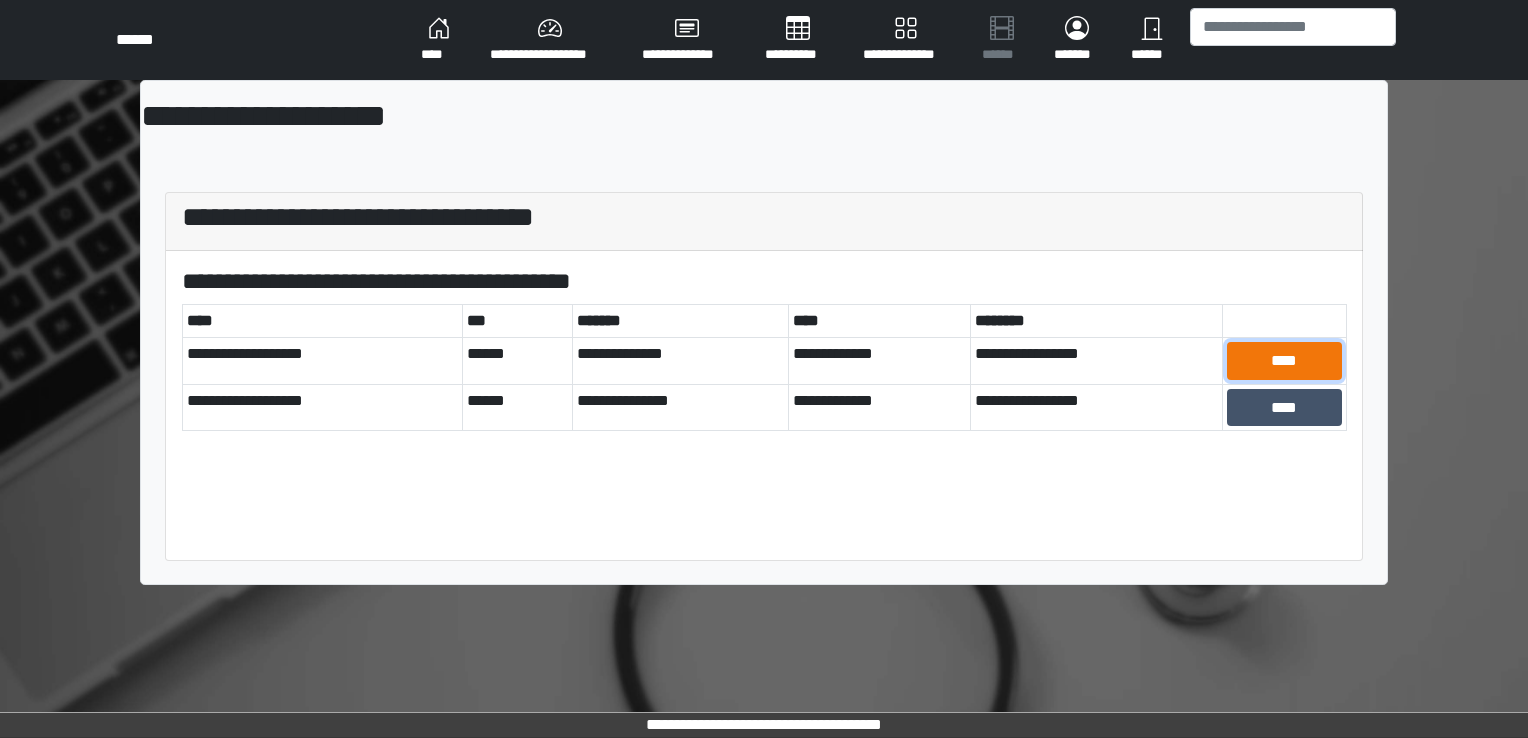 click on "****" at bounding box center [1284, 361] 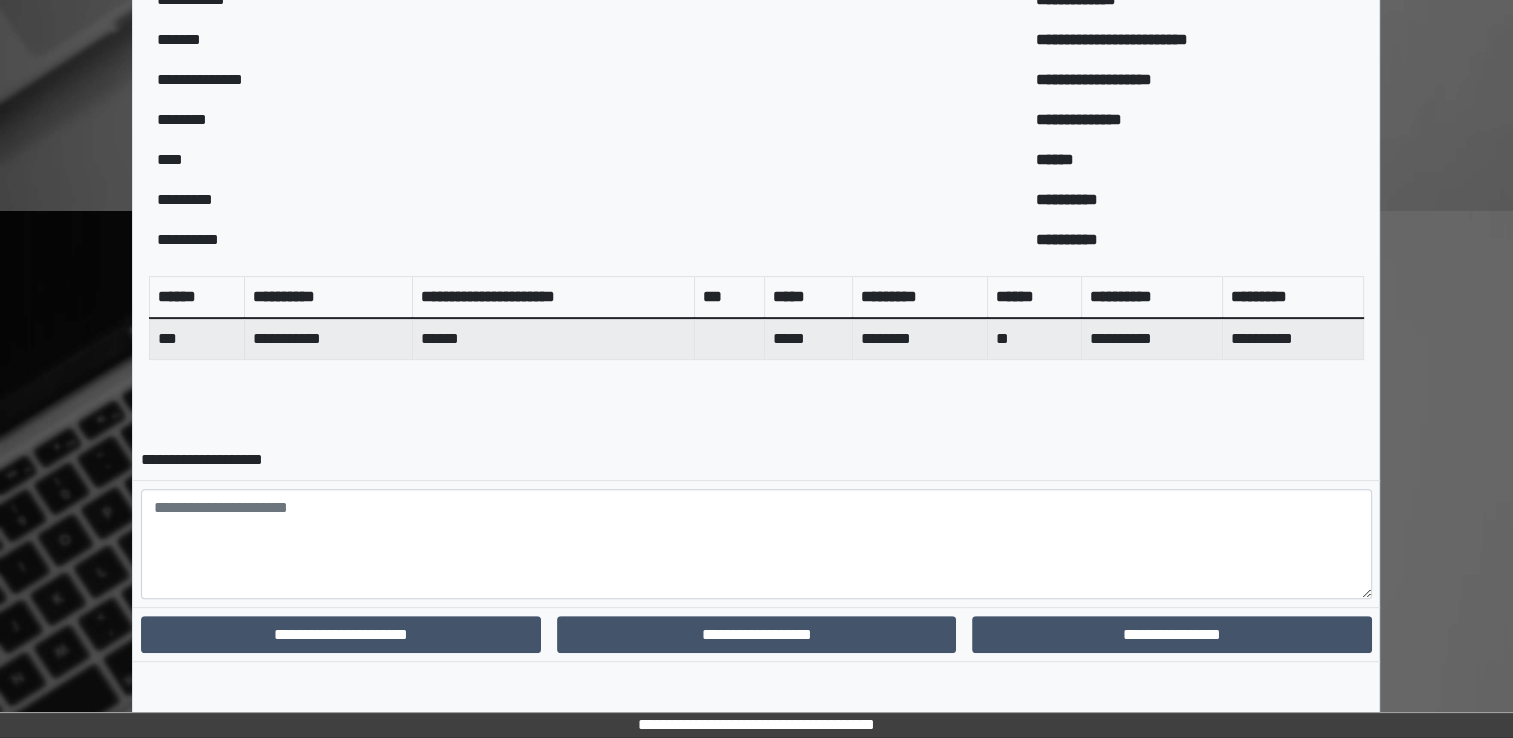 scroll, scrollTop: 644, scrollLeft: 0, axis: vertical 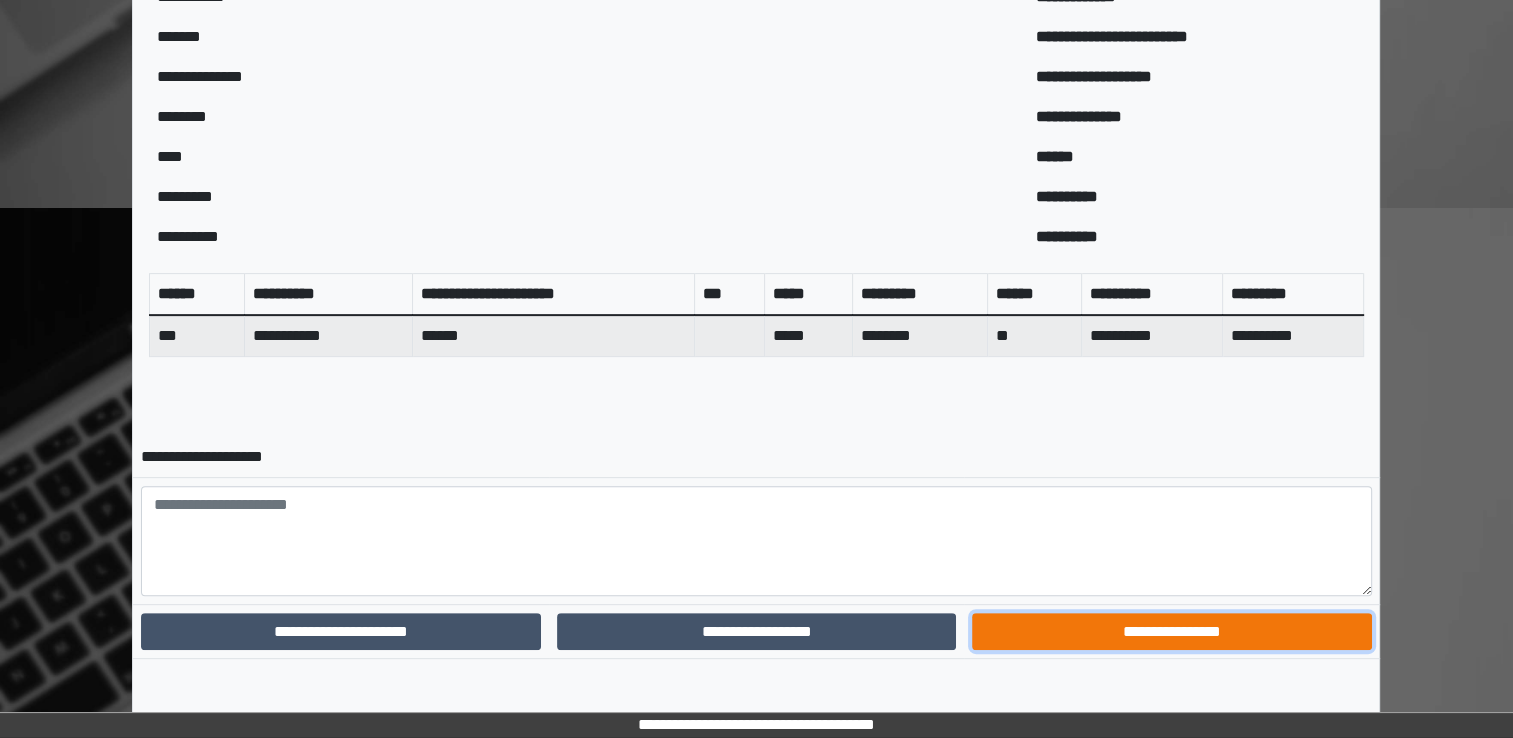 click on "**********" at bounding box center [1171, 632] 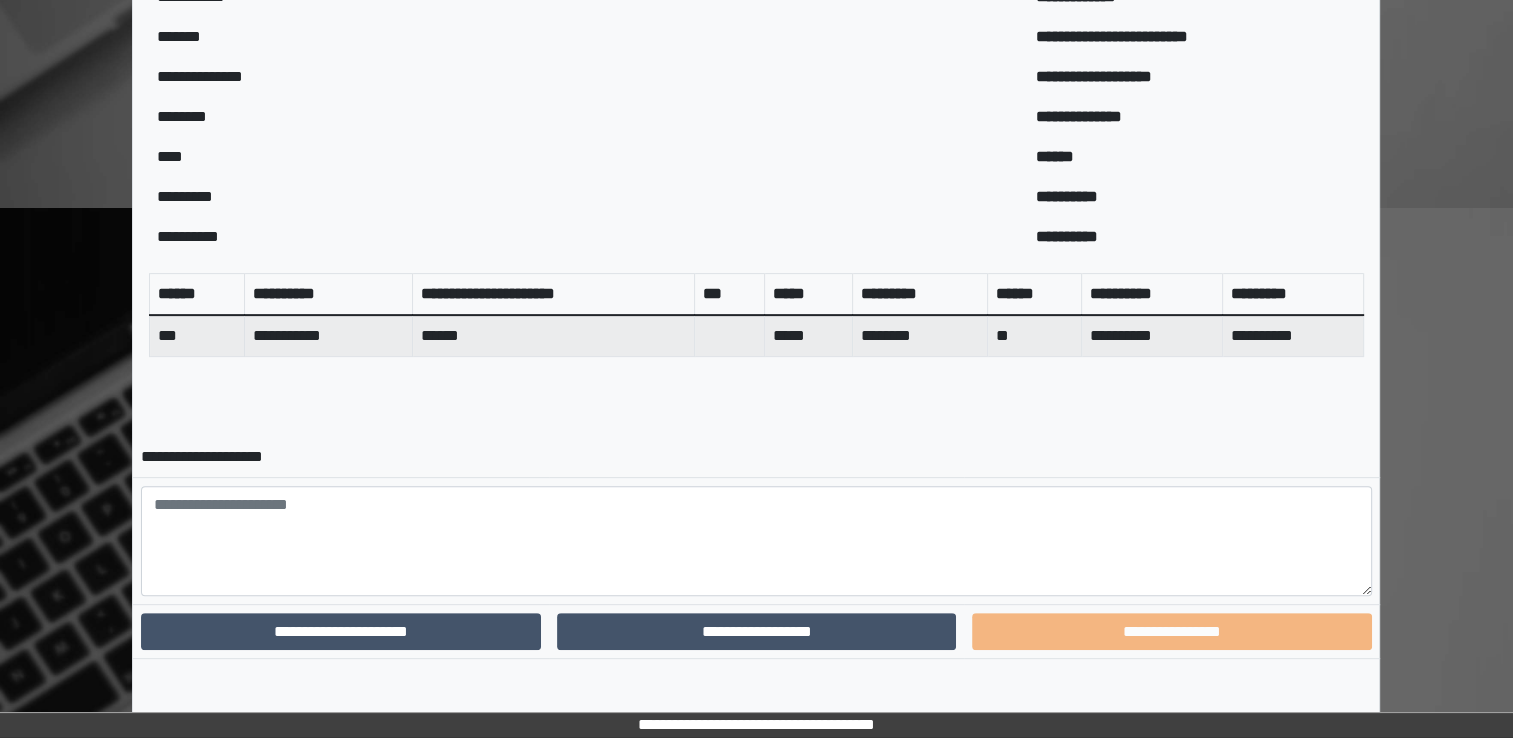 scroll, scrollTop: 559, scrollLeft: 0, axis: vertical 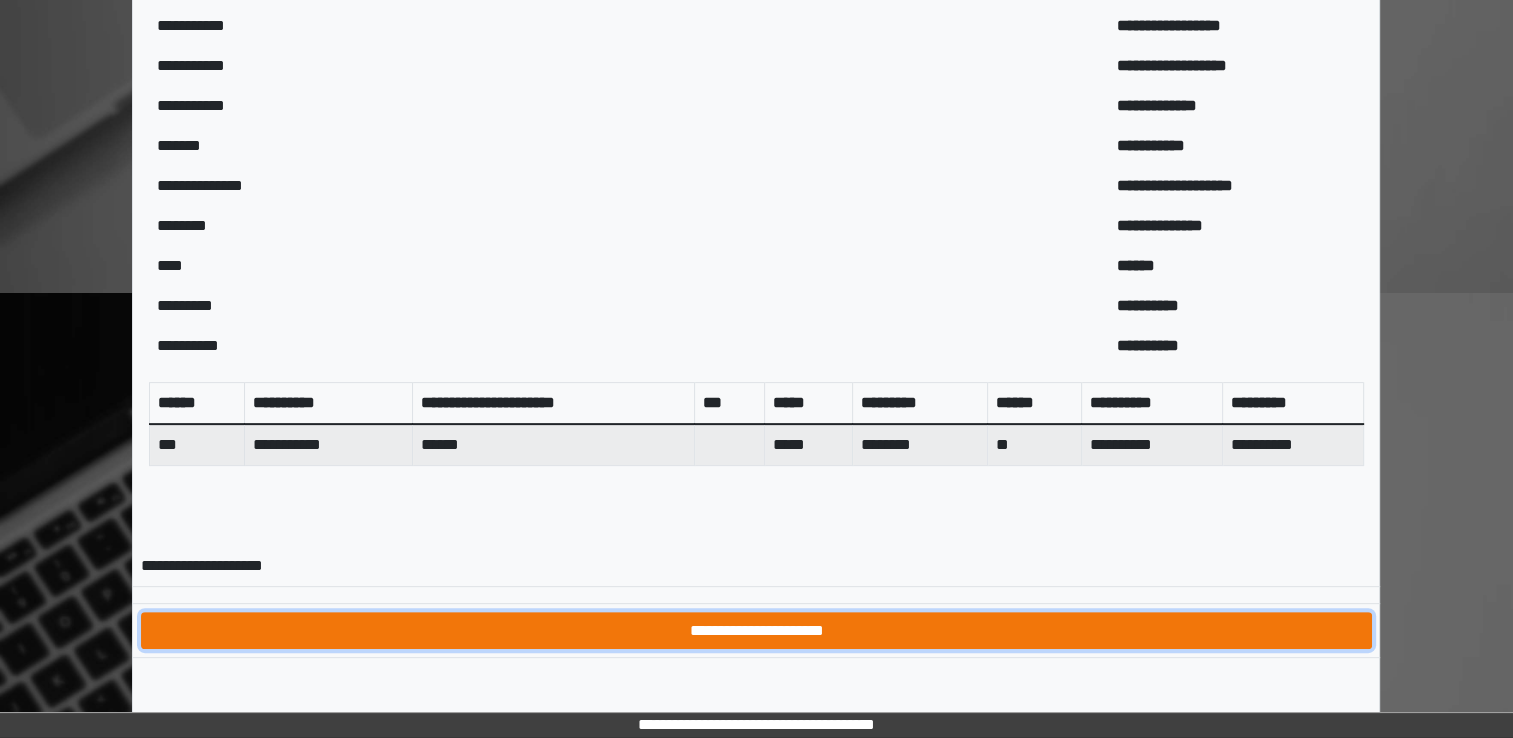 click on "**********" at bounding box center (756, 631) 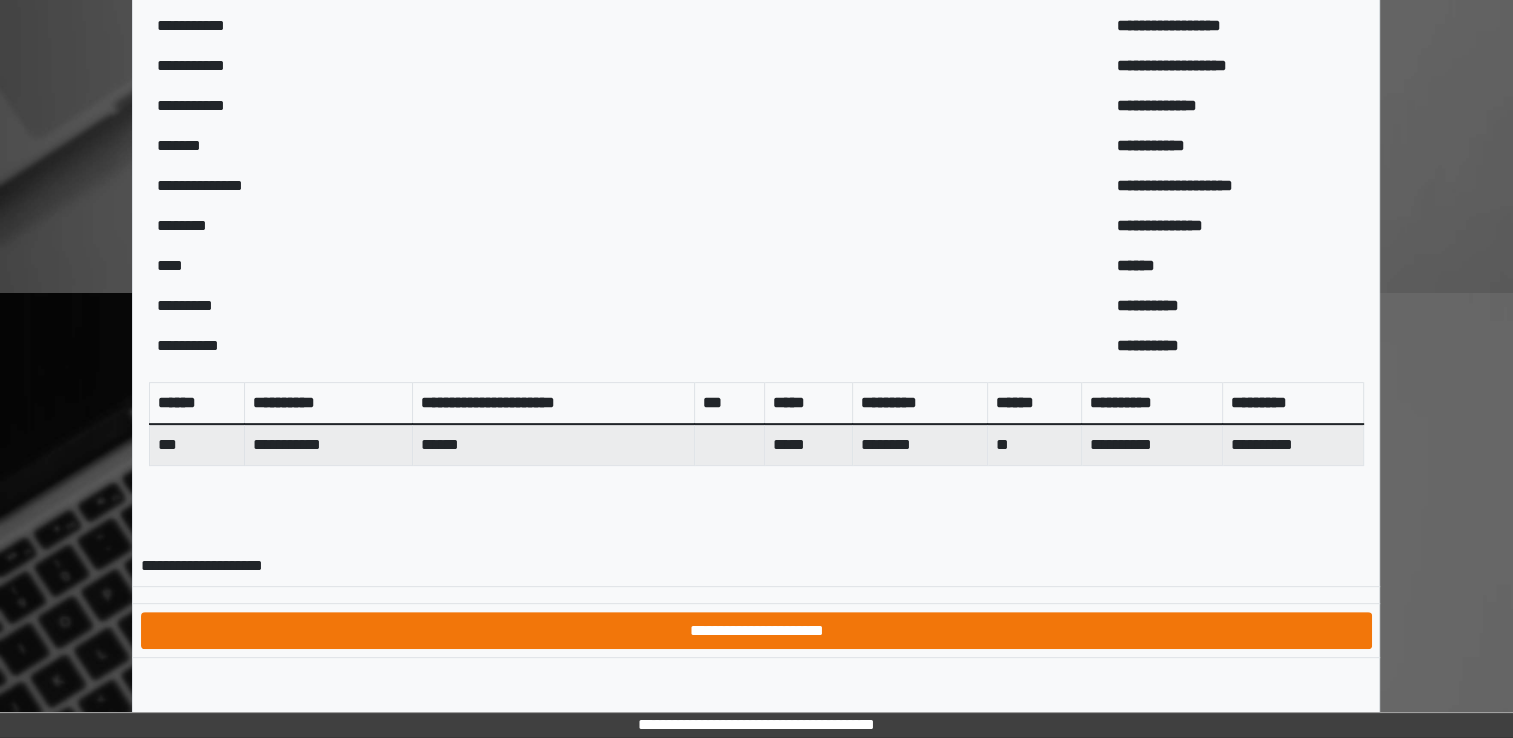 scroll, scrollTop: 0, scrollLeft: 0, axis: both 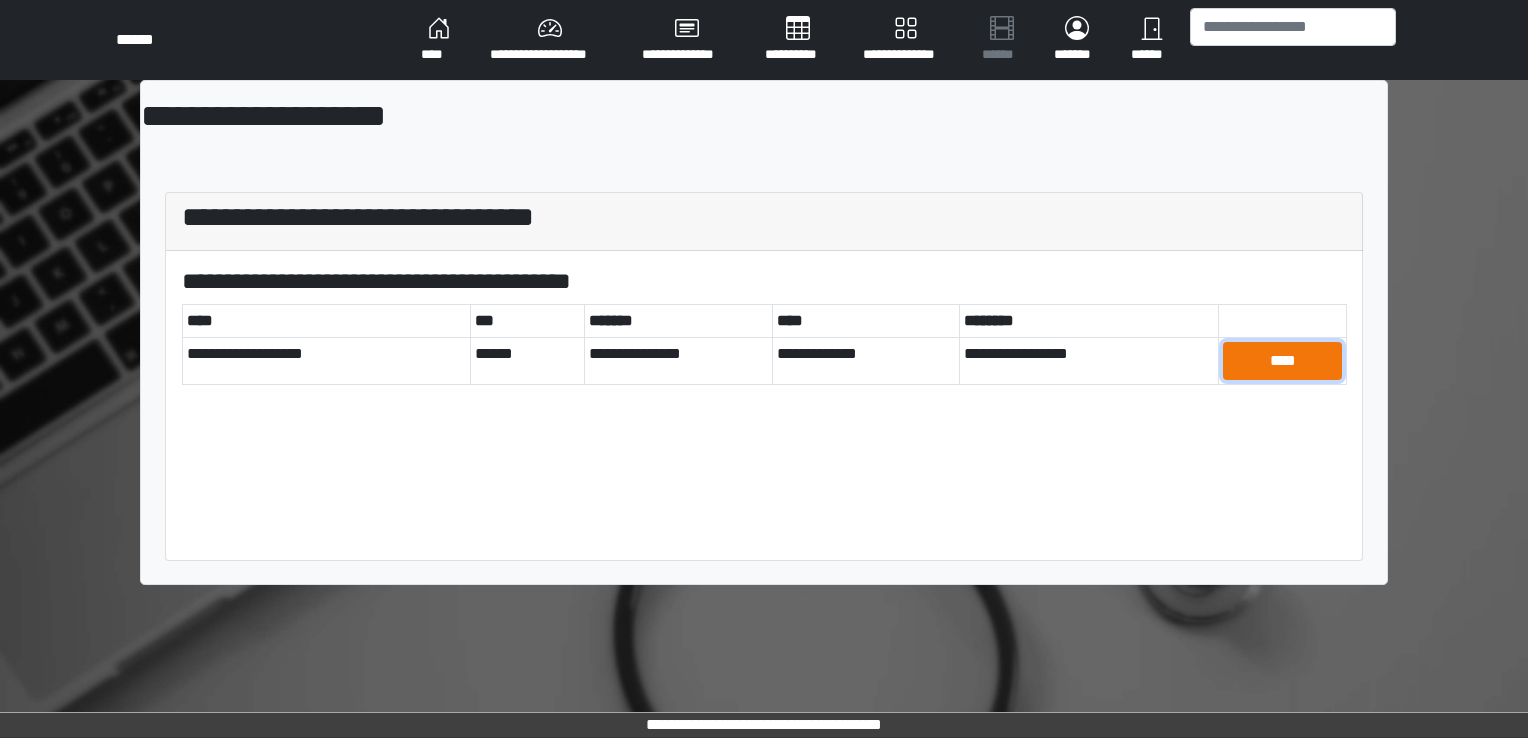 click on "****" at bounding box center [1282, 361] 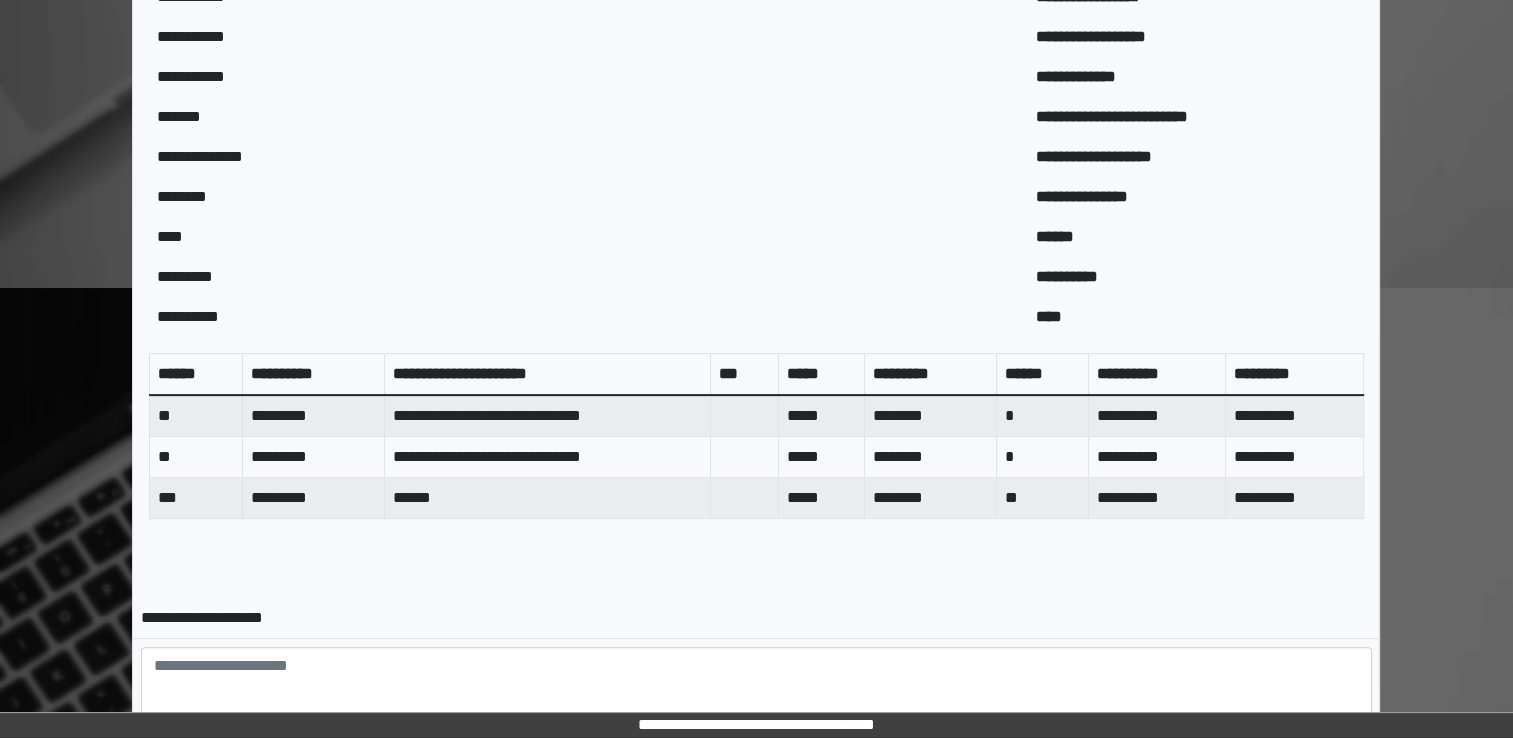 scroll, scrollTop: 726, scrollLeft: 0, axis: vertical 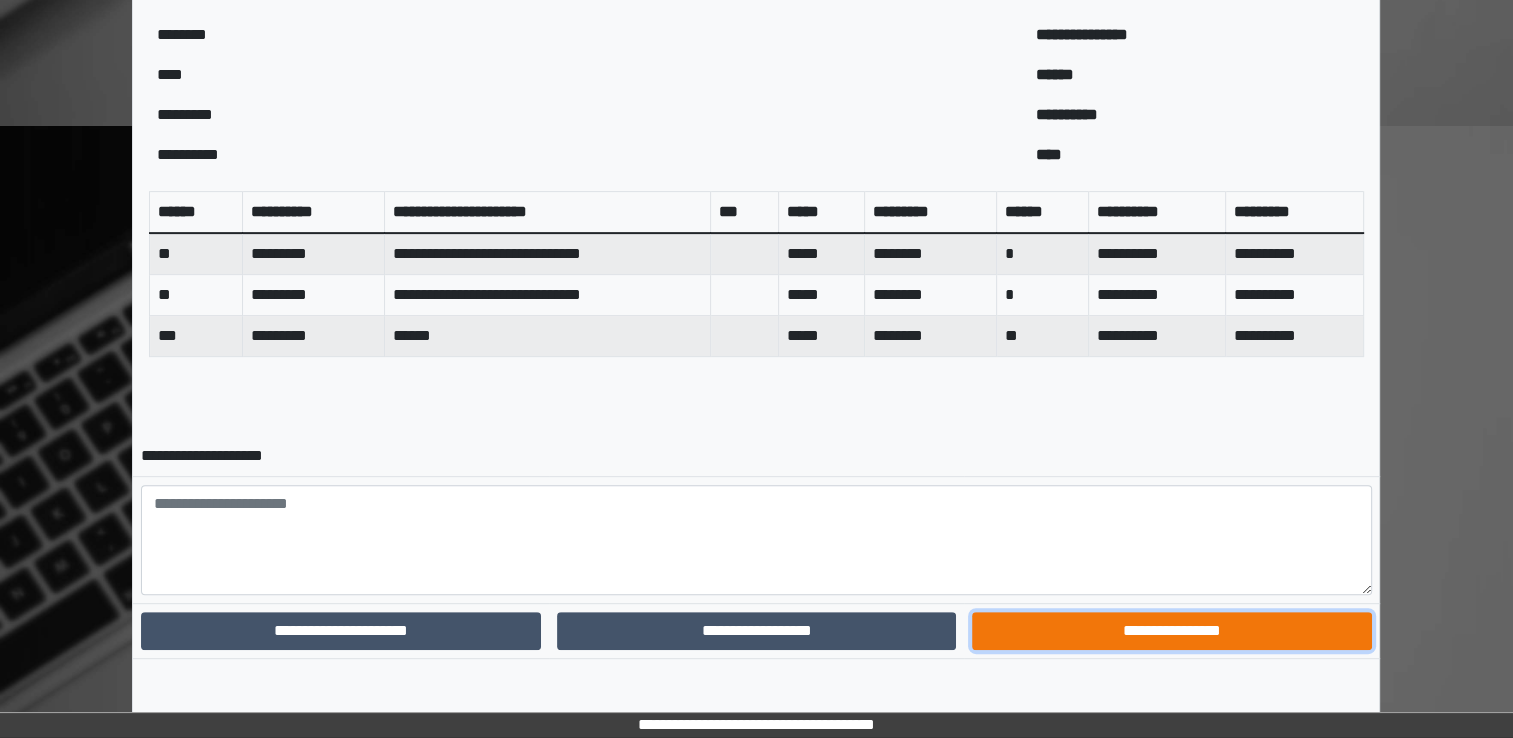 click on "**********" at bounding box center [1171, 631] 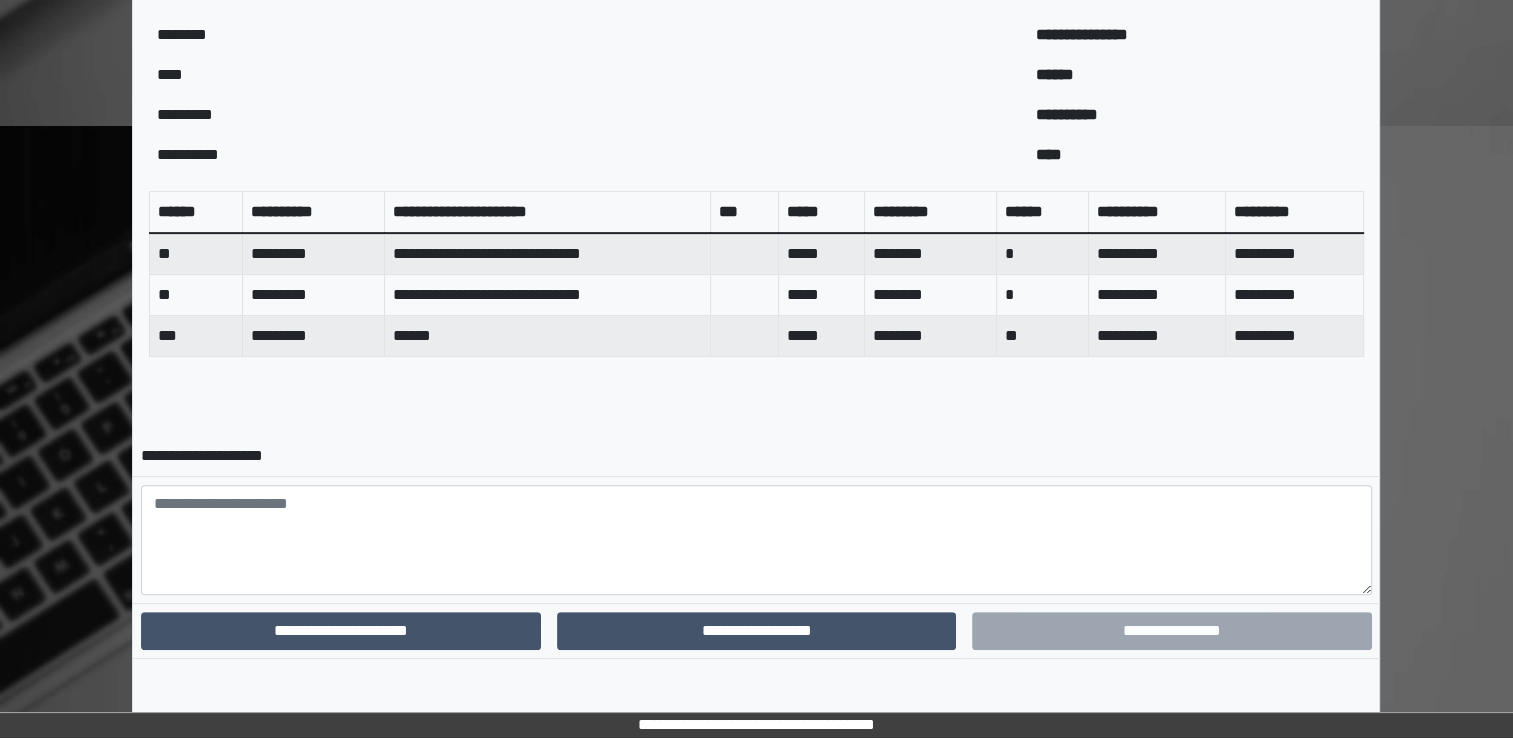 scroll, scrollTop: 640, scrollLeft: 0, axis: vertical 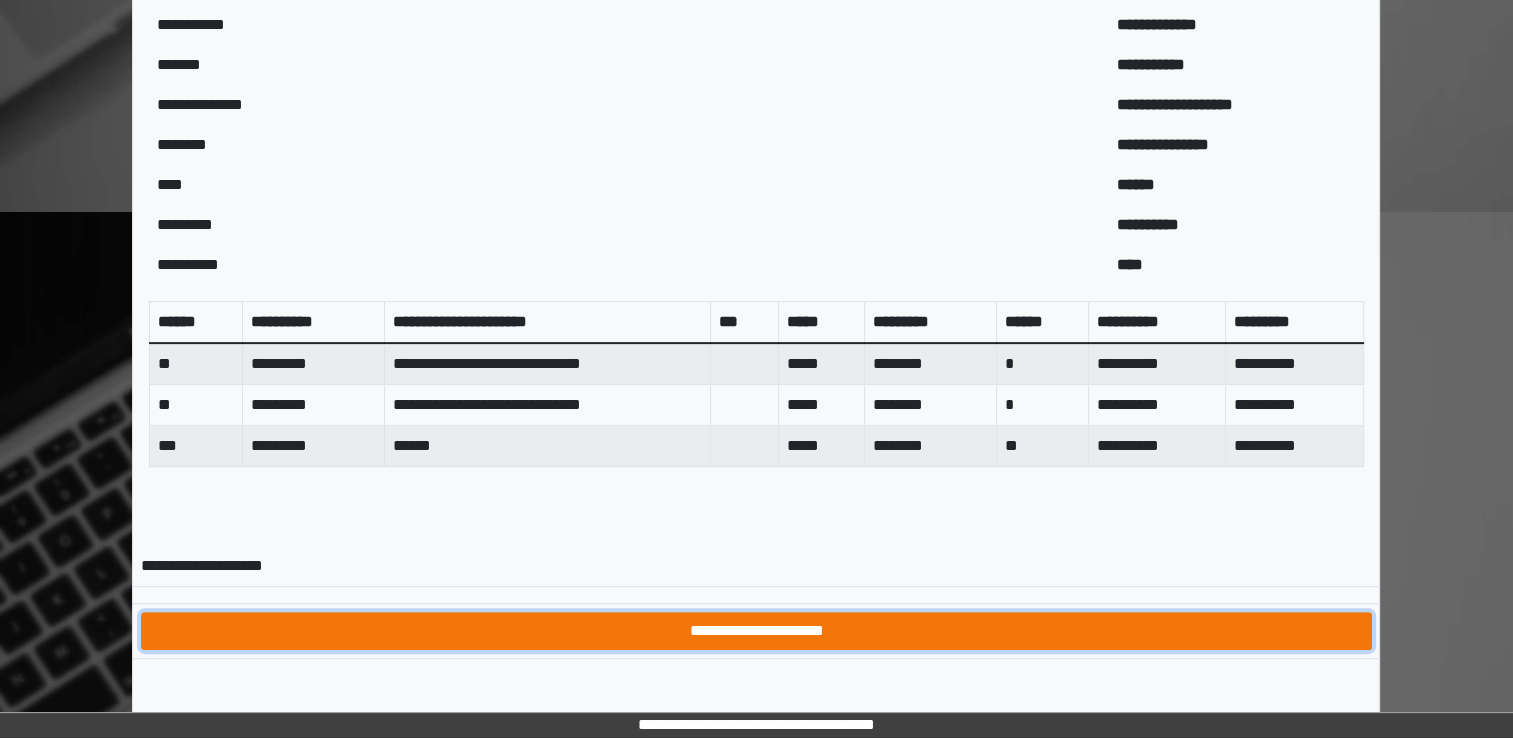 click on "**********" at bounding box center [756, 631] 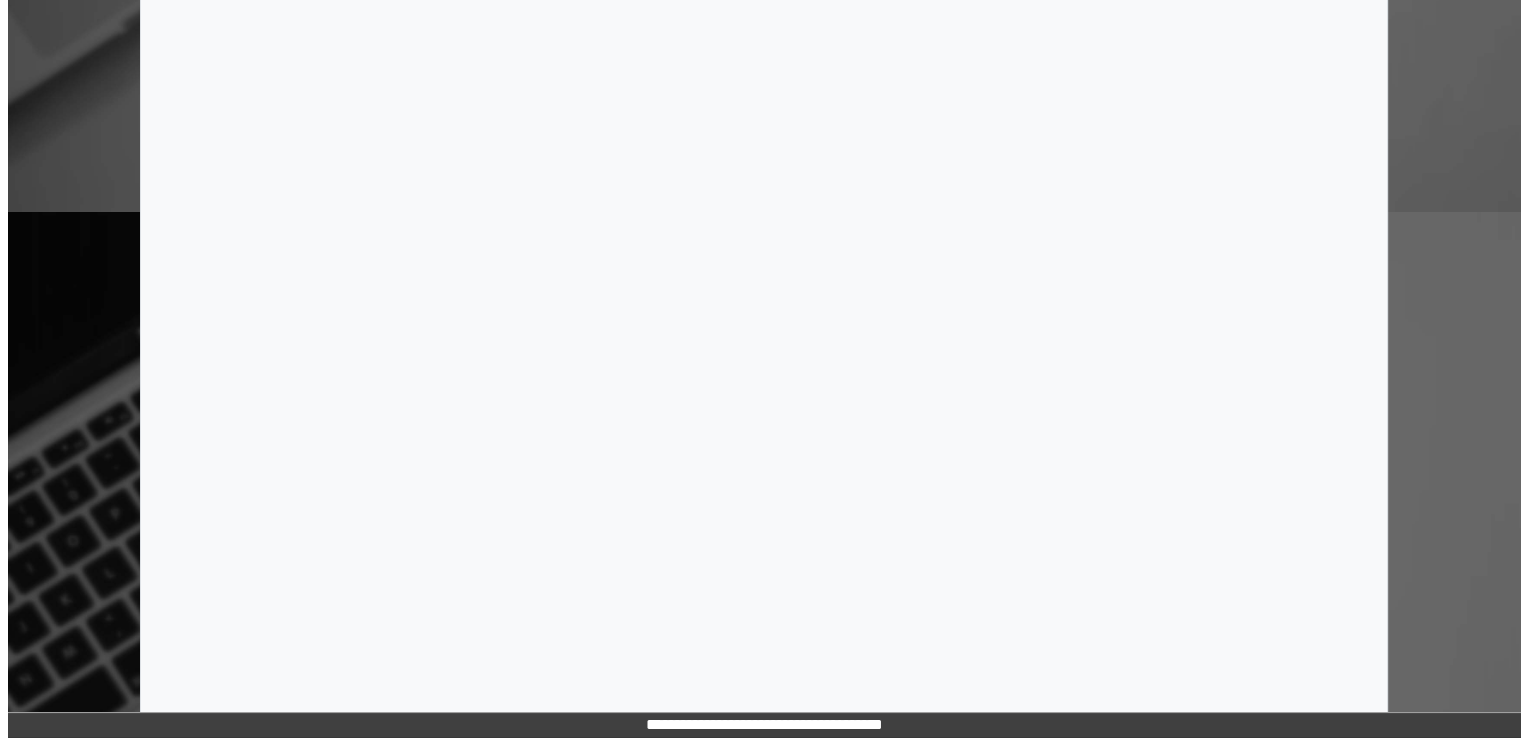 scroll, scrollTop: 0, scrollLeft: 0, axis: both 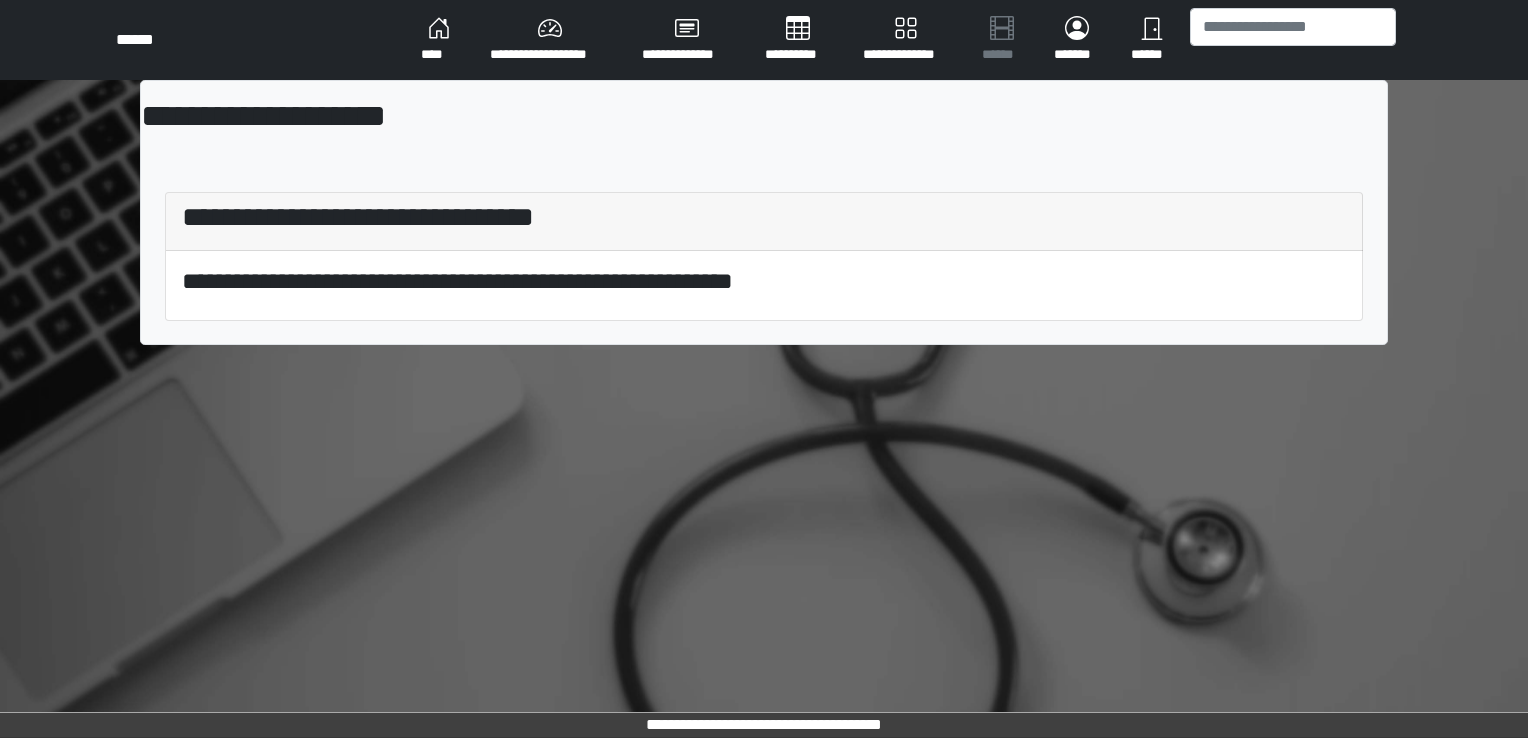 click on "******" at bounding box center [1152, 40] 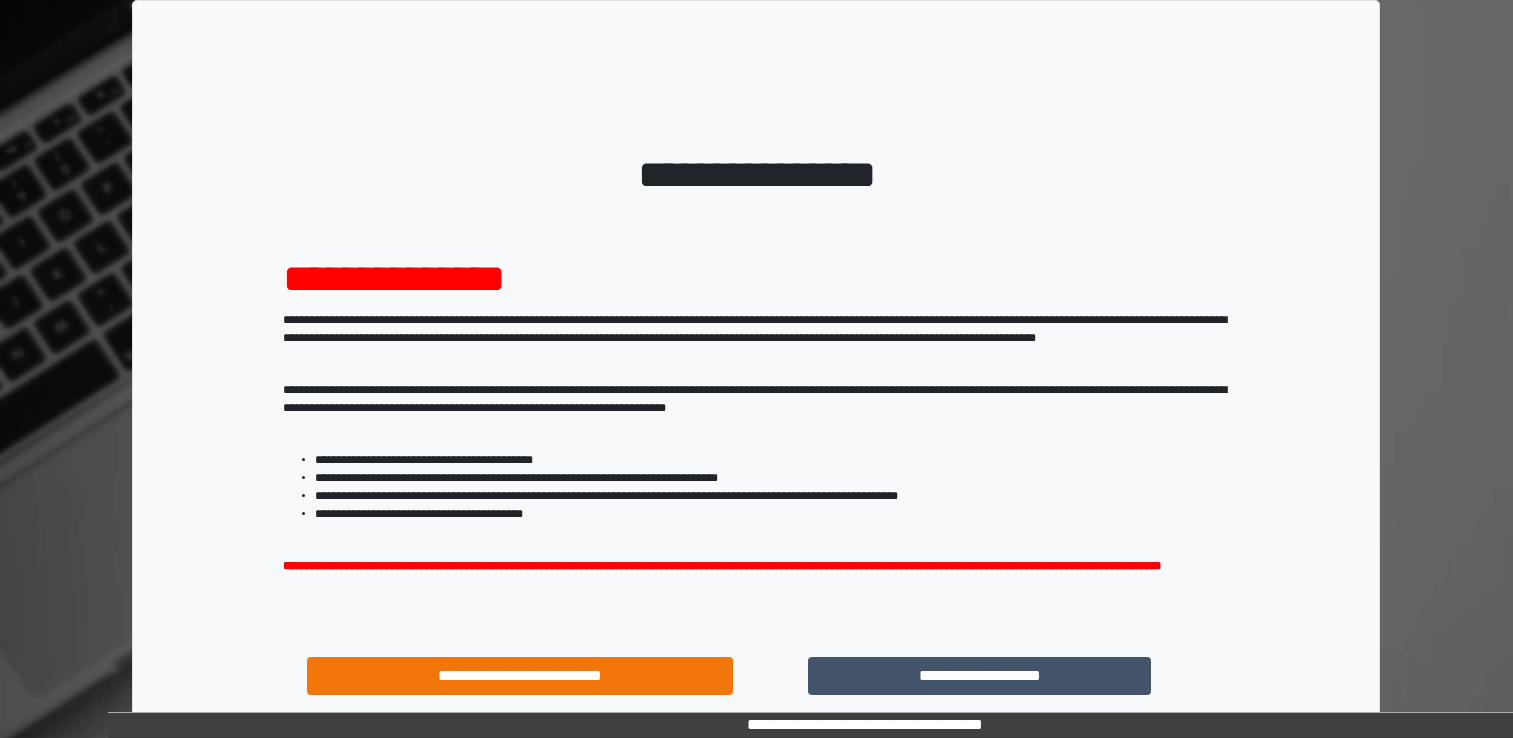 scroll, scrollTop: 0, scrollLeft: 0, axis: both 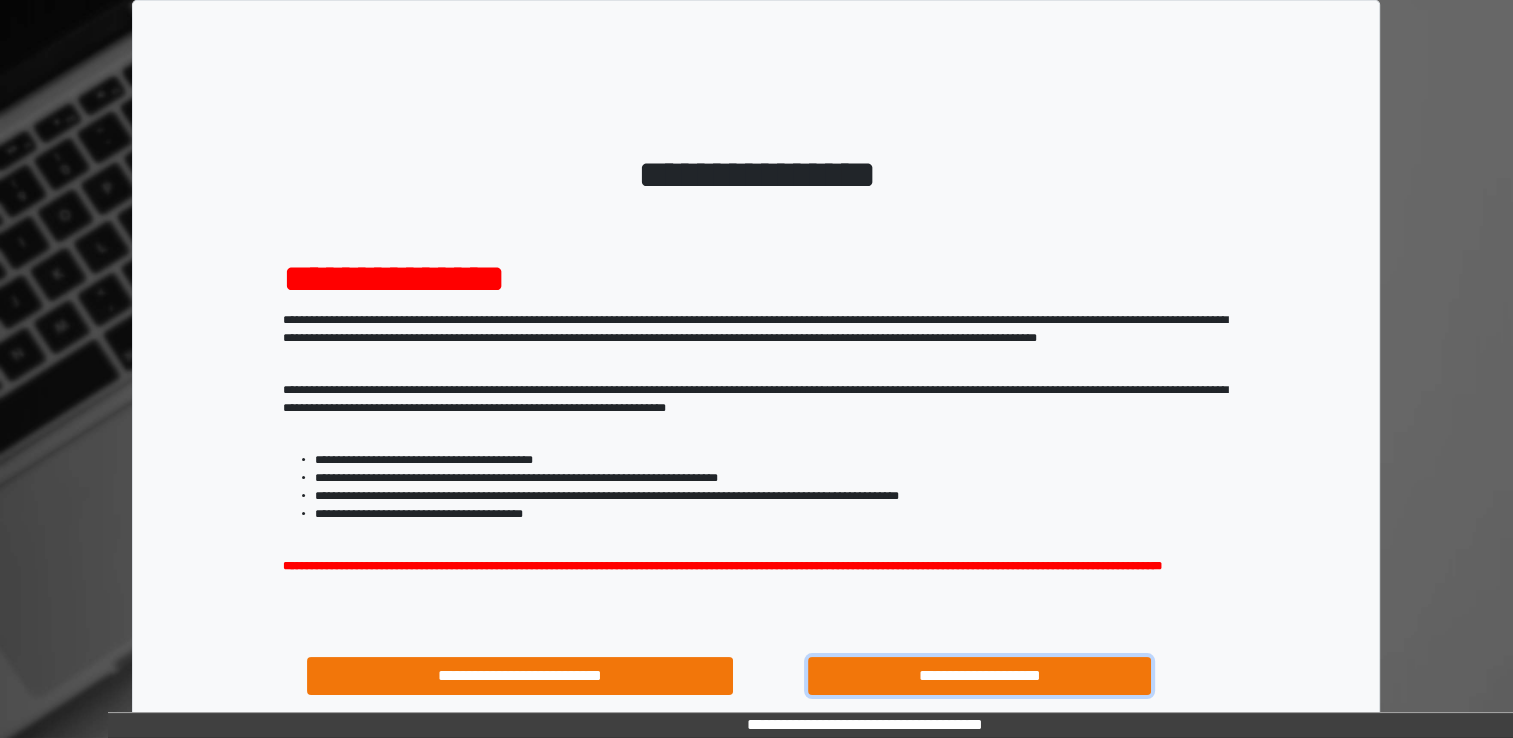 click on "**********" at bounding box center [980, 676] 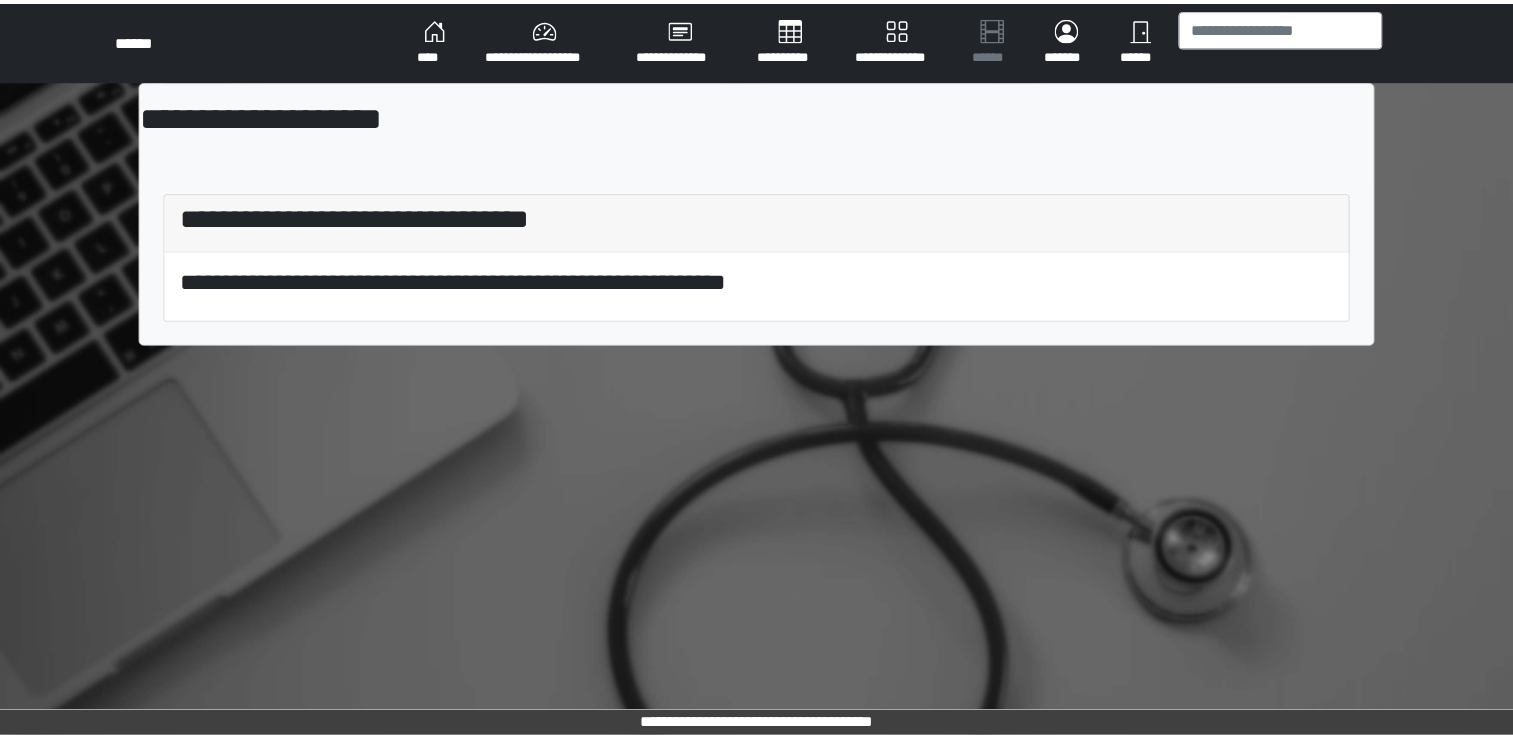 scroll, scrollTop: 0, scrollLeft: 0, axis: both 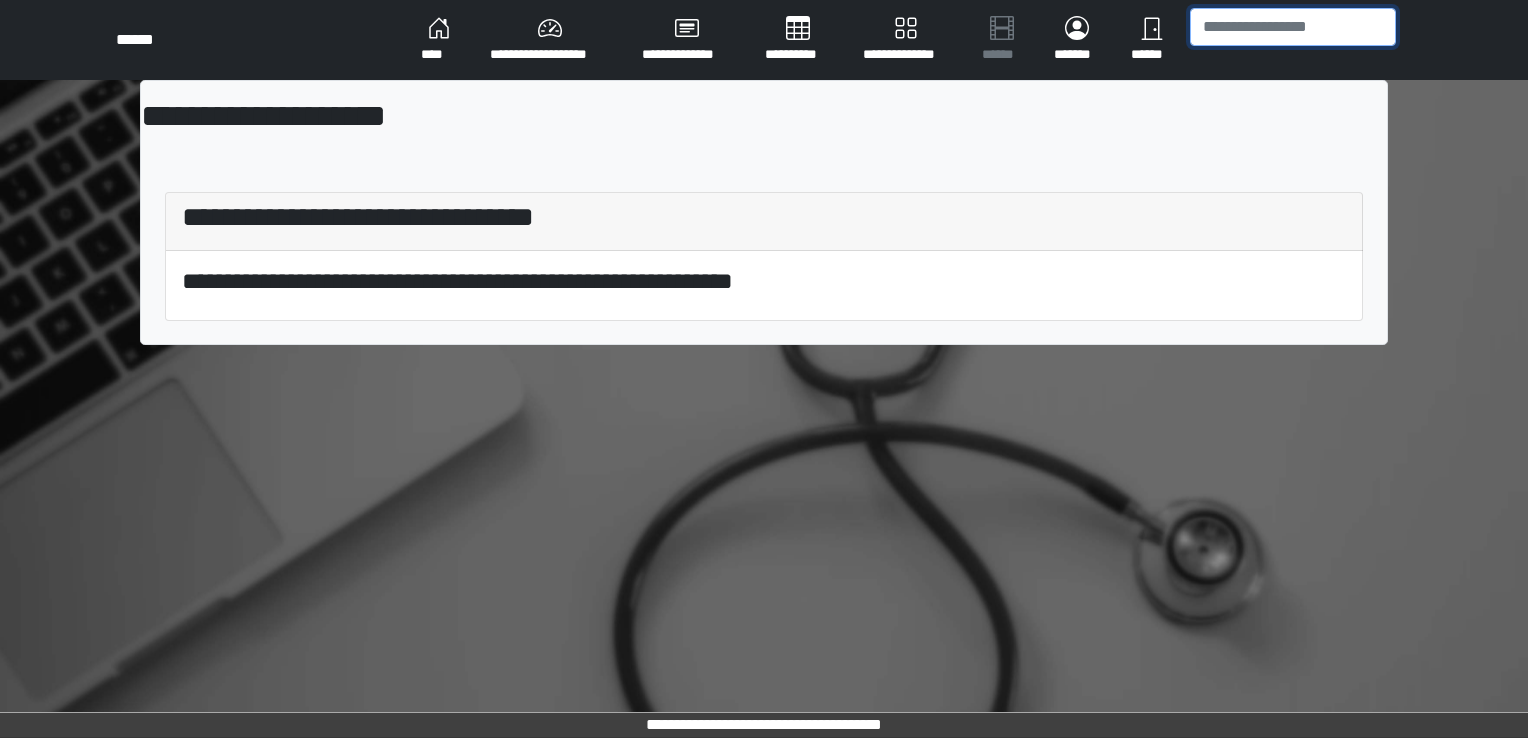 click at bounding box center [1293, 27] 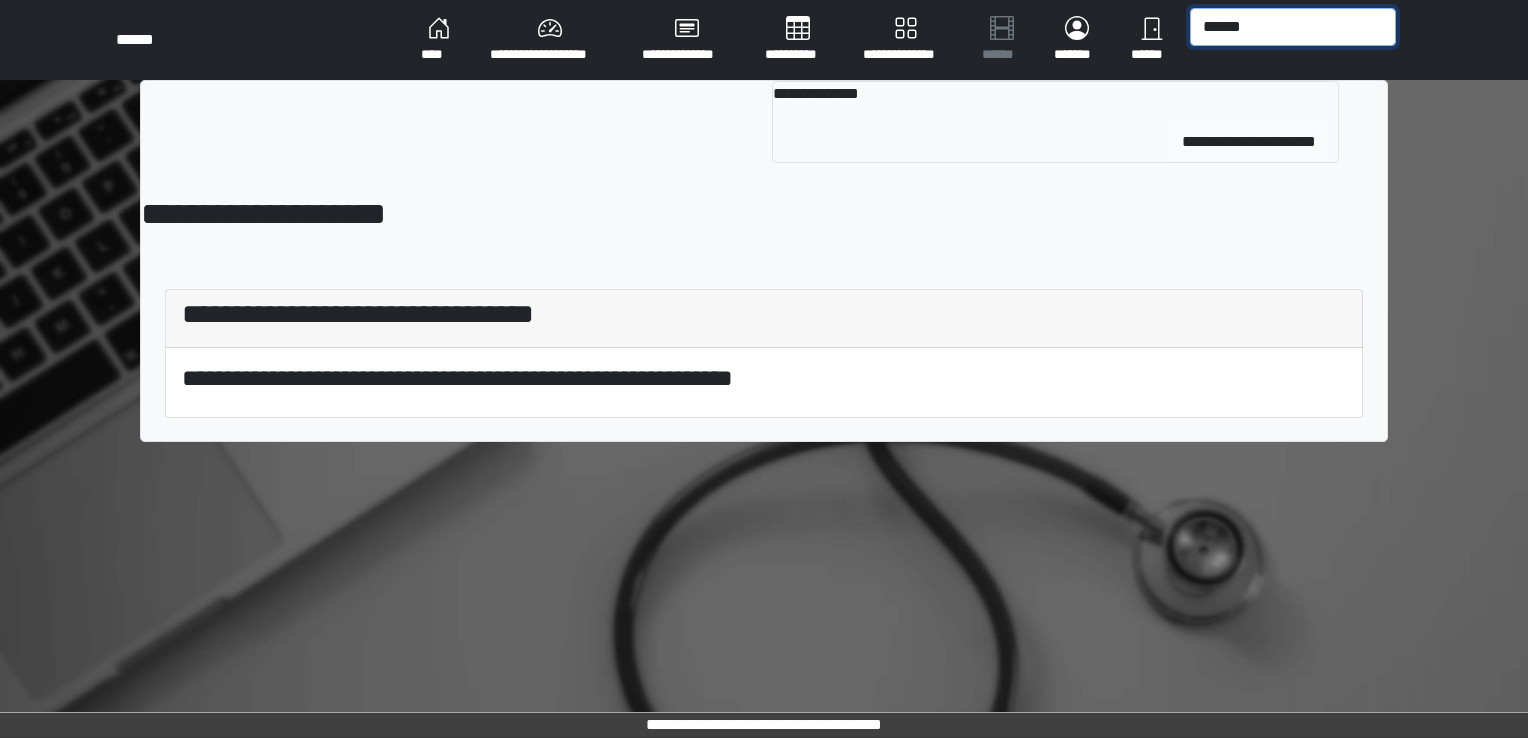 type on "******" 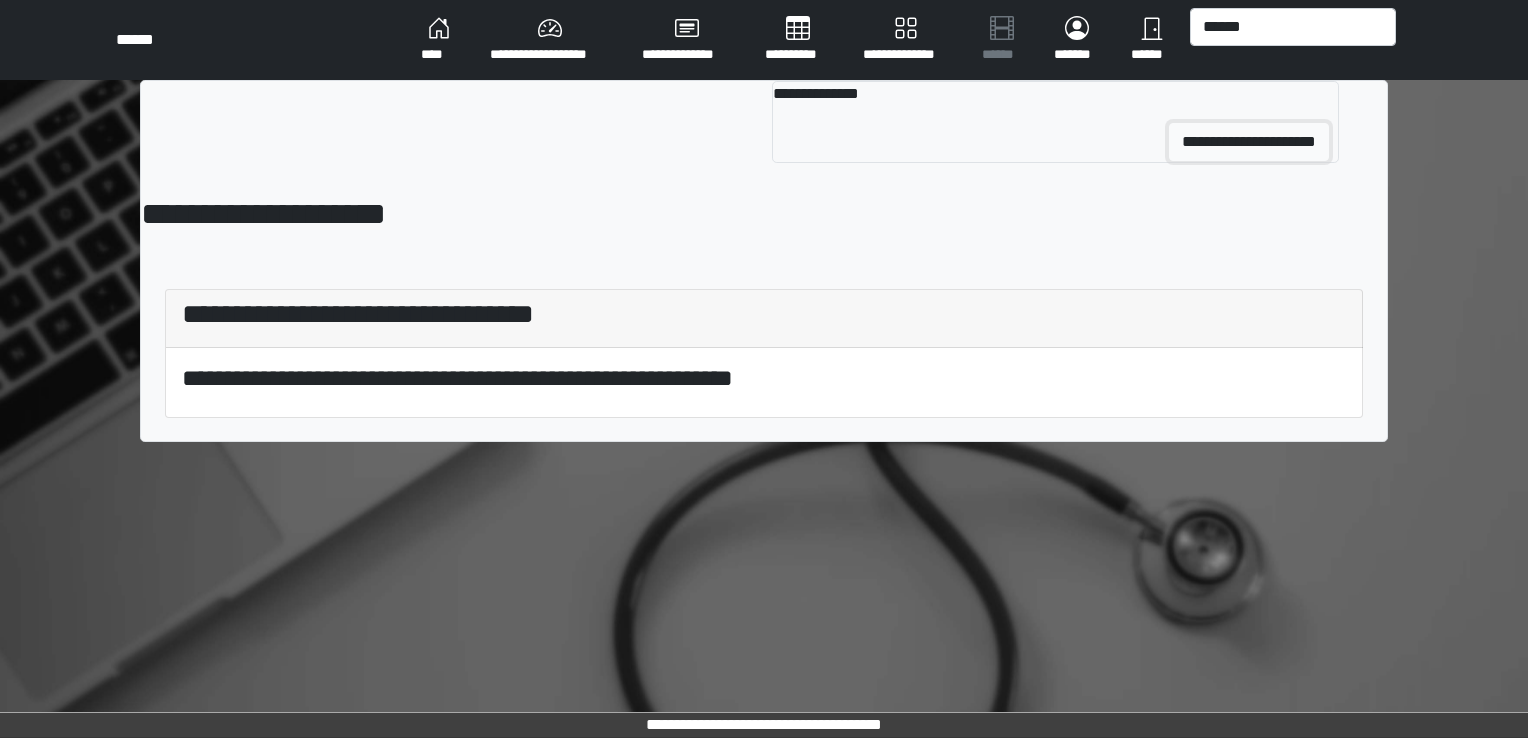 click on "**********" at bounding box center [1249, 142] 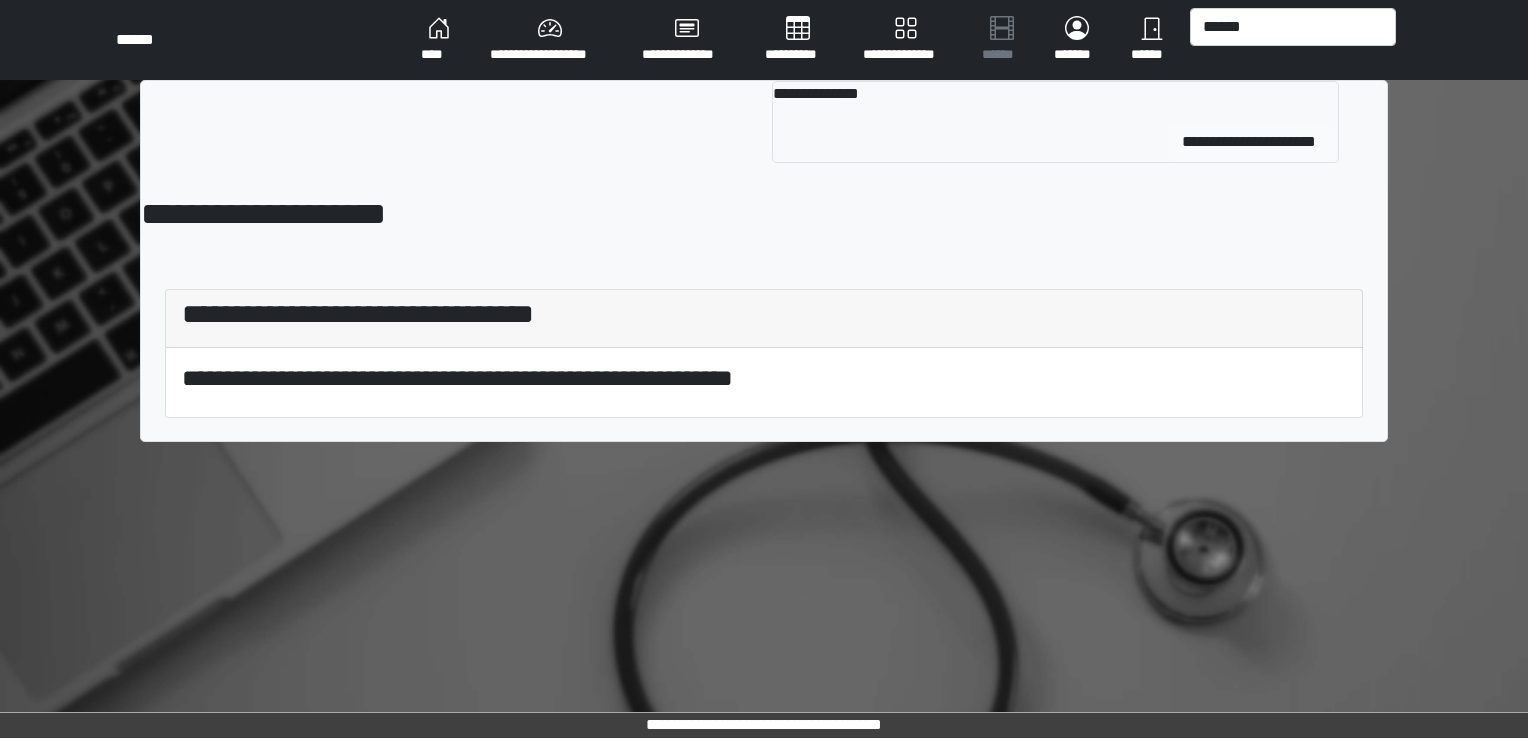 type 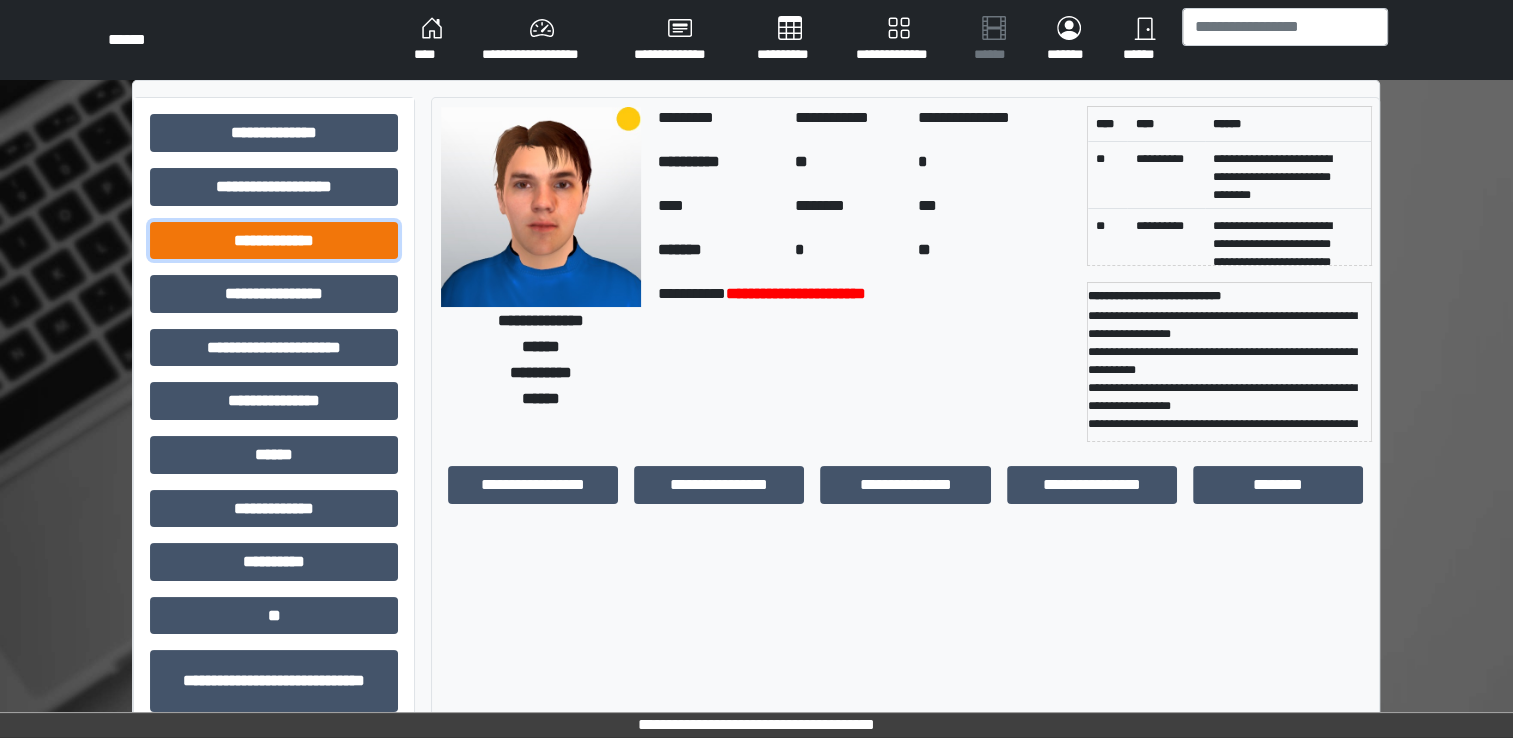 click on "**********" at bounding box center (274, 241) 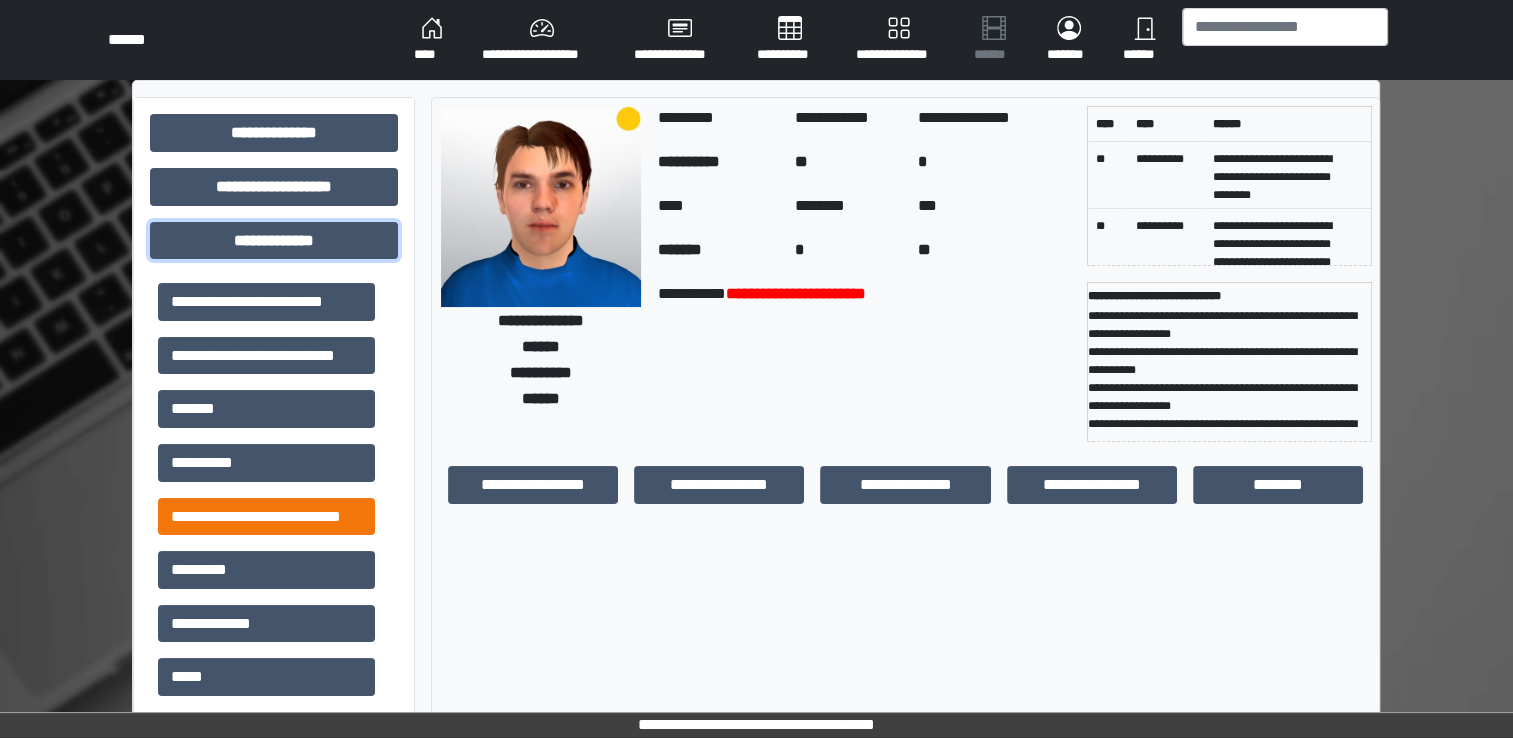 type 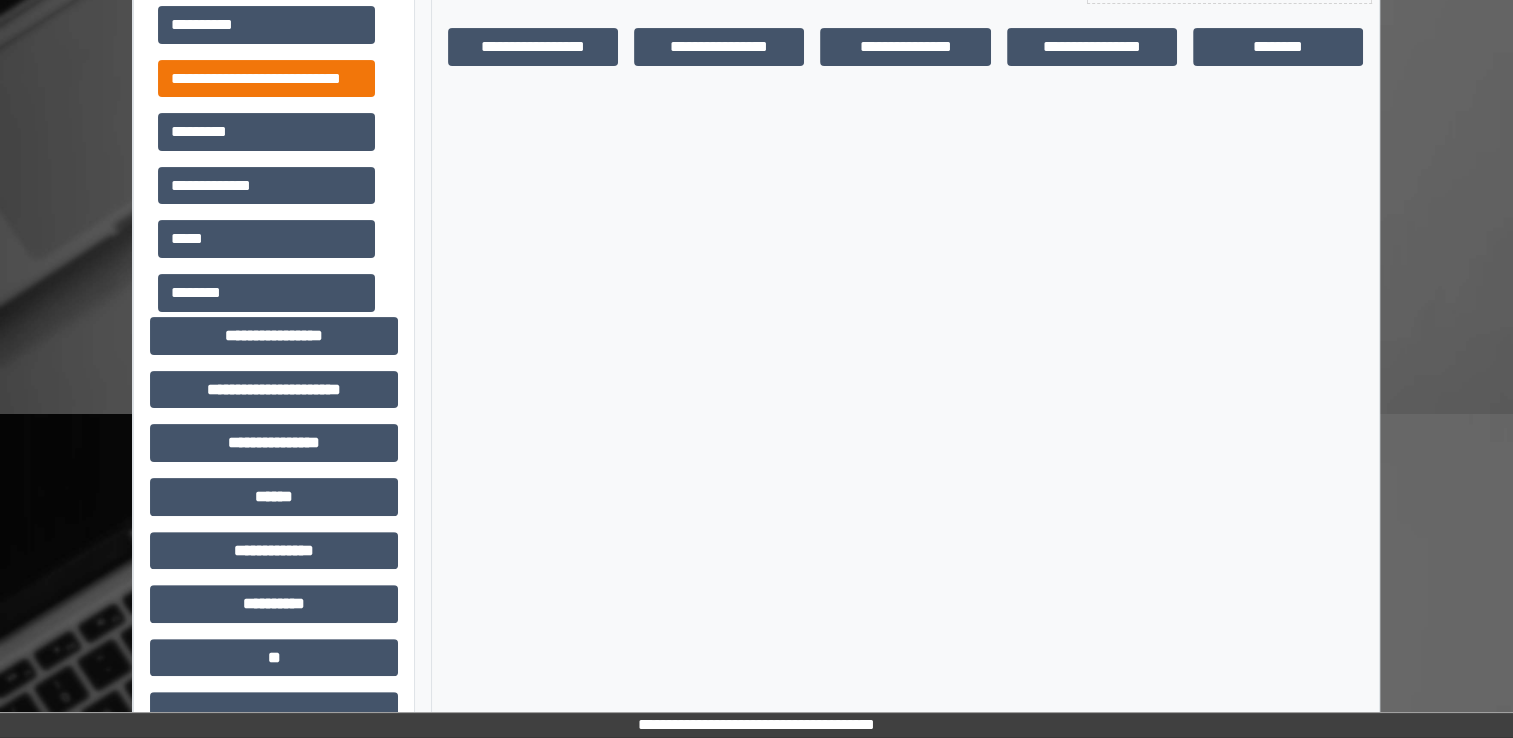 scroll, scrollTop: 440, scrollLeft: 0, axis: vertical 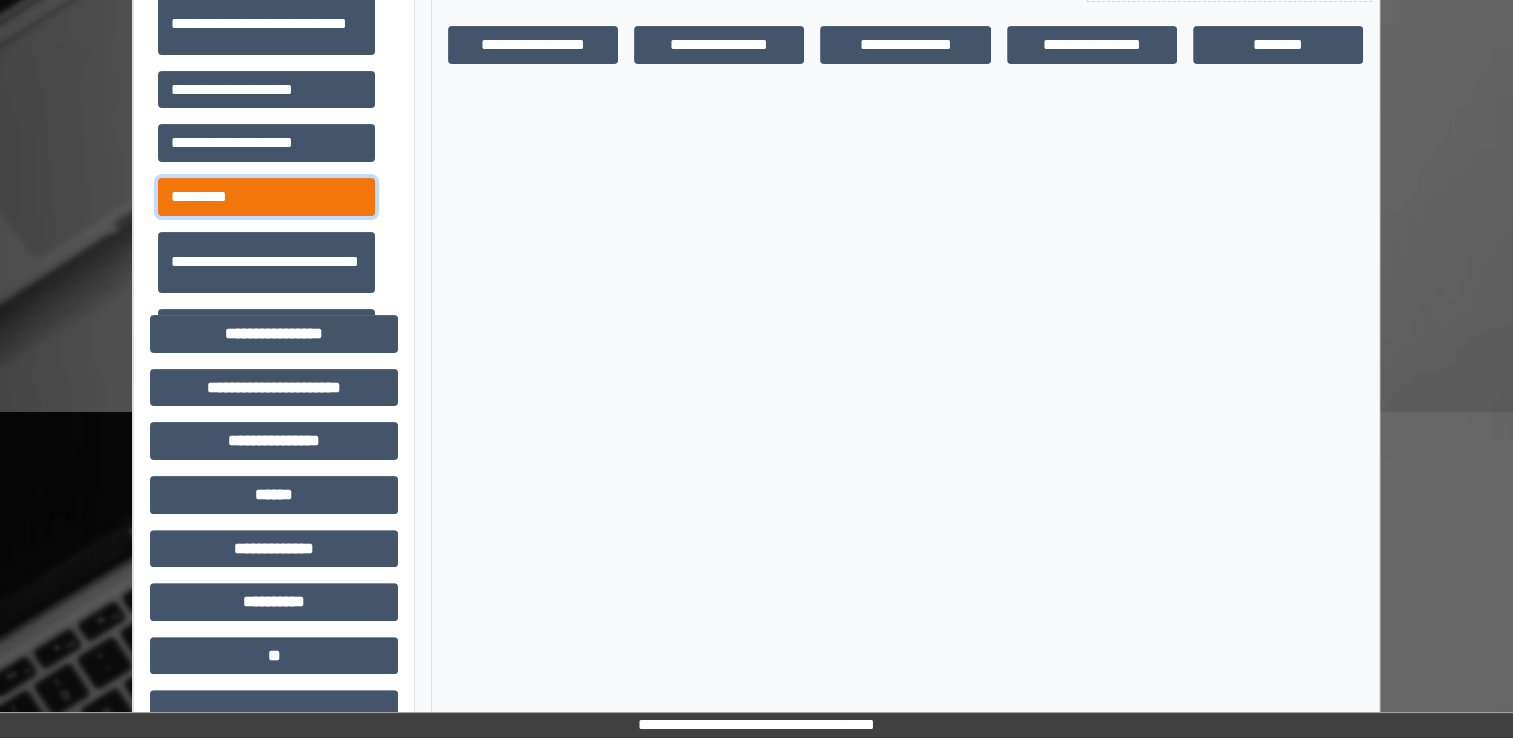 click on "*********" at bounding box center (266, 197) 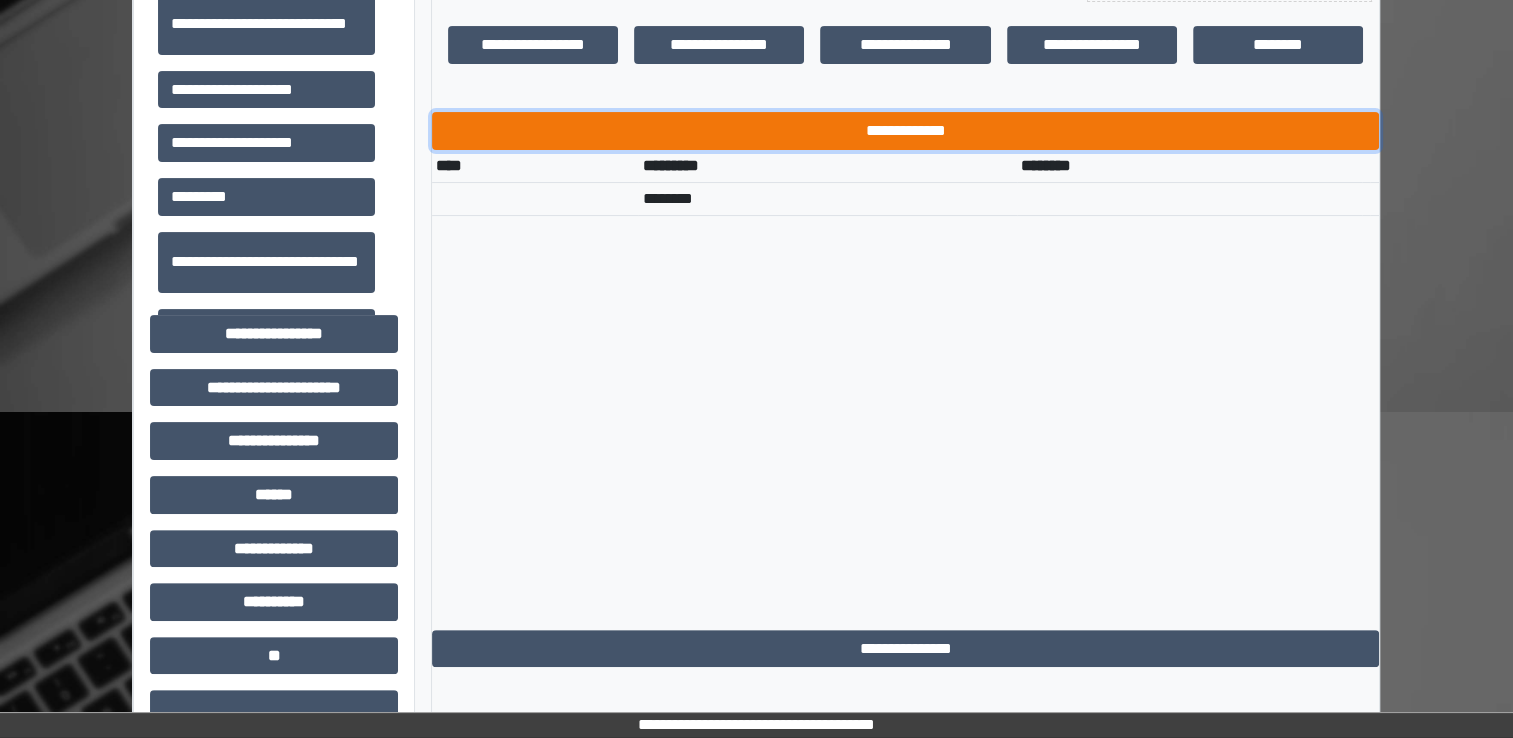 click on "**********" at bounding box center (905, 131) 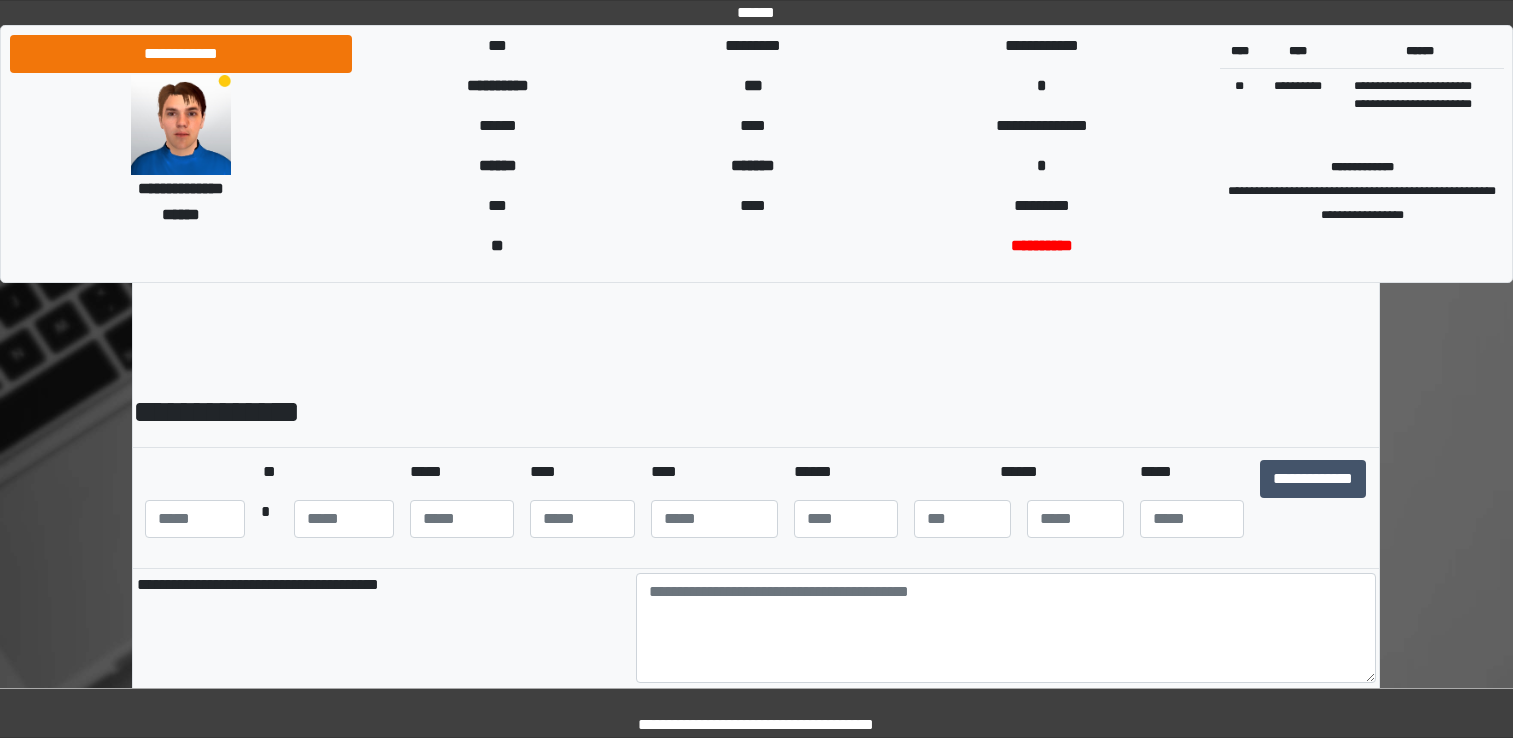 scroll, scrollTop: 0, scrollLeft: 0, axis: both 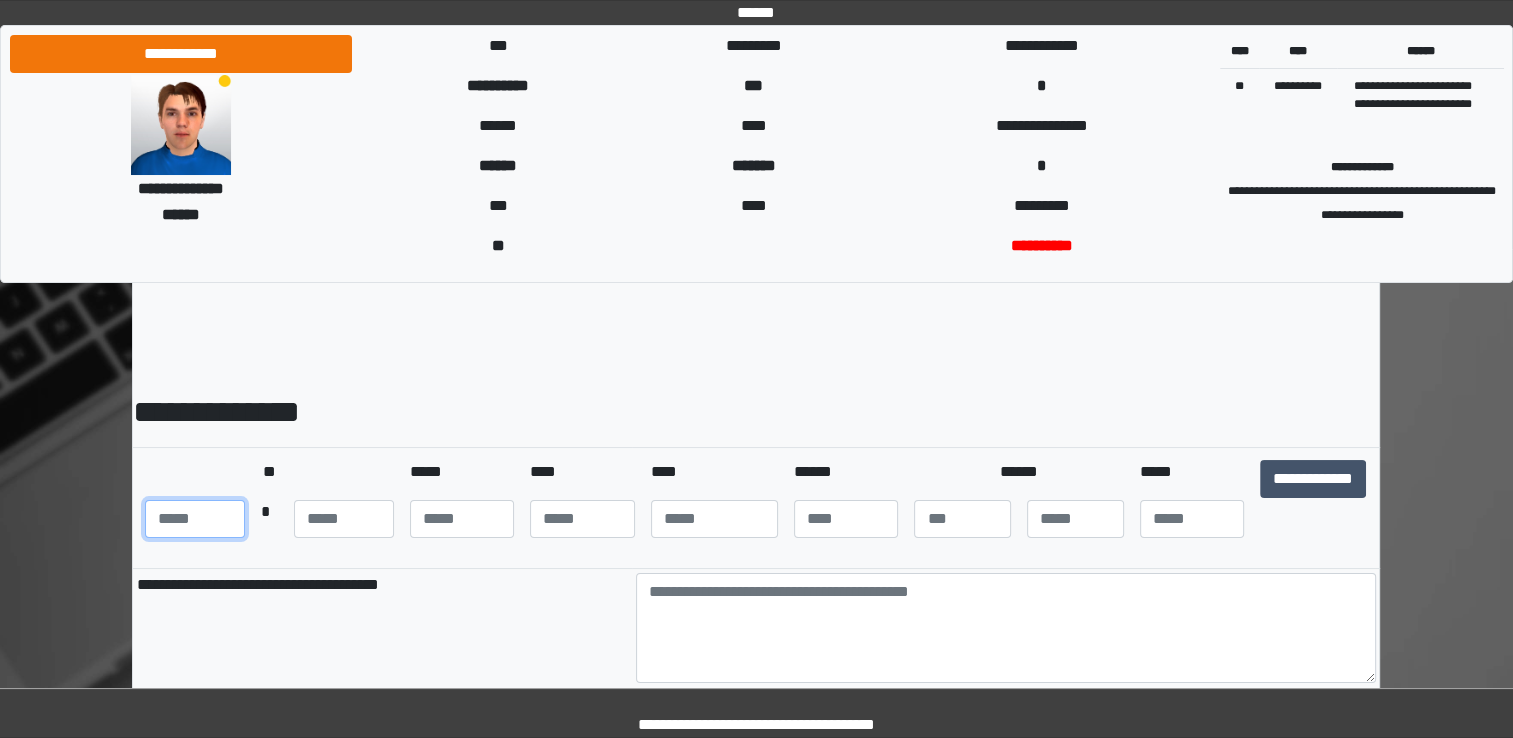 click at bounding box center (195, 519) 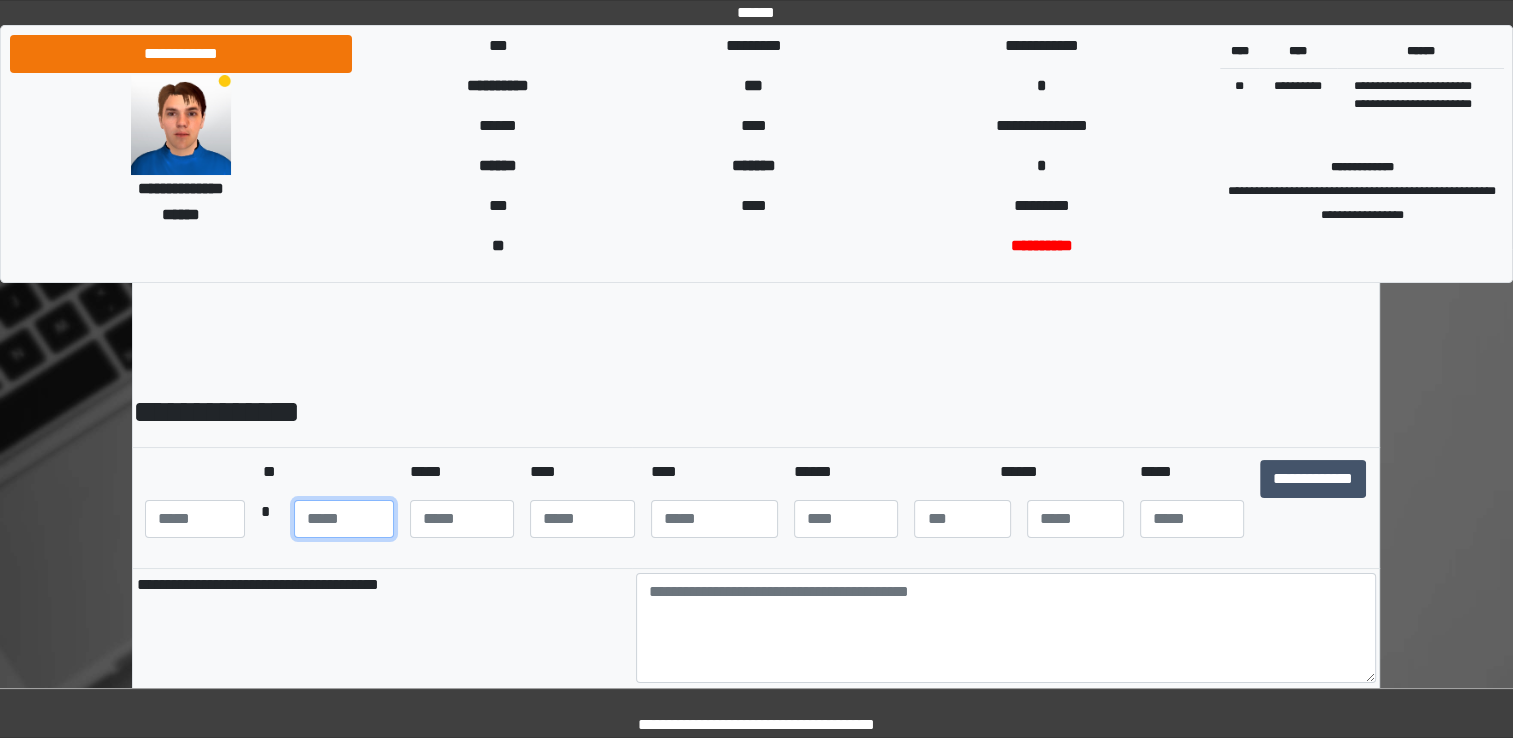 click at bounding box center (344, 519) 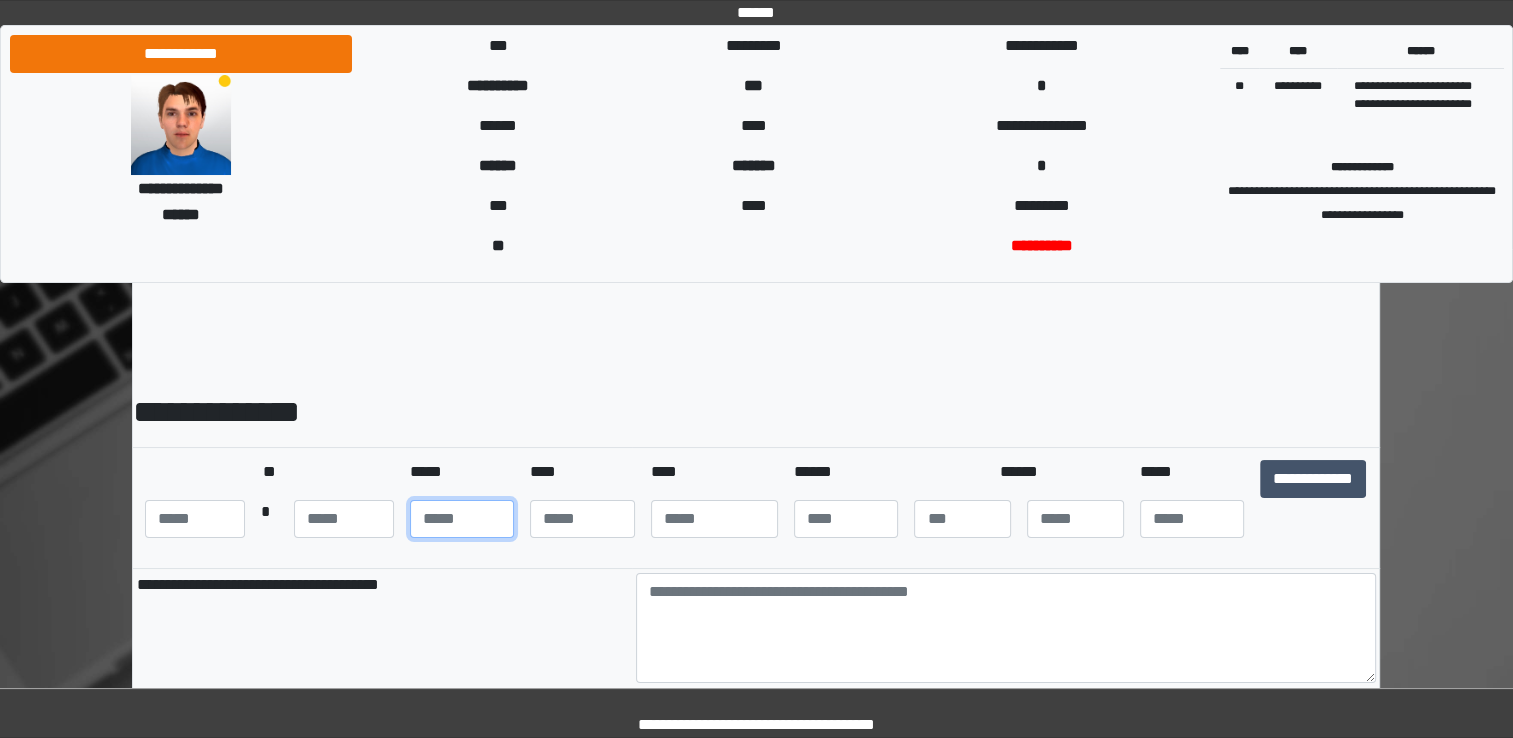 click at bounding box center (462, 519) 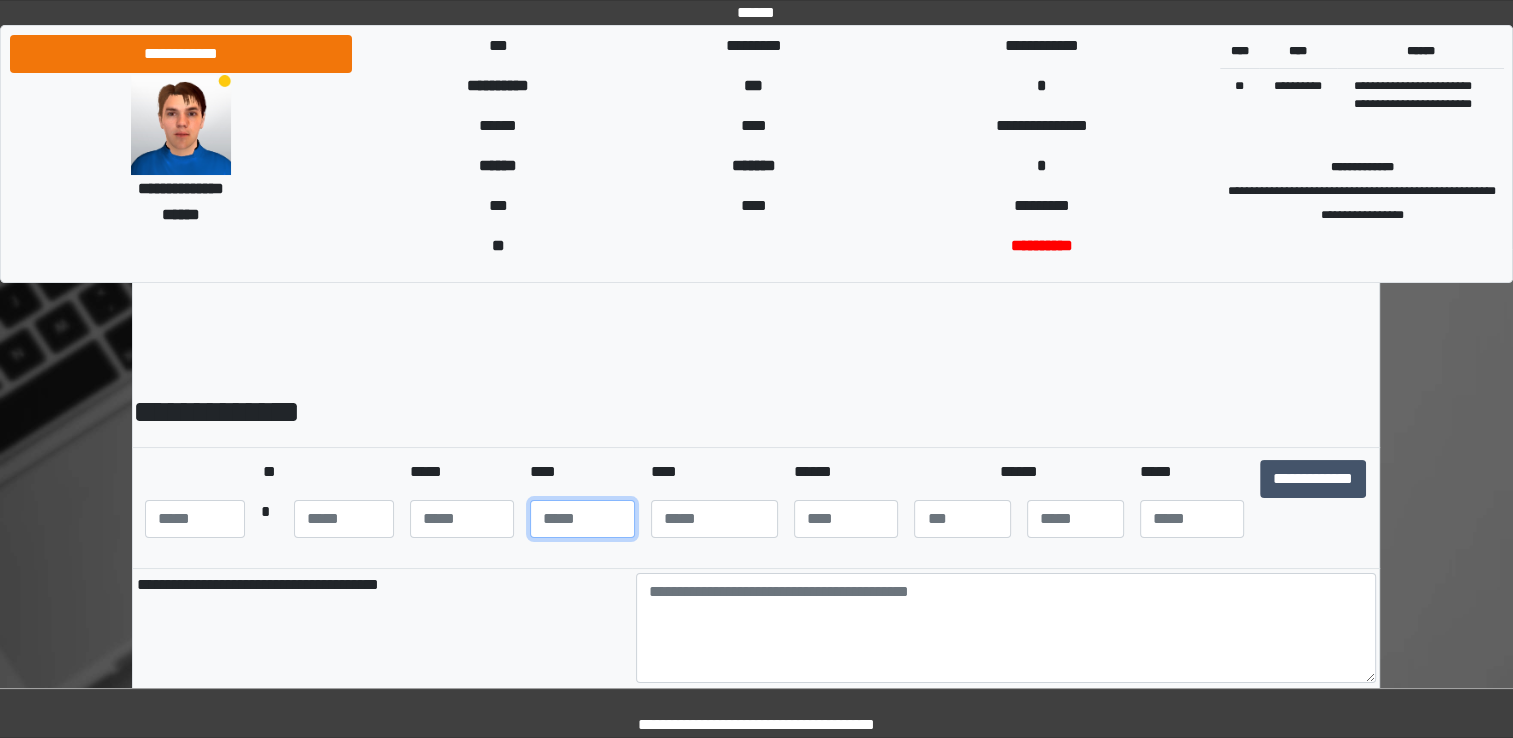 click at bounding box center [582, 519] 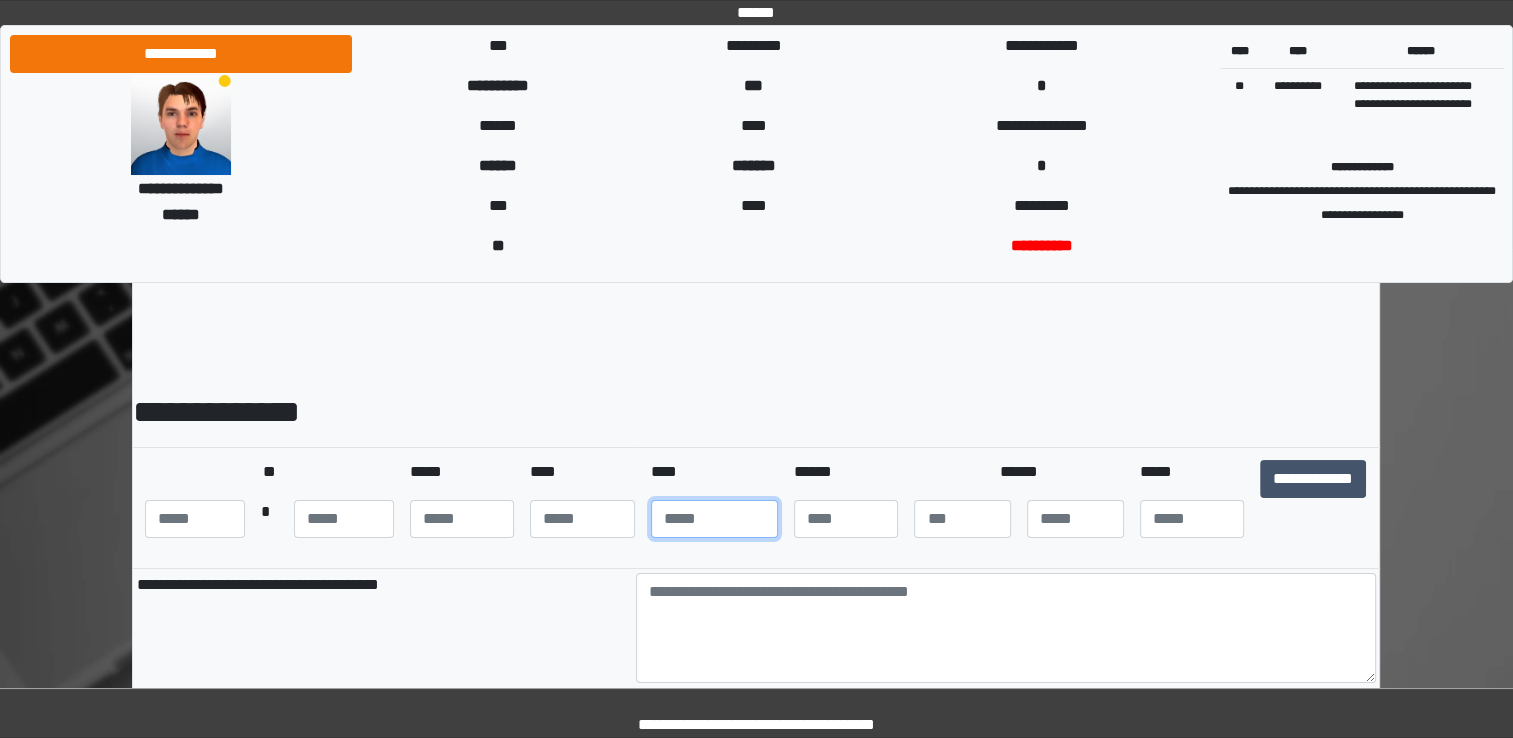 drag, startPoint x: 658, startPoint y: 527, endPoint x: 650, endPoint y: 514, distance: 15.264338 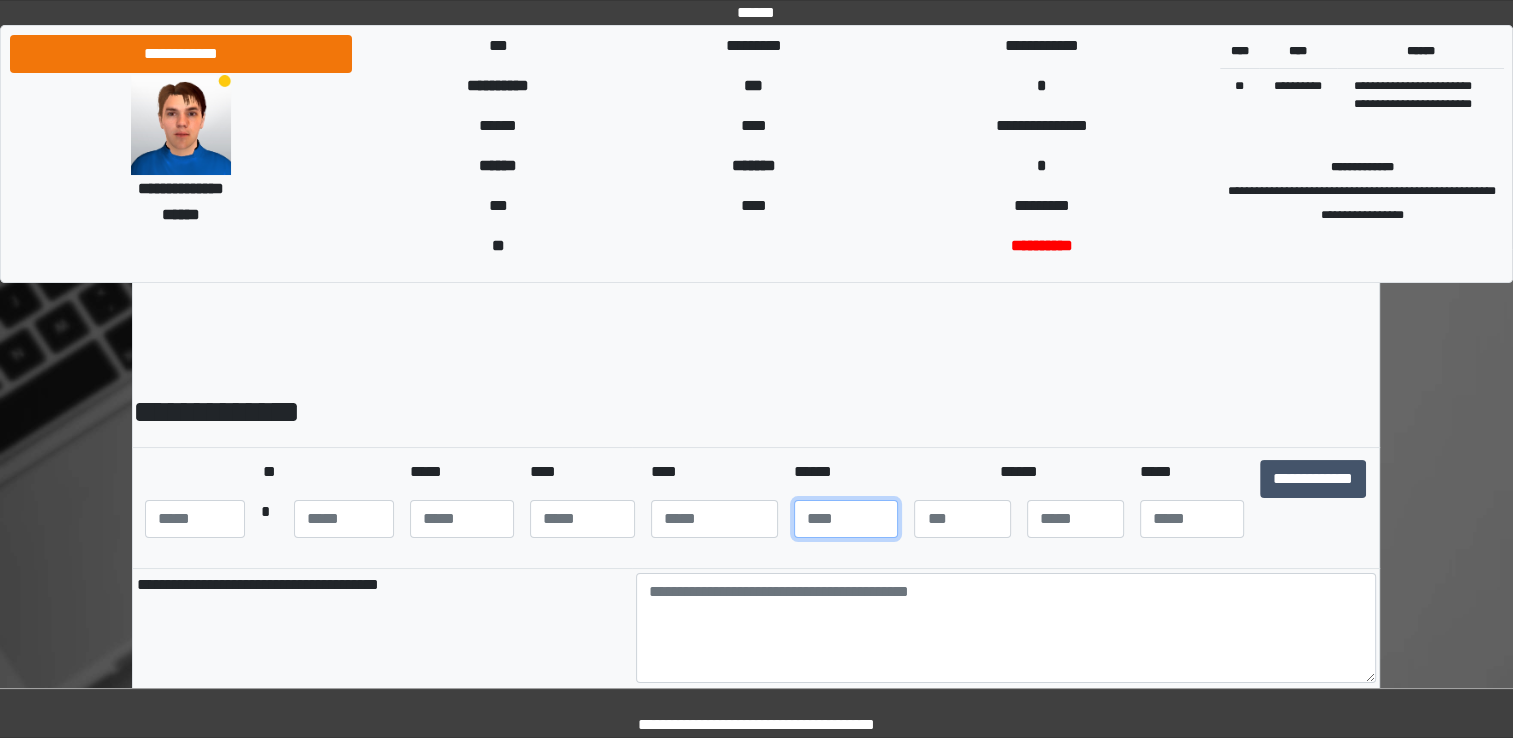 click at bounding box center [846, 519] 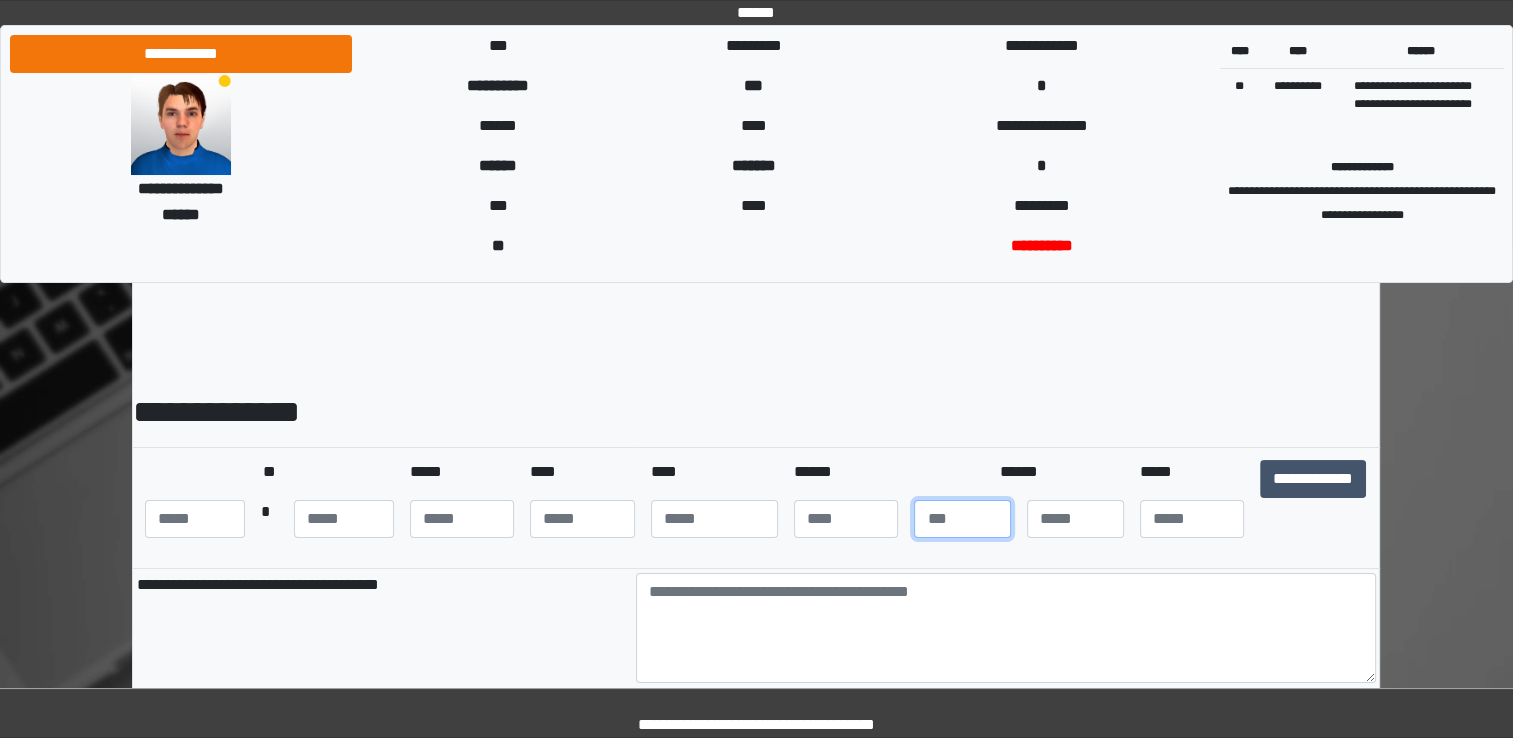 click at bounding box center [962, 519] 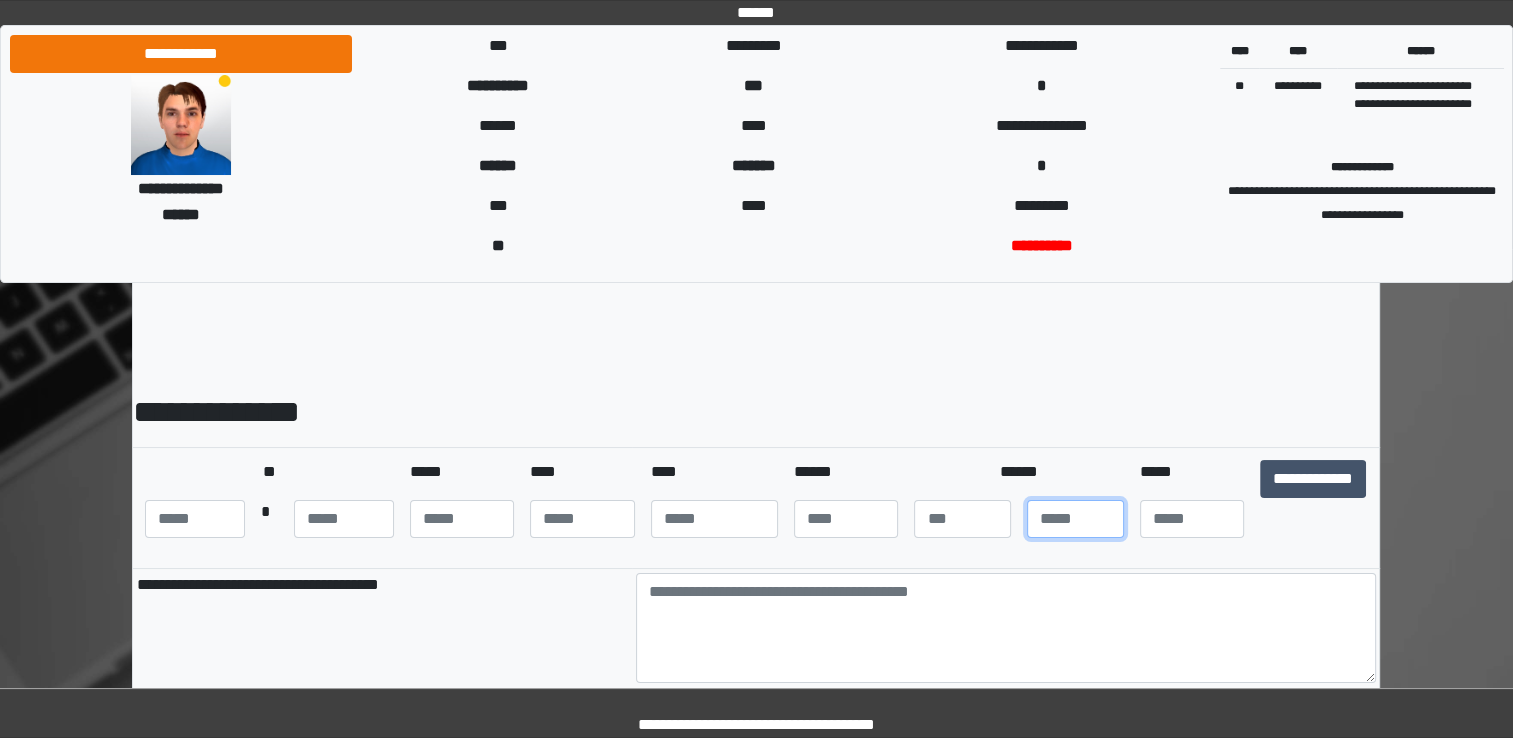 click at bounding box center [1075, 519] 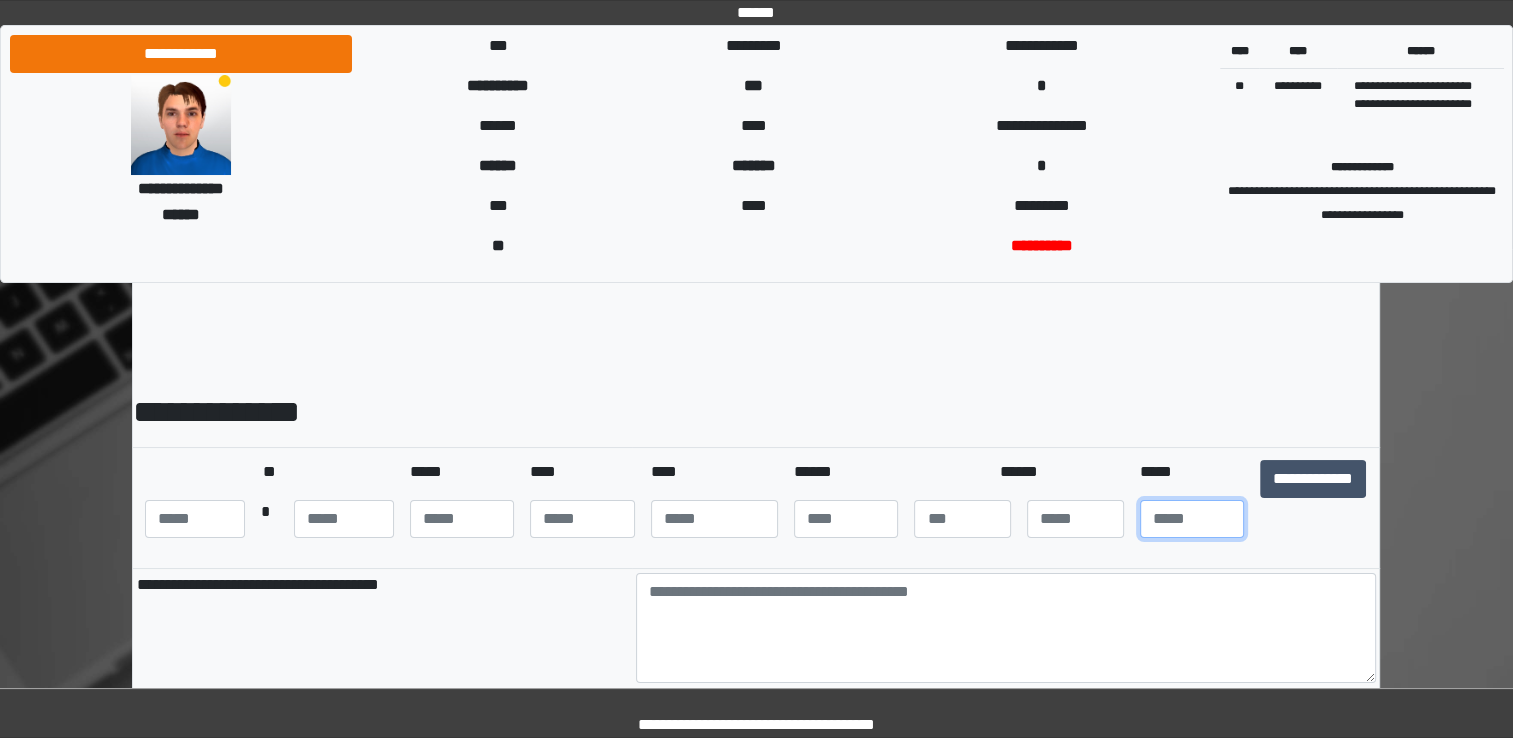 click at bounding box center [1192, 519] 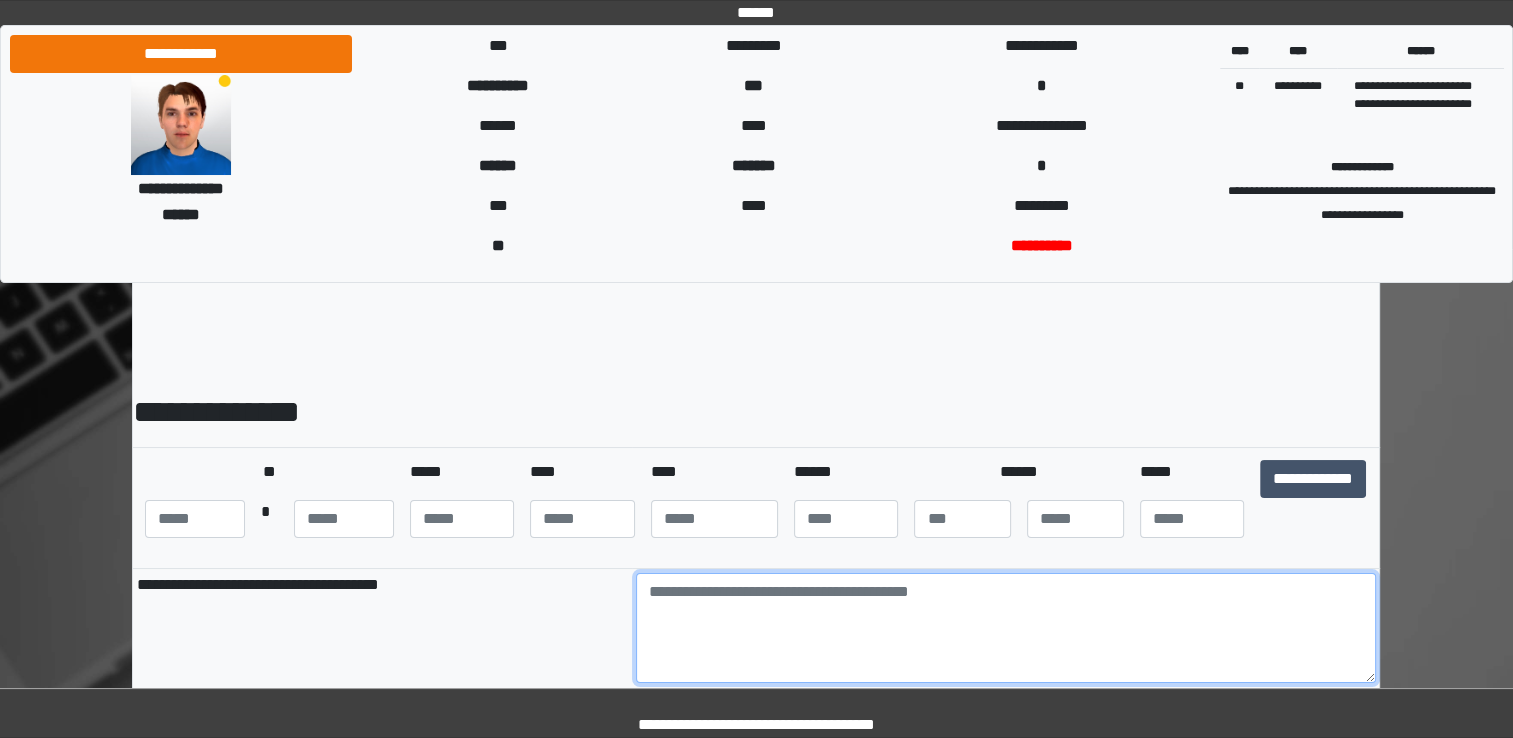 click at bounding box center [1006, 628] 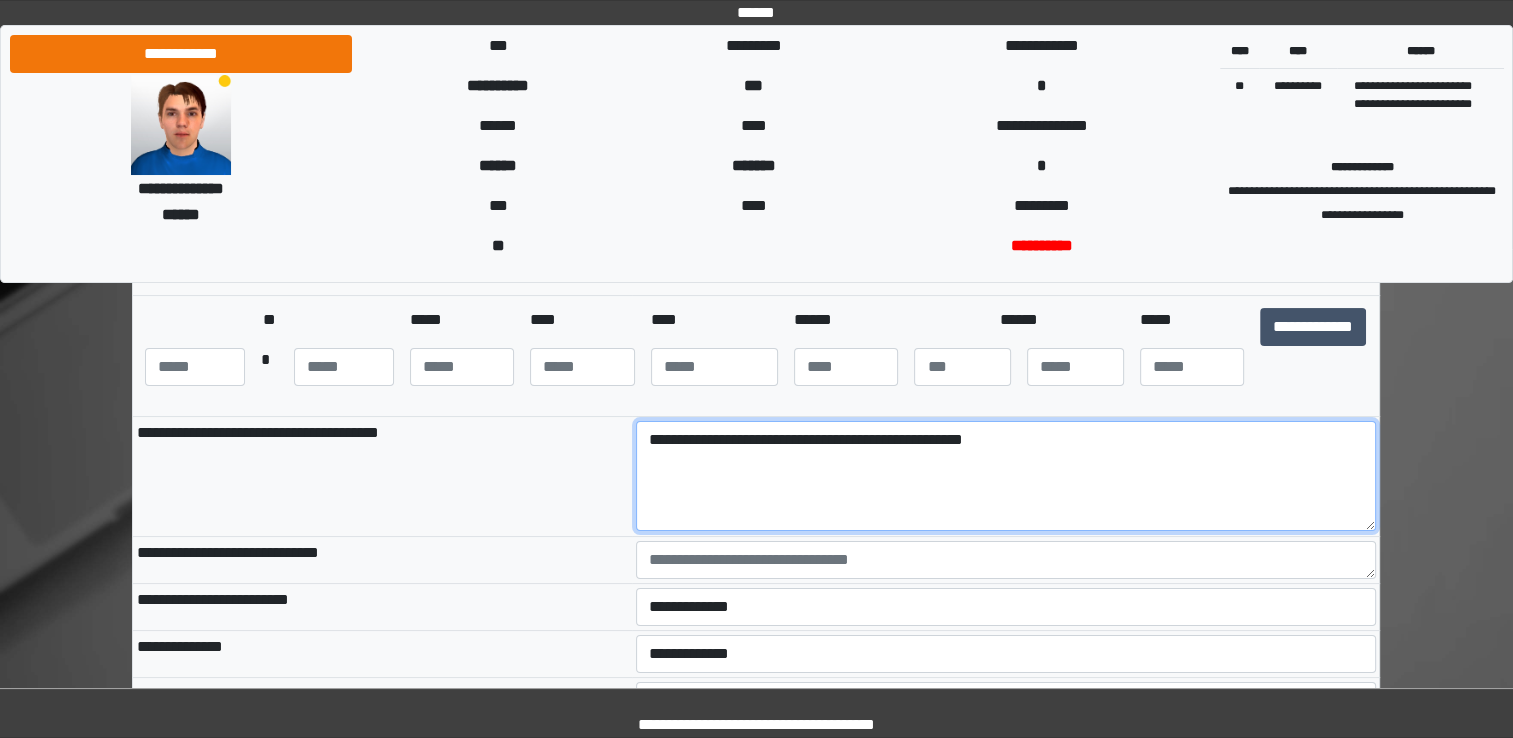 scroll, scrollTop: 200, scrollLeft: 0, axis: vertical 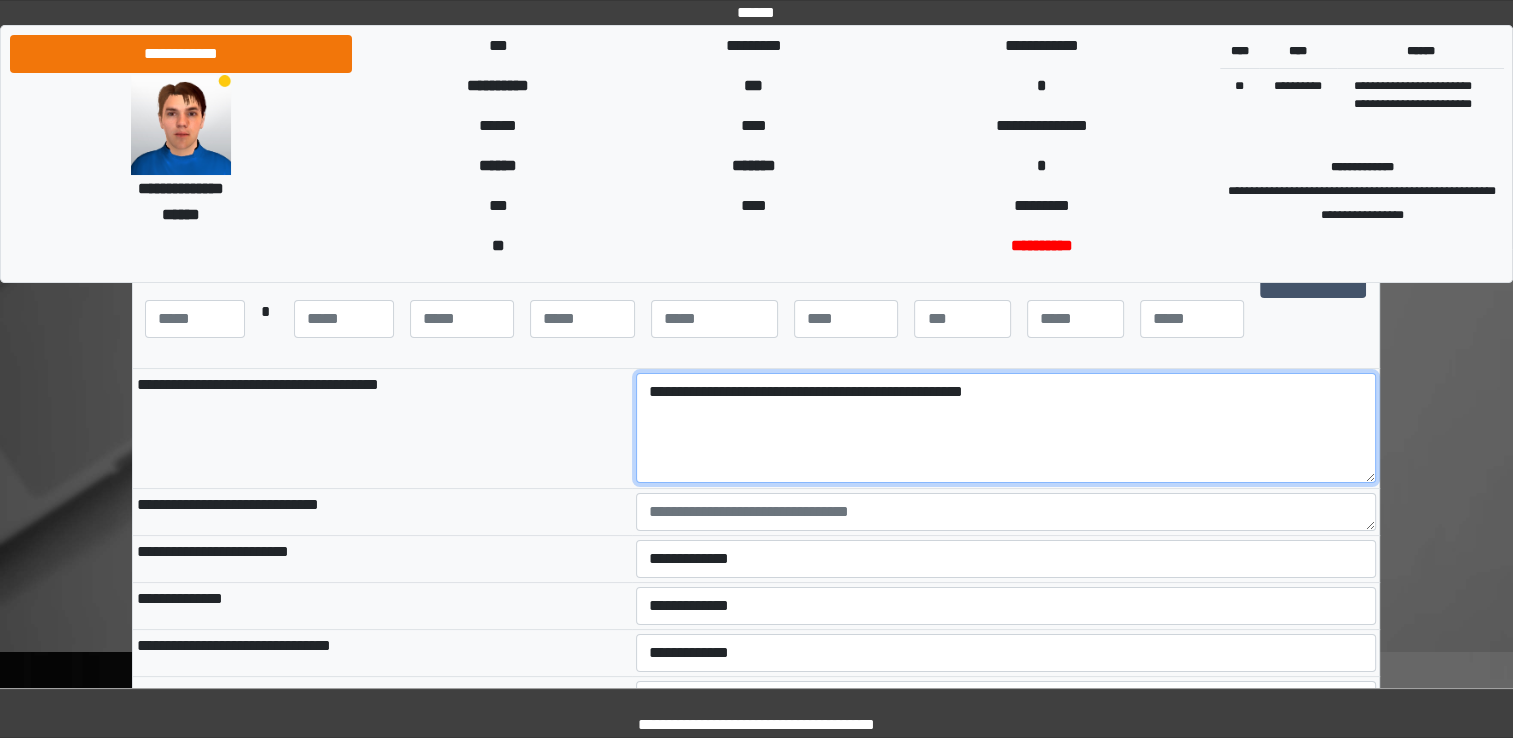 type on "**********" 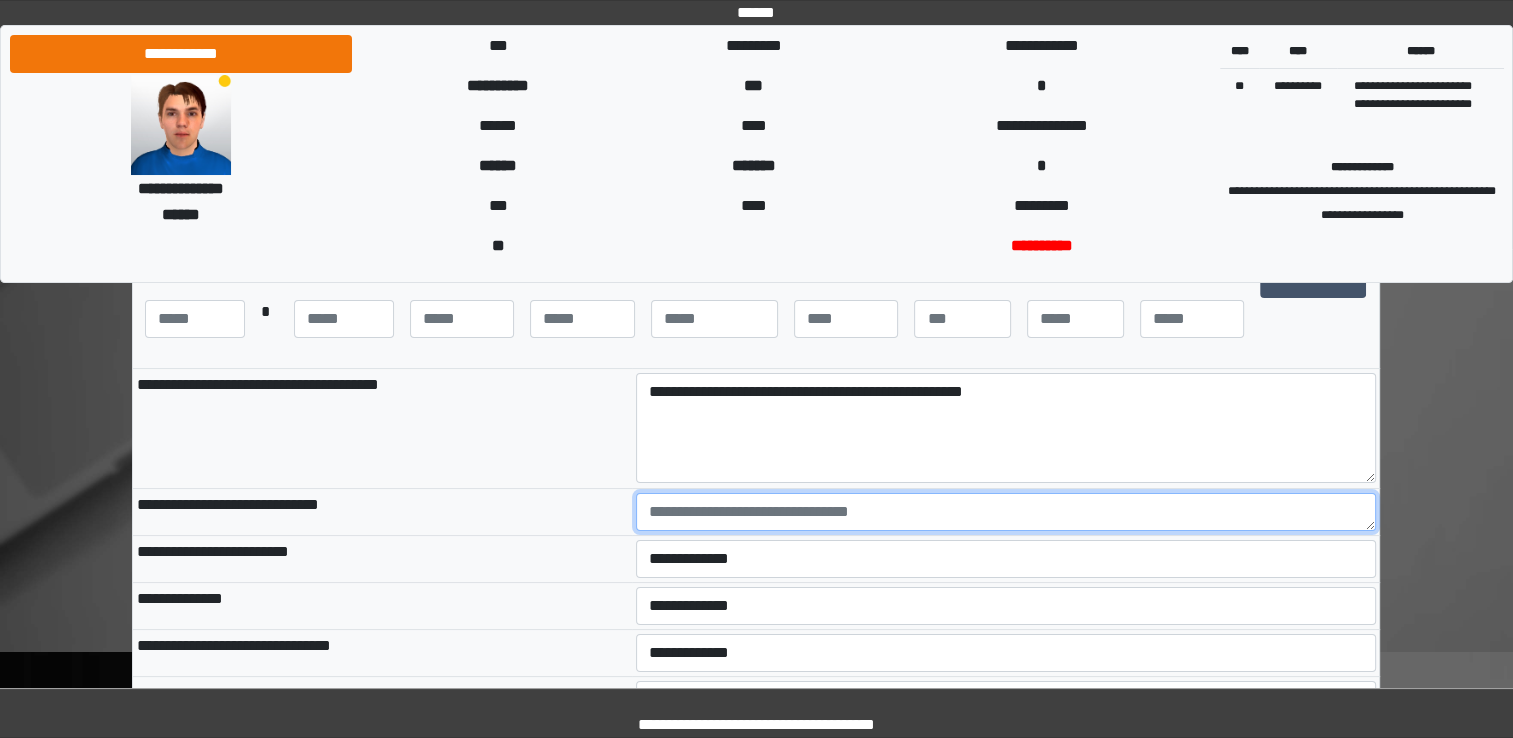 click at bounding box center (1006, 512) 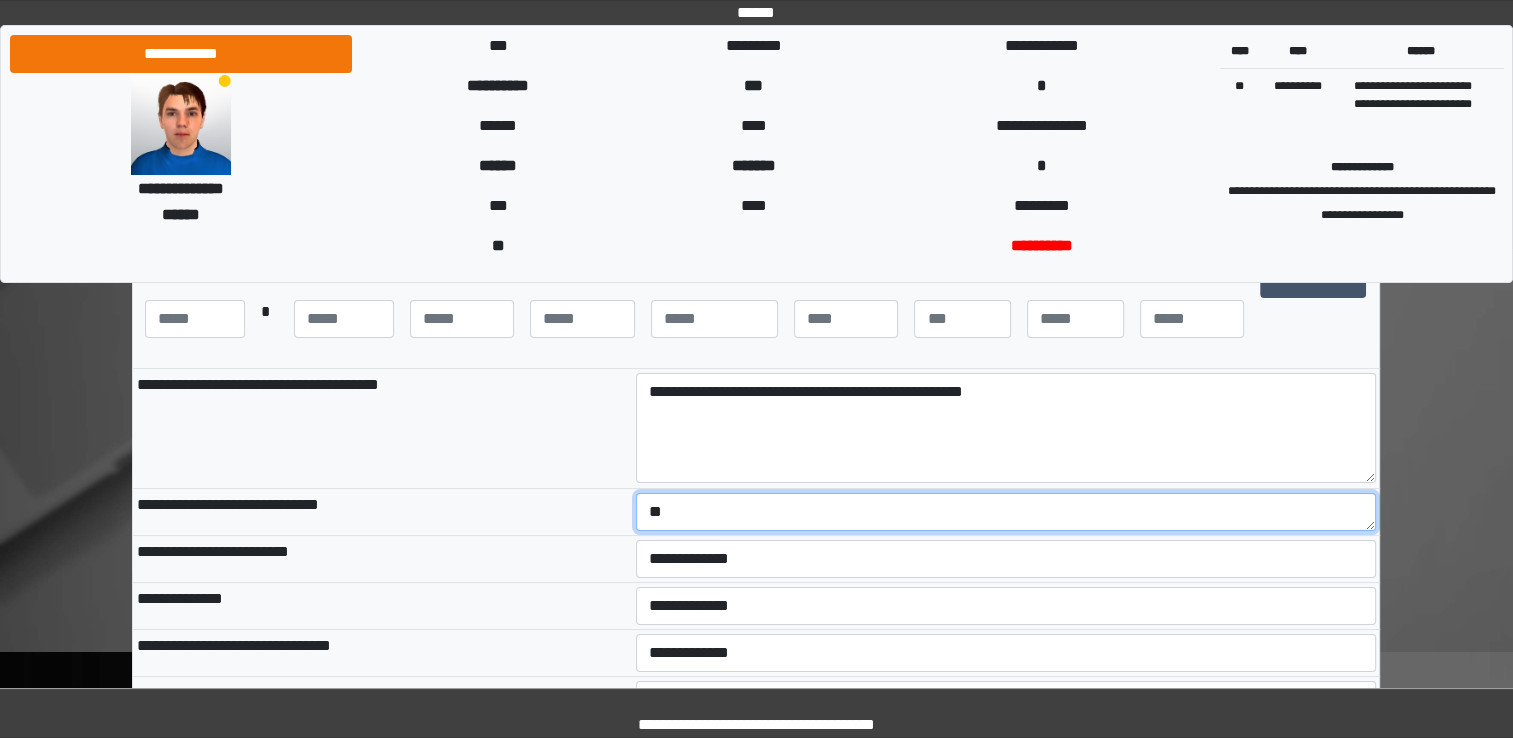 type on "*" 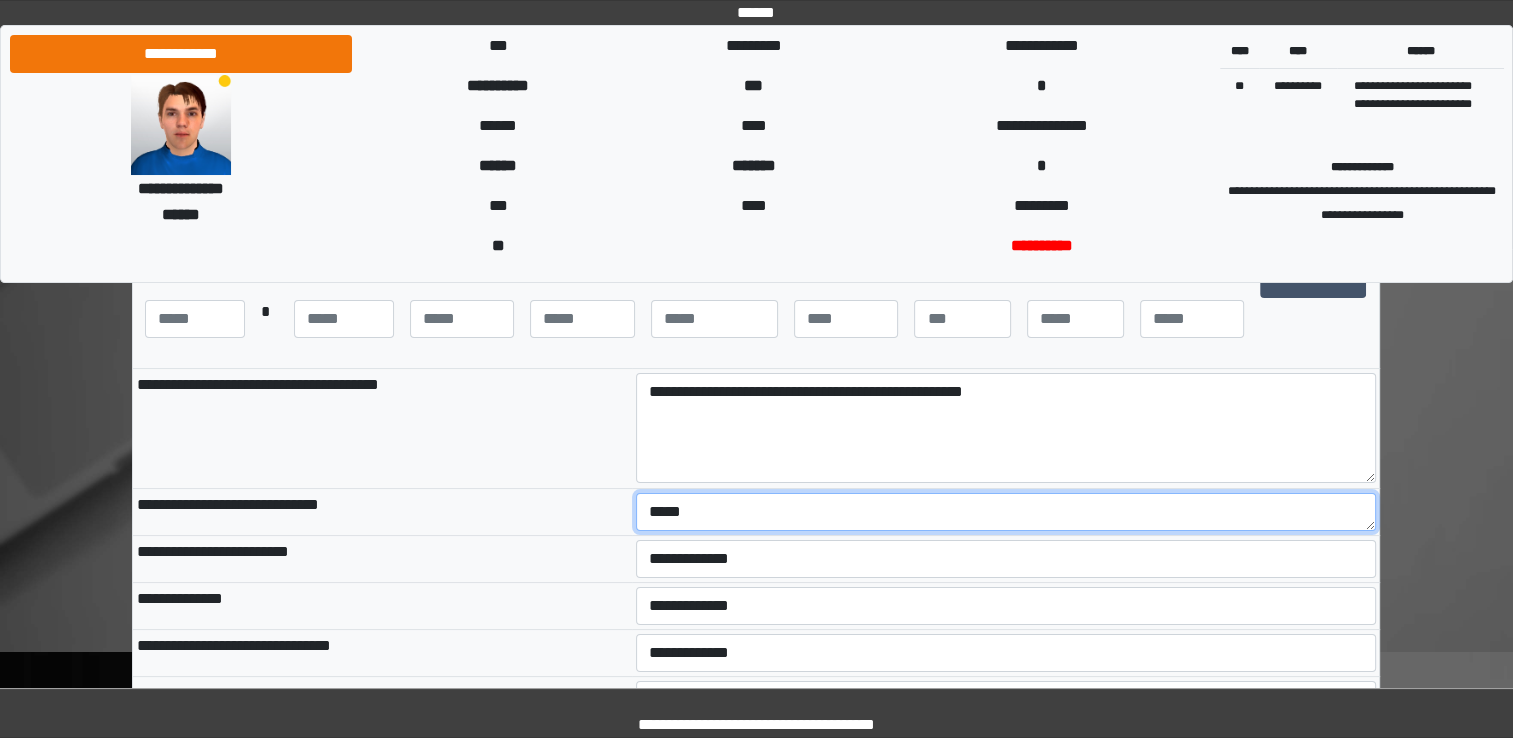 type on "*****" 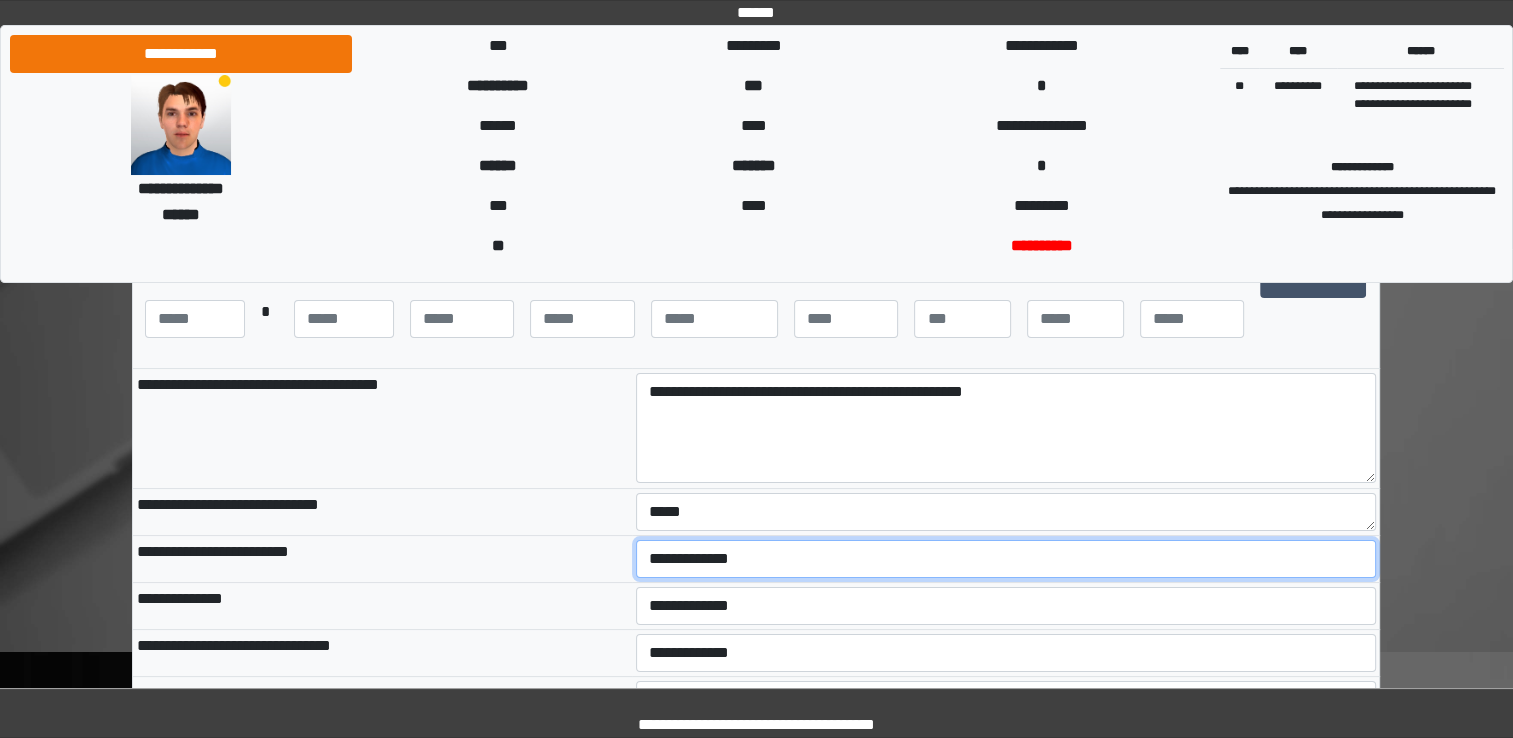 click on "**********" at bounding box center [1006, 559] 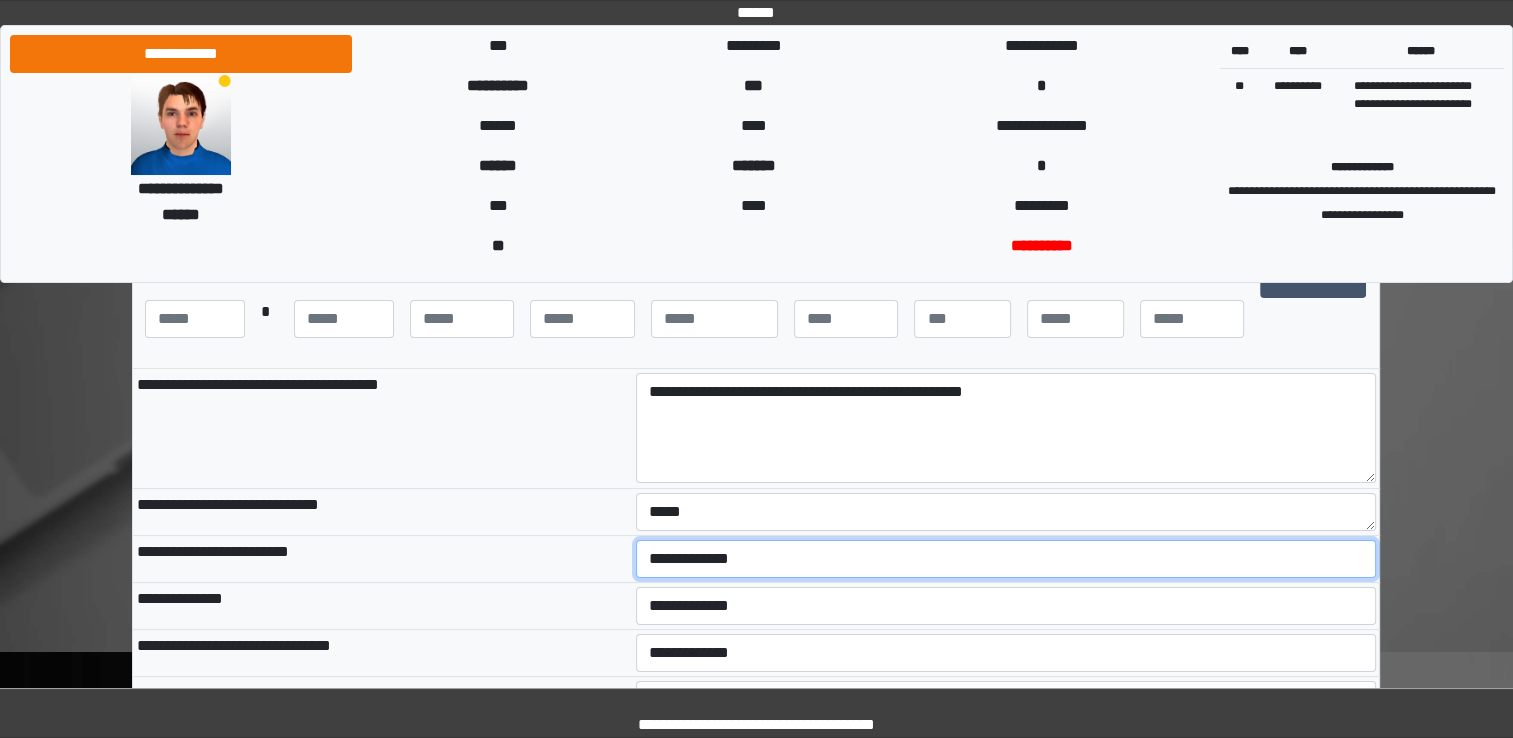 select on "*" 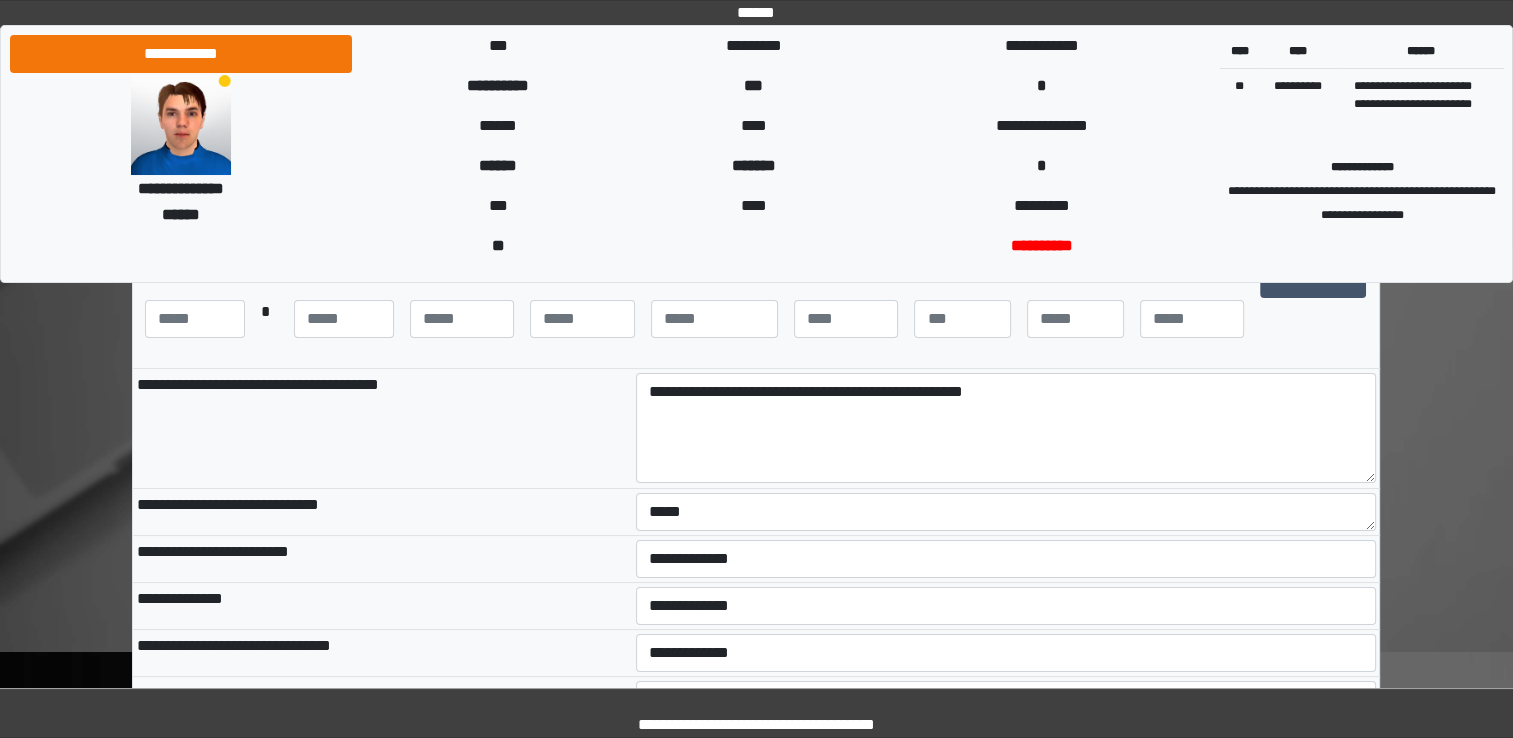 click on "**********" at bounding box center (382, 606) 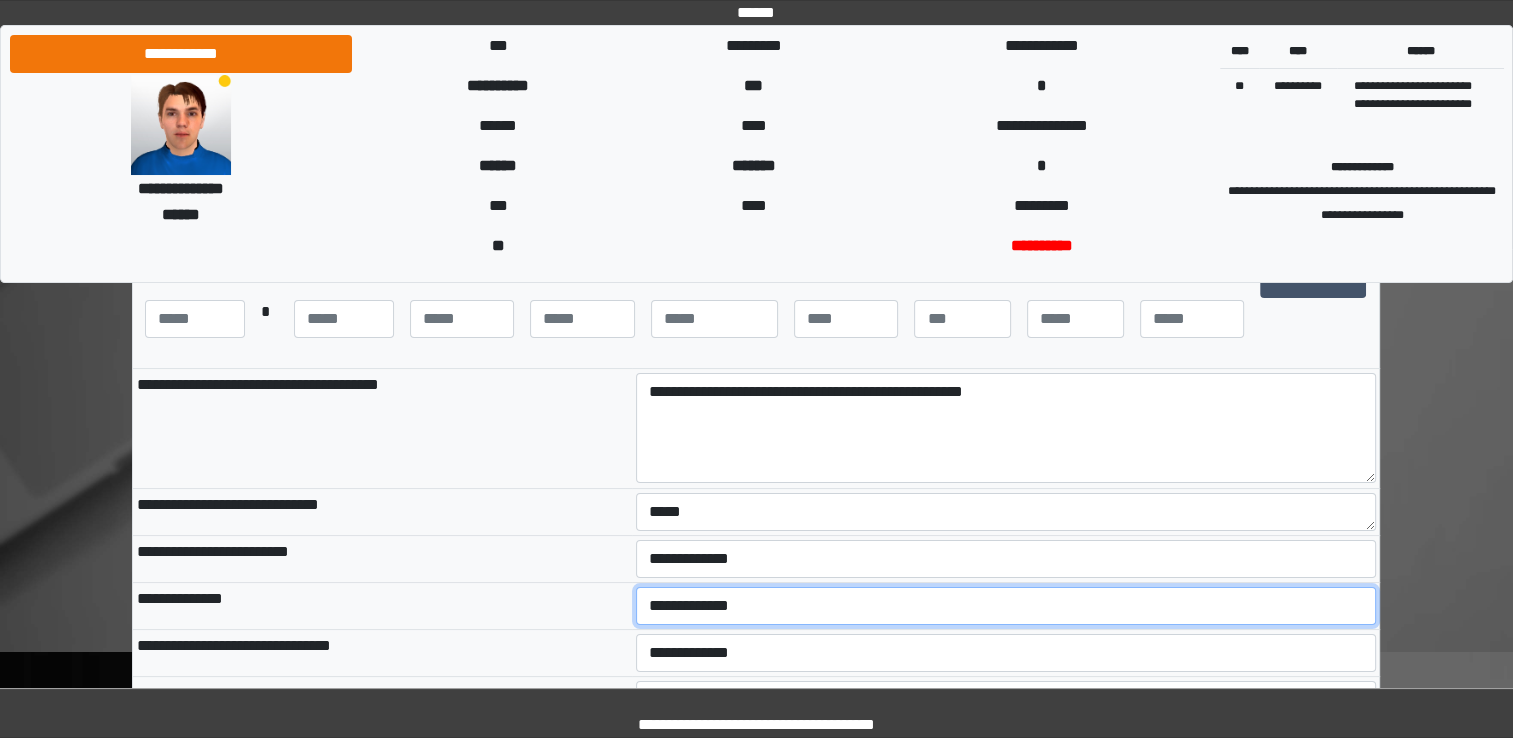 click on "**********" at bounding box center [1006, 606] 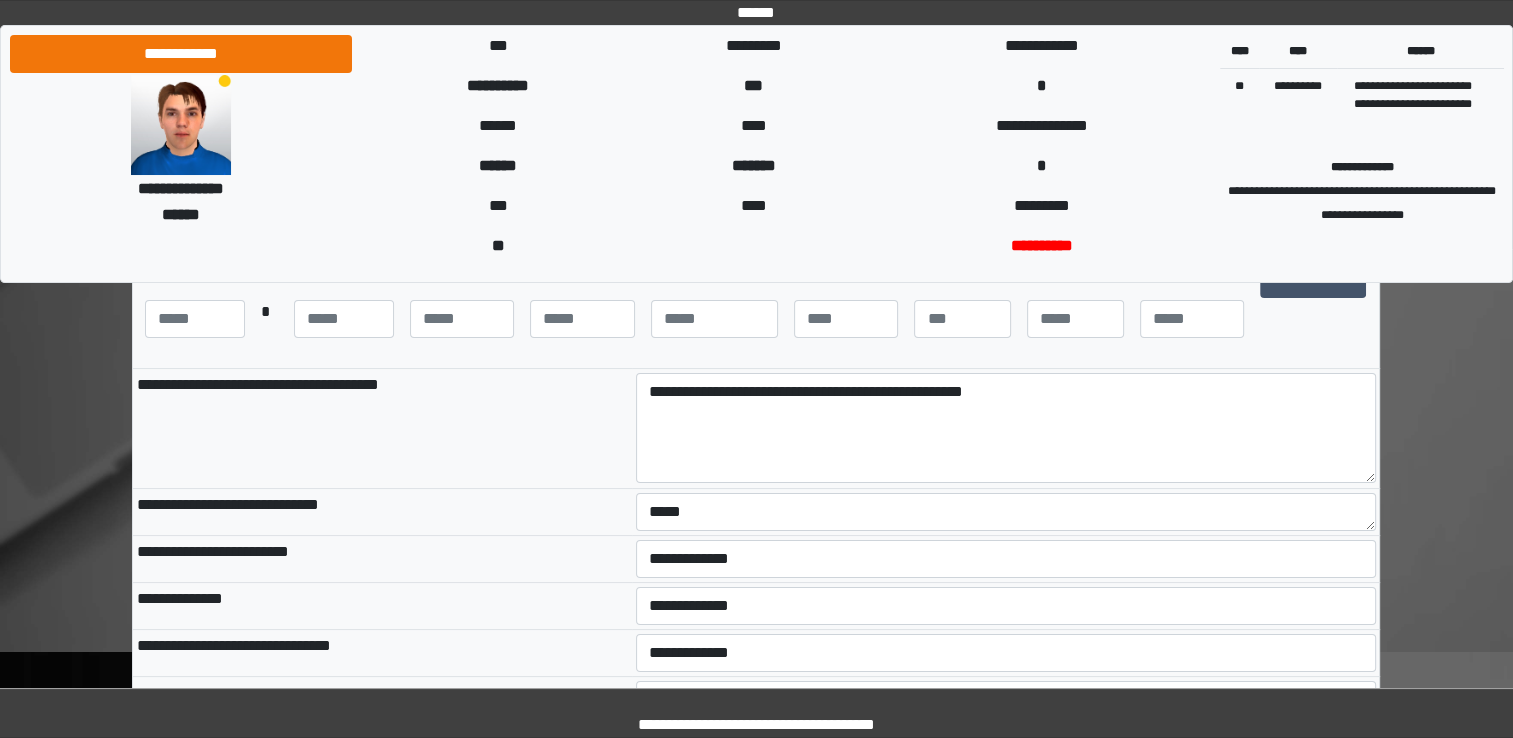 click on "**********" at bounding box center [382, 653] 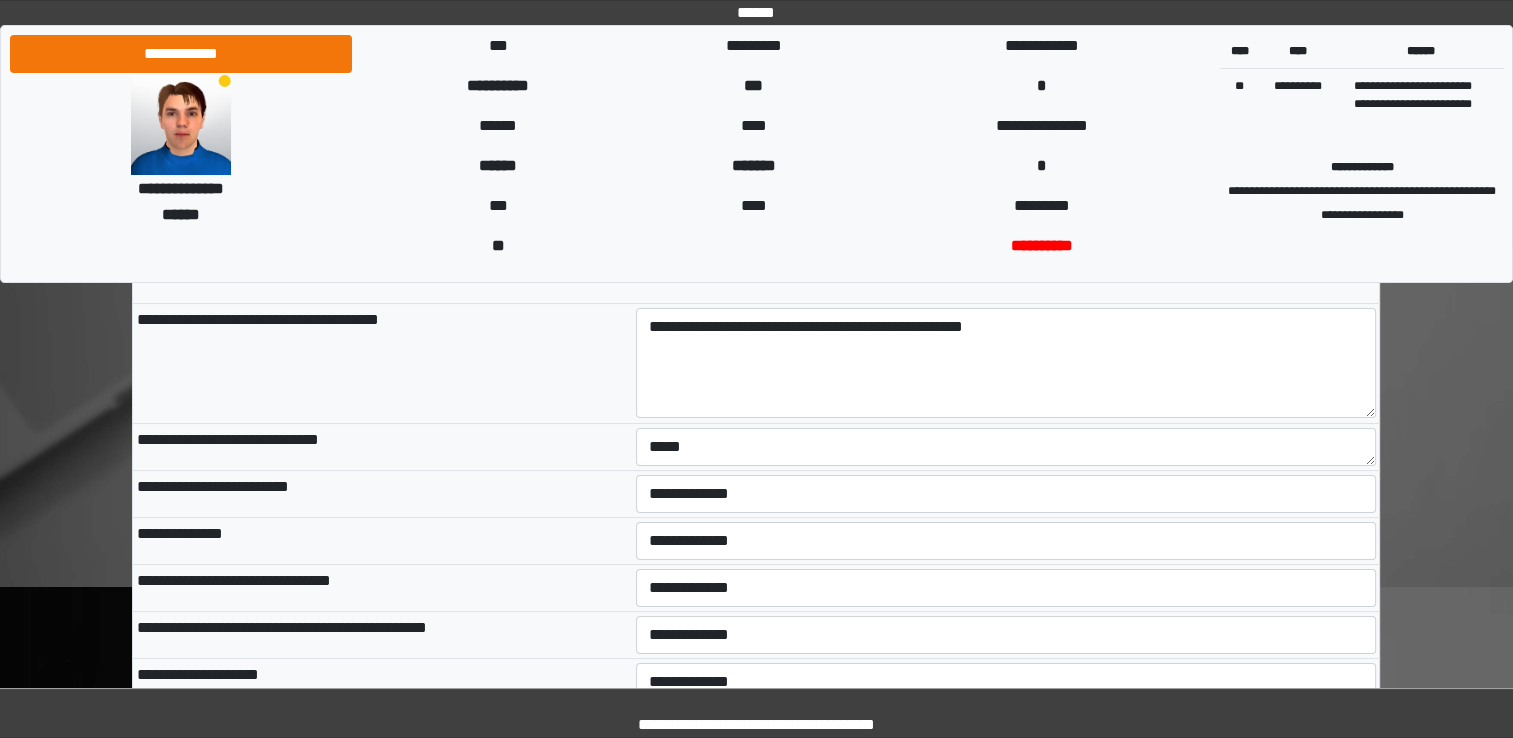 scroll, scrollTop: 300, scrollLeft: 0, axis: vertical 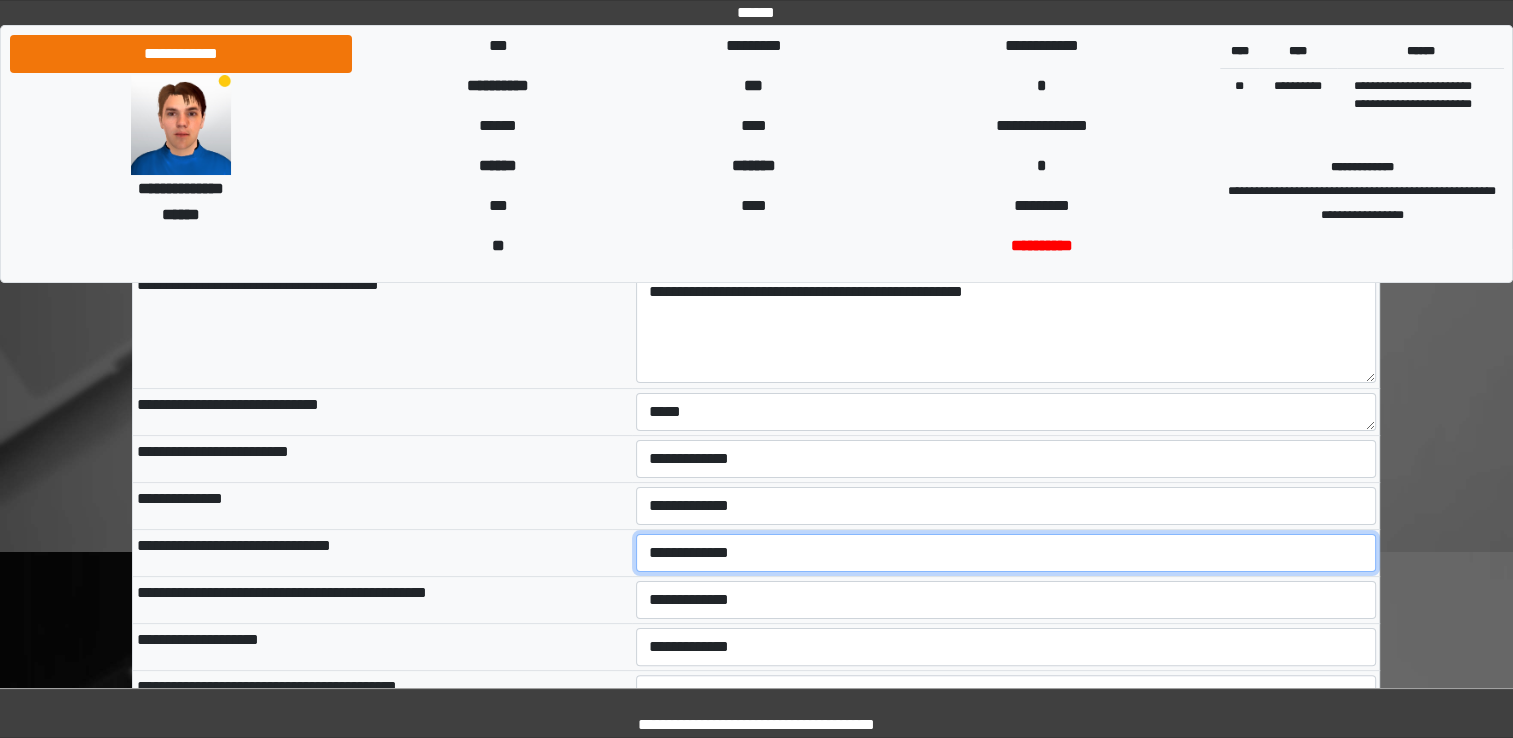 click on "**********" at bounding box center [1006, 553] 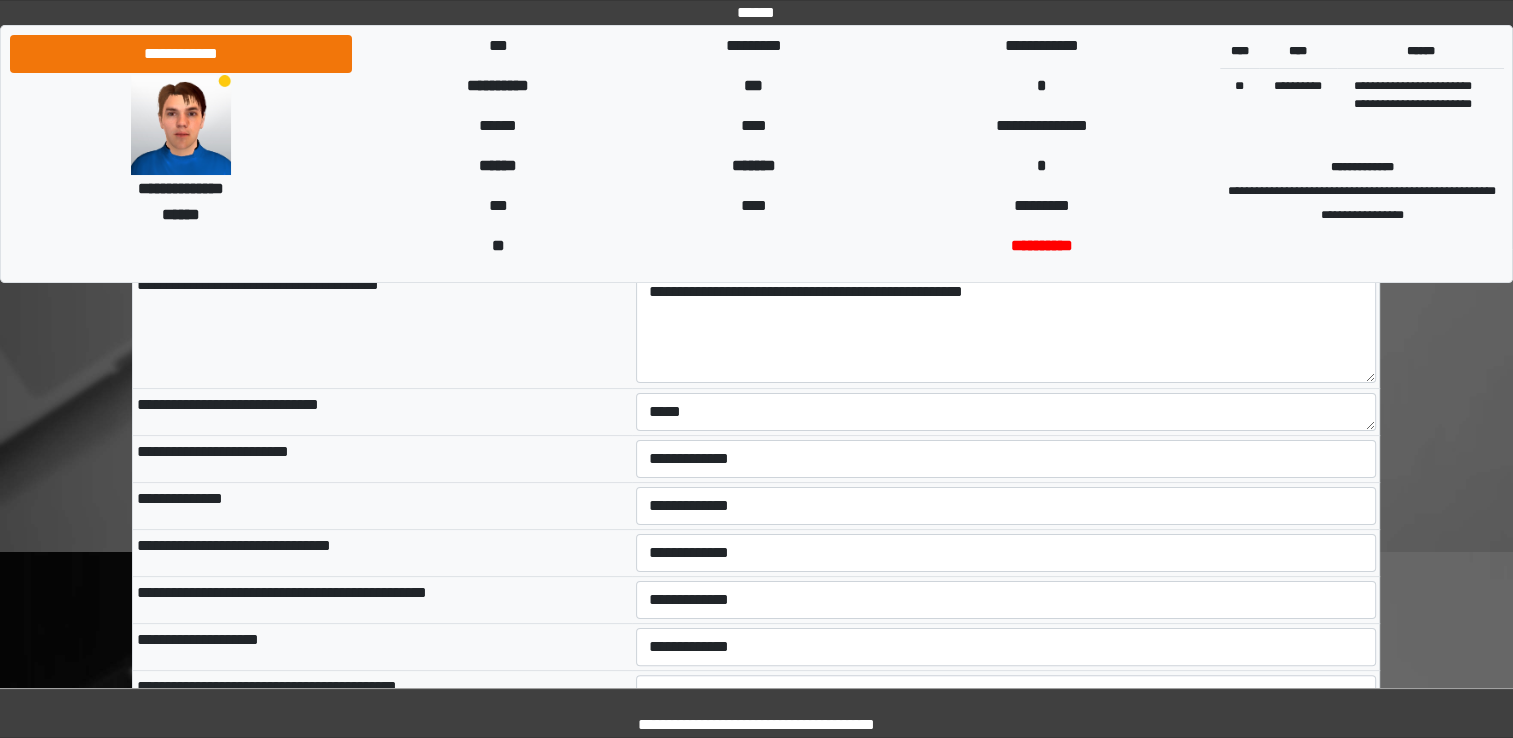 click on "**********" at bounding box center (382, 553) 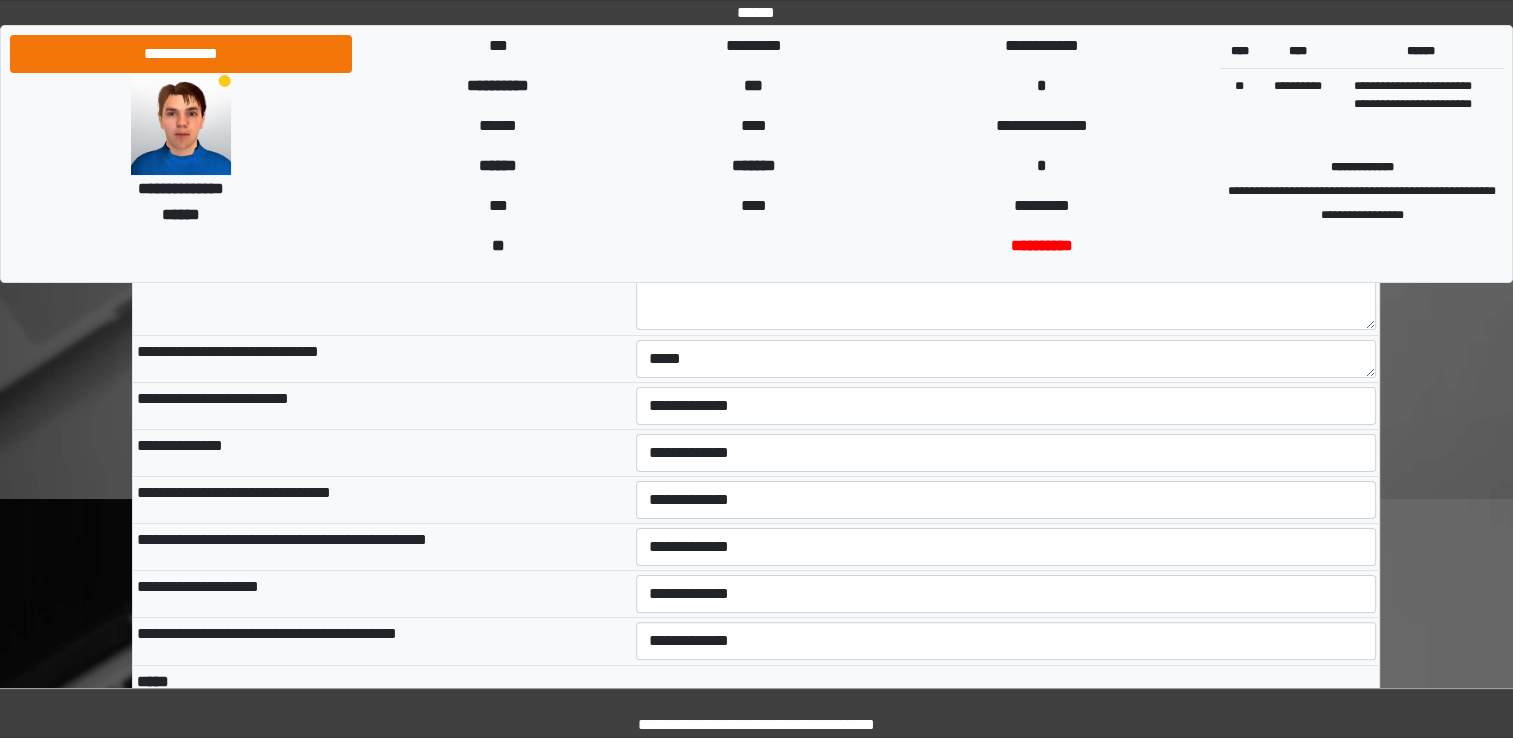 scroll, scrollTop: 400, scrollLeft: 0, axis: vertical 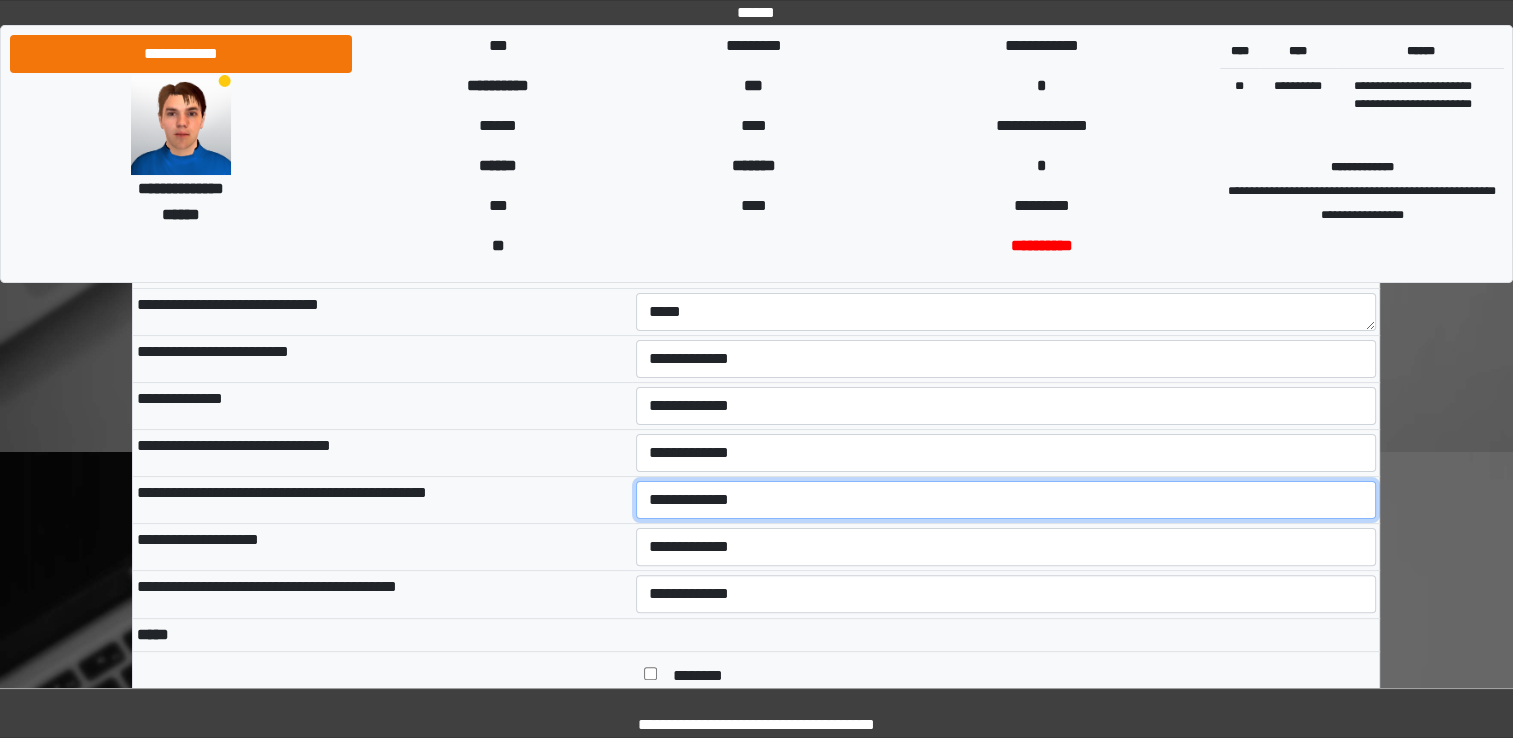 click on "**********" at bounding box center (1006, 500) 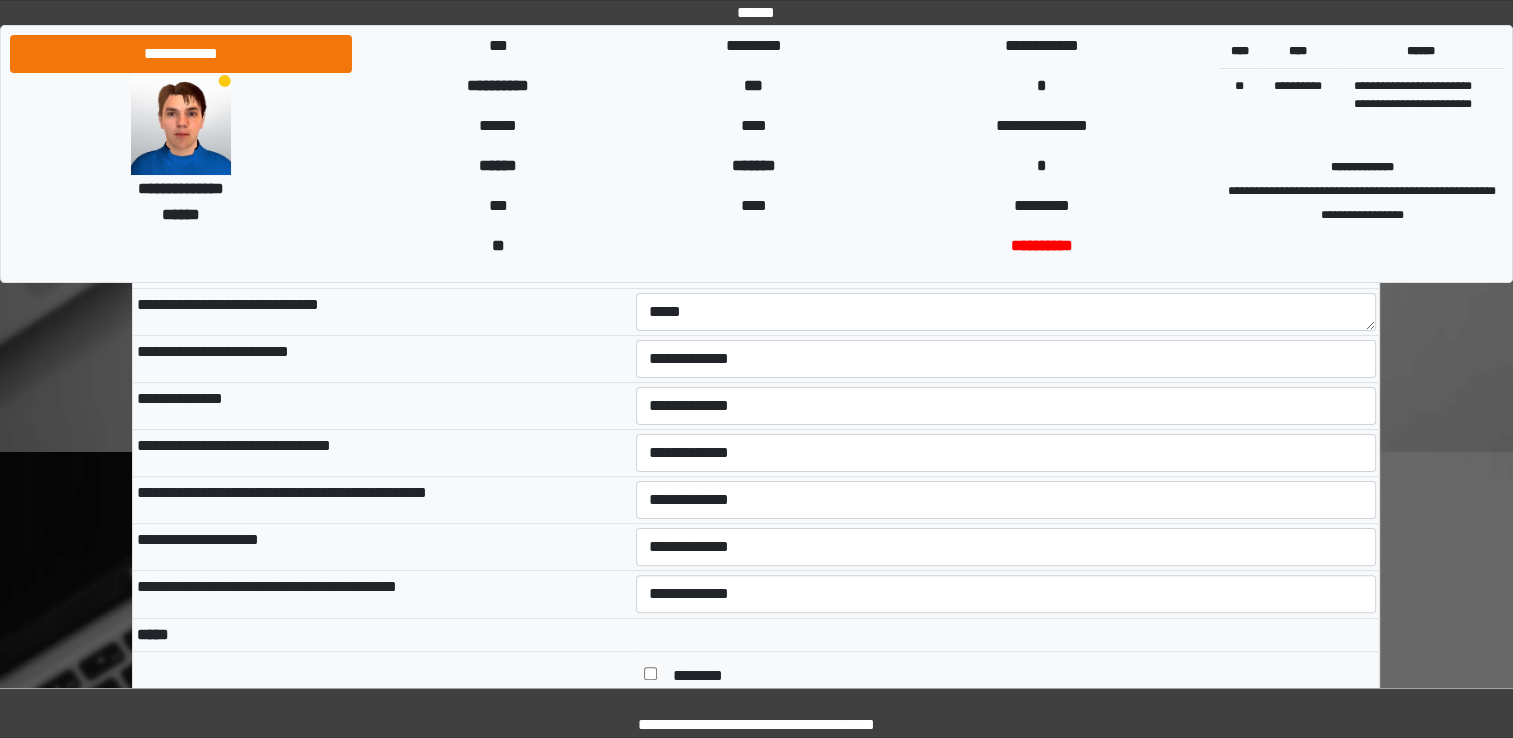 click on "**********" at bounding box center (382, 547) 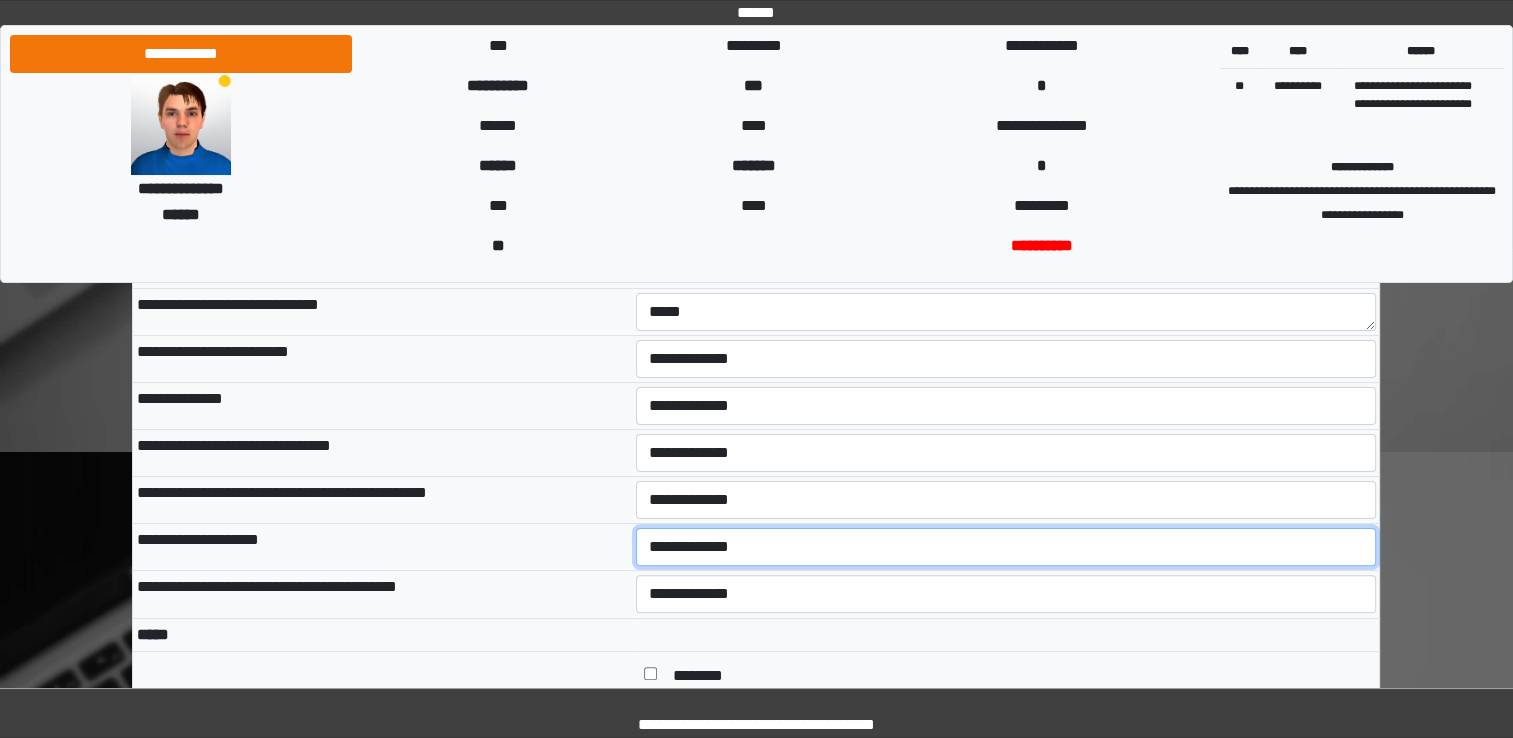 click on "**********" at bounding box center [1006, 547] 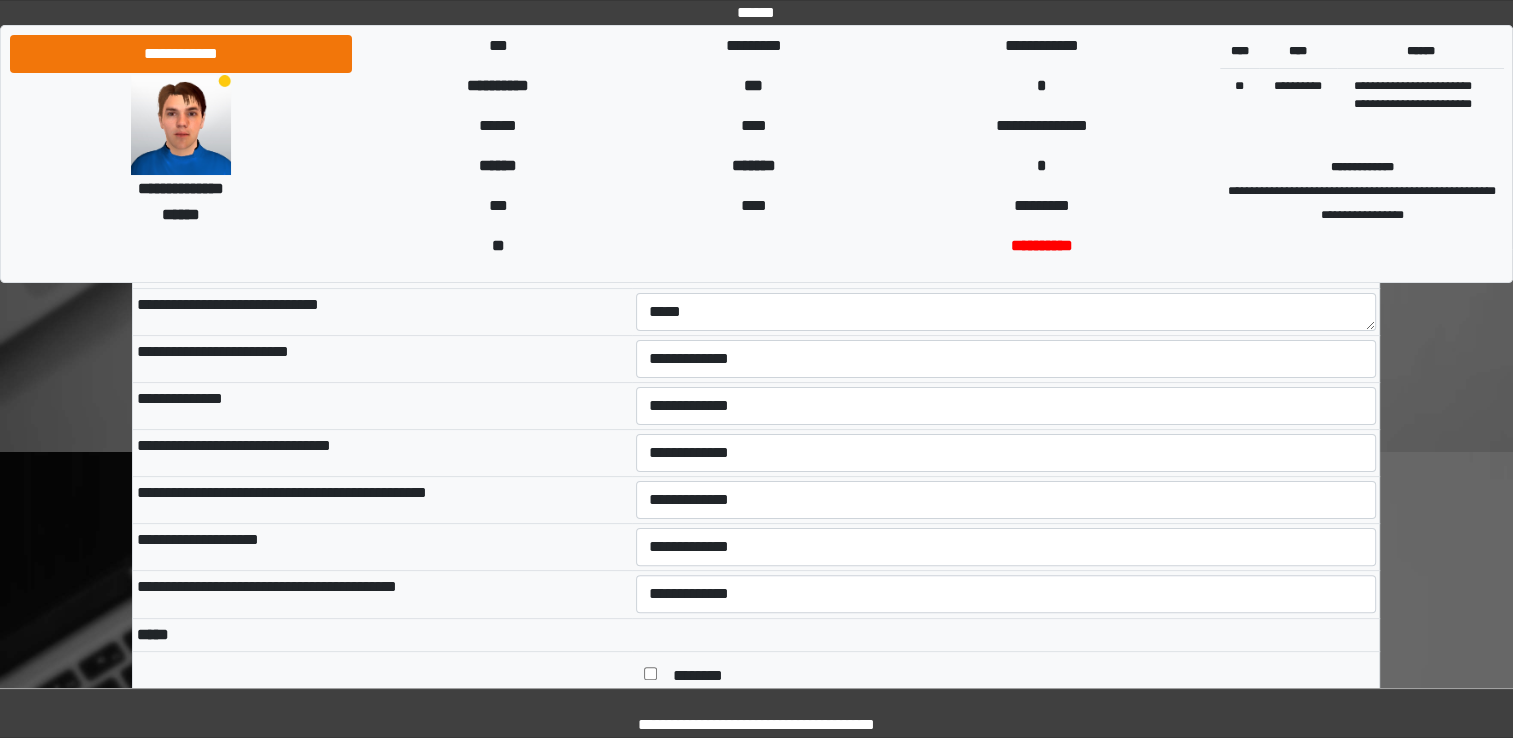 click on "**********" at bounding box center (382, 594) 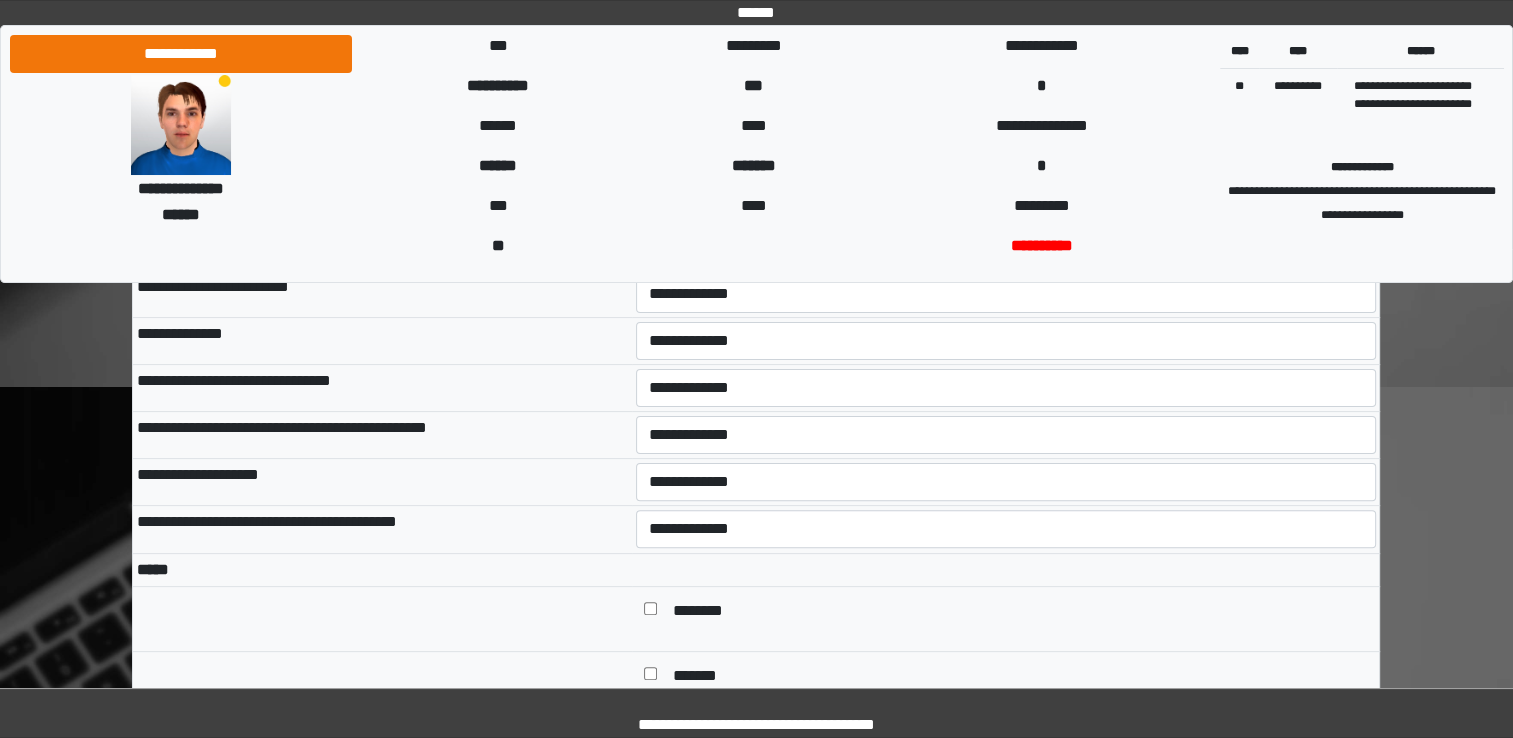 scroll, scrollTop: 500, scrollLeft: 0, axis: vertical 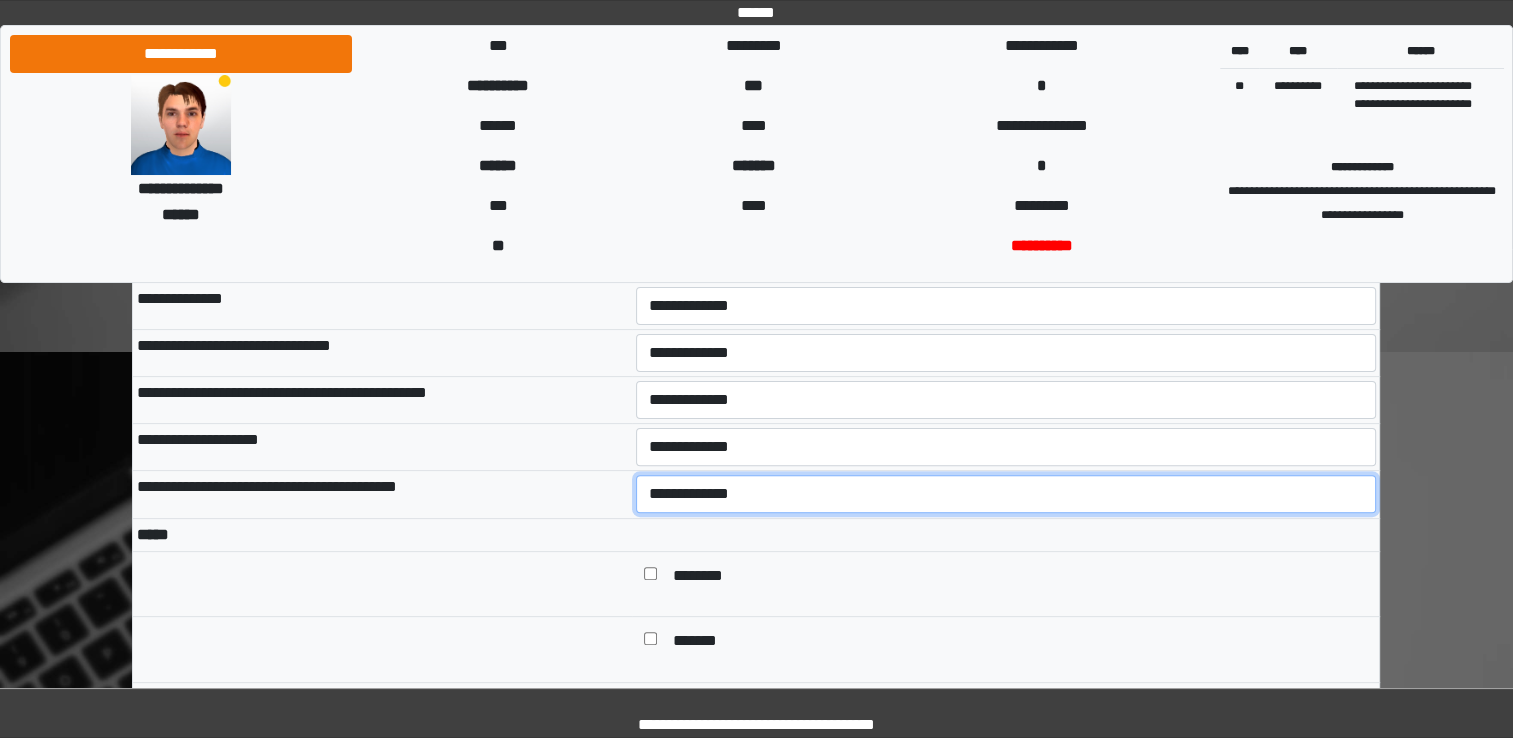 click on "**********" at bounding box center [1006, 494] 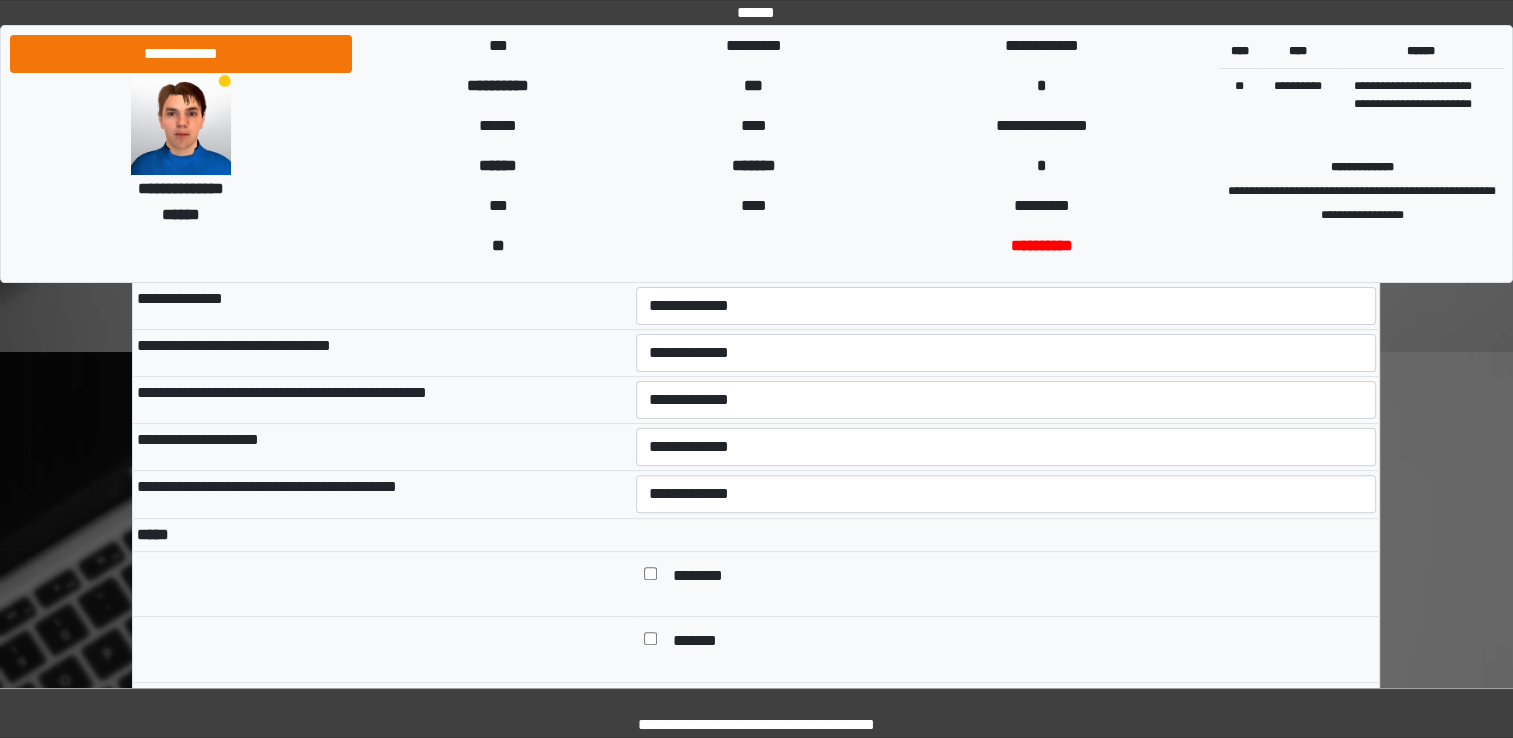 click on "*****" at bounding box center [382, 534] 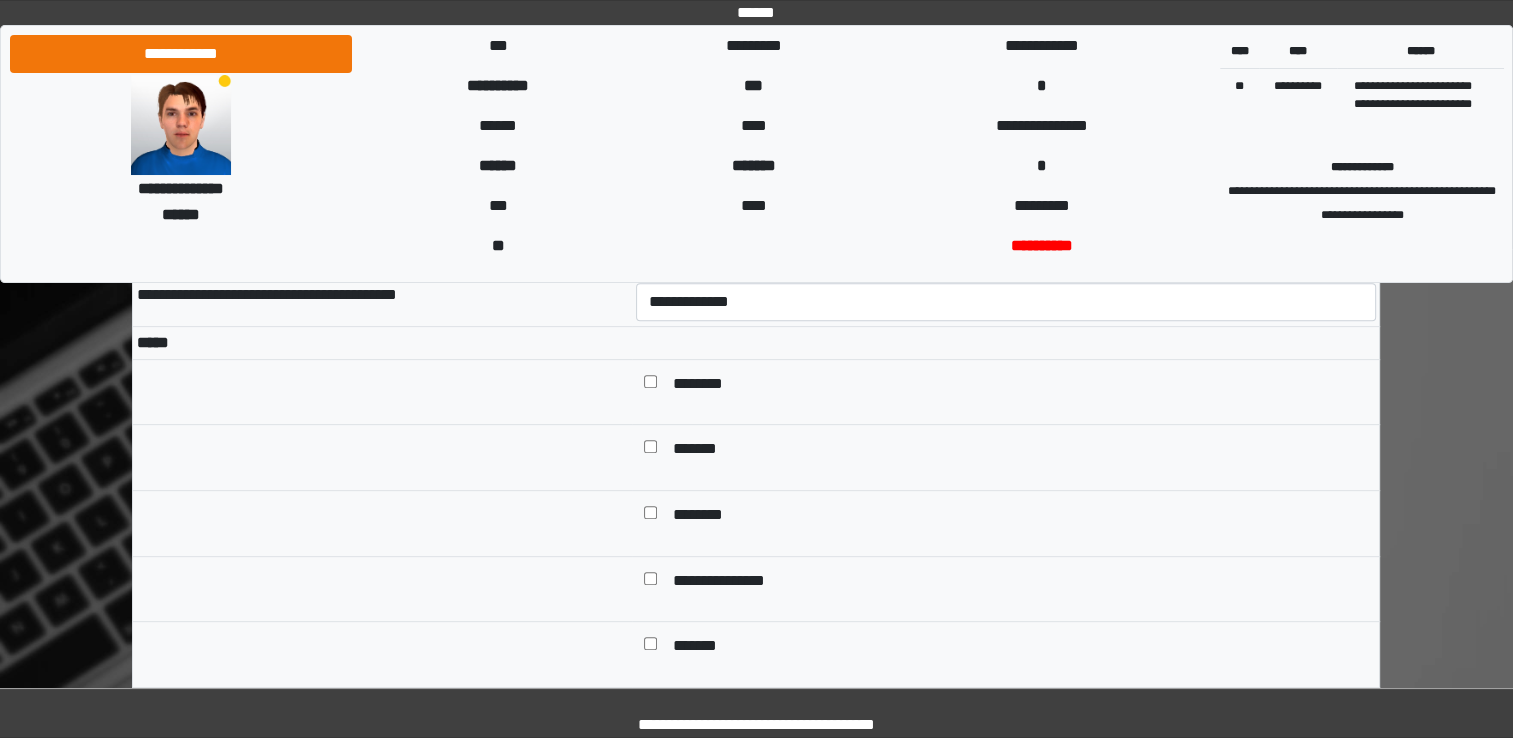 scroll, scrollTop: 700, scrollLeft: 0, axis: vertical 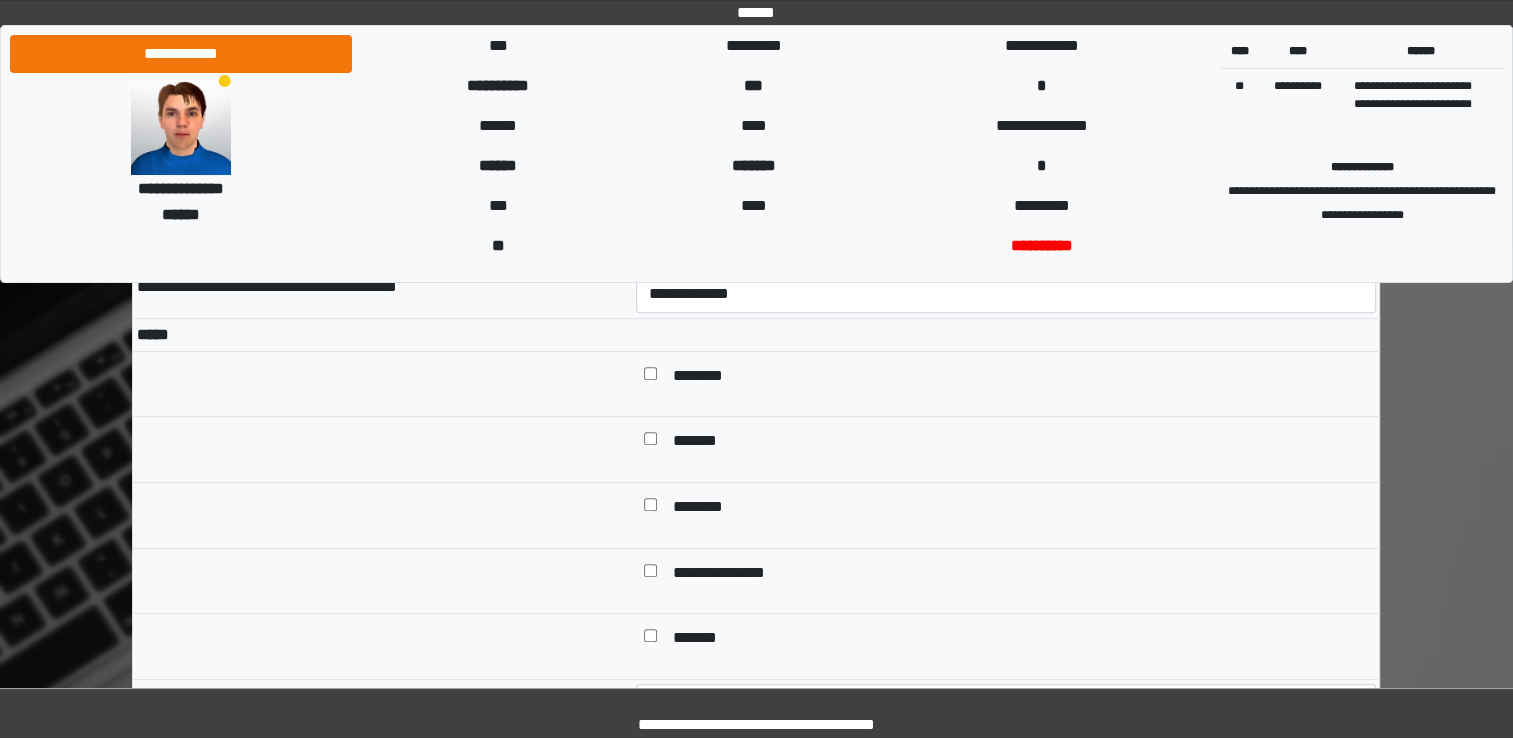 click on "*******" at bounding box center (1020, 638) 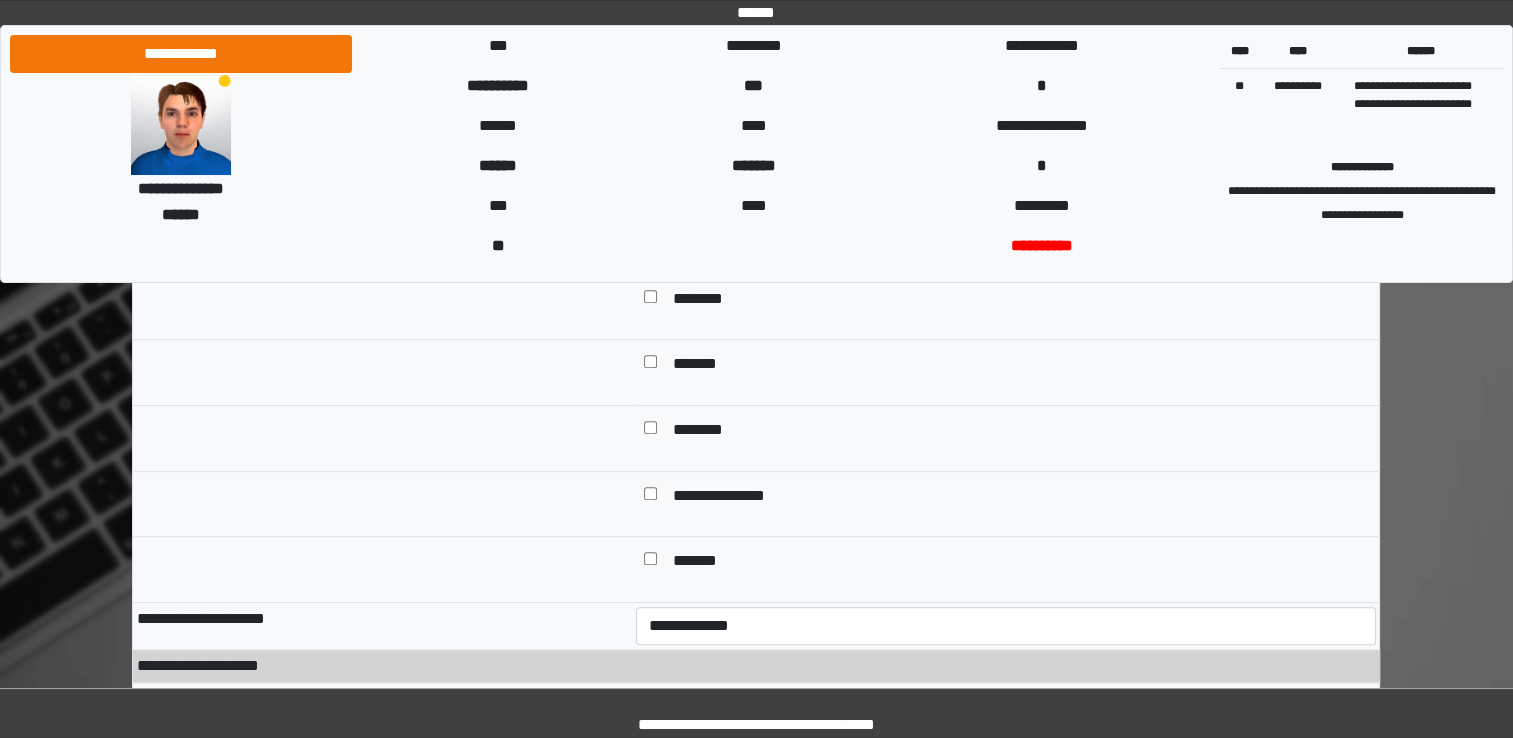 scroll, scrollTop: 900, scrollLeft: 0, axis: vertical 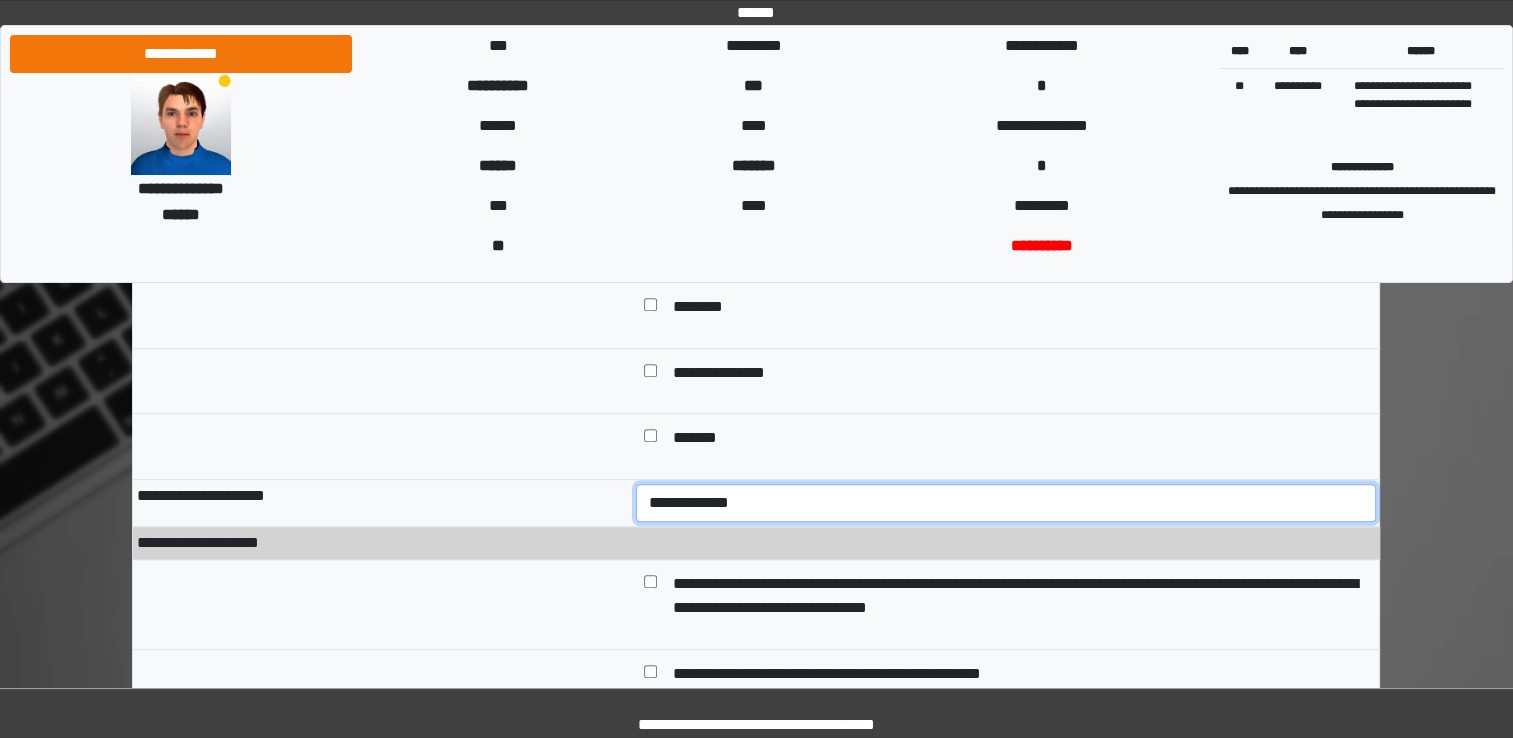 click on "**********" at bounding box center [1006, 503] 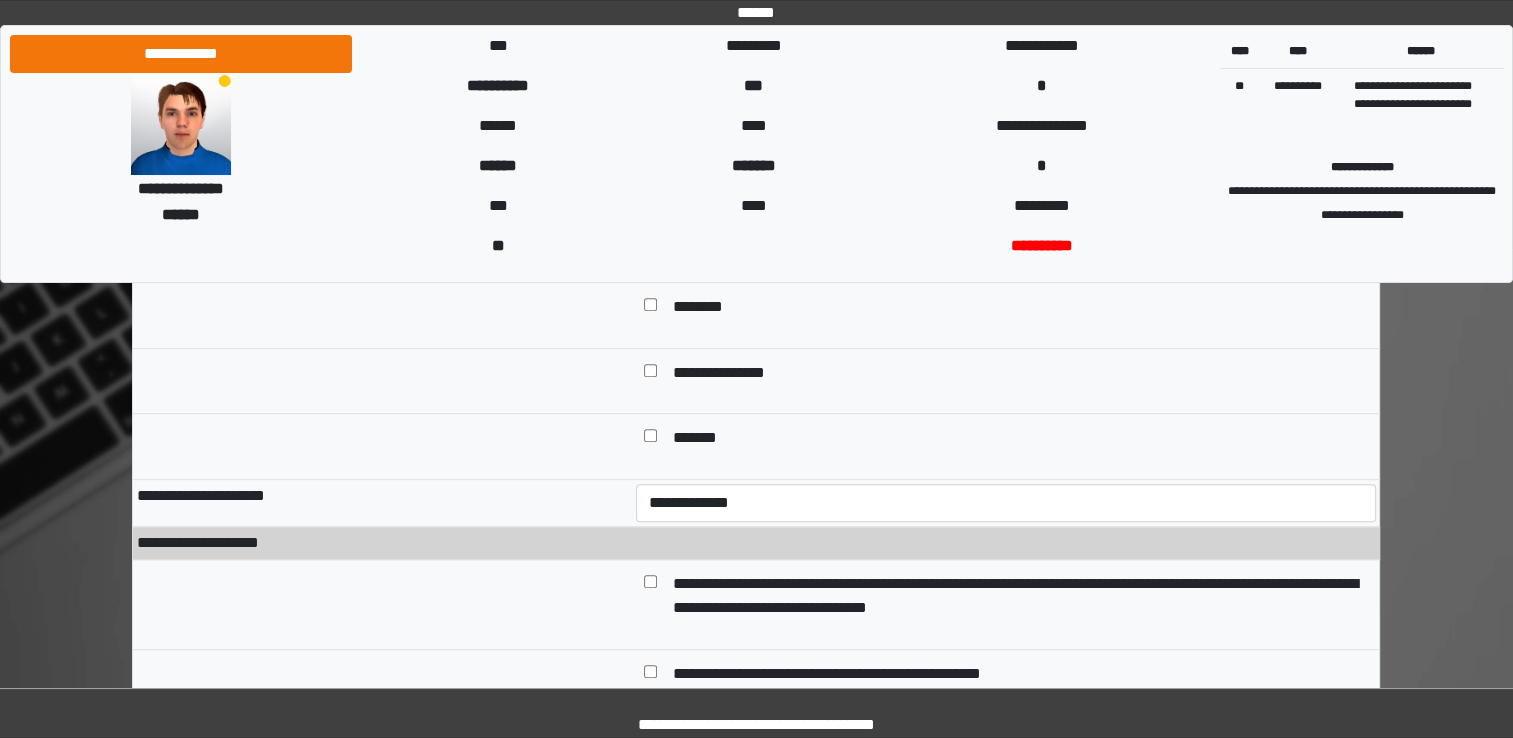 click on "**********" at bounding box center [756, 543] 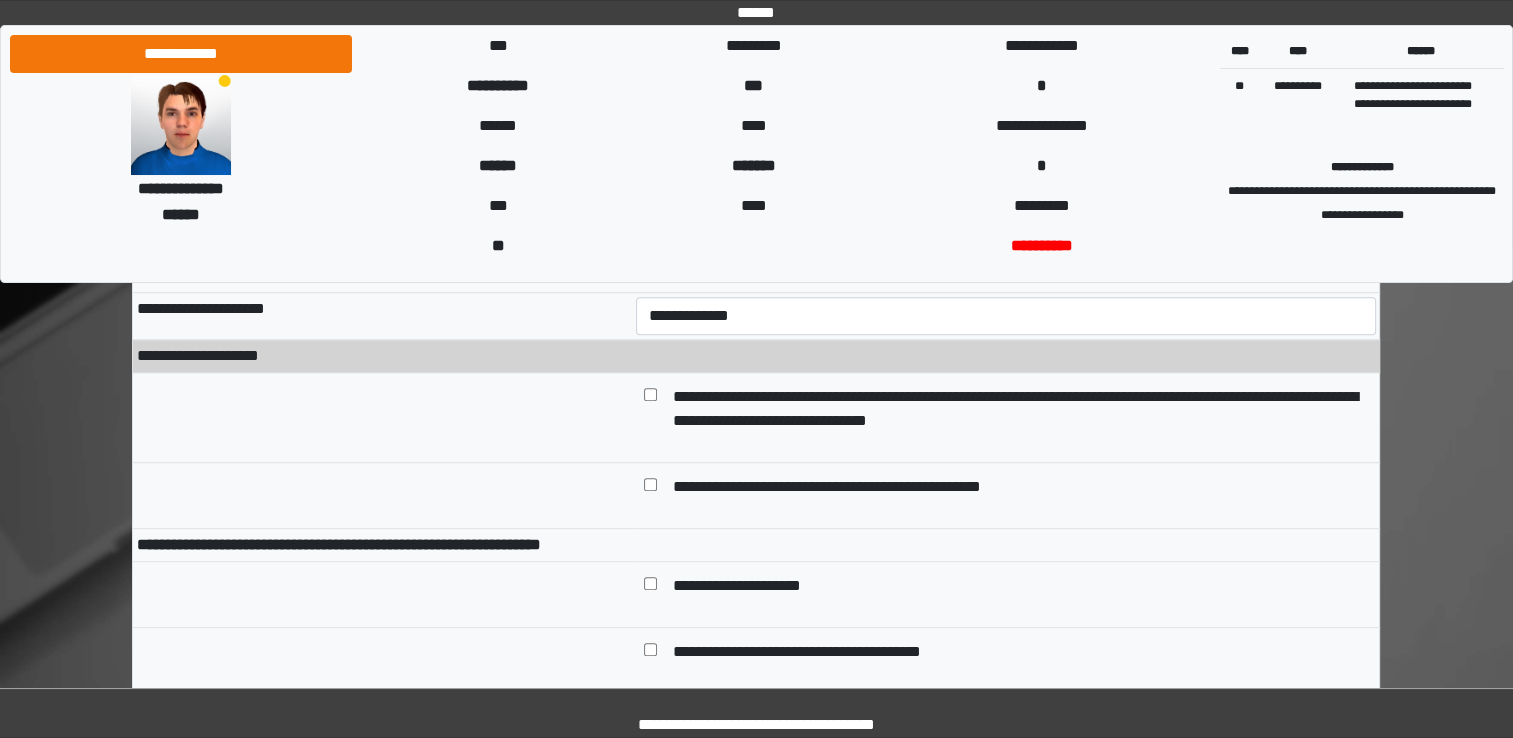 scroll, scrollTop: 1100, scrollLeft: 0, axis: vertical 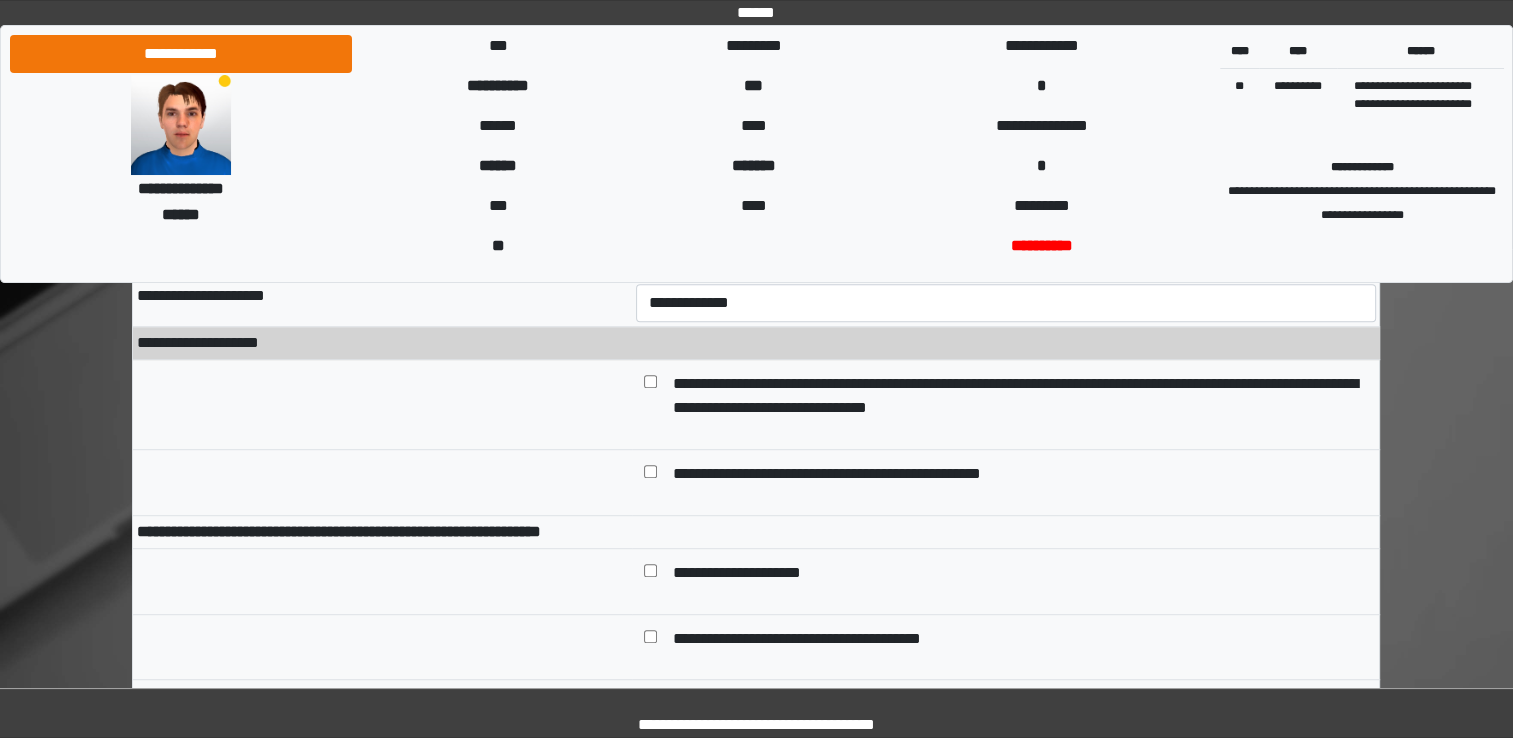 click at bounding box center (1006, 531) 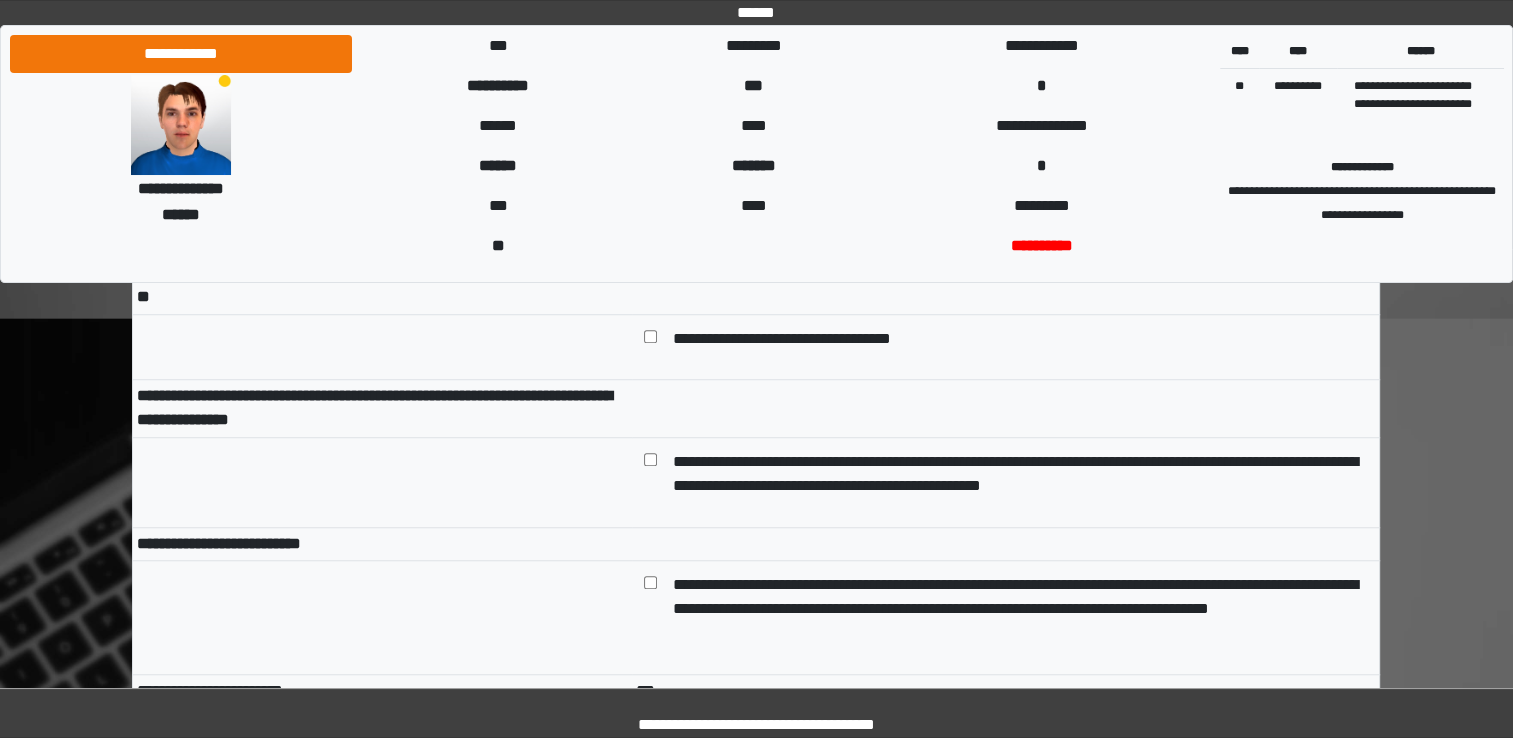scroll, scrollTop: 1500, scrollLeft: 0, axis: vertical 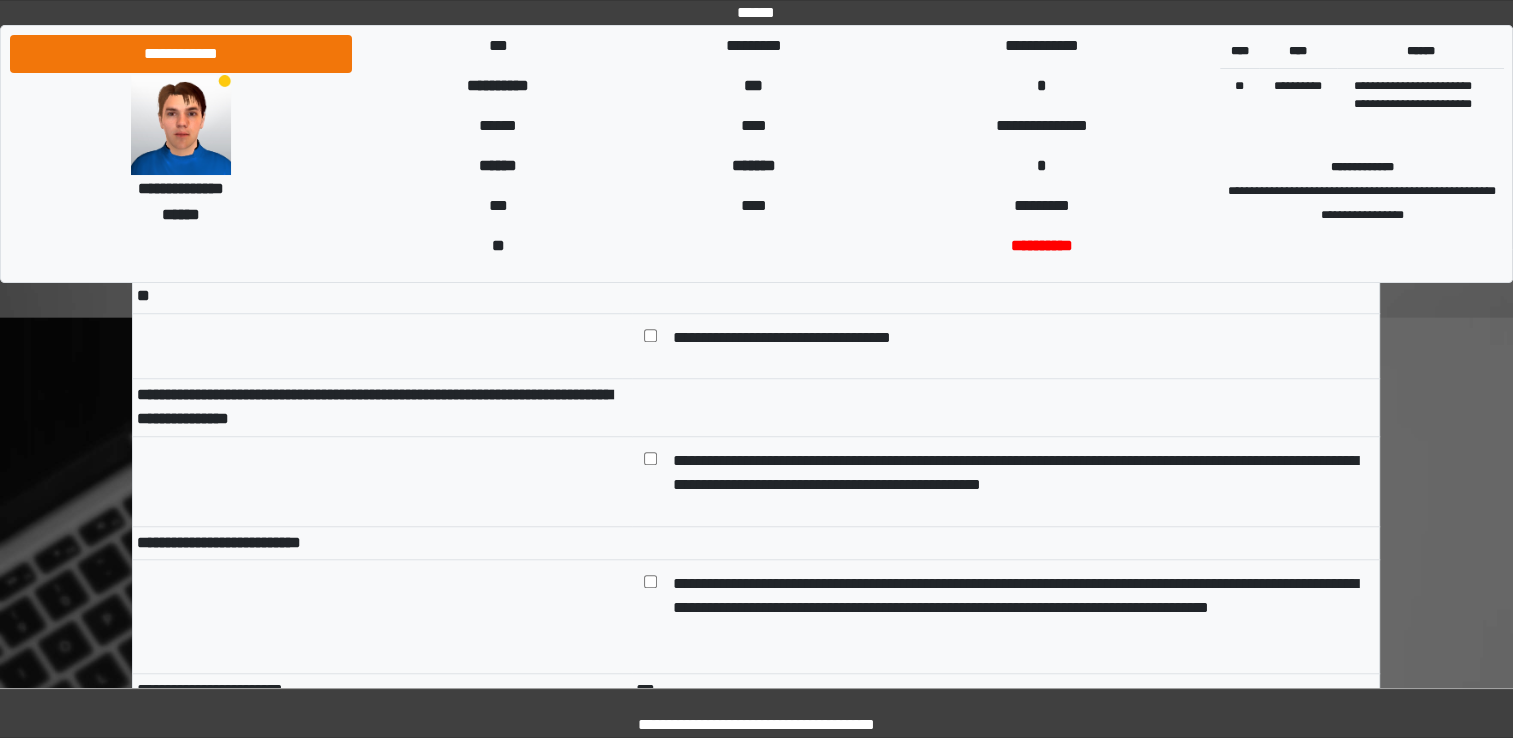 click at bounding box center [382, 617] 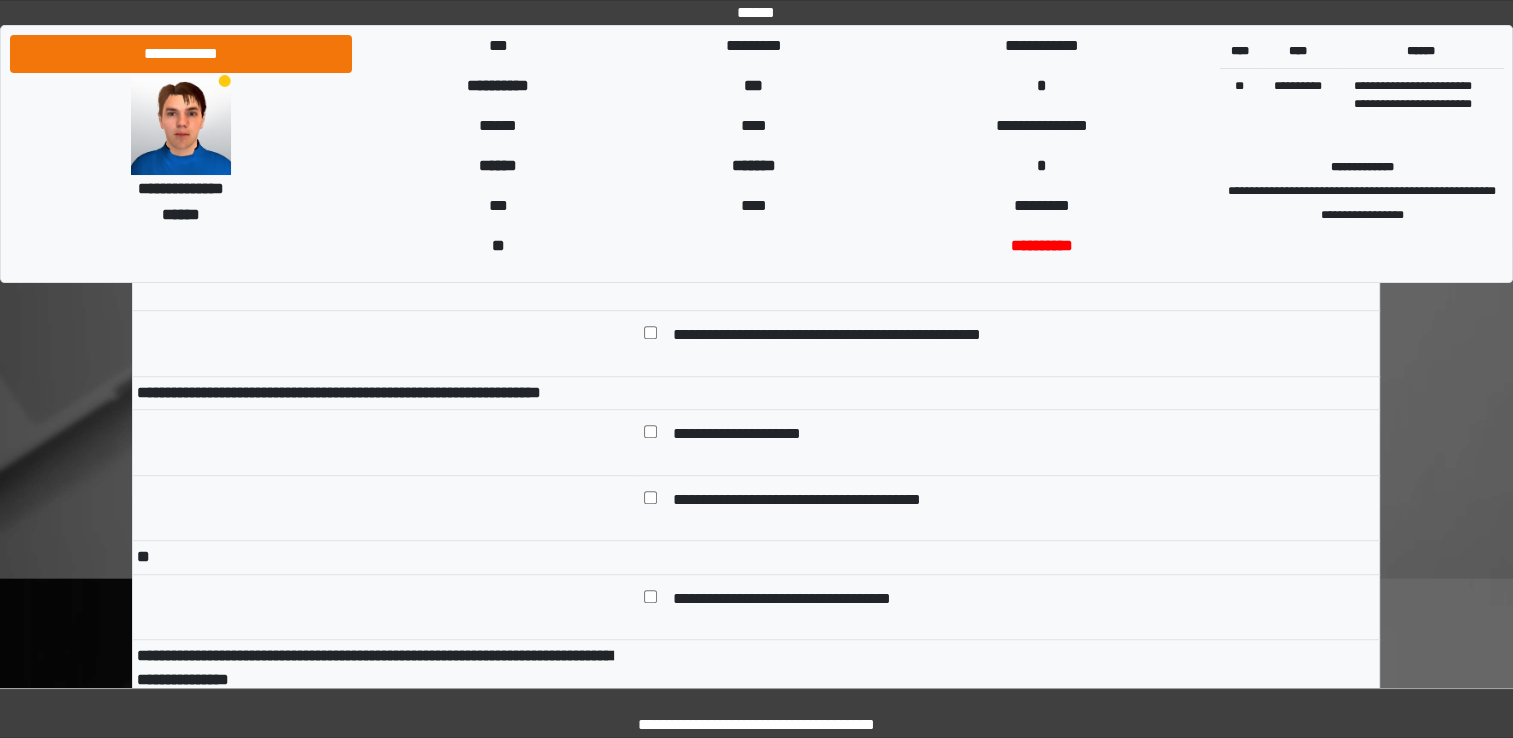 scroll, scrollTop: 1160, scrollLeft: 0, axis: vertical 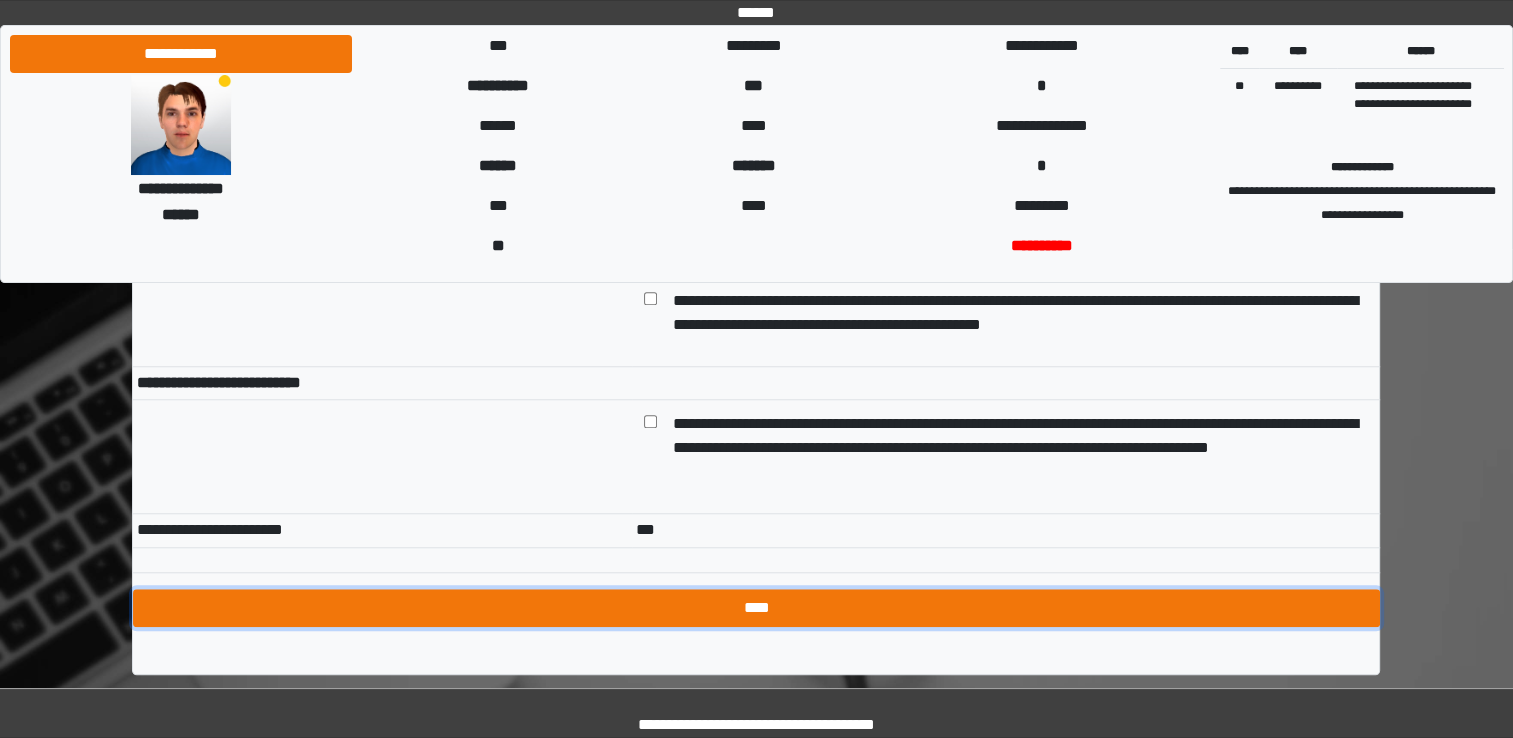 click on "****" at bounding box center (756, 608) 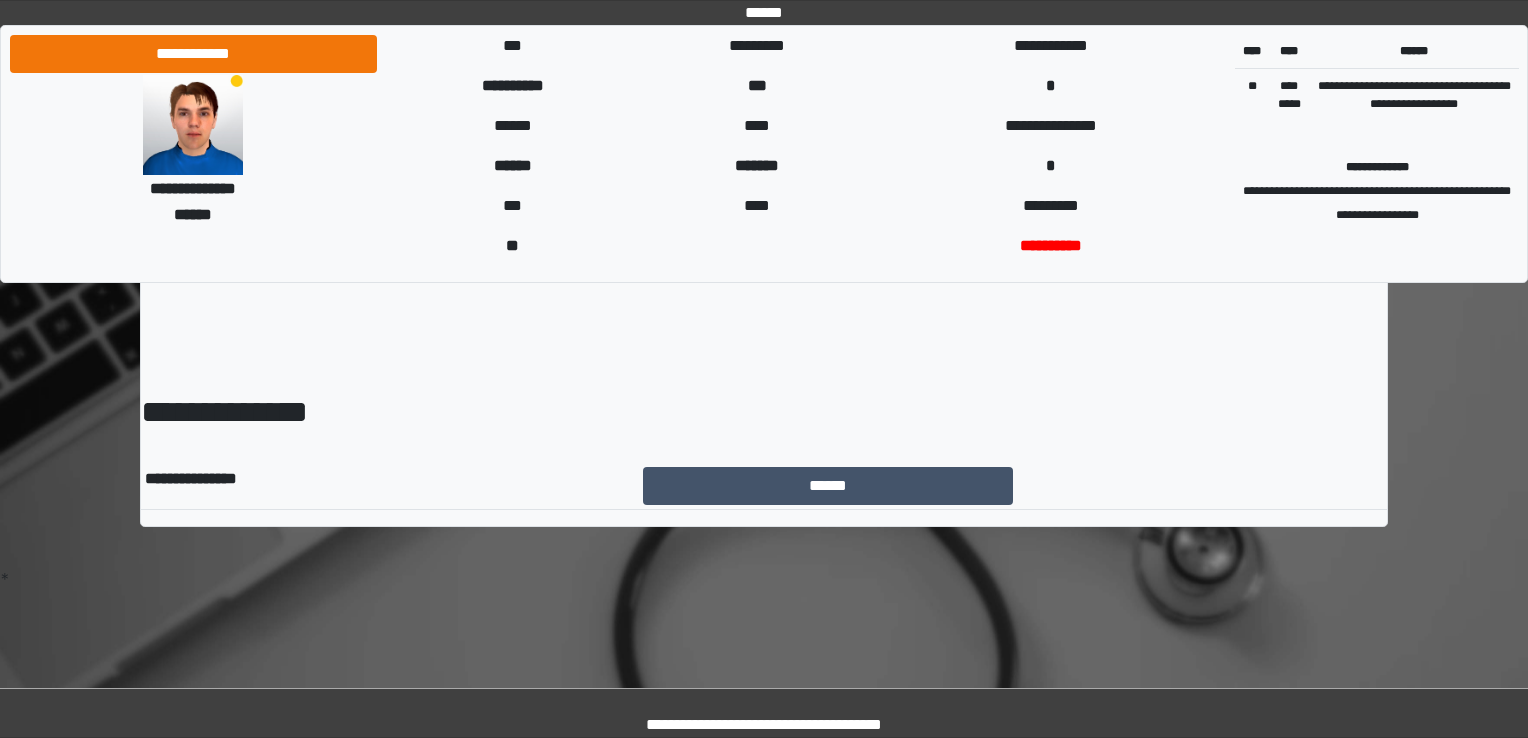 scroll, scrollTop: 0, scrollLeft: 0, axis: both 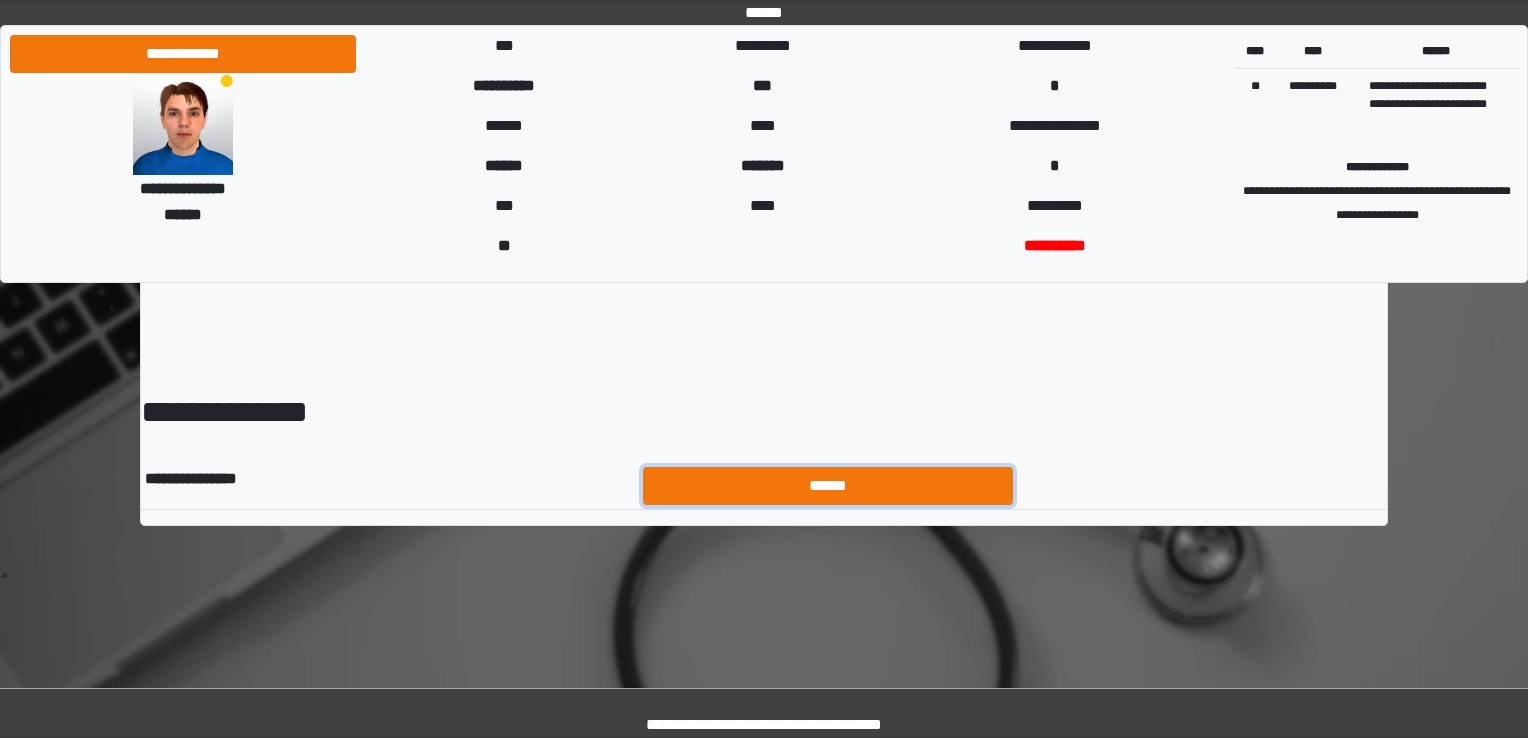 click on "******" at bounding box center [828, 486] 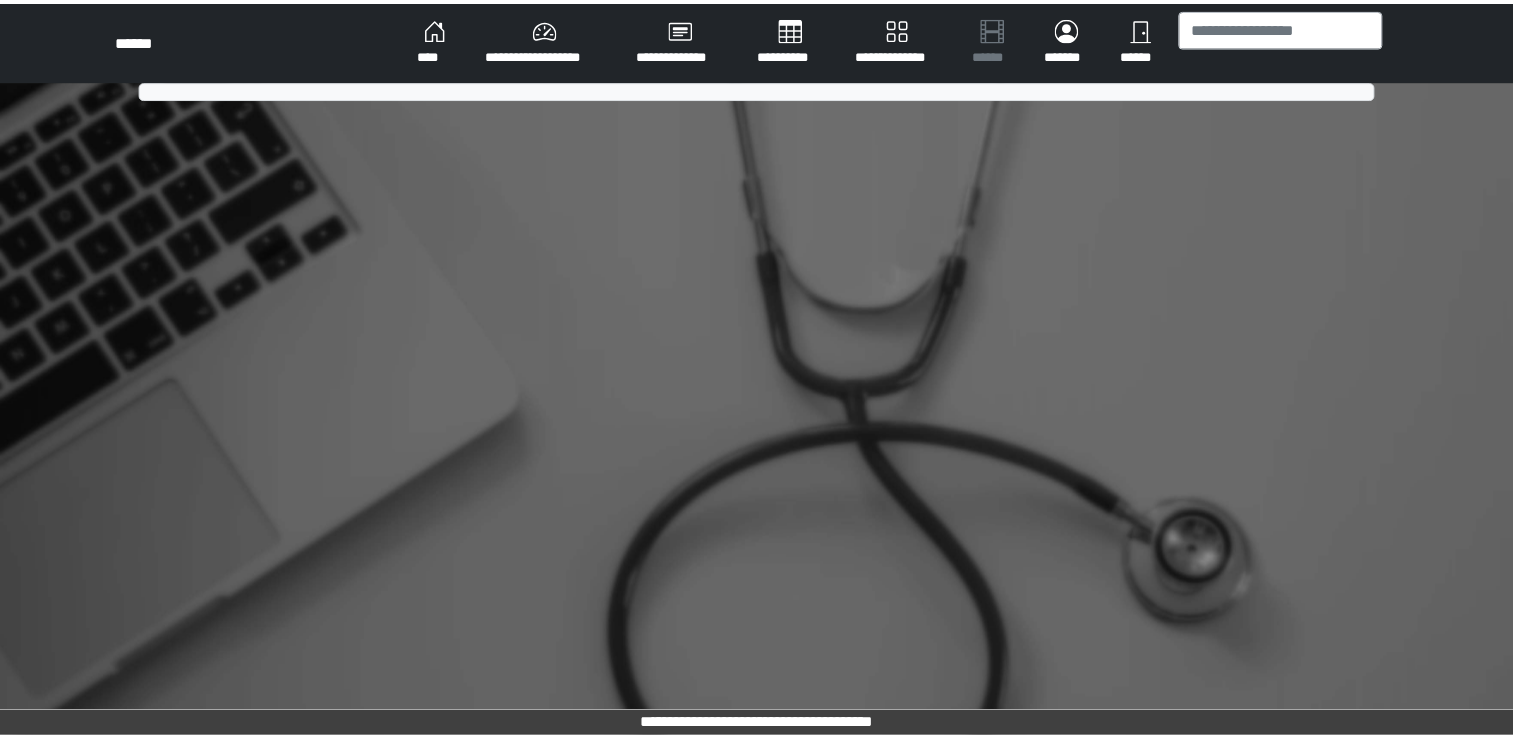 scroll, scrollTop: 0, scrollLeft: 0, axis: both 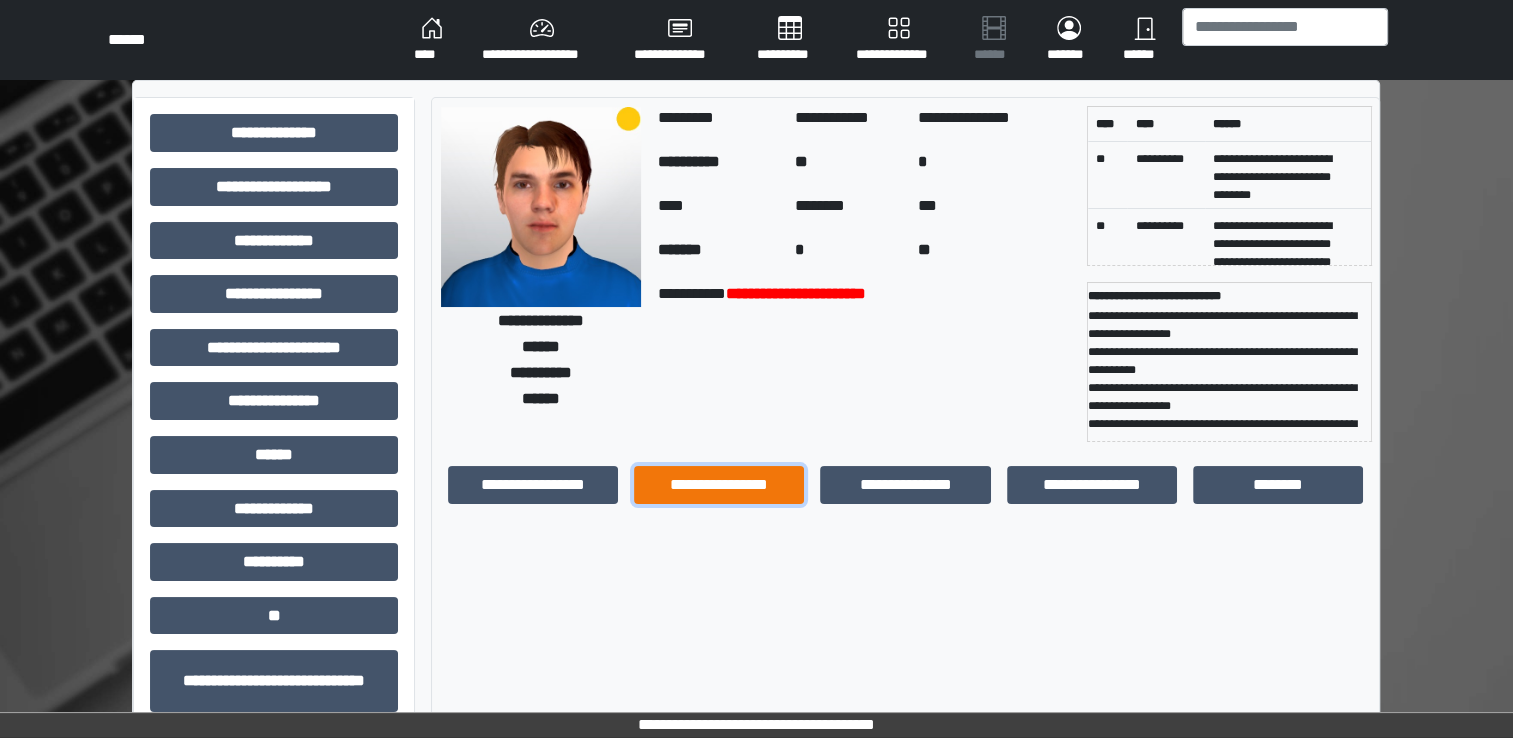 click on "**********" at bounding box center (719, 485) 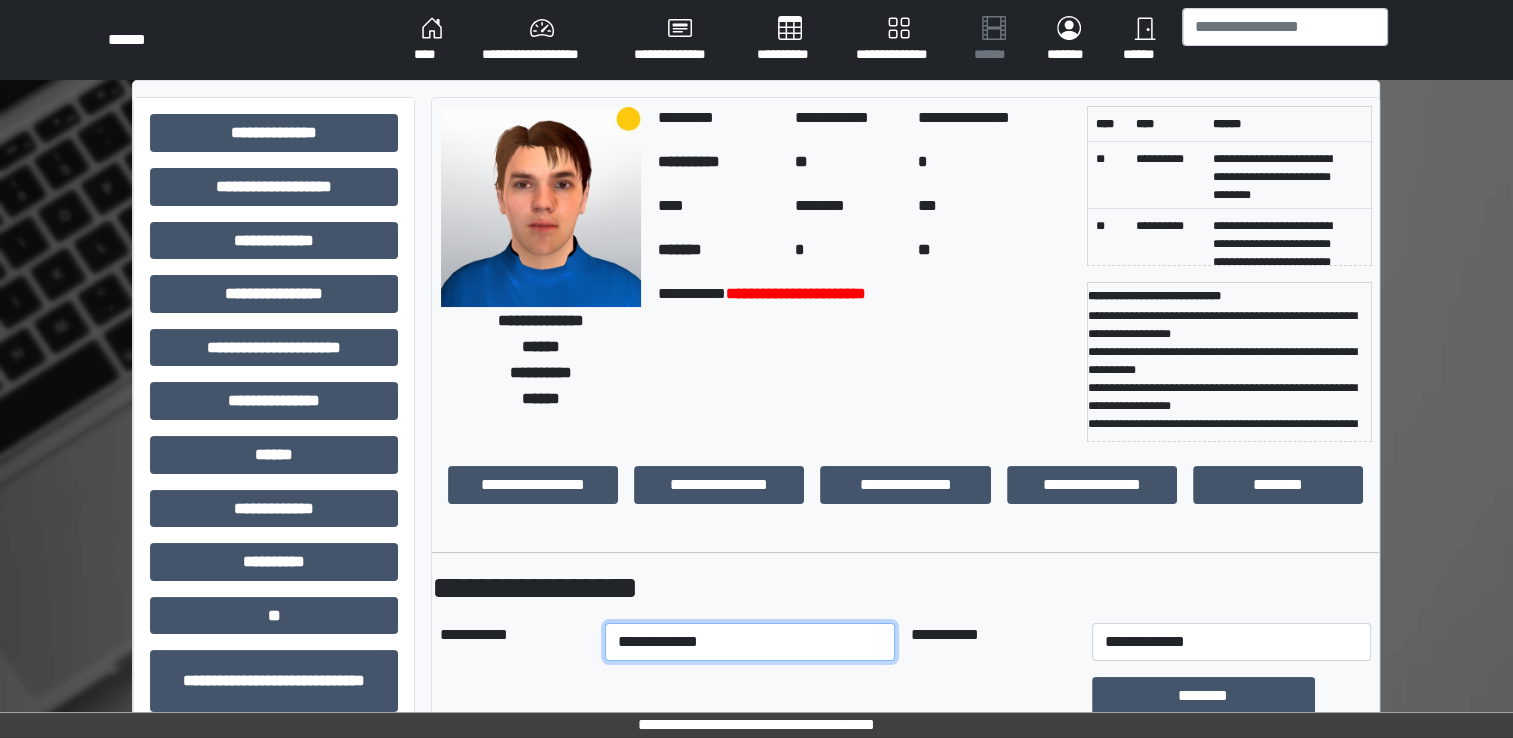 click on "**********" at bounding box center [750, 642] 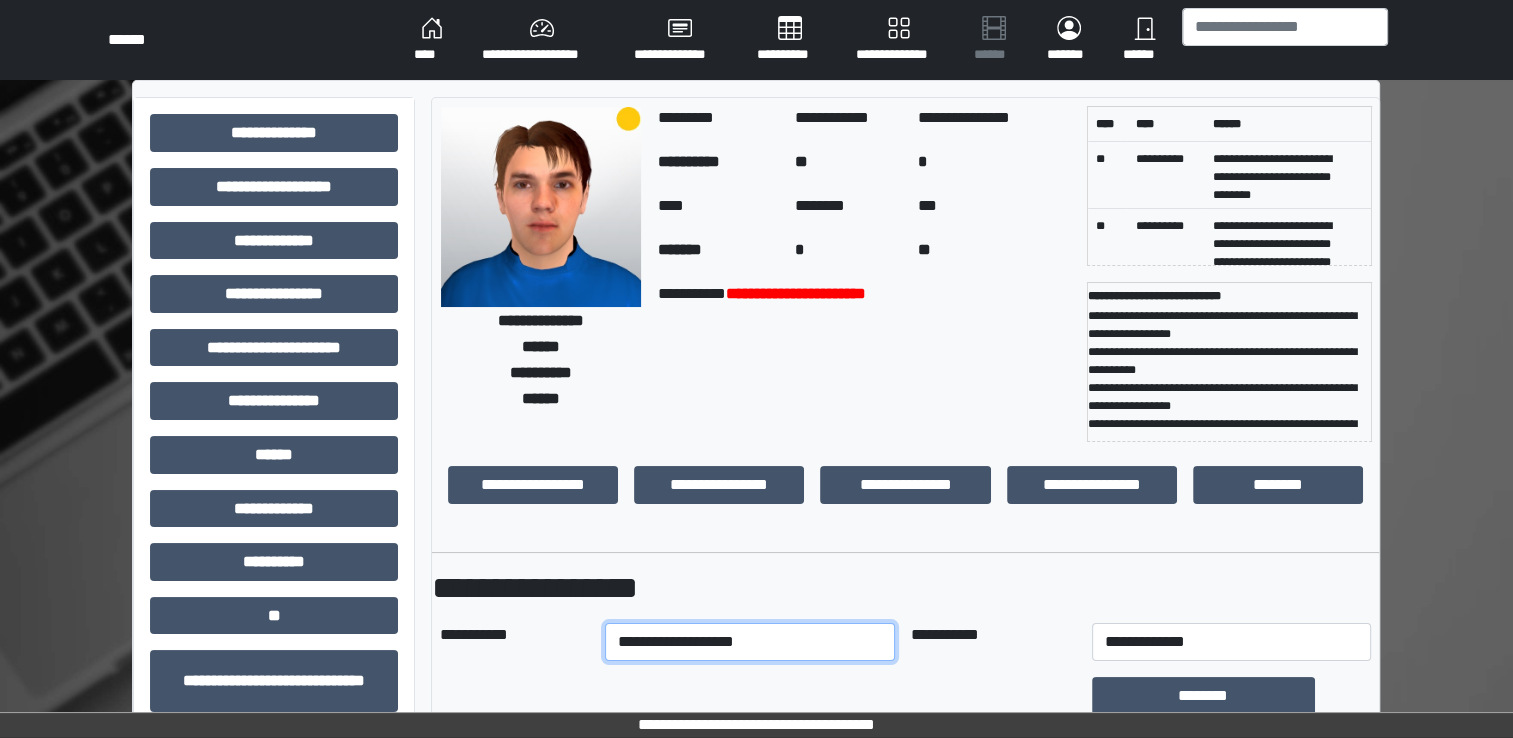 click on "**********" at bounding box center [750, 642] 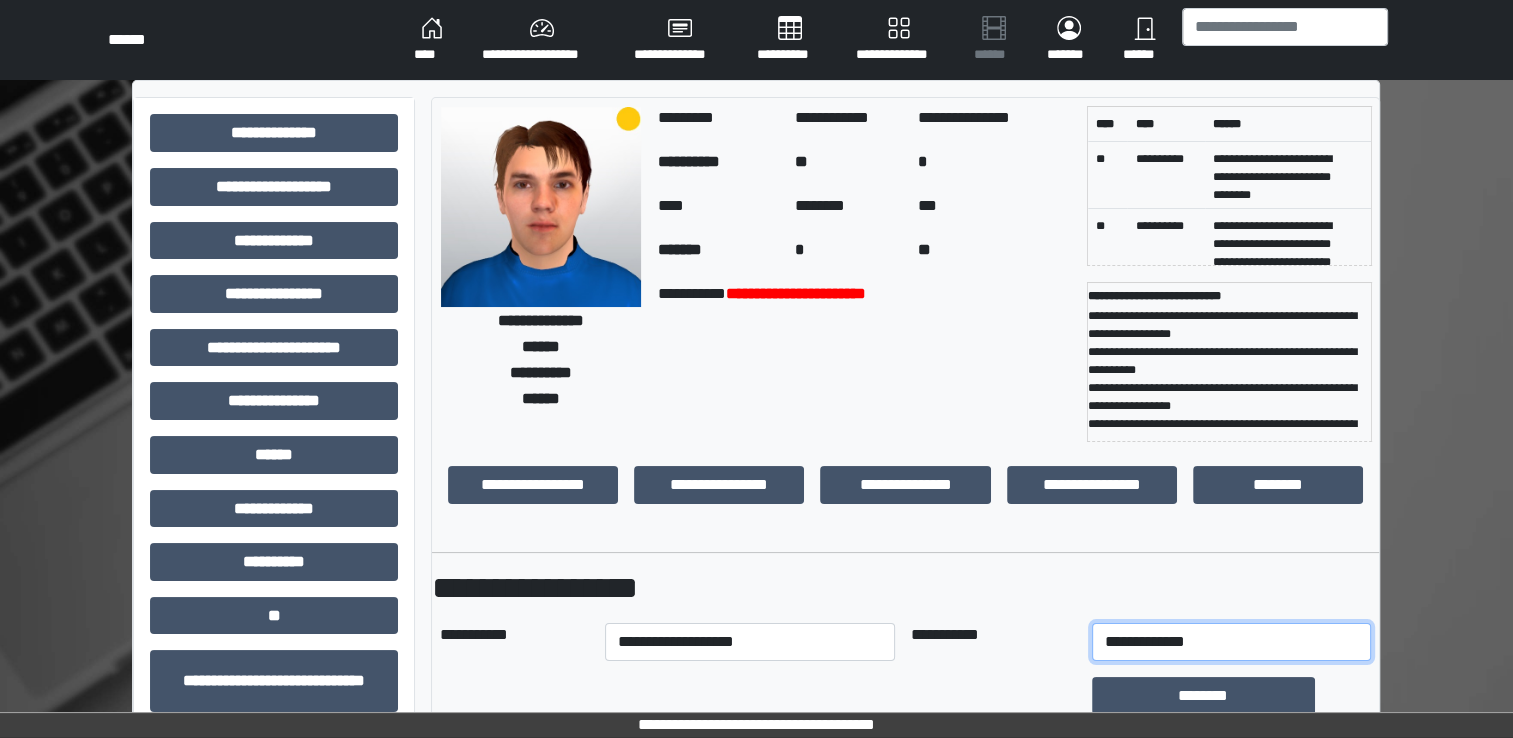 click on "**********" at bounding box center [1231, 642] 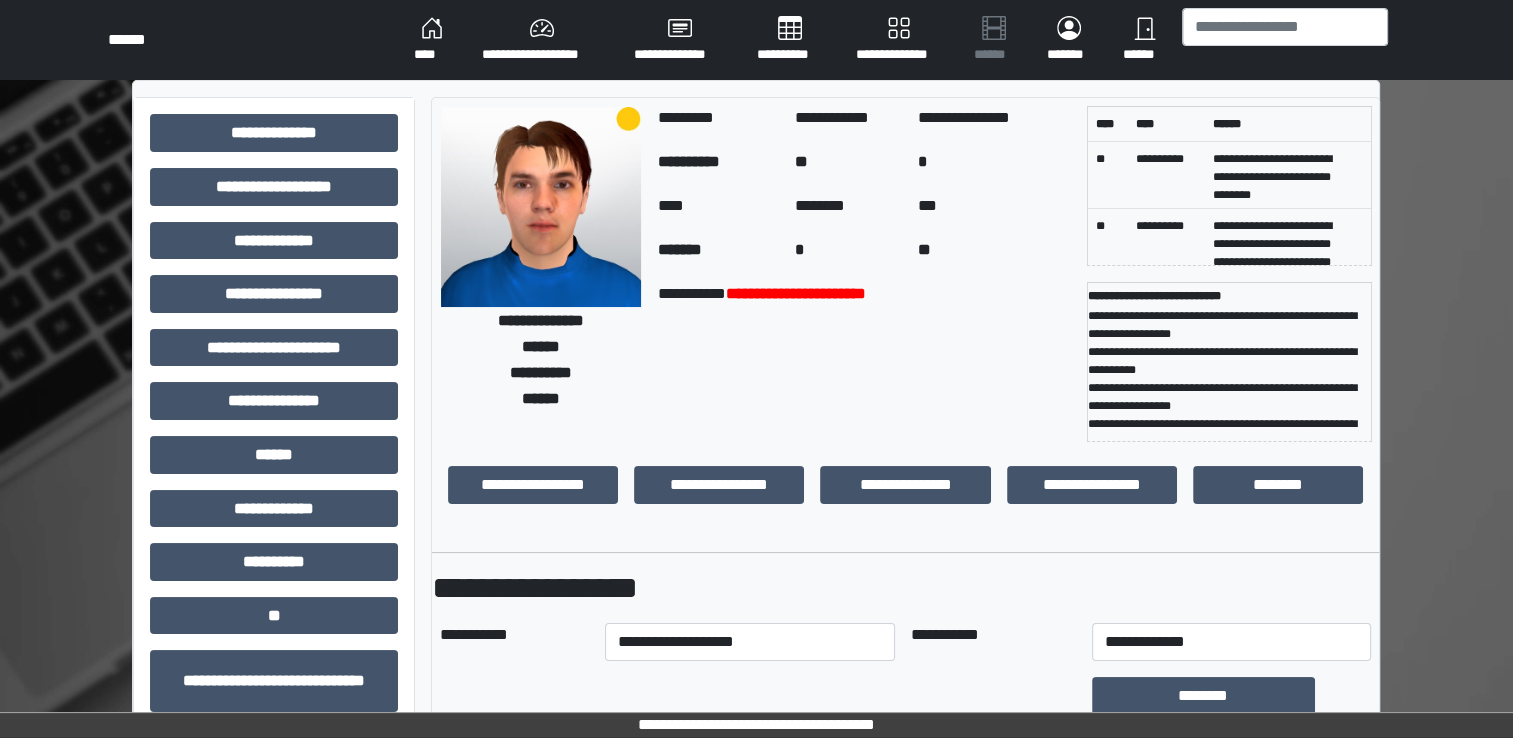click on "**********" at bounding box center (905, 1154) 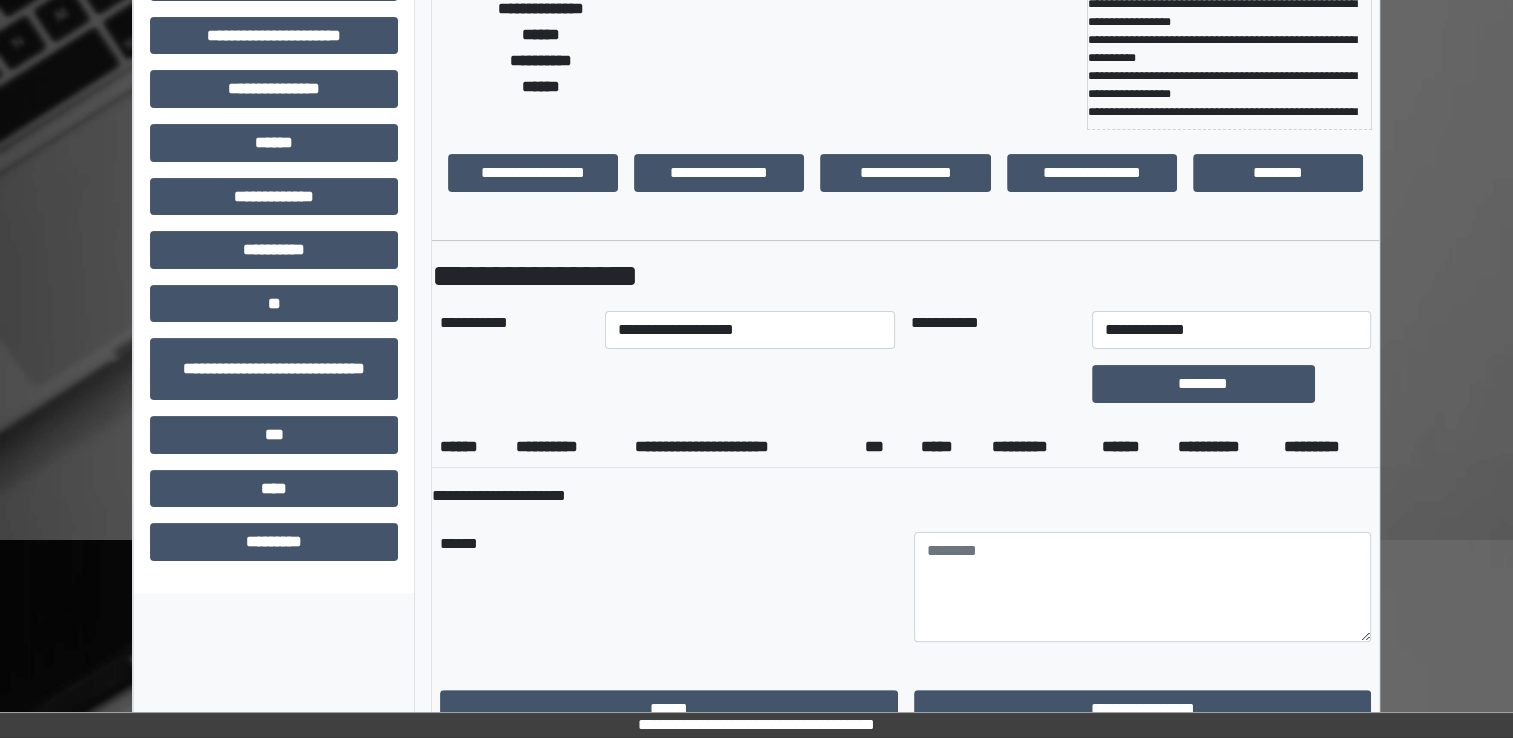 scroll, scrollTop: 400, scrollLeft: 0, axis: vertical 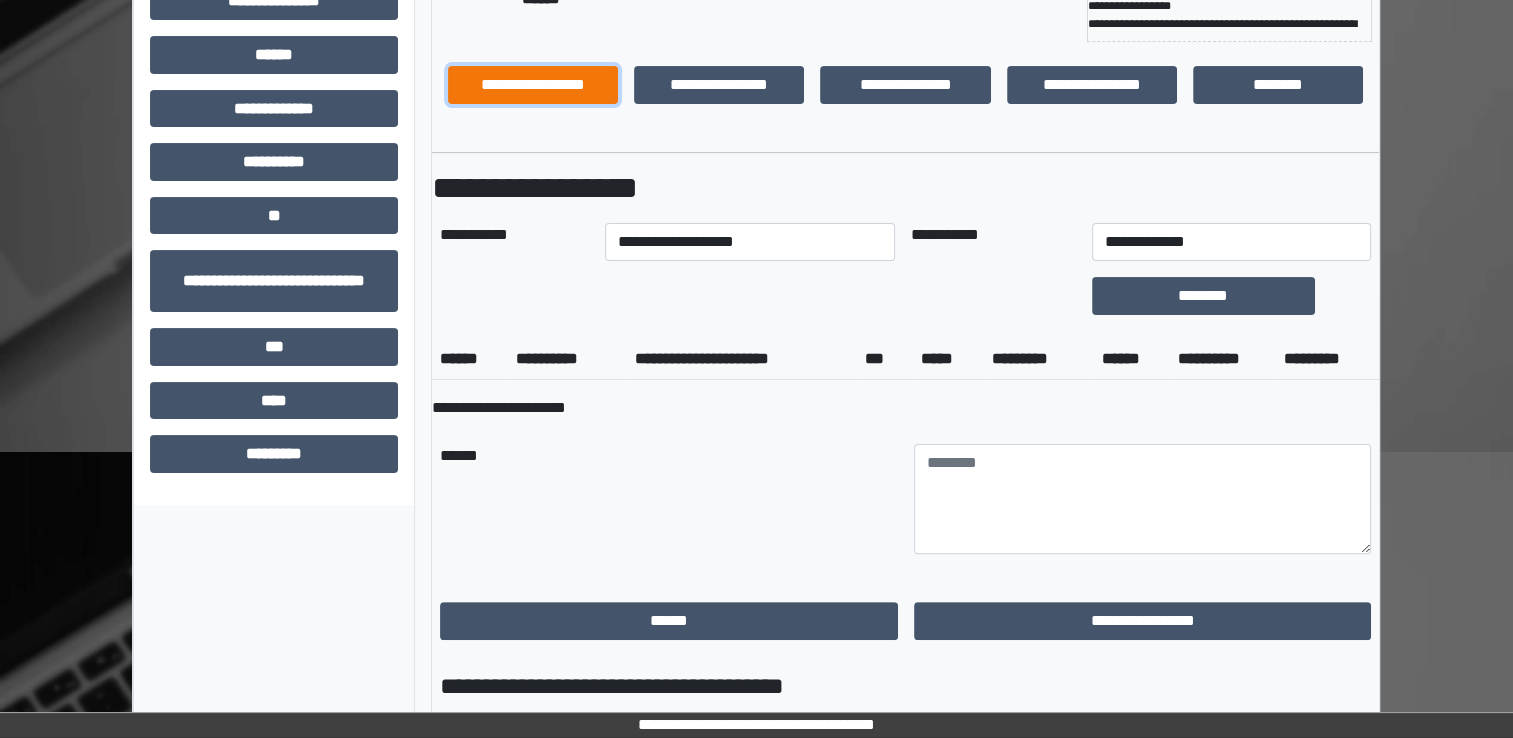 click on "**********" at bounding box center (533, 85) 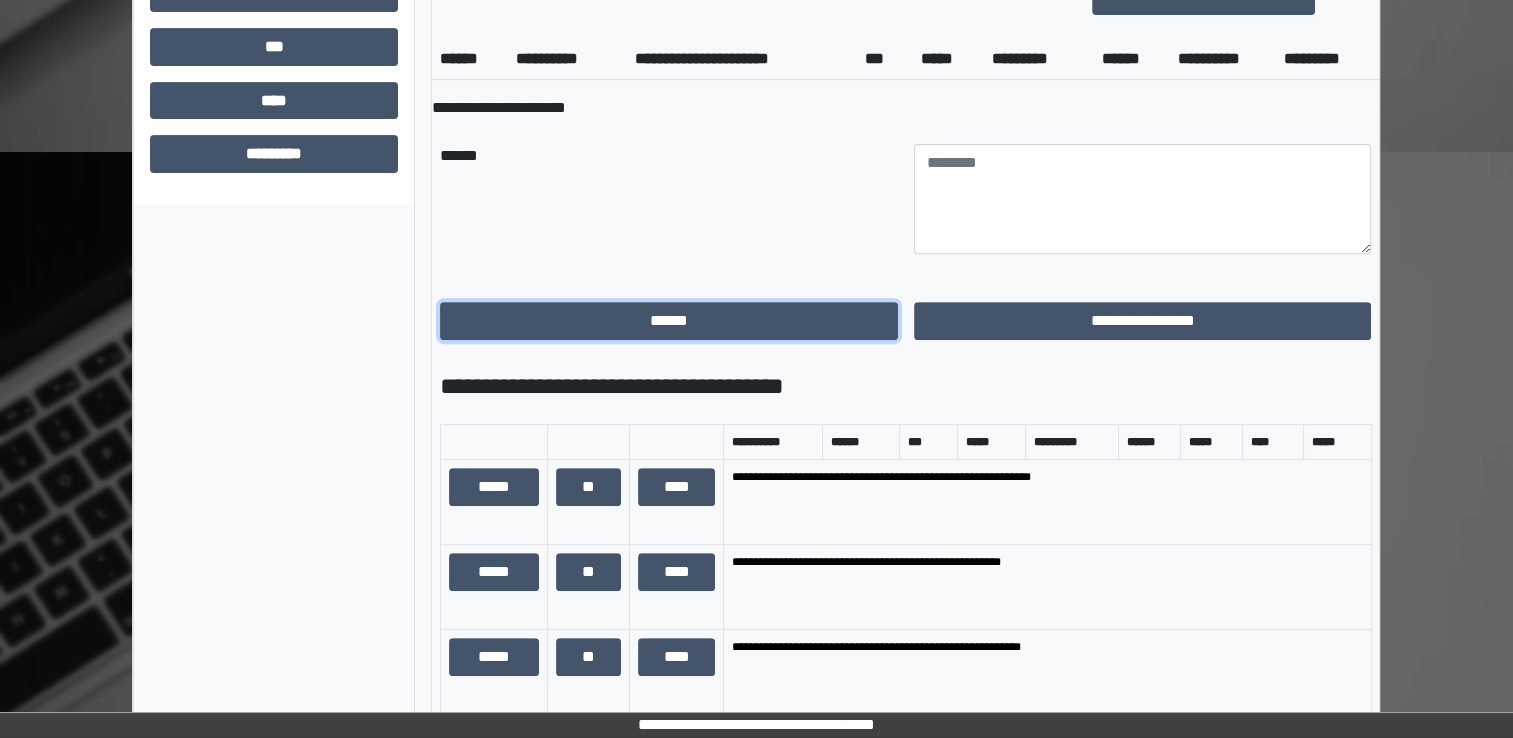 click on "******" at bounding box center [669, 321] 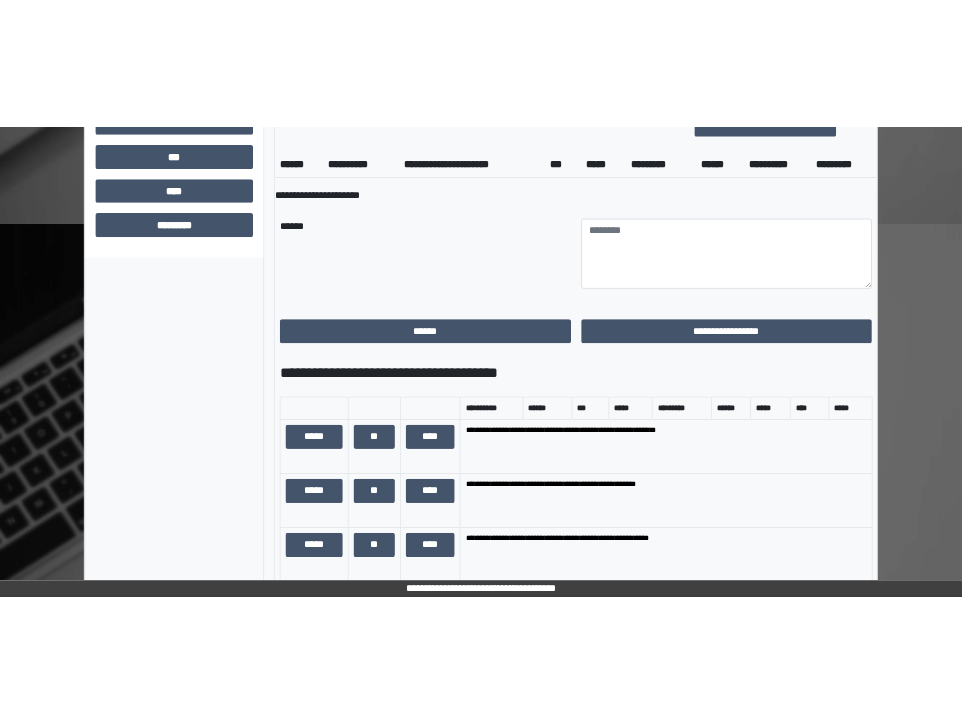 scroll, scrollTop: 259, scrollLeft: 0, axis: vertical 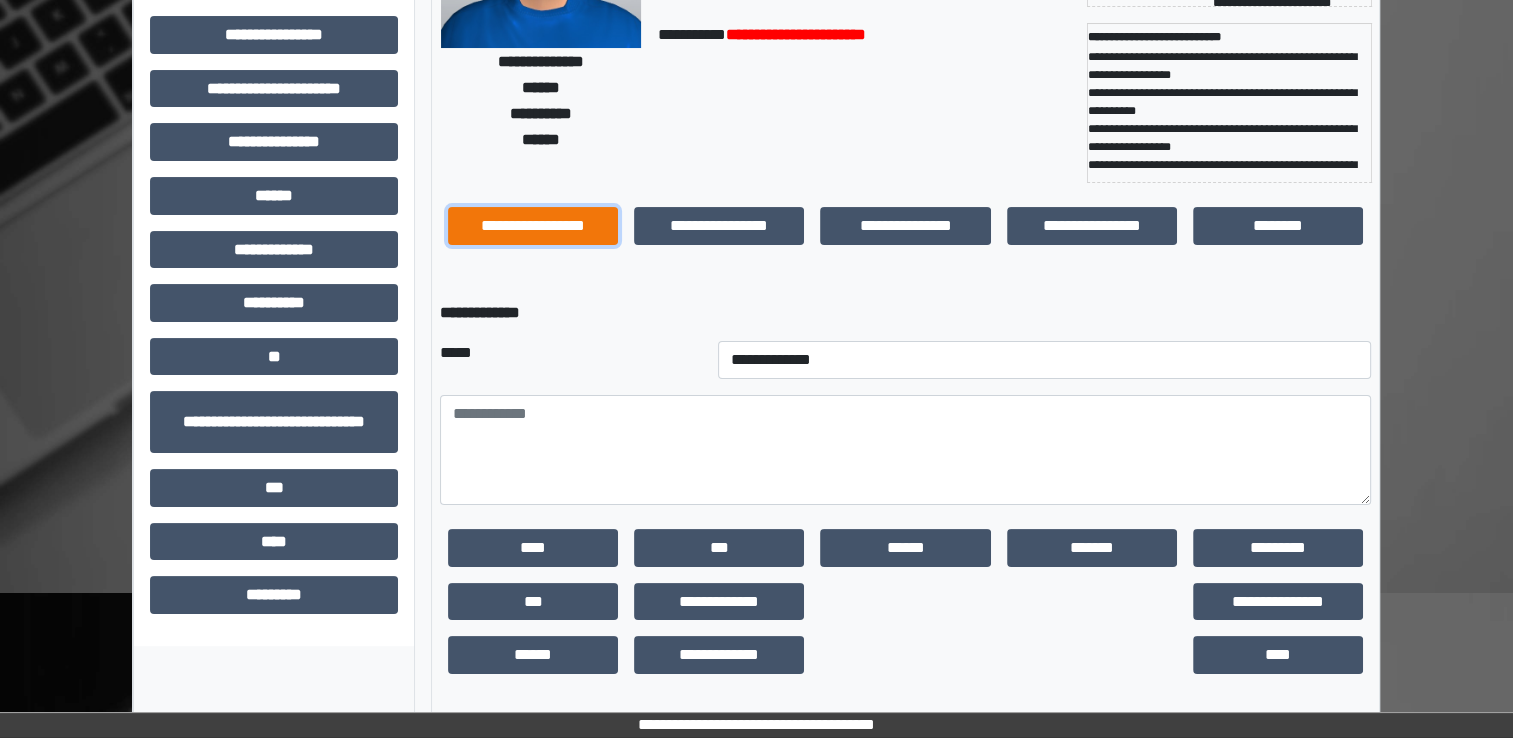 click on "**********" at bounding box center (533, 226) 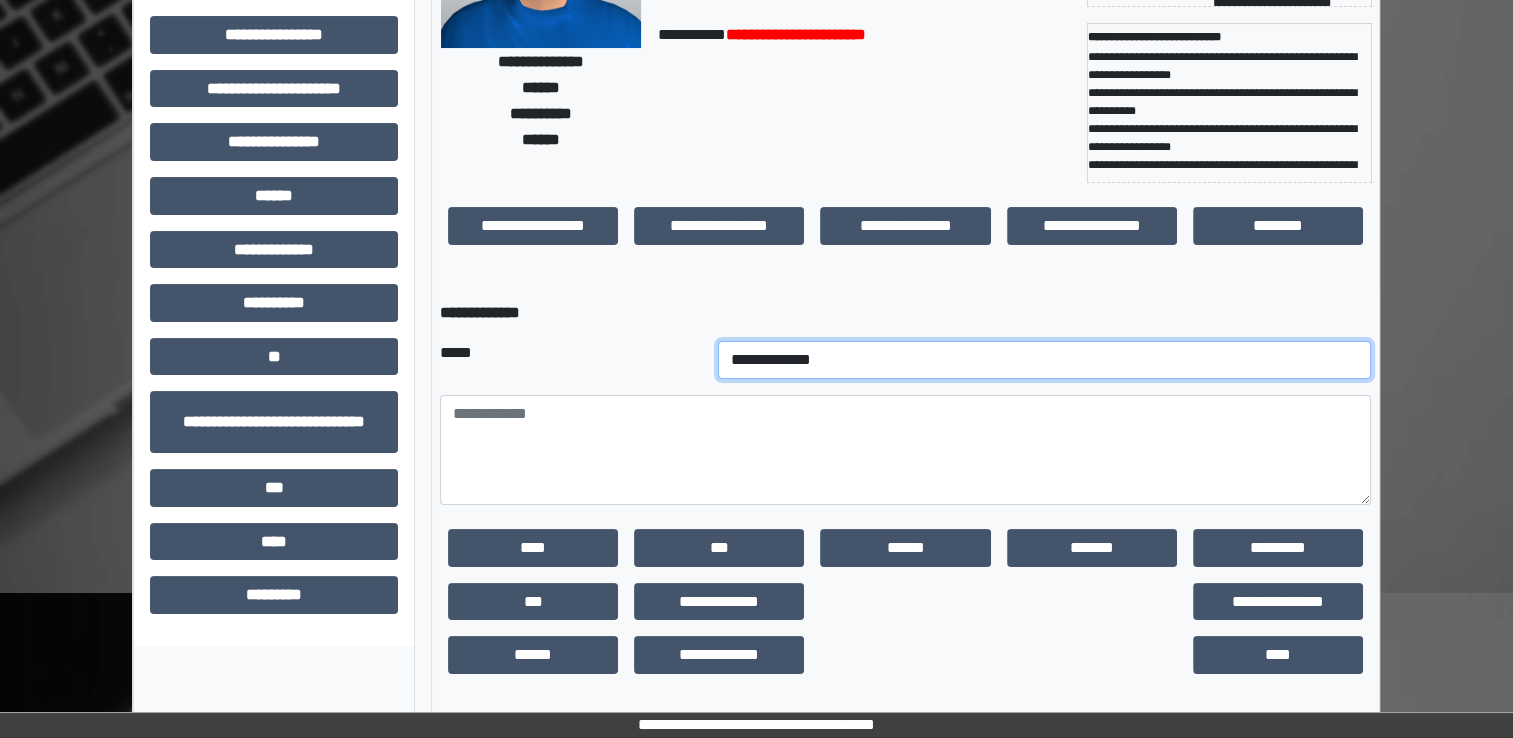 click on "**********" at bounding box center [1045, 360] 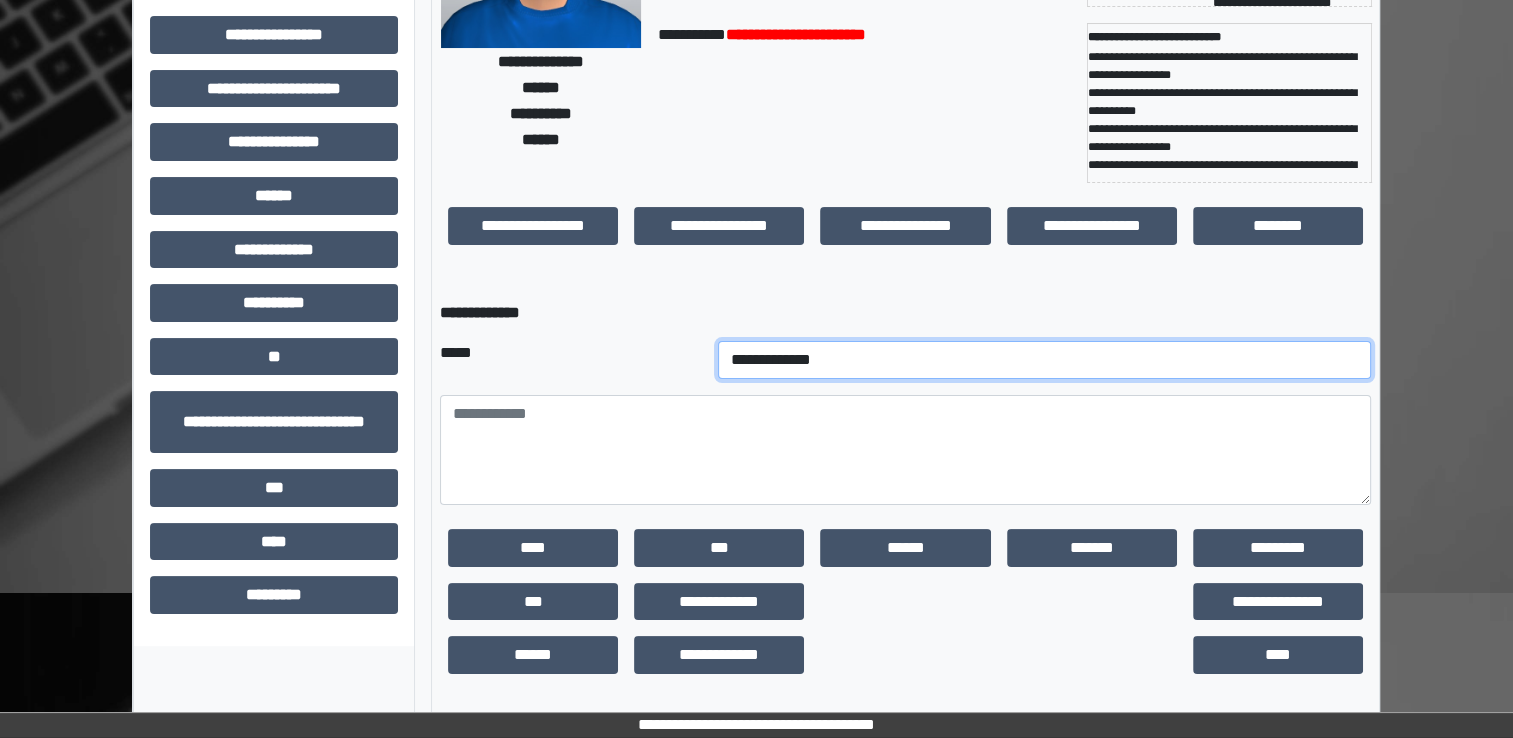 select on "**" 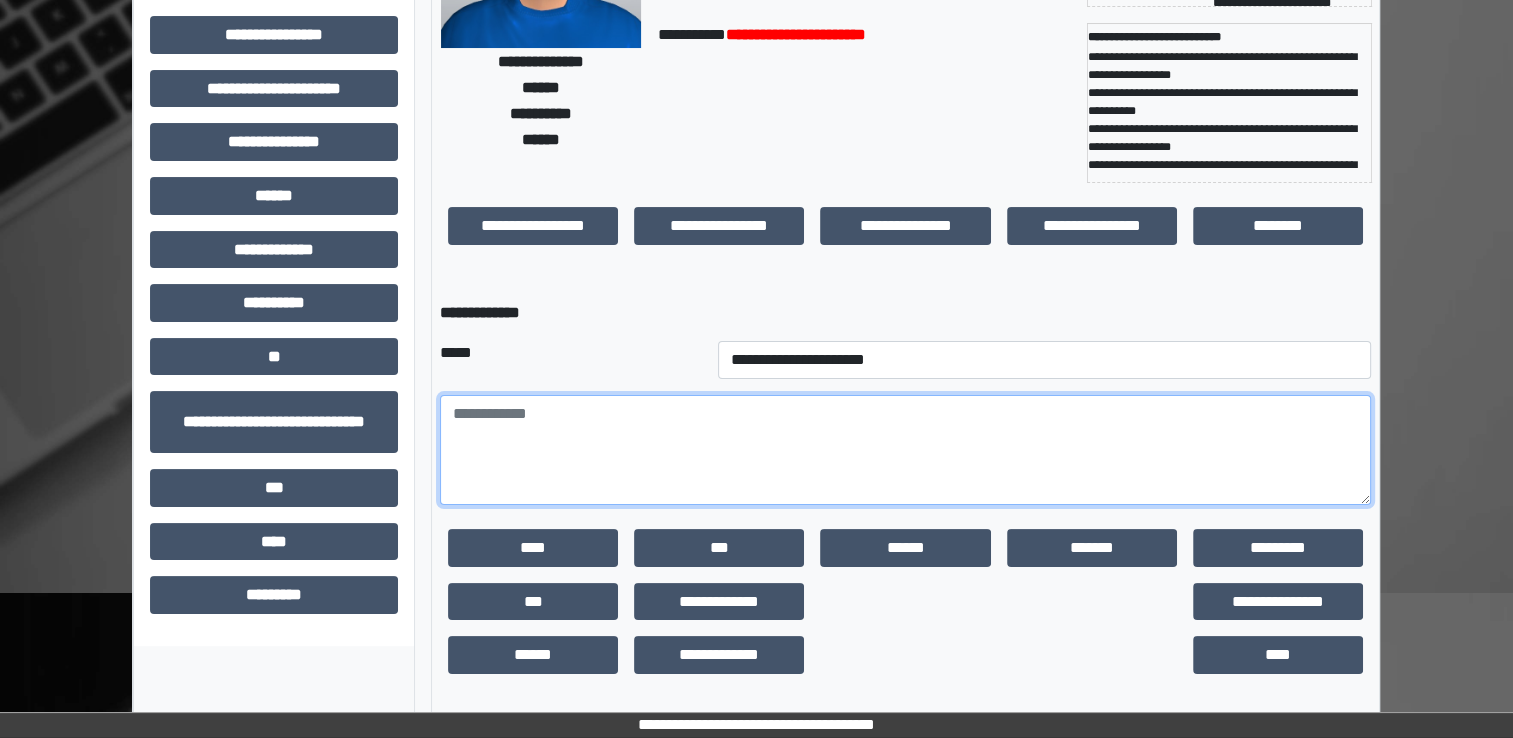 click at bounding box center (905, 450) 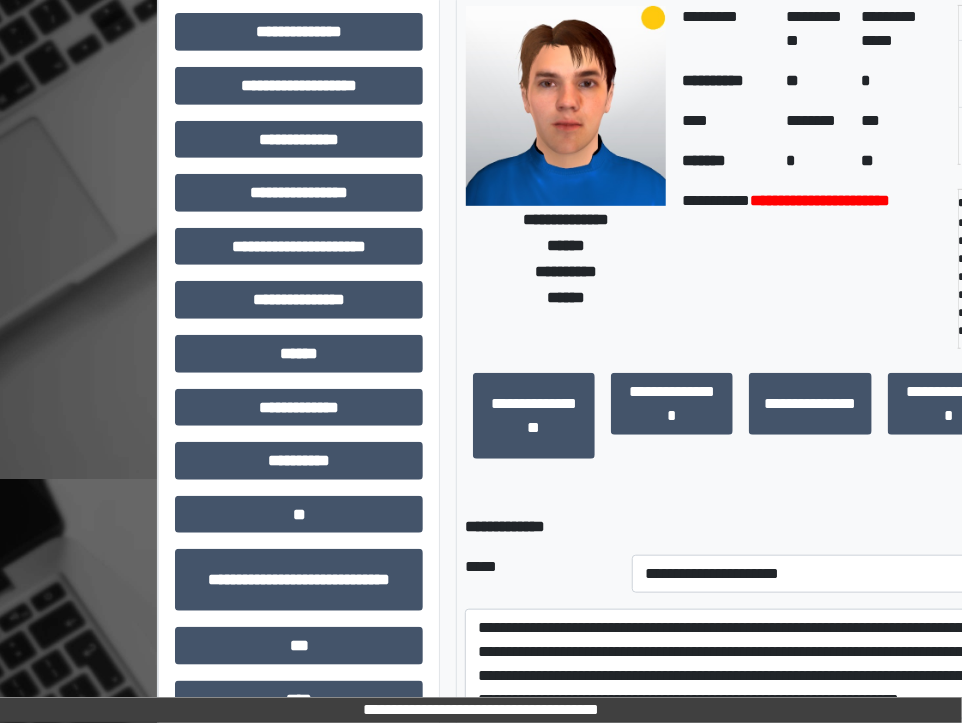 click on "**********" at bounding box center [810, 416] 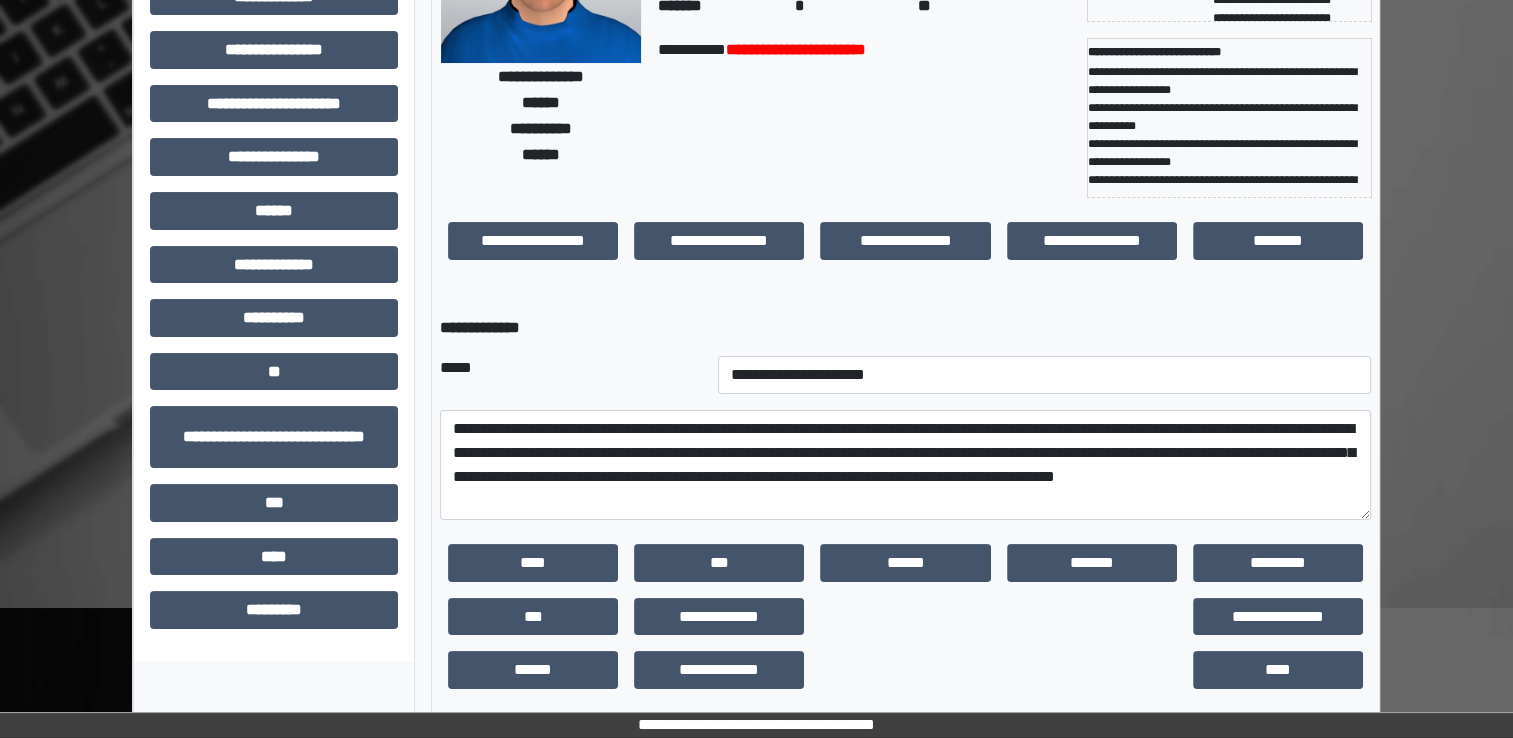 scroll, scrollTop: 259, scrollLeft: 0, axis: vertical 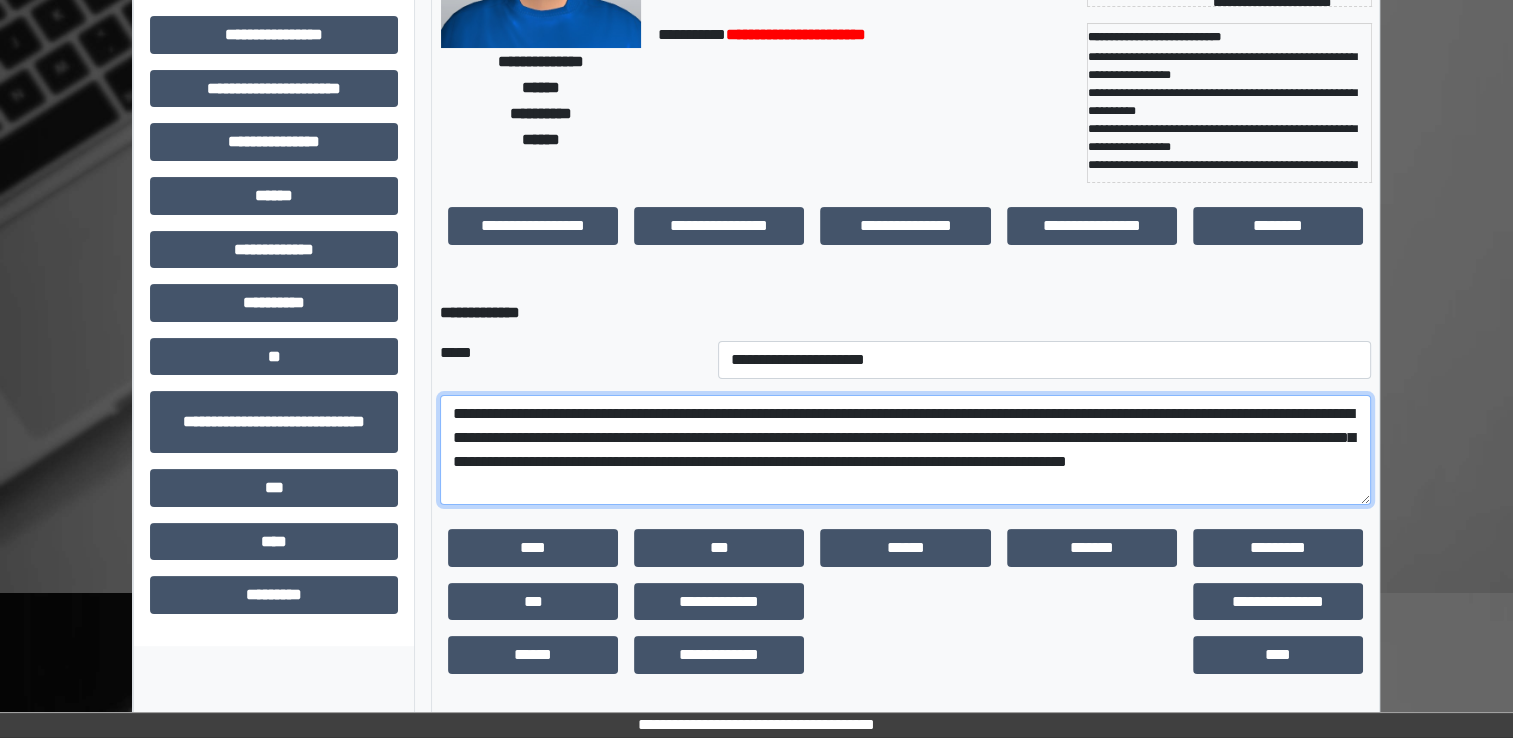 click on "**********" at bounding box center (905, 450) 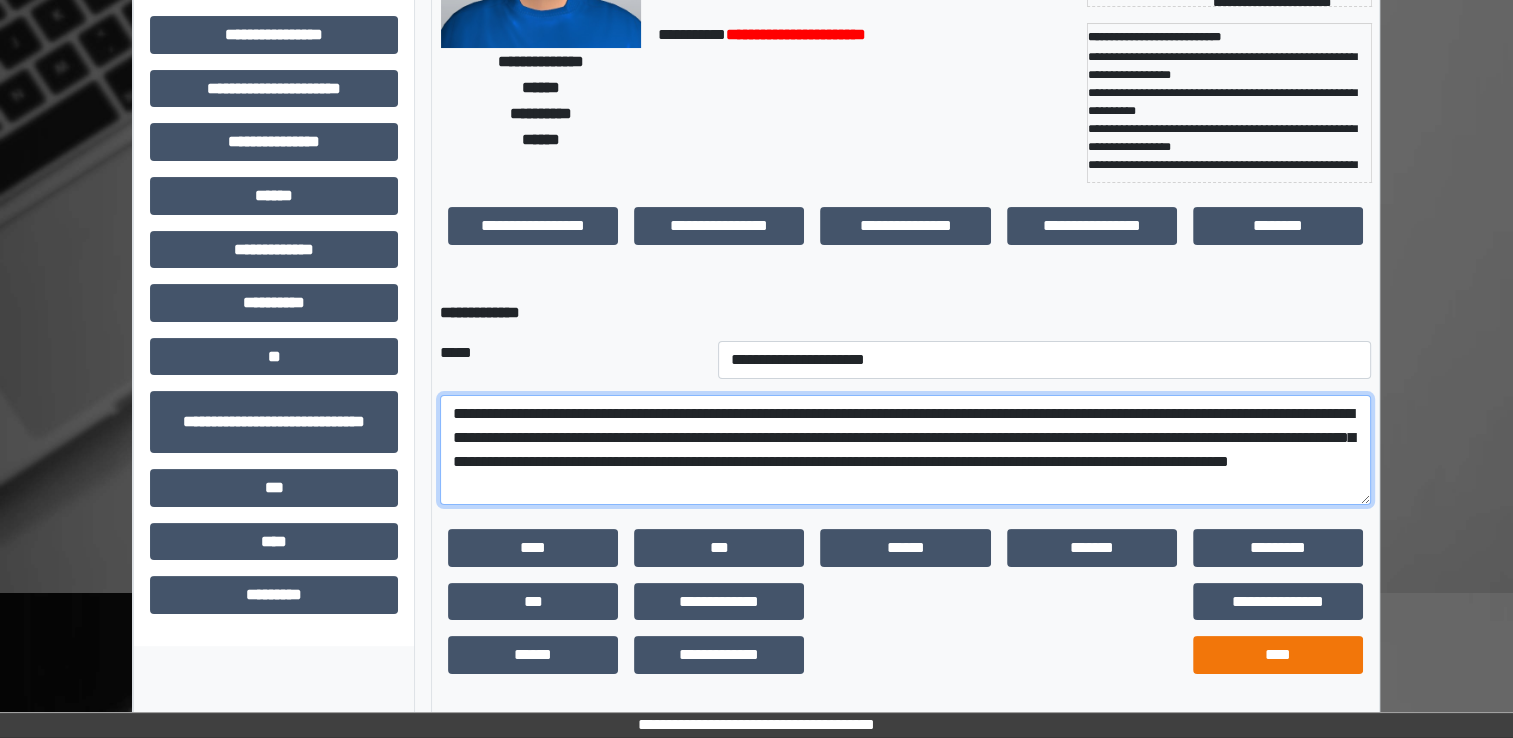 type on "**********" 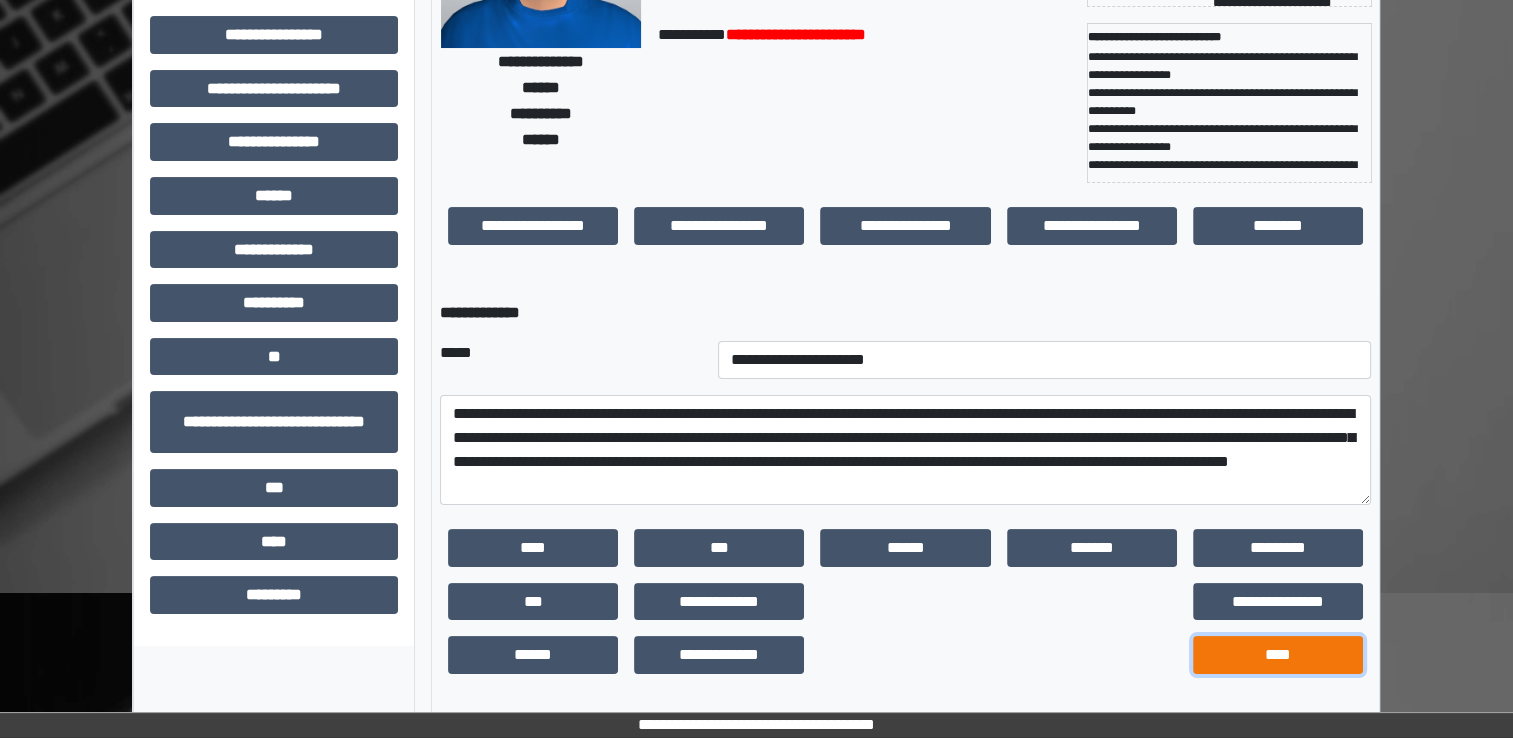 click on "****" at bounding box center [1278, 655] 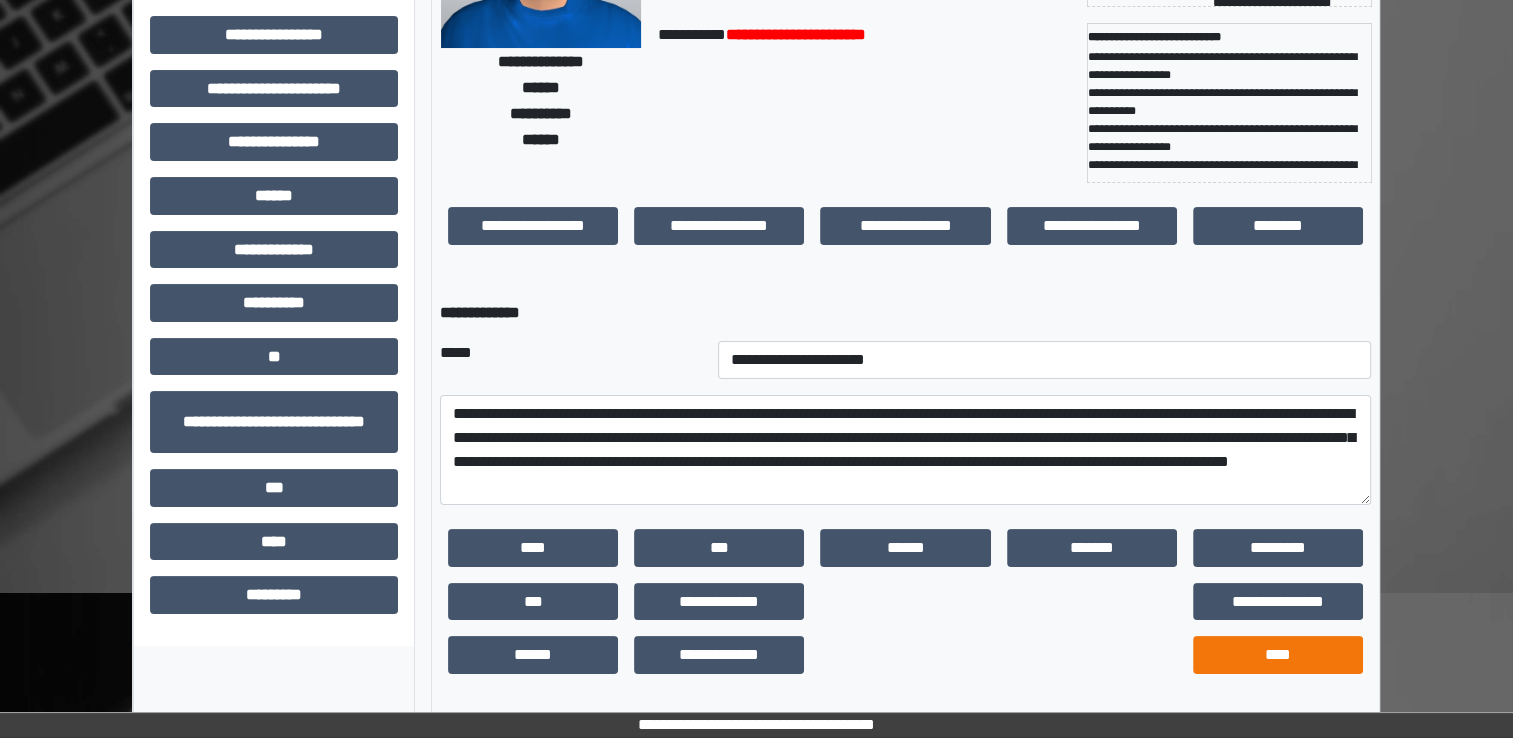 scroll, scrollTop: 184, scrollLeft: 0, axis: vertical 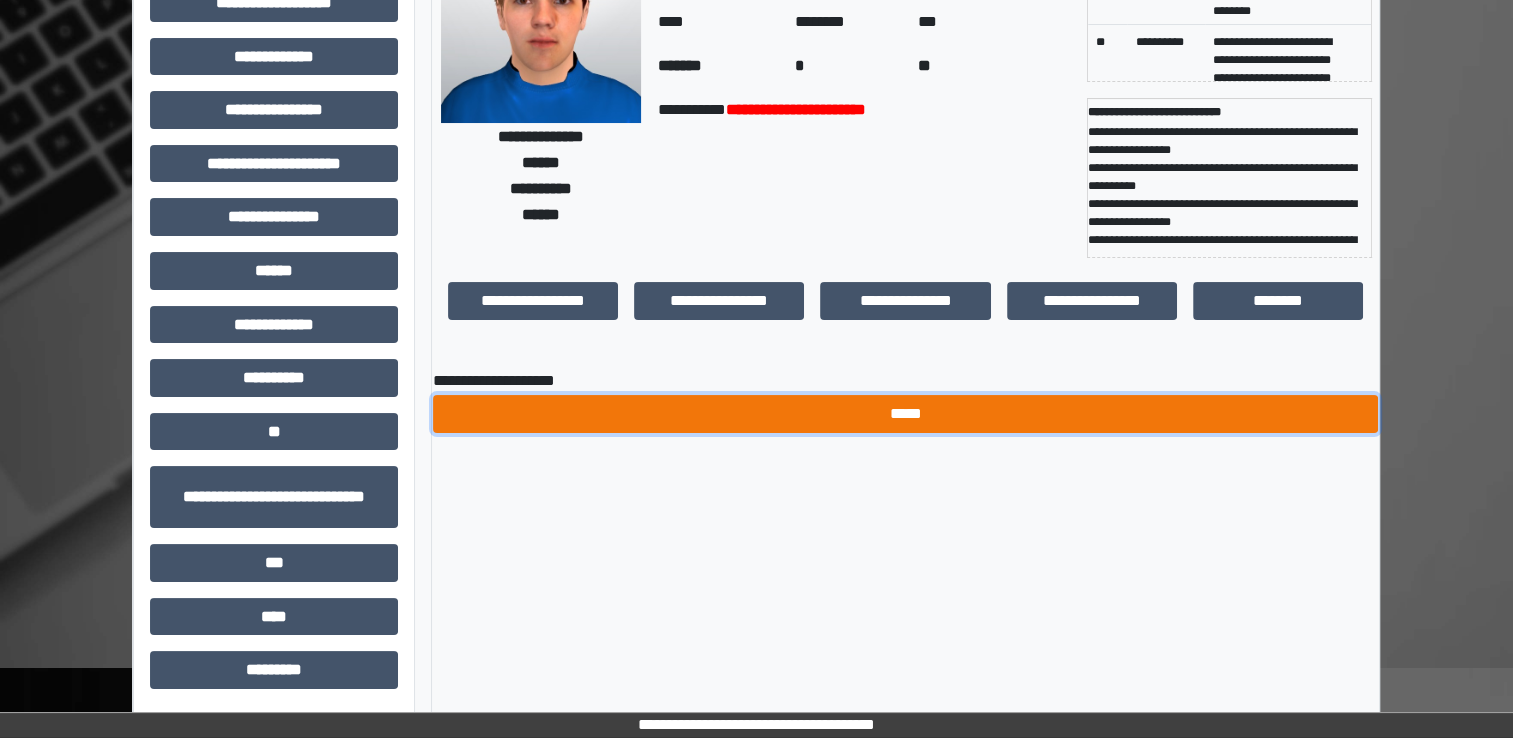 click on "*****" at bounding box center [905, 414] 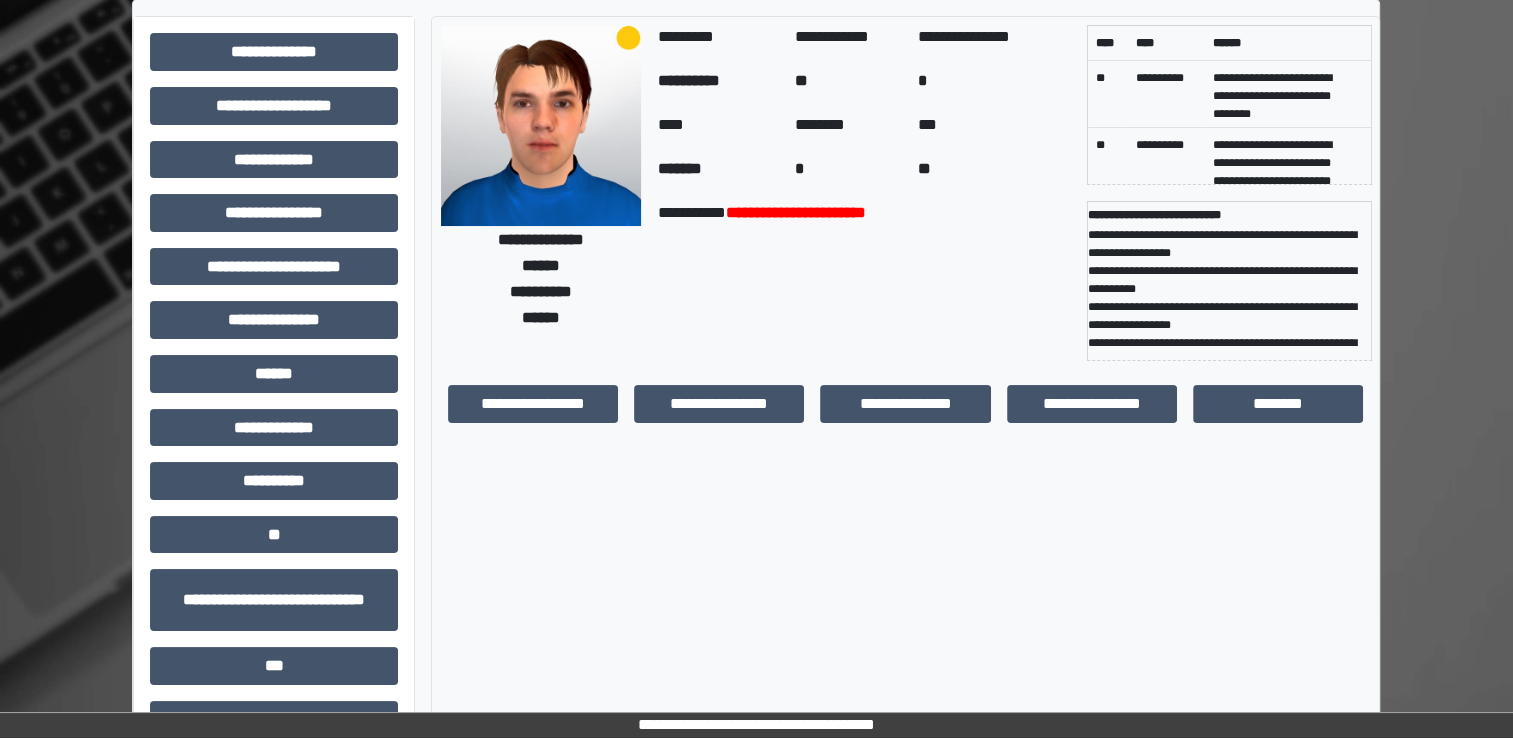 scroll, scrollTop: 0, scrollLeft: 0, axis: both 